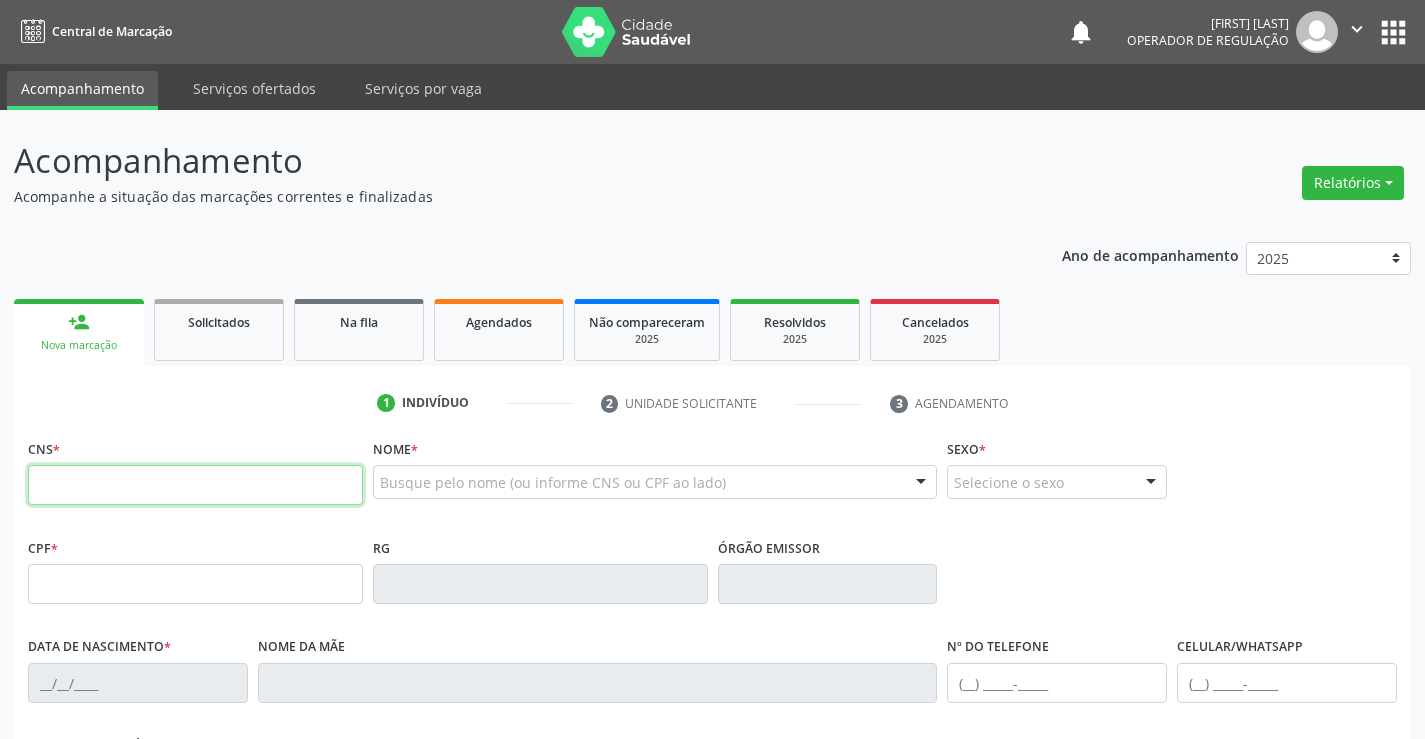 scroll, scrollTop: 0, scrollLeft: 0, axis: both 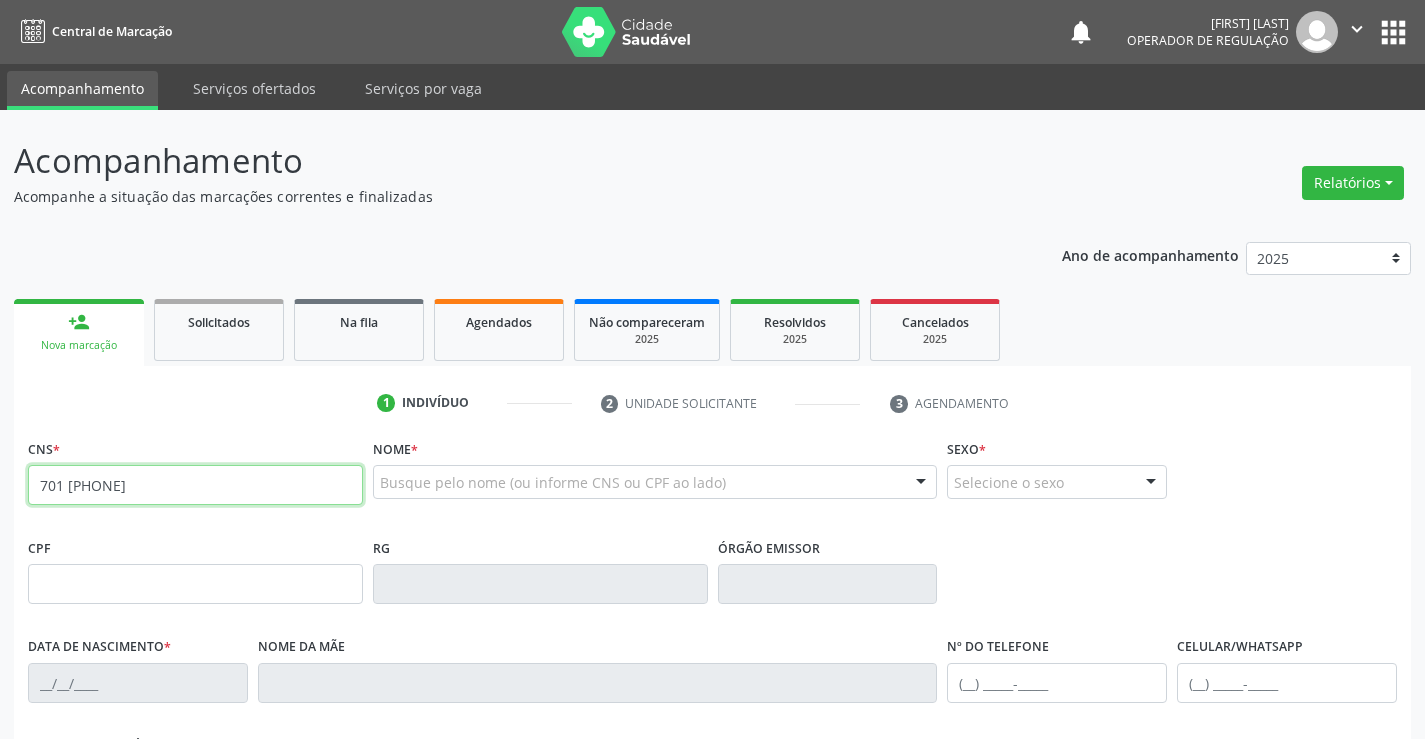 type on "701 [PHONE]" 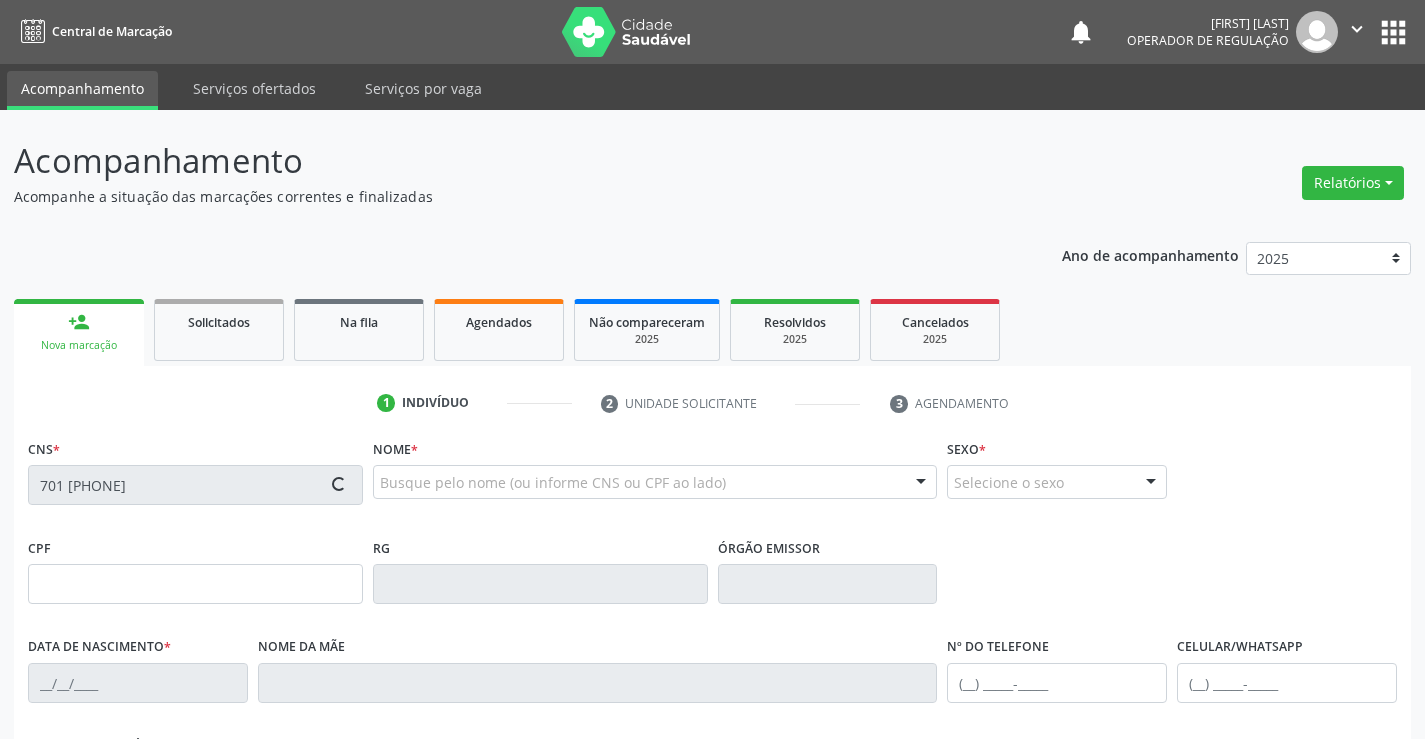 type on "[SSN]" 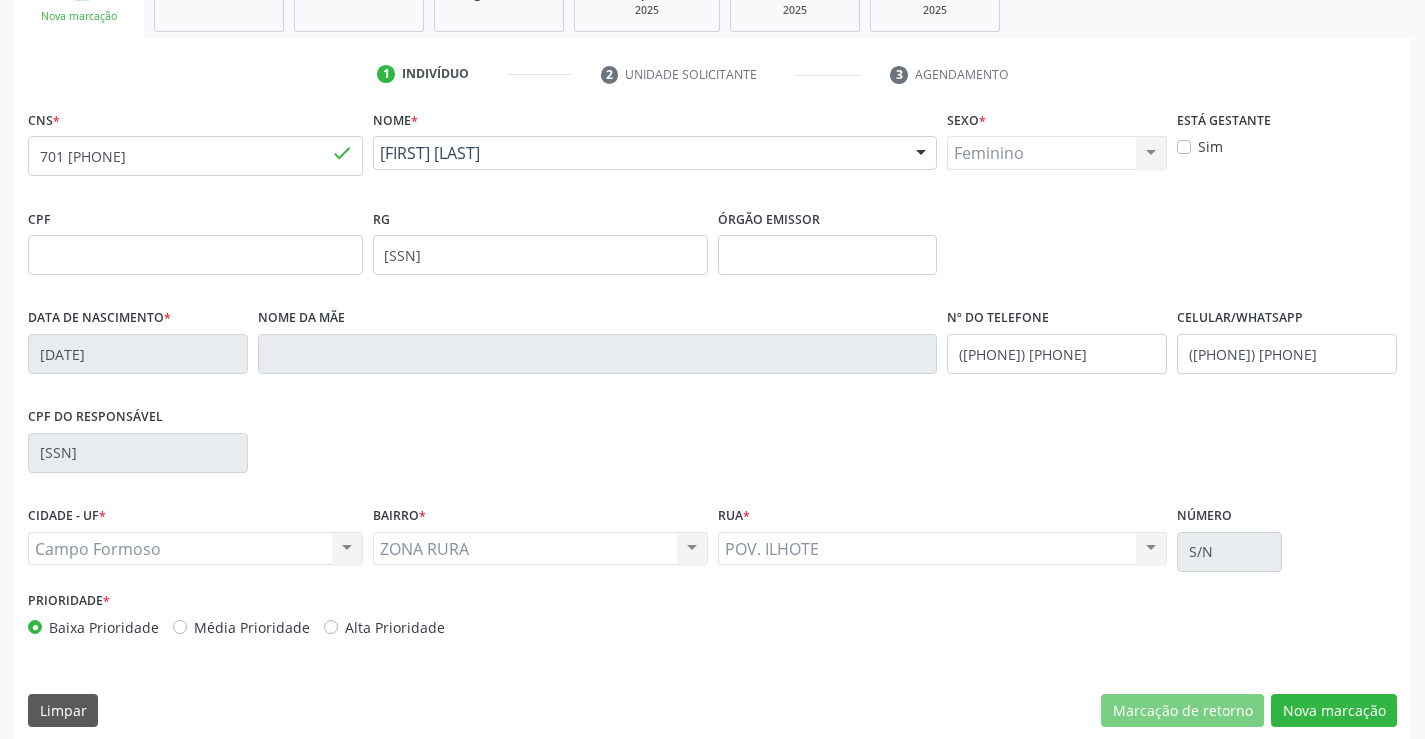 scroll, scrollTop: 345, scrollLeft: 0, axis: vertical 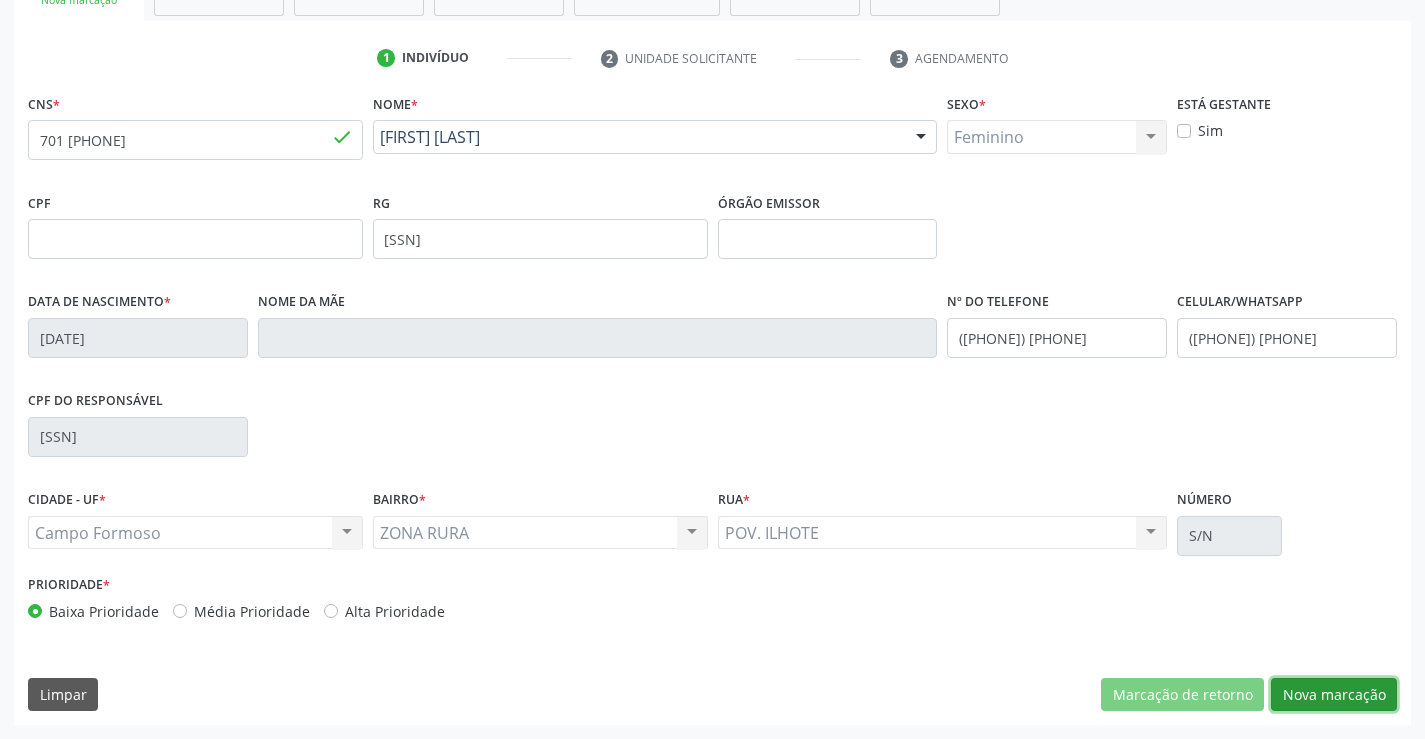 click on "Nova marcação" at bounding box center (1334, 695) 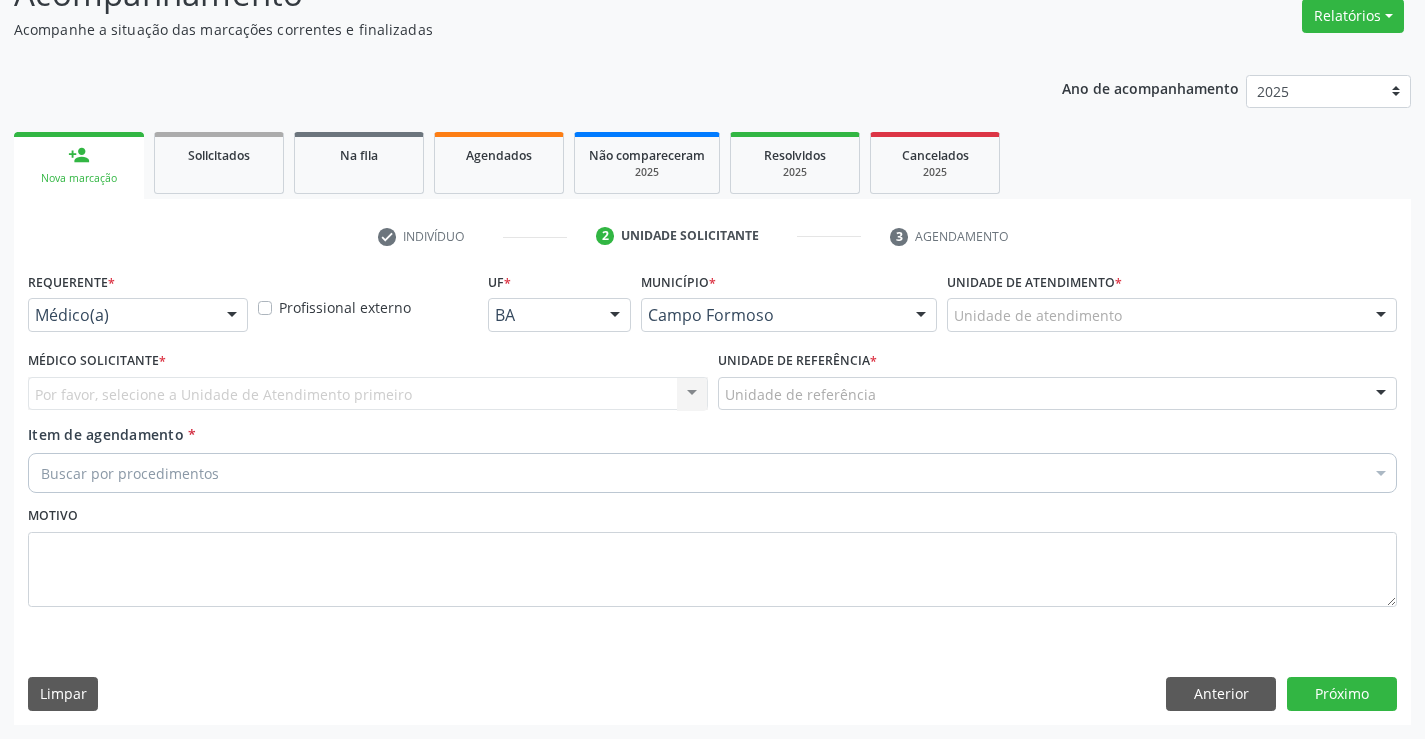scroll, scrollTop: 167, scrollLeft: 0, axis: vertical 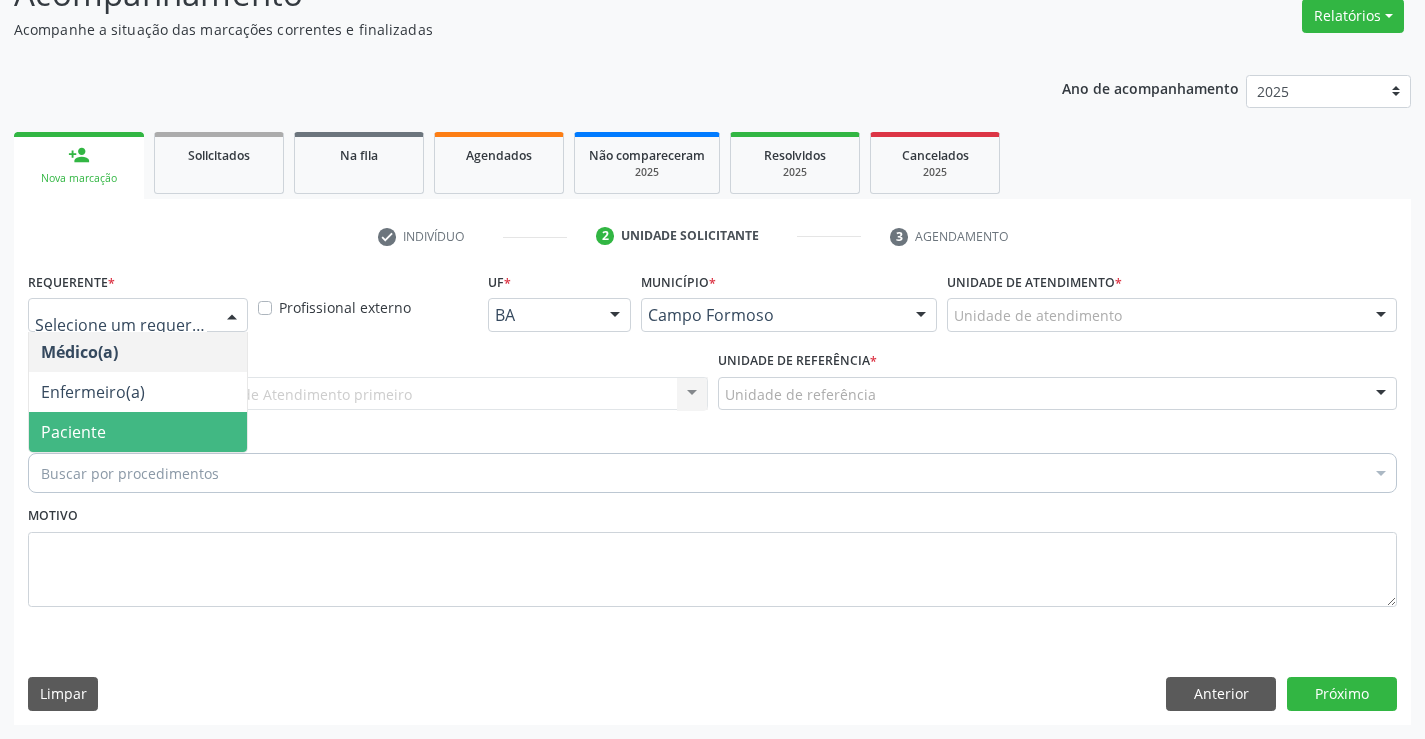 drag, startPoint x: 97, startPoint y: 425, endPoint x: 296, endPoint y: 401, distance: 200.44202 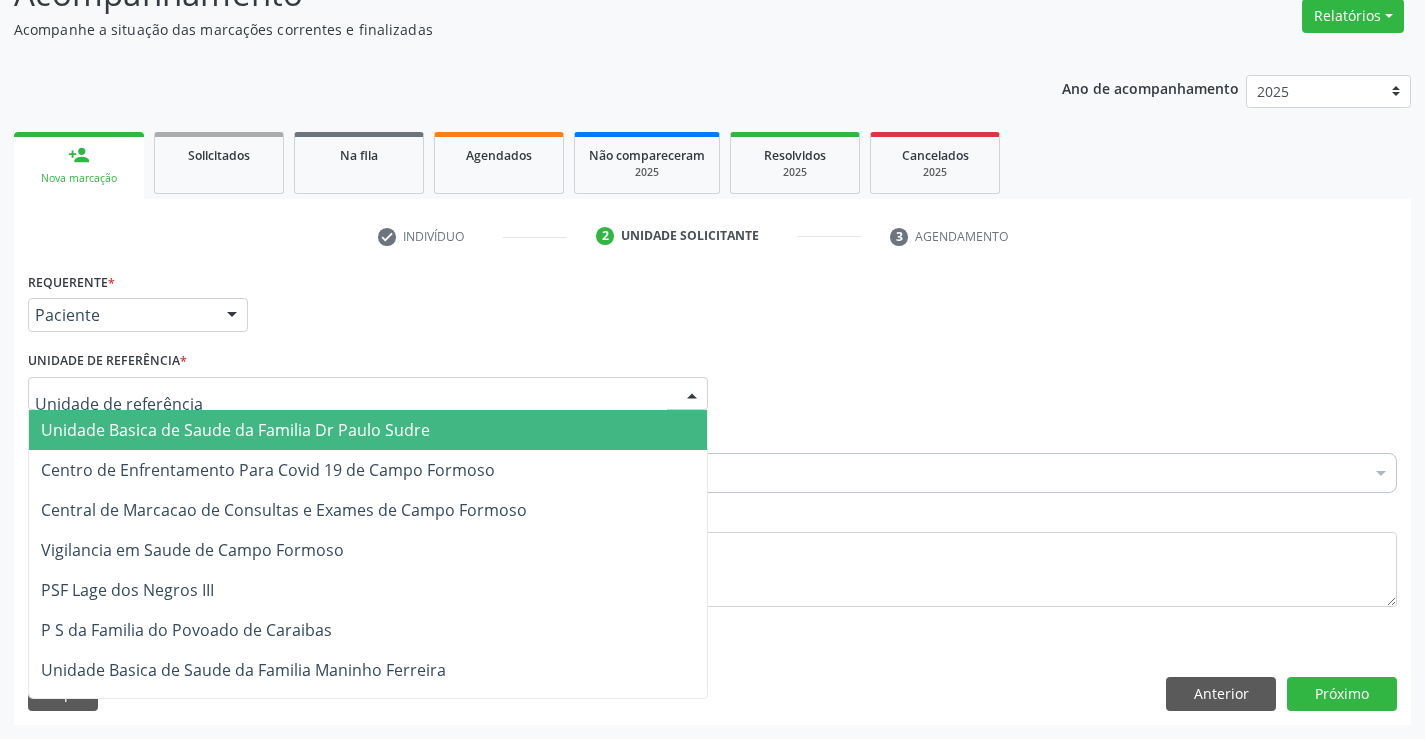 click at bounding box center [368, 394] 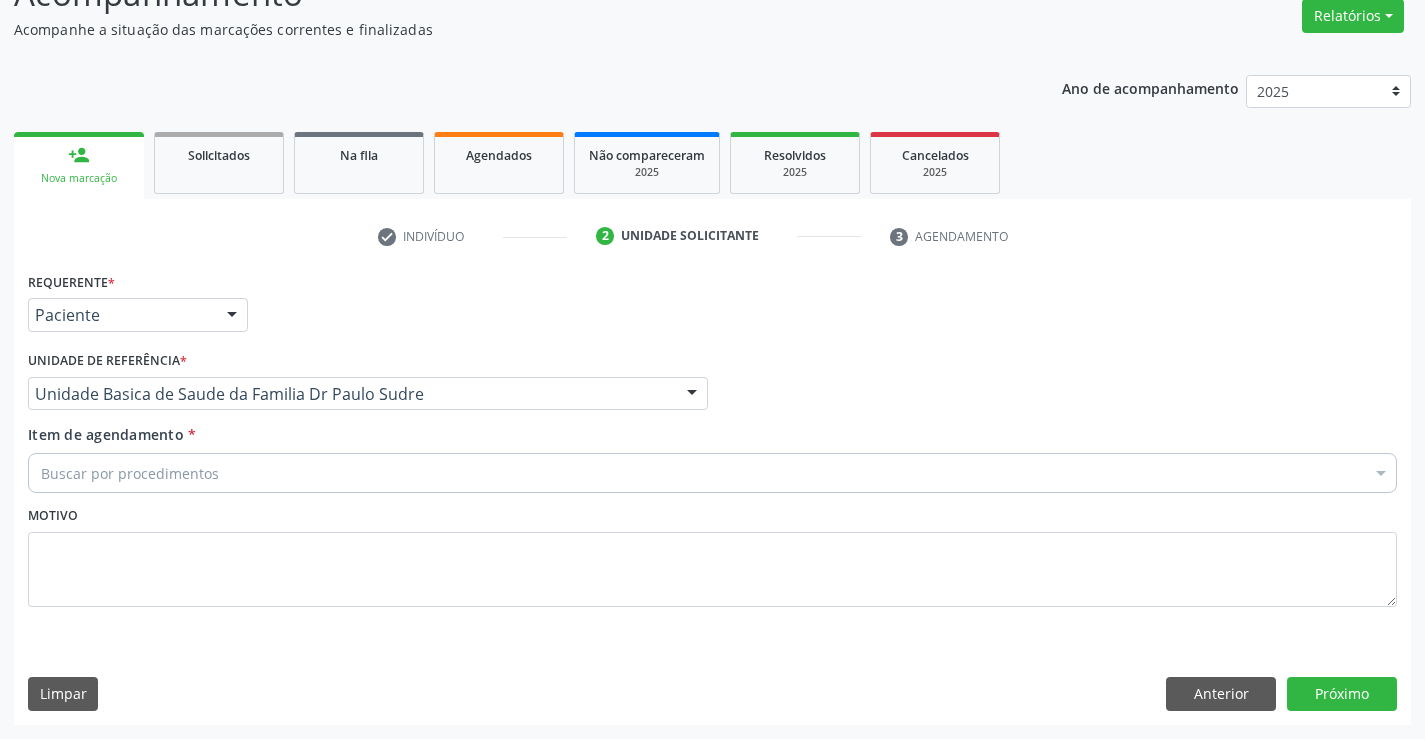 click on "Buscar por procedimentos" at bounding box center [712, 473] 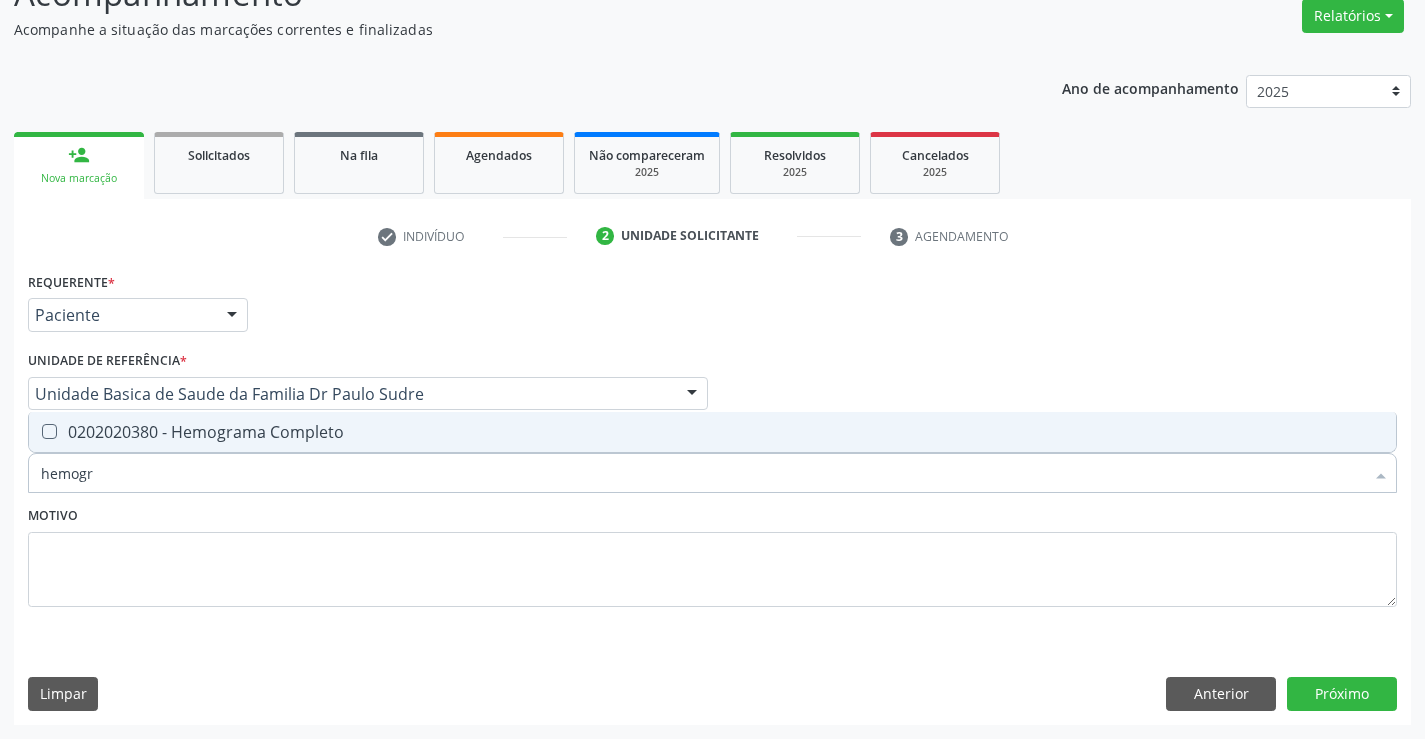 type on "hemogra" 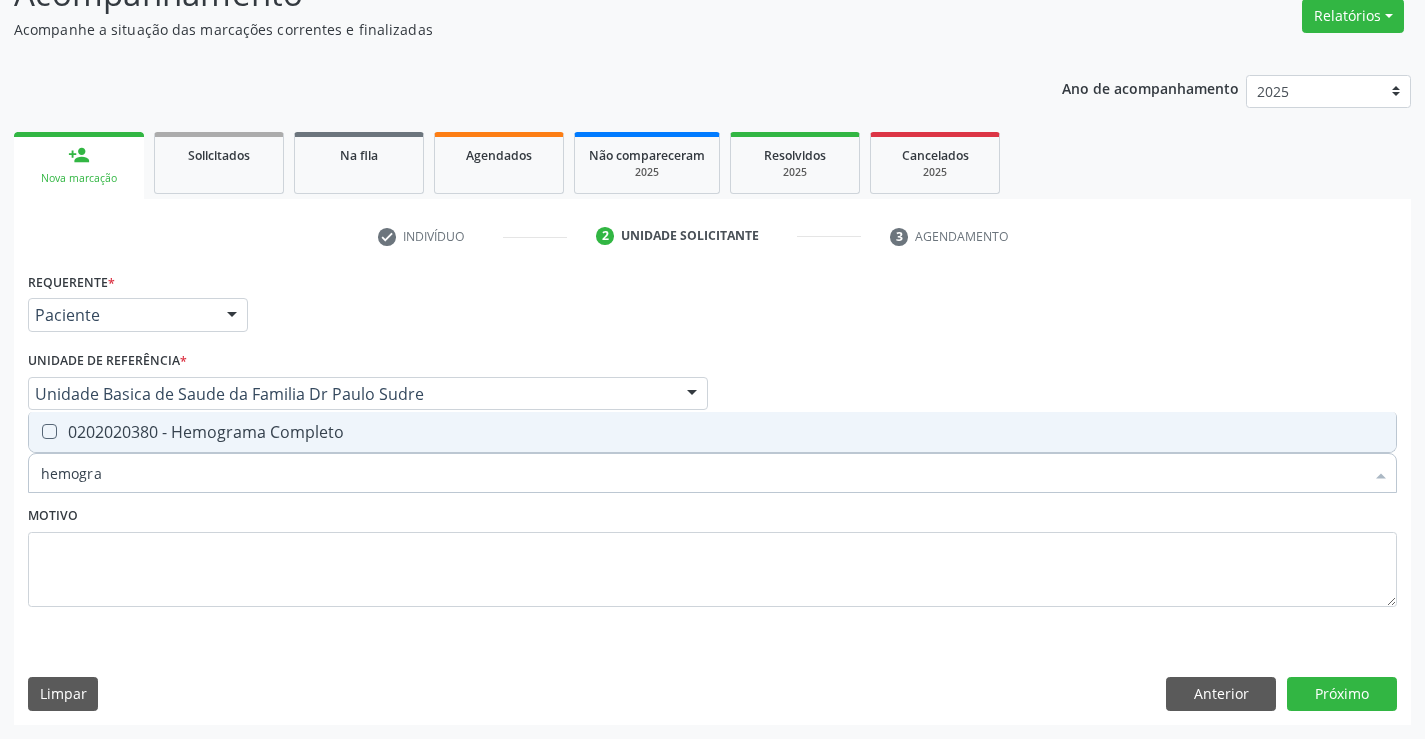 drag, startPoint x: 264, startPoint y: 421, endPoint x: 313, endPoint y: 511, distance: 102.47439 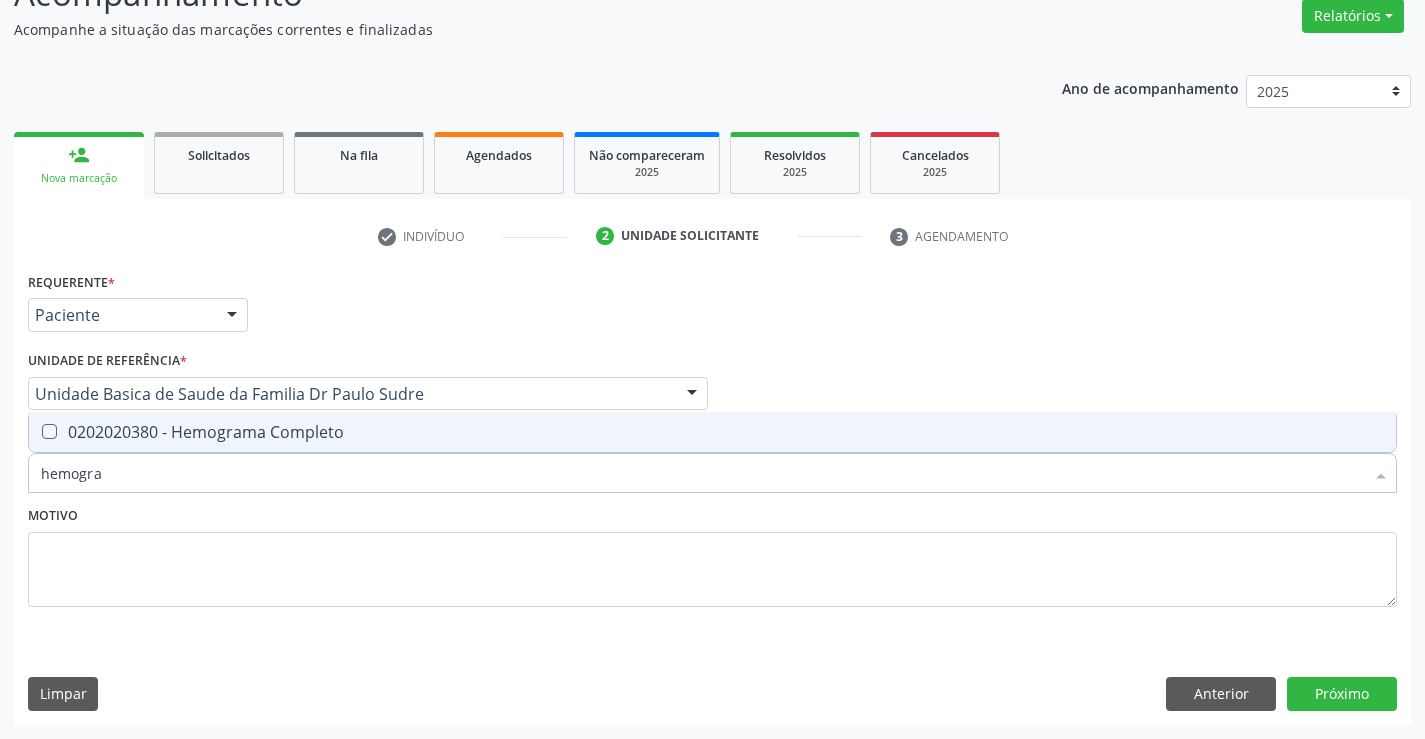checkbox on "true" 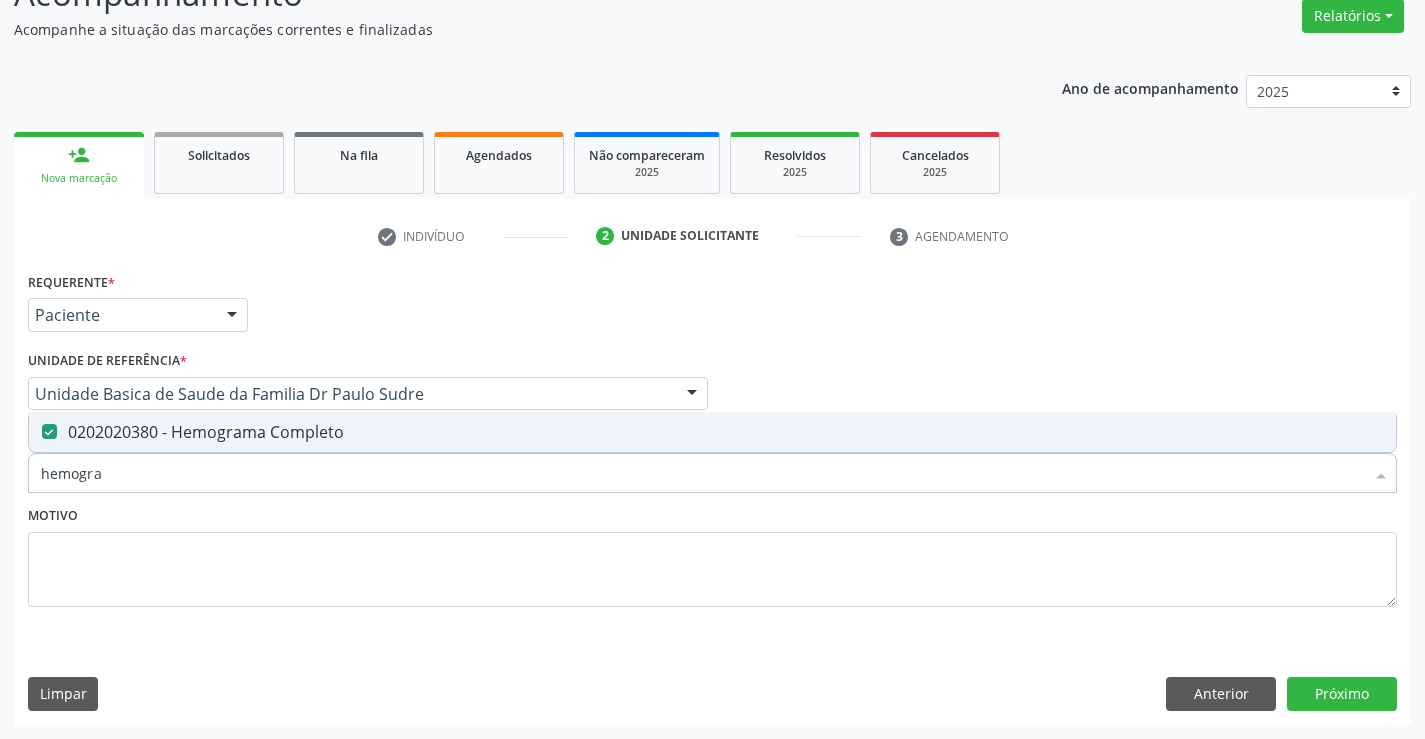 type on "hemogra" 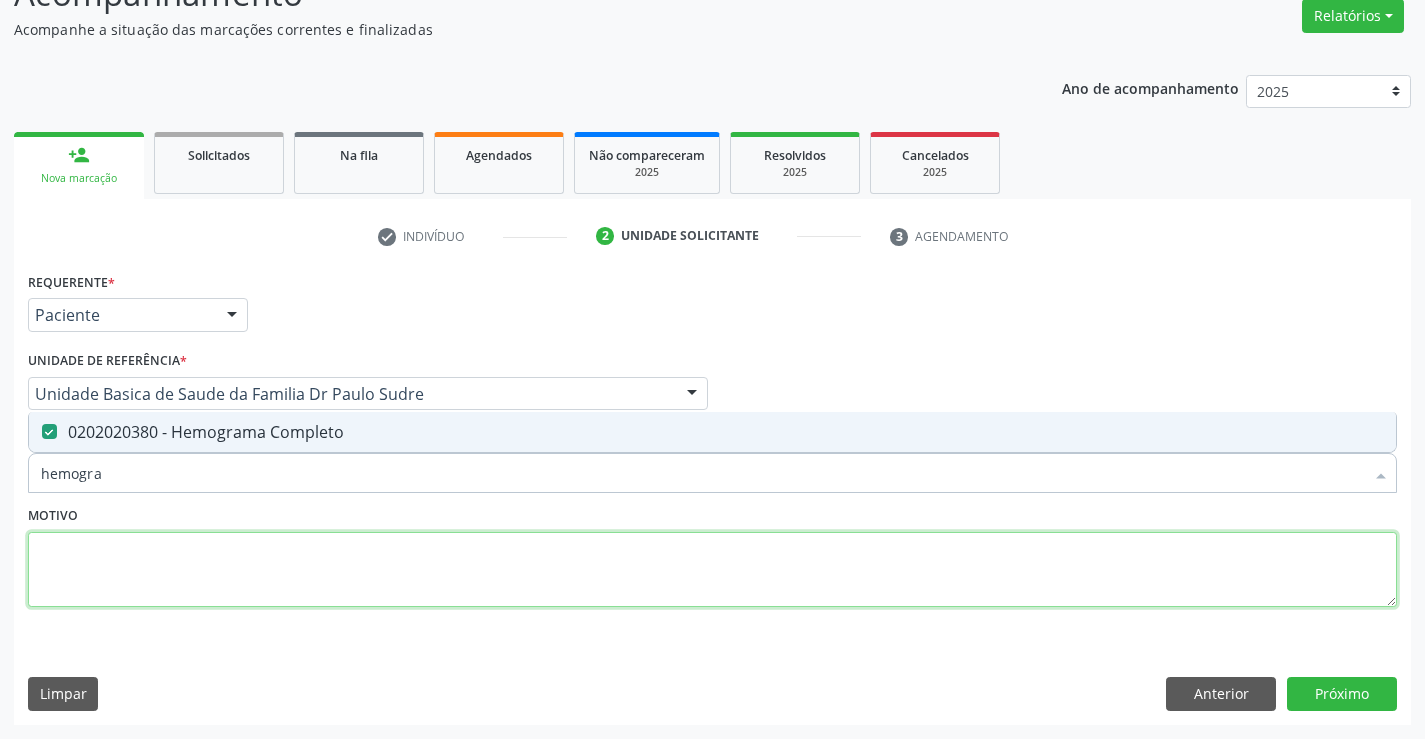 click at bounding box center (712, 570) 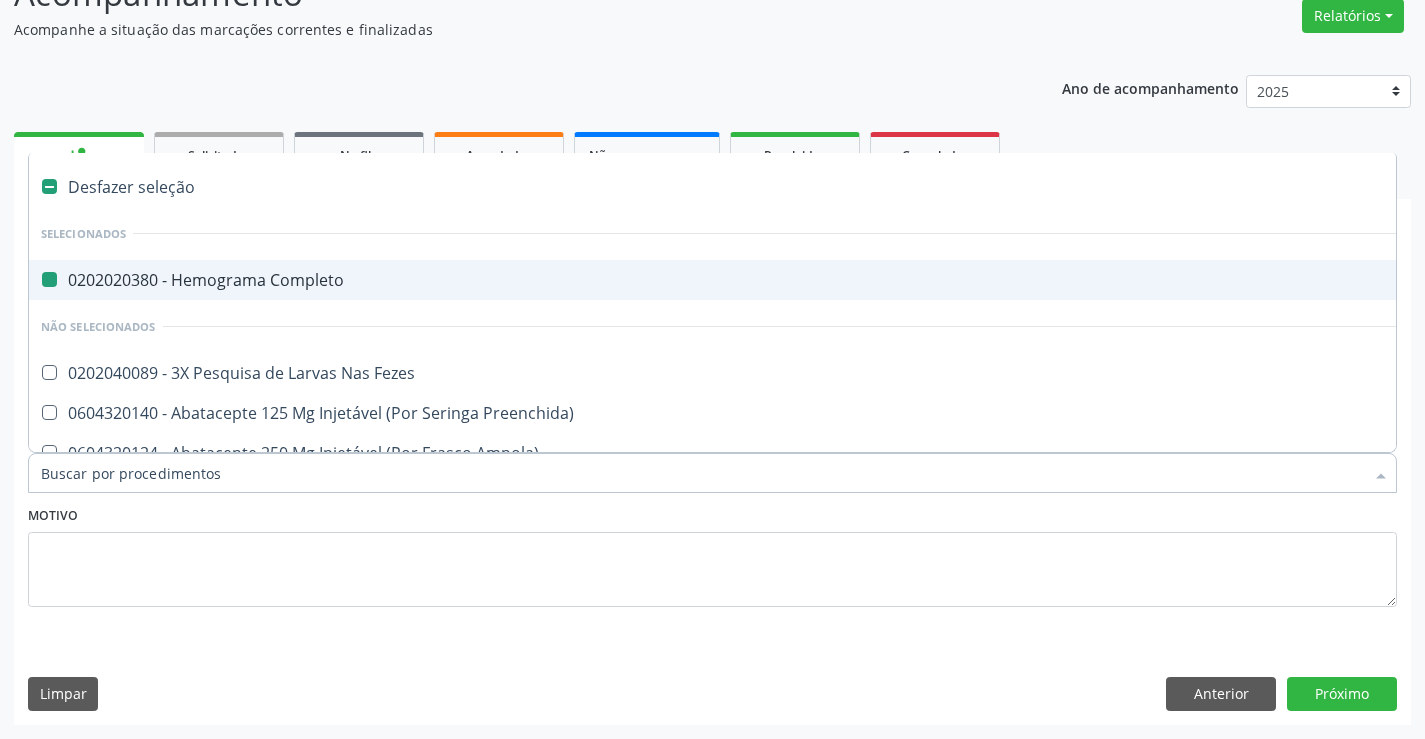 type on "f" 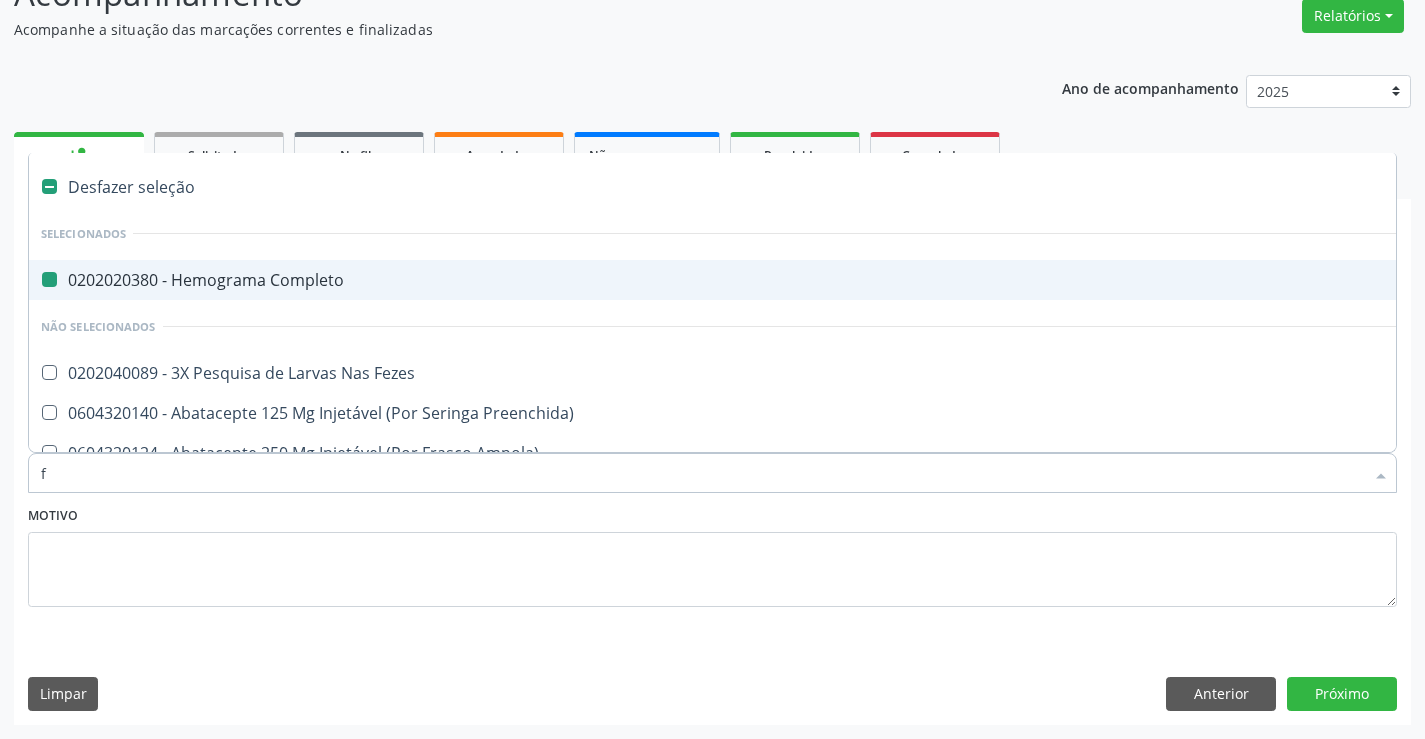 checkbox on "false" 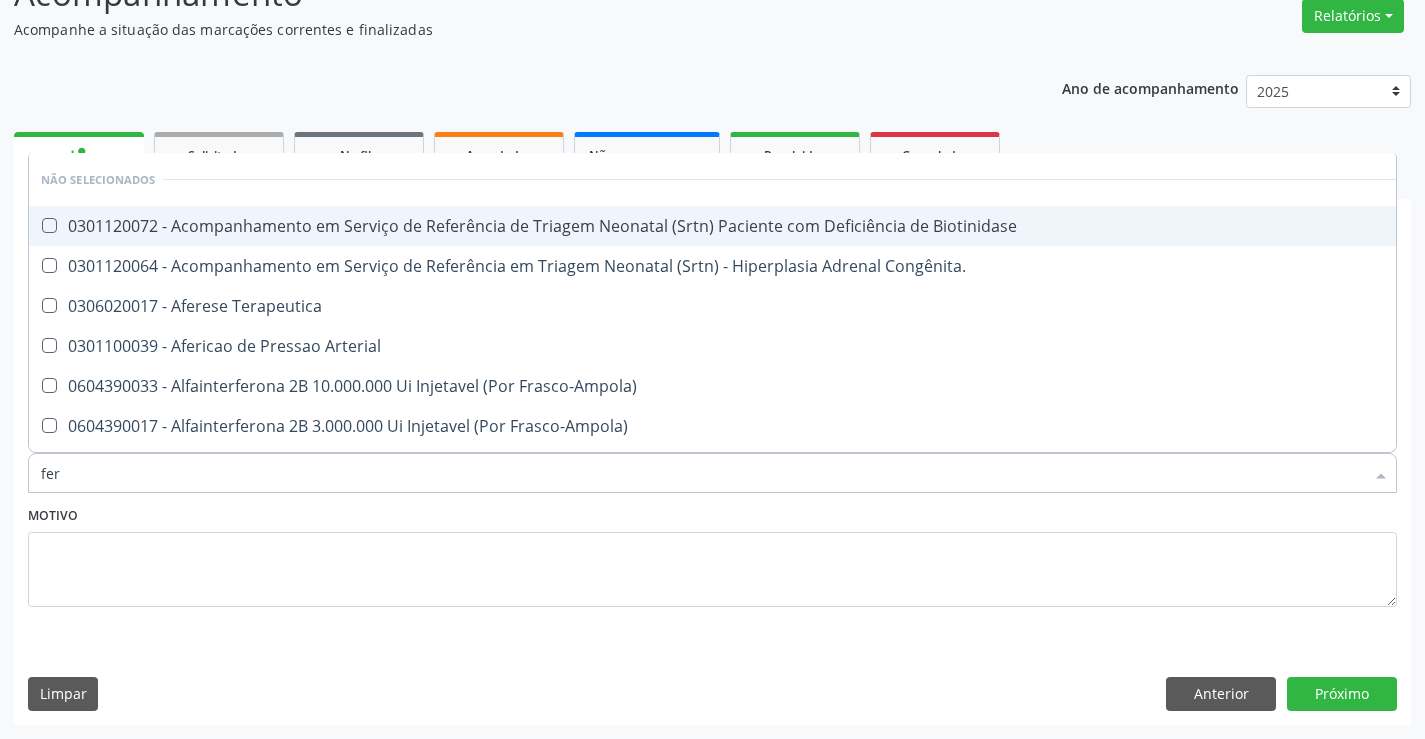 type on "ferr" 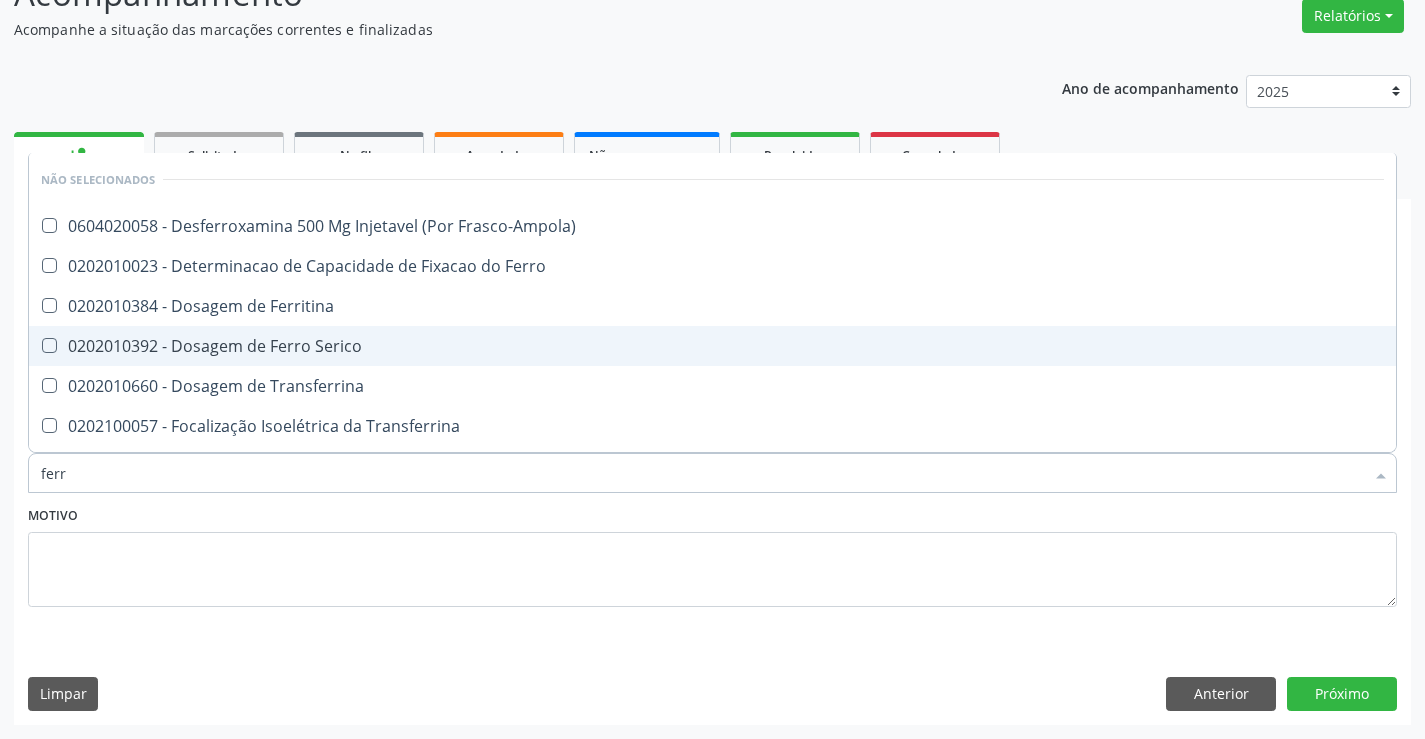 click on "0202010392 - Dosagem de Ferro Serico" at bounding box center (712, 346) 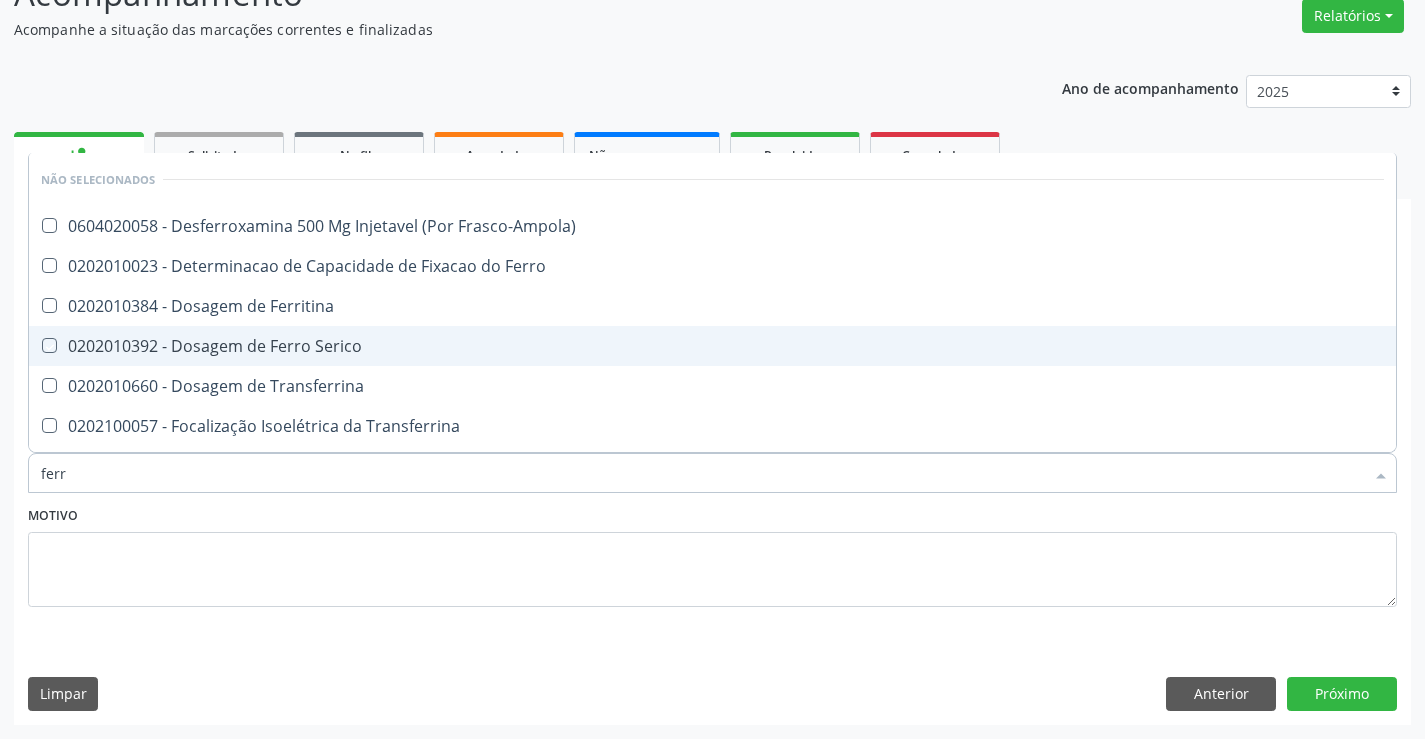 checkbox on "true" 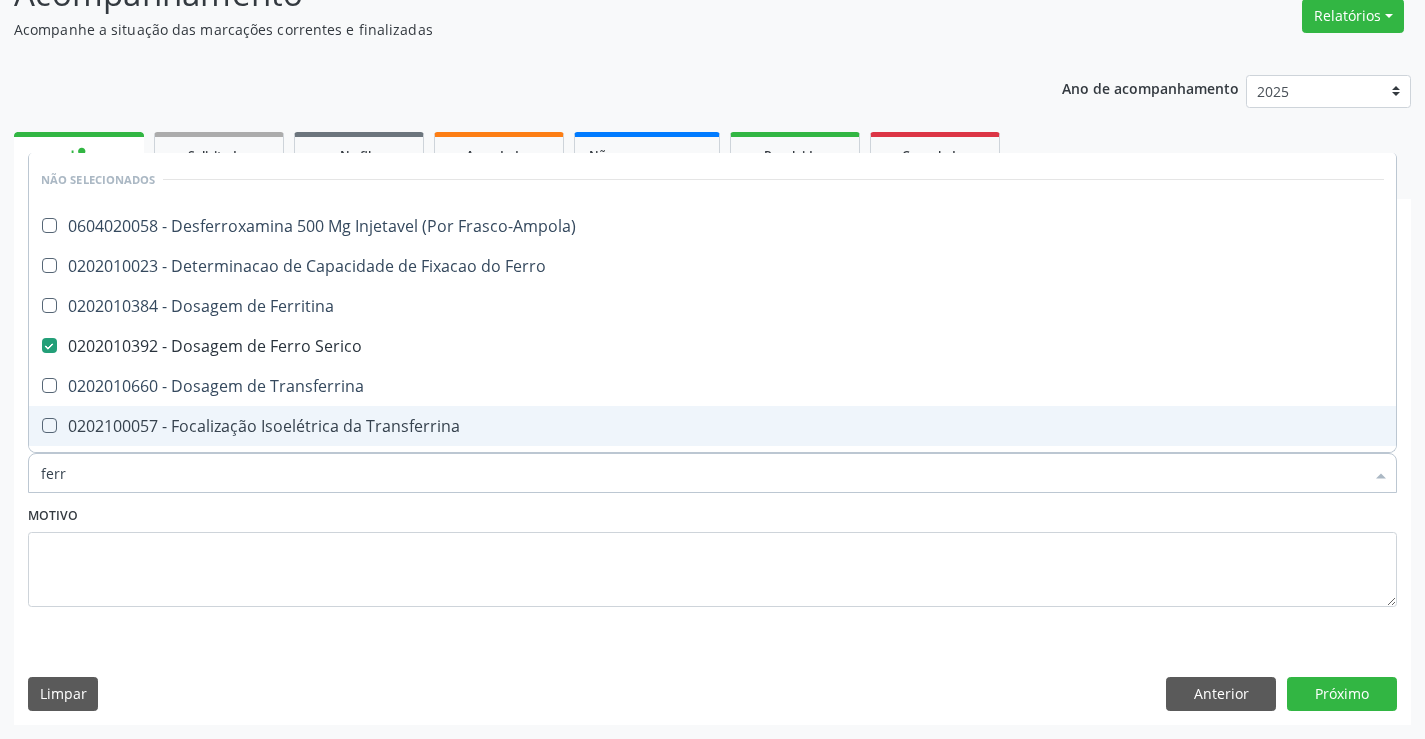 type on "ferr" 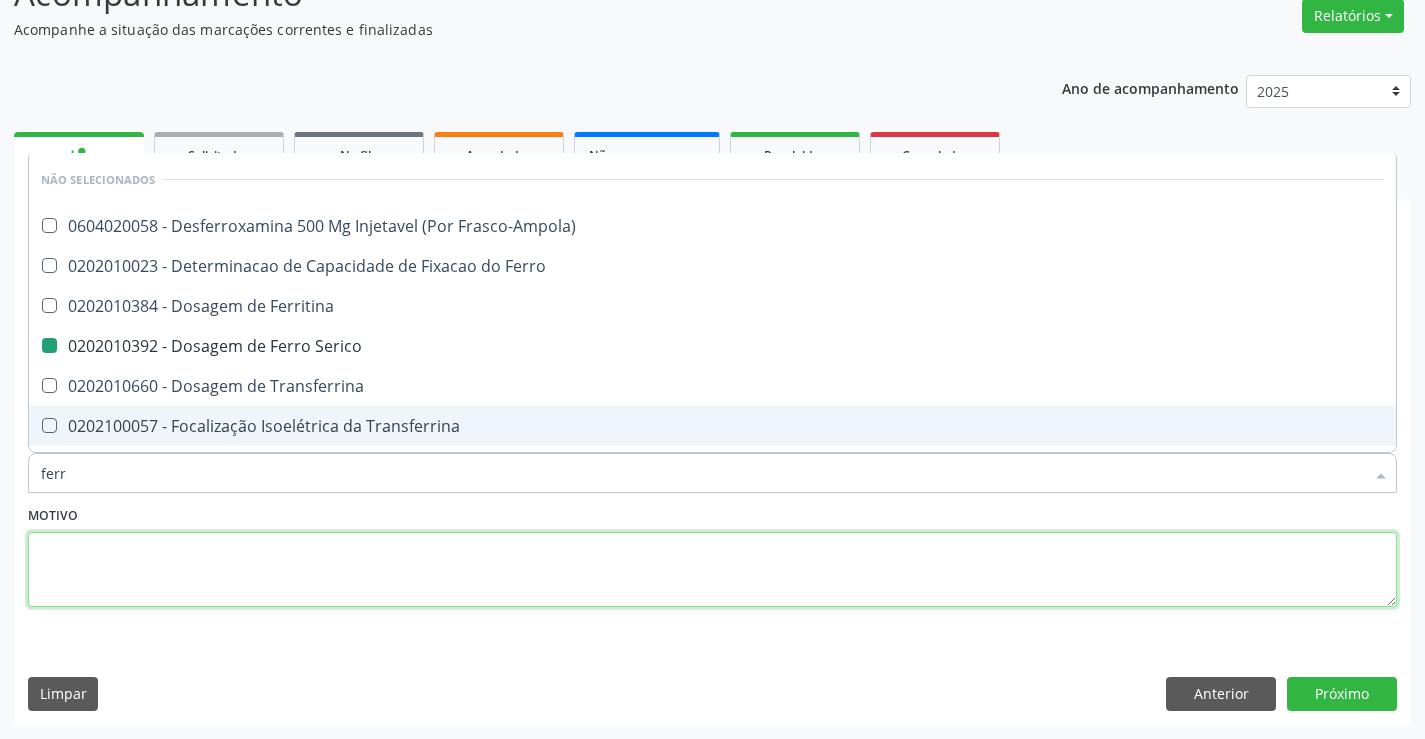 click at bounding box center (712, 570) 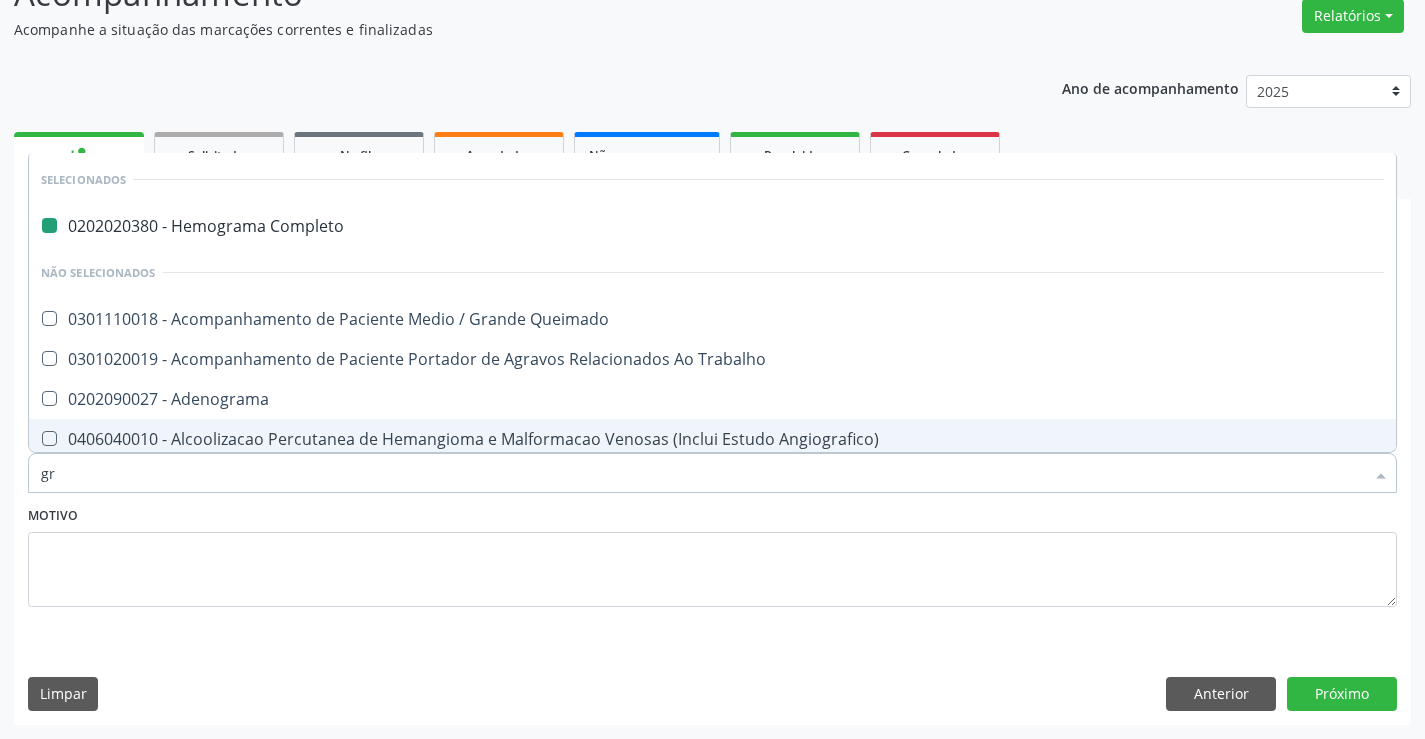 type on "gru" 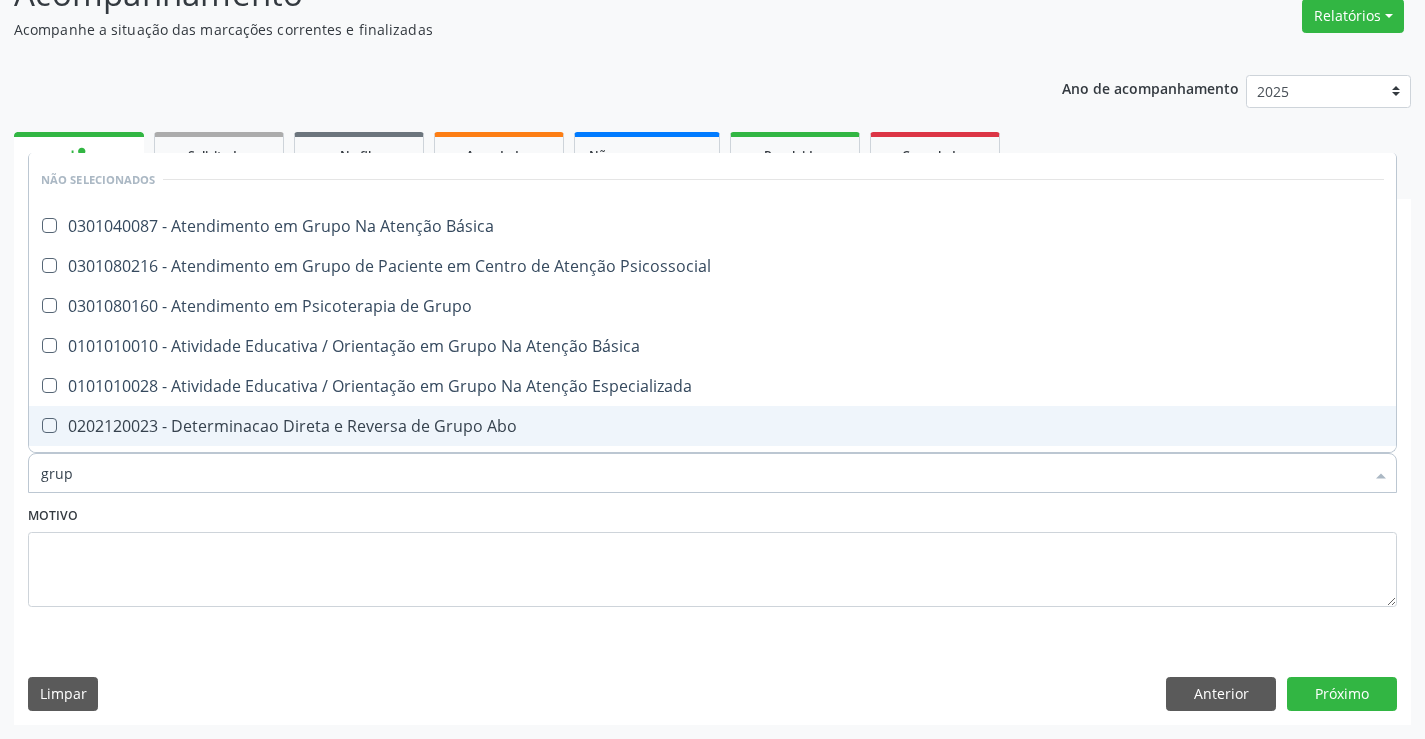 type on "grupo" 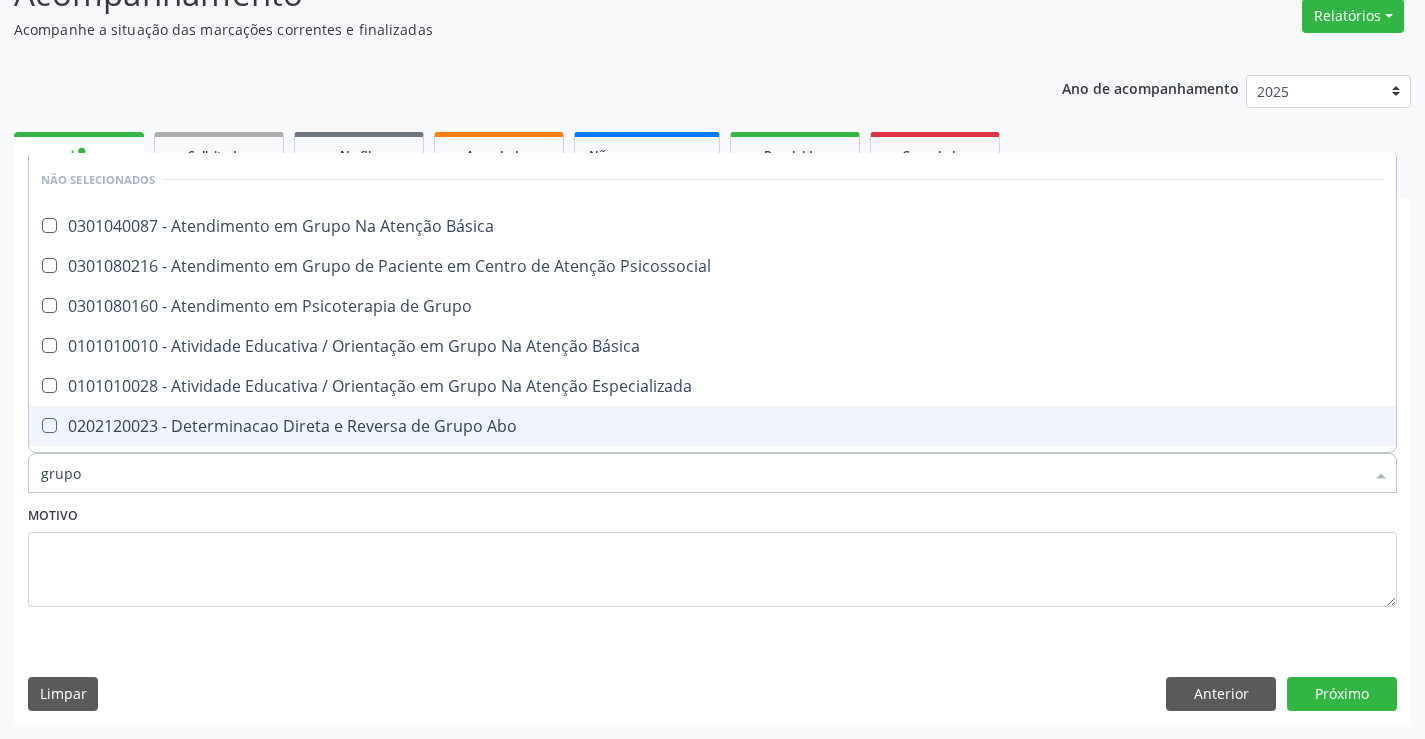 click on "0202120023 - Determinacao Direta e Reversa de Grupo Abo" at bounding box center (712, 426) 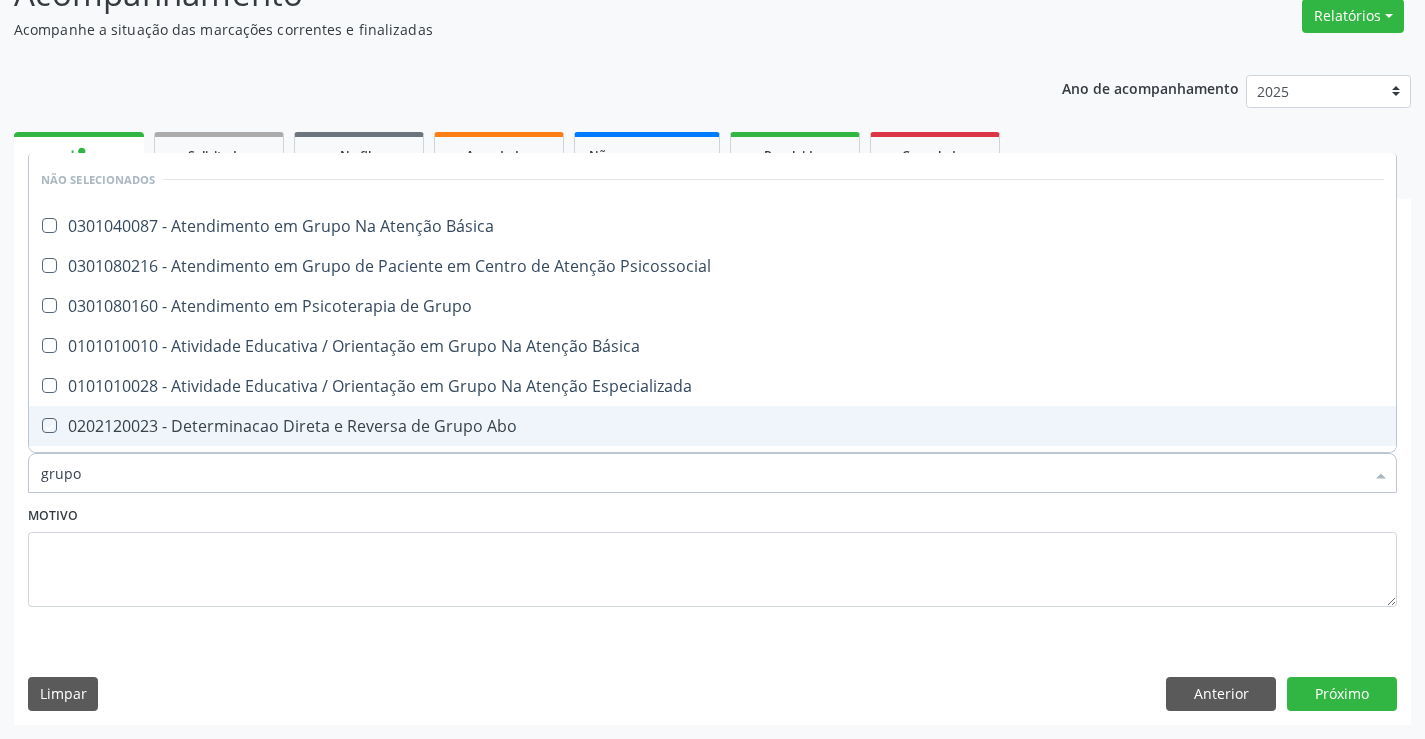 checkbox on "true" 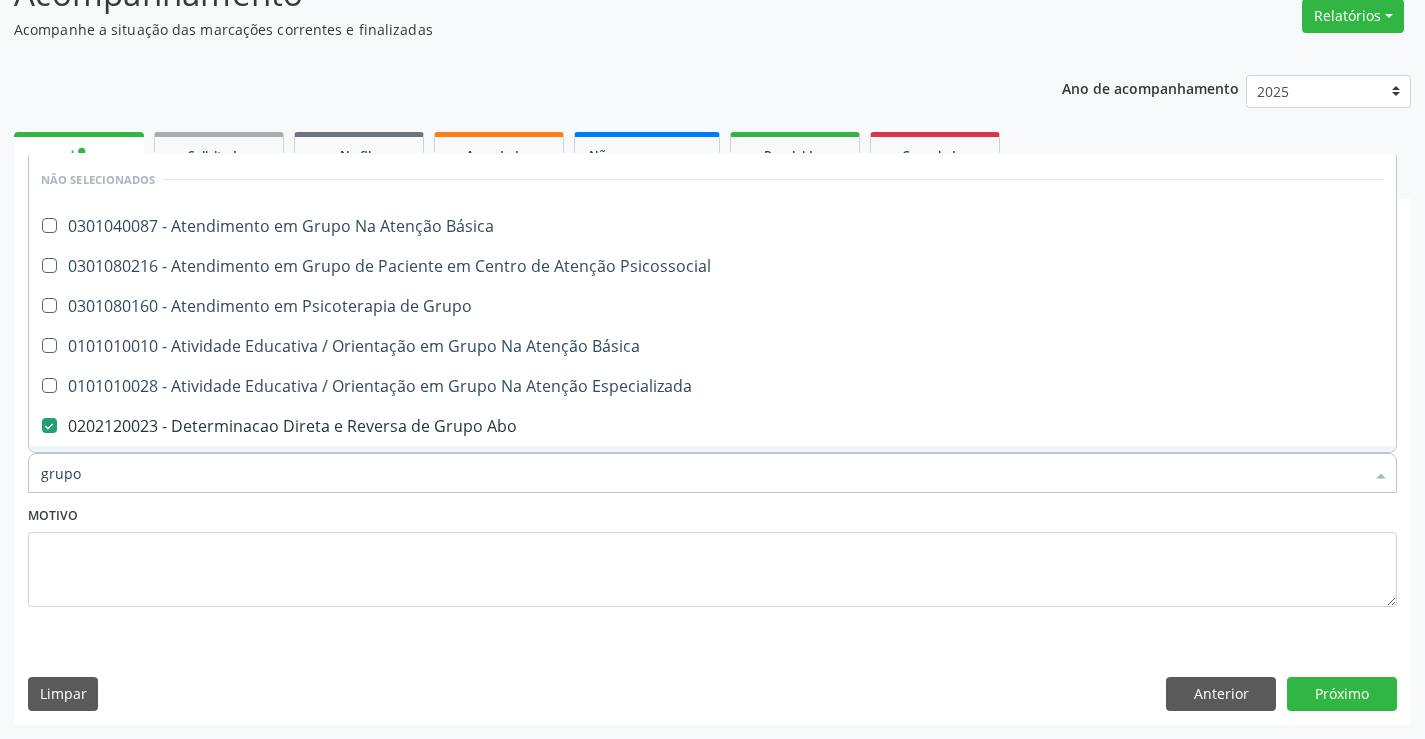 type on "grupo" 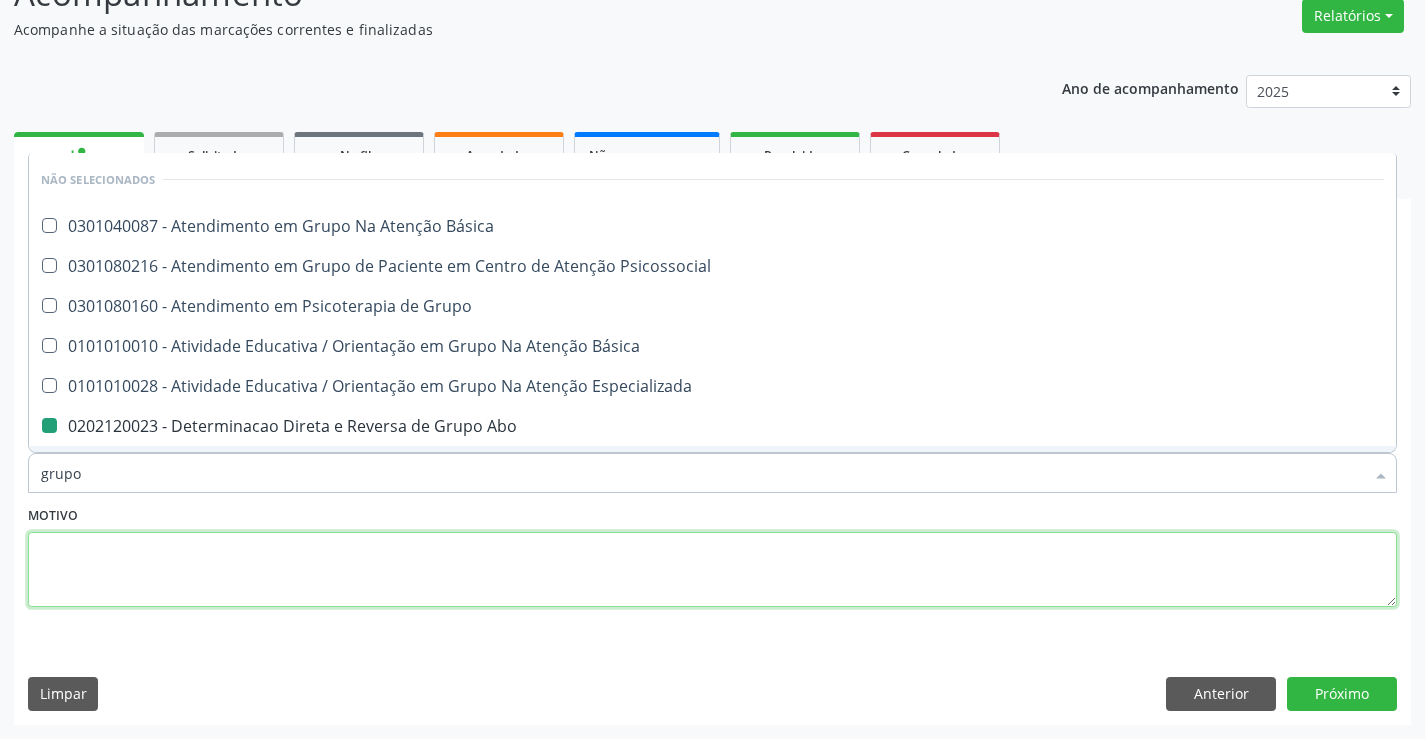 click at bounding box center (712, 570) 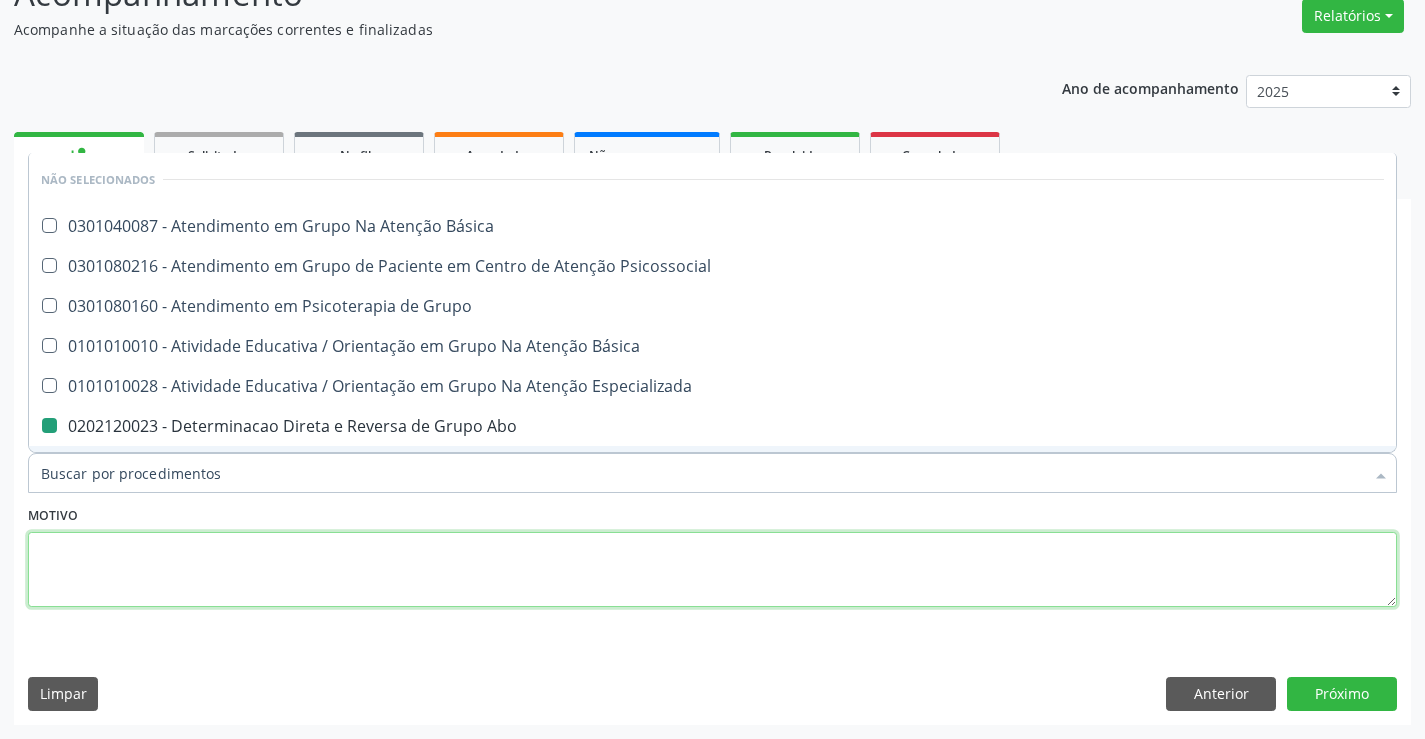 checkbox on "true" 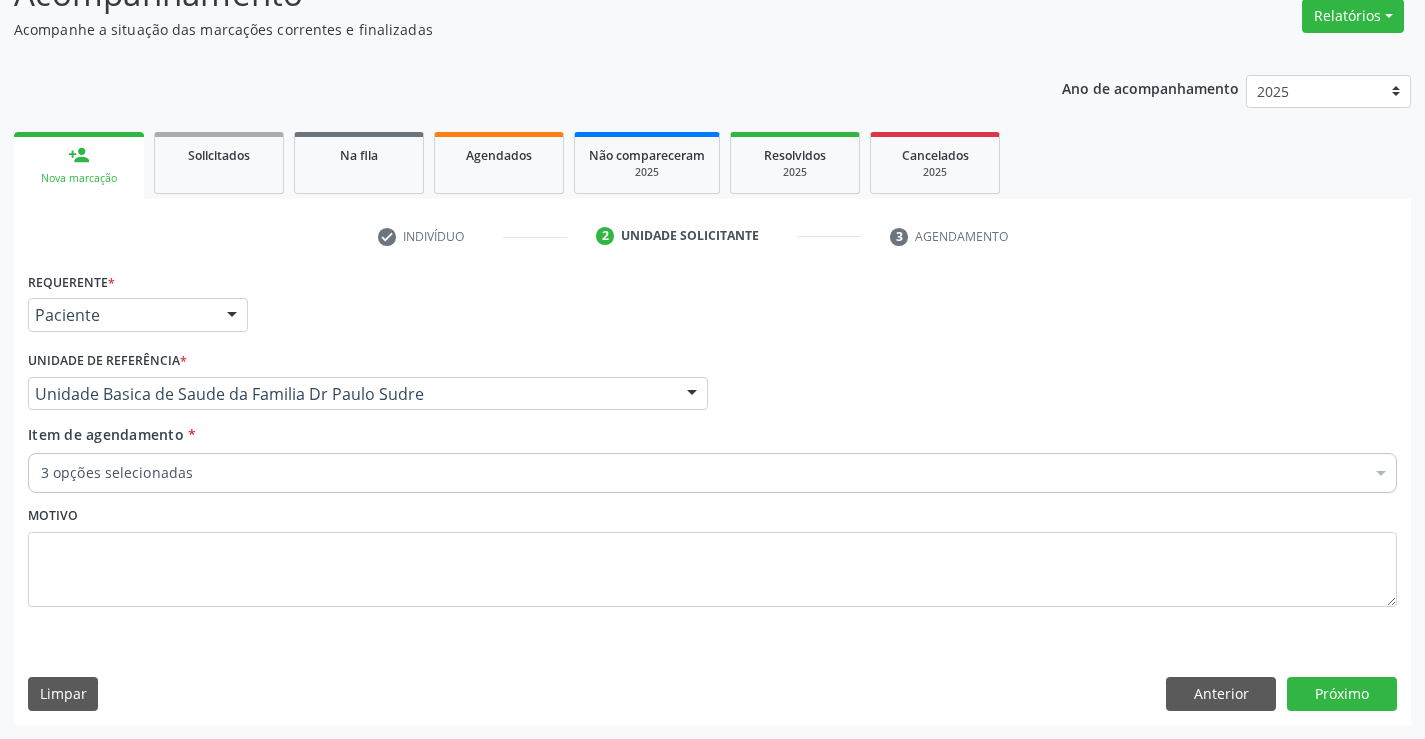 drag, startPoint x: 310, startPoint y: 559, endPoint x: 251, endPoint y: 467, distance: 109.29318 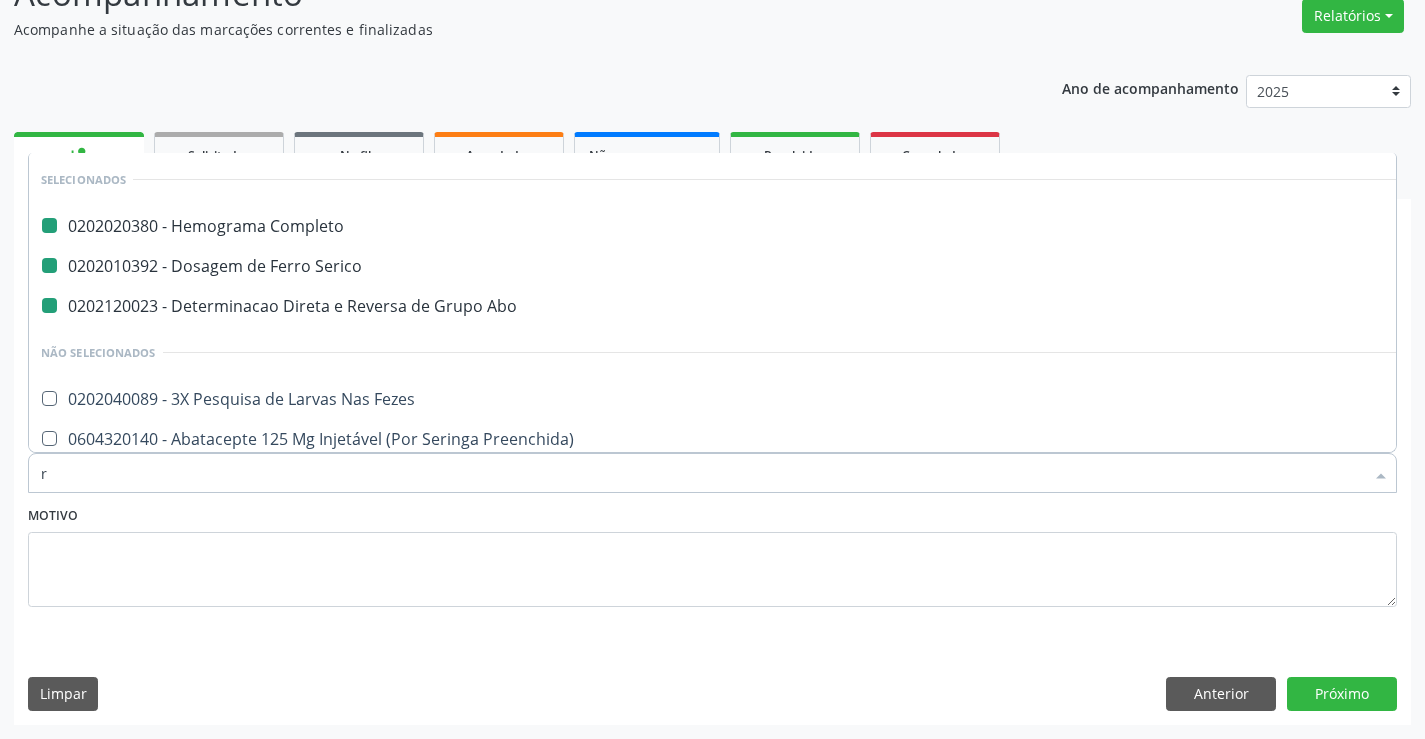 type on "rh" 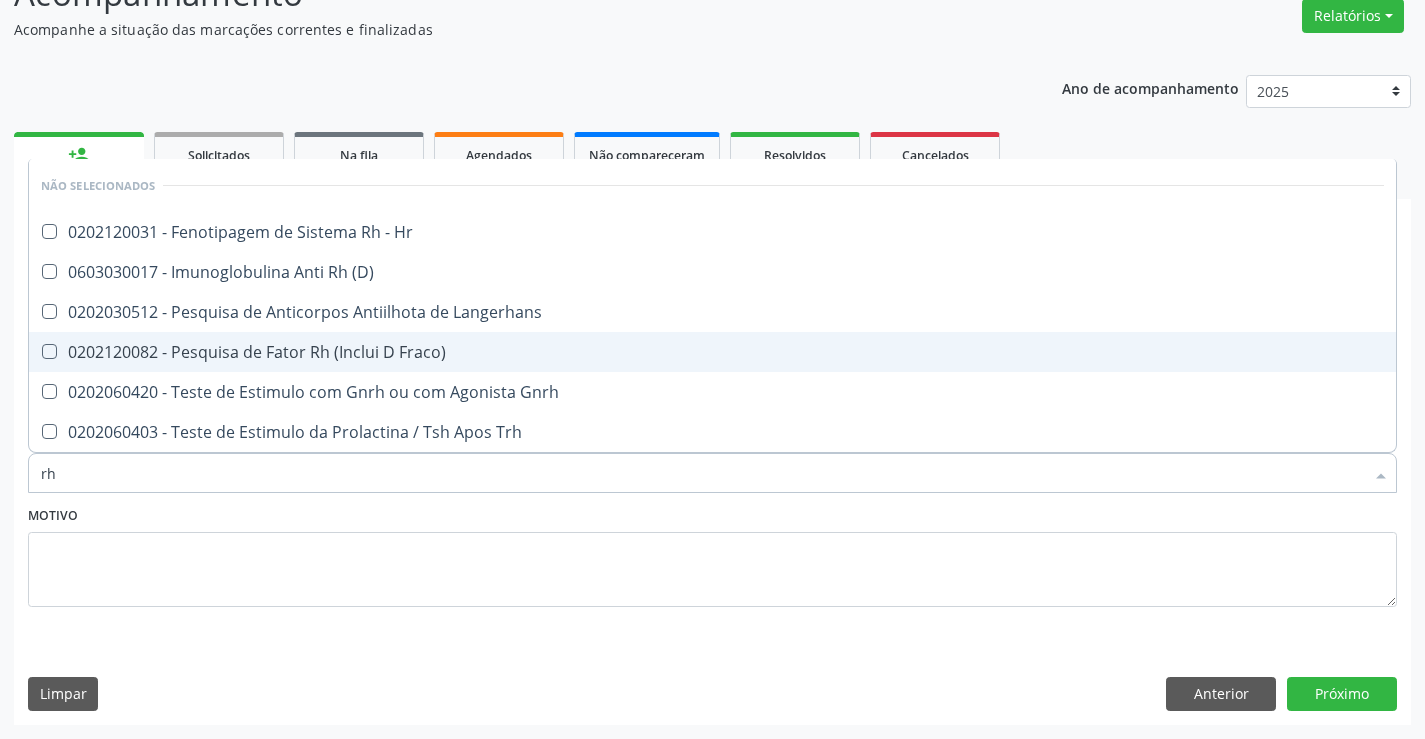 click on "0202120082 - Pesquisa de Fator Rh (Inclui D Fraco)" at bounding box center (712, 352) 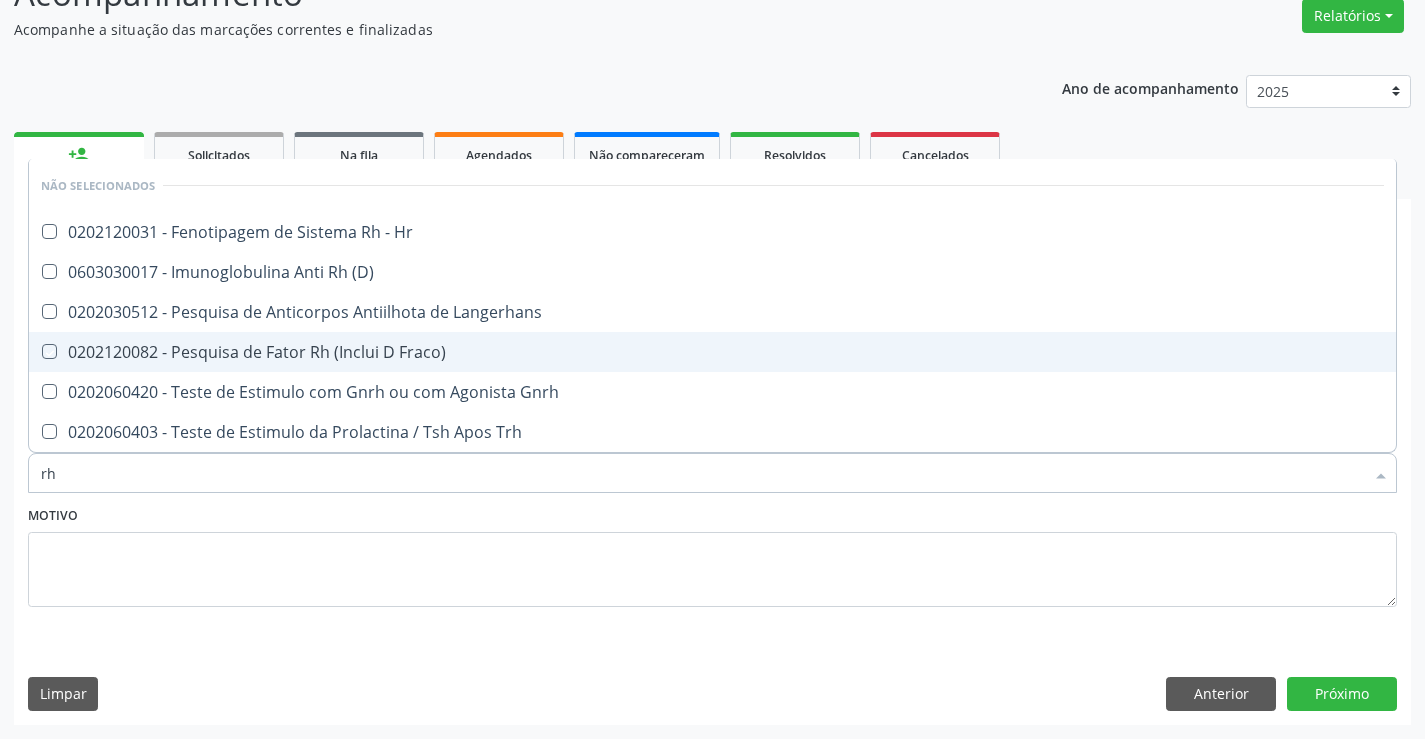 checkbox on "true" 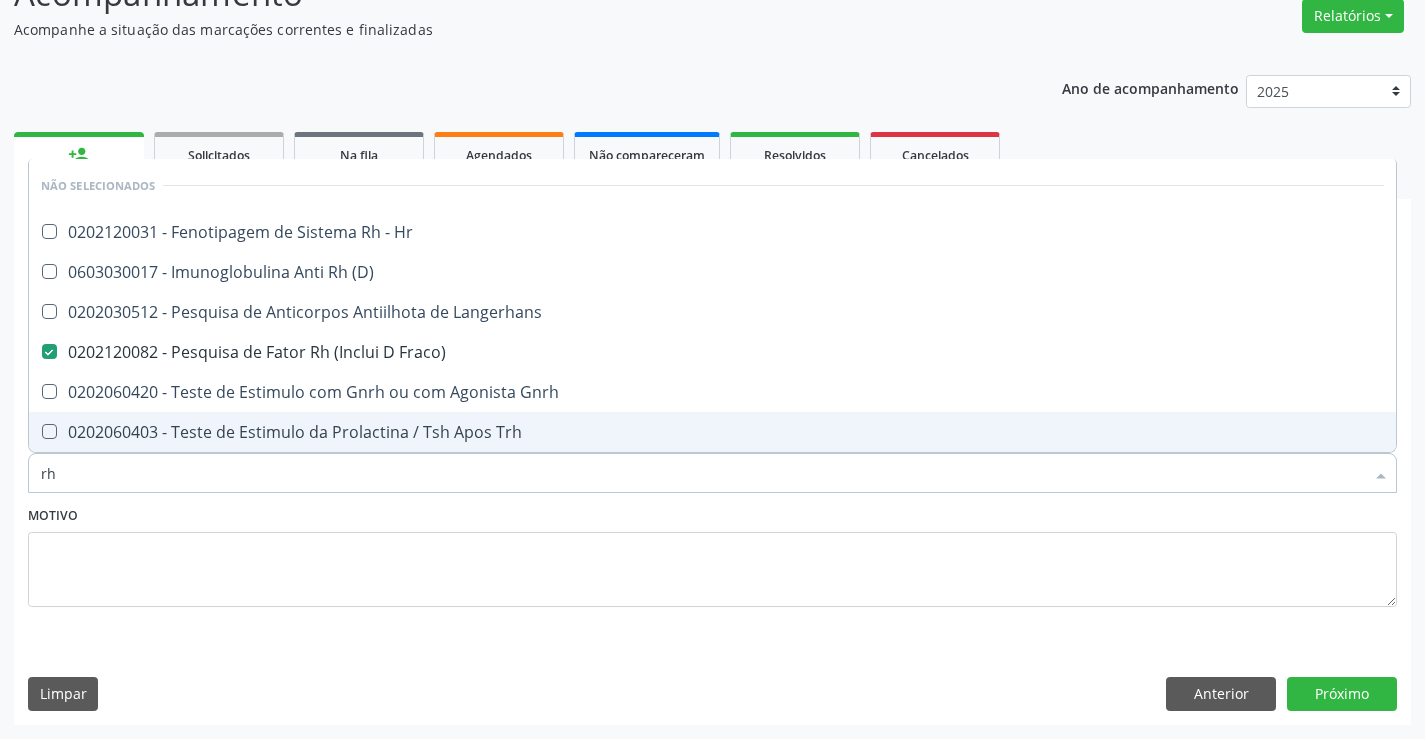 type on "rh" 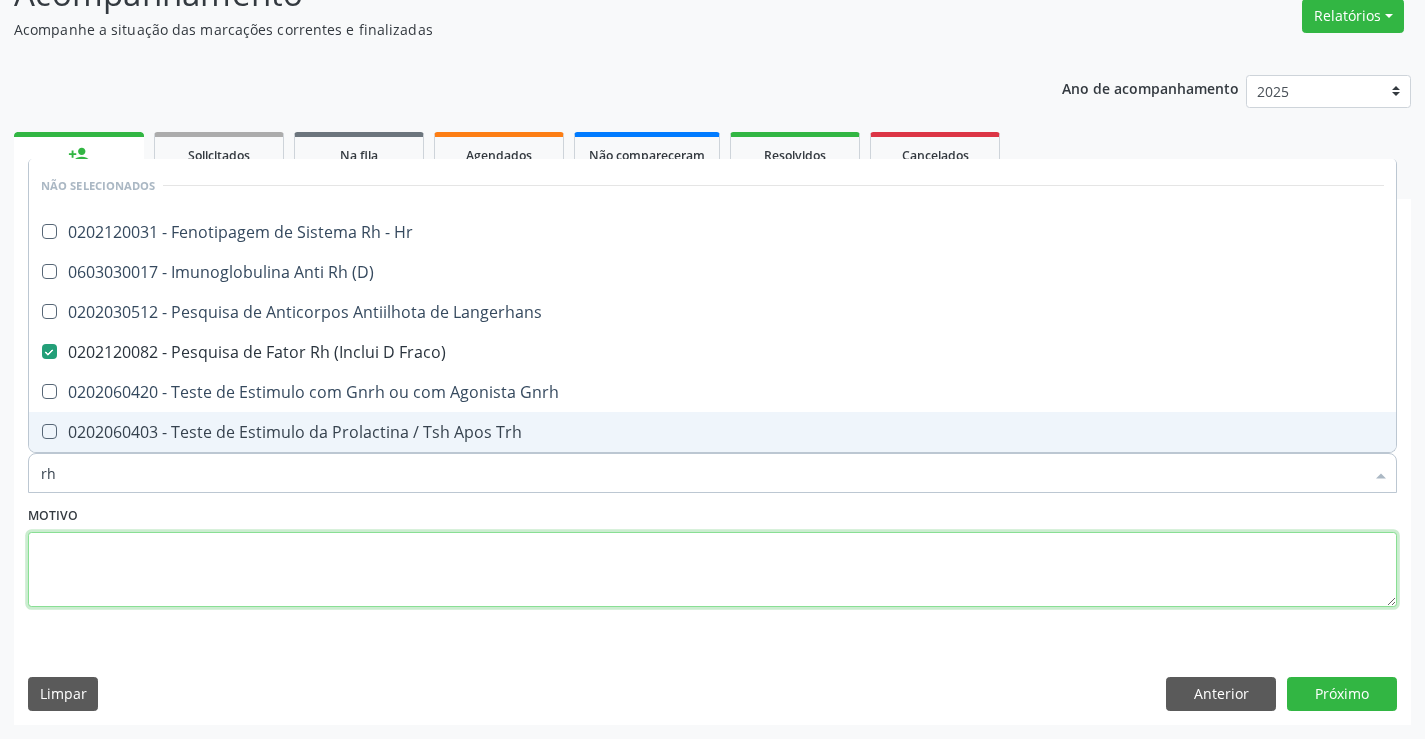 drag, startPoint x: 370, startPoint y: 571, endPoint x: 253, endPoint y: 487, distance: 144.03125 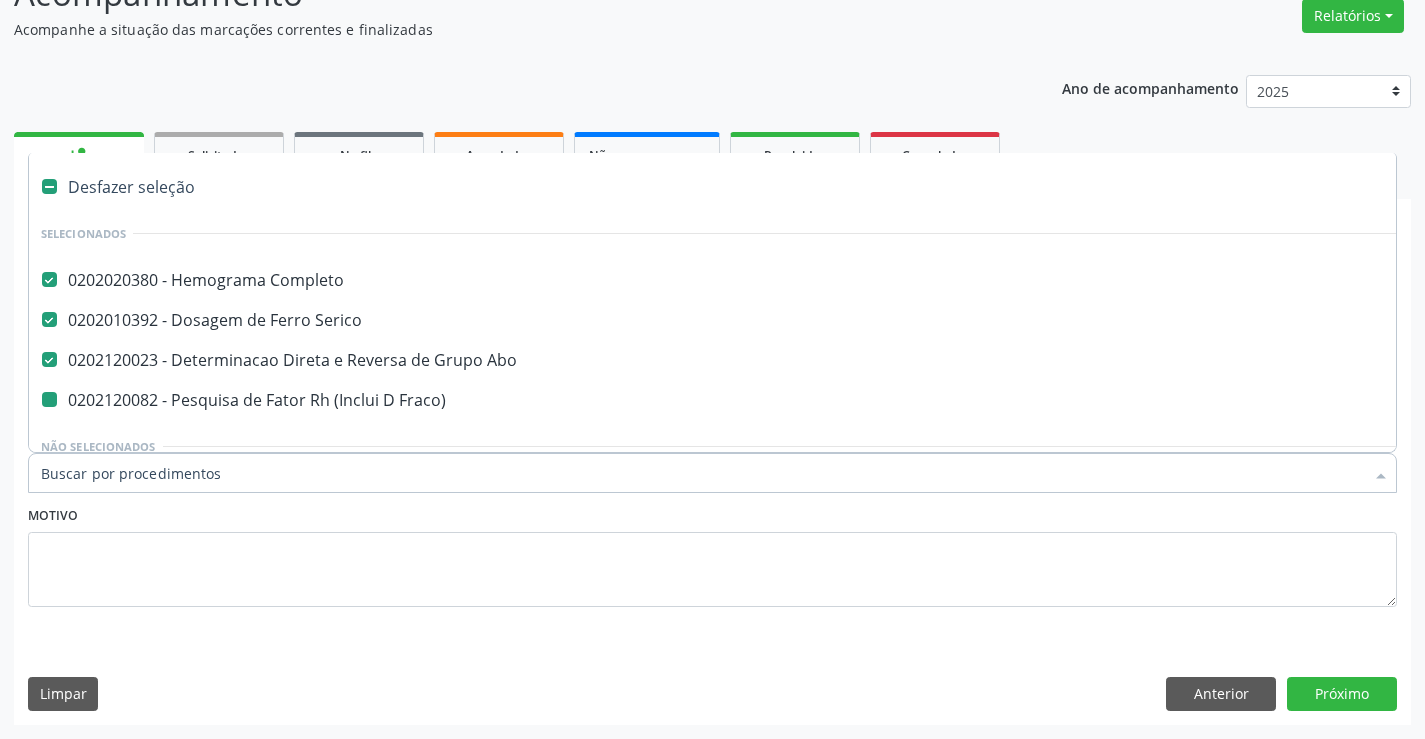 type on "u" 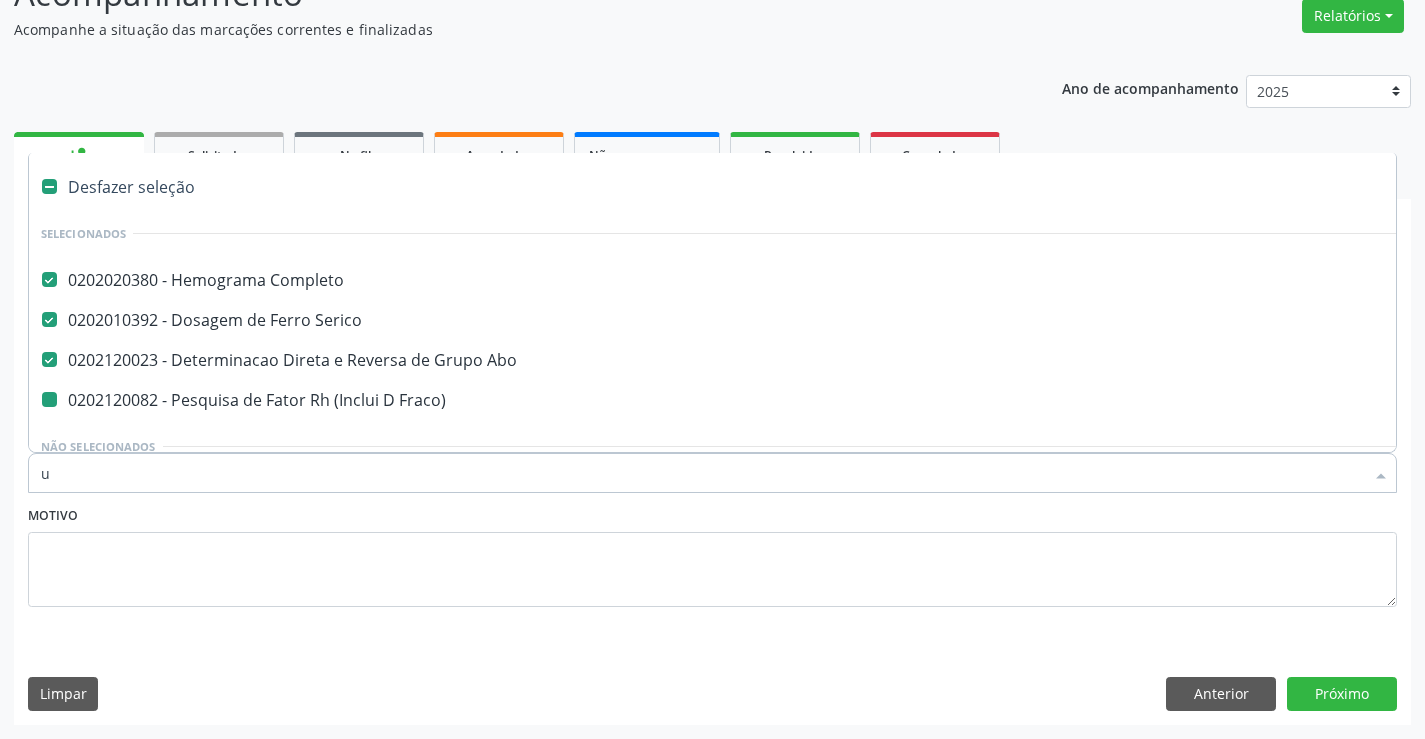 checkbox on "false" 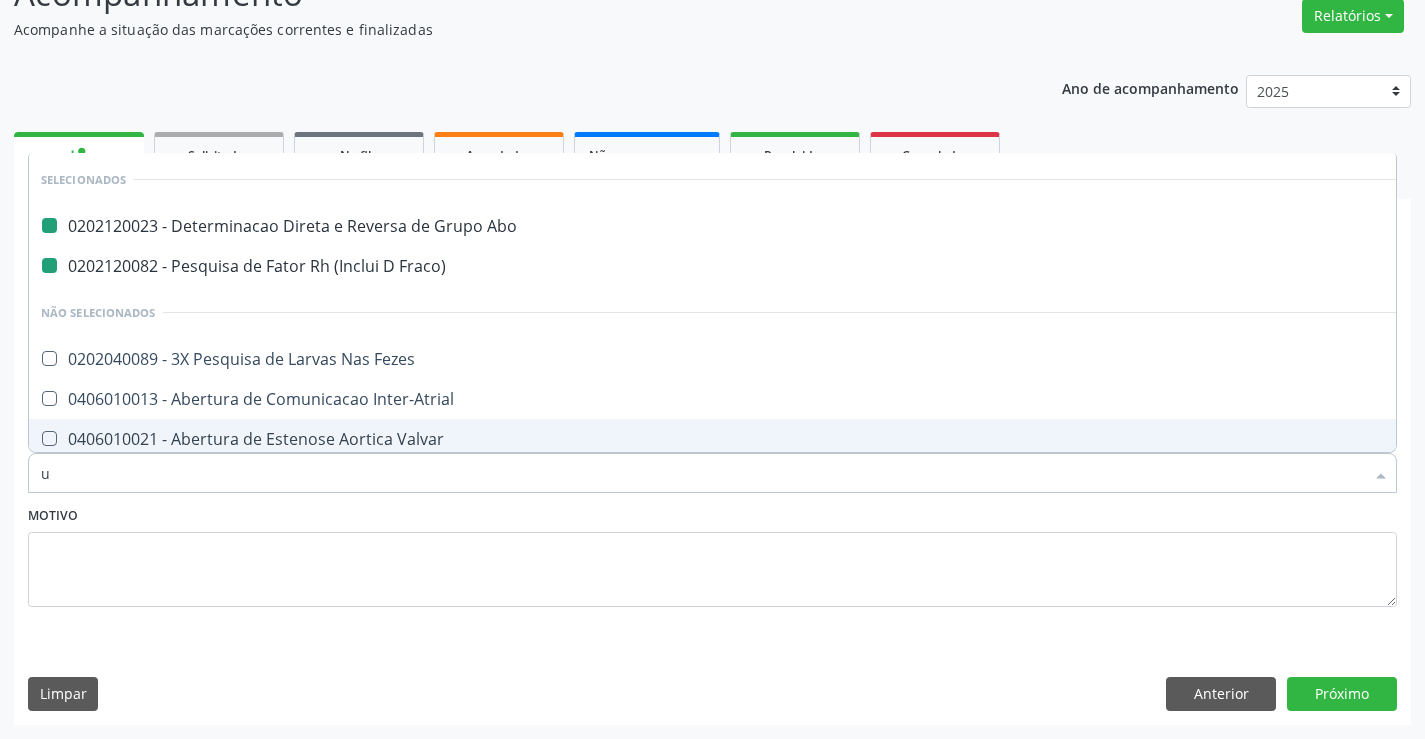 type on "ur" 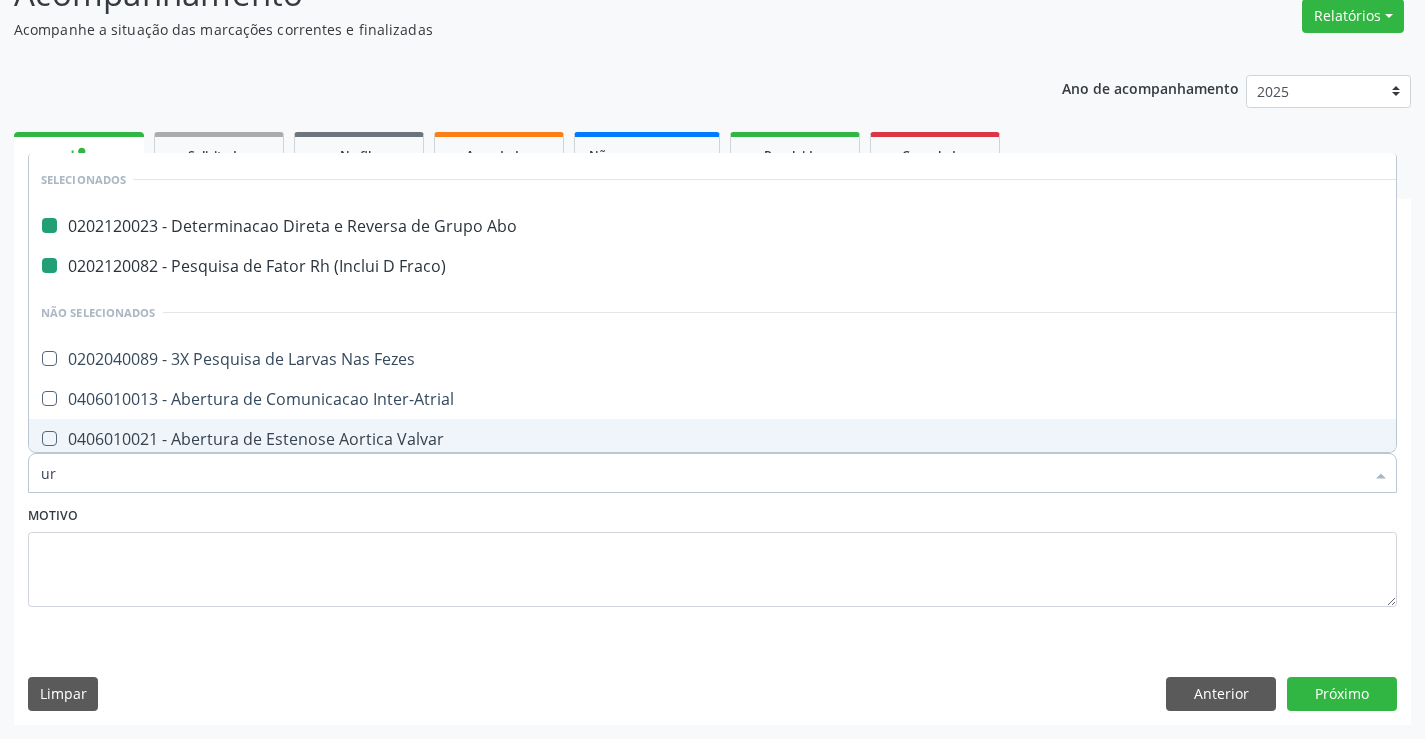 checkbox on "false" 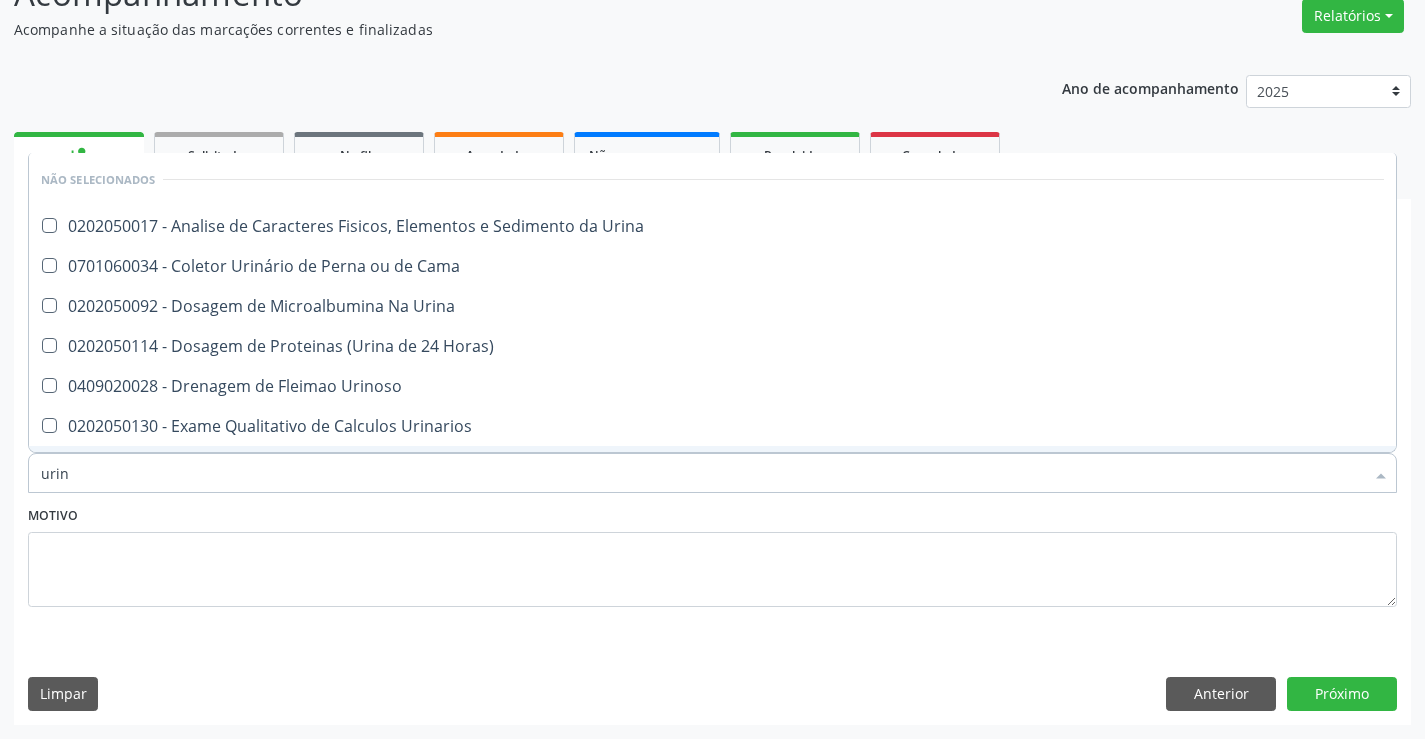 type on "urina" 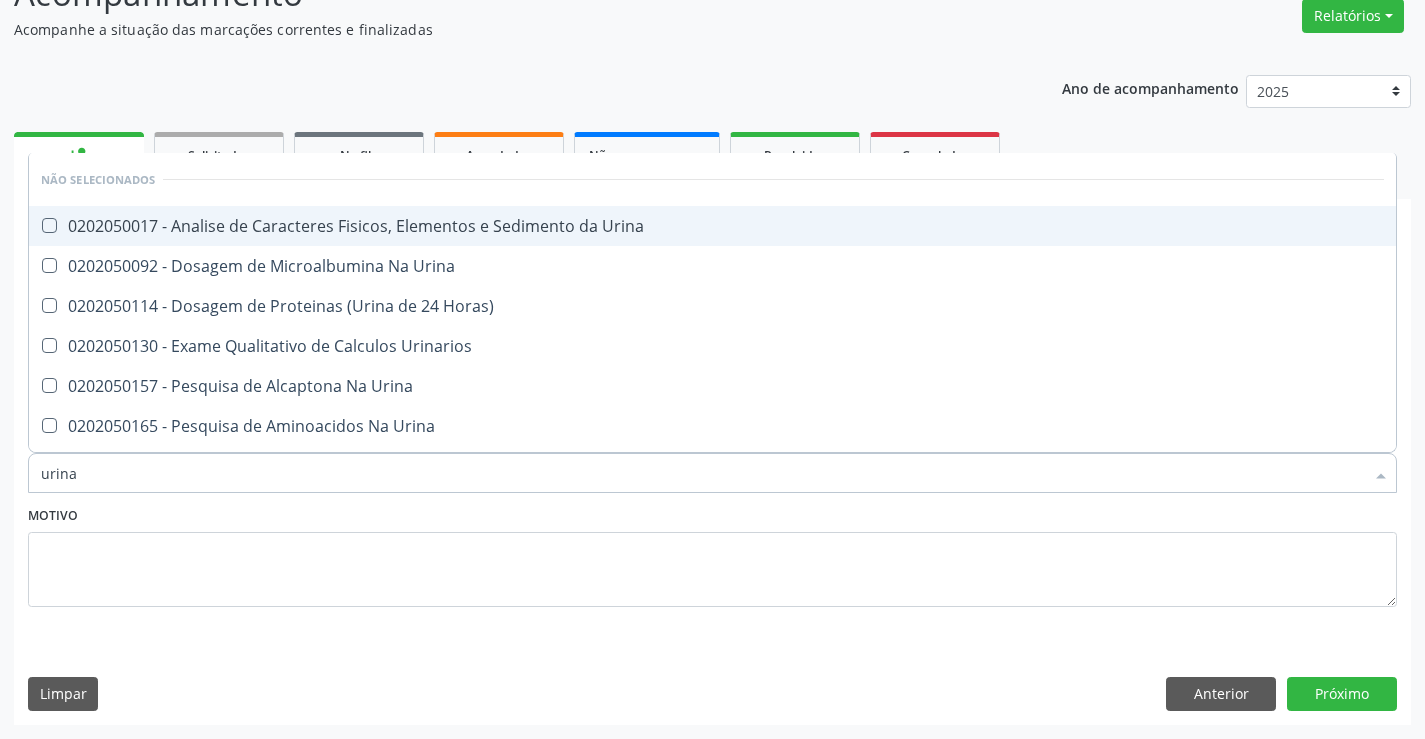 drag, startPoint x: 282, startPoint y: 232, endPoint x: 318, endPoint y: 501, distance: 271.39822 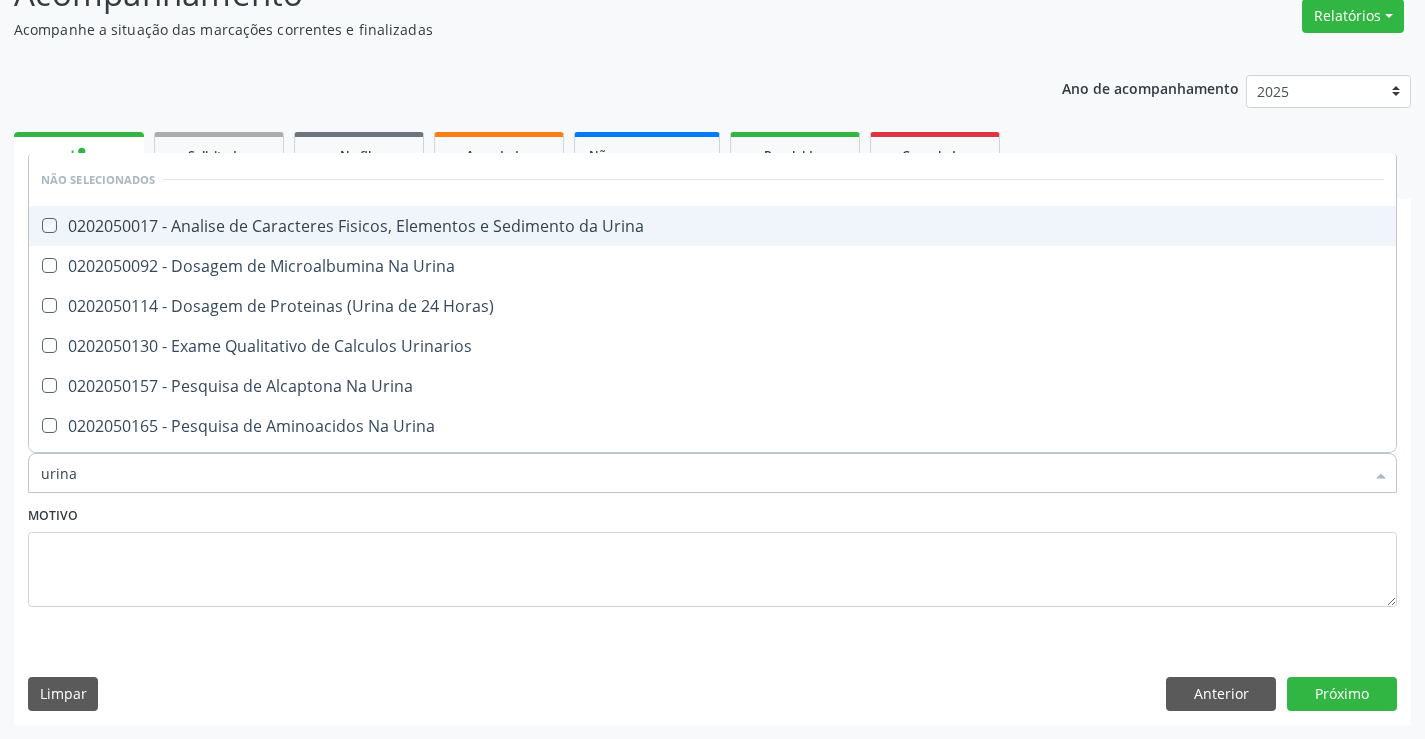 checkbox on "true" 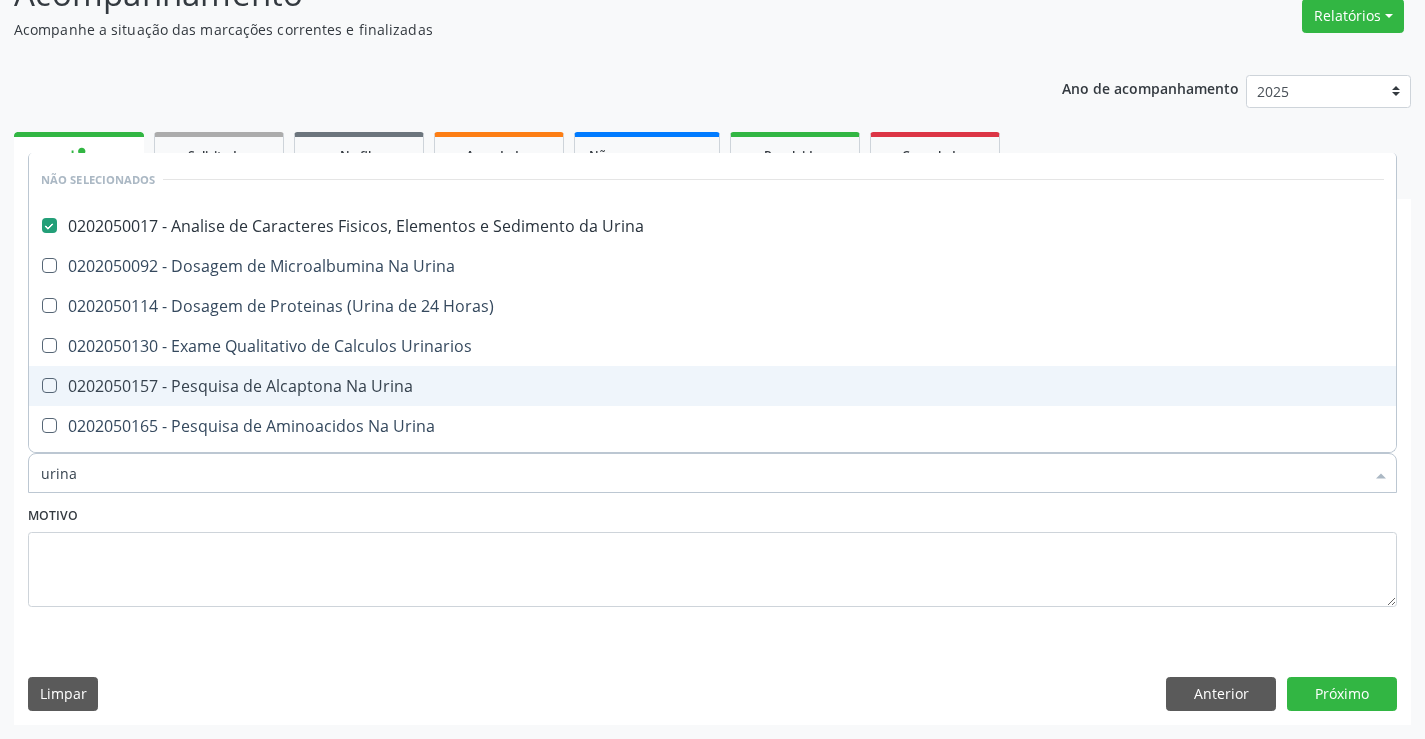 type on "urina" 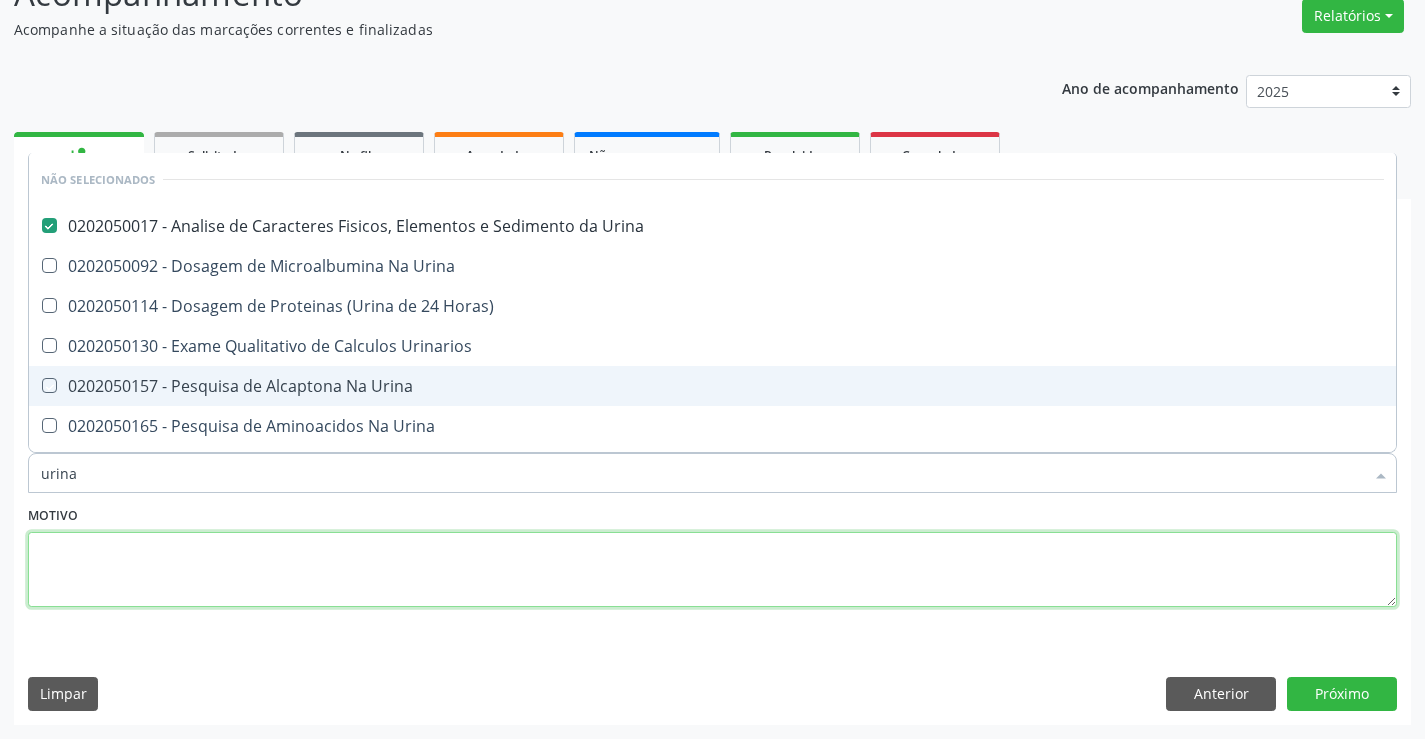 drag, startPoint x: 285, startPoint y: 589, endPoint x: 295, endPoint y: 491, distance: 98.50888 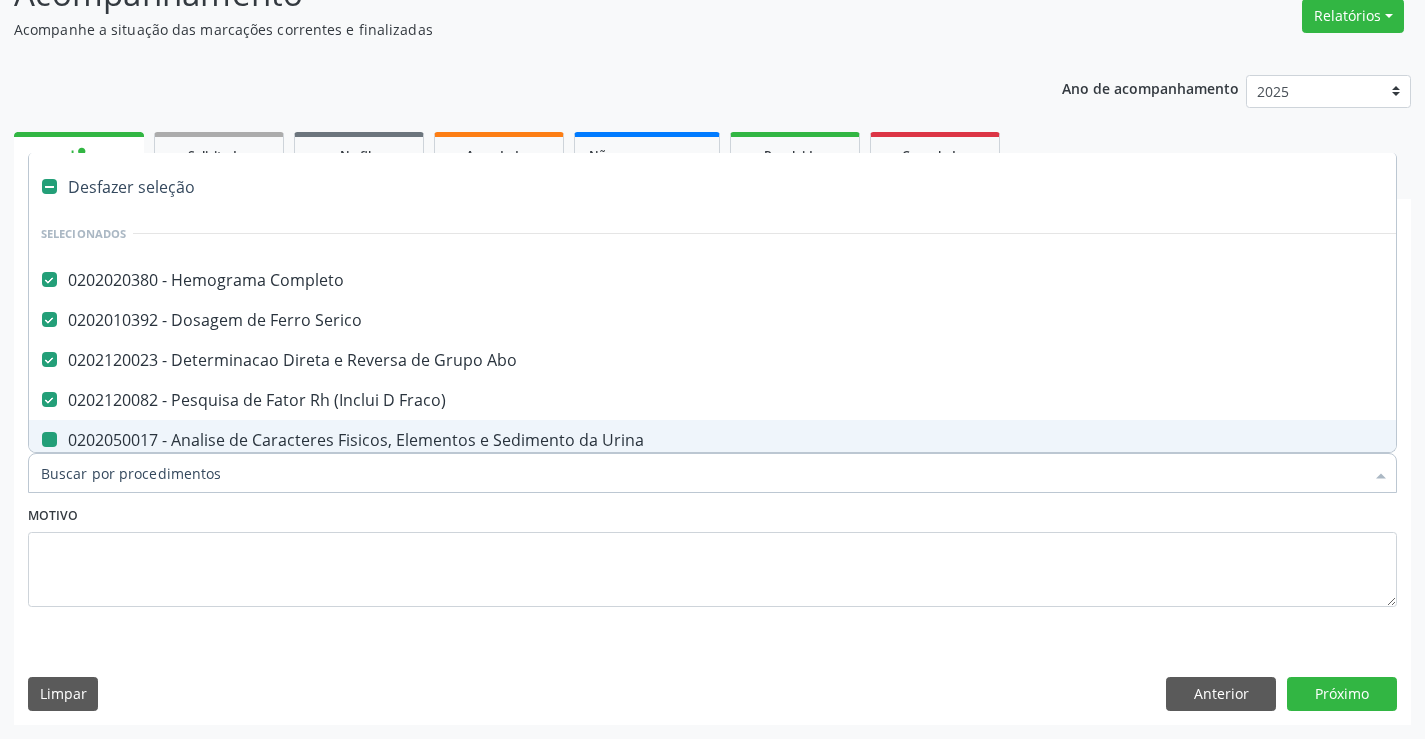 type on "f" 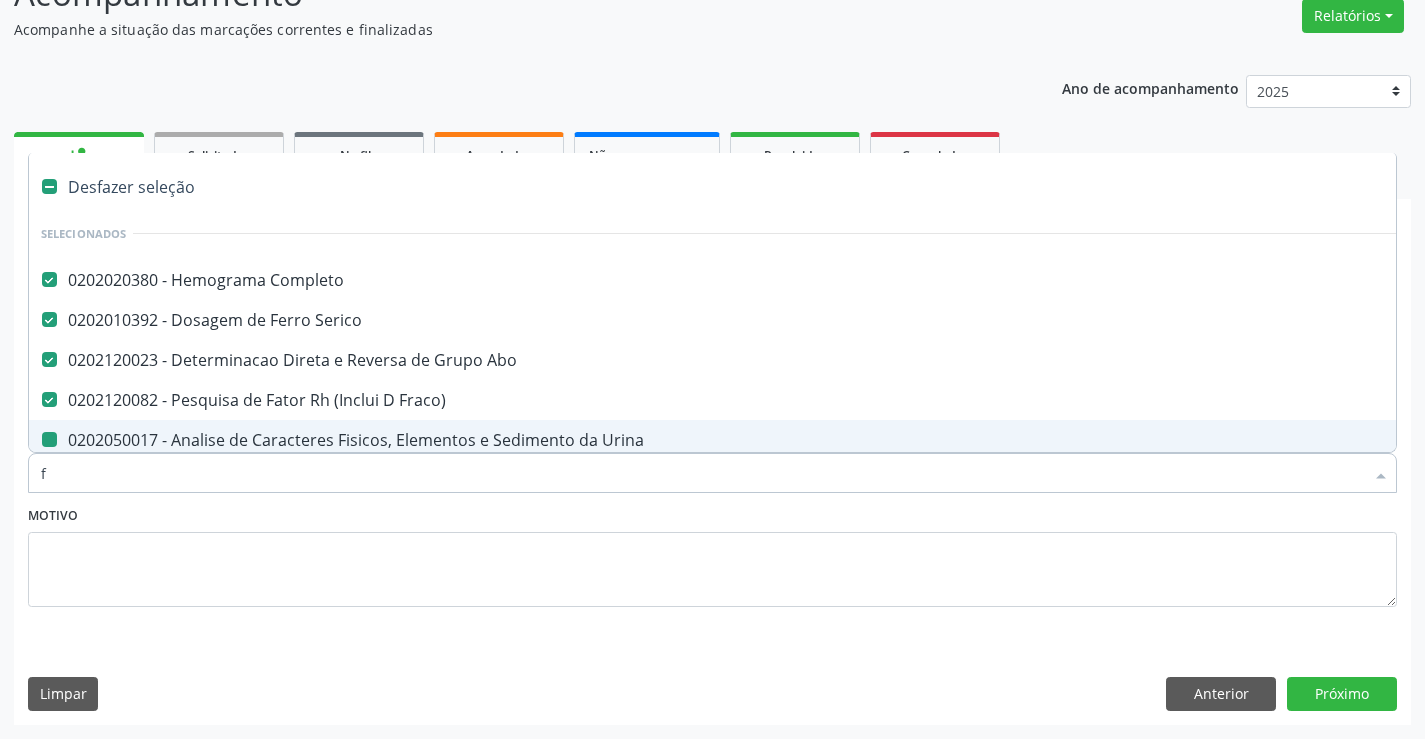 checkbox on "false" 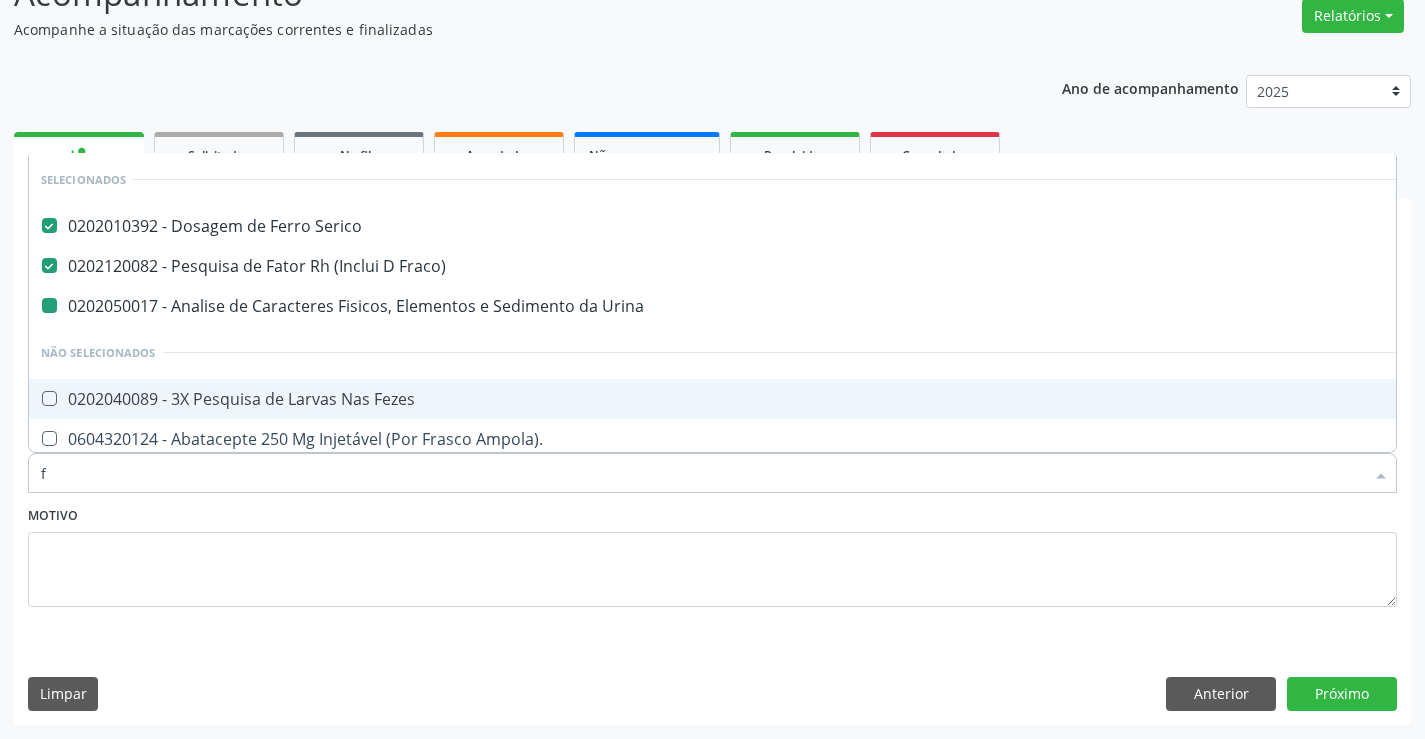 type on "fe" 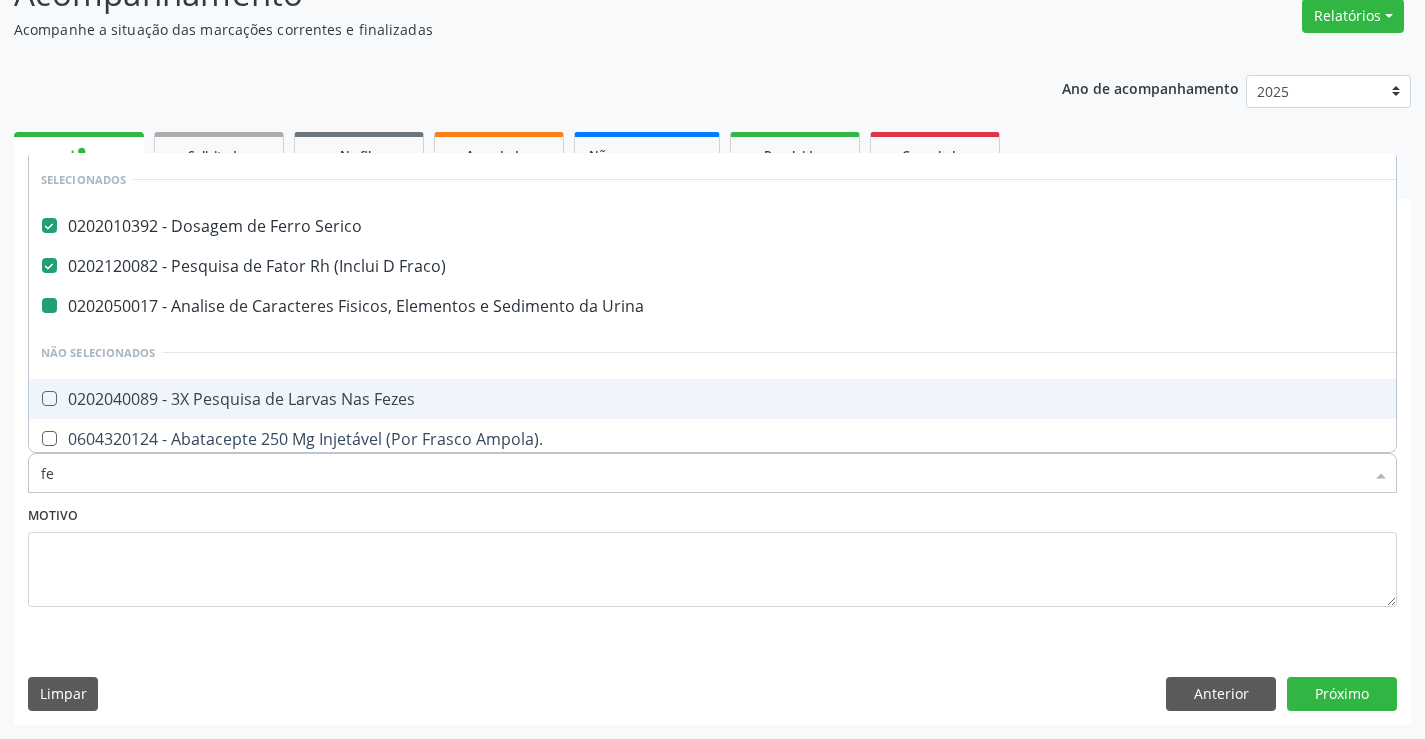 checkbox on "false" 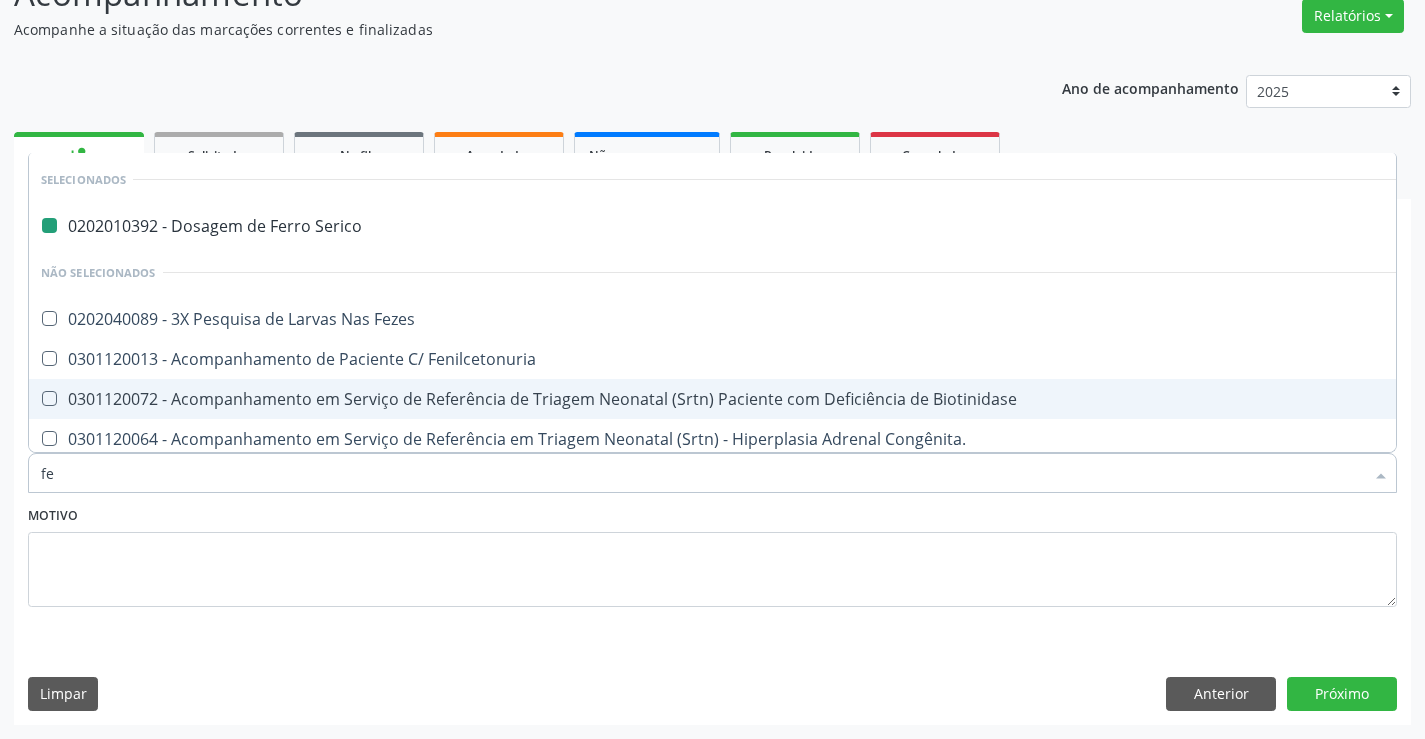 type on "fez" 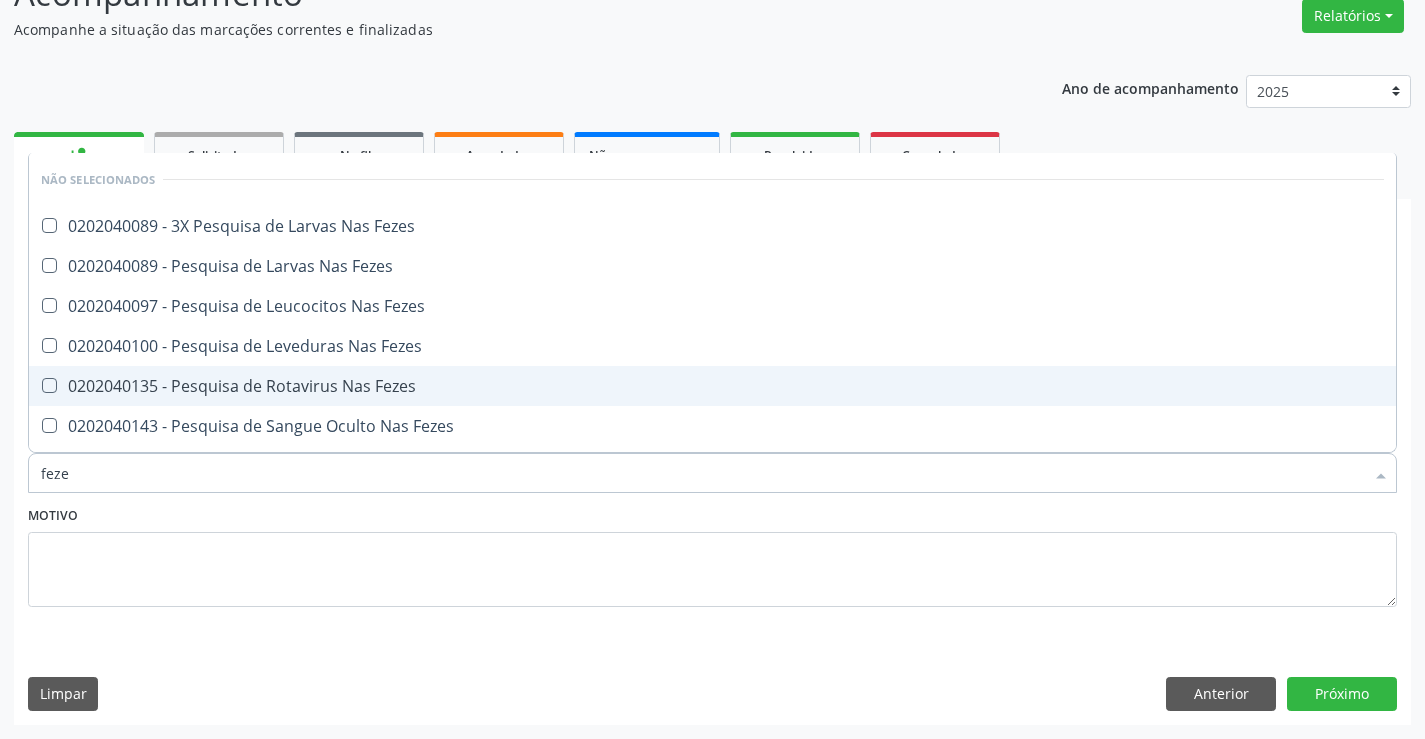 type on "fezes" 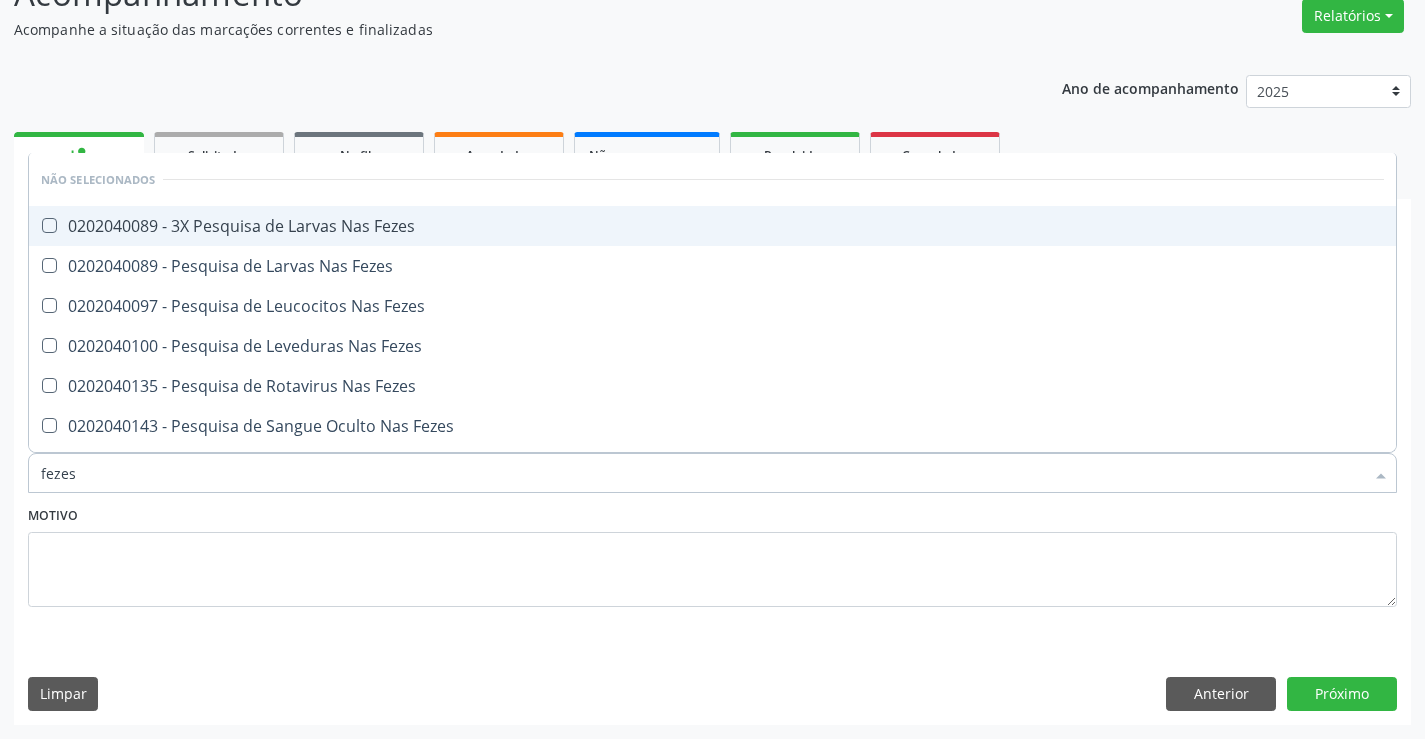 drag, startPoint x: 229, startPoint y: 228, endPoint x: 298, endPoint y: 302, distance: 101.17806 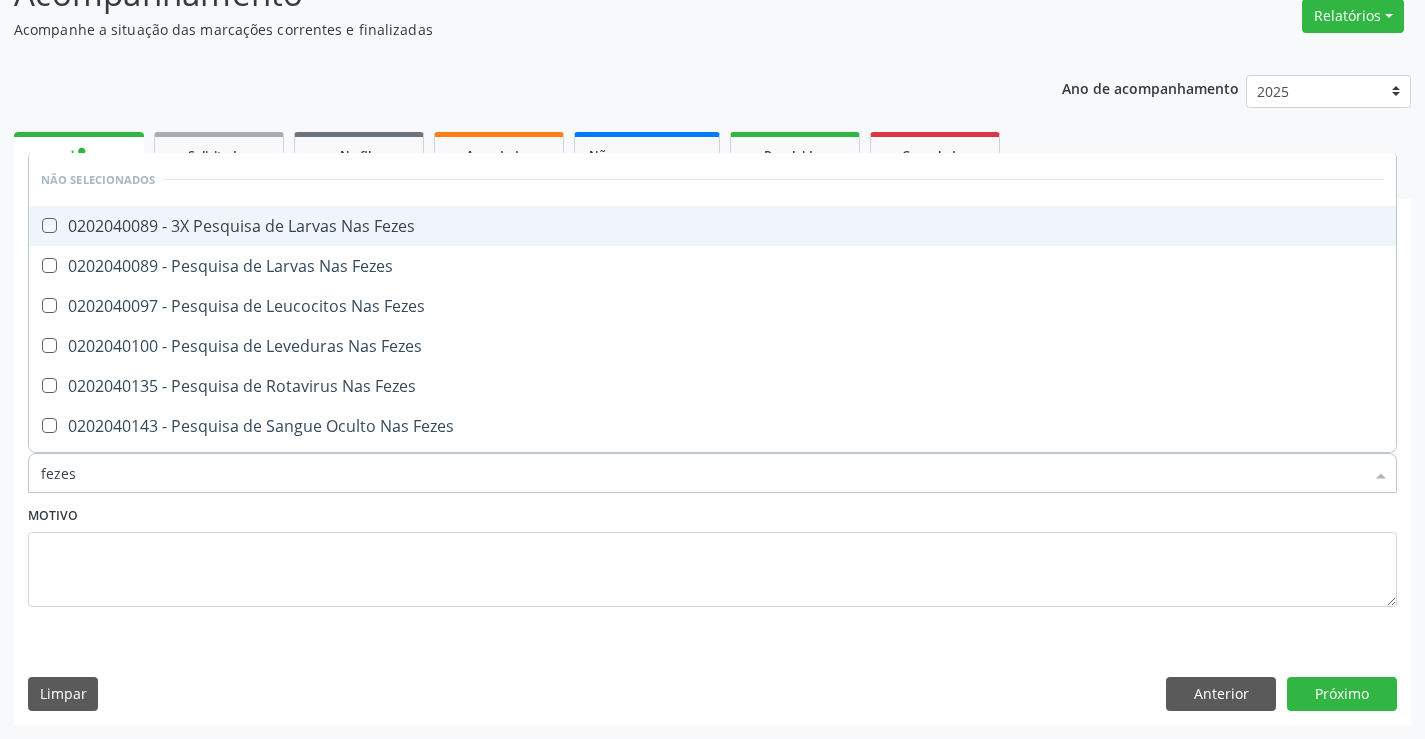 checkbox on "true" 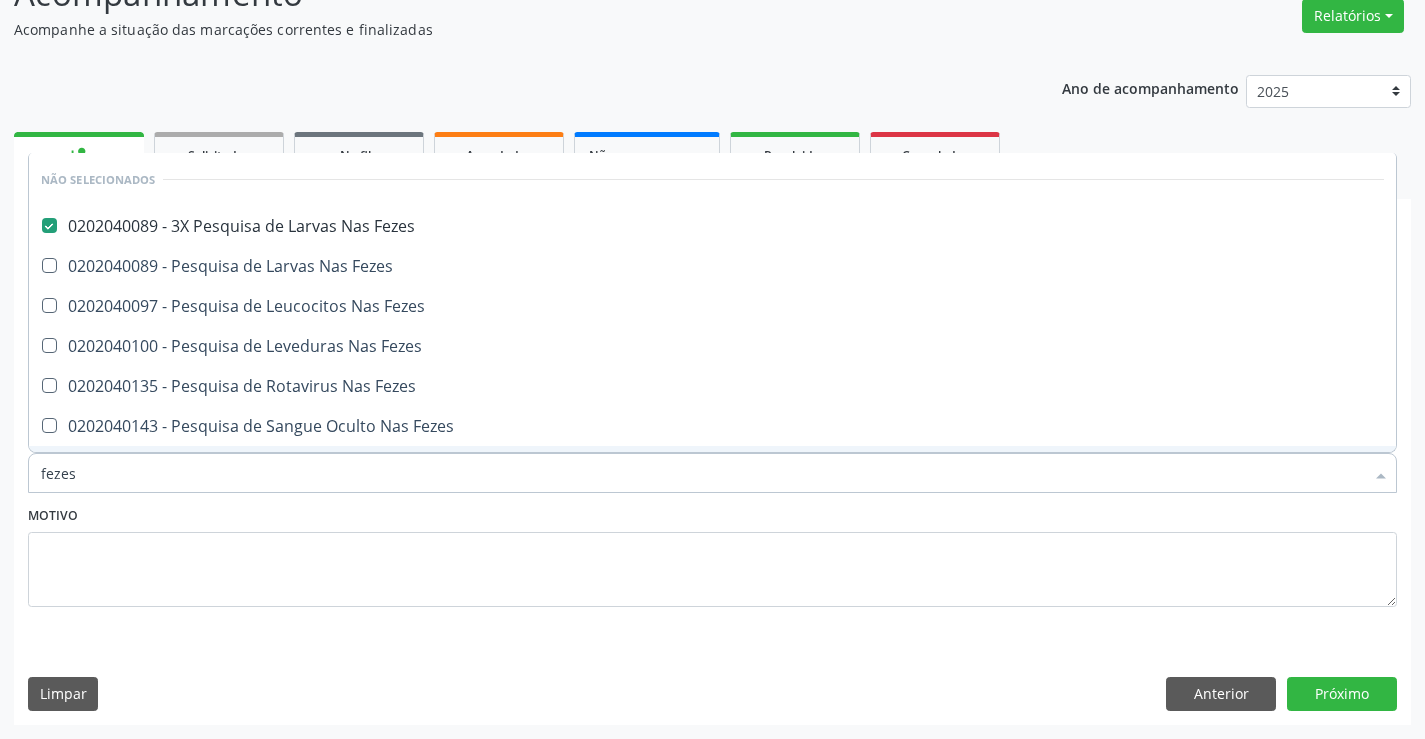 type on "fezes" 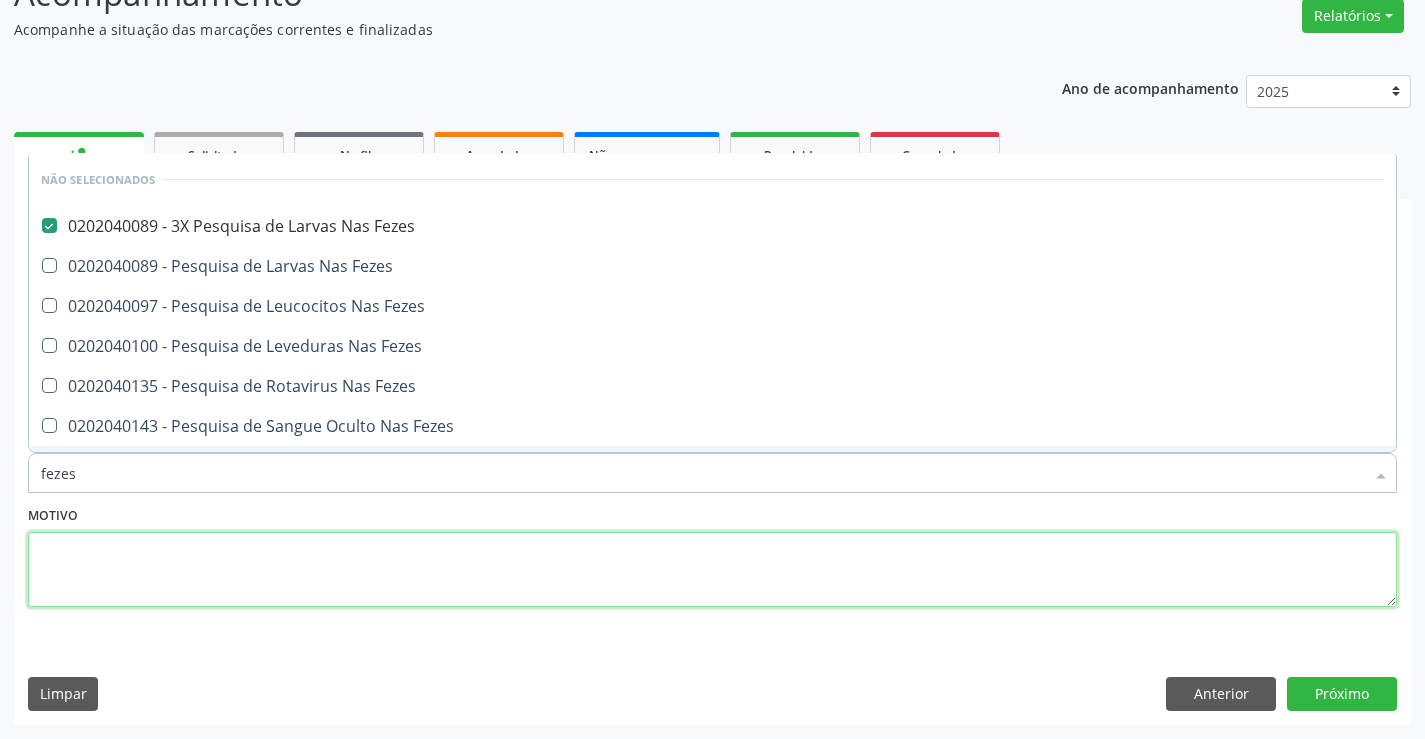 click at bounding box center [712, 570] 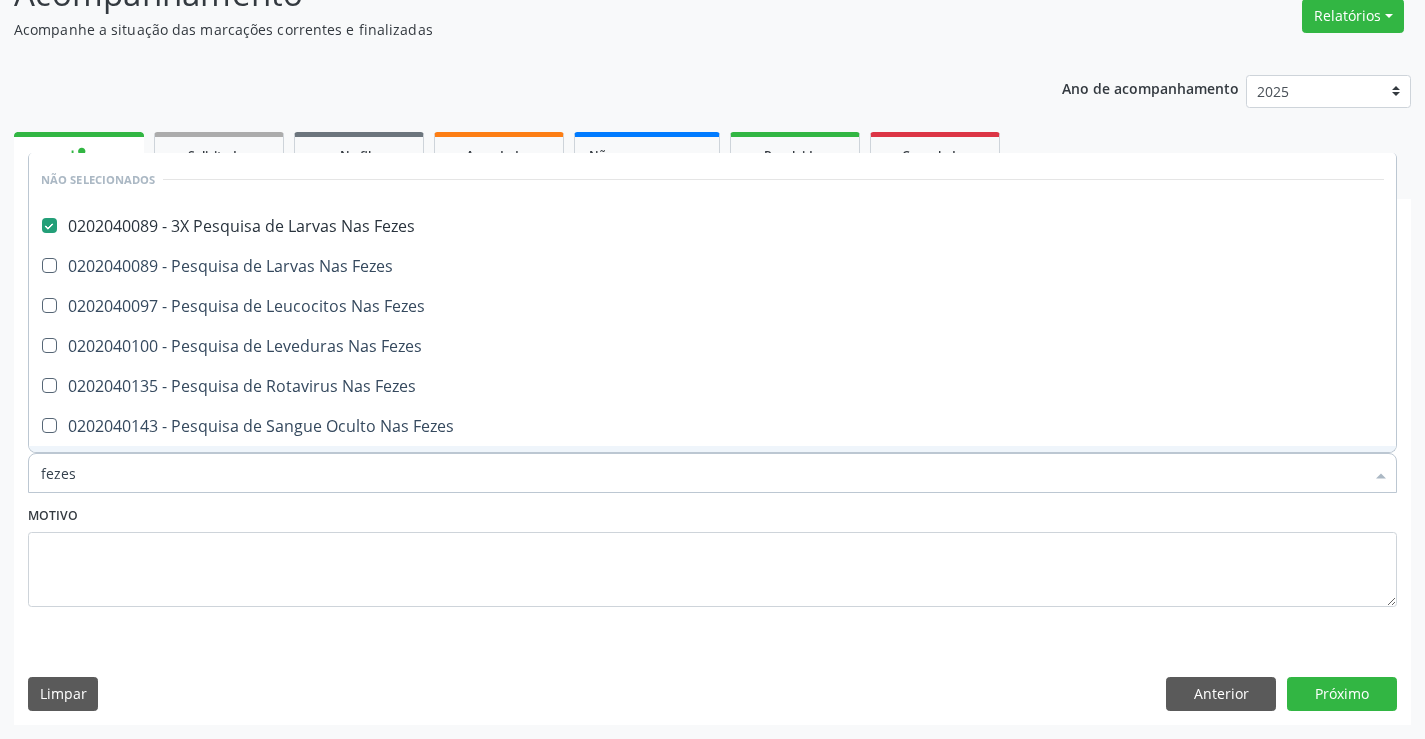 type 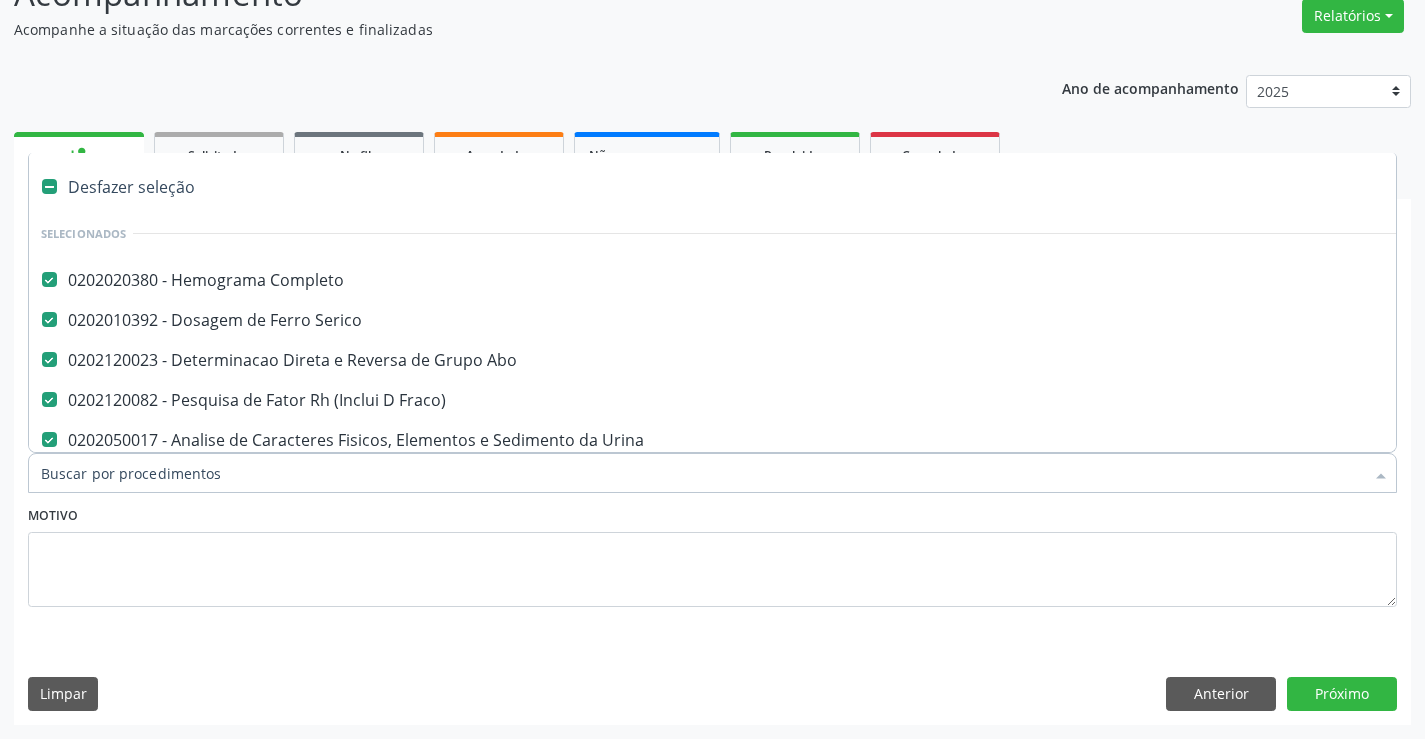 scroll, scrollTop: 114, scrollLeft: 0, axis: vertical 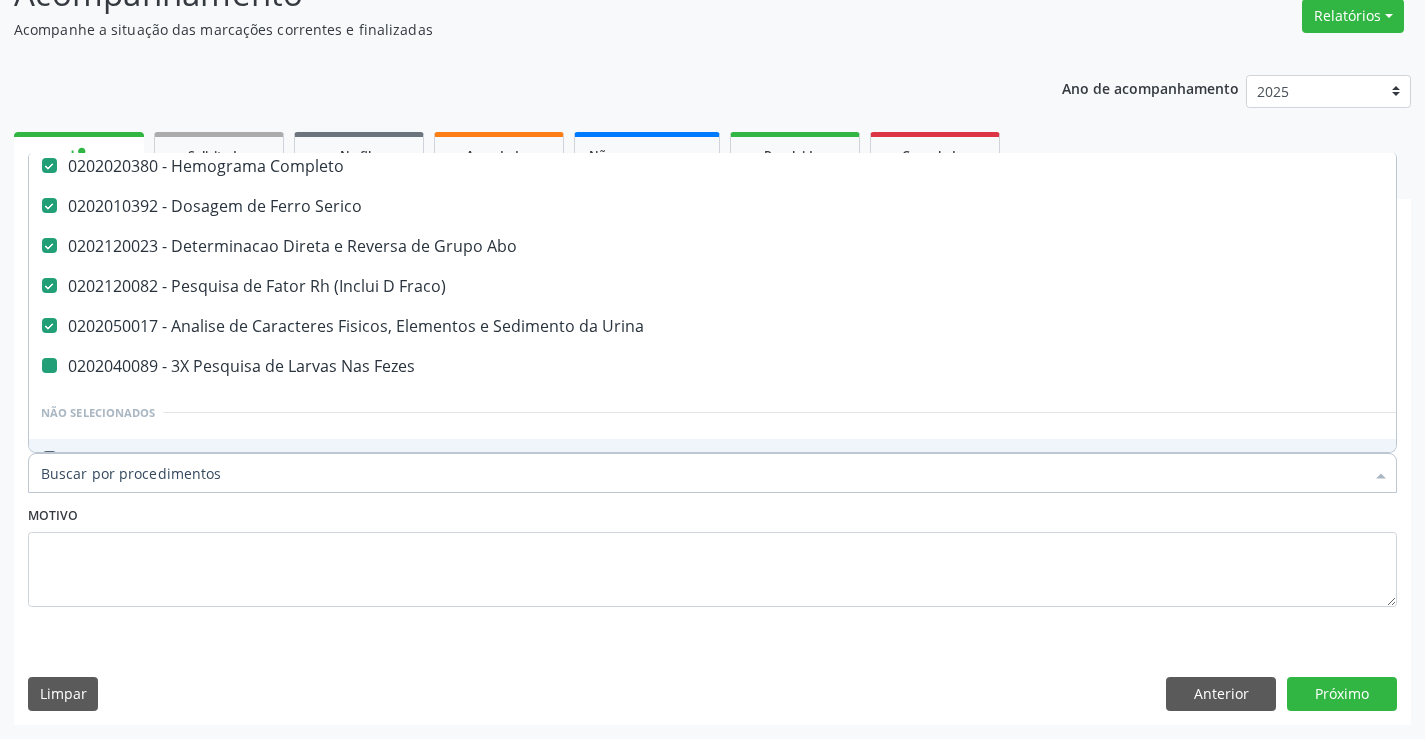 type on "t" 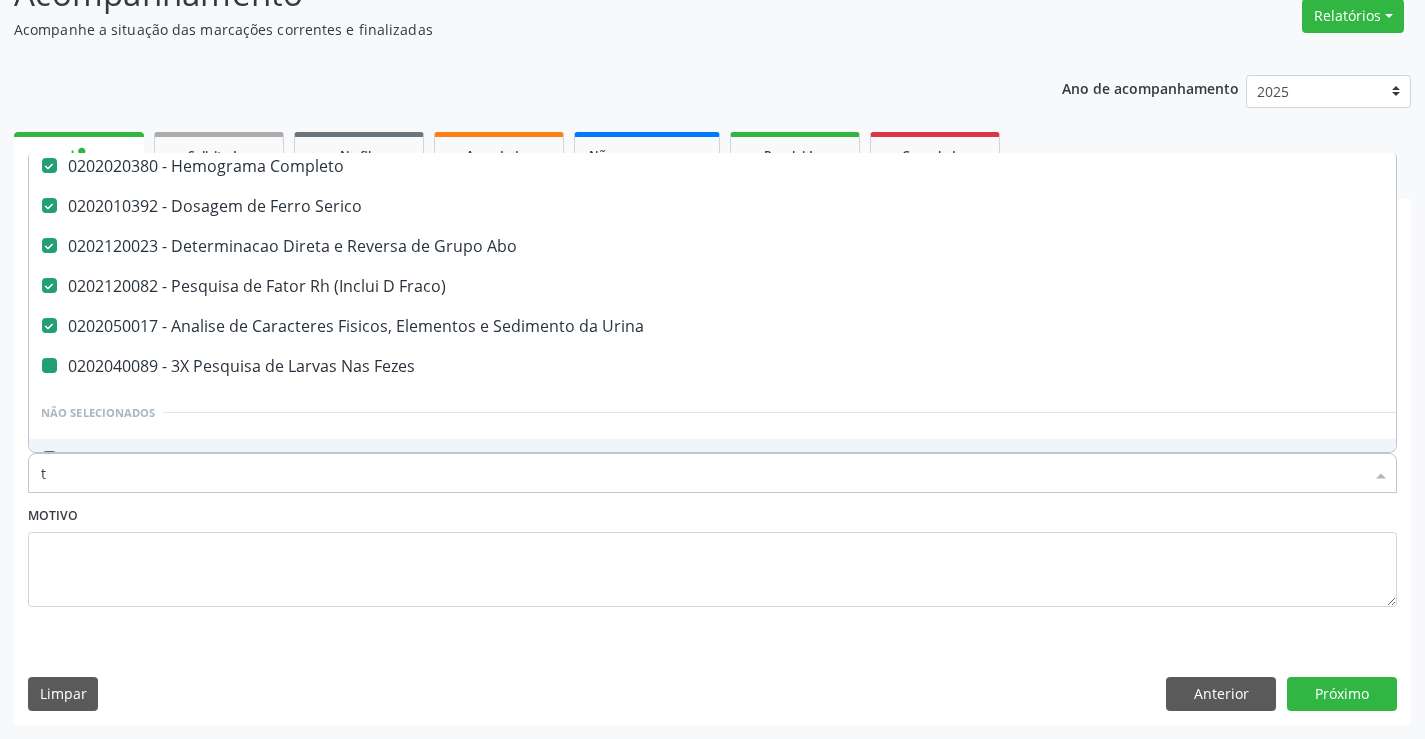 checkbox on "false" 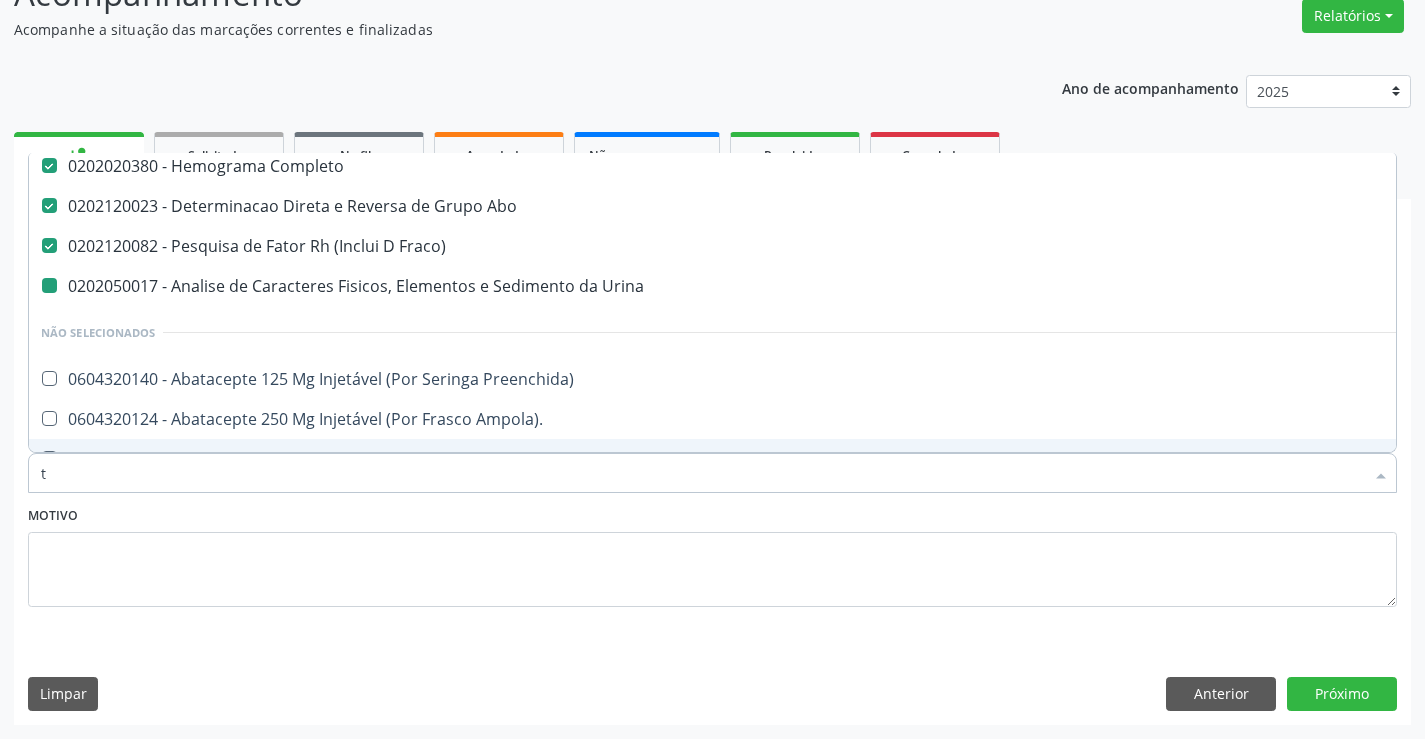 type on "te" 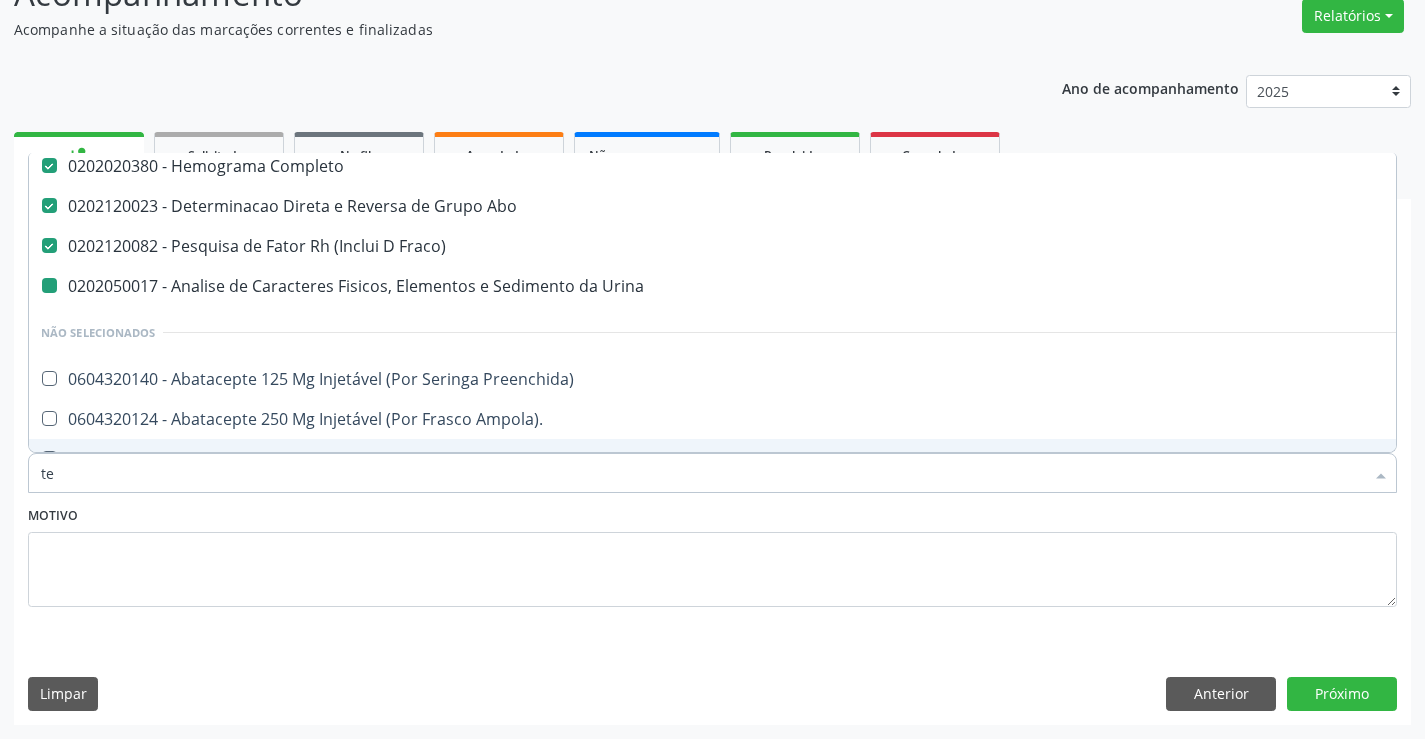 checkbox on "false" 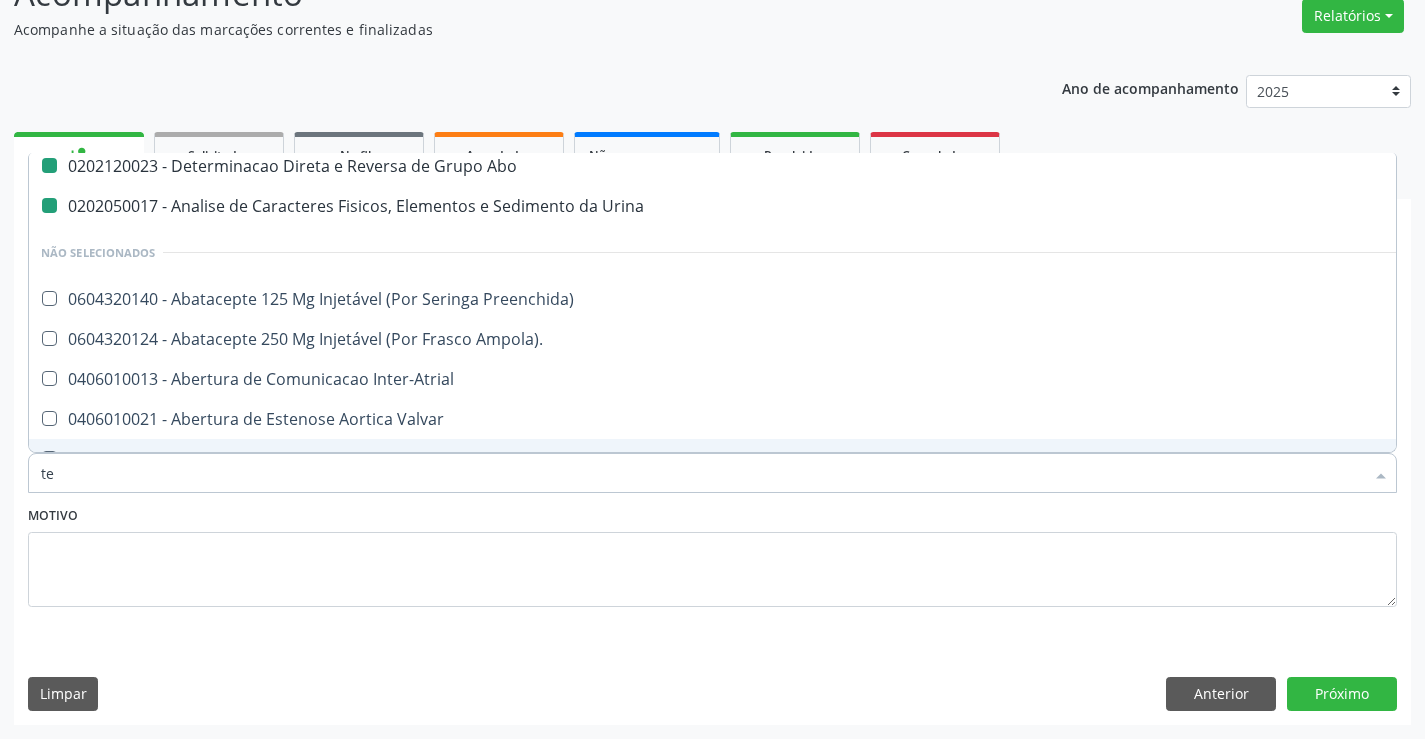 type on "tem" 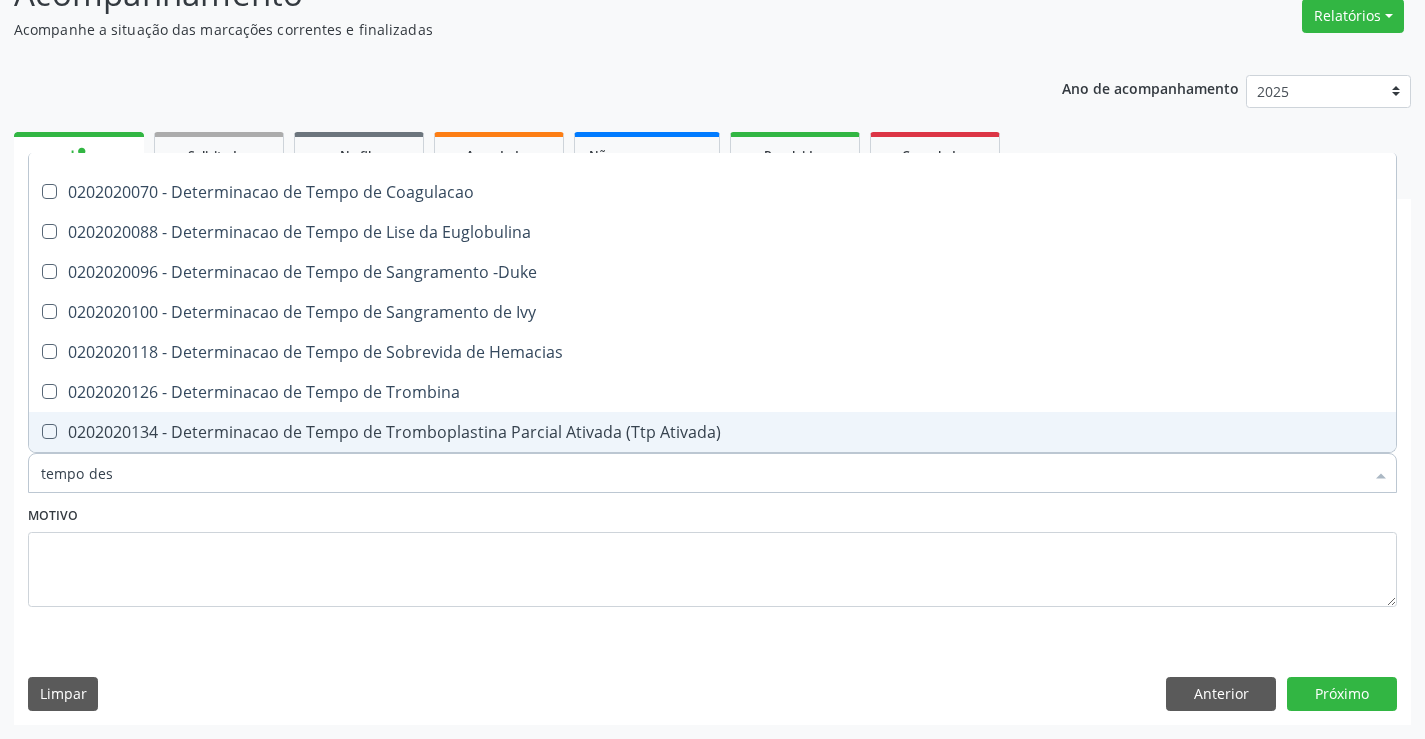 scroll, scrollTop: 0, scrollLeft: 0, axis: both 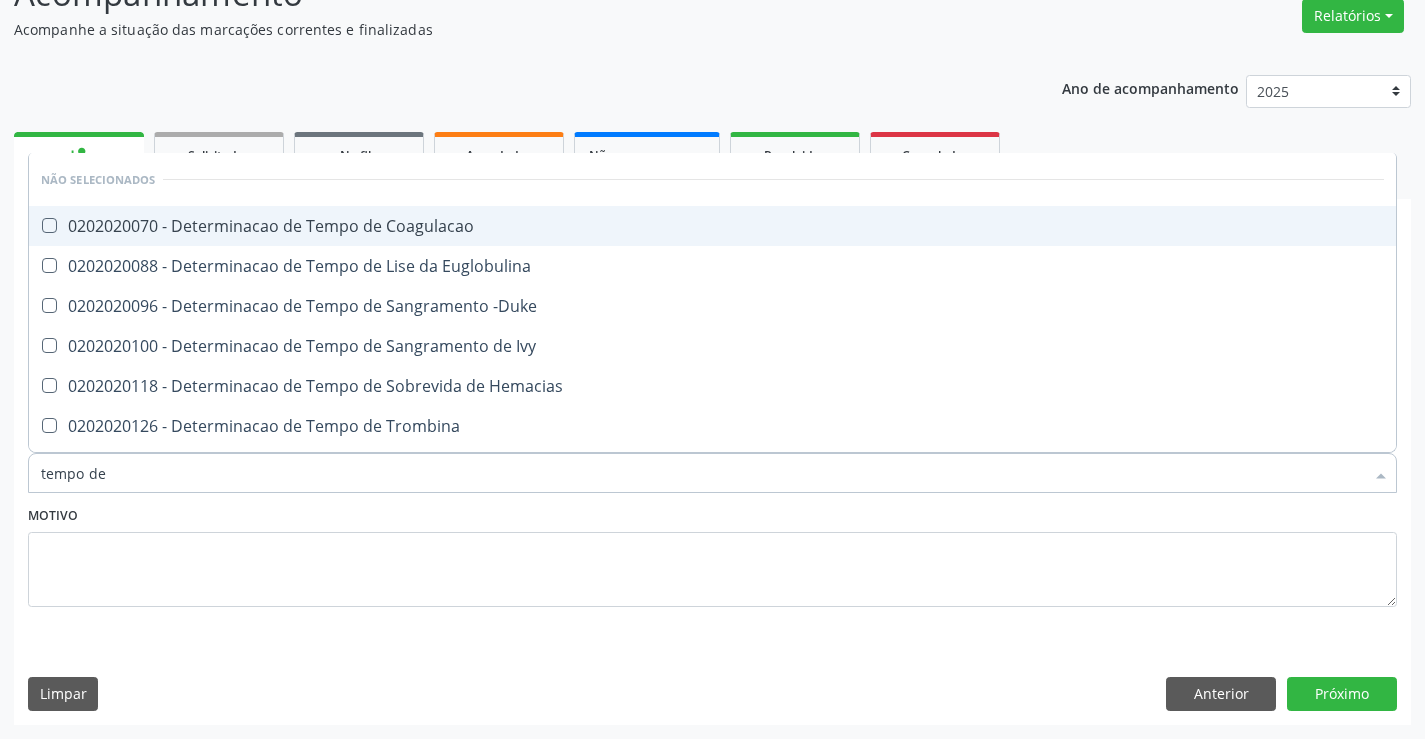 type on "tempo de s" 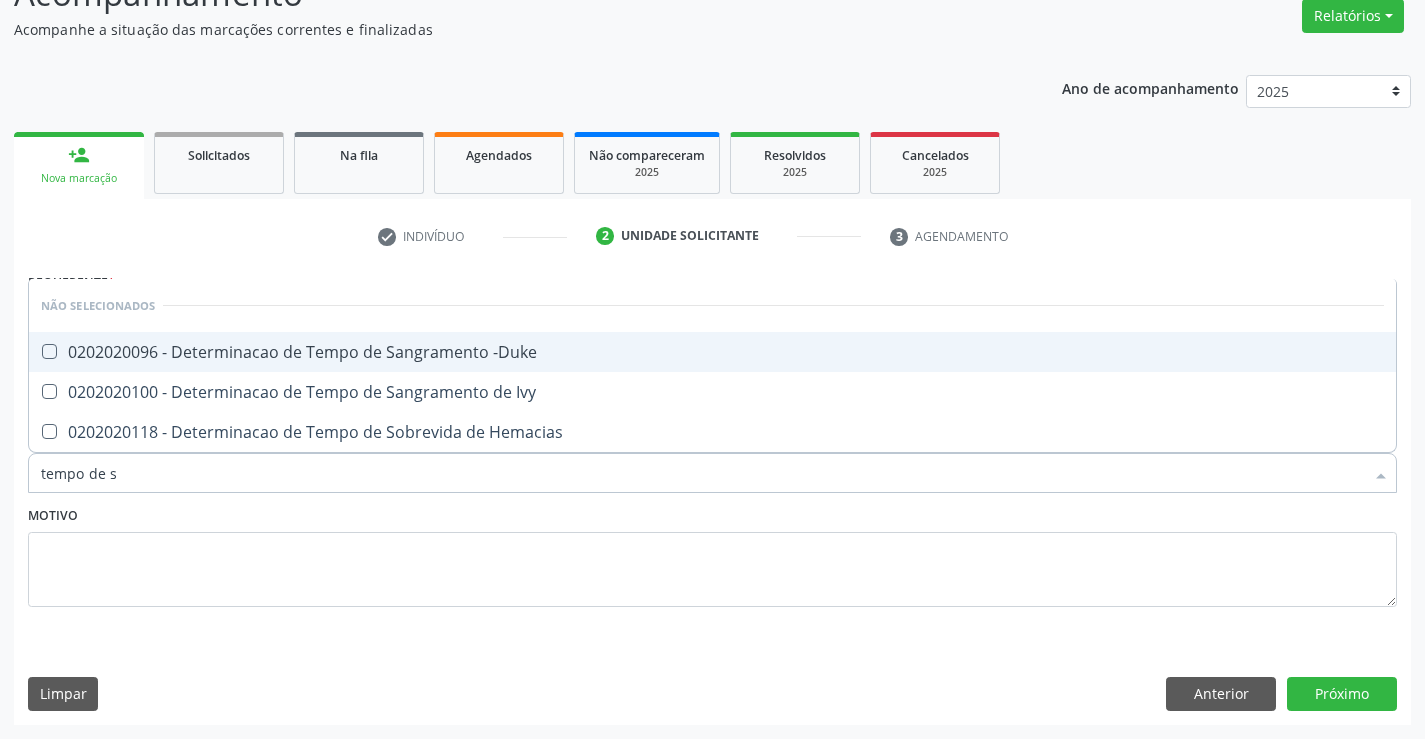 click on "0202020096 - Determinacao de Tempo de Sangramento -Duke" at bounding box center [712, 352] 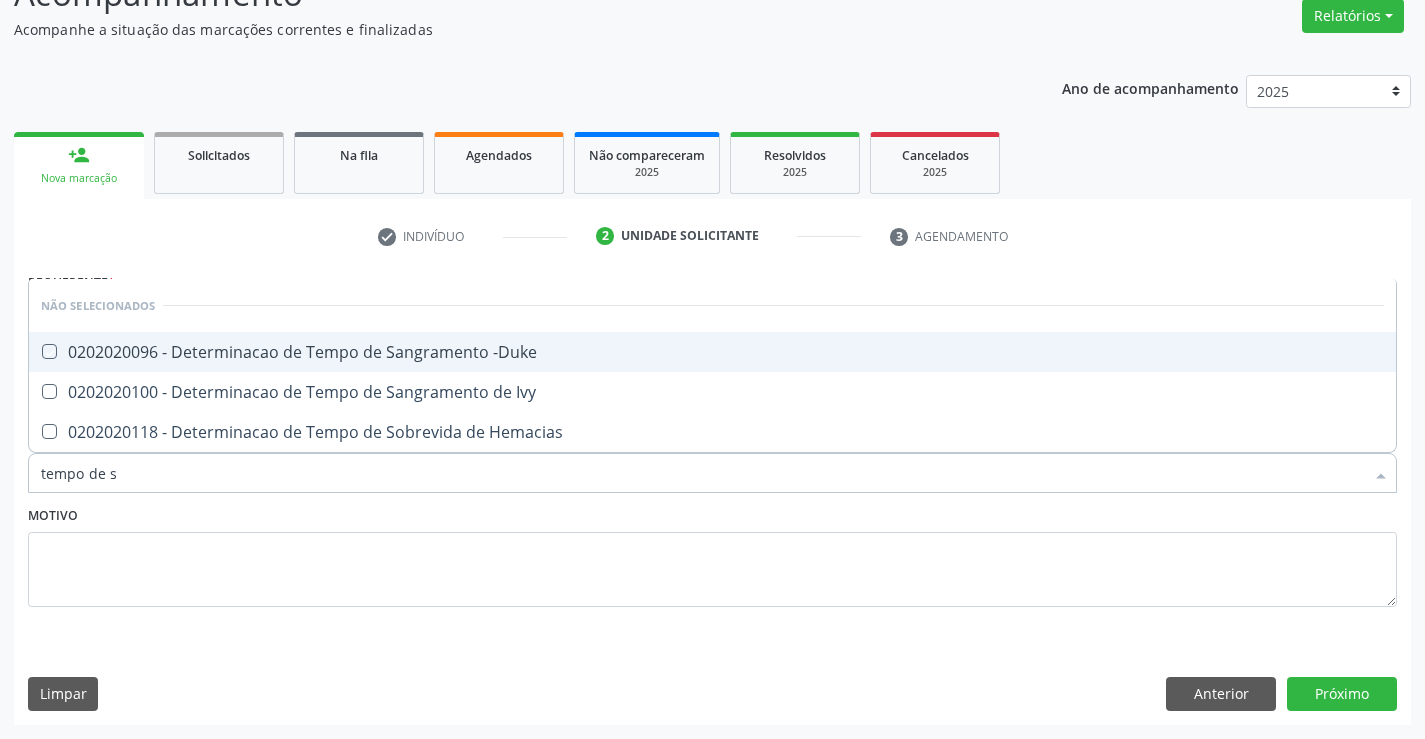 checkbox on "true" 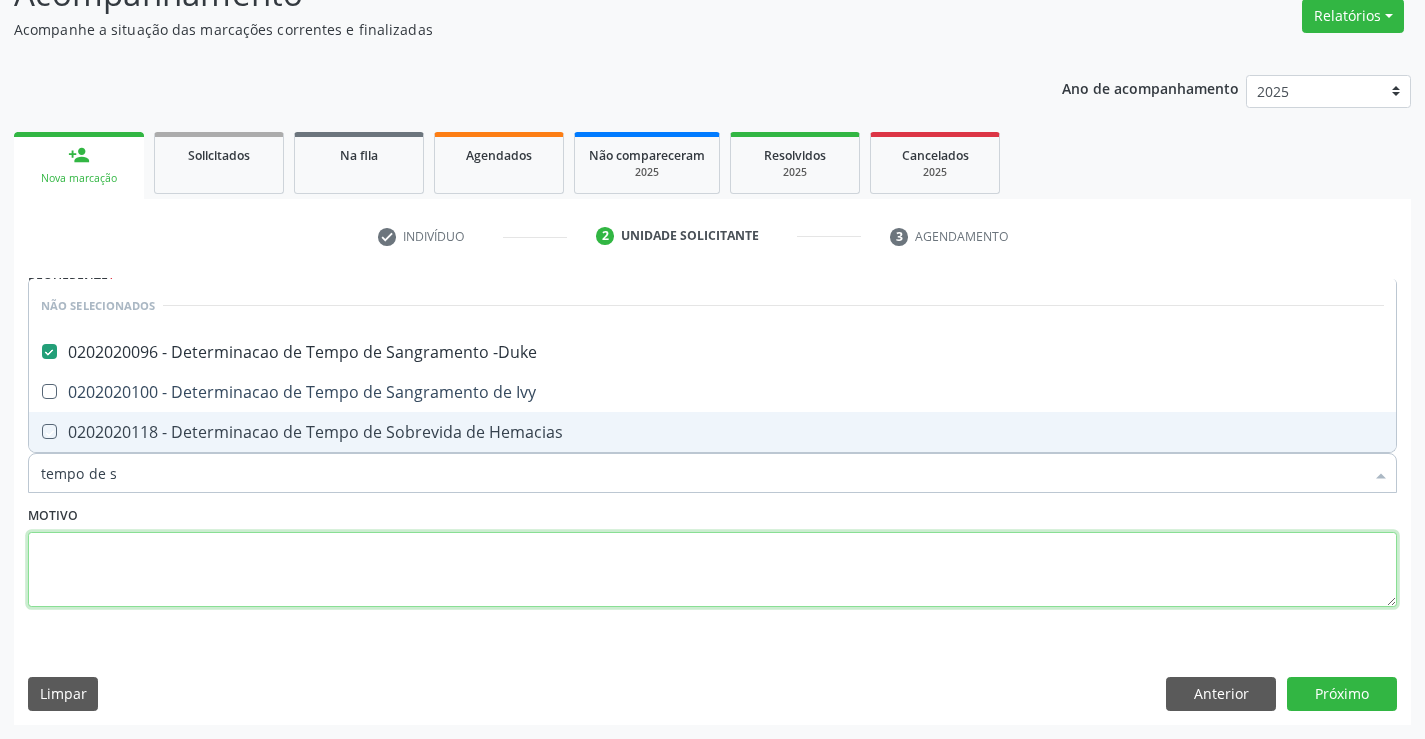 click at bounding box center (712, 570) 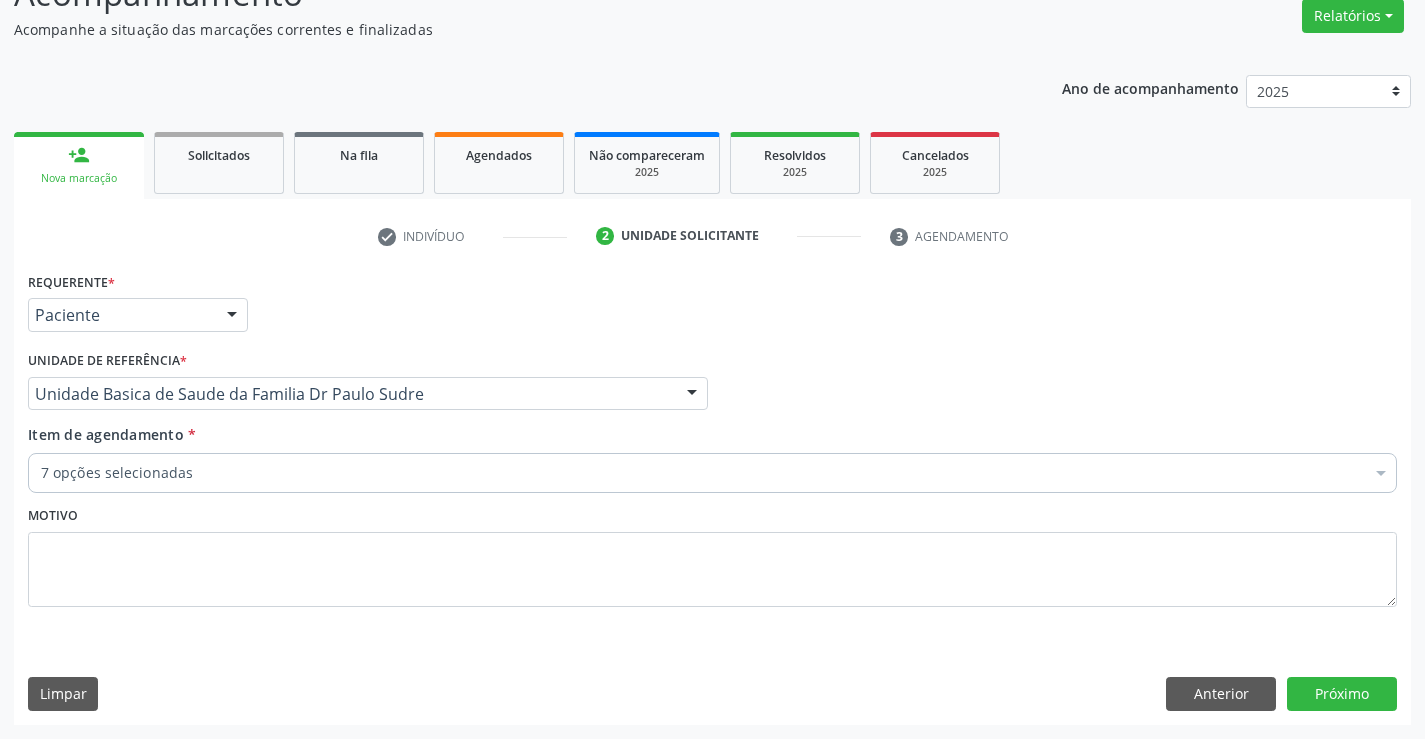 drag, startPoint x: 205, startPoint y: 476, endPoint x: 201, endPoint y: 464, distance: 12.649111 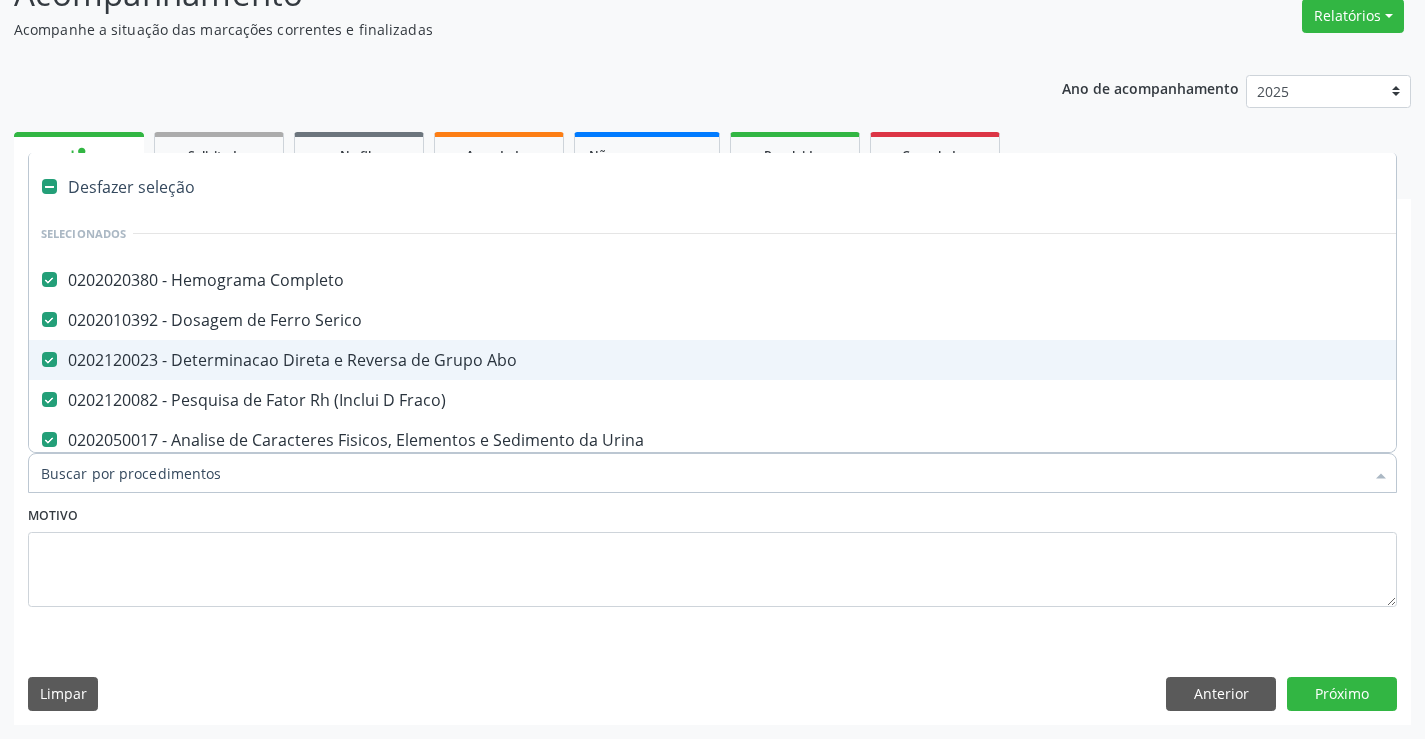 type on "t" 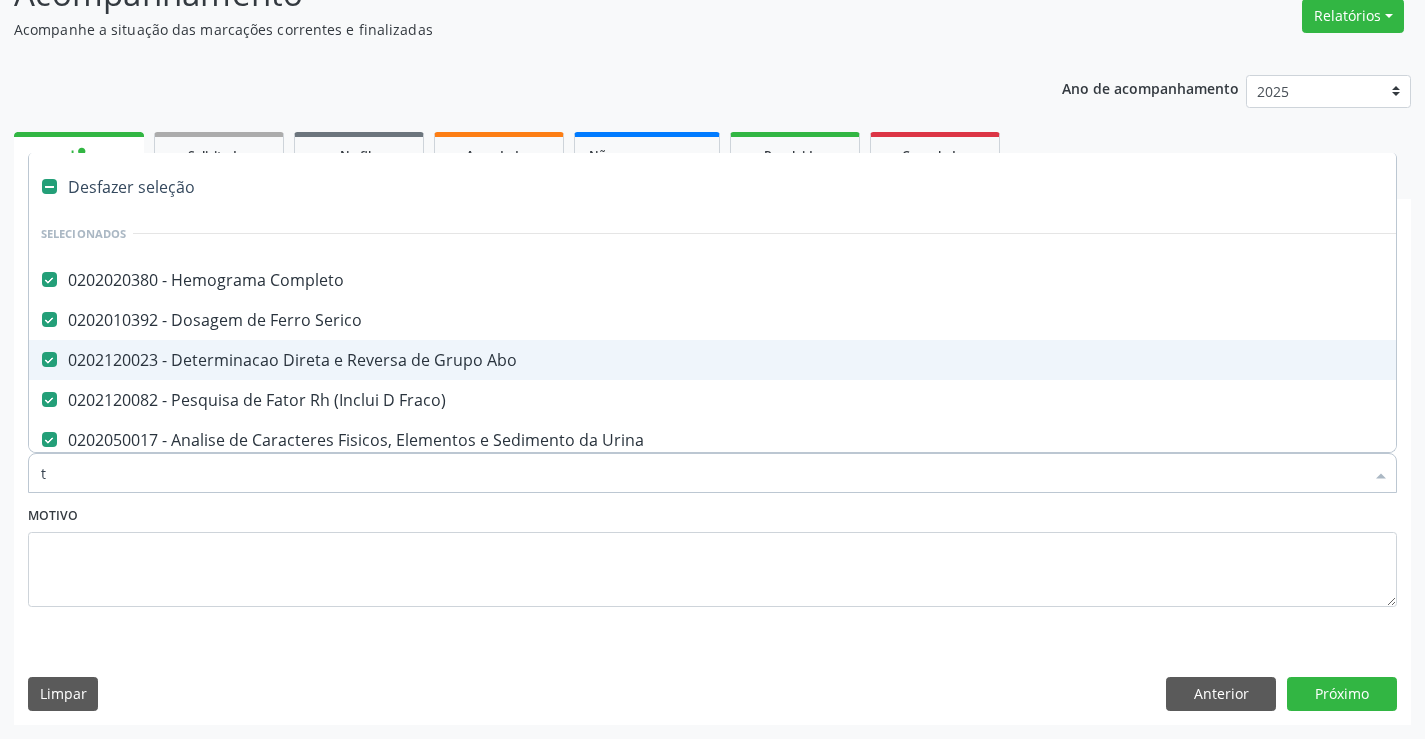 checkbox on "false" 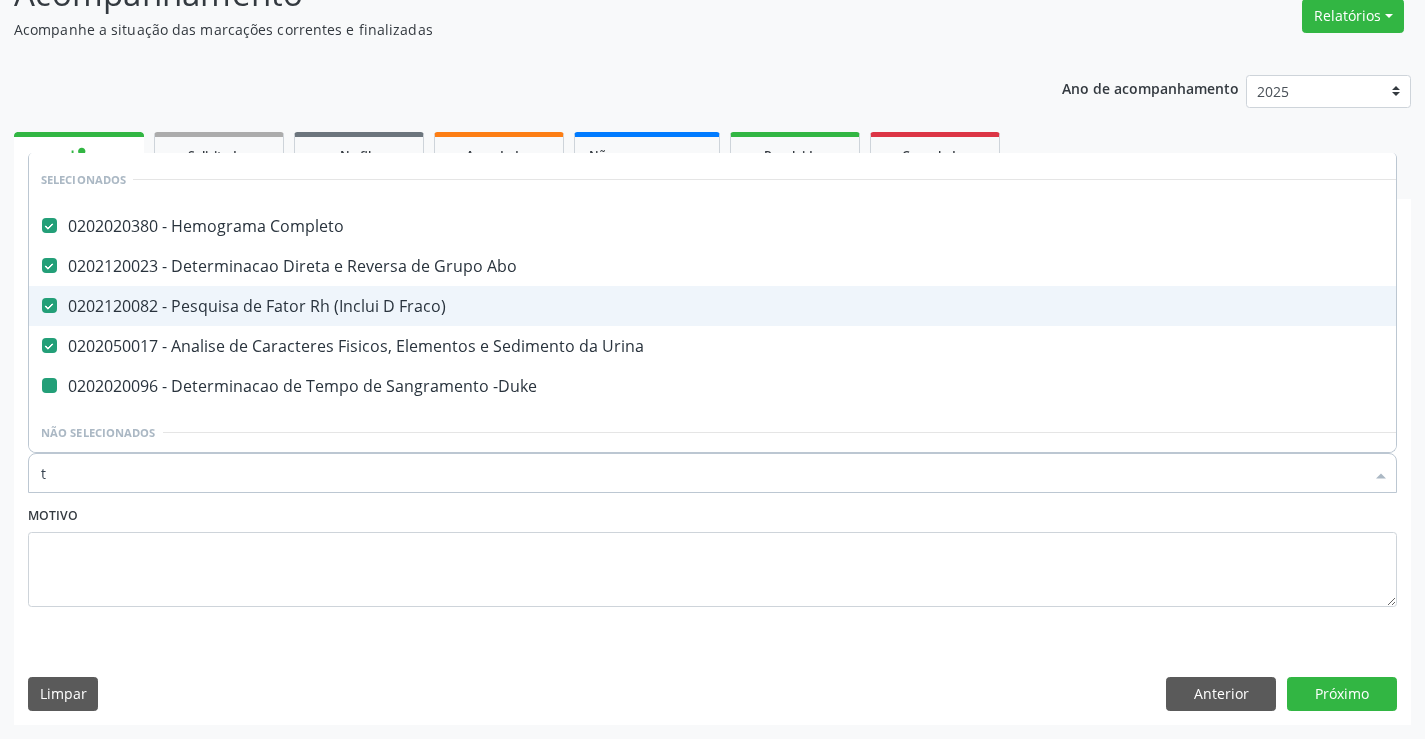 type on "te" 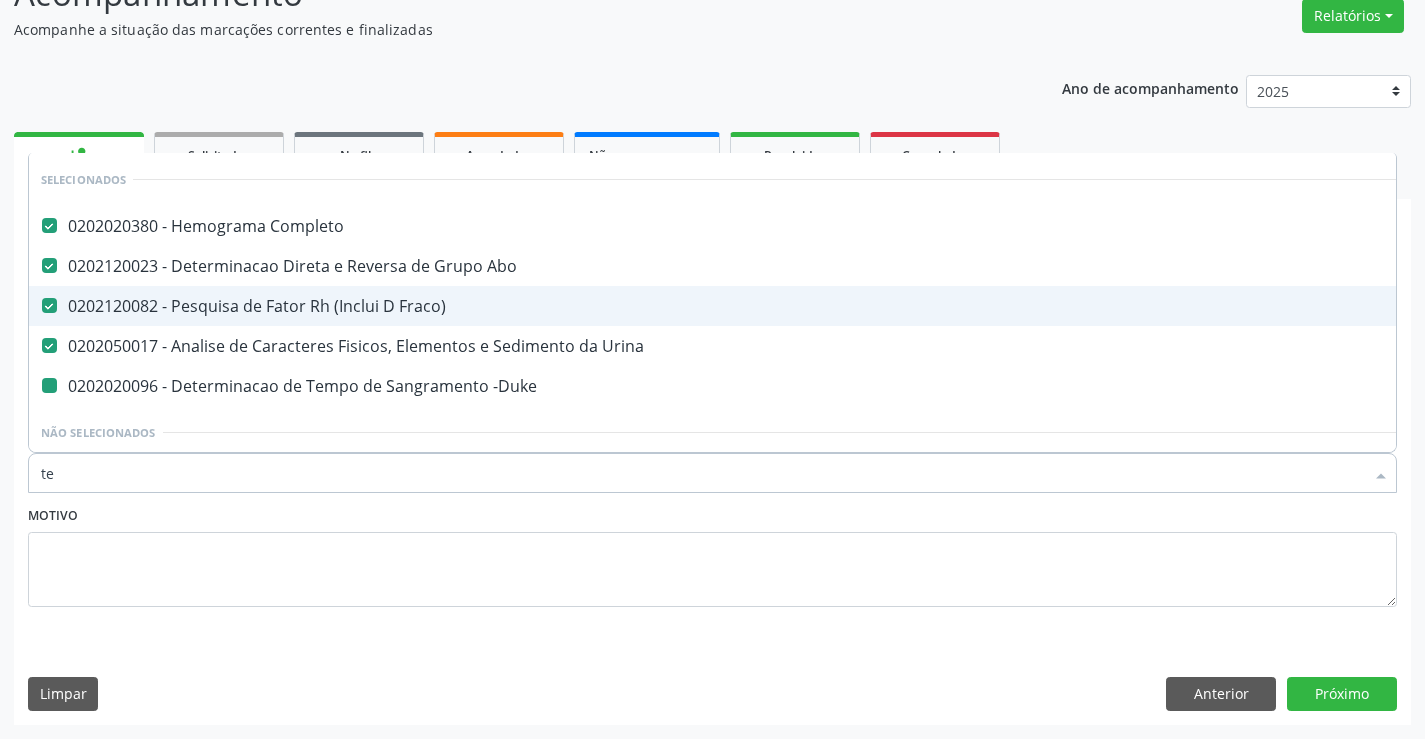 checkbox on "false" 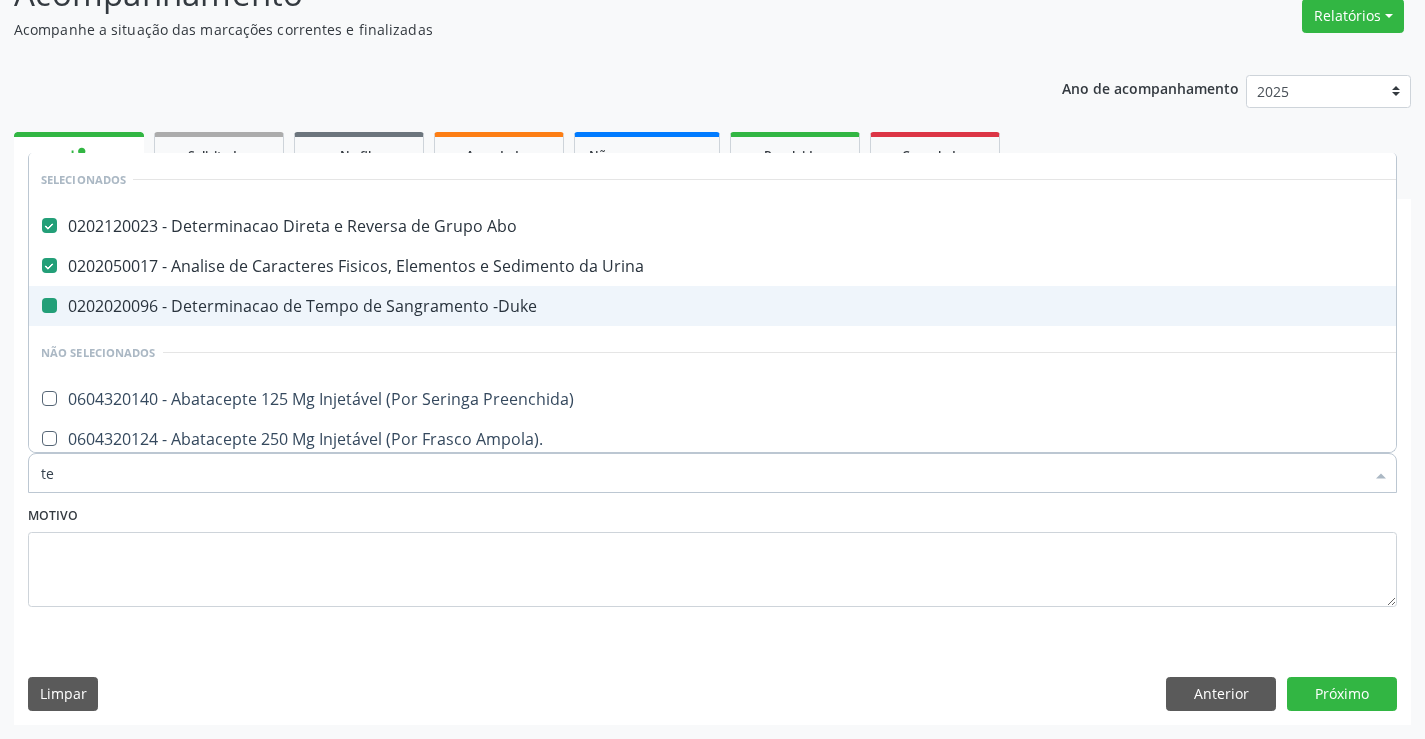 type on "tem" 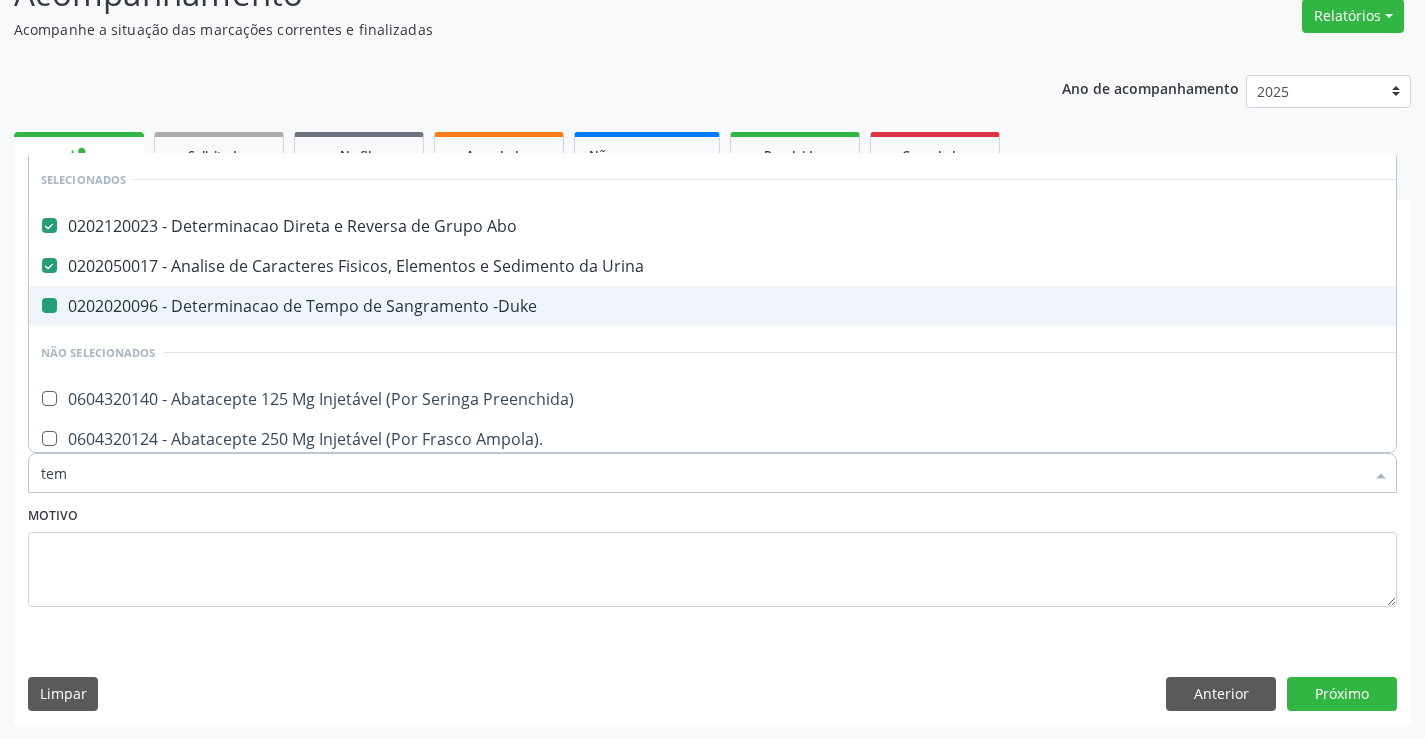 checkbox on "false" 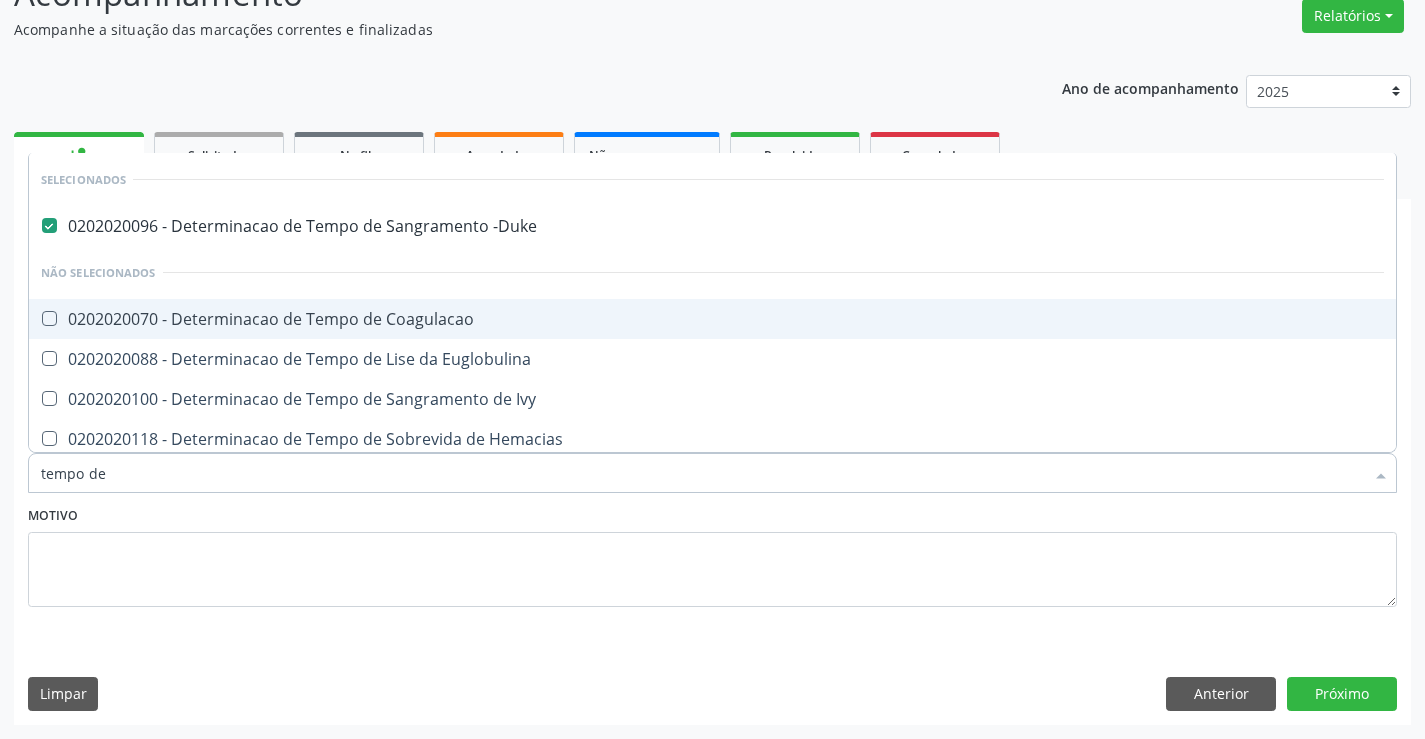type on "tempo de" 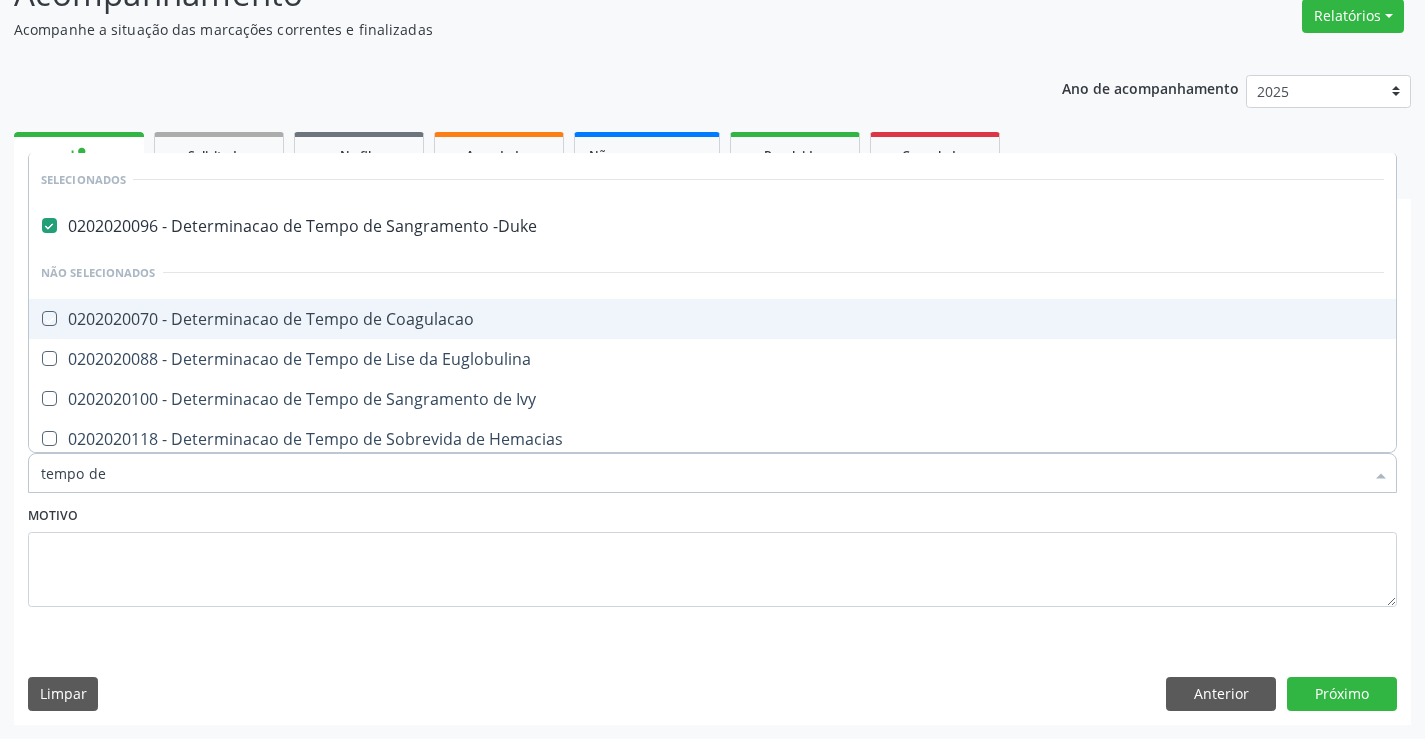 checkbox on "true" 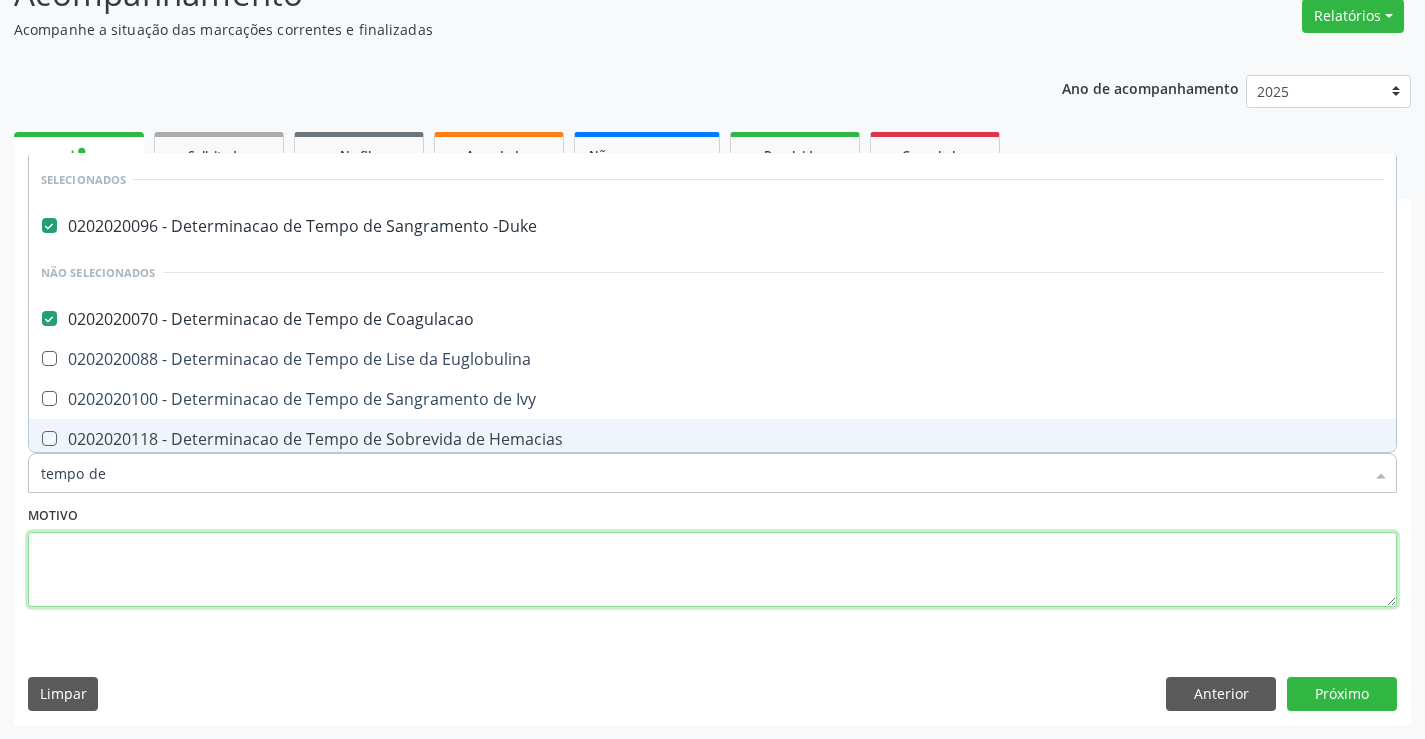click at bounding box center (712, 570) 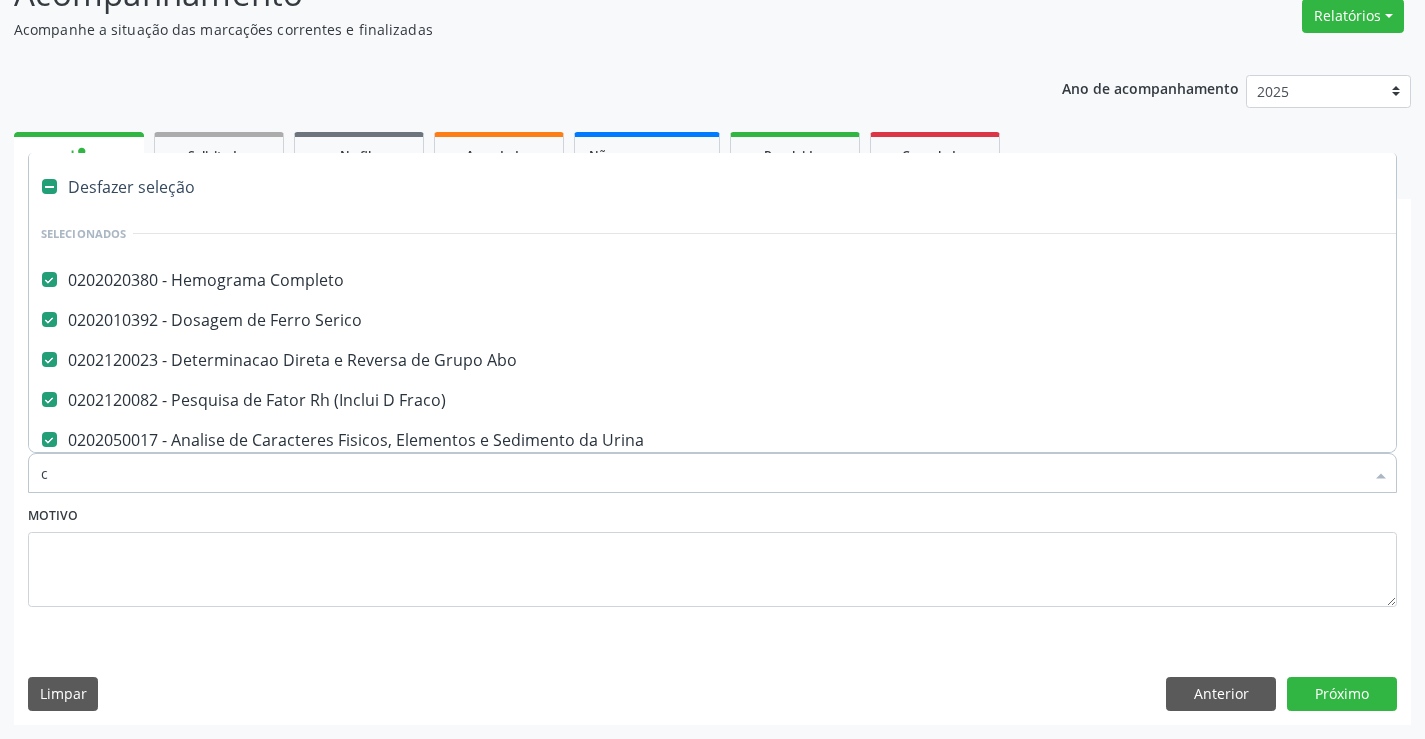 type on "co" 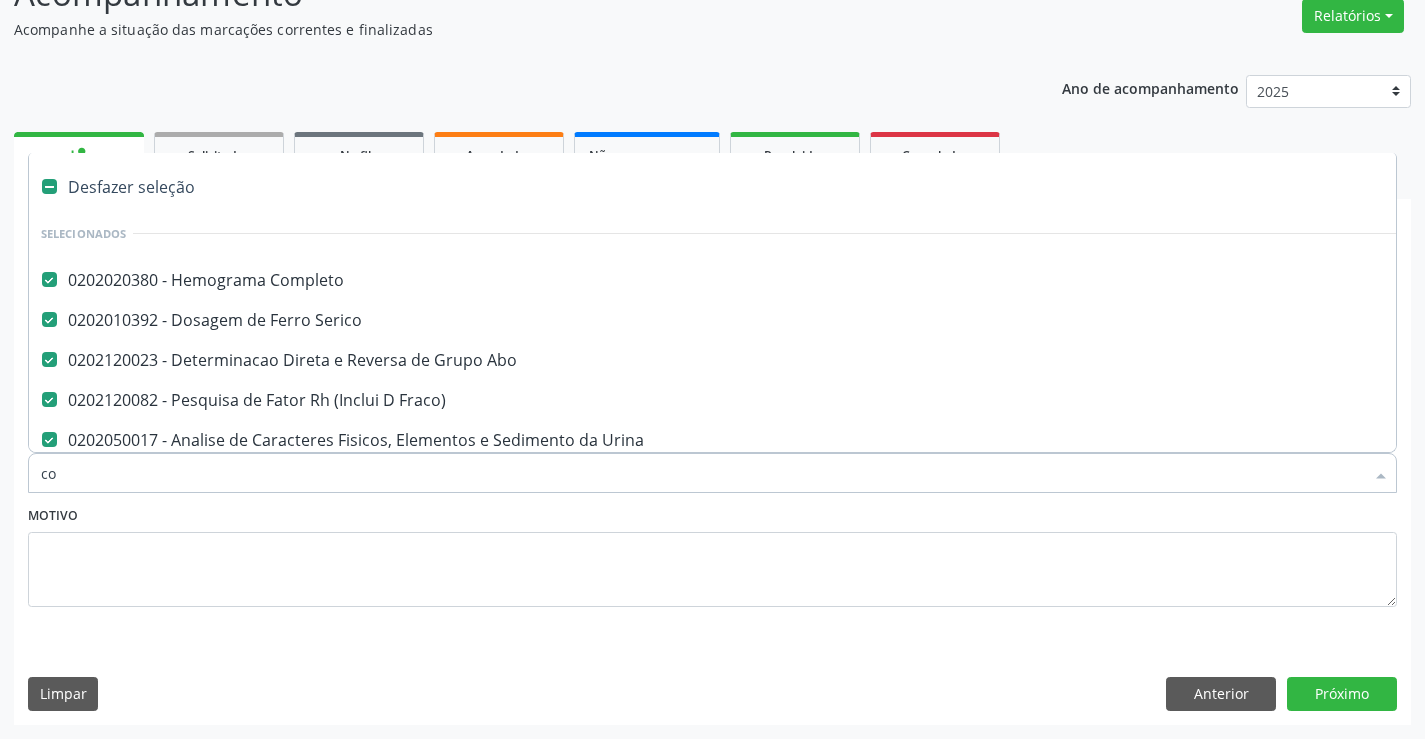 checkbox on "false" 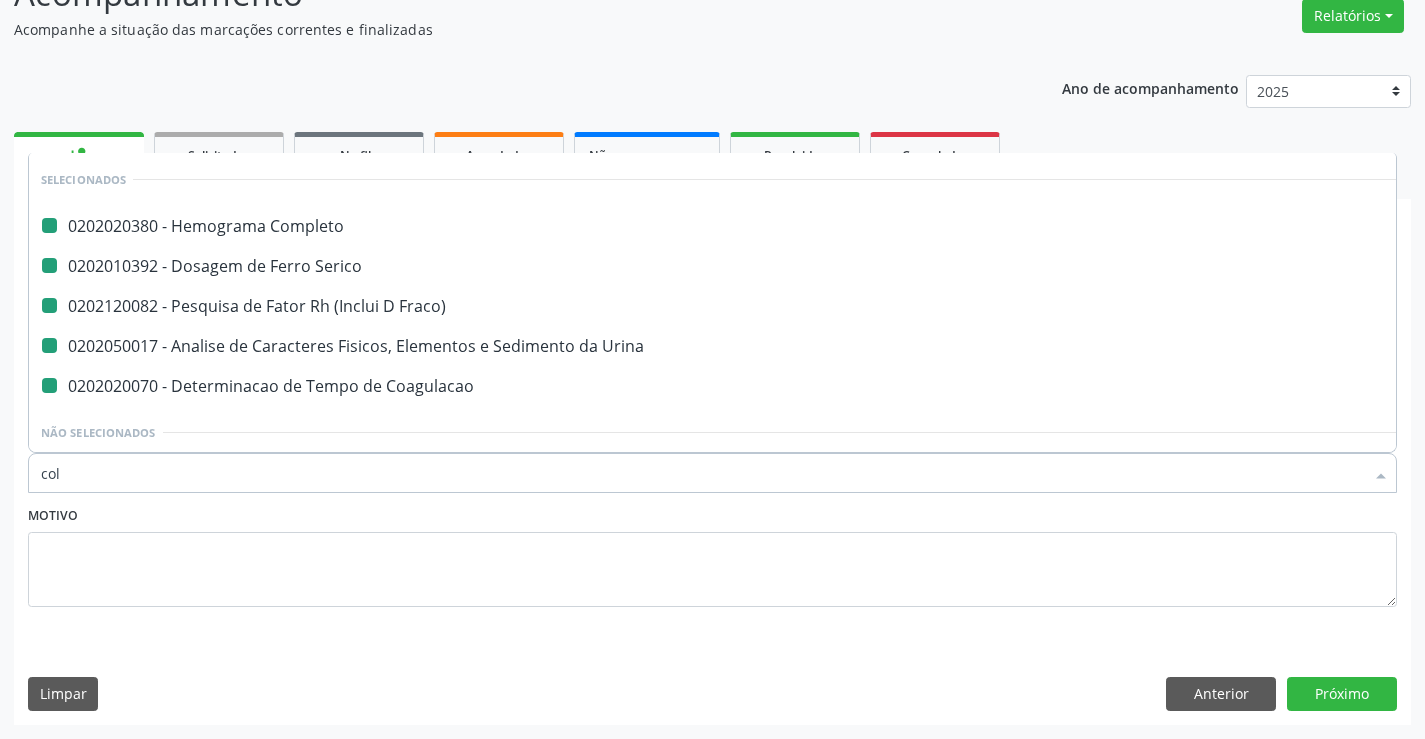 type on "cole" 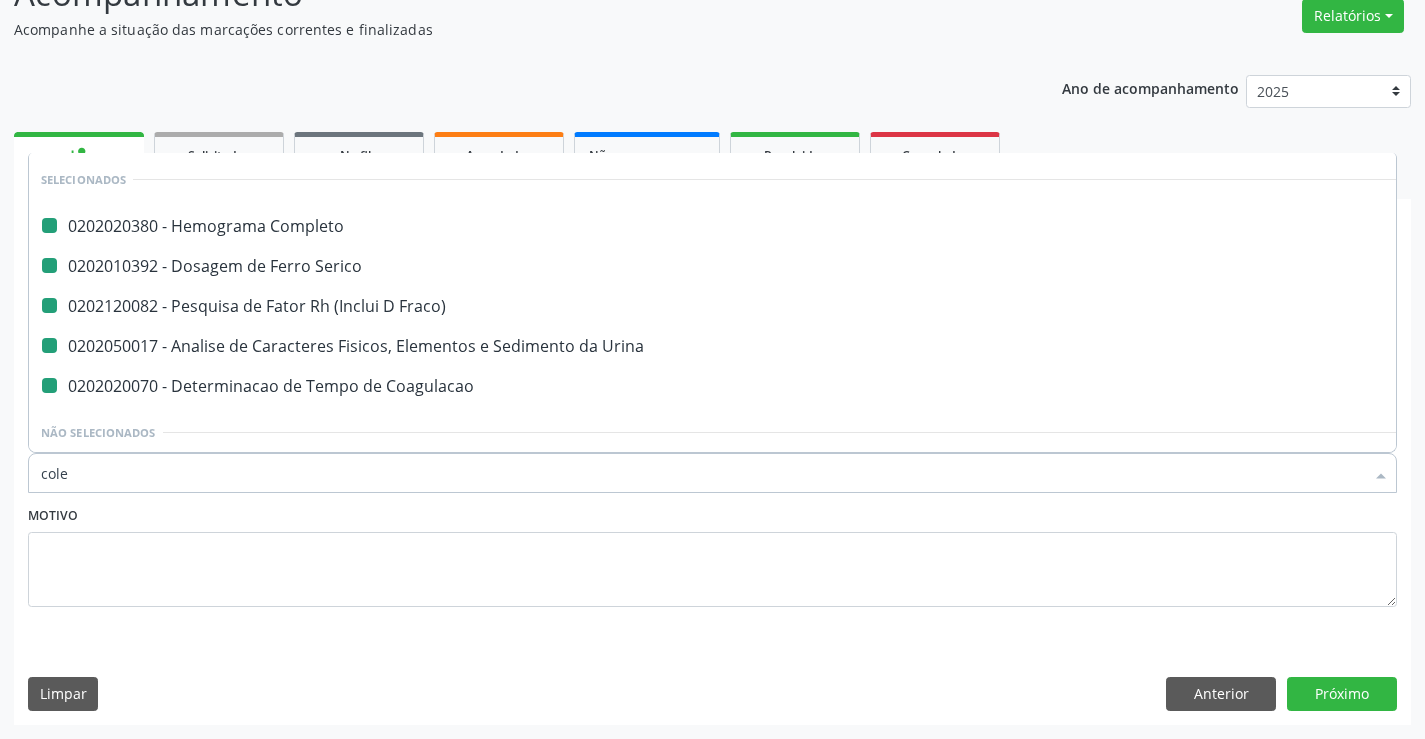 checkbox on "false" 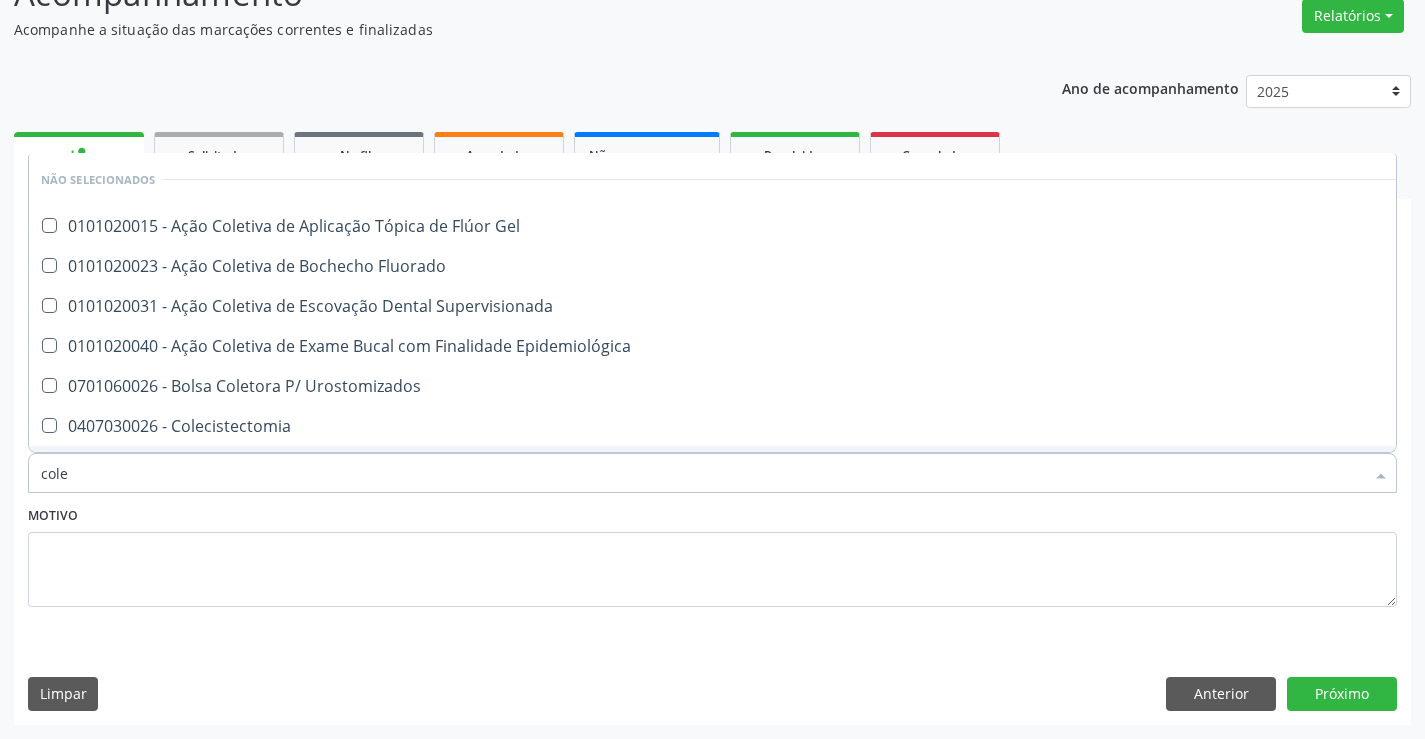 scroll, scrollTop: 20, scrollLeft: 0, axis: vertical 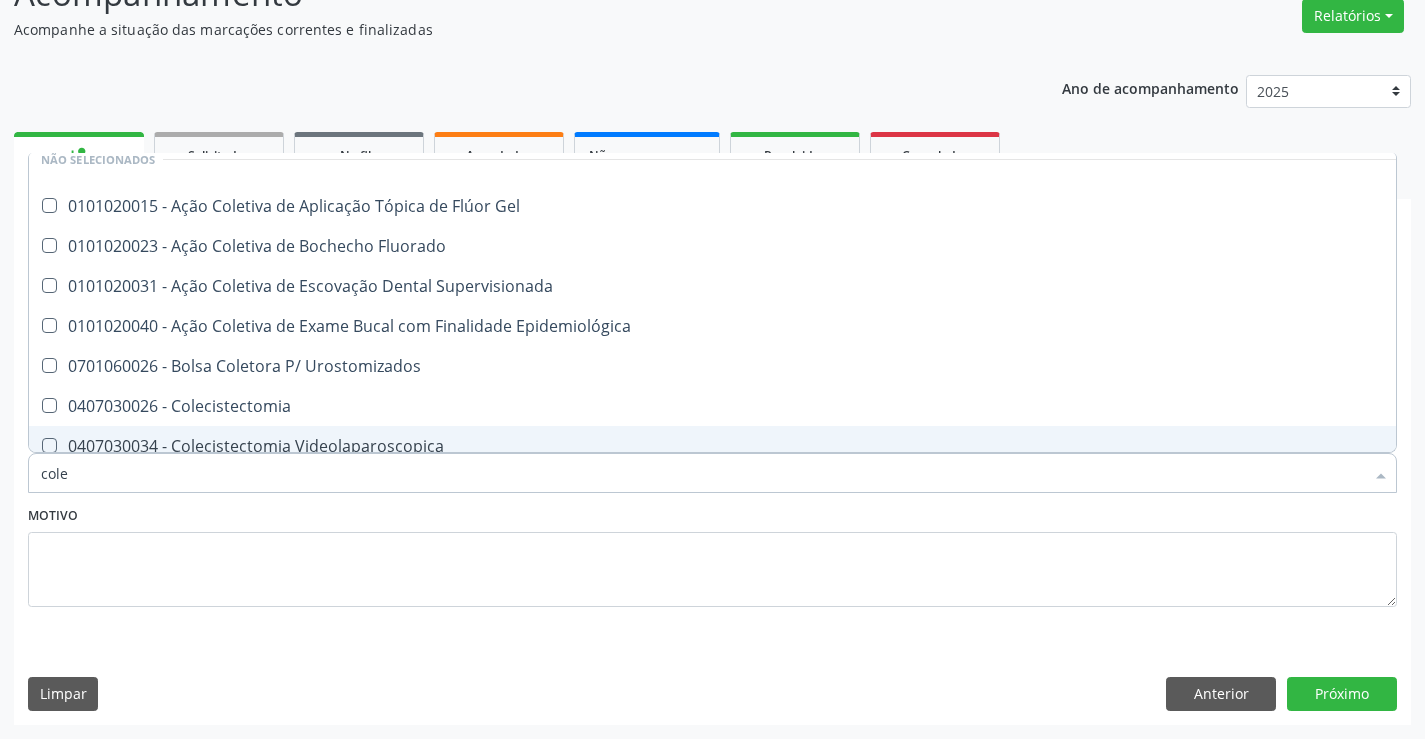 type on "coles" 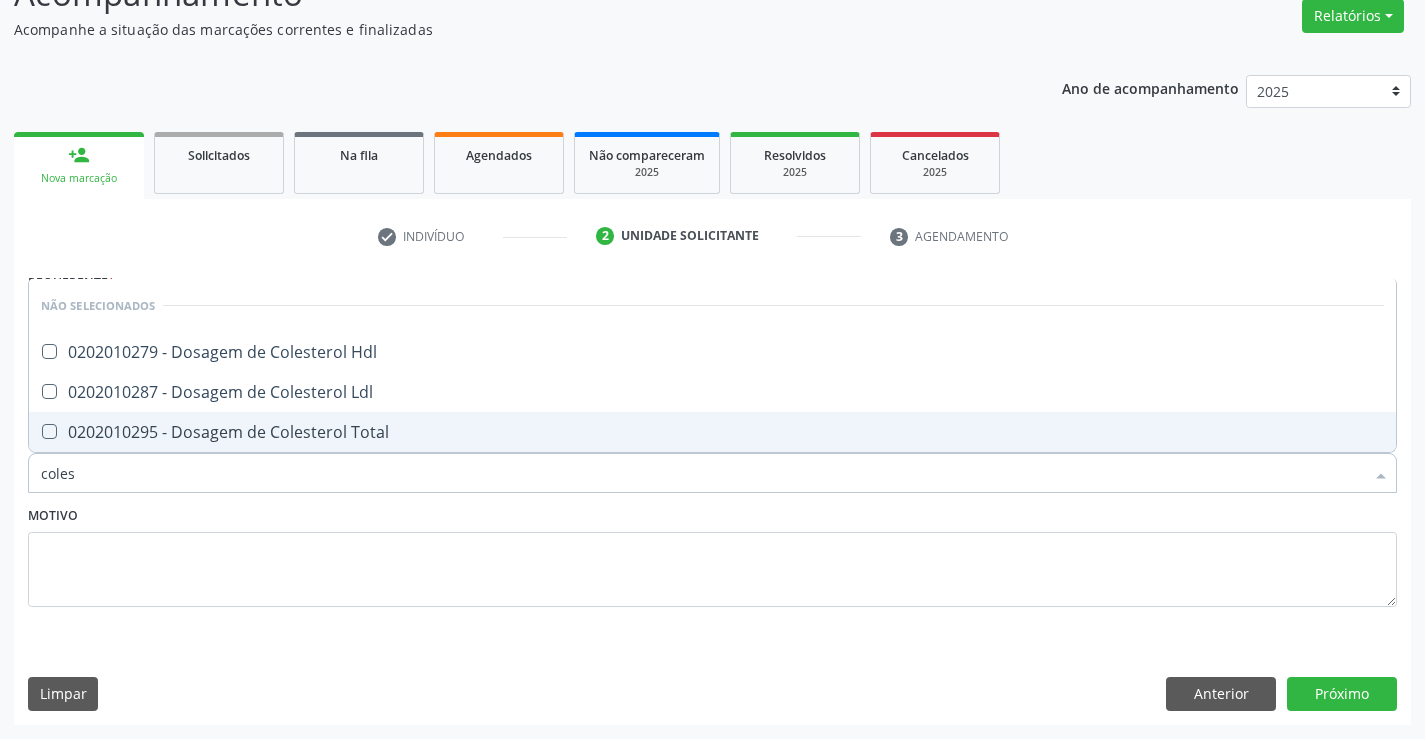 scroll, scrollTop: 0, scrollLeft: 0, axis: both 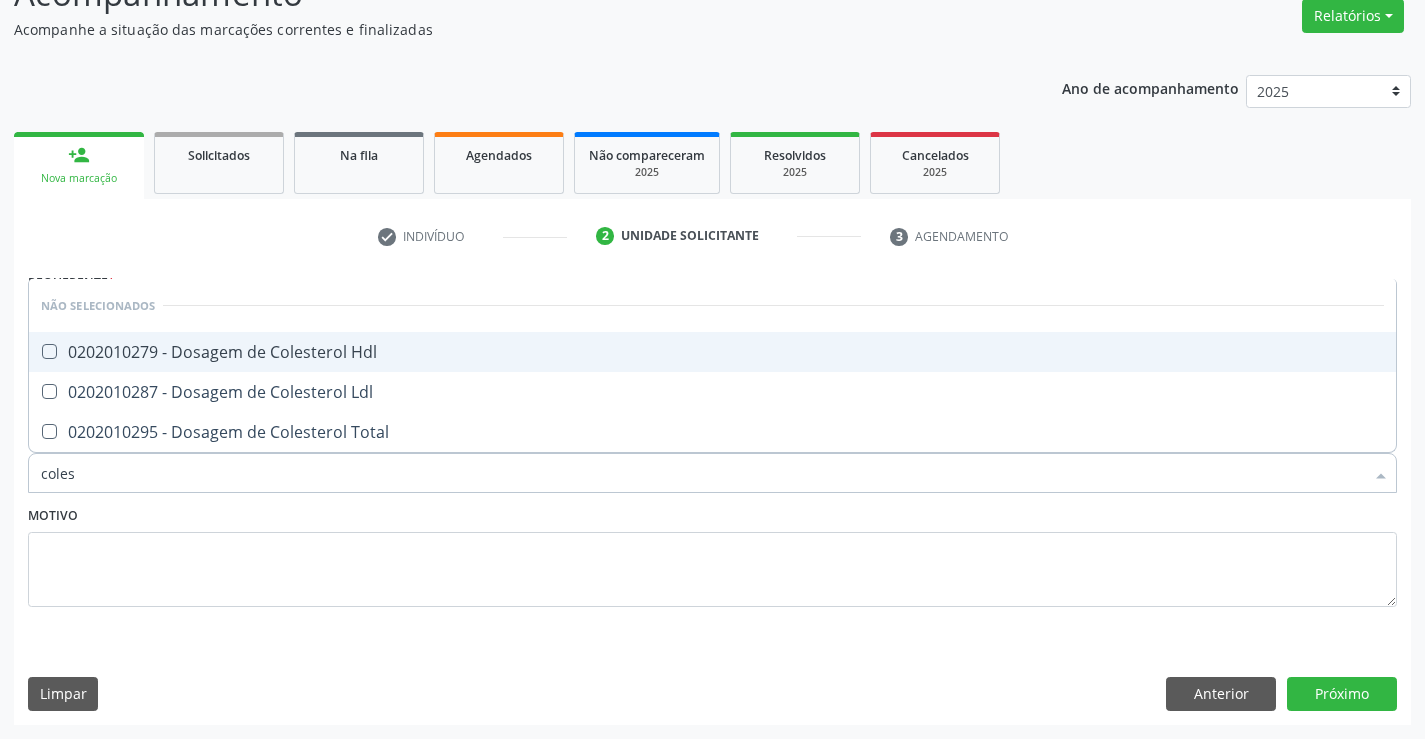 drag, startPoint x: 225, startPoint y: 360, endPoint x: 213, endPoint y: 413, distance: 54.34151 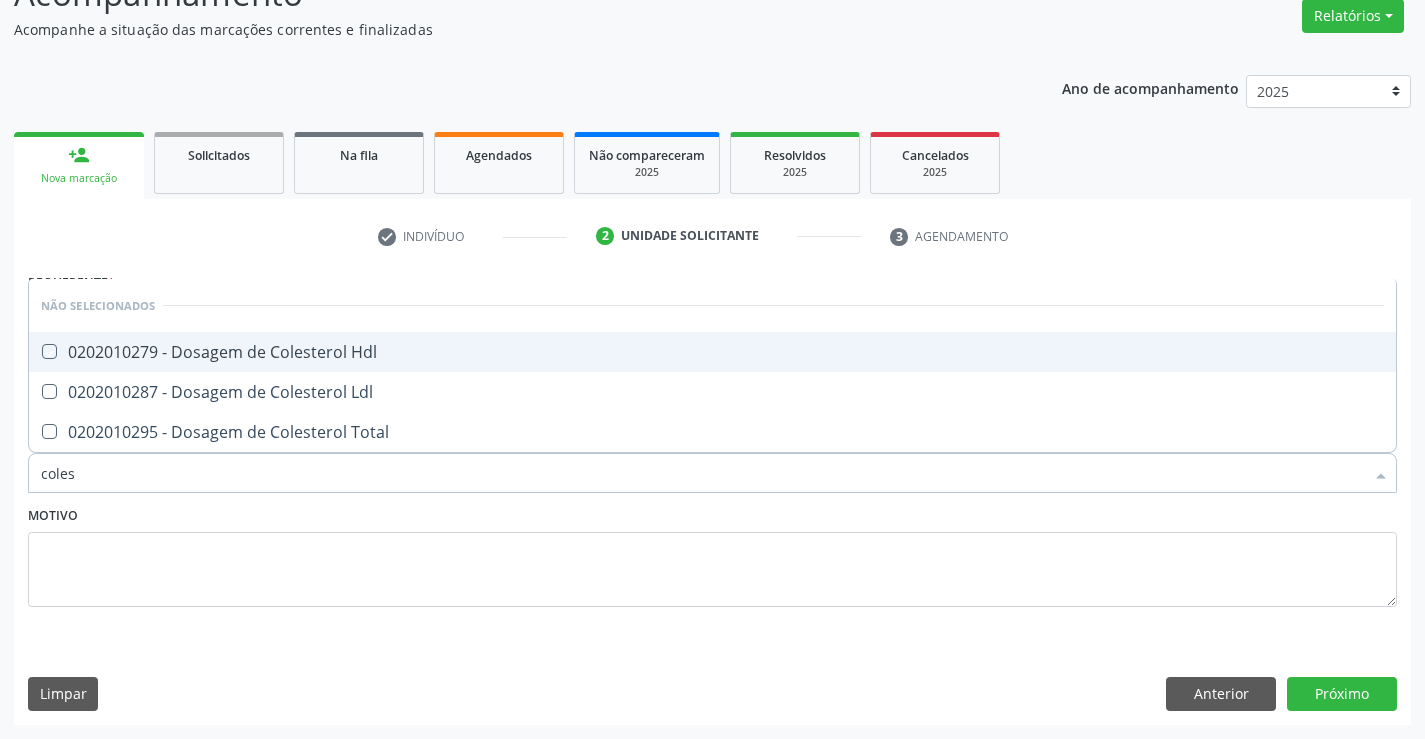 checkbox on "true" 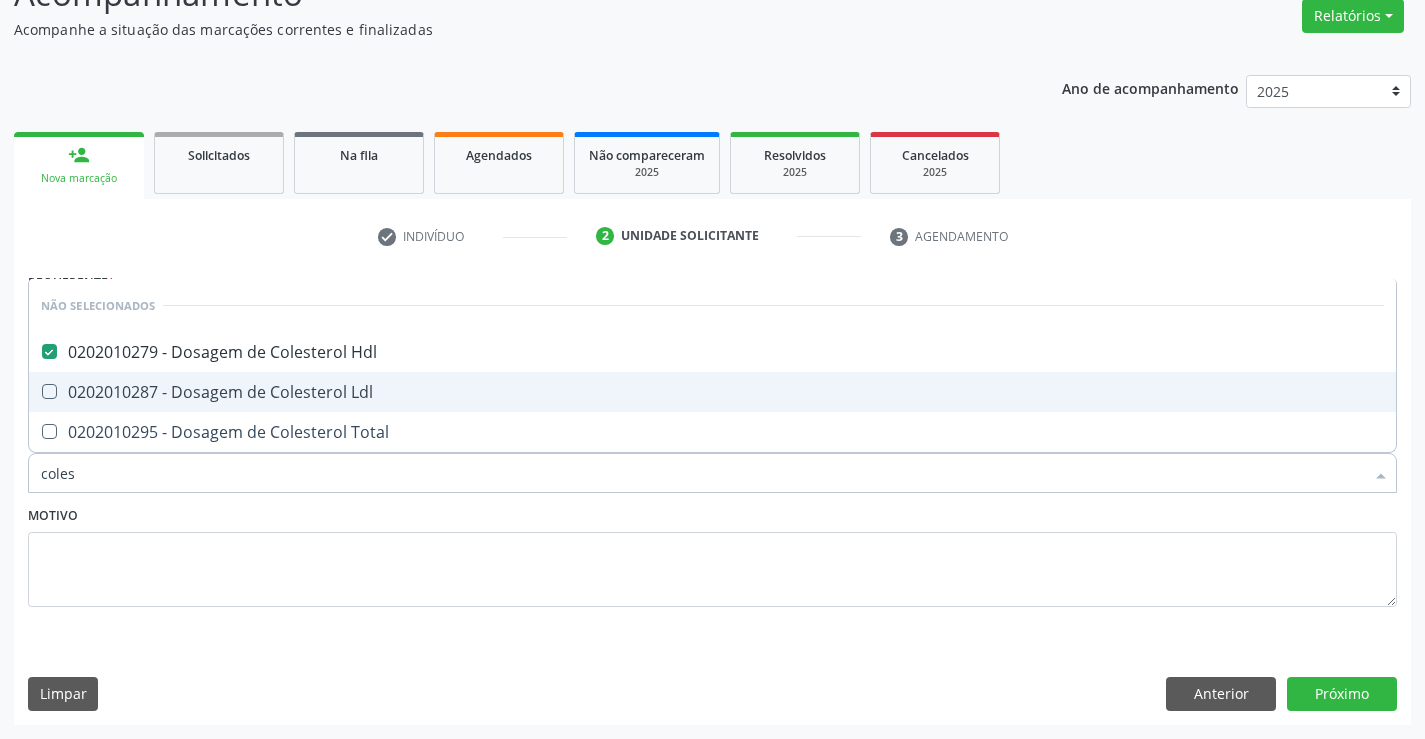 drag, startPoint x: 214, startPoint y: 391, endPoint x: 234, endPoint y: 436, distance: 49.24429 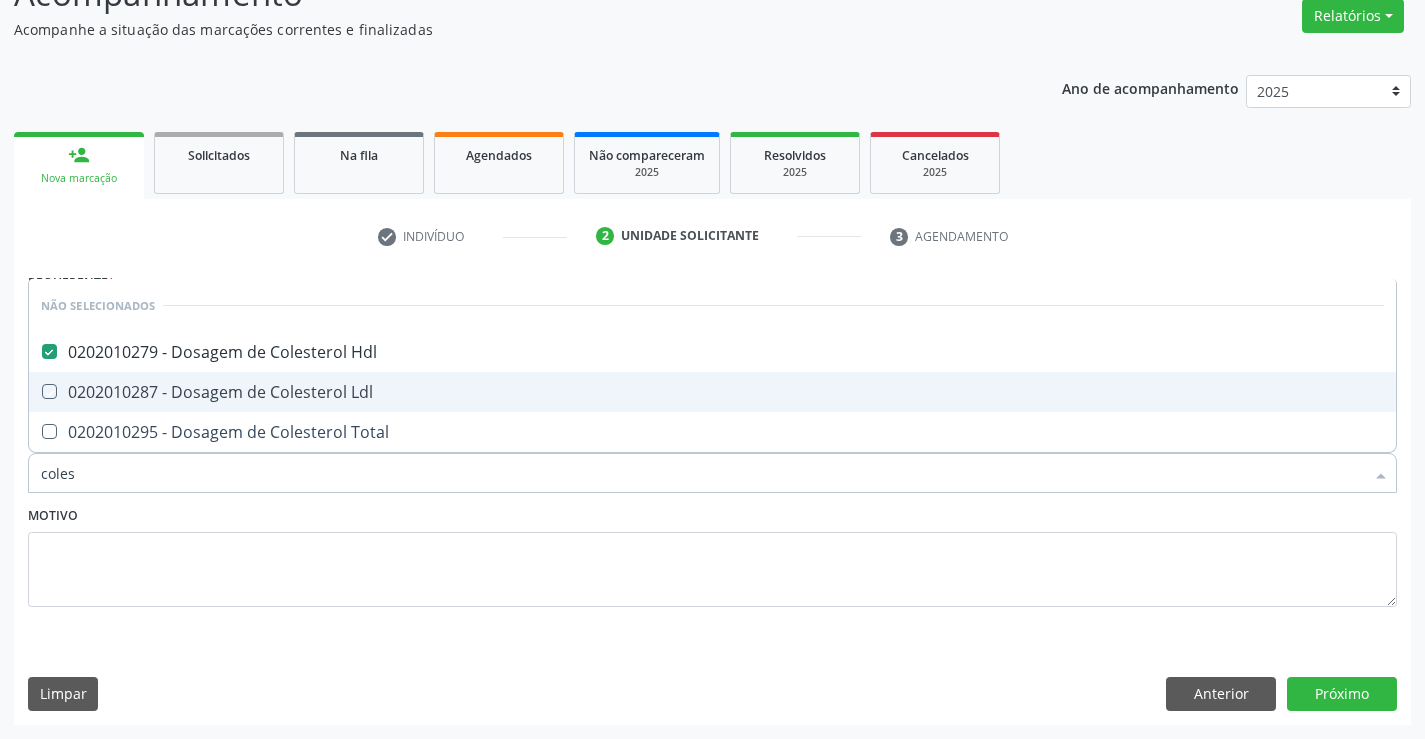 checkbox on "true" 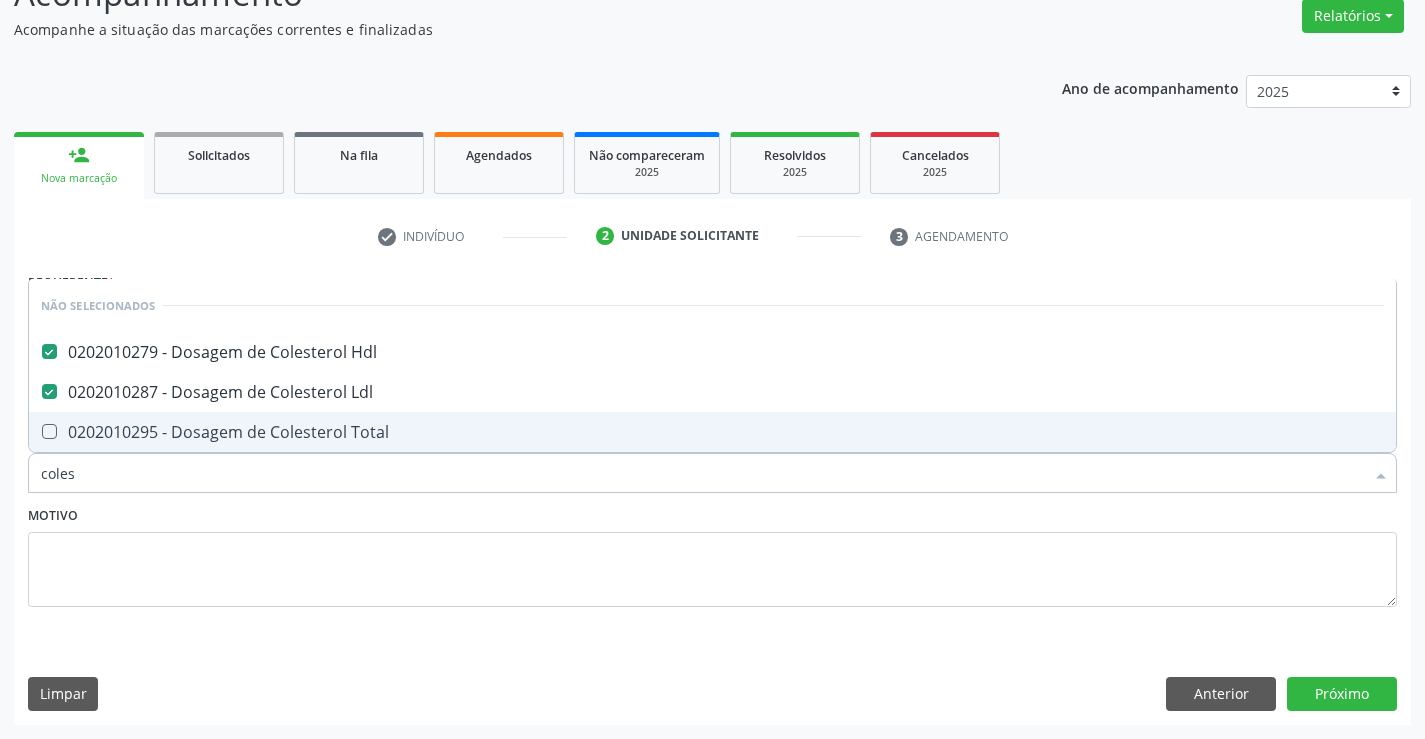 drag, startPoint x: 218, startPoint y: 430, endPoint x: 248, endPoint y: 524, distance: 98.67117 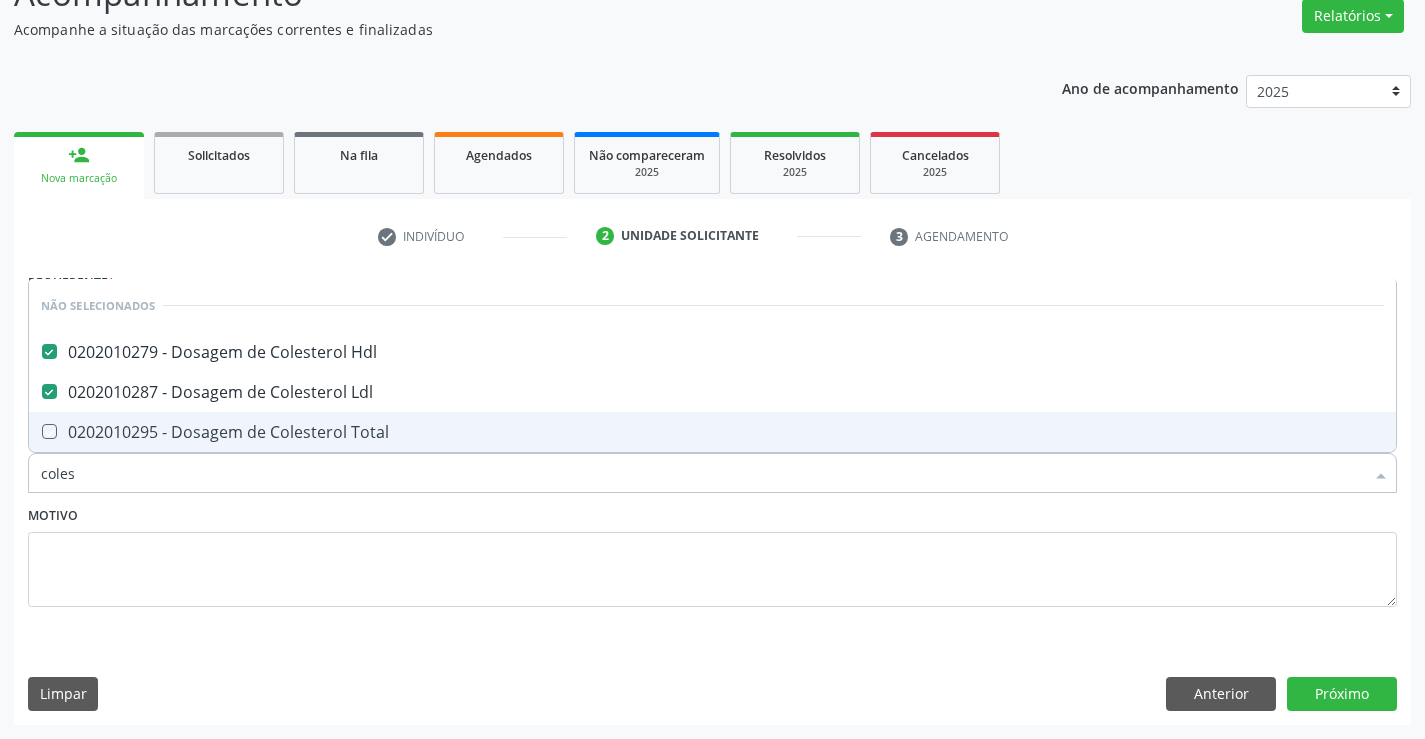 checkbox on "true" 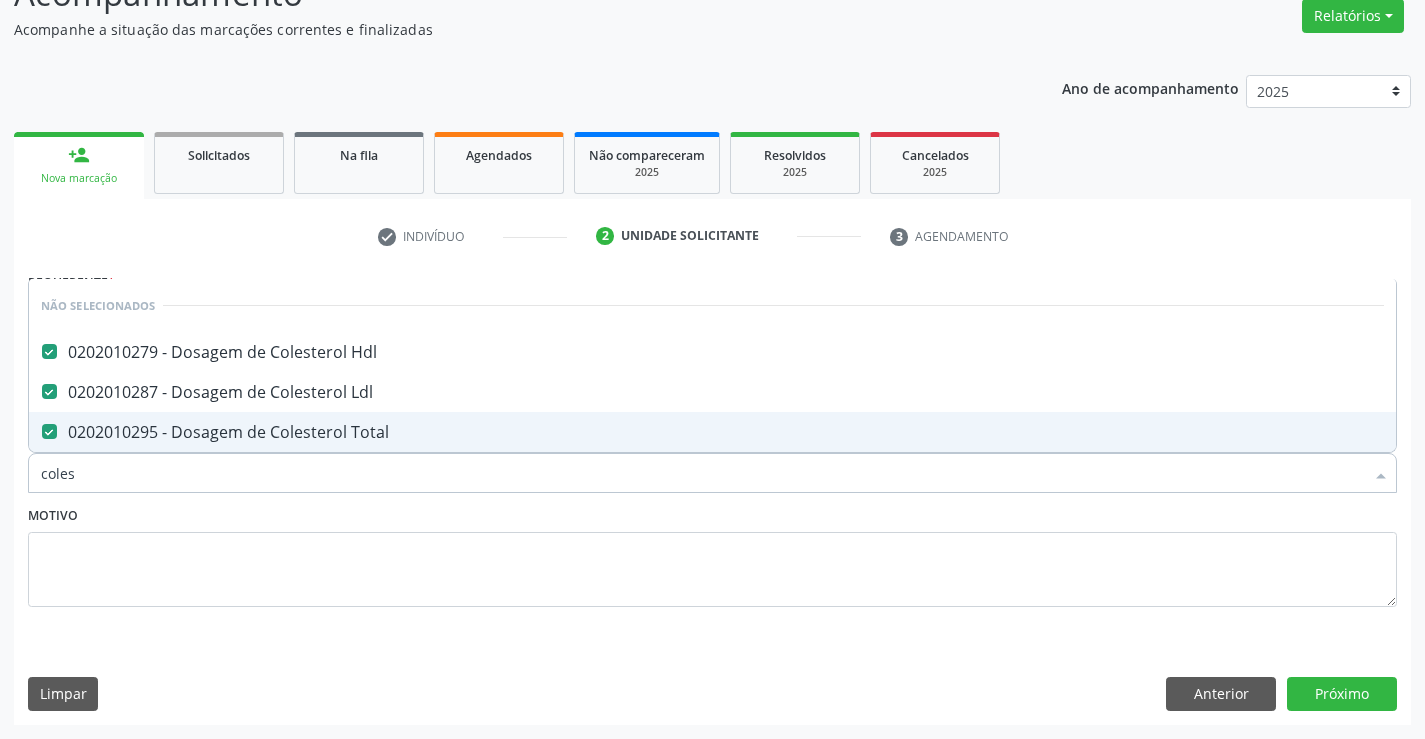 type on "coles" 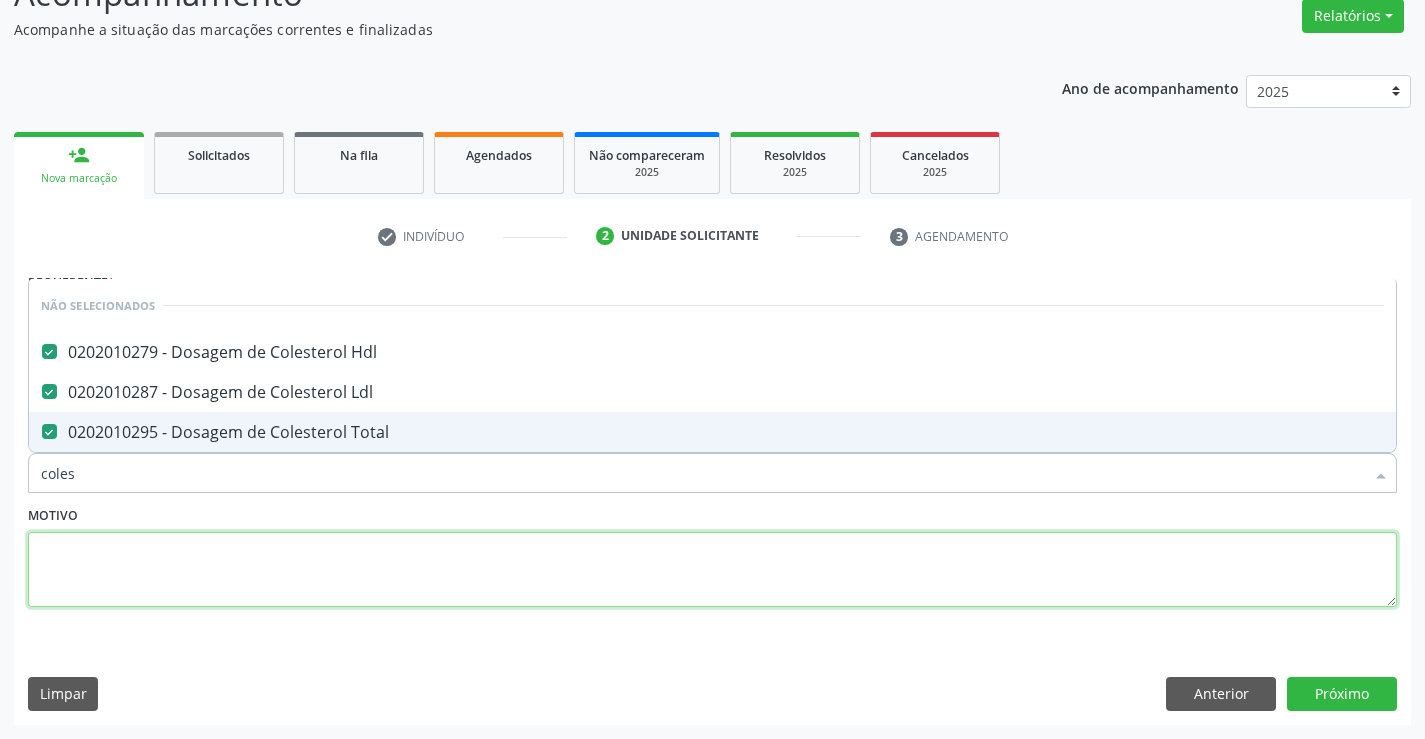 drag, startPoint x: 207, startPoint y: 586, endPoint x: 198, endPoint y: 560, distance: 27.513634 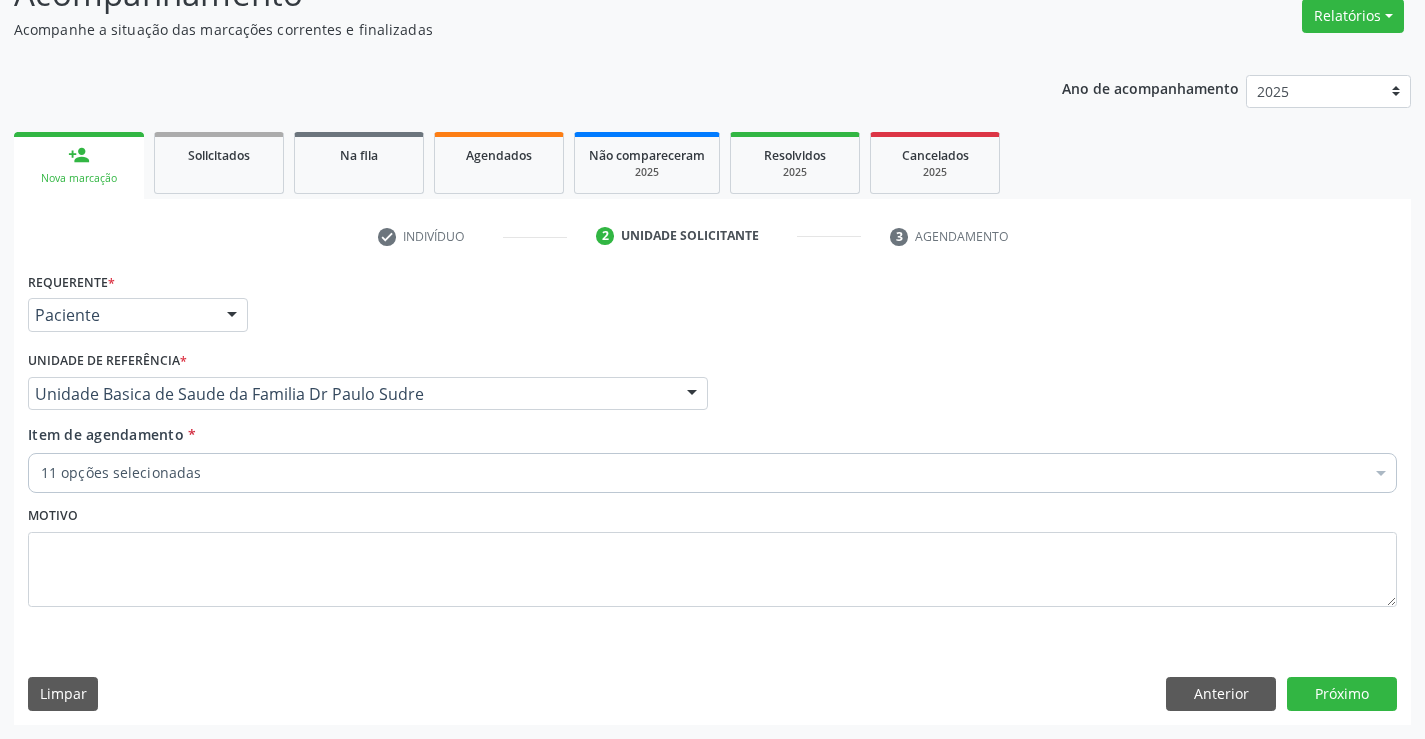 drag, startPoint x: 198, startPoint y: 560, endPoint x: 149, endPoint y: 470, distance: 102.47439 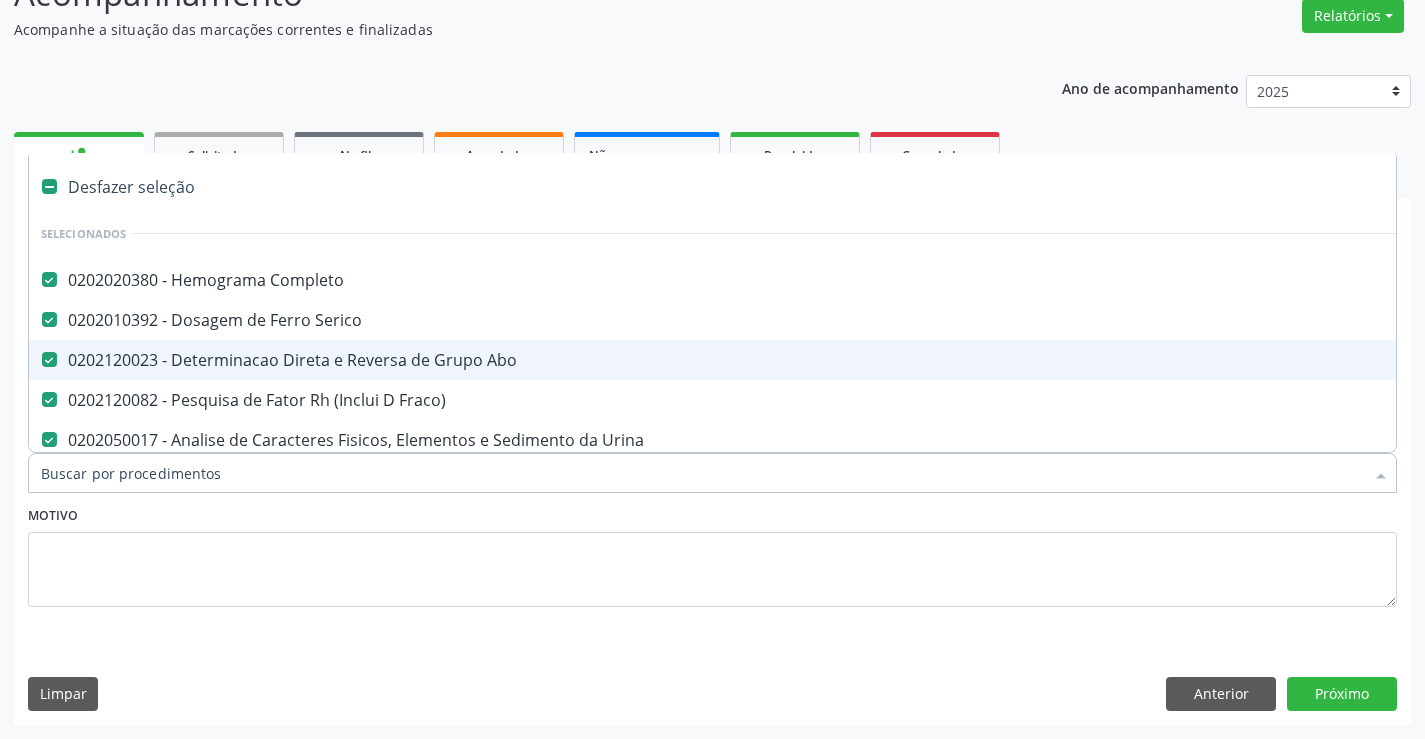 type on "t" 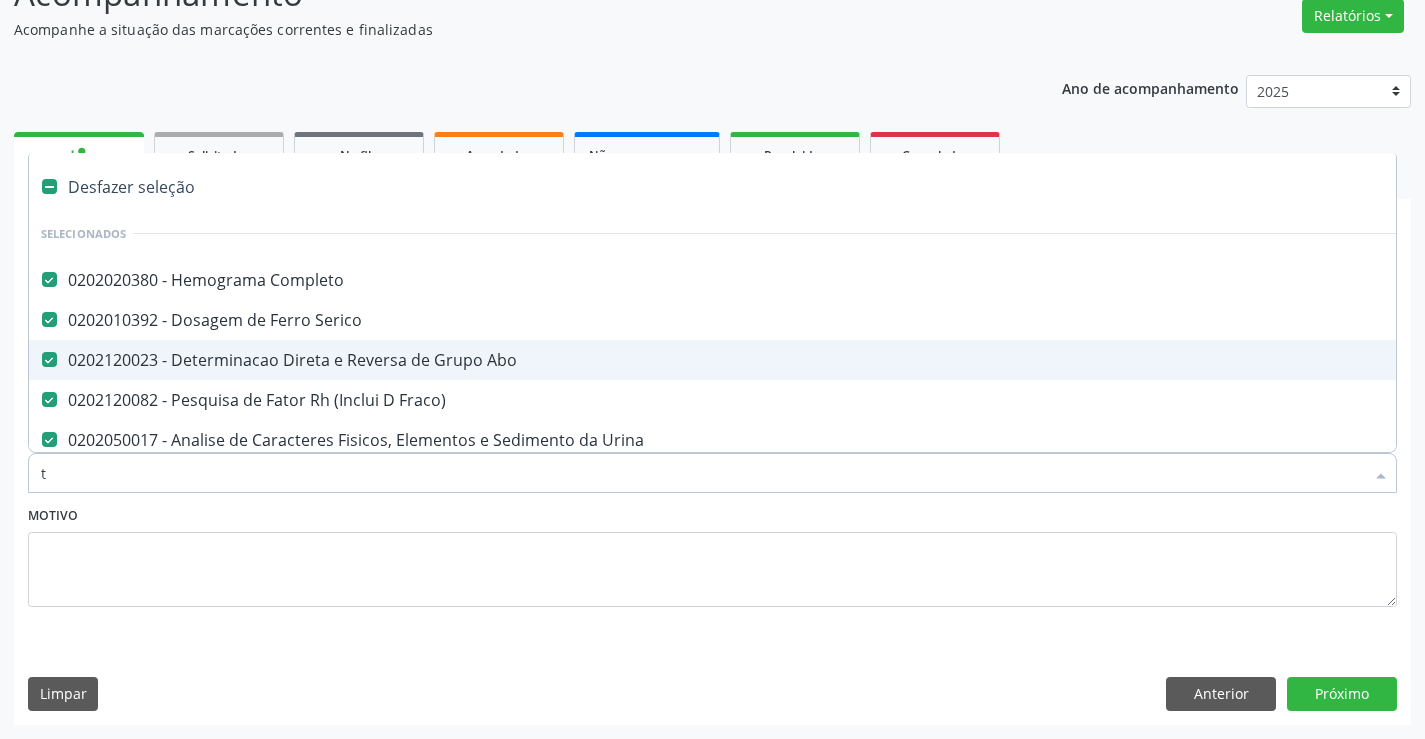 checkbox on "false" 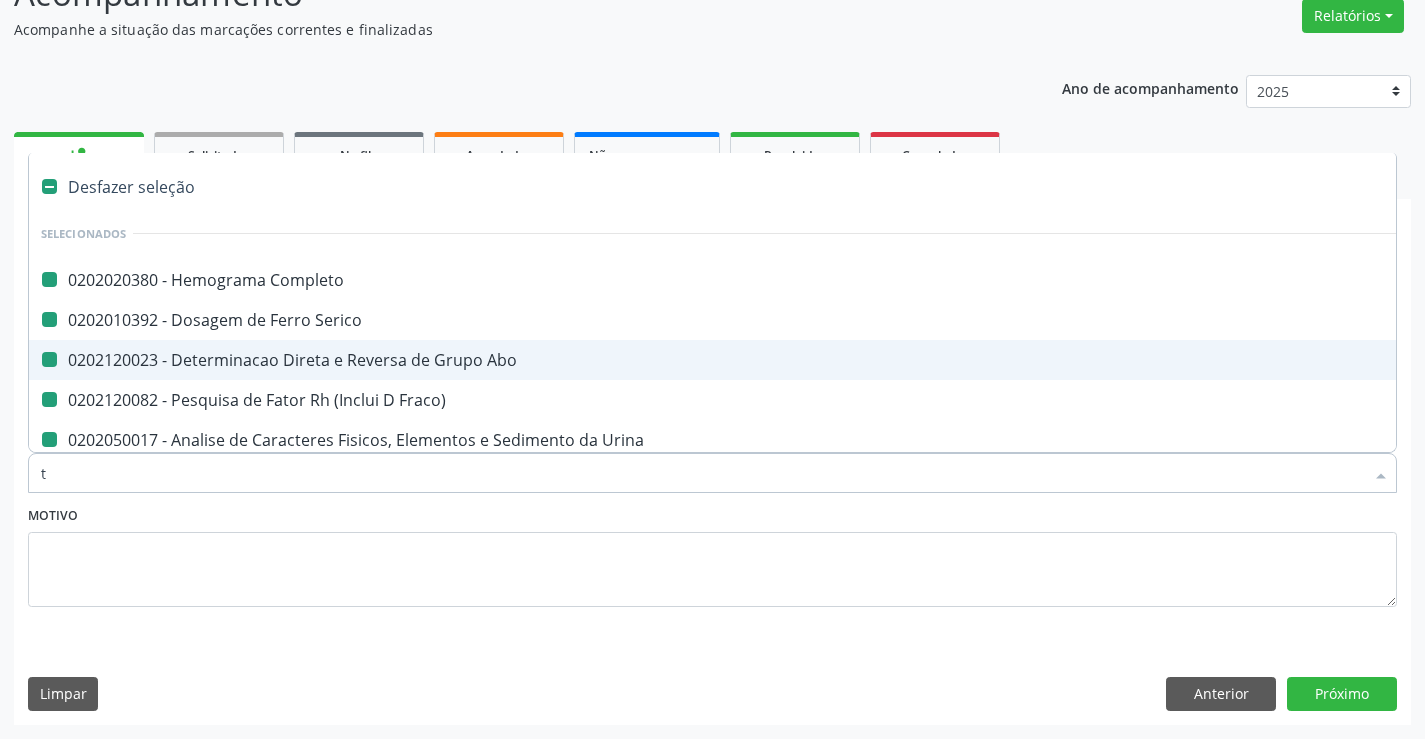 type on "tr" 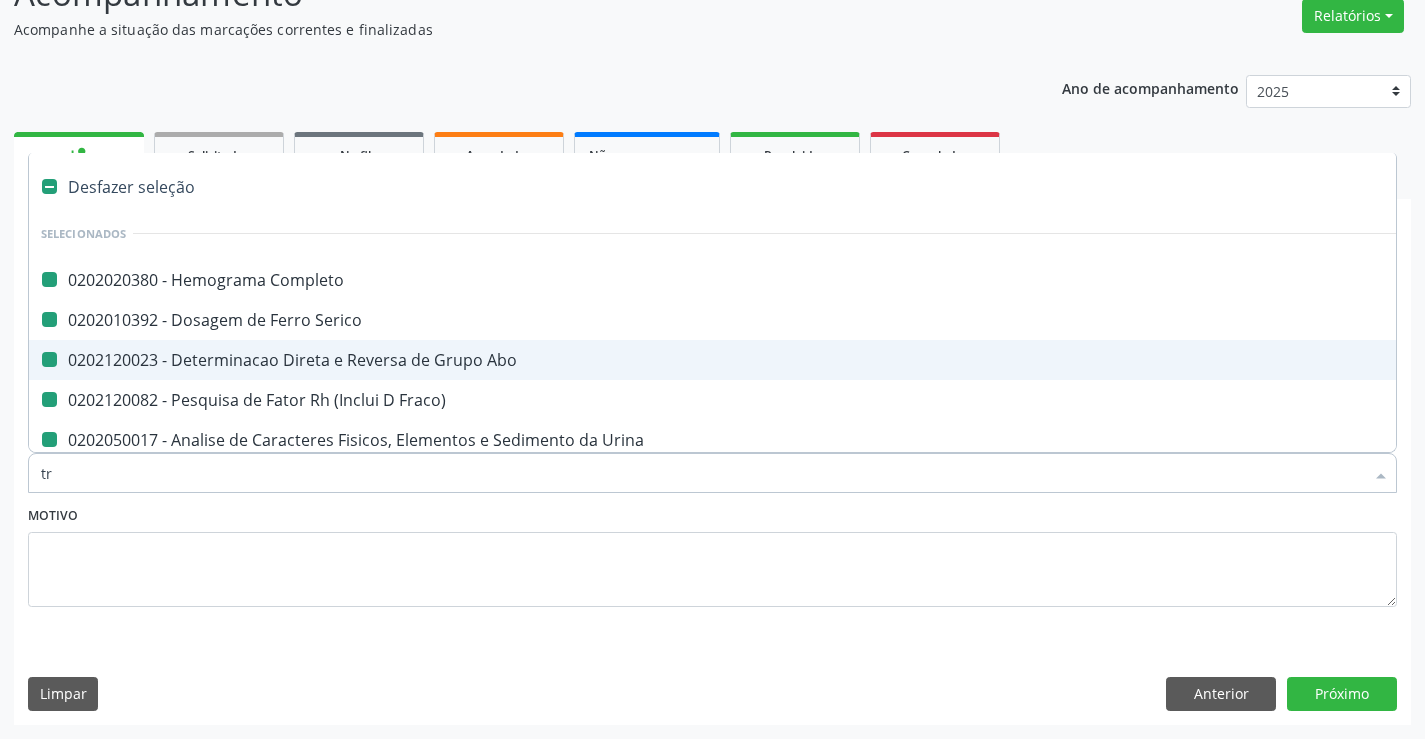 checkbox on "false" 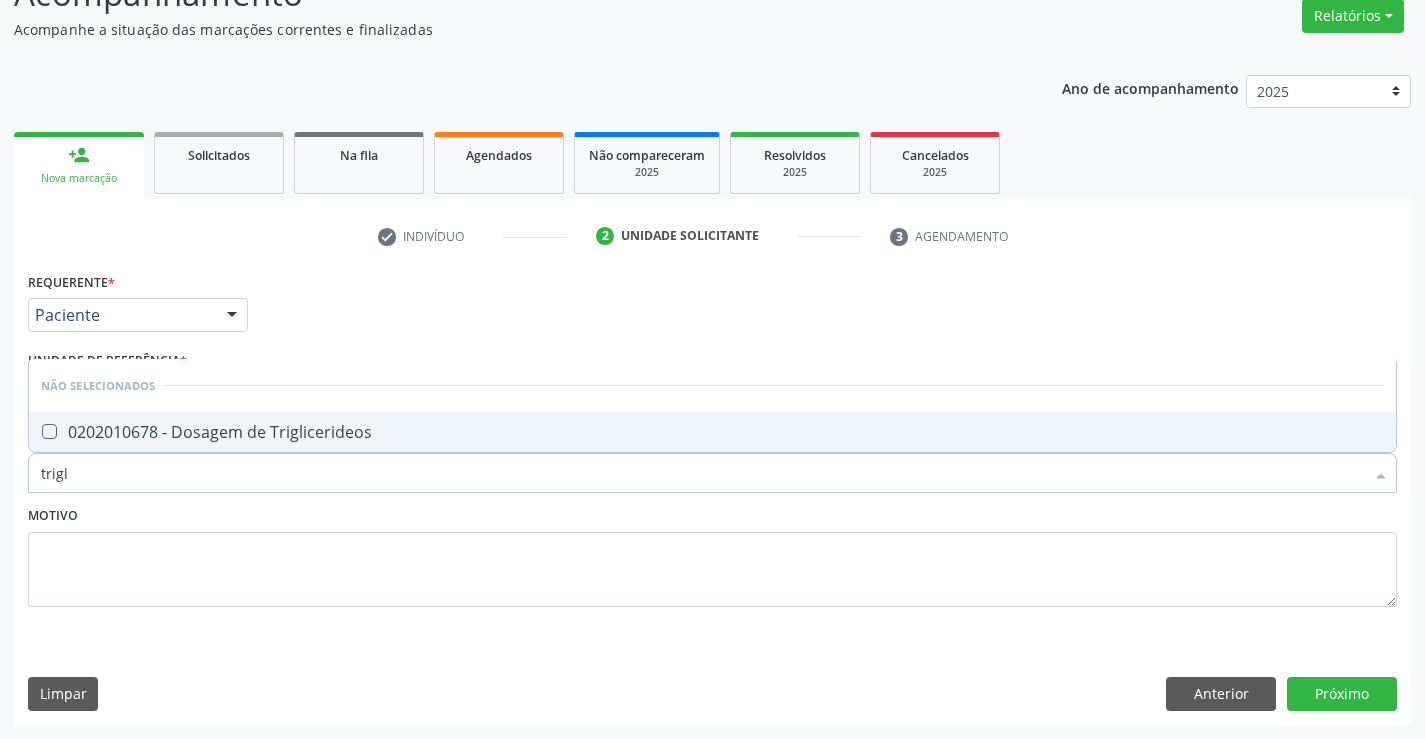 type on "trigli" 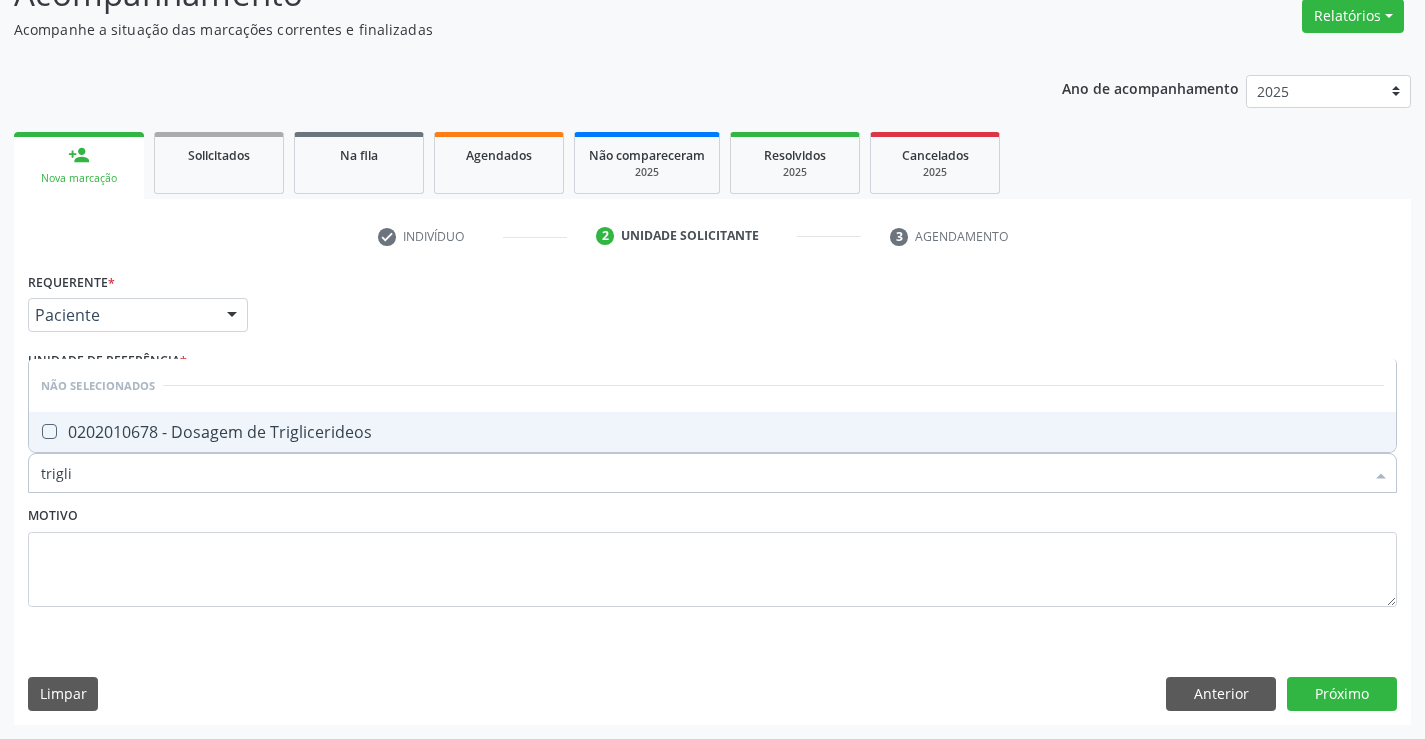 drag, startPoint x: 158, startPoint y: 431, endPoint x: 163, endPoint y: 469, distance: 38.327538 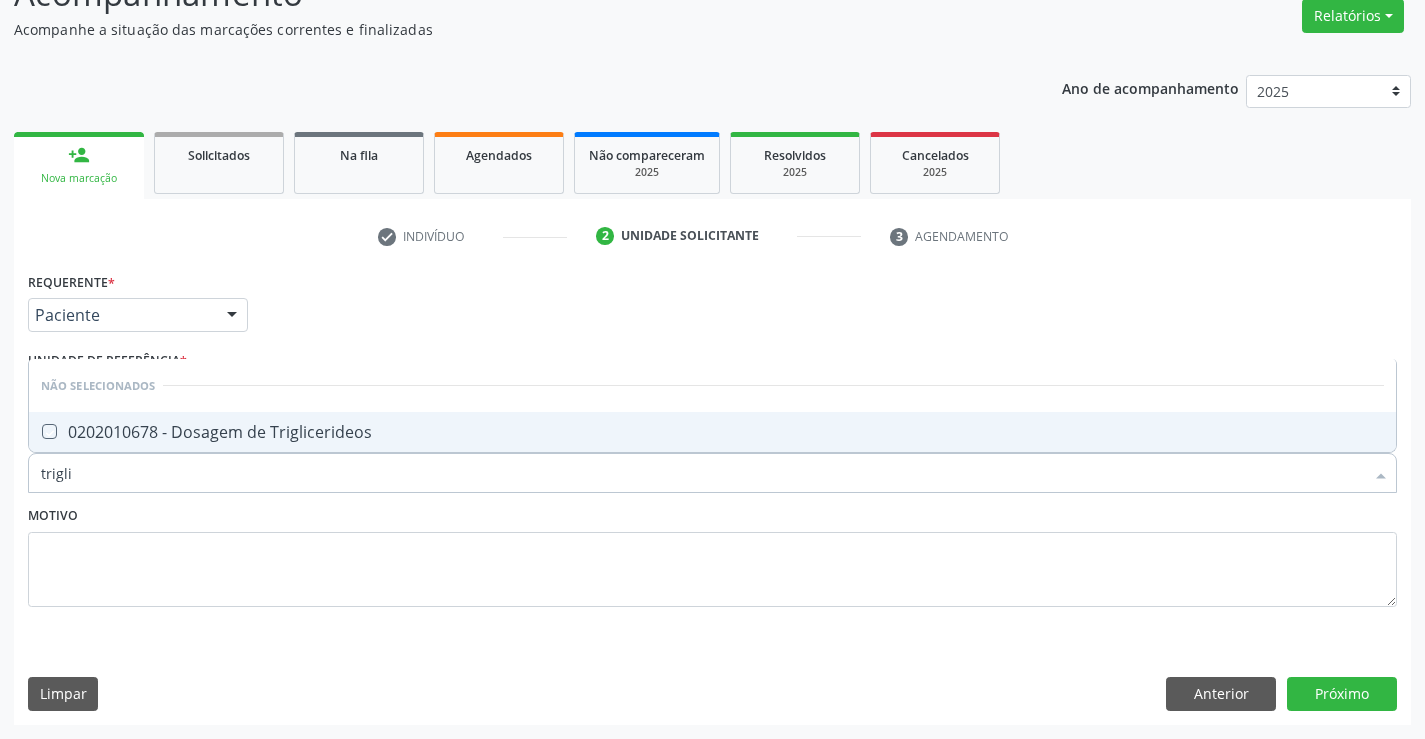 checkbox on "true" 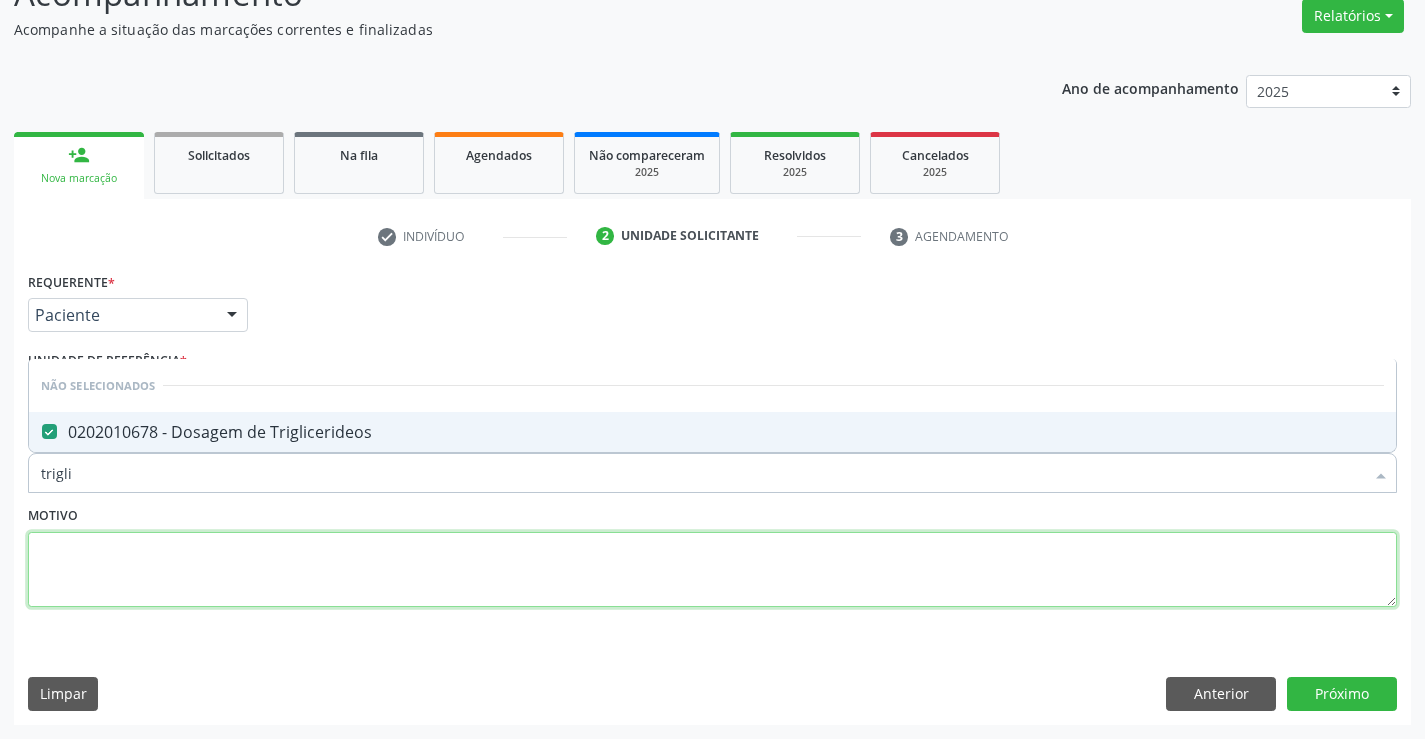 click at bounding box center (712, 570) 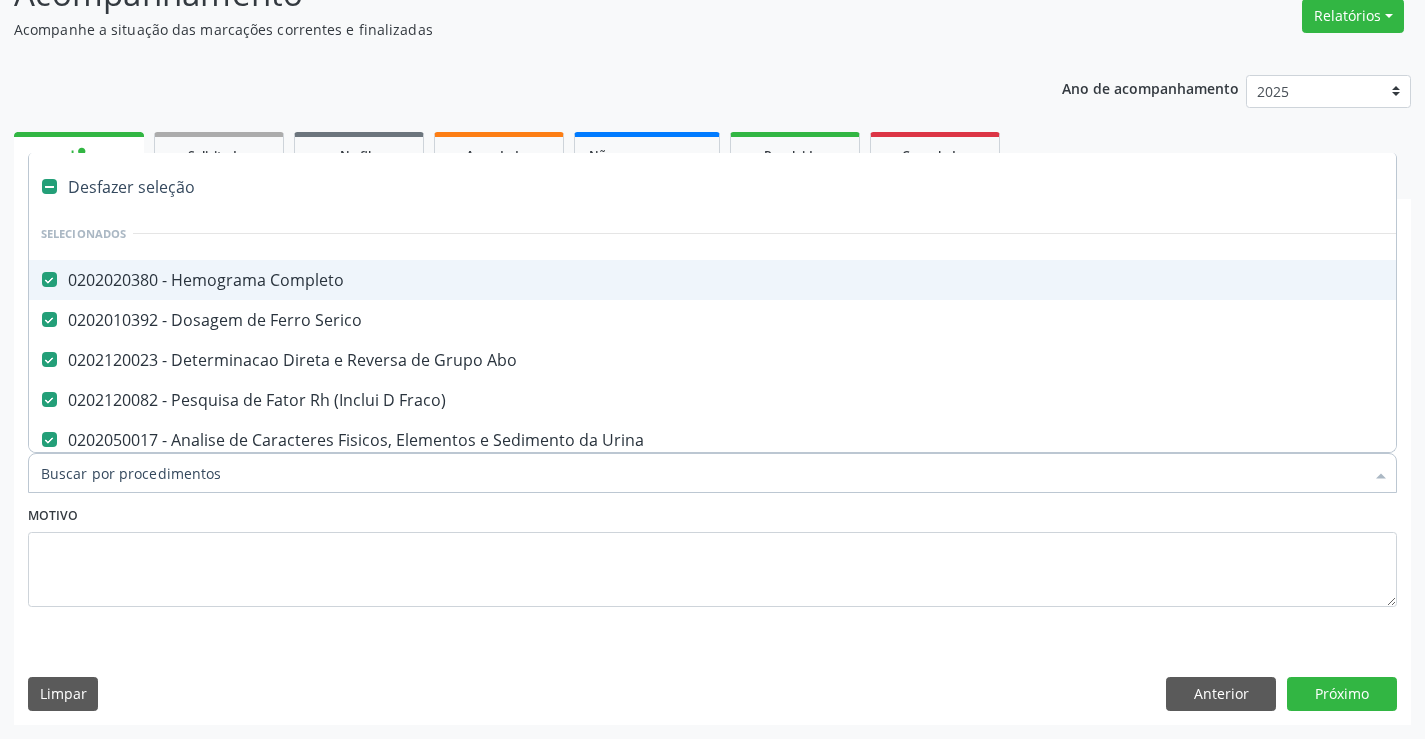 type on "t" 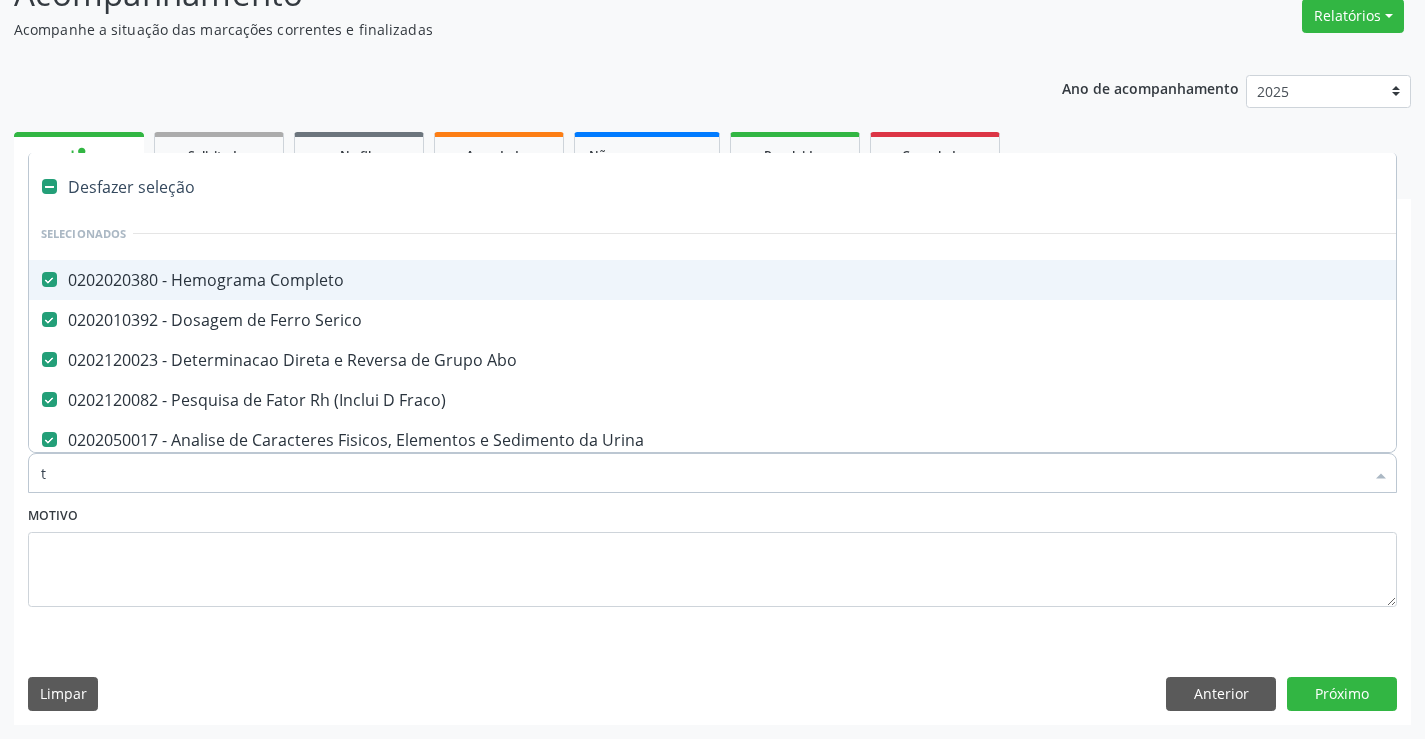 checkbox on "false" 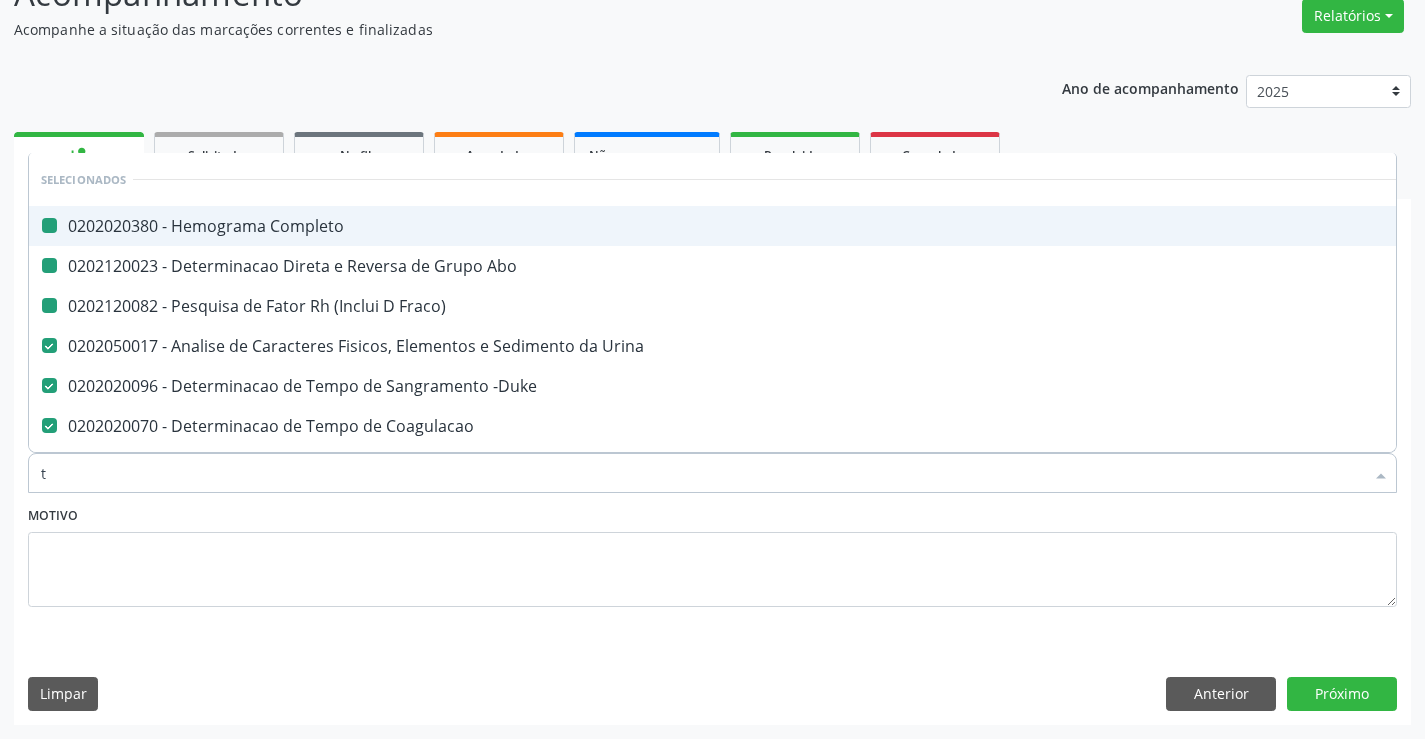 type on "tg" 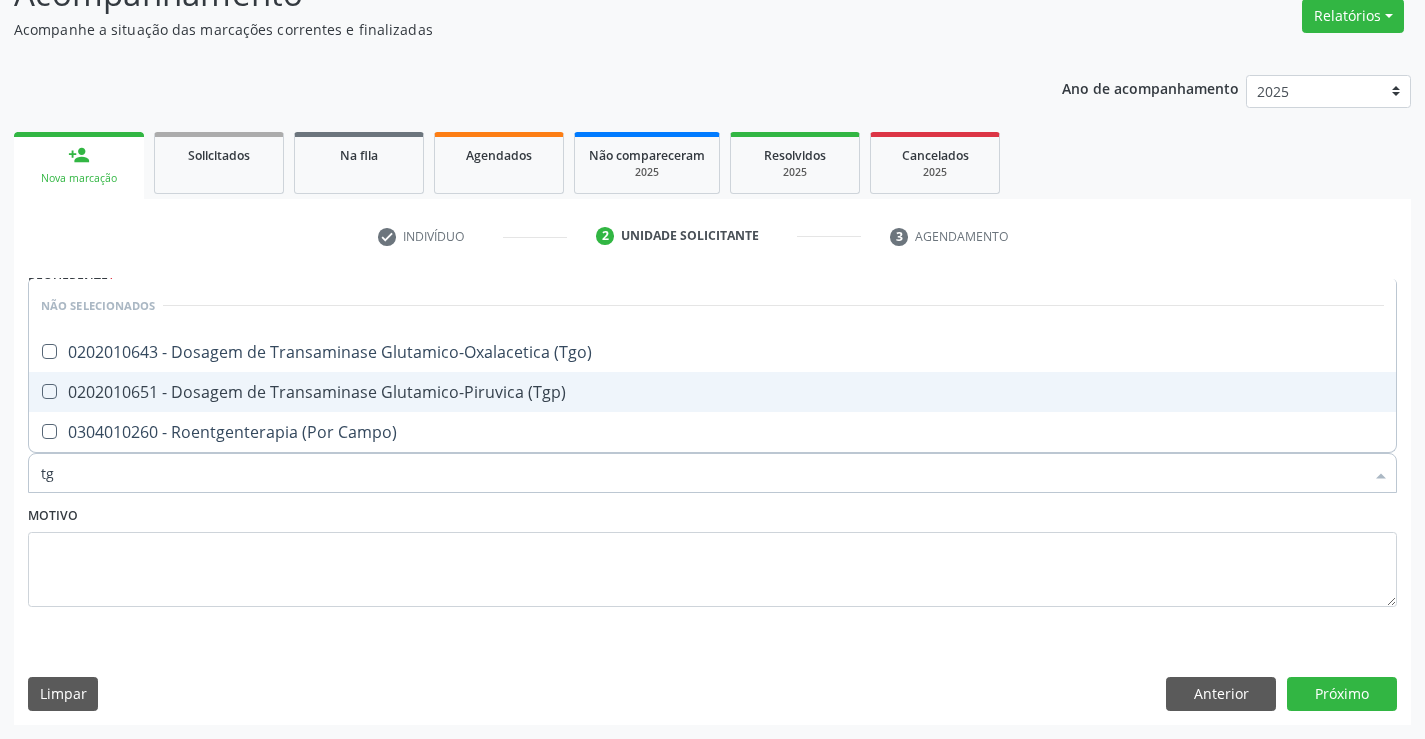 click on "0202010651 - Dosagem de Transaminase Glutamico-Piruvica (Tgp)" at bounding box center (712, 392) 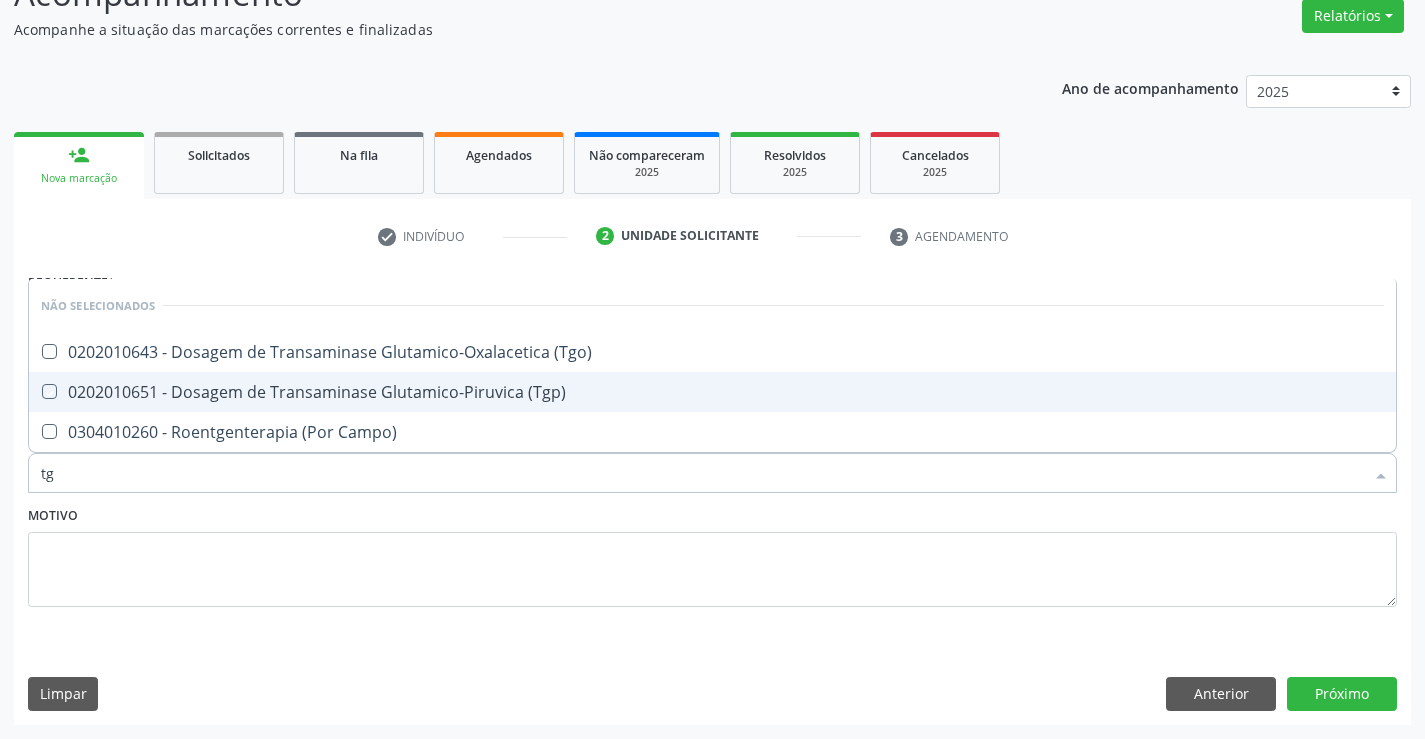 checkbox on "true" 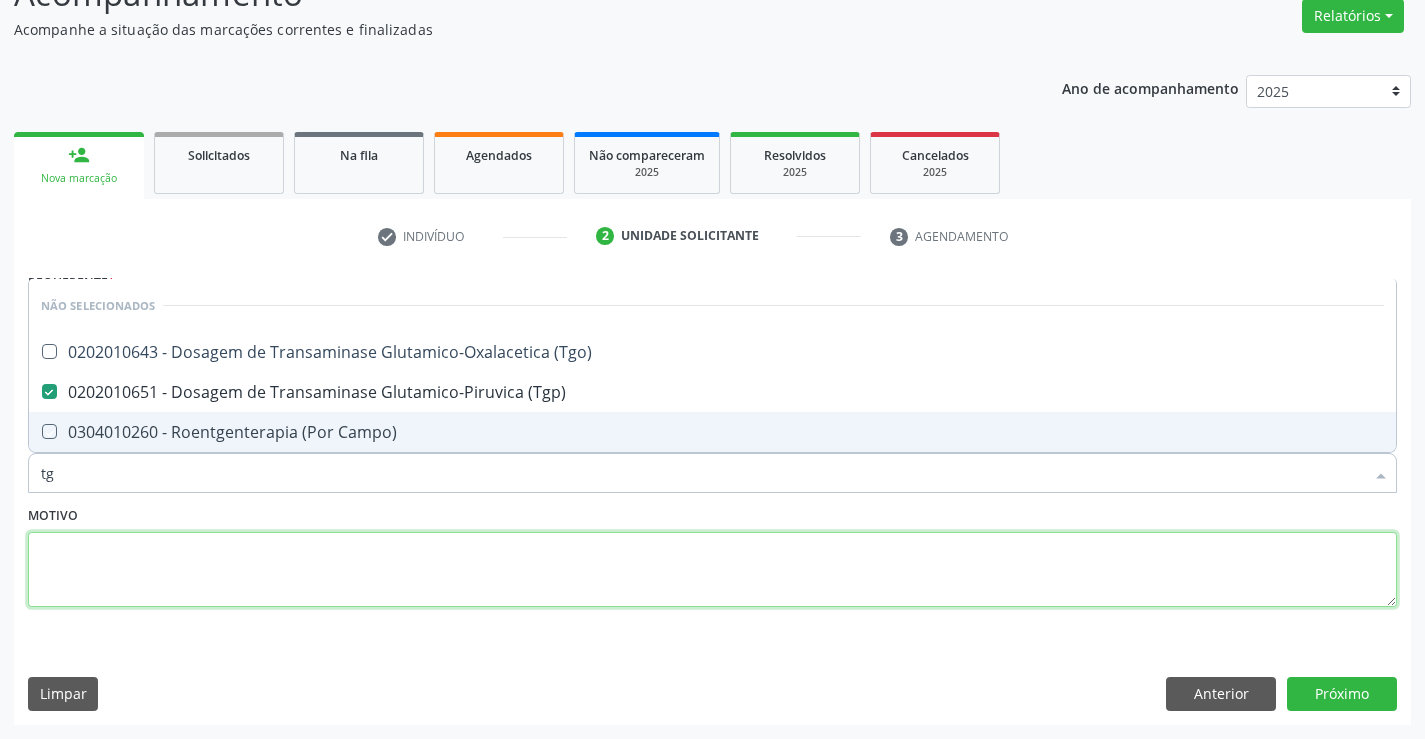 click at bounding box center [712, 570] 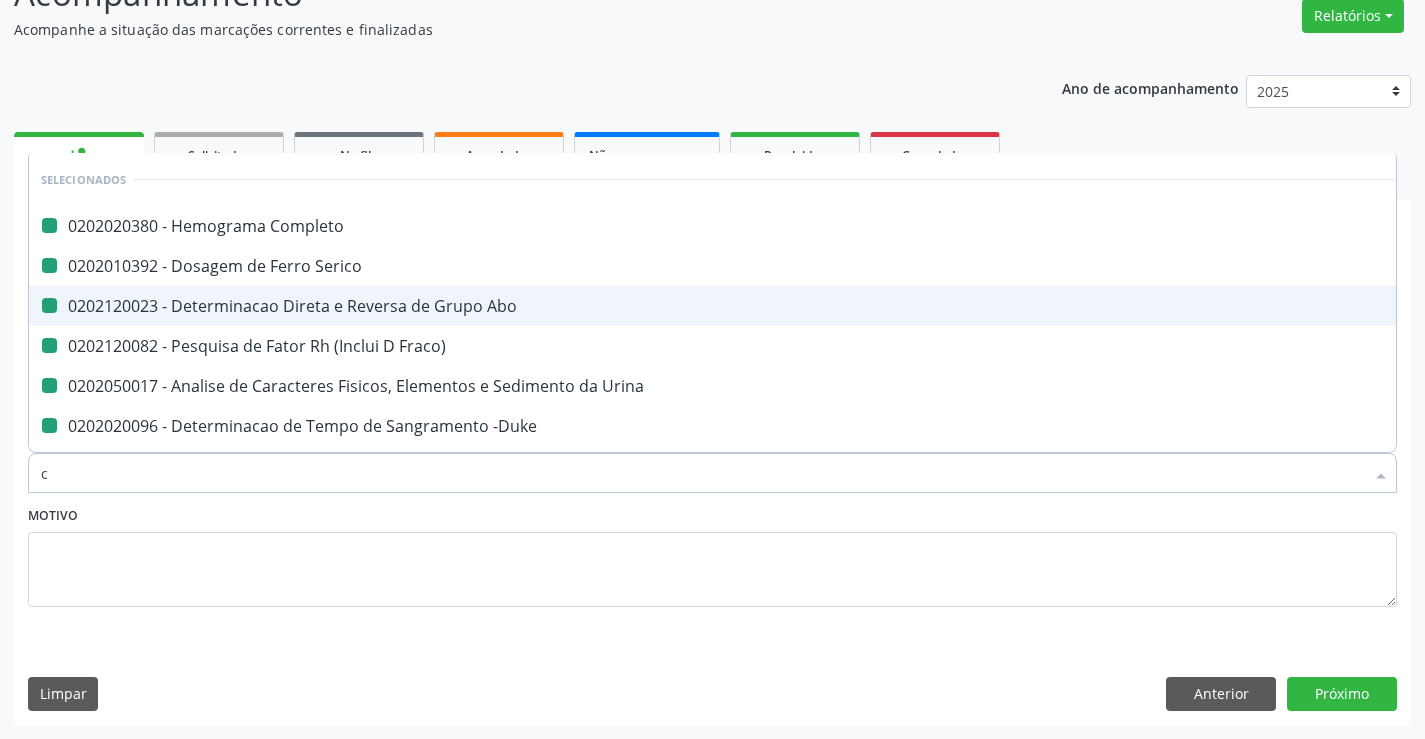 type on "cr" 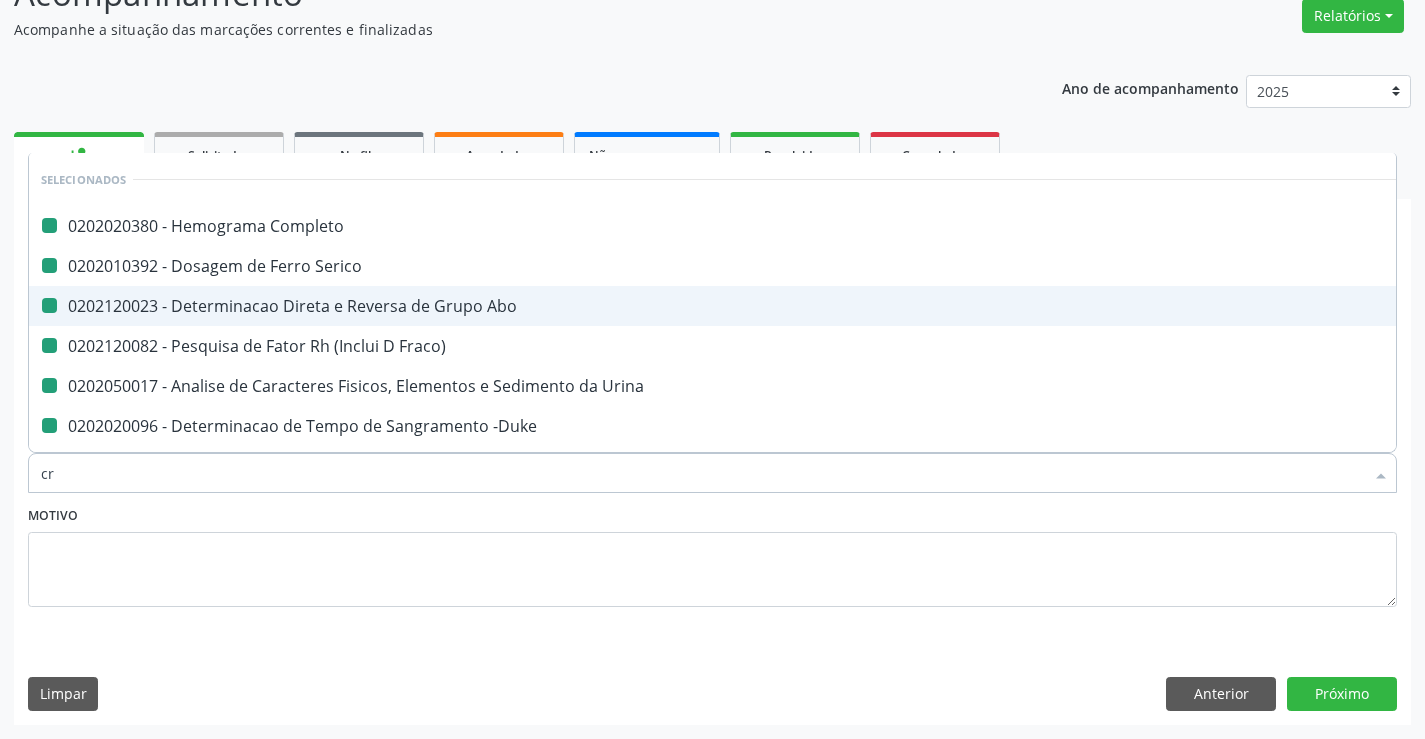 checkbox on "false" 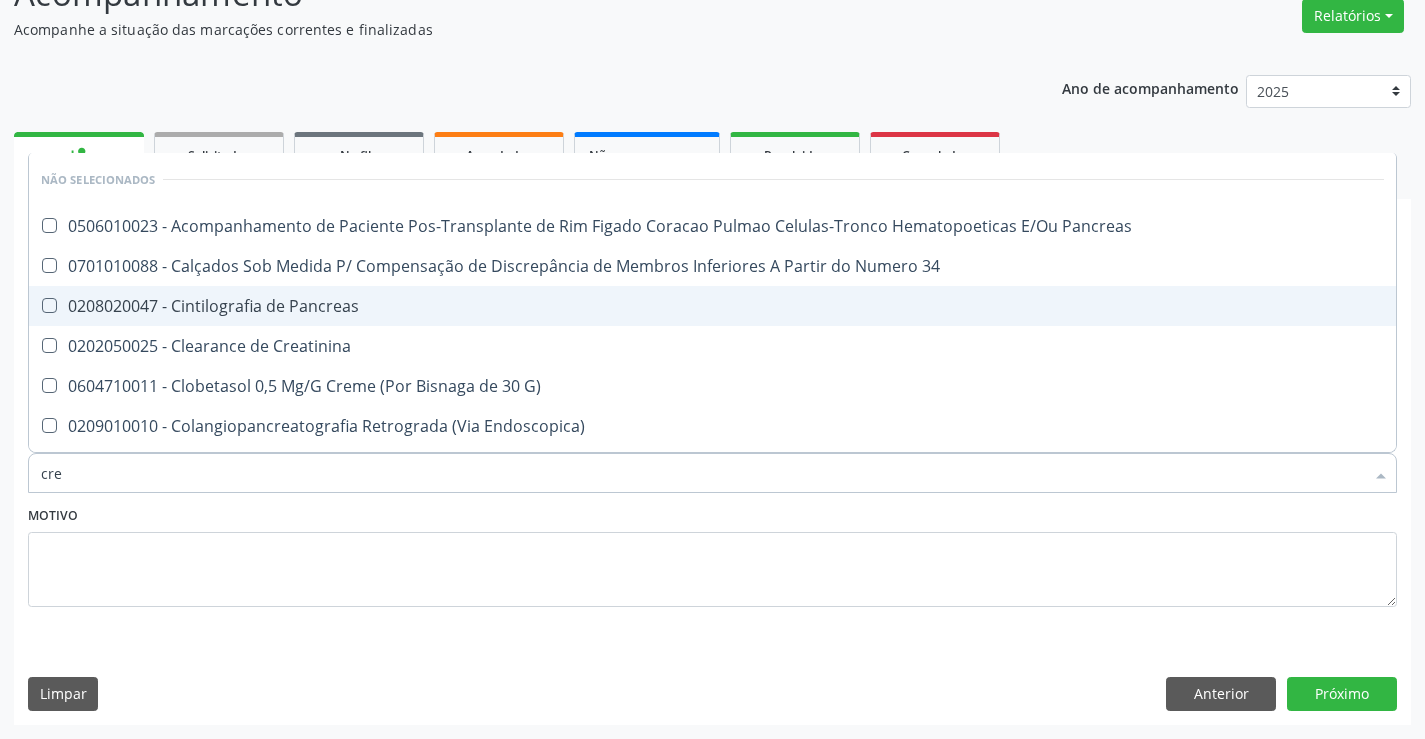 type on "crea" 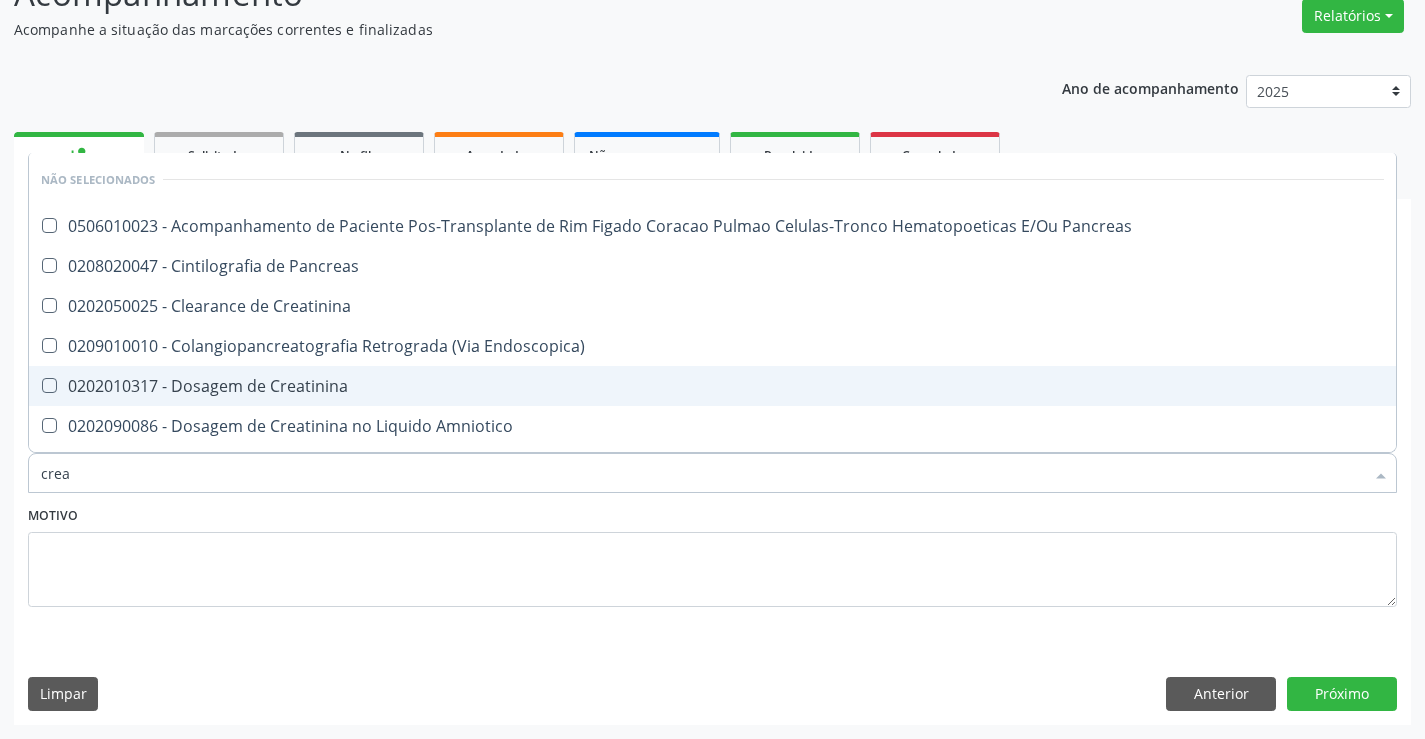 click on "0202010317 - Dosagem de Creatinina" at bounding box center (712, 386) 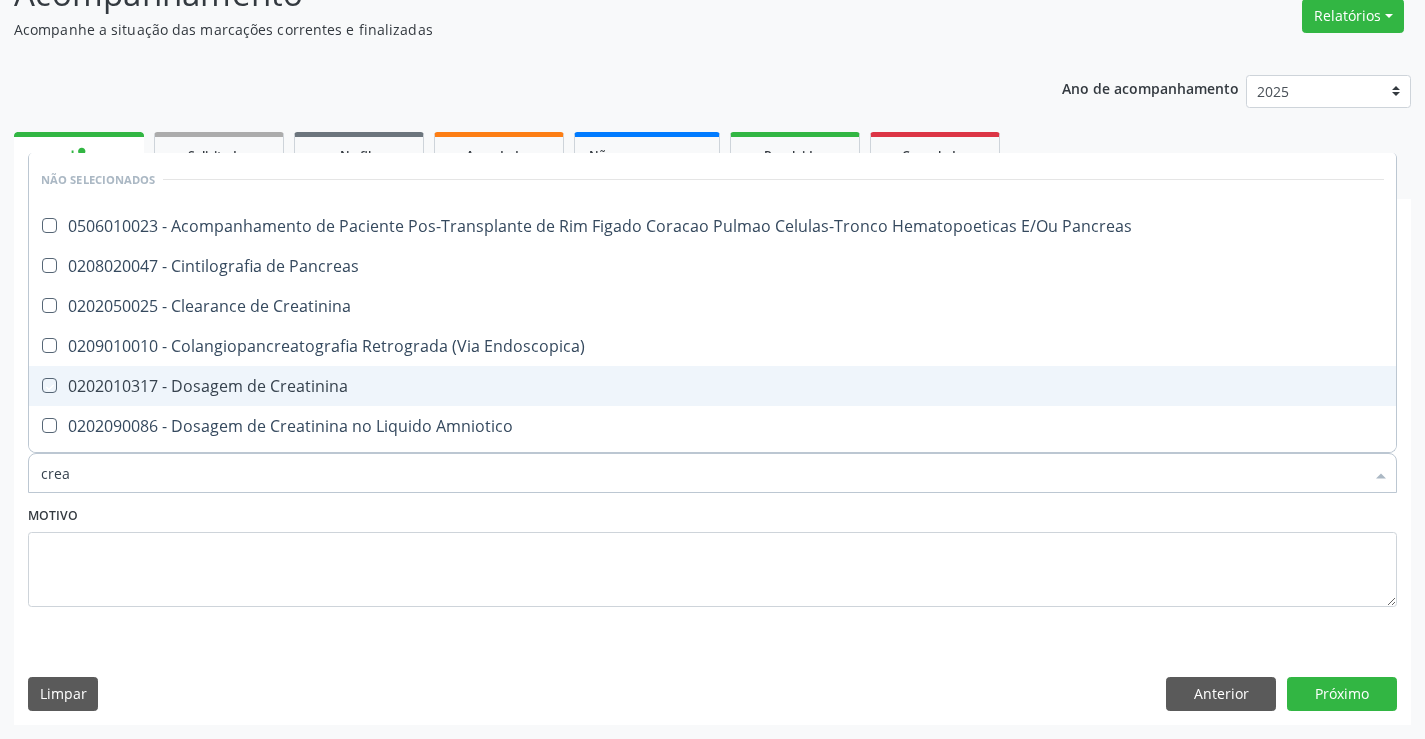 checkbox on "true" 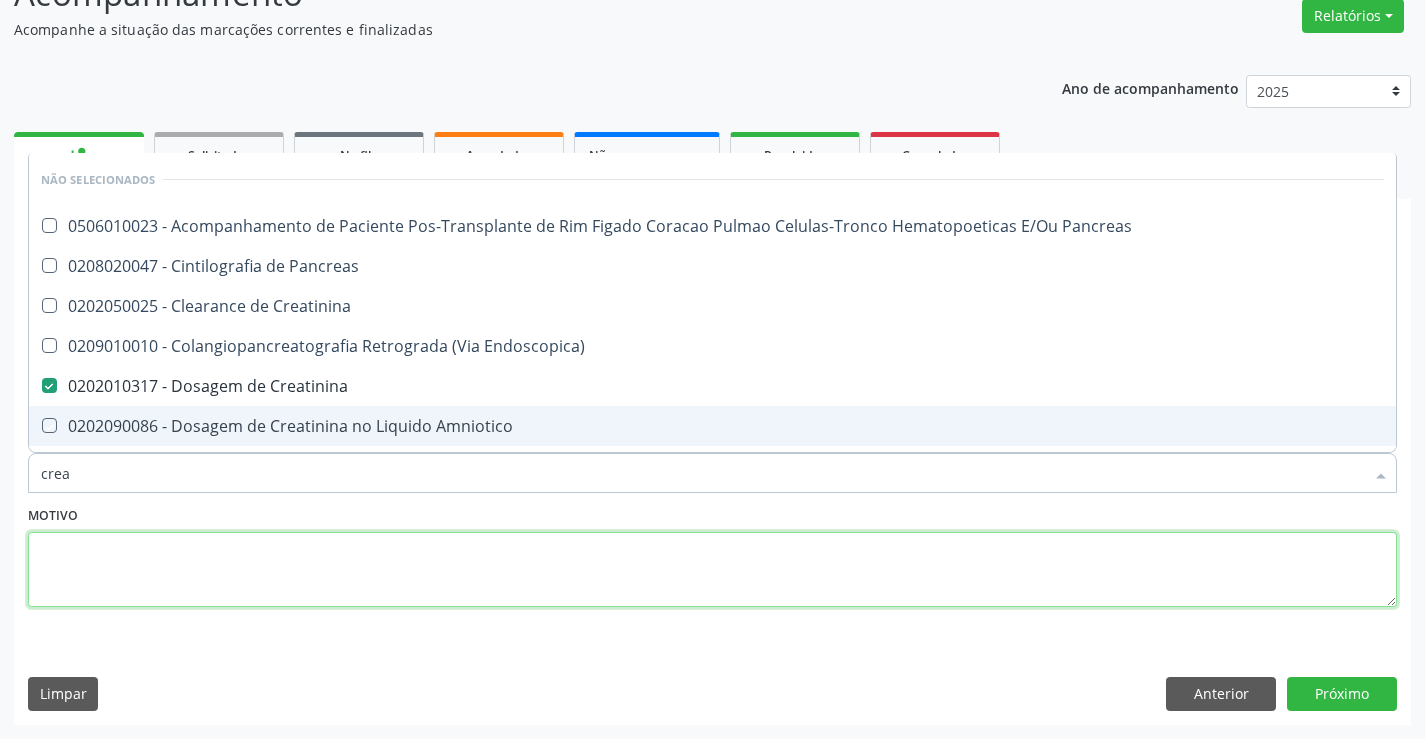 click at bounding box center (712, 570) 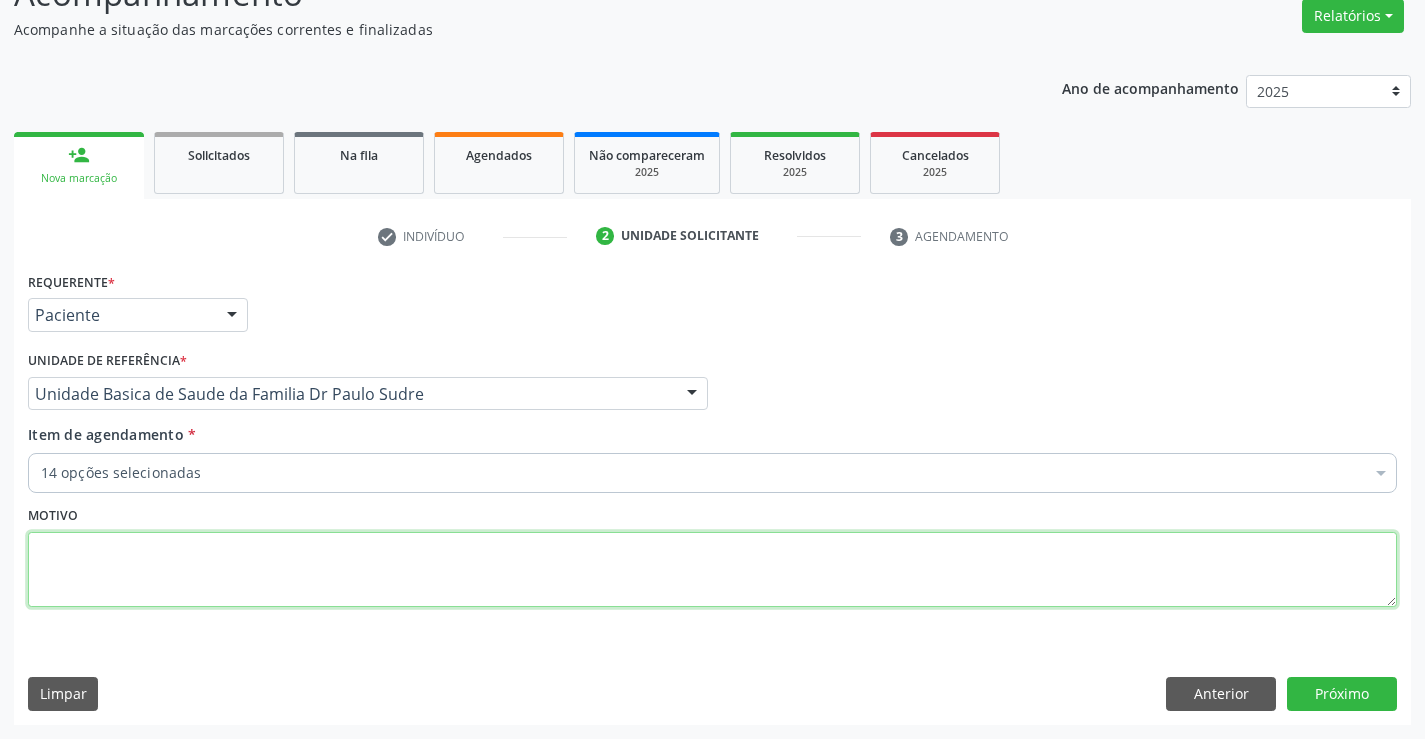 click on "Desfazer seleção
Selecionados
0202020380 - Hemograma Completo
0202010392 - Dosagem de Ferro Serico
0202120023 - Determinacao Direta e Reversa de Grupo Abo
0202120082 - Pesquisa de Fator Rh (Inclui D Fraco)
0202050017 - Analise de Caracteres Fisicos, Elementos e Sedimento da Urina
0202040089 - 3X Pesquisa de Larvas Nas Fezes
0202020096 - Determinacao de Tempo de Sangramento -Duke
0202020070 - Determinacao de Tempo de Coagulacao
0202010279 - Dosagem de Colesterol Hdl
0202010287 - Dosagem de Colesterol Ldl
0202010295 - Dosagem de Colesterol Total
0202010678 - Dosagem de Triglicerideos
0202010651 - Dosagem de Transaminase Glutamico-Piruvica (Tgp)
0202010317 - Dosagem de Creatinina
Não selecionados
0604320140 - Abatacepte 125 Mg Injetável (Por Seringa Preenchida)" at bounding box center (712, 303) 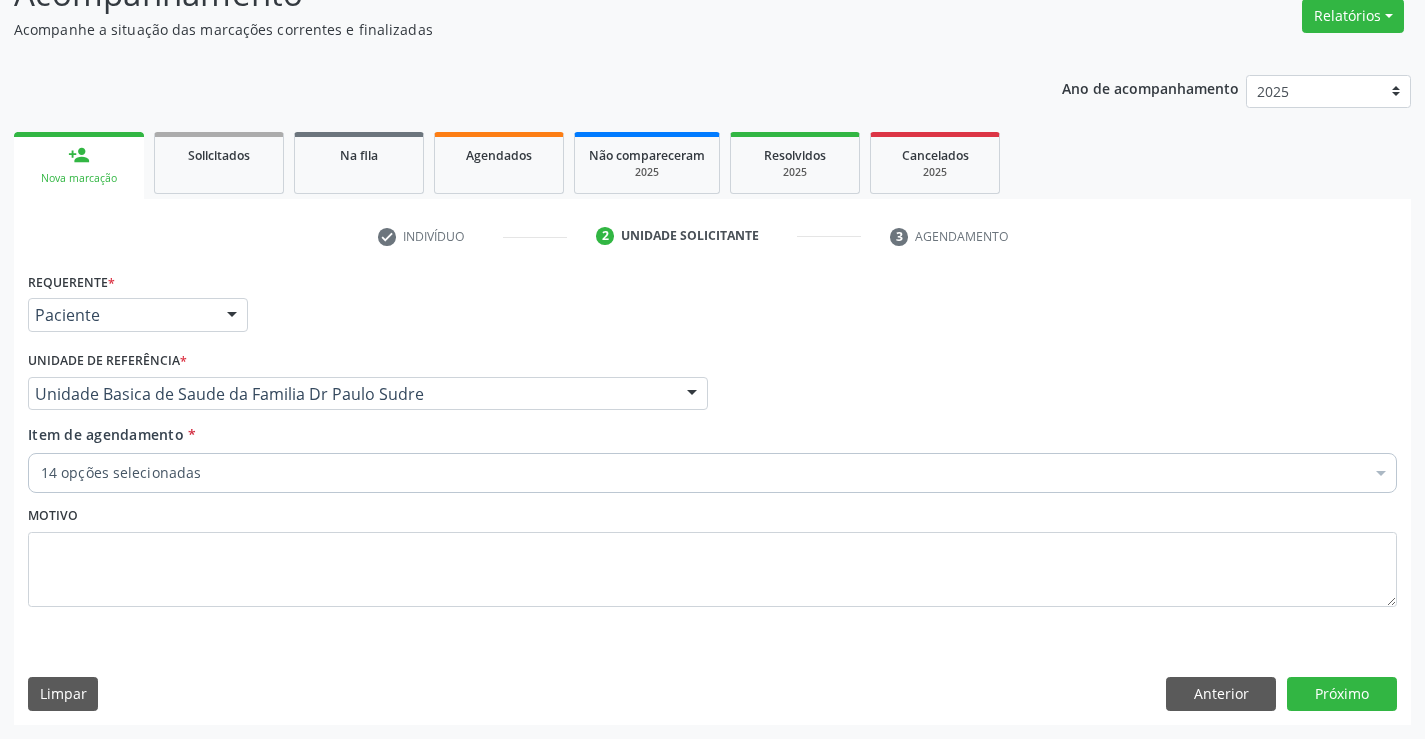 click on "14 opções selecionadas" at bounding box center (712, 473) 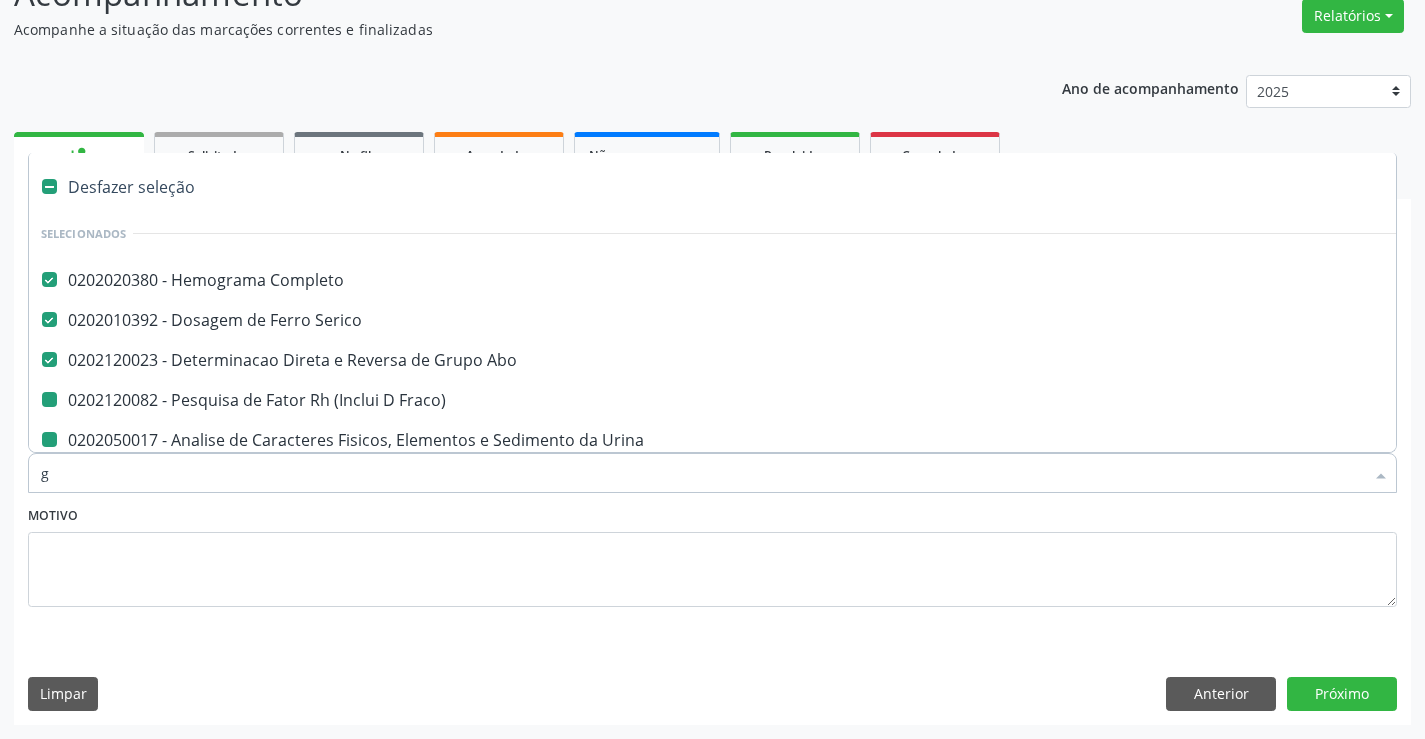 type on "gl" 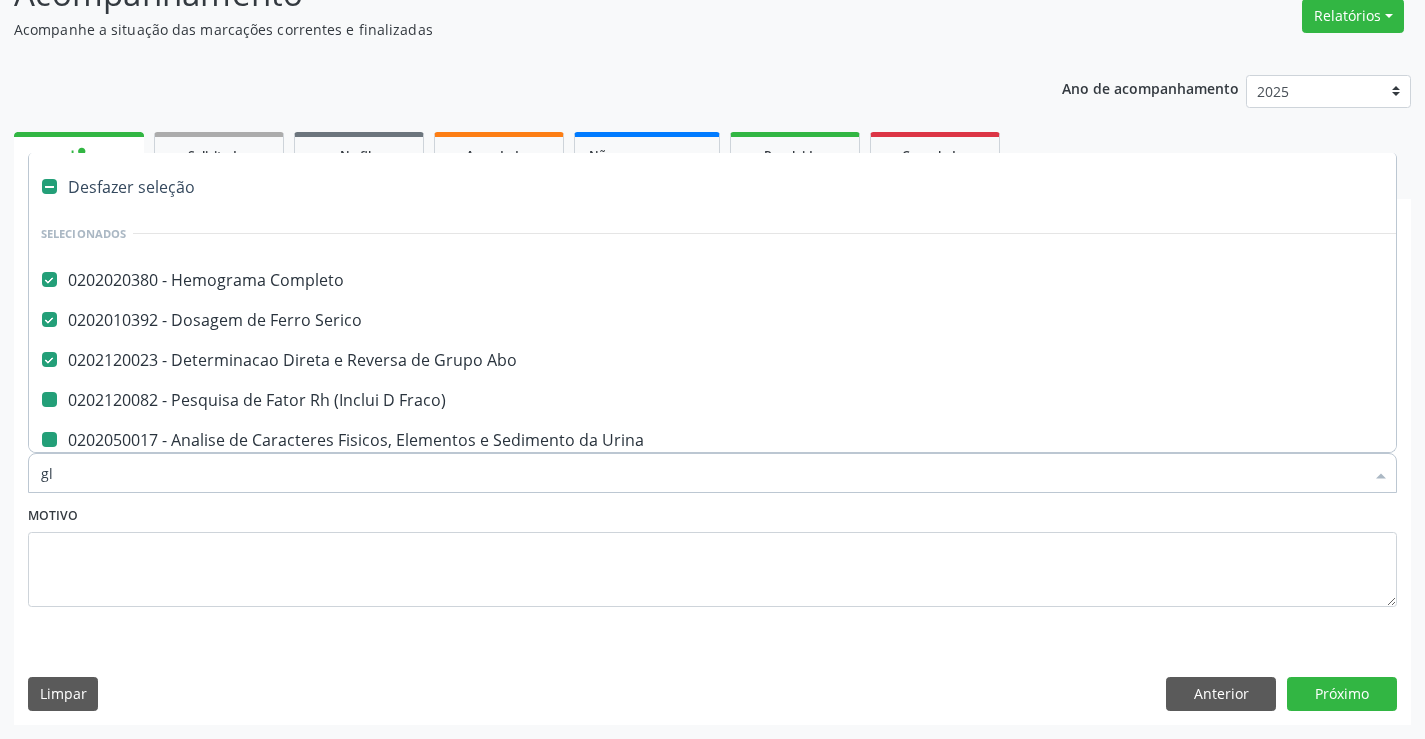 checkbox on "false" 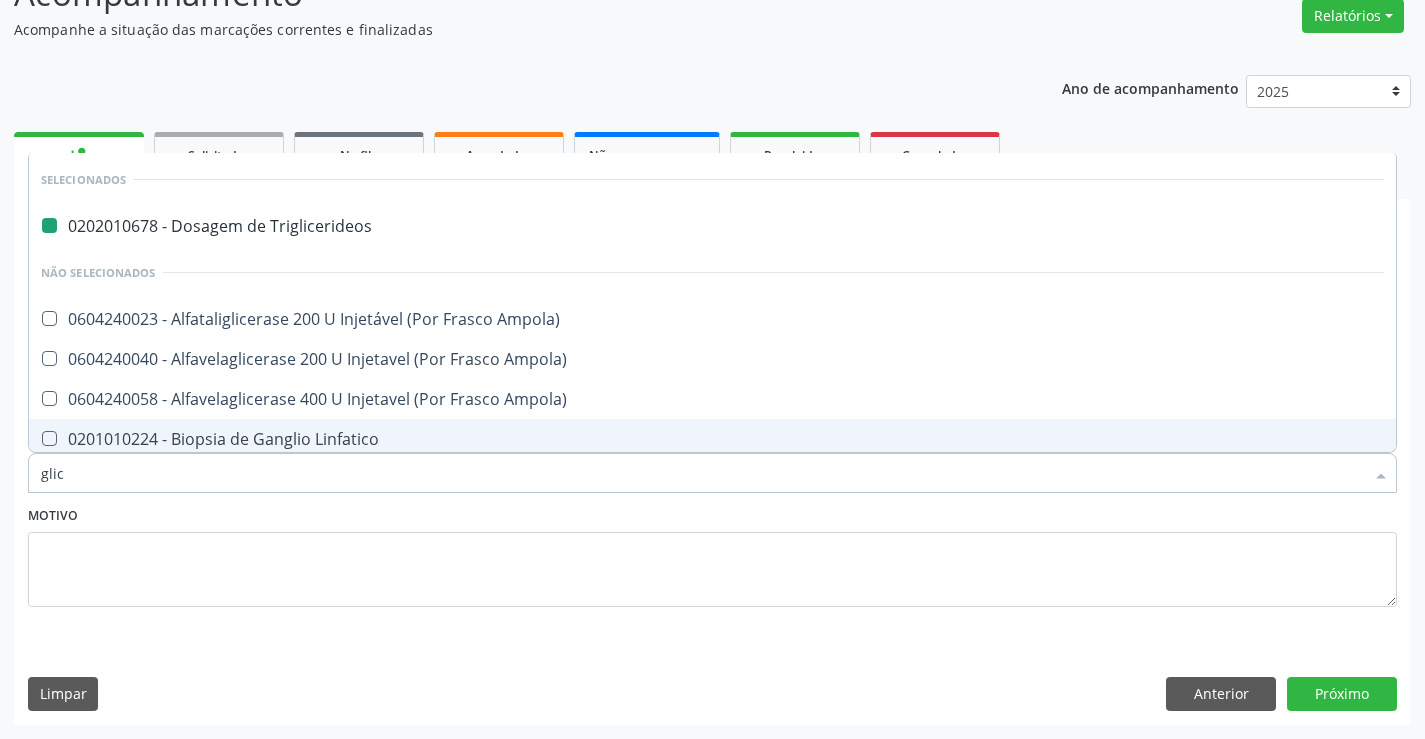 type on "glico" 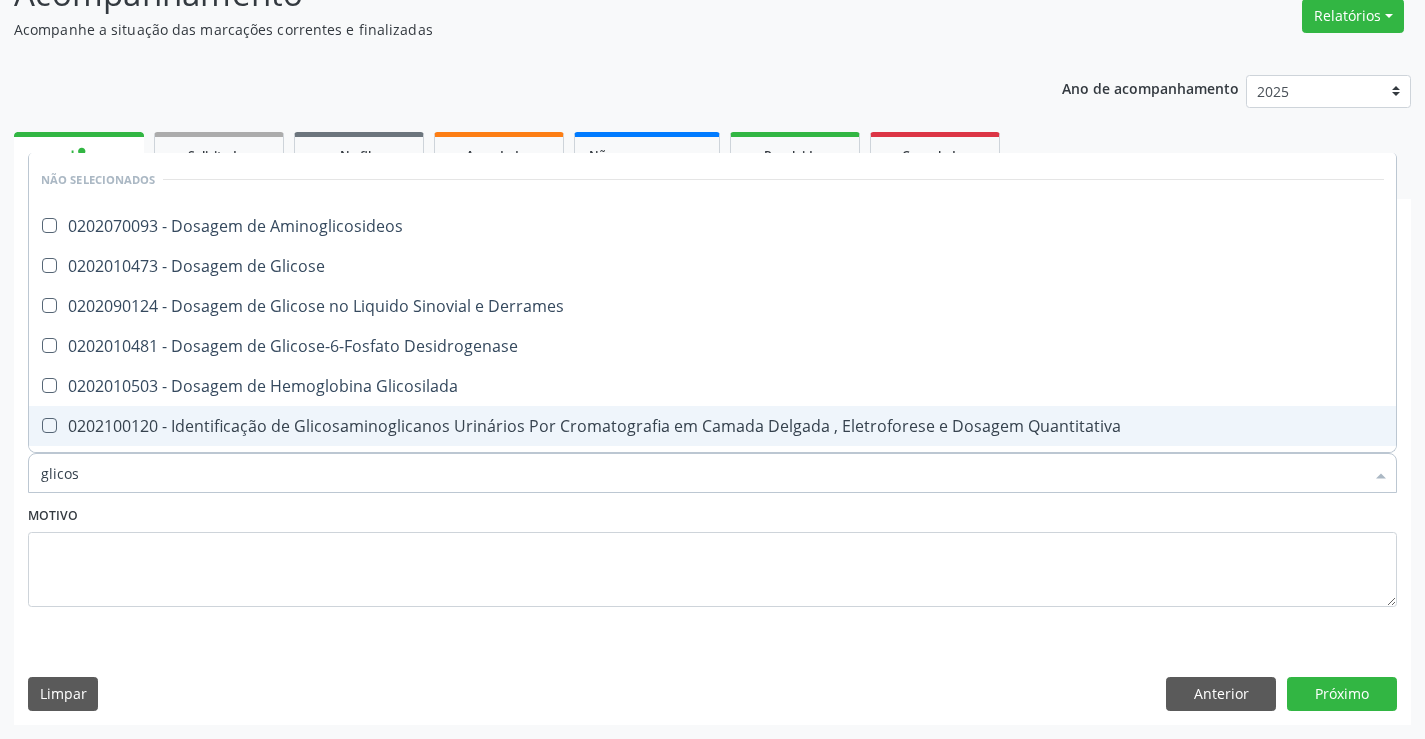 type on "glicose" 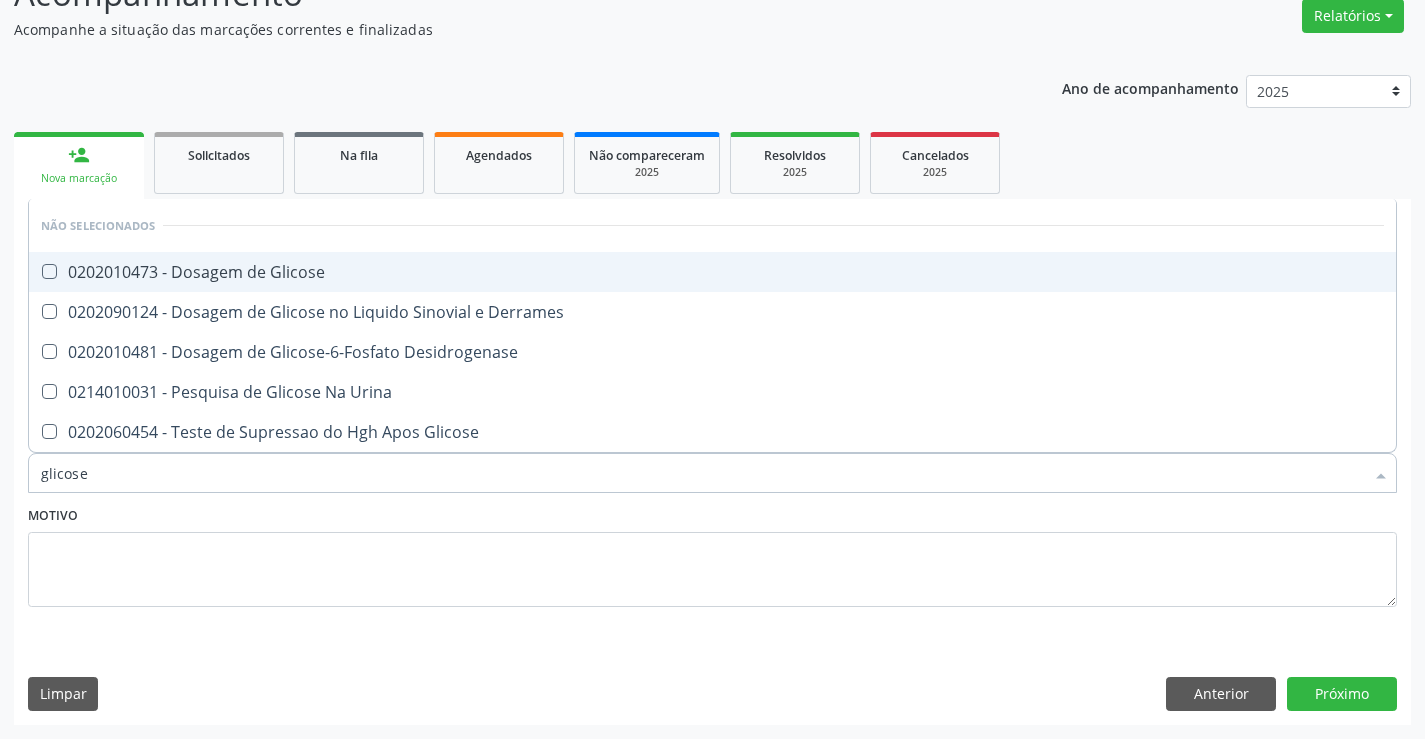 drag, startPoint x: 163, startPoint y: 278, endPoint x: 261, endPoint y: 496, distance: 239.01465 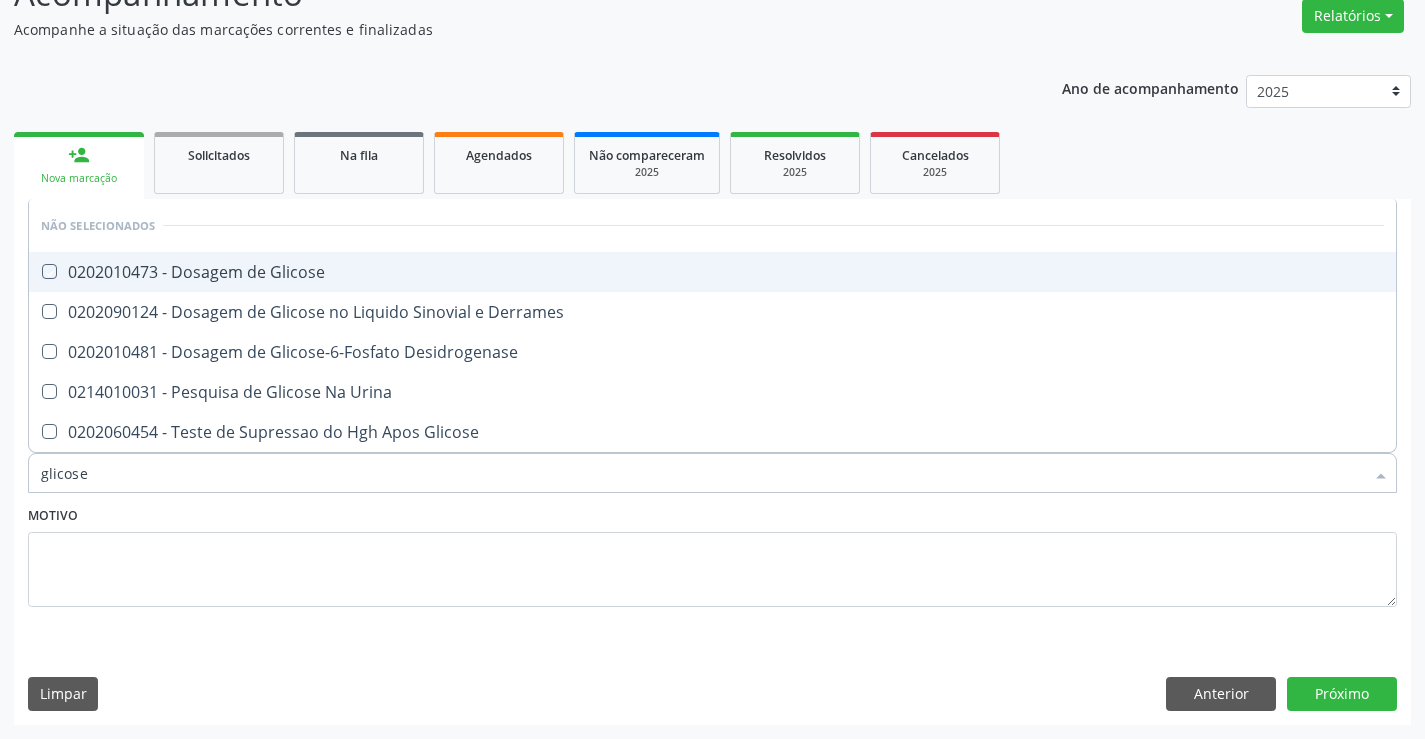 checkbox on "true" 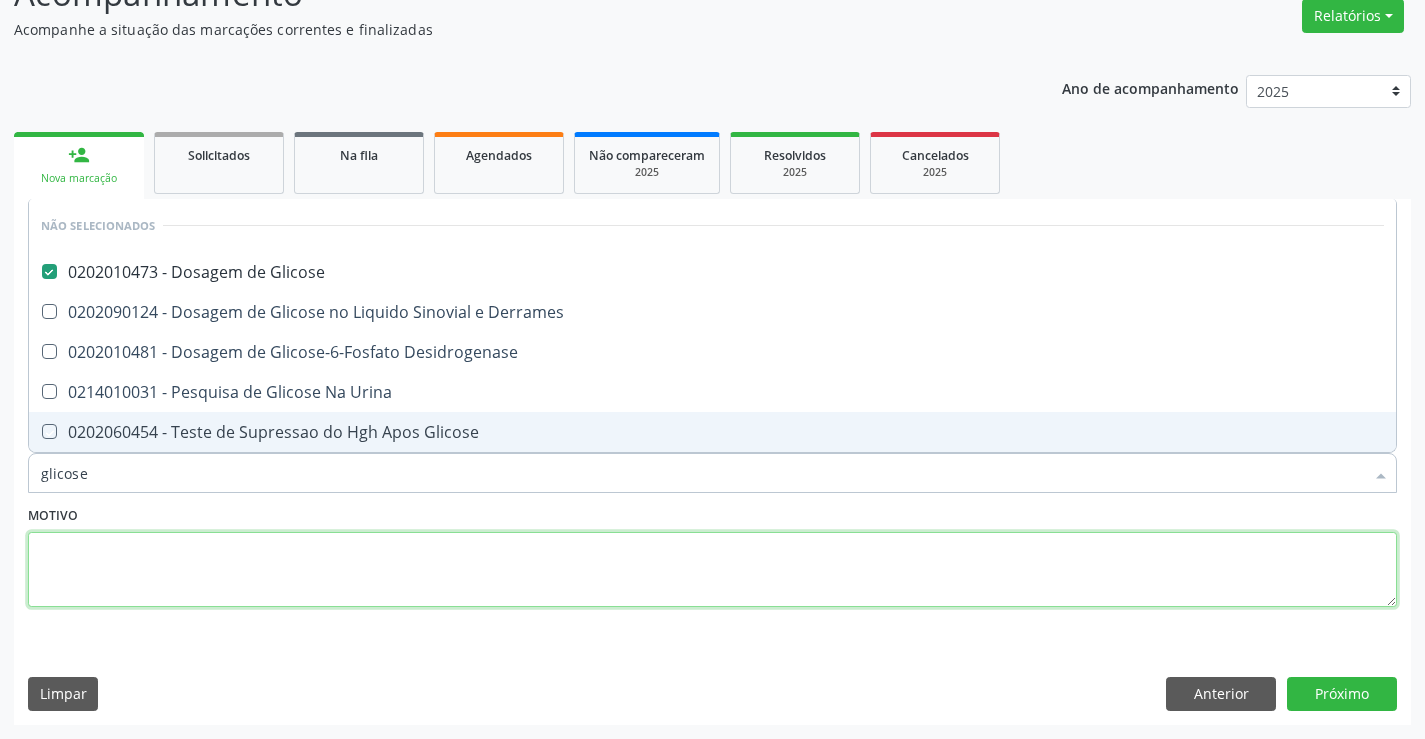 click at bounding box center (712, 570) 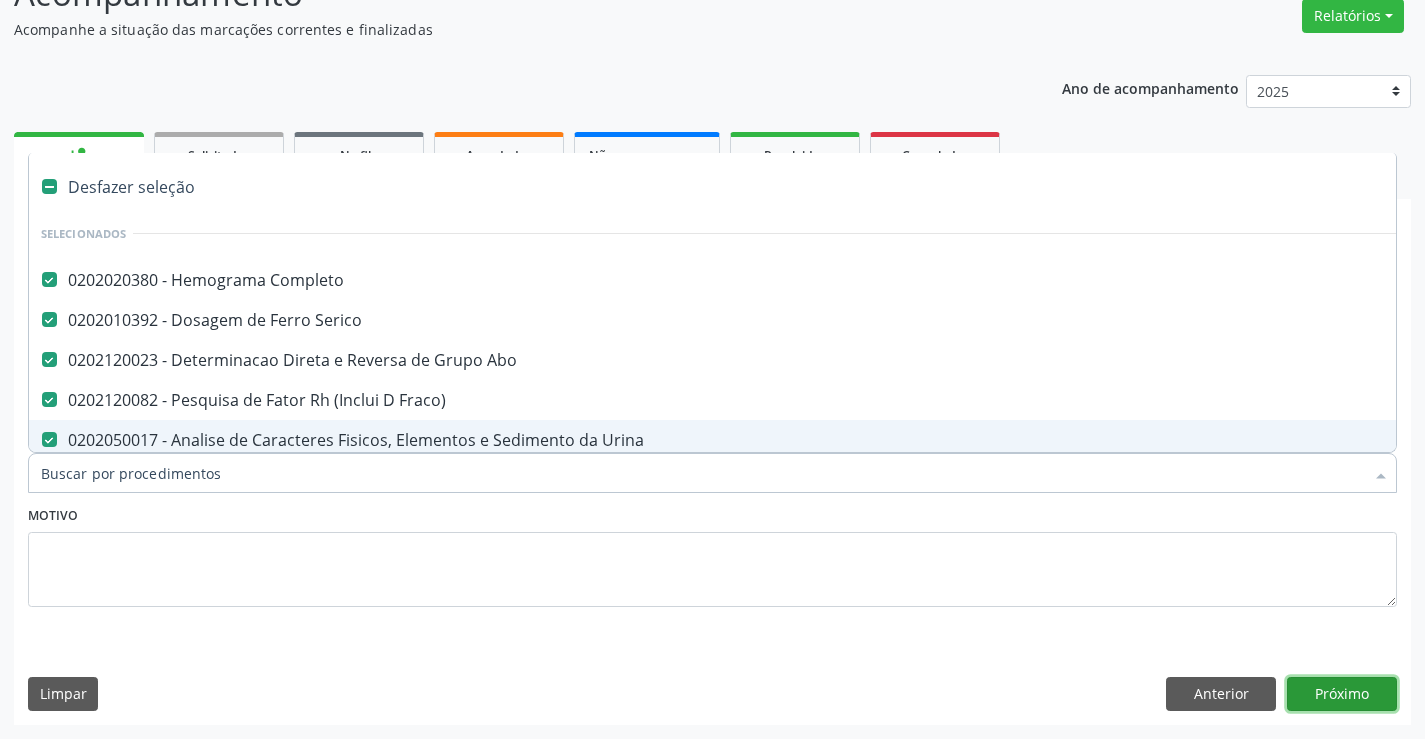 click on "Próximo" at bounding box center [1342, 694] 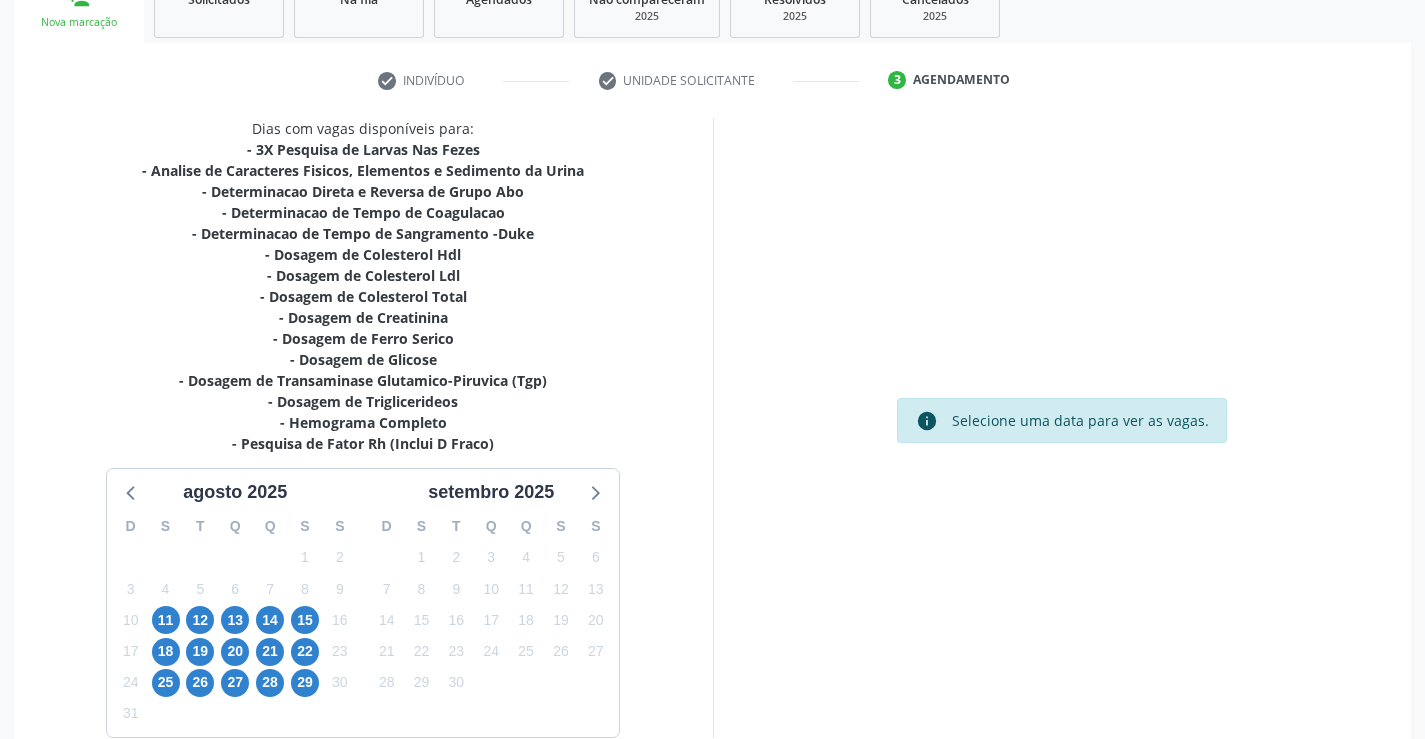 scroll, scrollTop: 425, scrollLeft: 0, axis: vertical 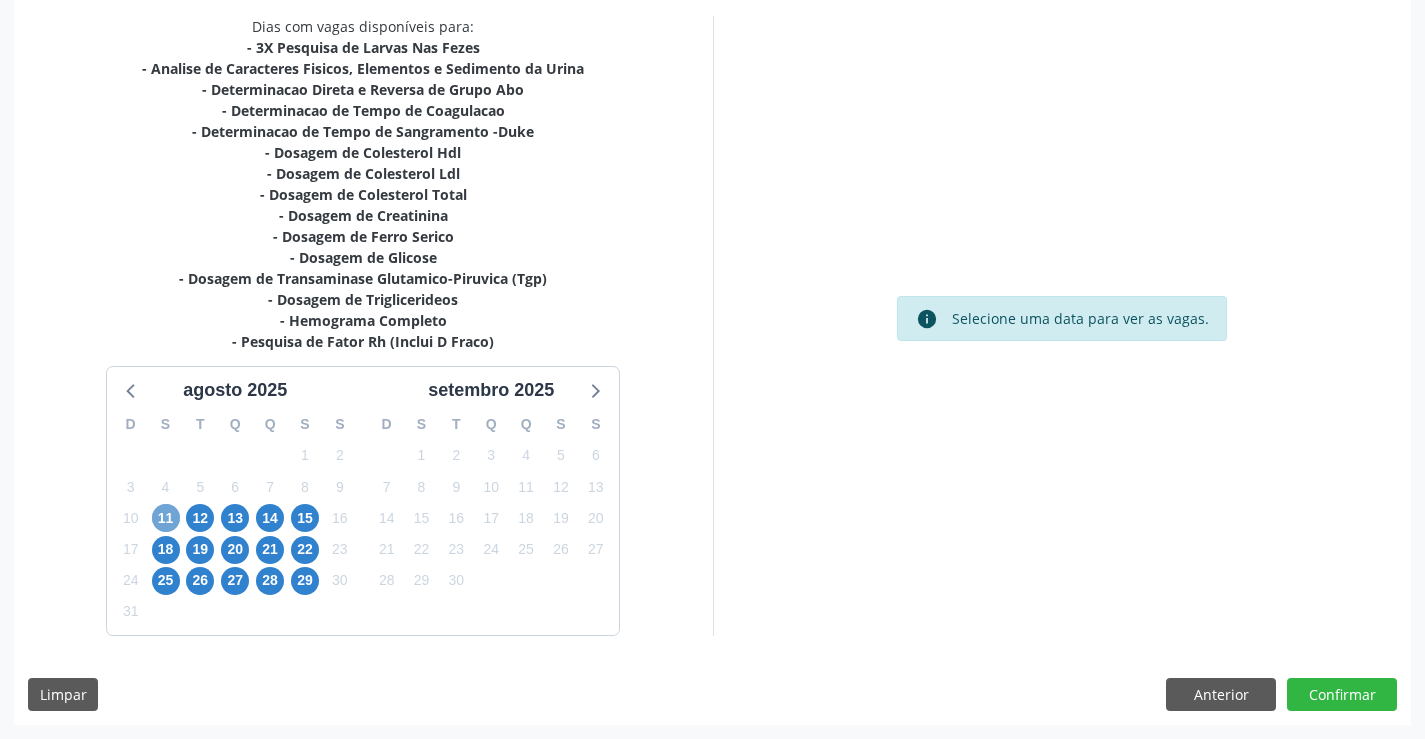 click on "11" at bounding box center (166, 518) 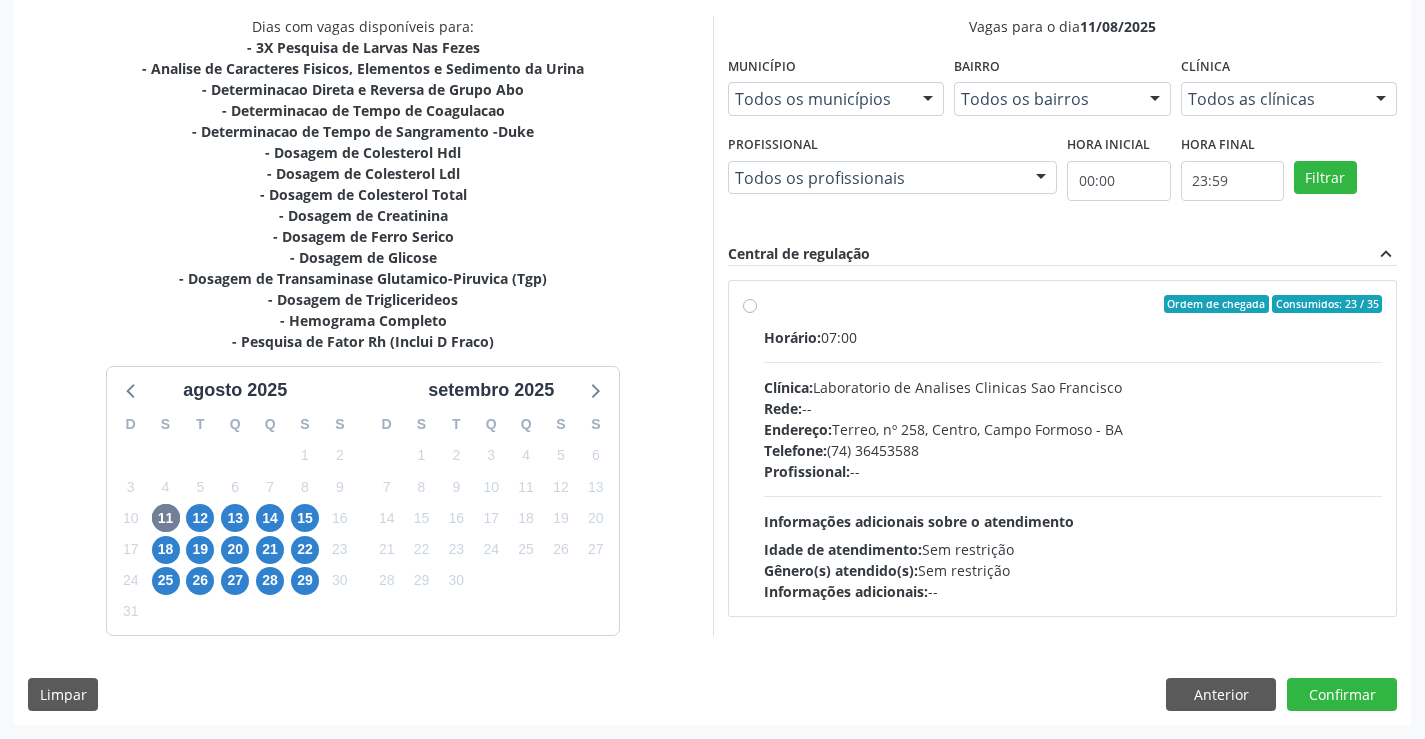click on "Ordem de chegada
Consumidos: 23 / 35
Horário:   07:00
Clínica:  Laboratorio de Analises Clinicas Sao Francisco
Rede:
--
Endereço:   Terreo, nº [NUMBER], [STREET], [CITY] - [STATE]
Telefone:   ([PHONE]) [PHONE]
Profissional:
--
Informações adicionais sobre o atendimento
Idade de atendimento:
Sem restrição
Gênero(s) atendido(s):
Sem restrição
Informações adicionais:
--" at bounding box center (1063, 448) 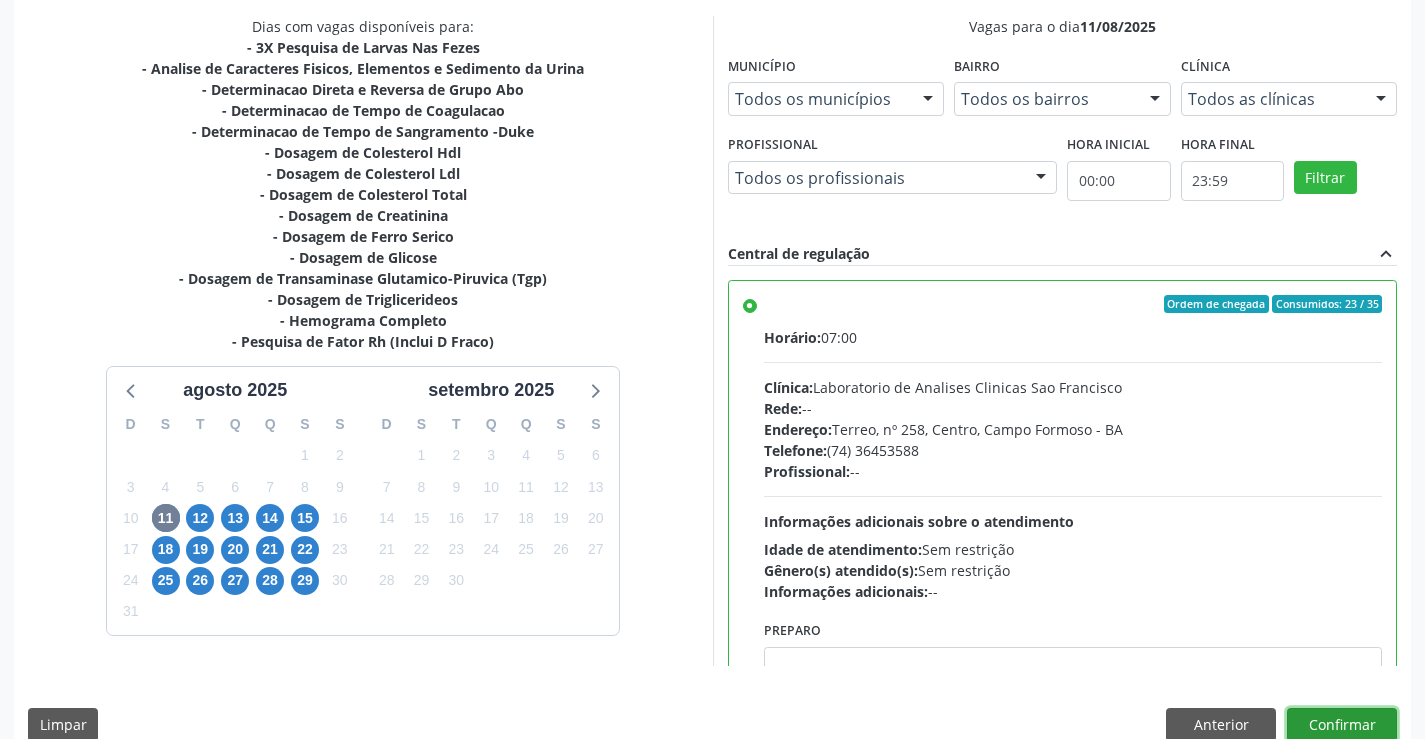 click on "Confirmar" at bounding box center (1342, 725) 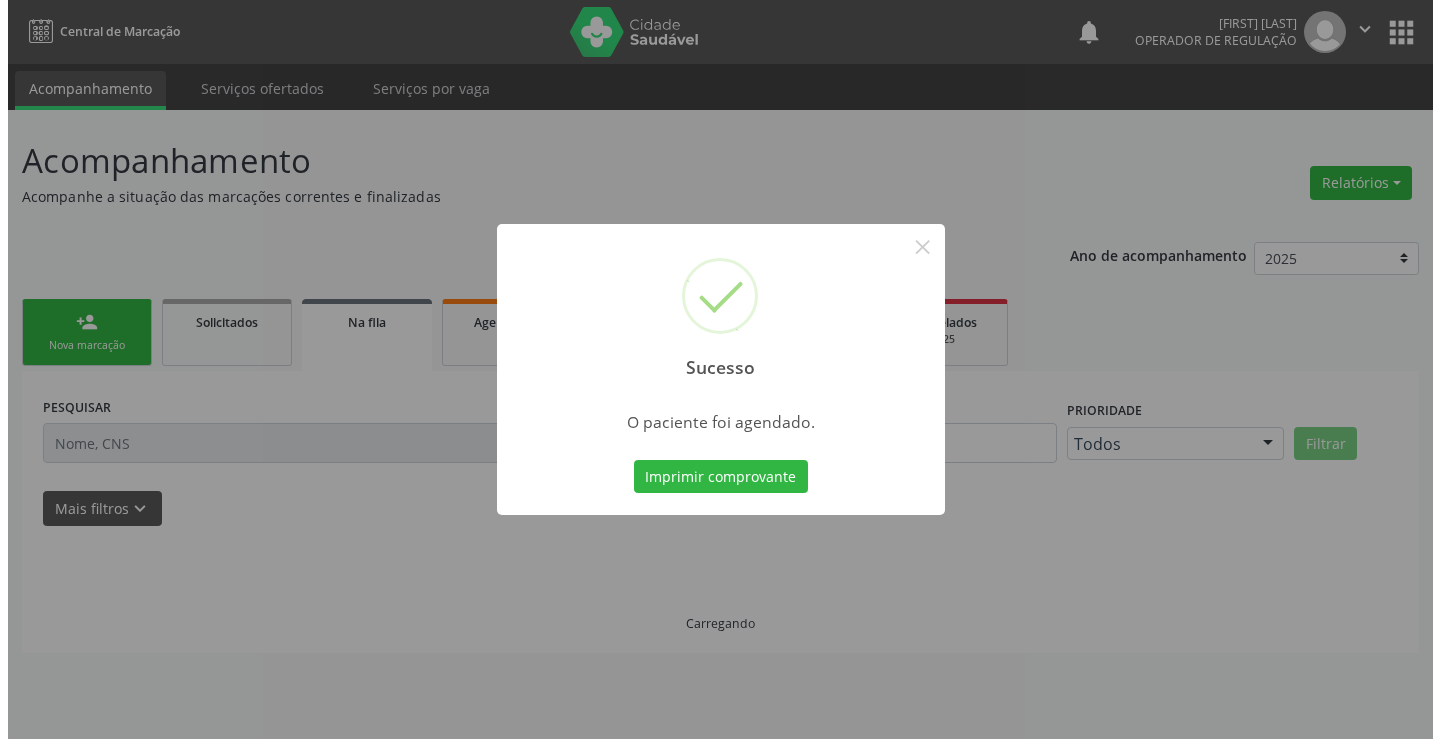scroll, scrollTop: 0, scrollLeft: 0, axis: both 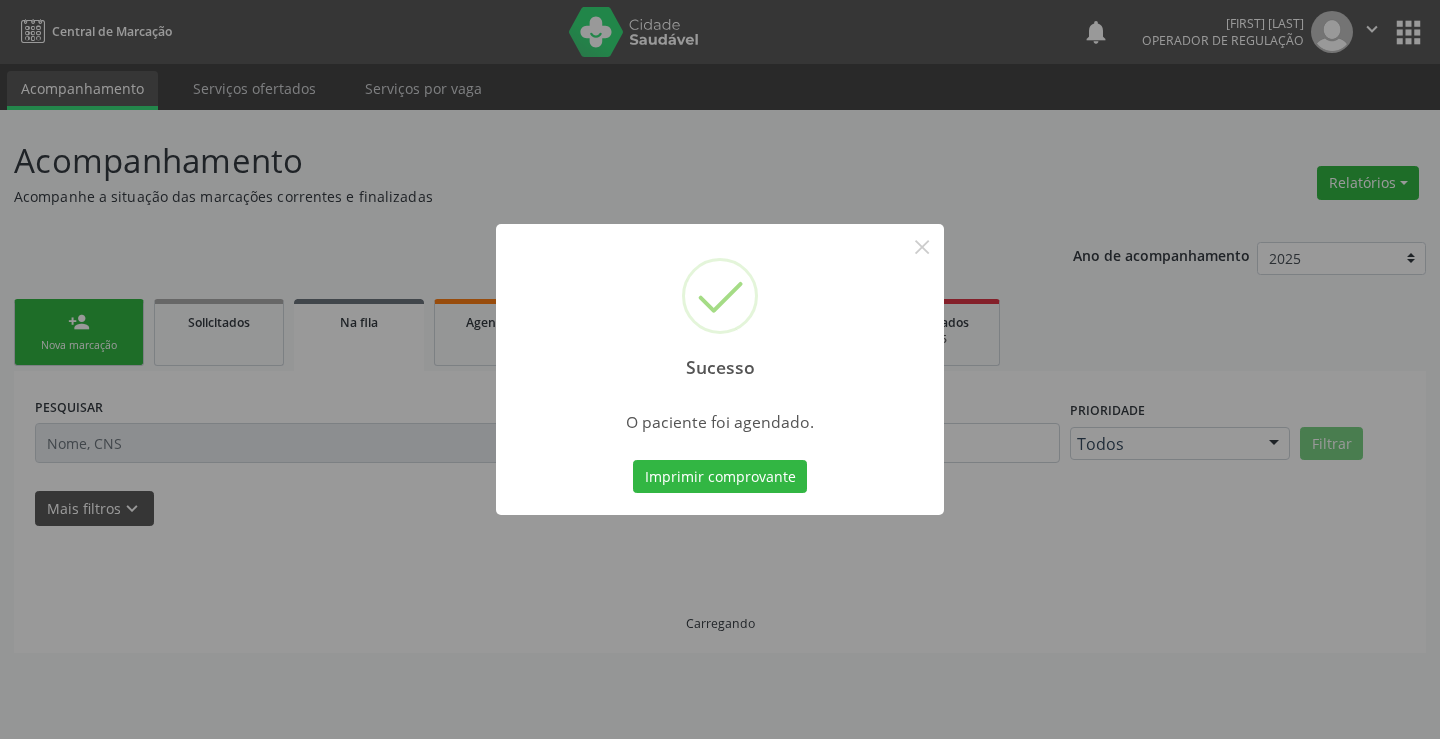 type 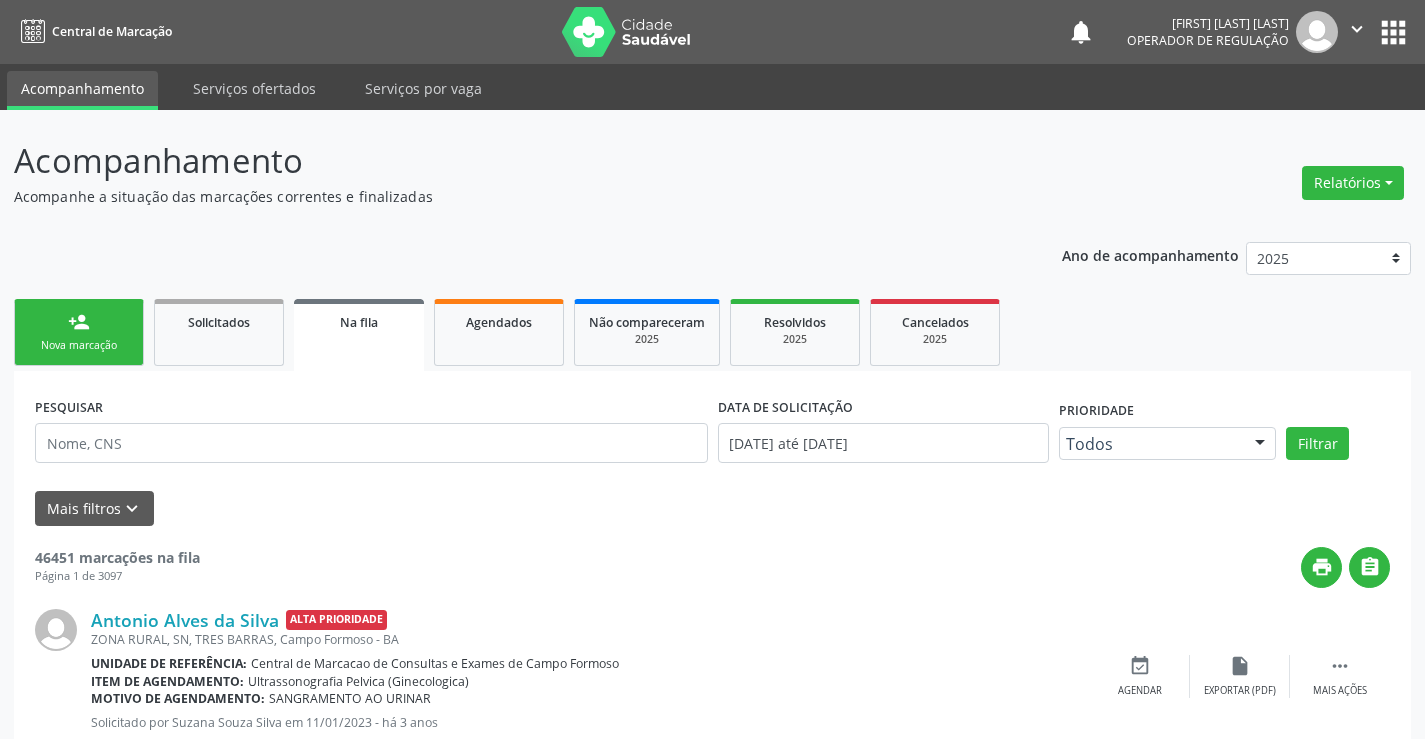 scroll, scrollTop: 0, scrollLeft: 0, axis: both 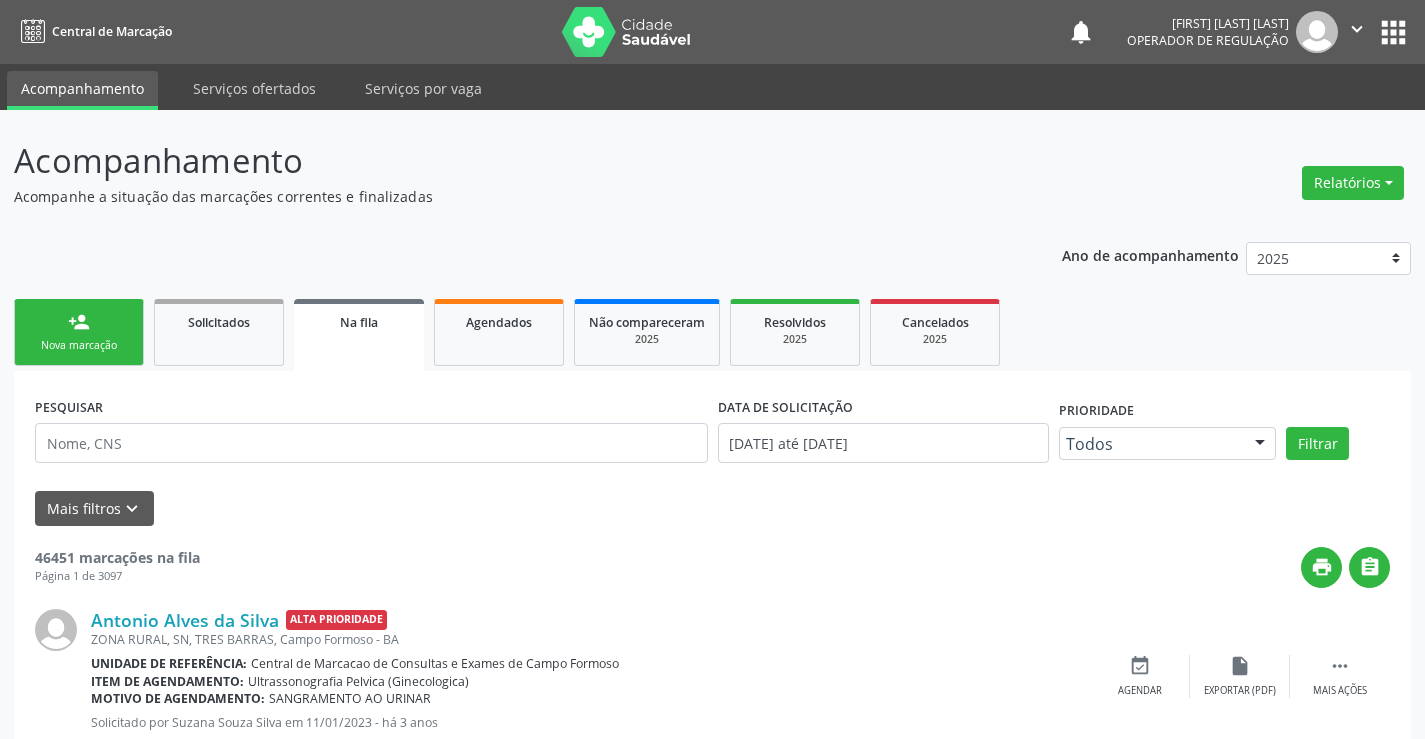click on "Nova marcação" at bounding box center [79, 345] 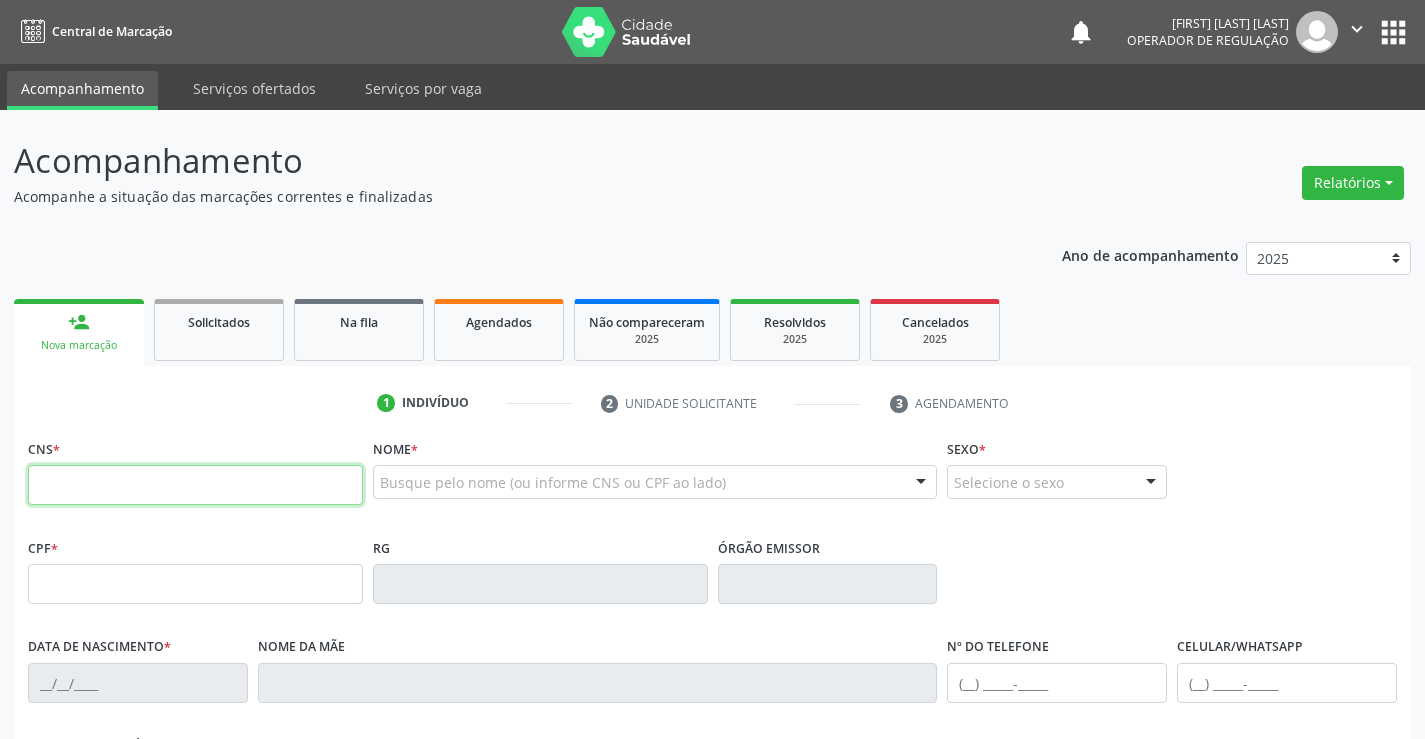 click at bounding box center [195, 485] 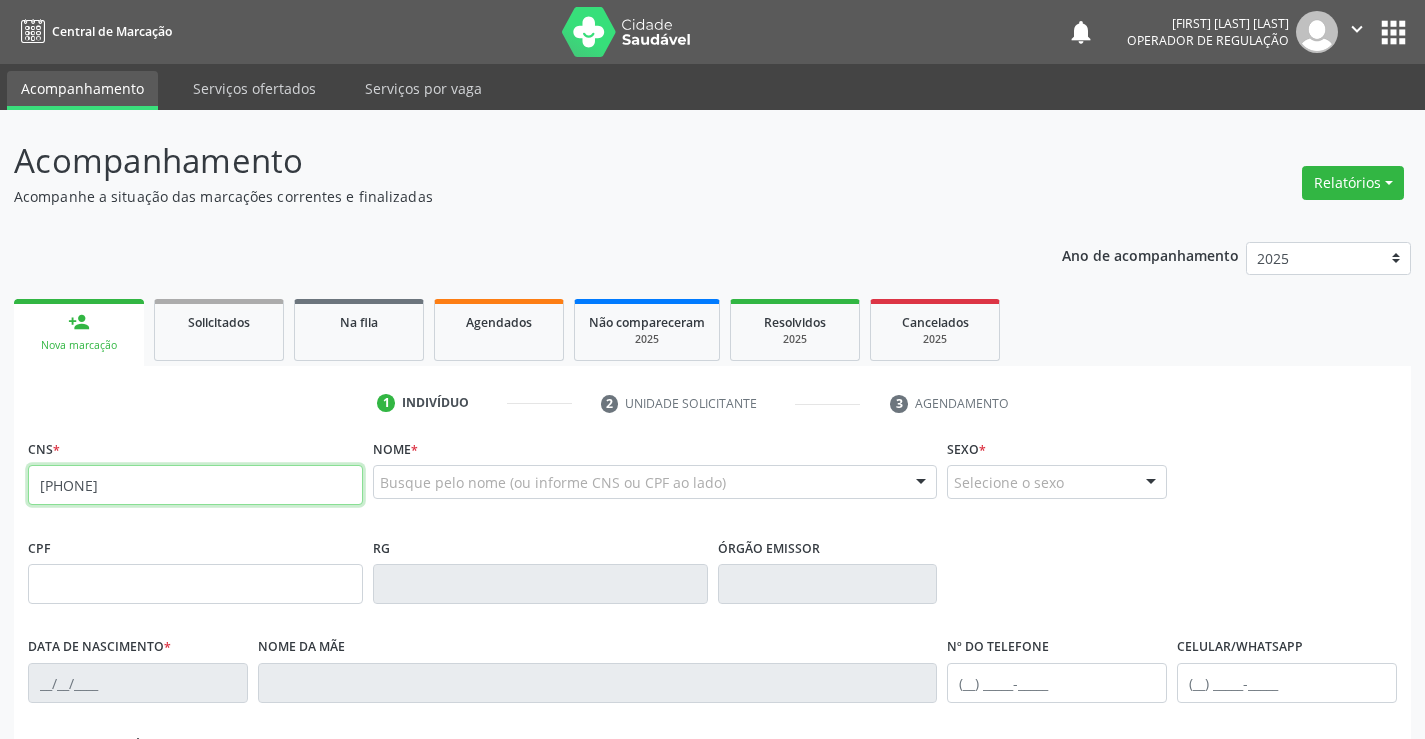 type on "704 6051 3692 5126" 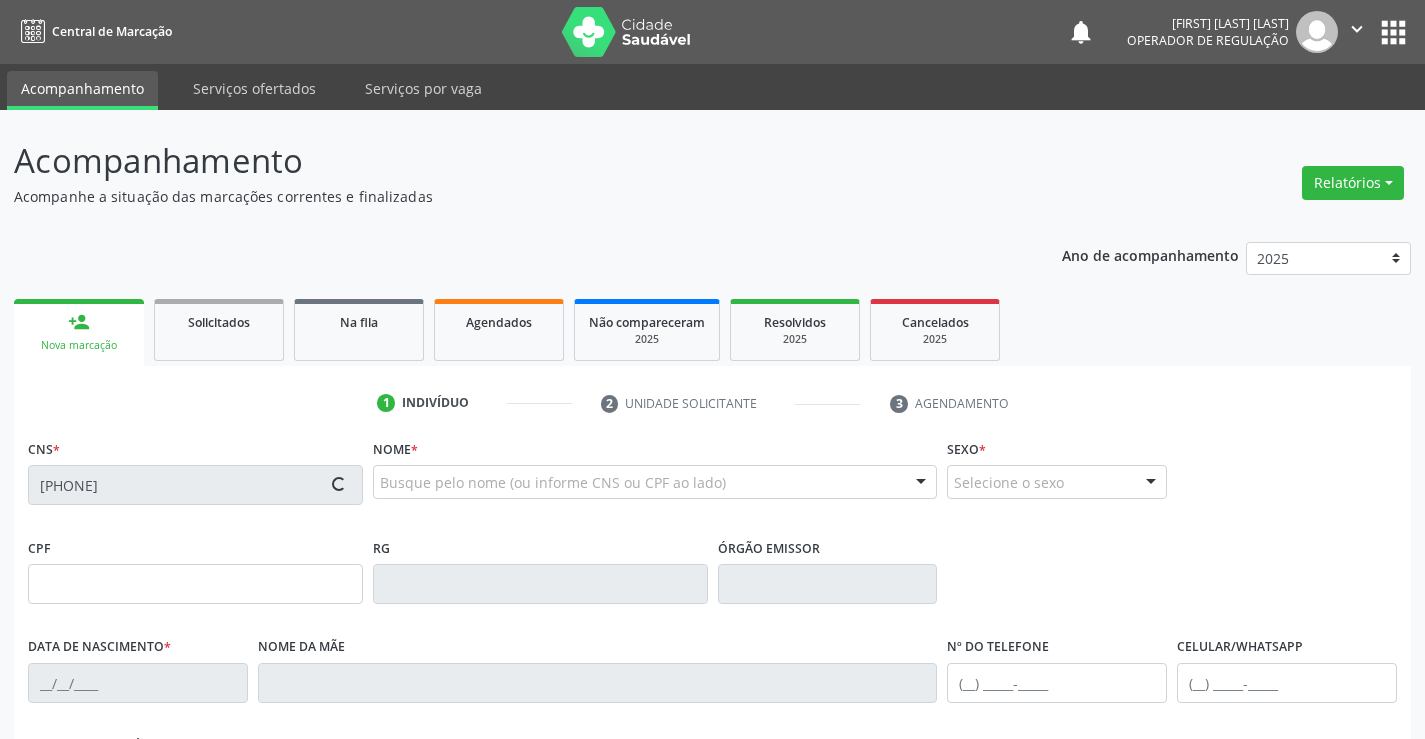 type on "0738730807" 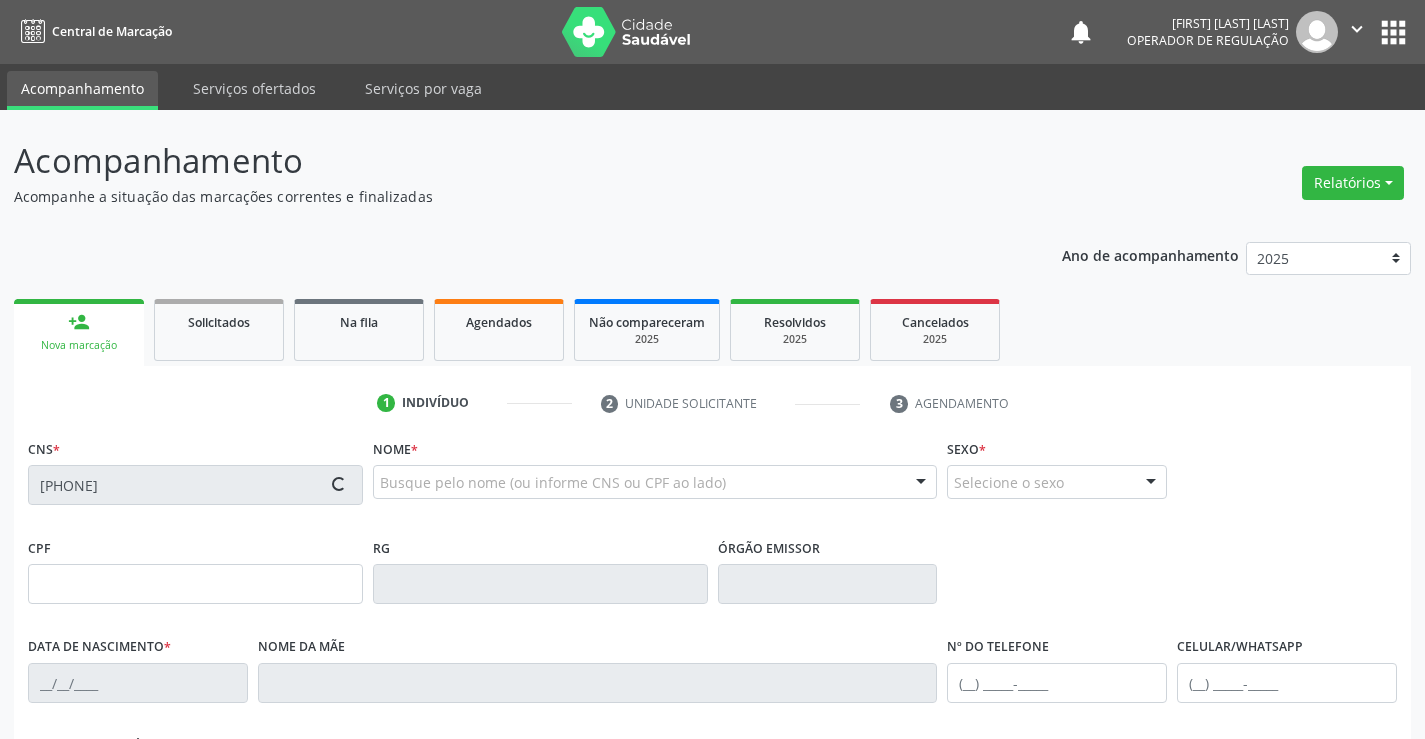 type on "20/12/1957" 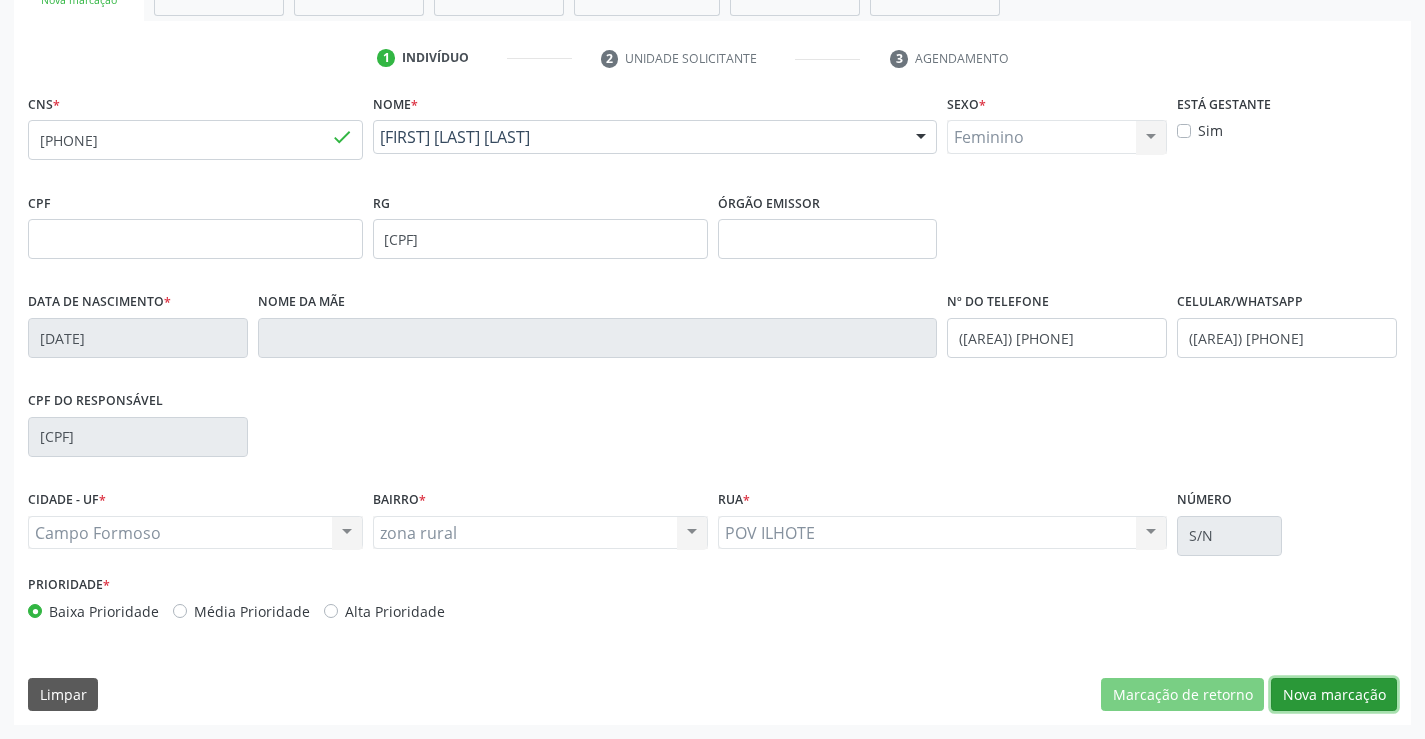 click on "Nova marcação" at bounding box center (1334, 695) 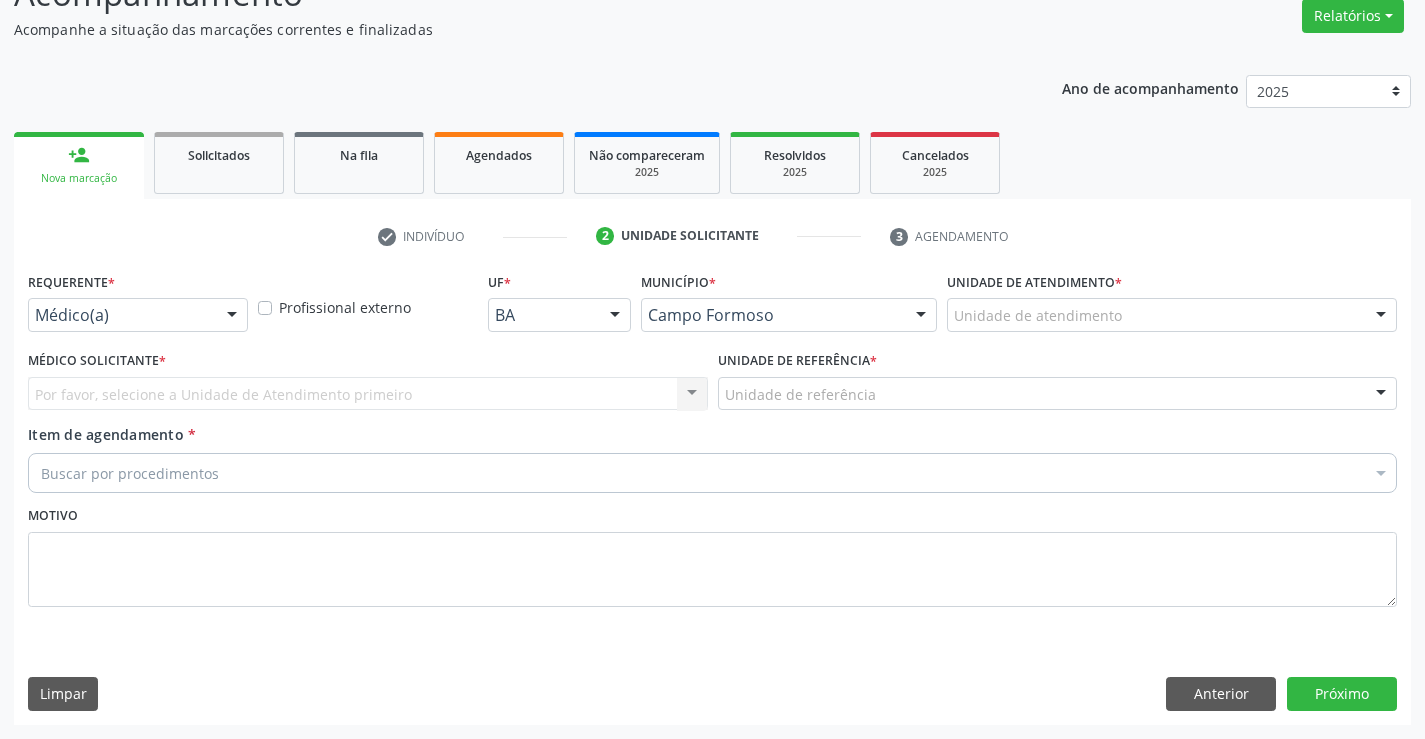 scroll, scrollTop: 167, scrollLeft: 0, axis: vertical 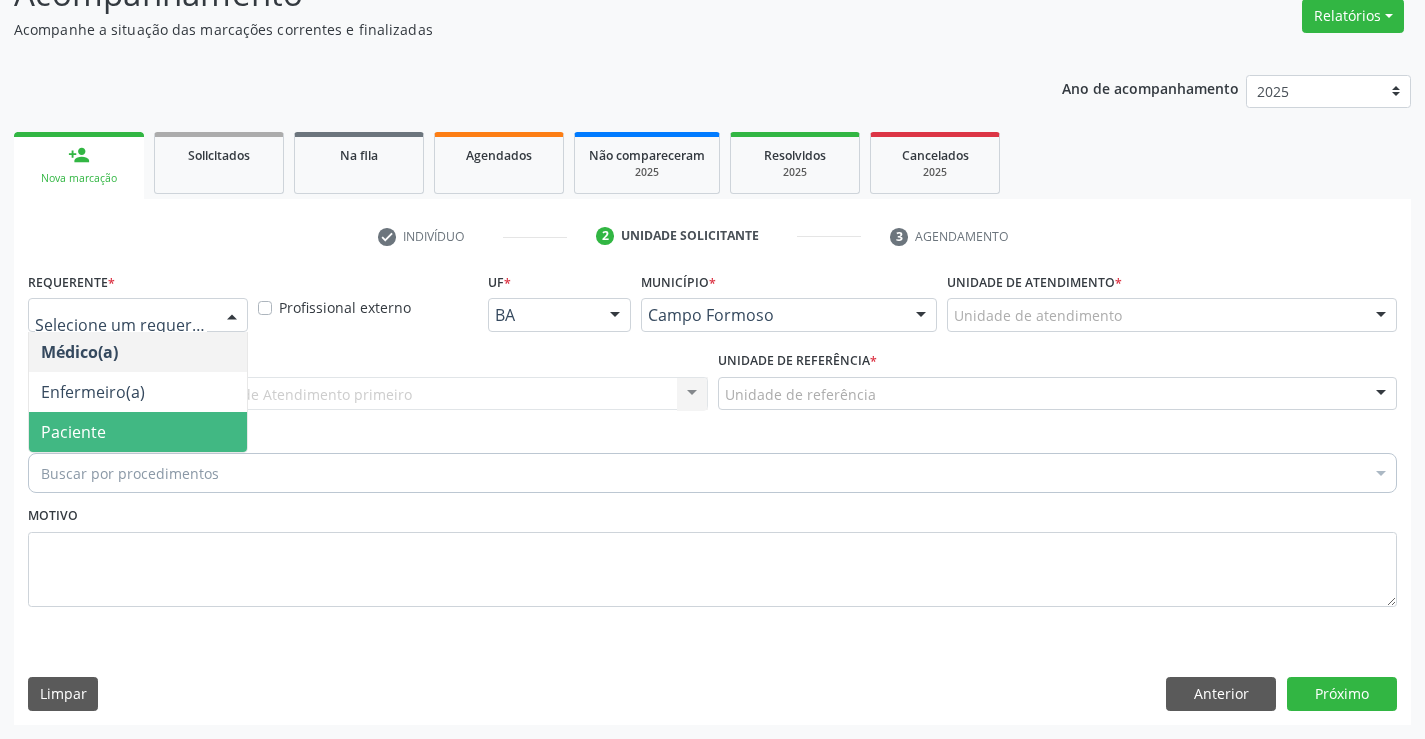 click on "Paciente" at bounding box center [73, 432] 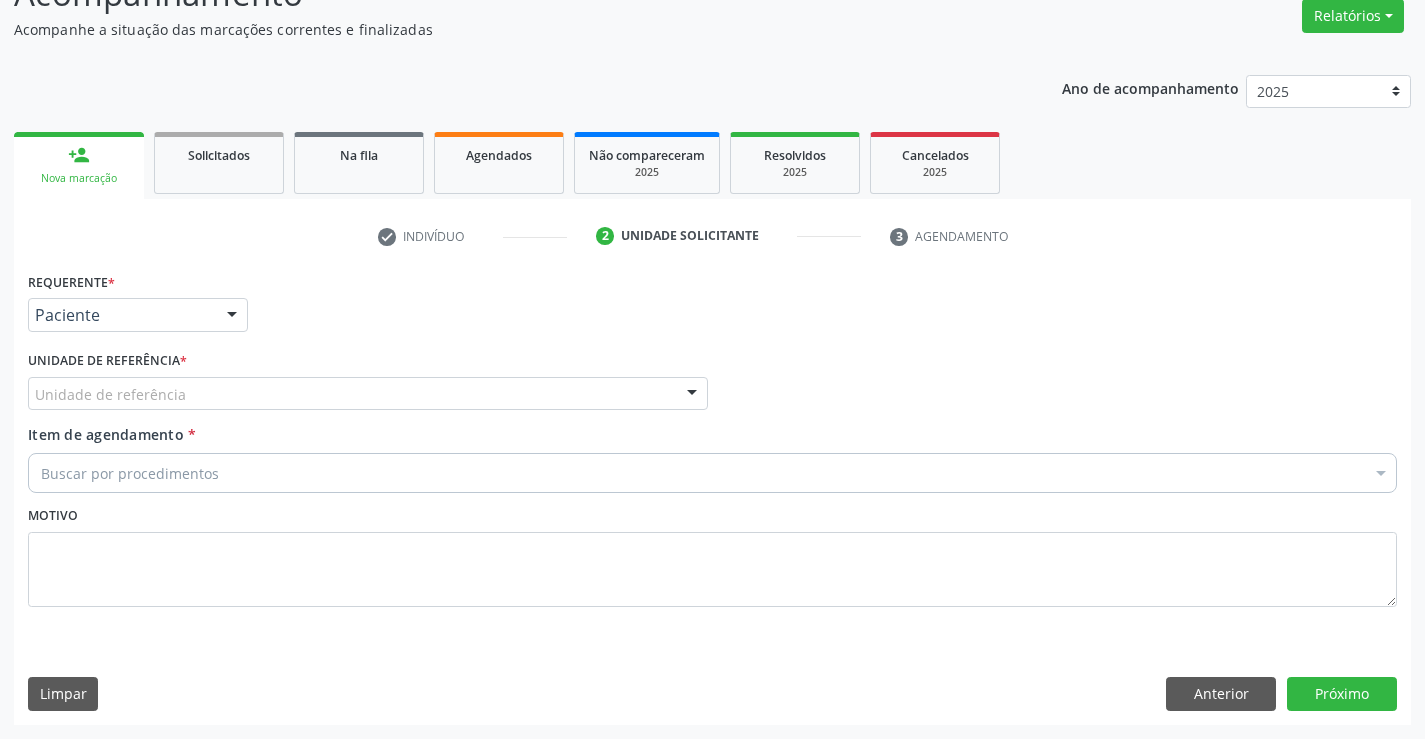 click on "Unidade de referência" at bounding box center (368, 394) 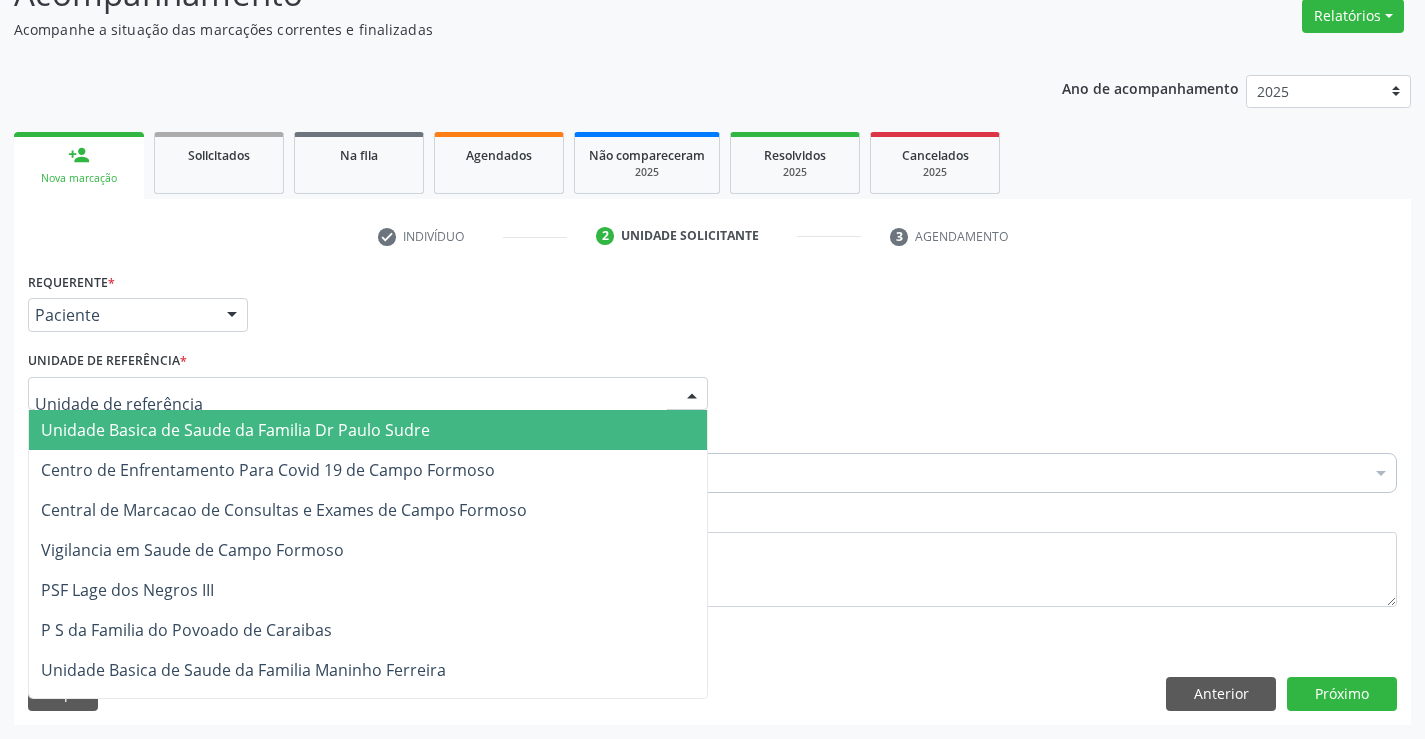 drag, startPoint x: 243, startPoint y: 419, endPoint x: 196, endPoint y: 469, distance: 68.622154 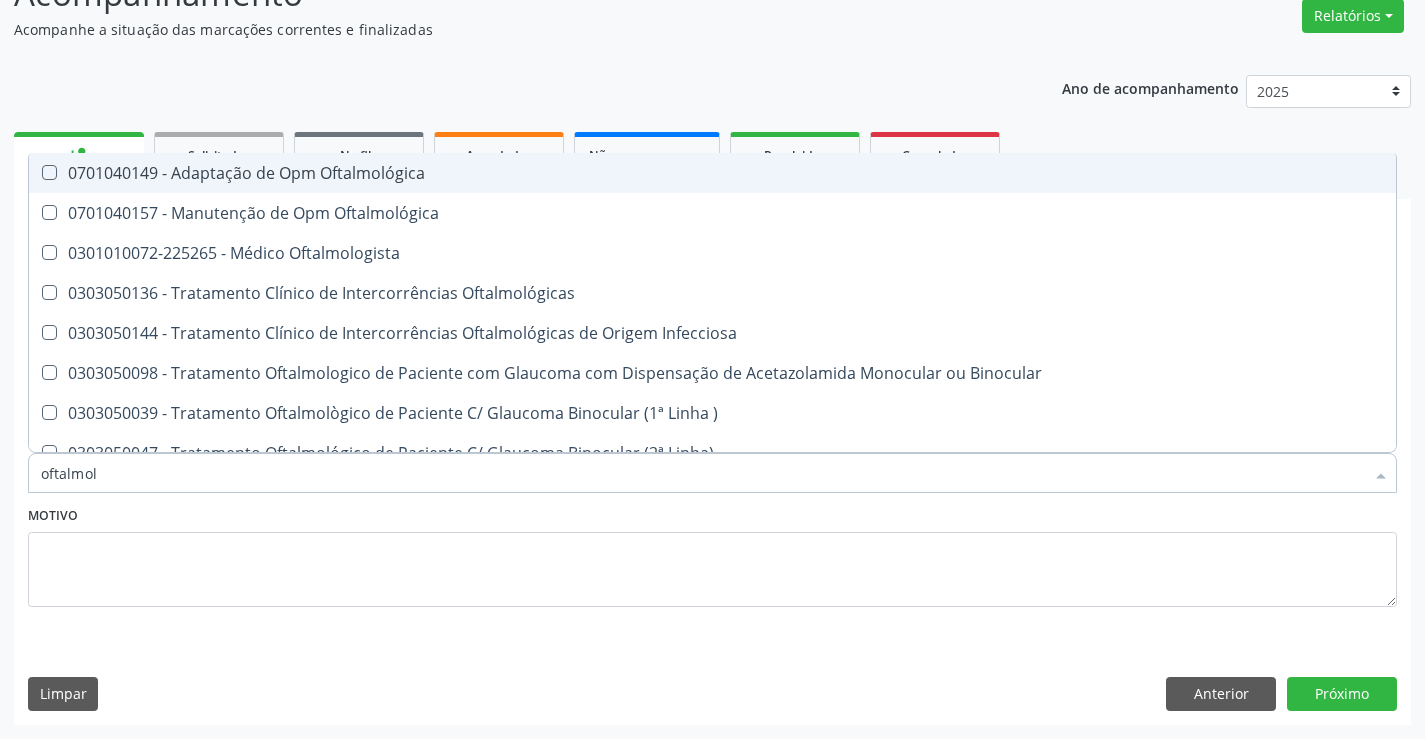 type on "oftalmolo" 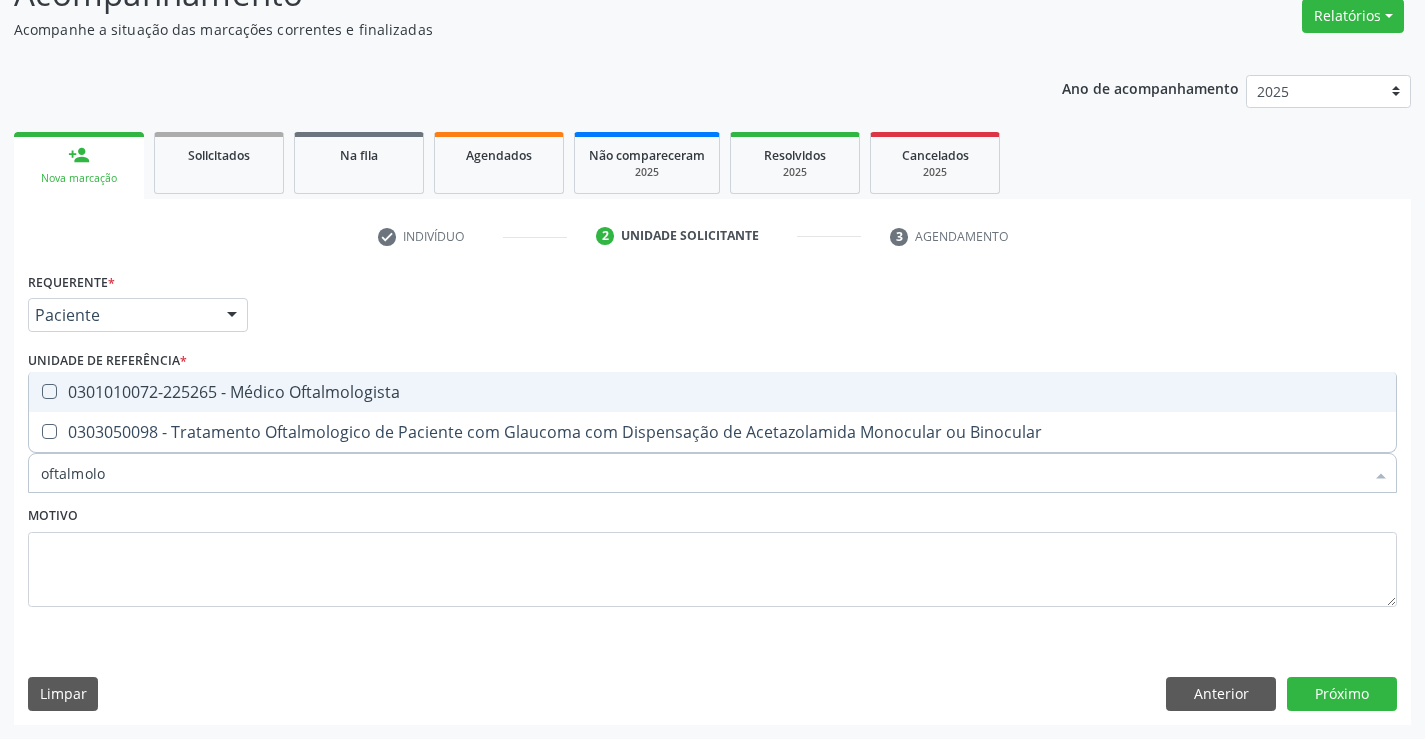 click on "0301010072-225265 - Médico Oftalmologista" at bounding box center (712, 392) 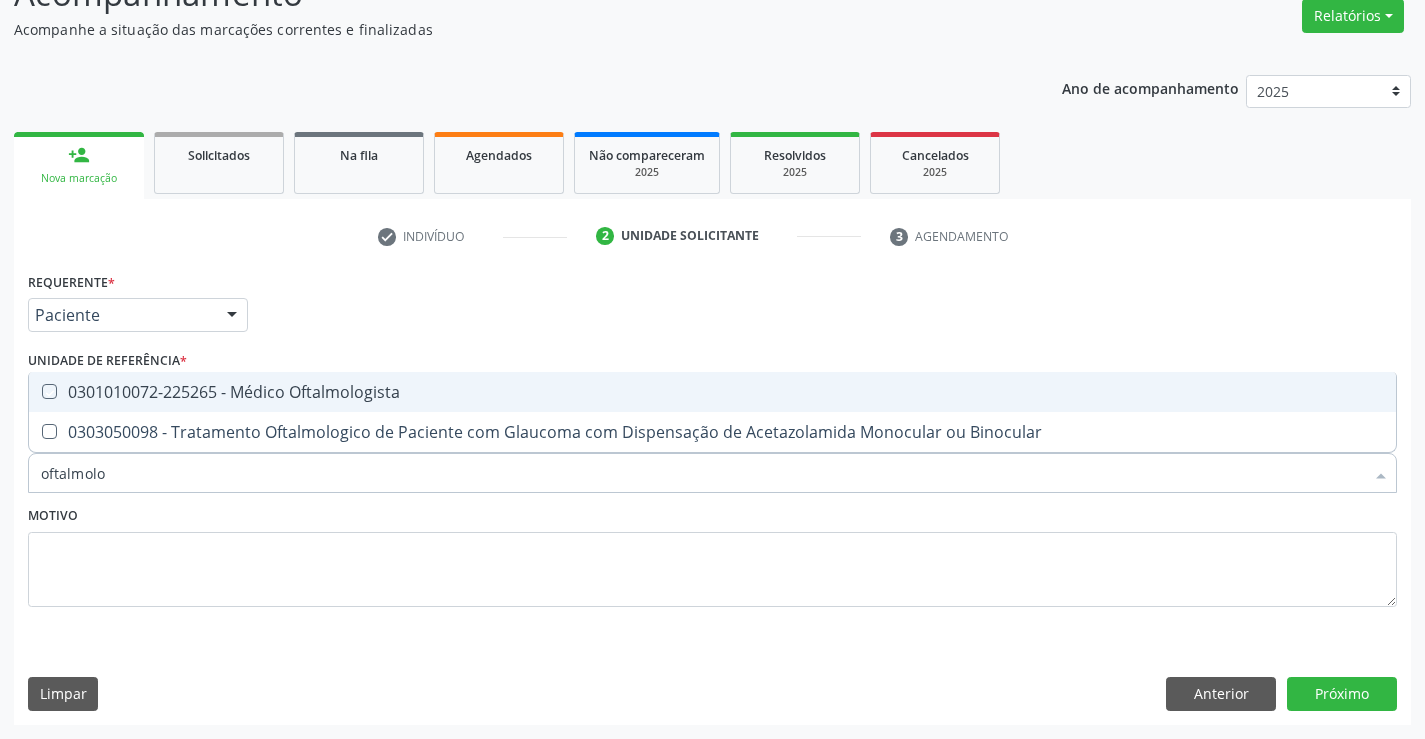 checkbox on "true" 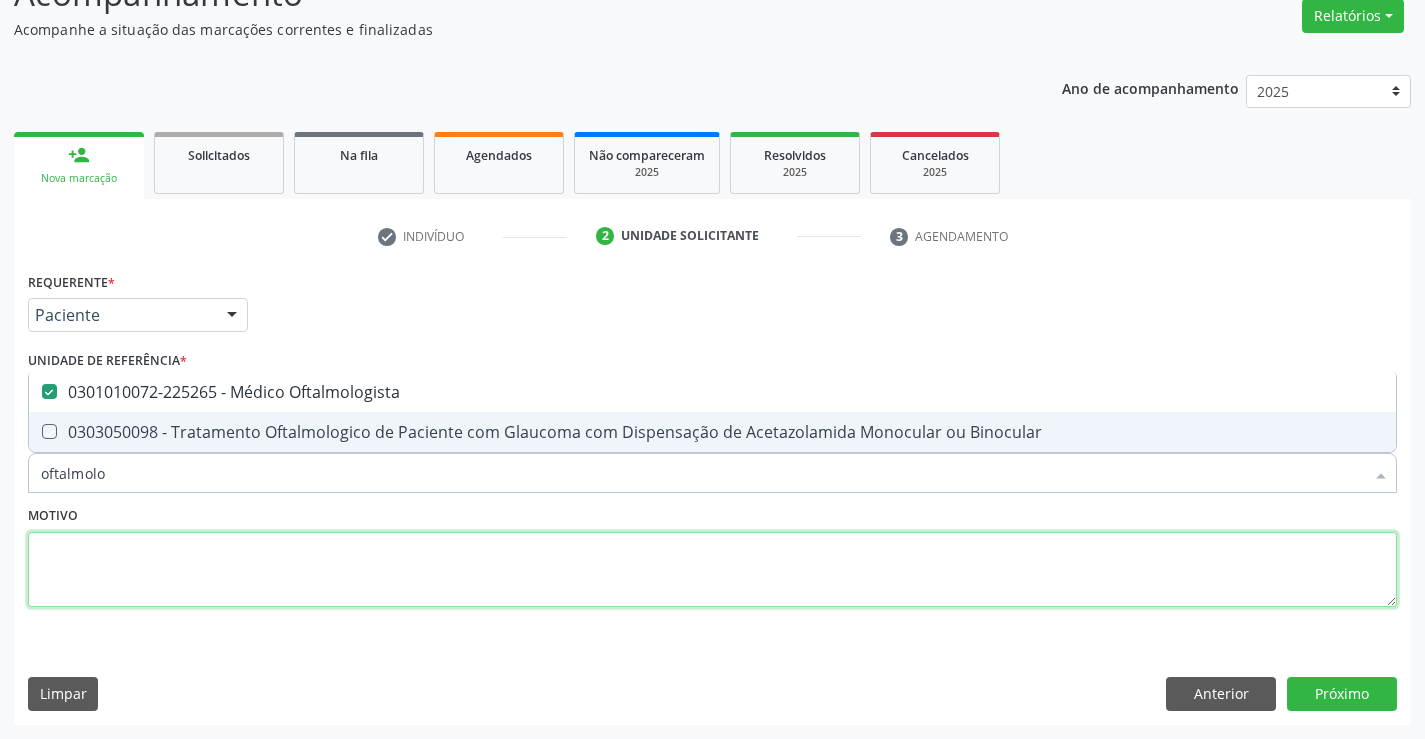drag, startPoint x: 356, startPoint y: 549, endPoint x: 968, endPoint y: 734, distance: 639.35046 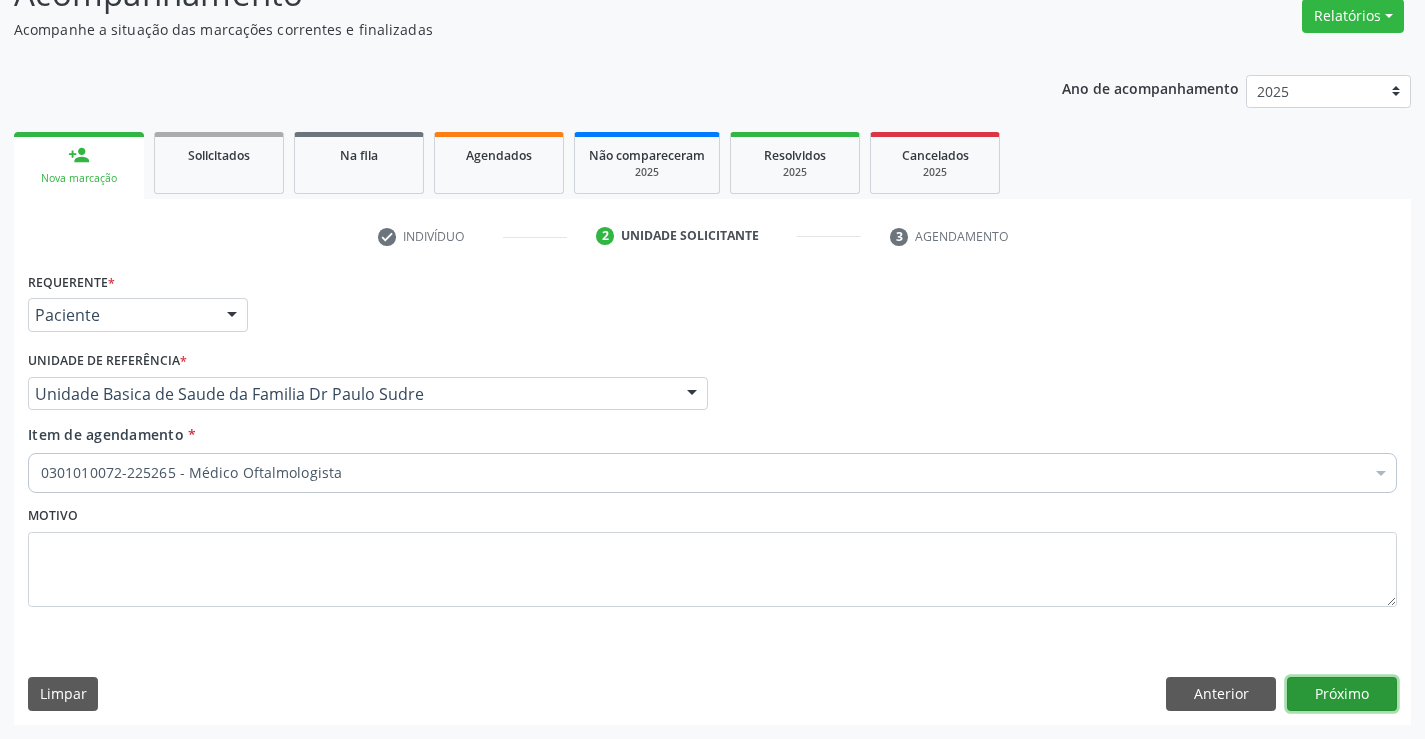 click on "Próximo" at bounding box center (1342, 694) 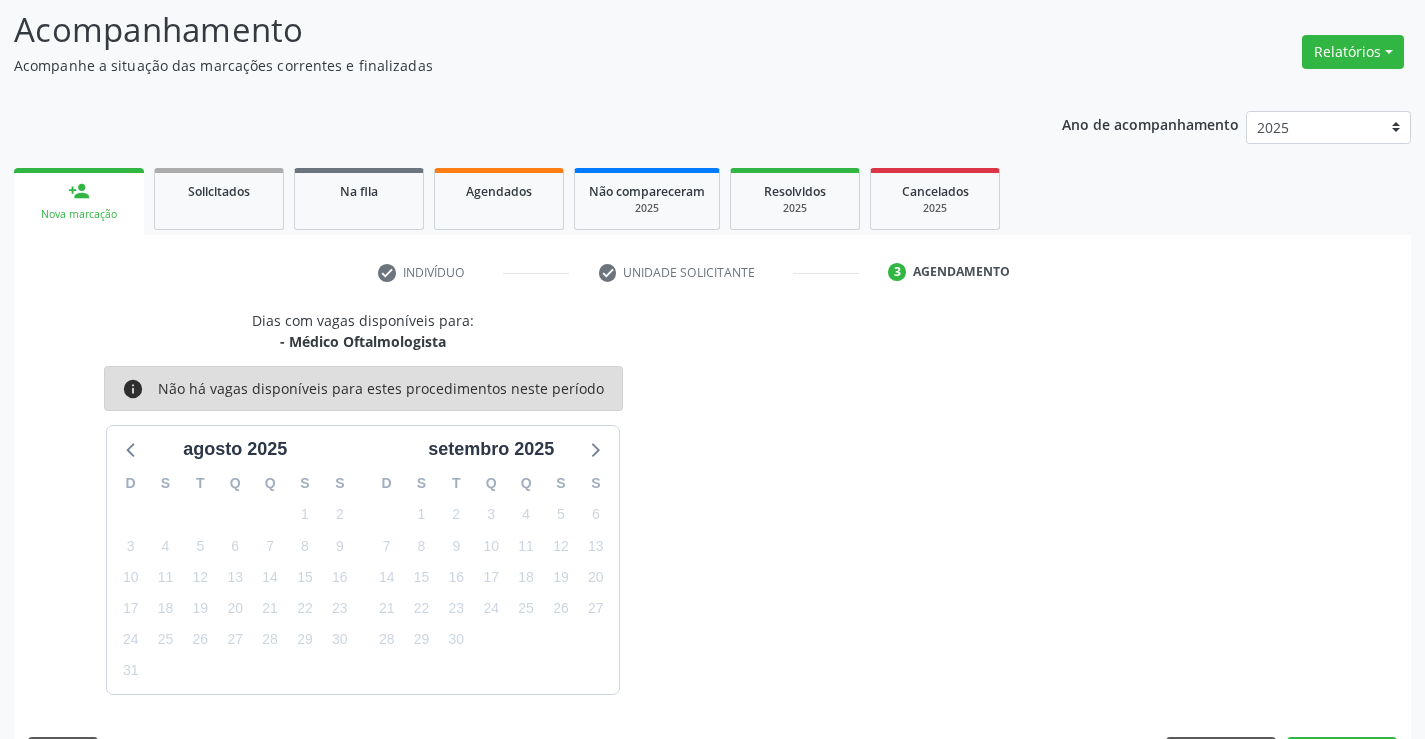 scroll, scrollTop: 167, scrollLeft: 0, axis: vertical 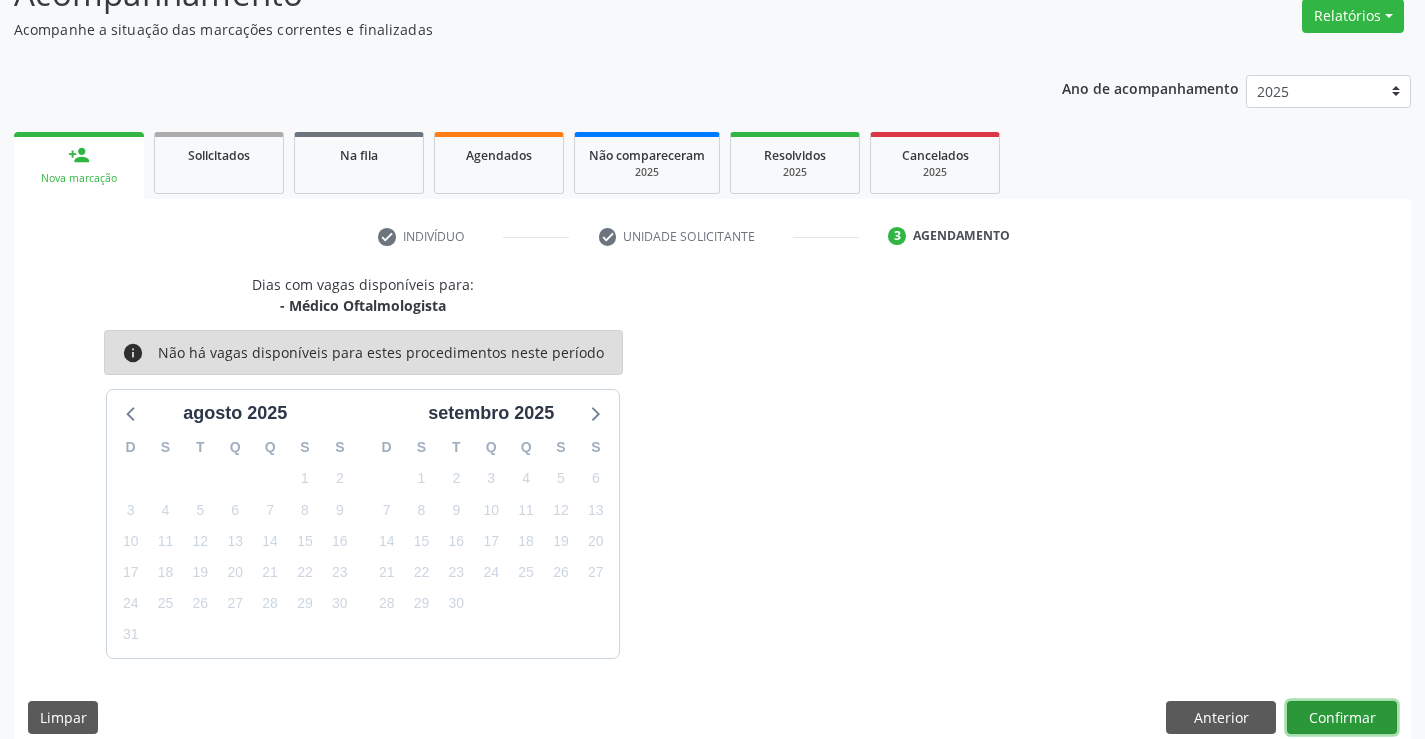 click on "Confirmar" at bounding box center [1342, 718] 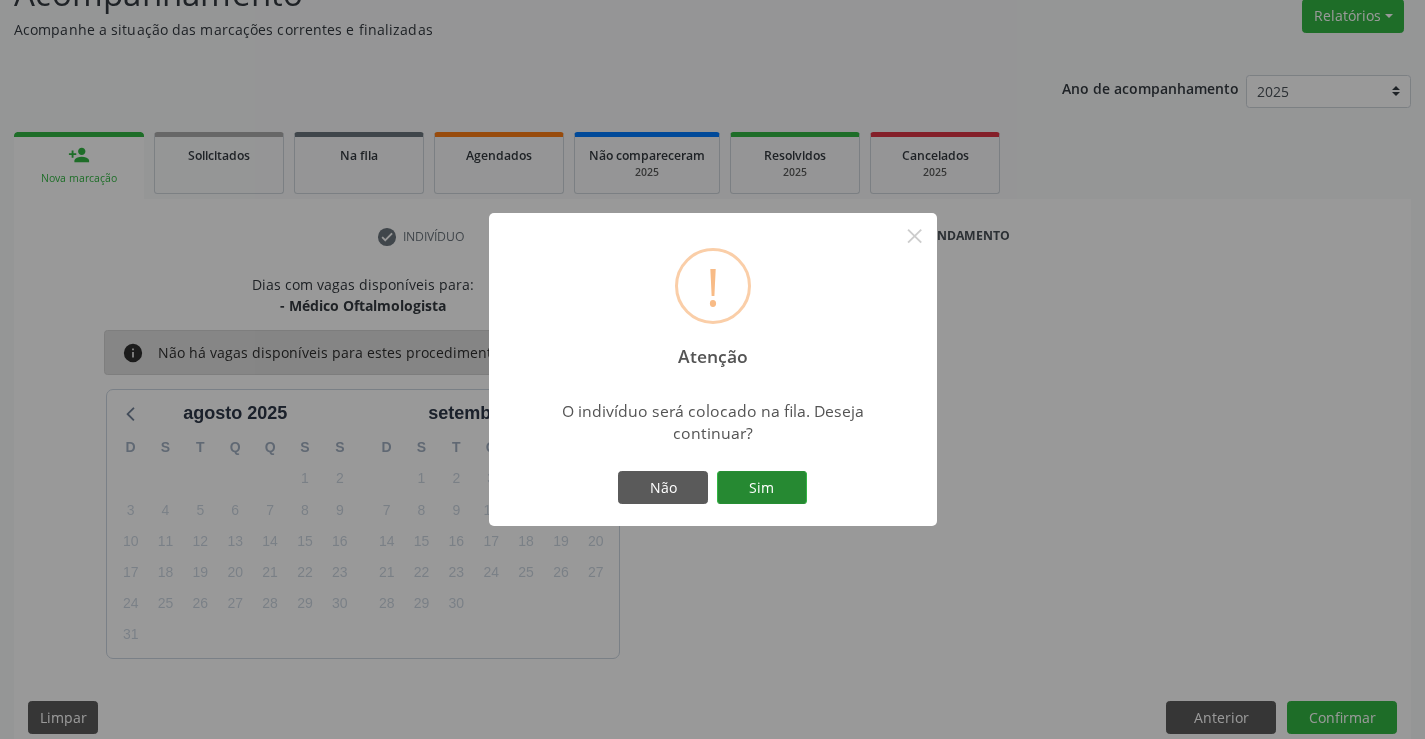 click on "Sim" at bounding box center [762, 488] 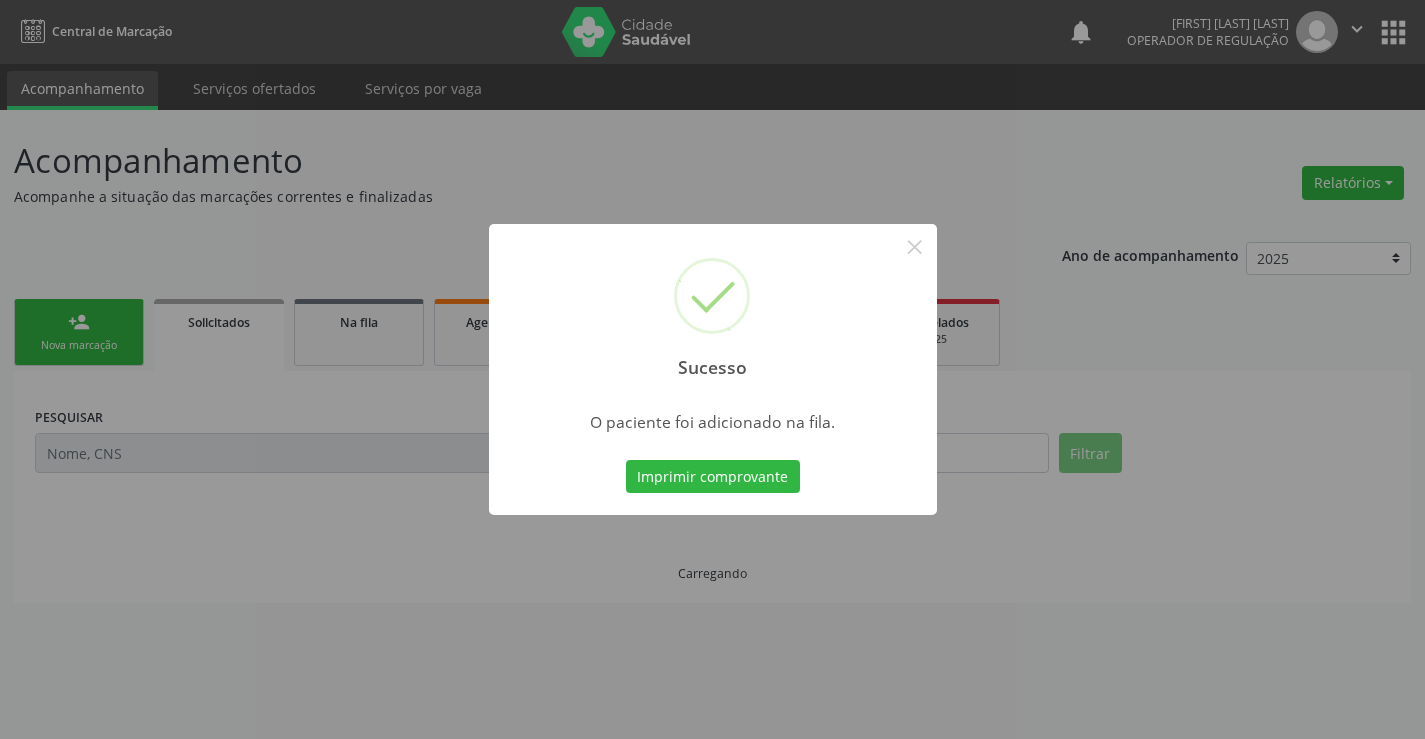 scroll, scrollTop: 0, scrollLeft: 0, axis: both 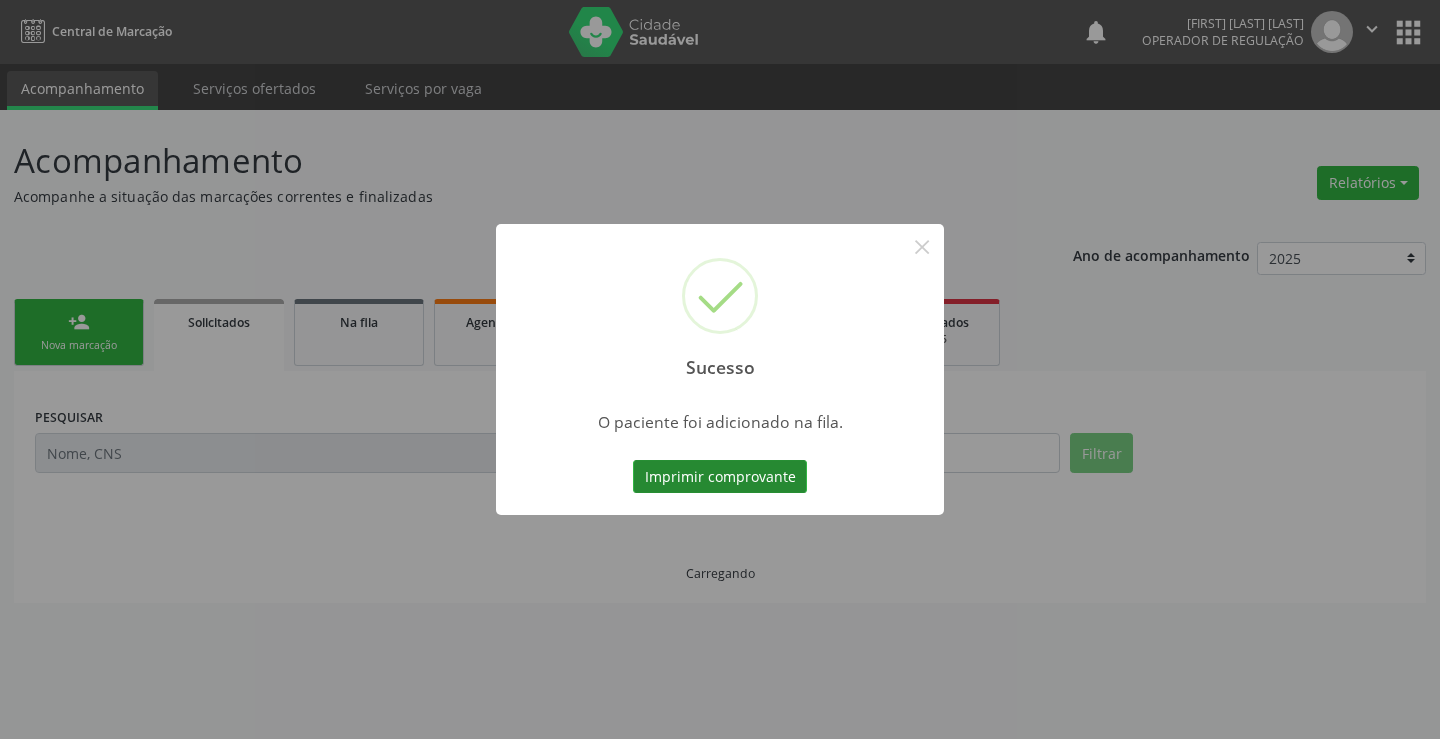 click on "Imprimir comprovante" at bounding box center [720, 477] 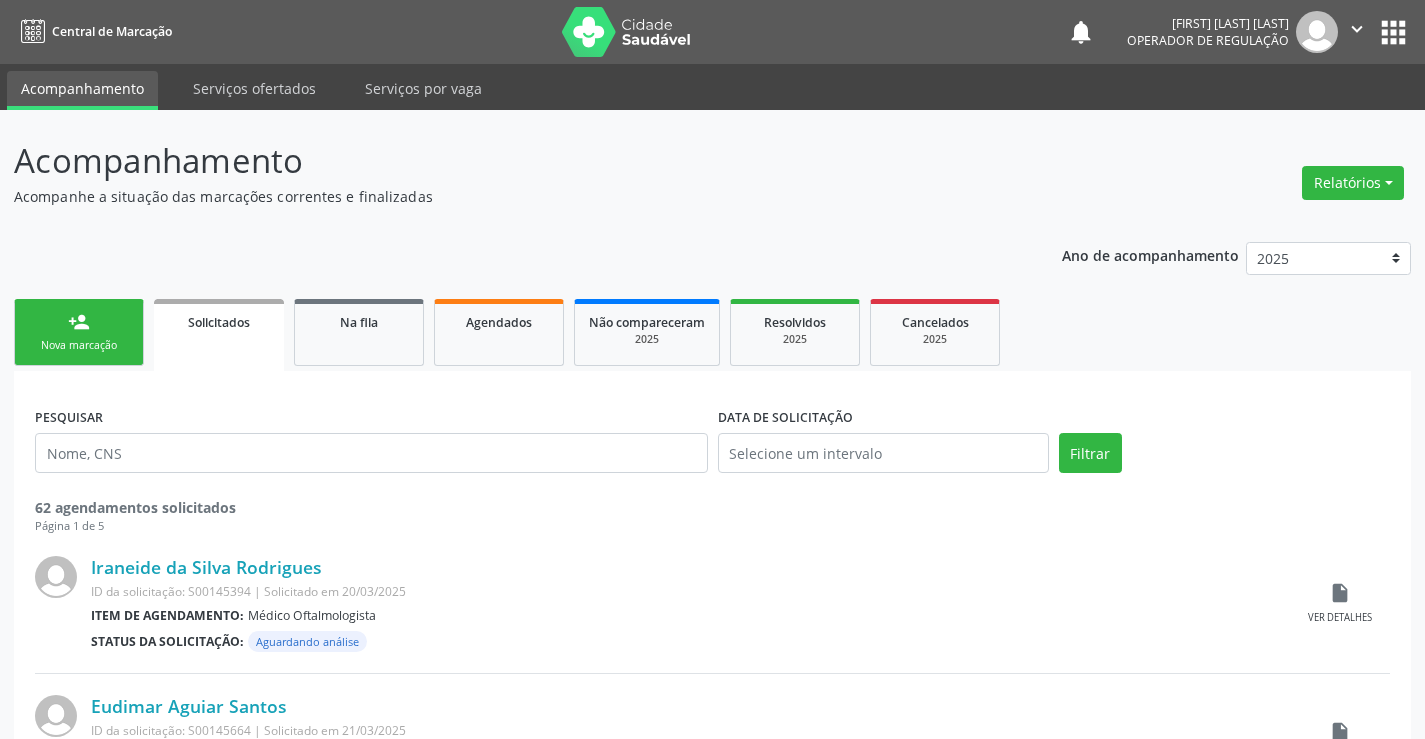click on "person_add
Nova marcação" at bounding box center [79, 332] 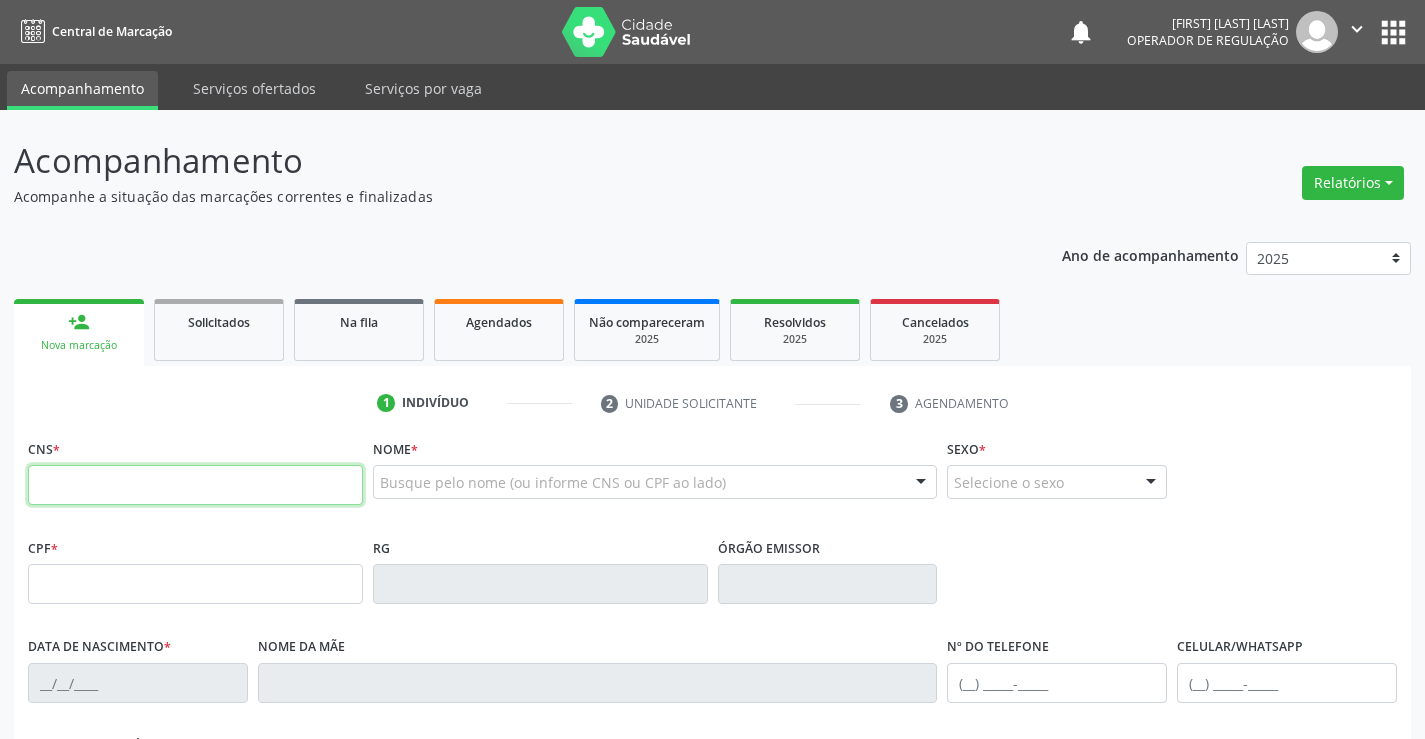 drag, startPoint x: 111, startPoint y: 489, endPoint x: 182, endPoint y: 480, distance: 71.568146 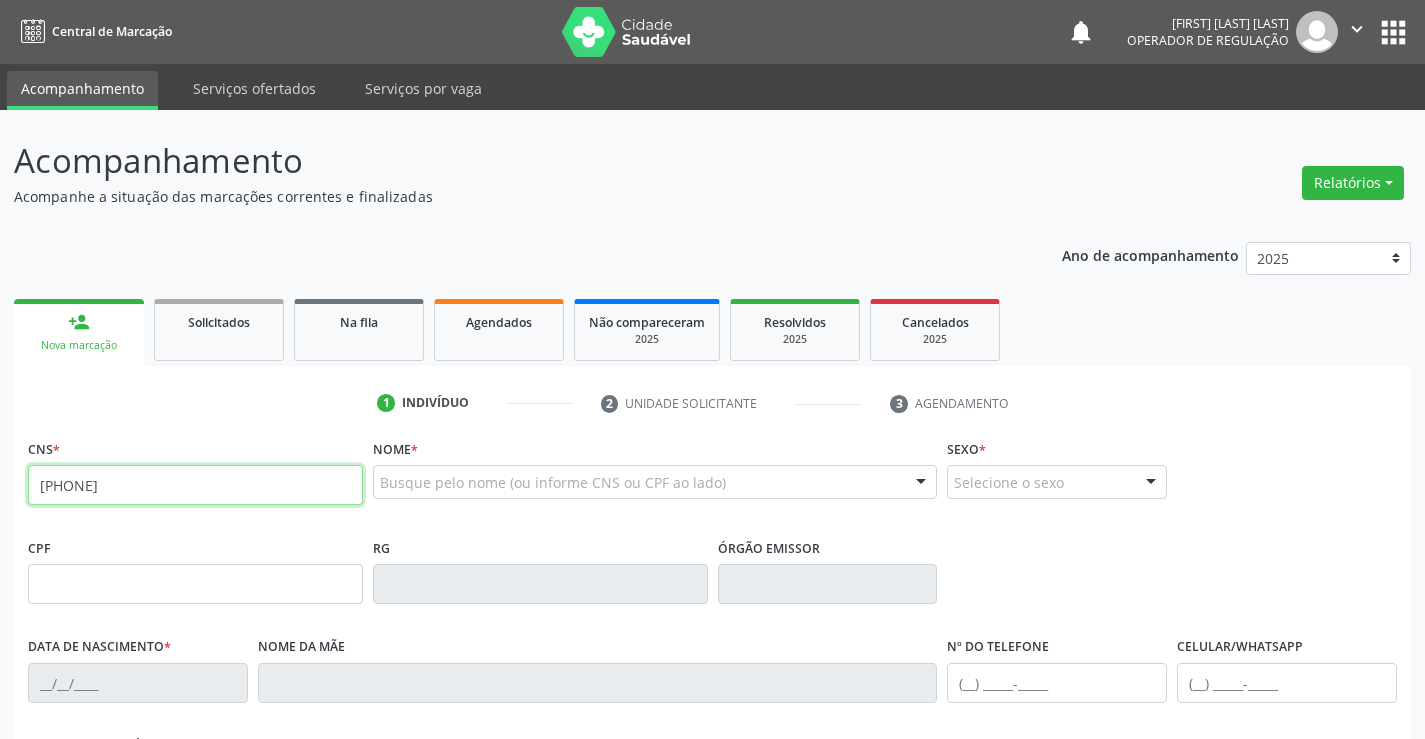 type on "705 4014 6264 8896" 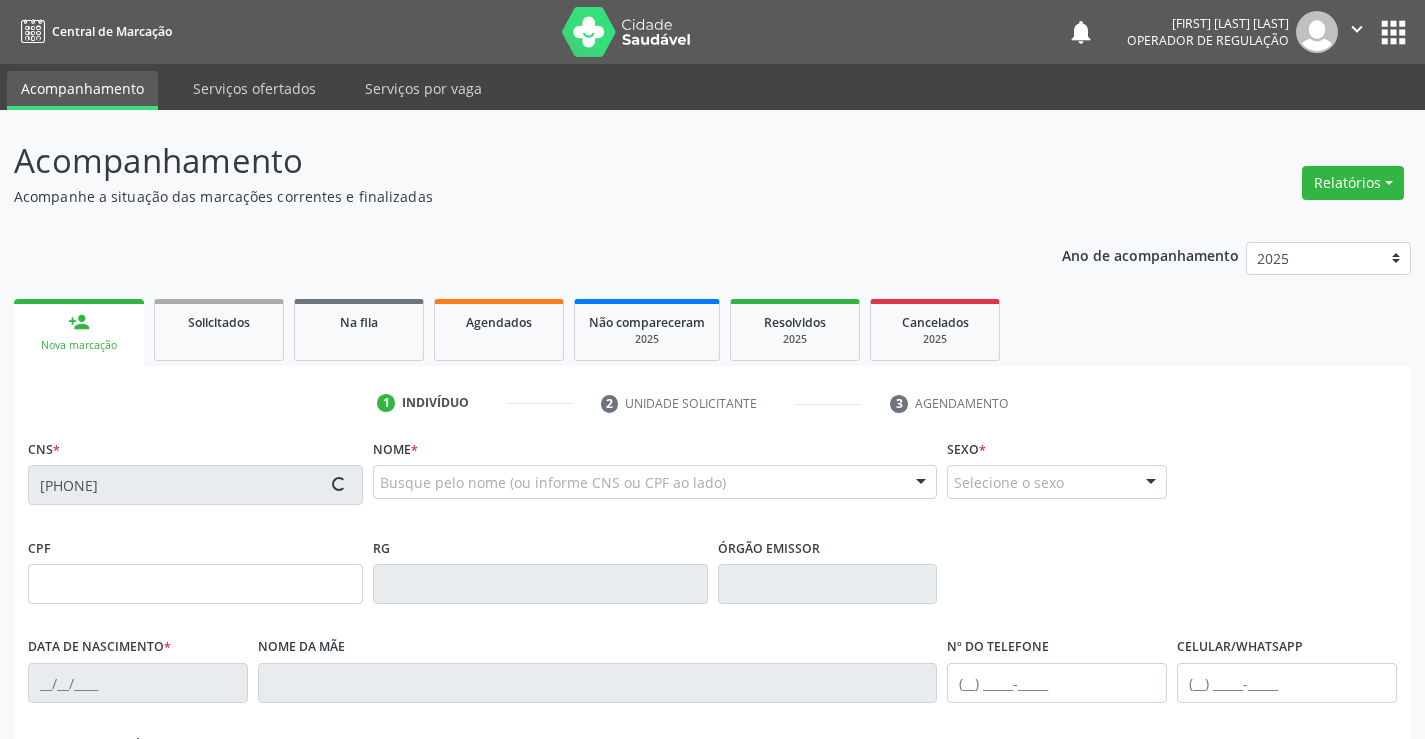type on "1468038419" 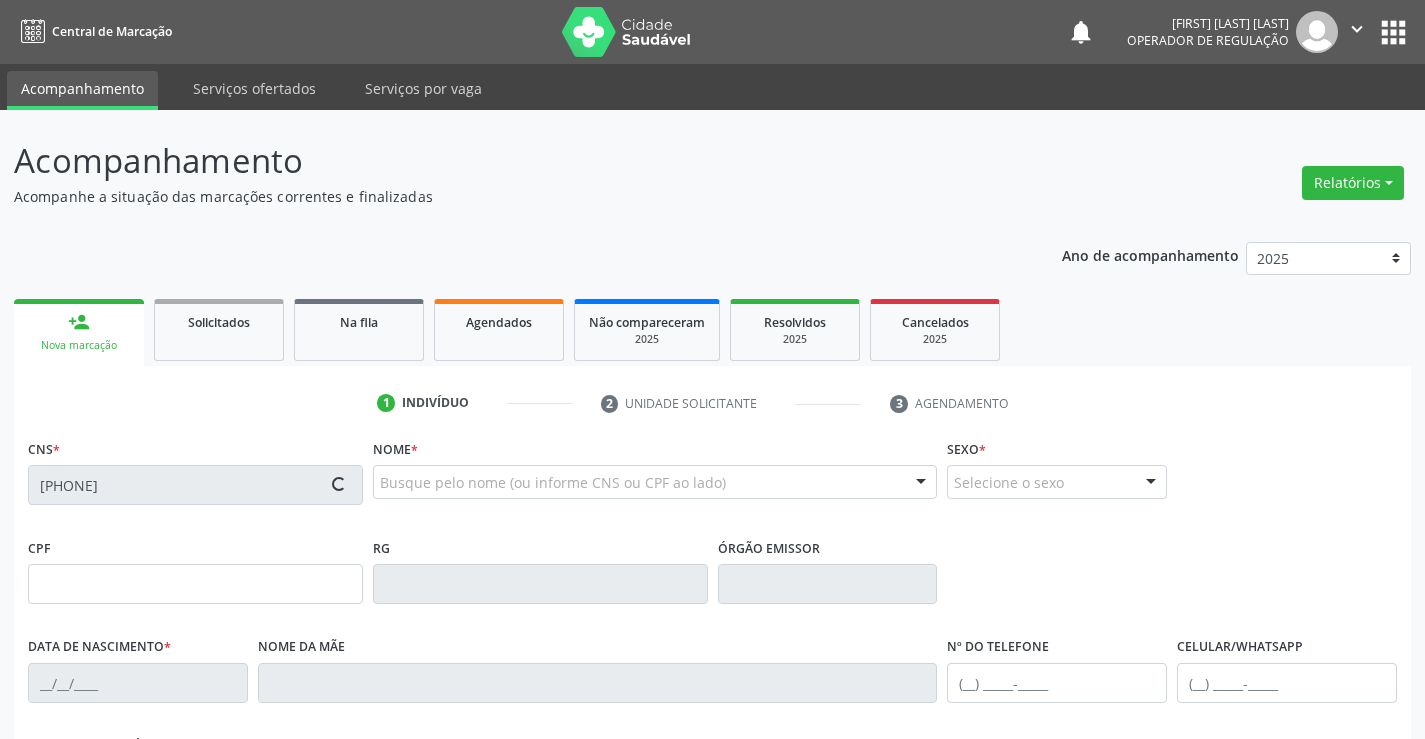 type on "21/06/1976" 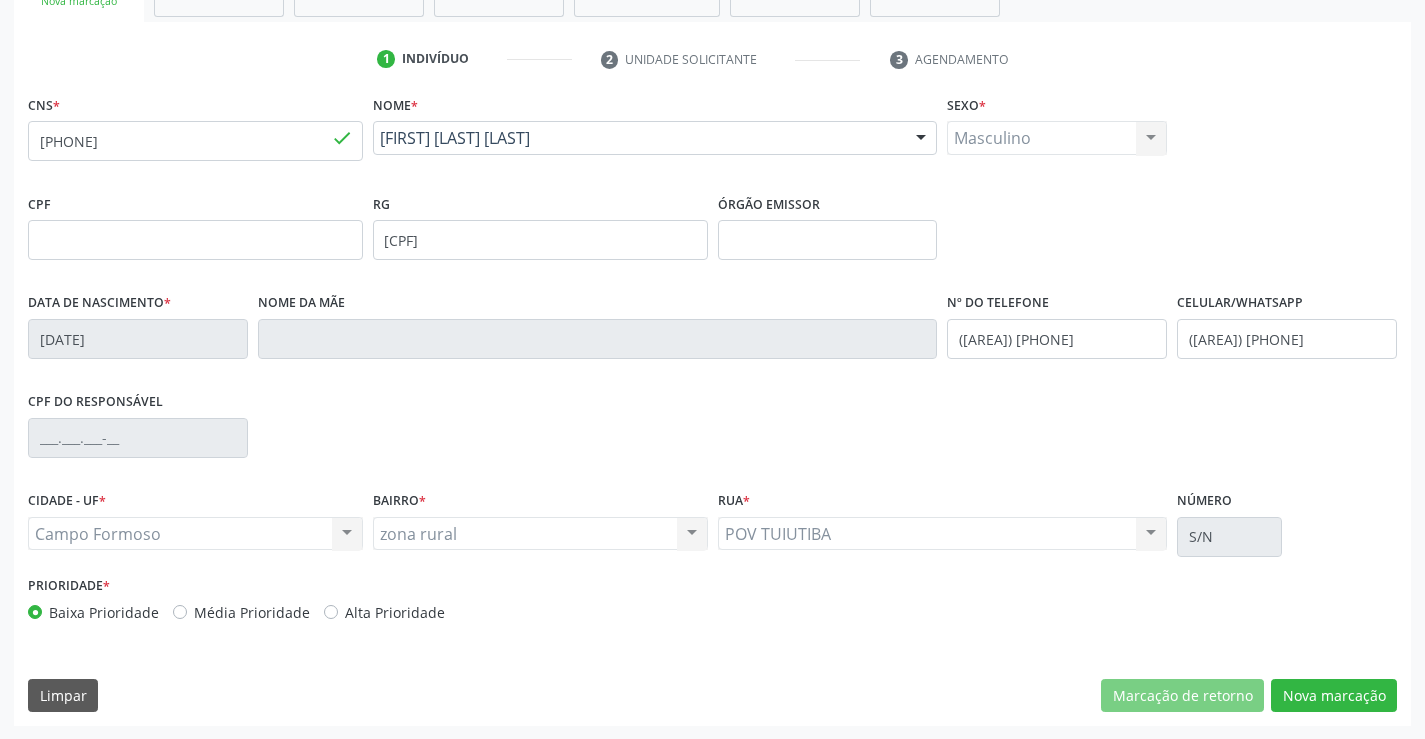 scroll, scrollTop: 345, scrollLeft: 0, axis: vertical 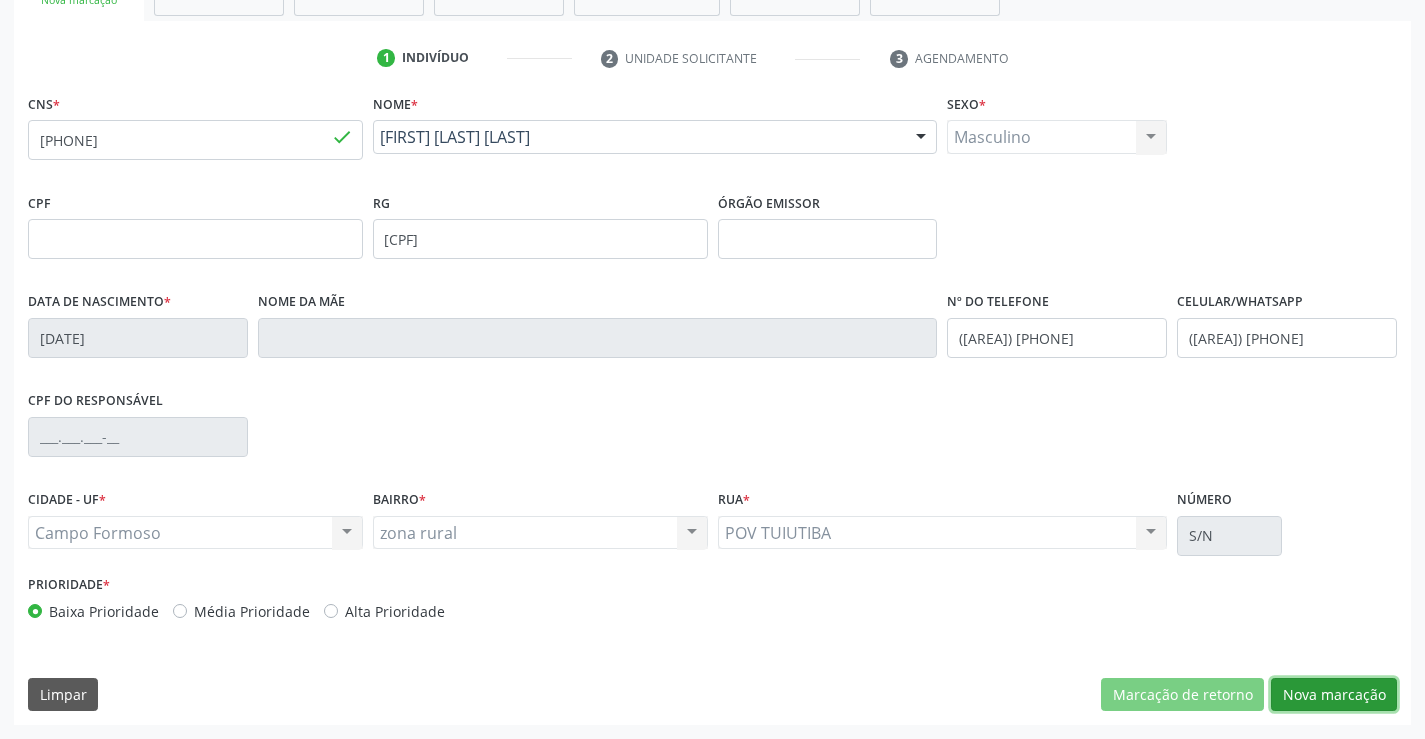 click on "Nova marcação" at bounding box center (1334, 695) 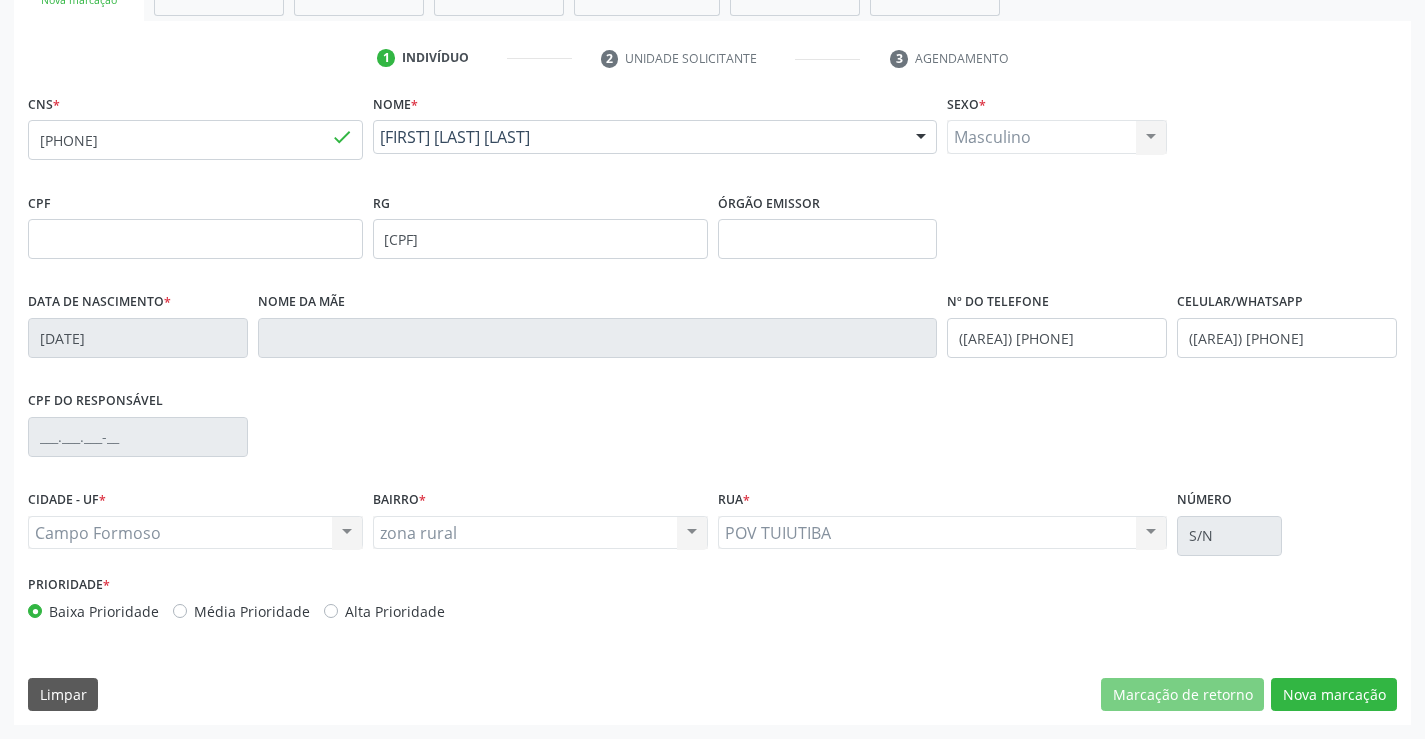 scroll, scrollTop: 167, scrollLeft: 0, axis: vertical 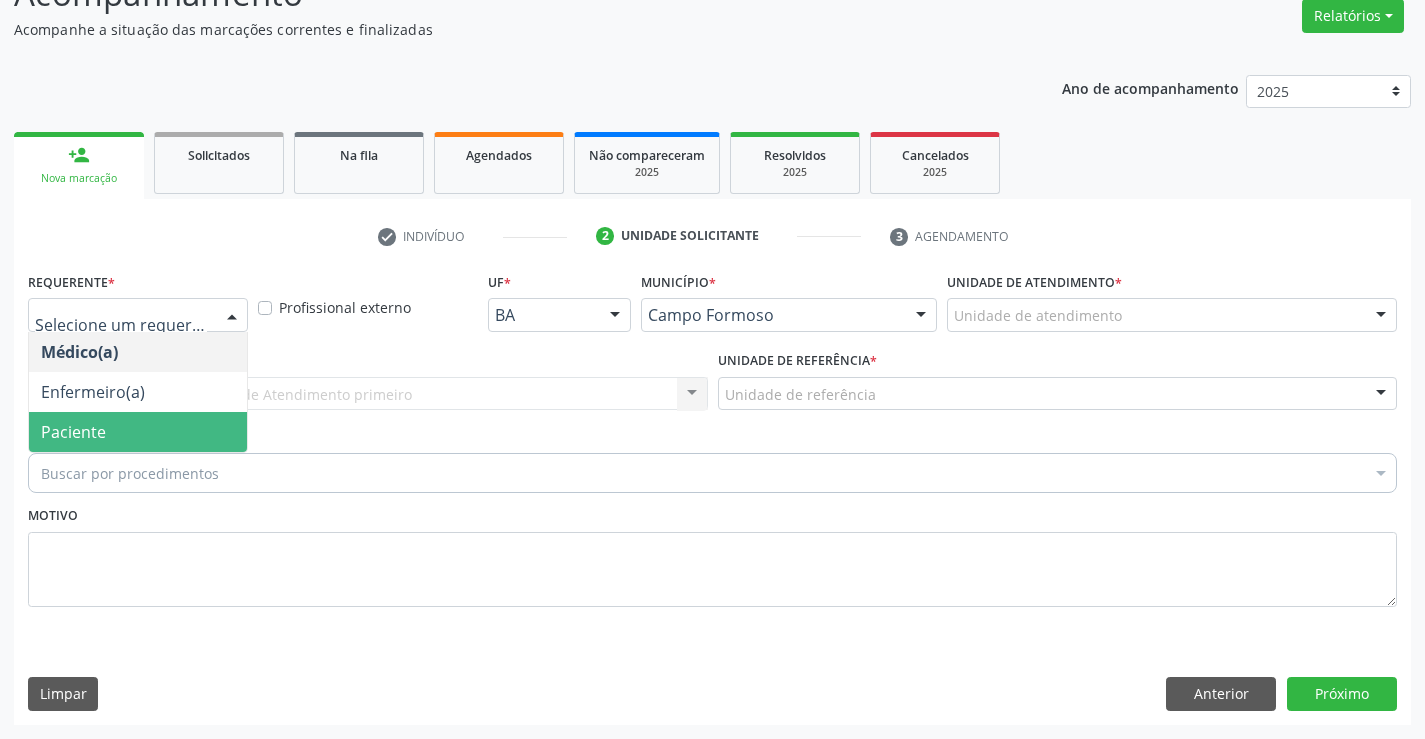 drag, startPoint x: 153, startPoint y: 432, endPoint x: 308, endPoint y: 391, distance: 160.3309 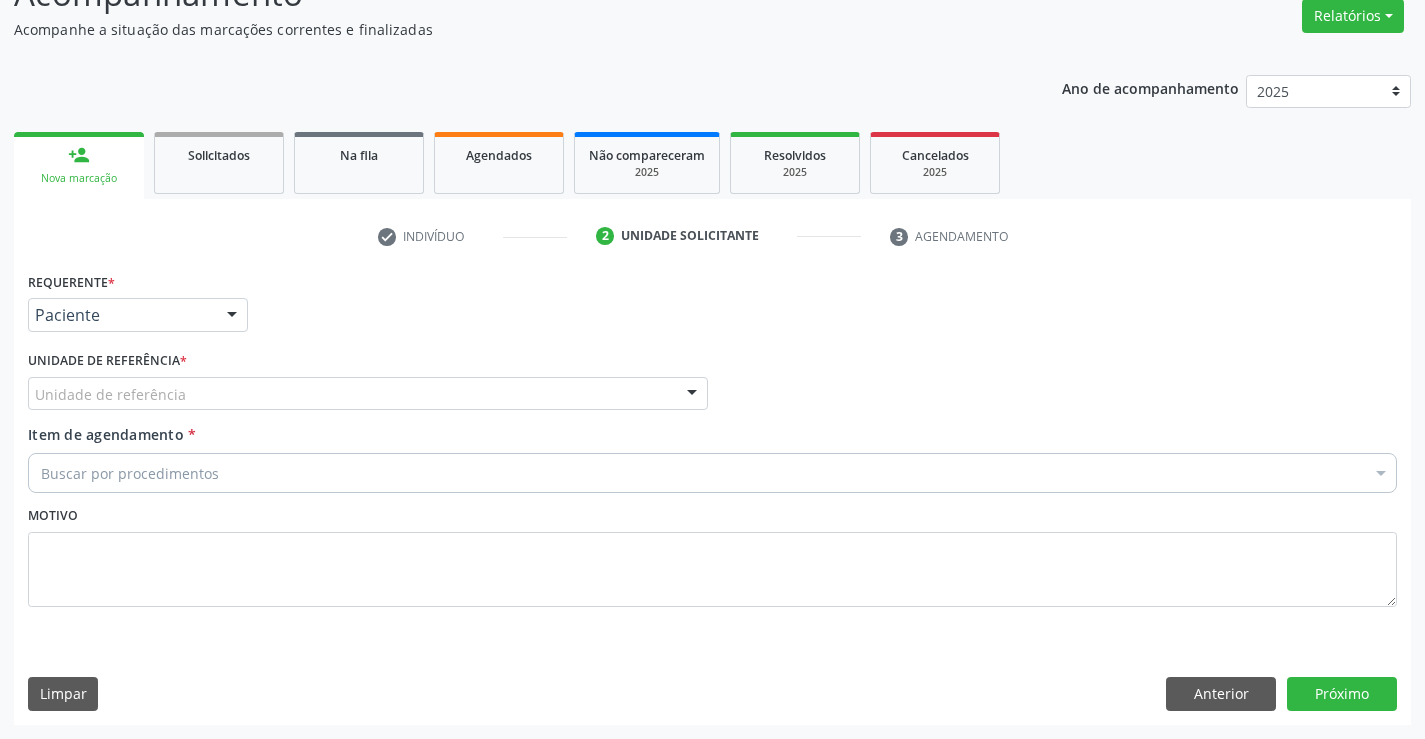 drag, startPoint x: 311, startPoint y: 389, endPoint x: 297, endPoint y: 397, distance: 16.124516 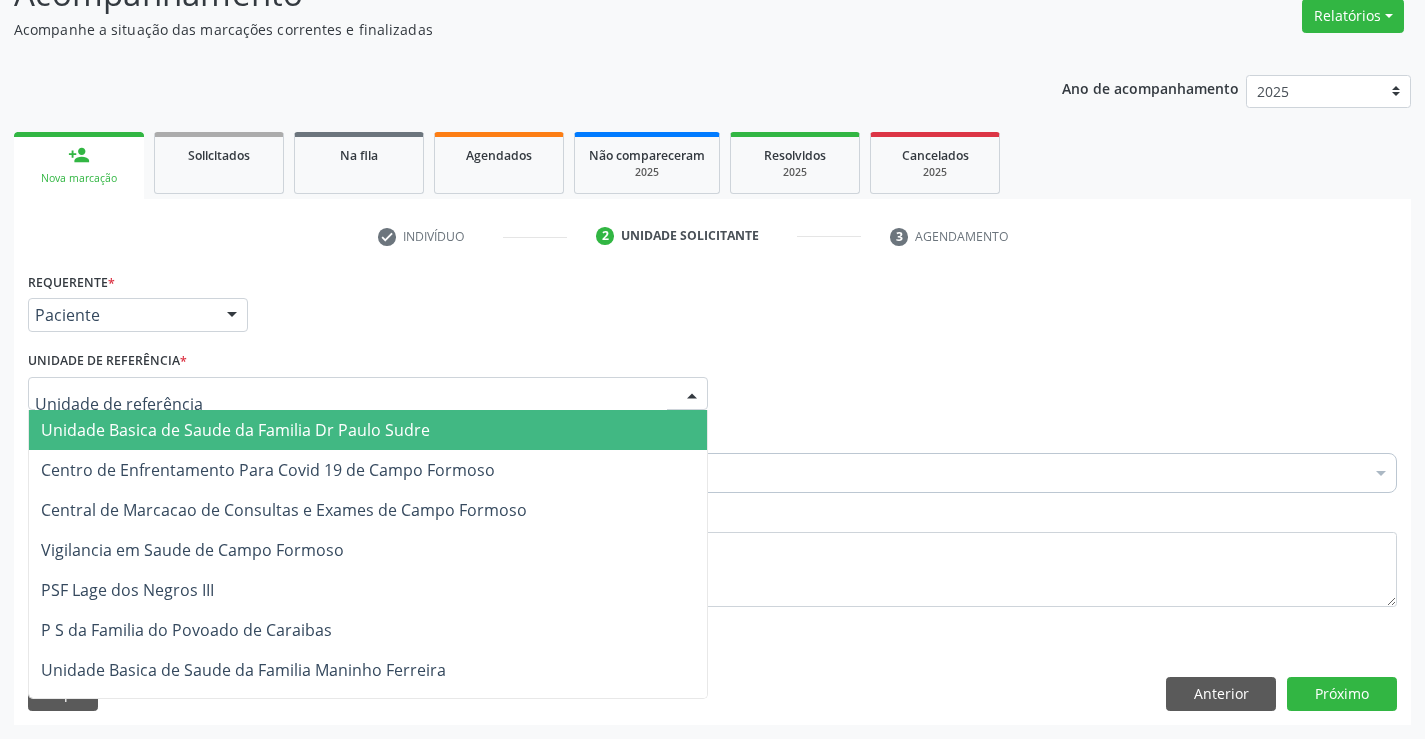 drag, startPoint x: 233, startPoint y: 424, endPoint x: 190, endPoint y: 470, distance: 62.968246 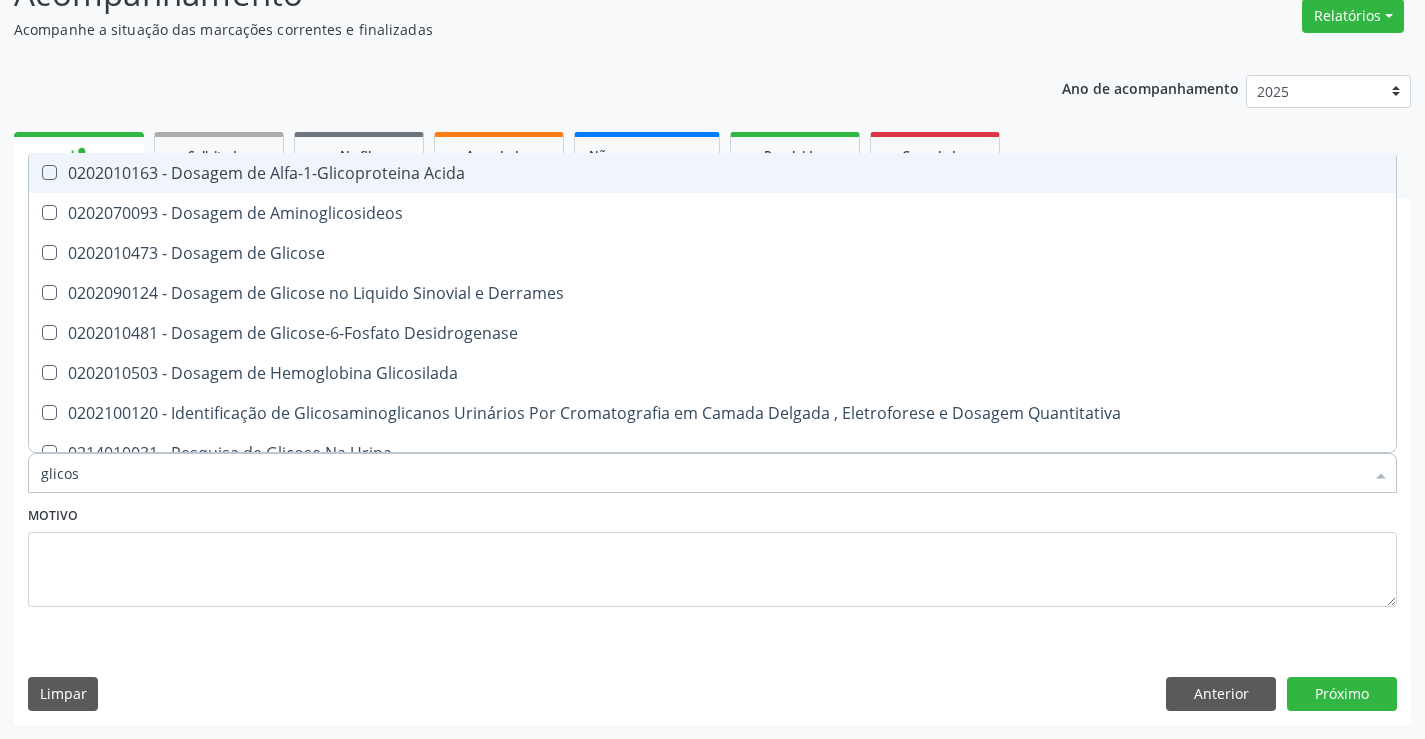 type on "glicose" 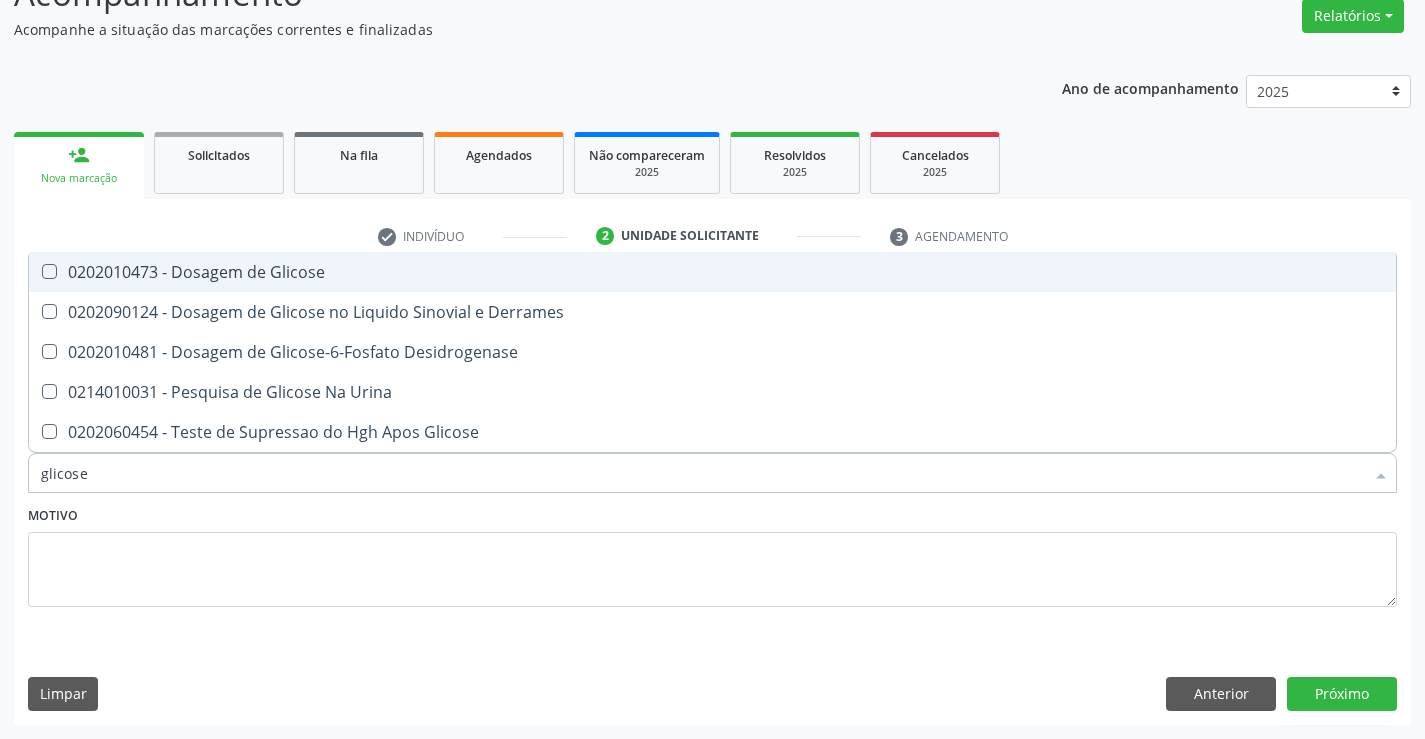 click on "0202010473 - Dosagem de Glicose" at bounding box center (712, 272) 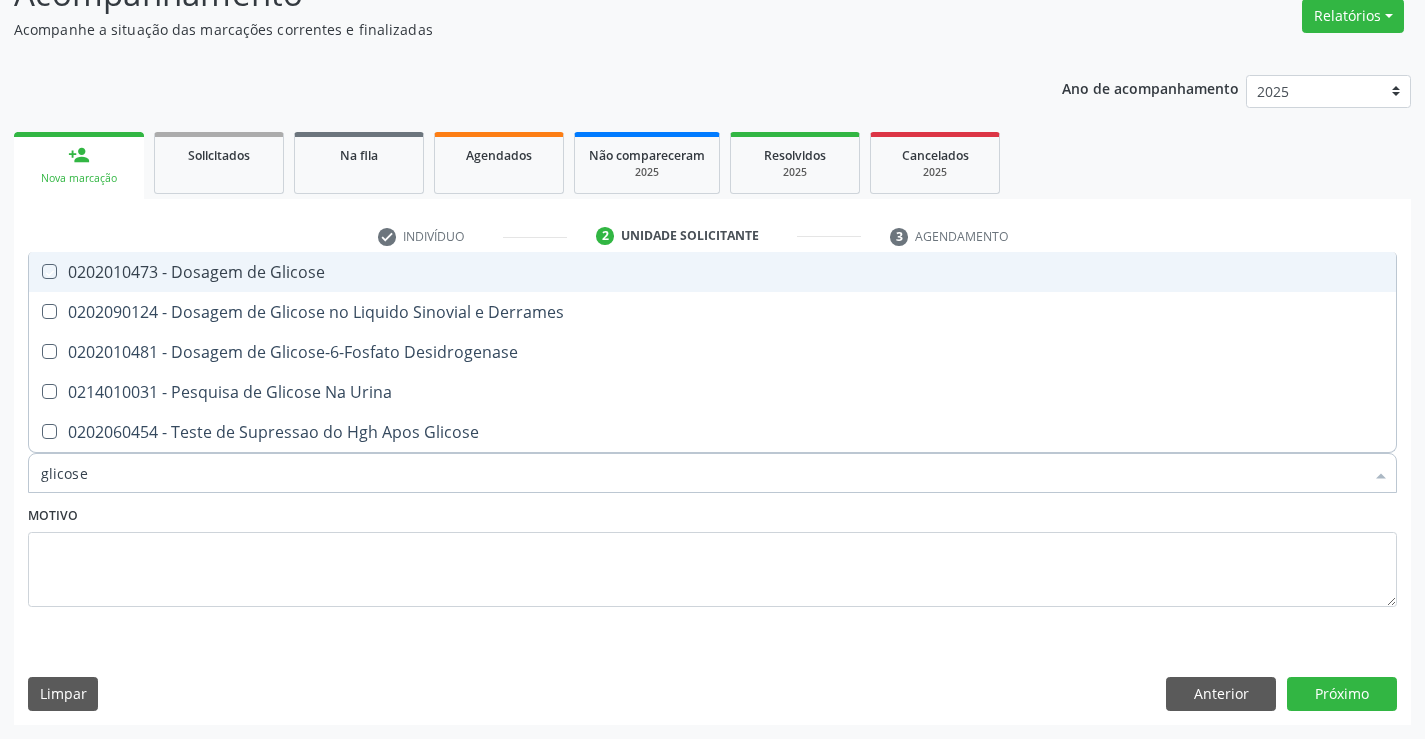 checkbox on "true" 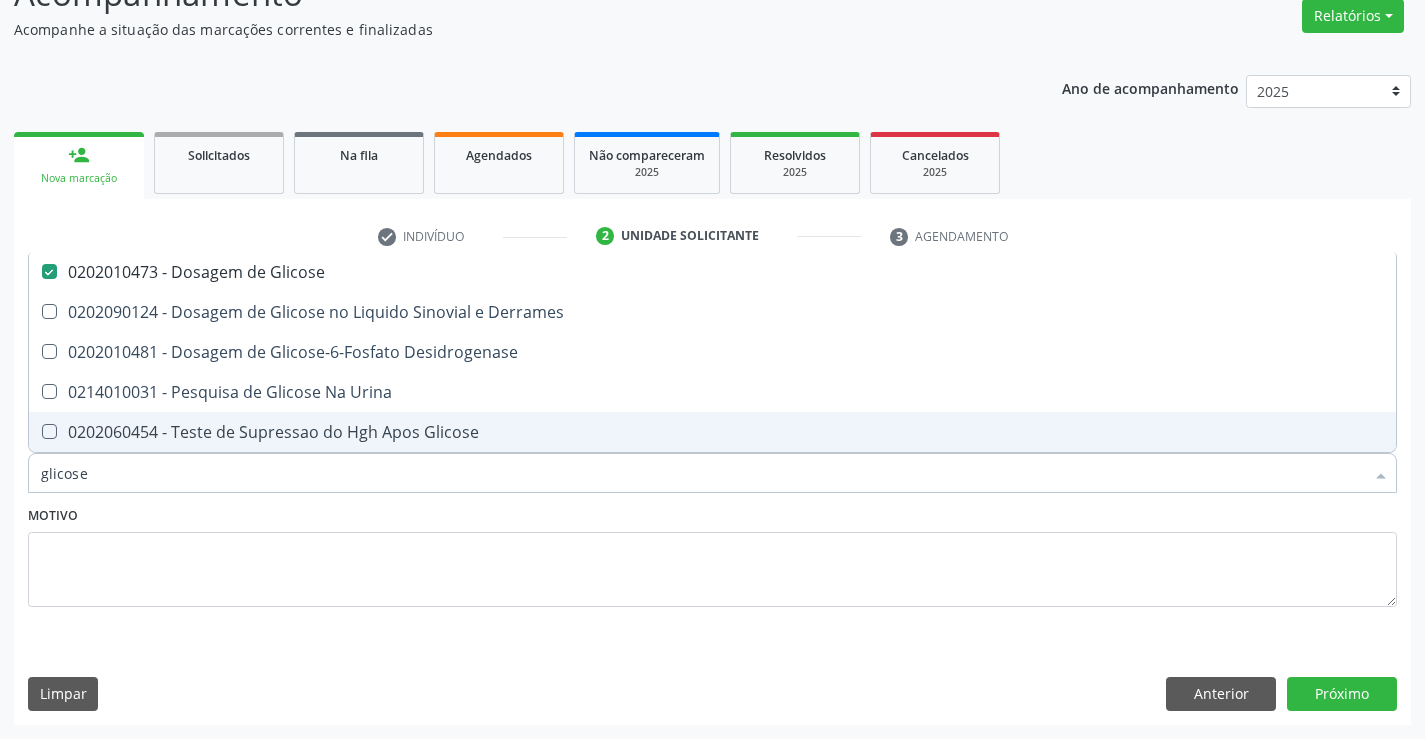 type on "glicose" 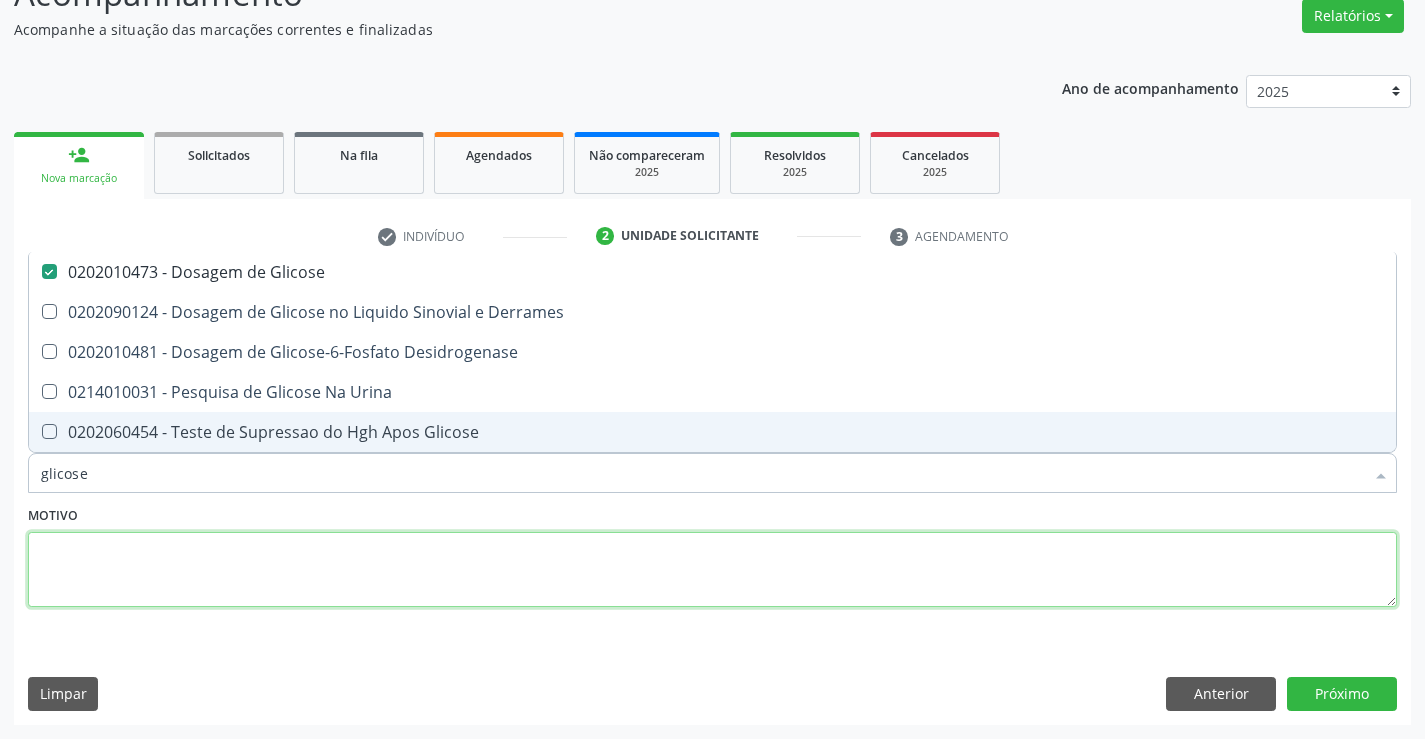 drag, startPoint x: 219, startPoint y: 554, endPoint x: 218, endPoint y: 543, distance: 11.045361 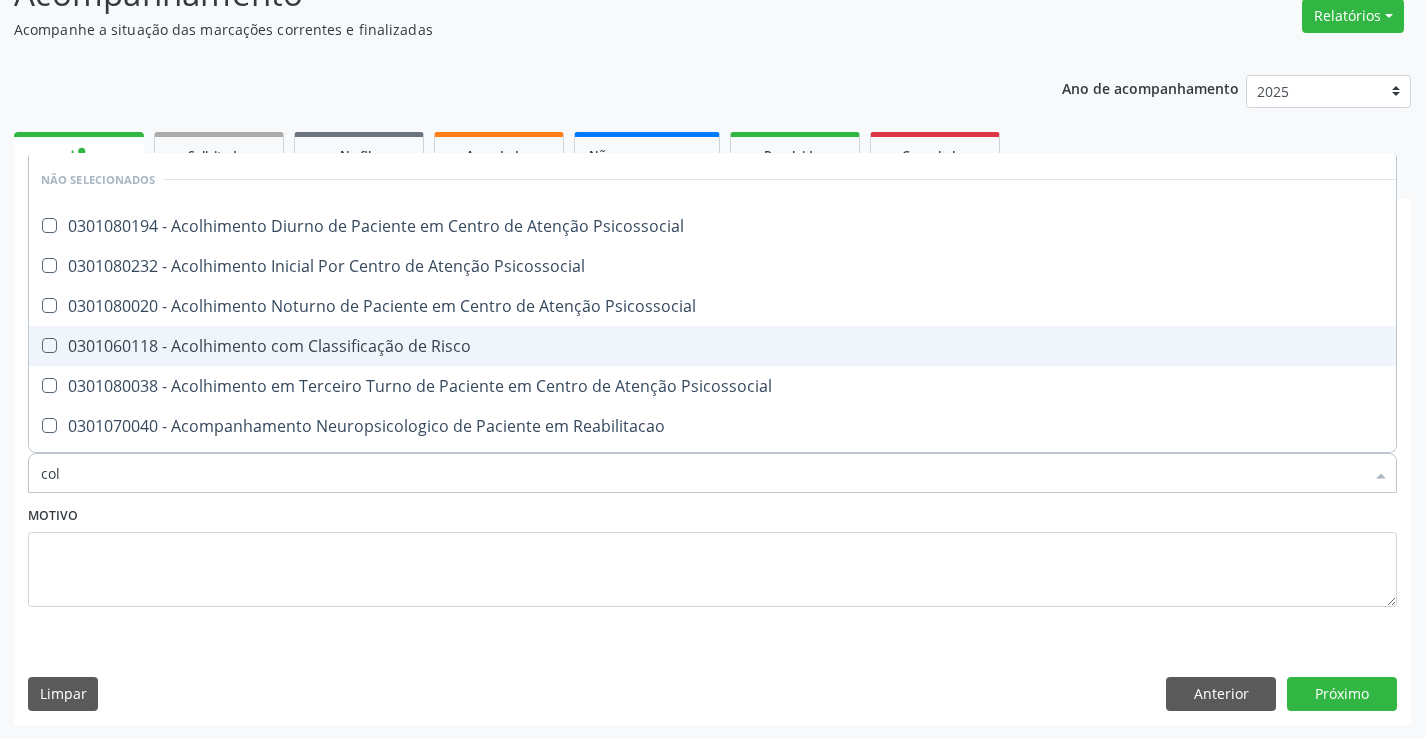 type on "cole" 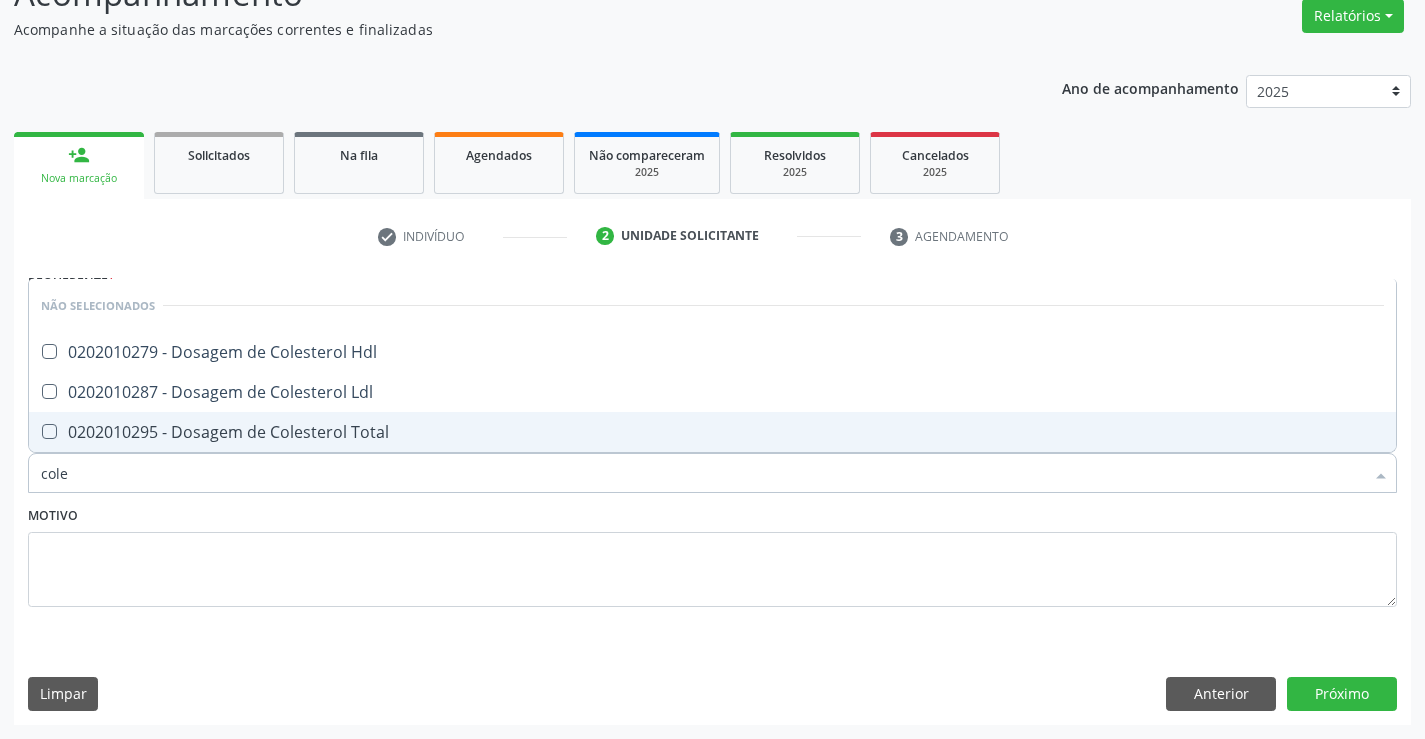 type on "coles" 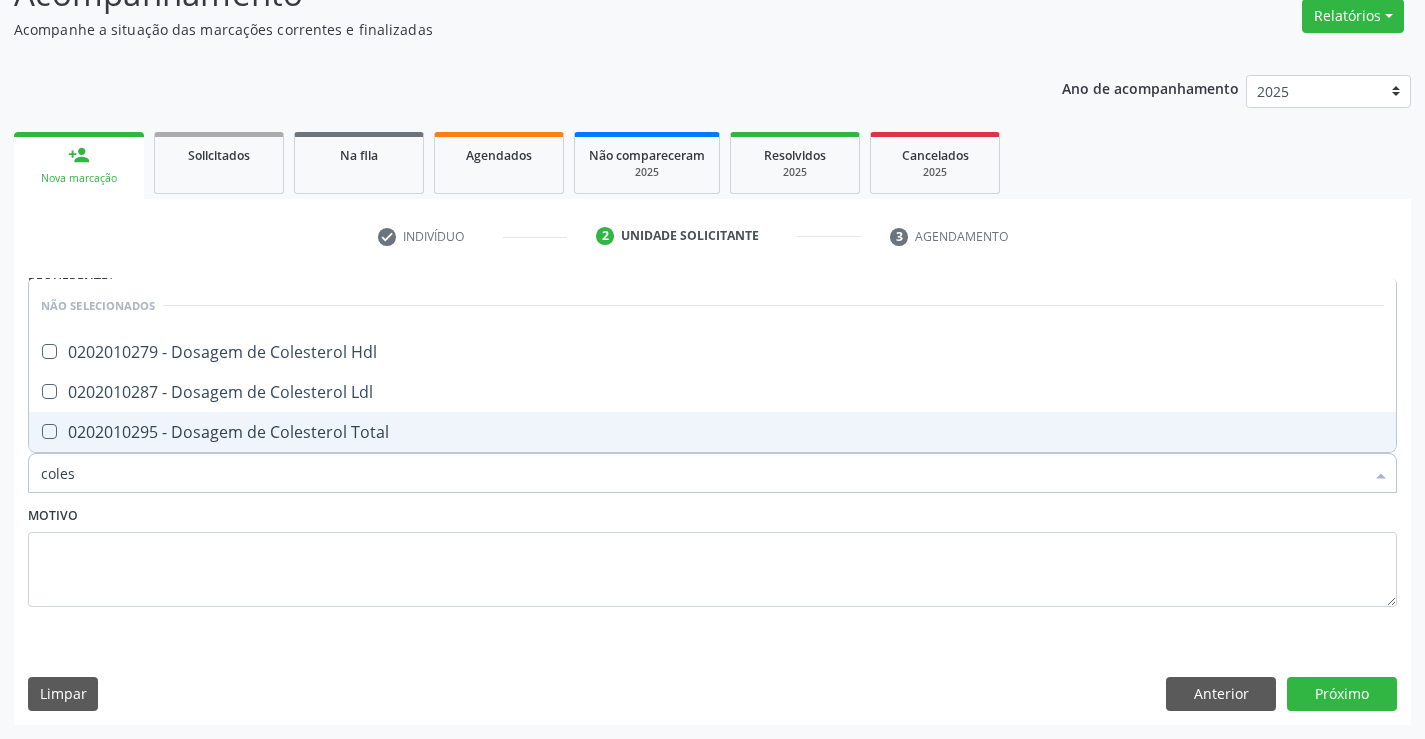 drag, startPoint x: 123, startPoint y: 439, endPoint x: 137, endPoint y: 396, distance: 45.221676 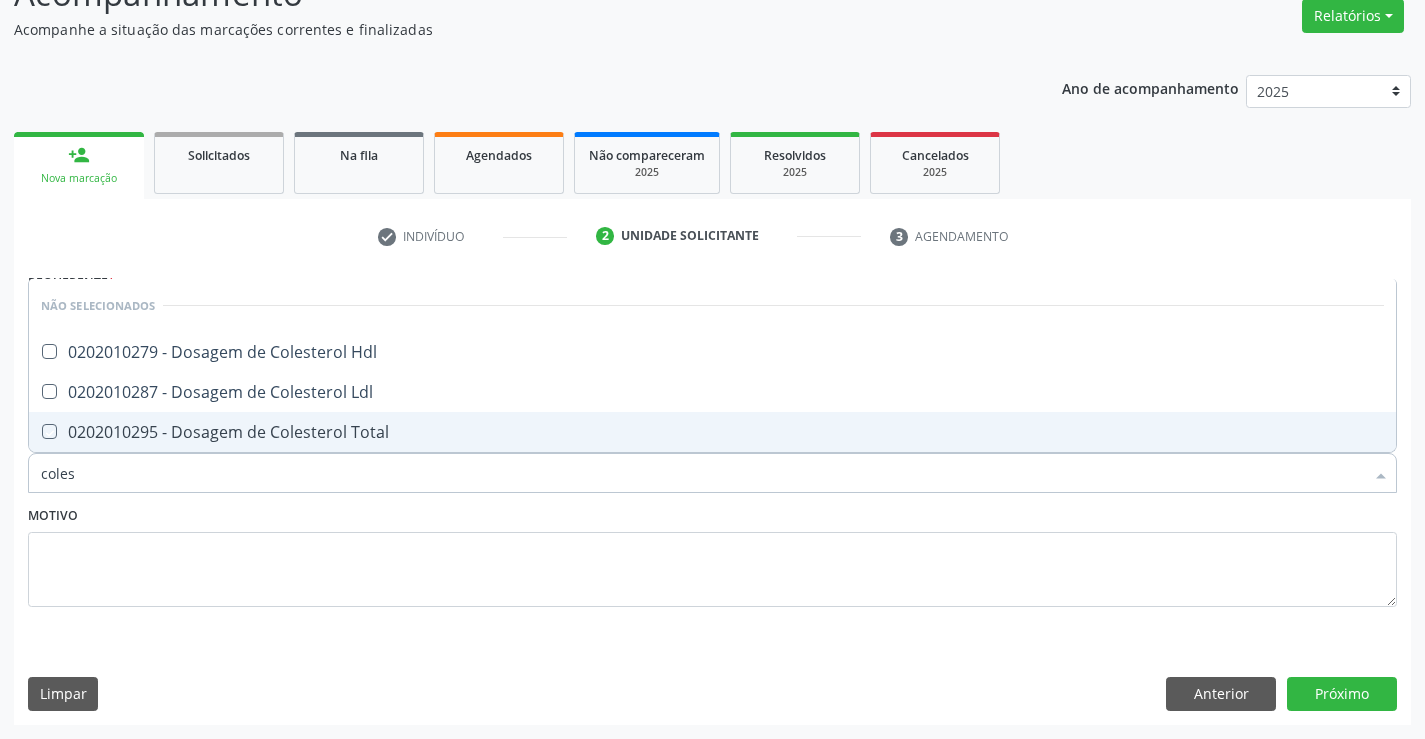 checkbox on "true" 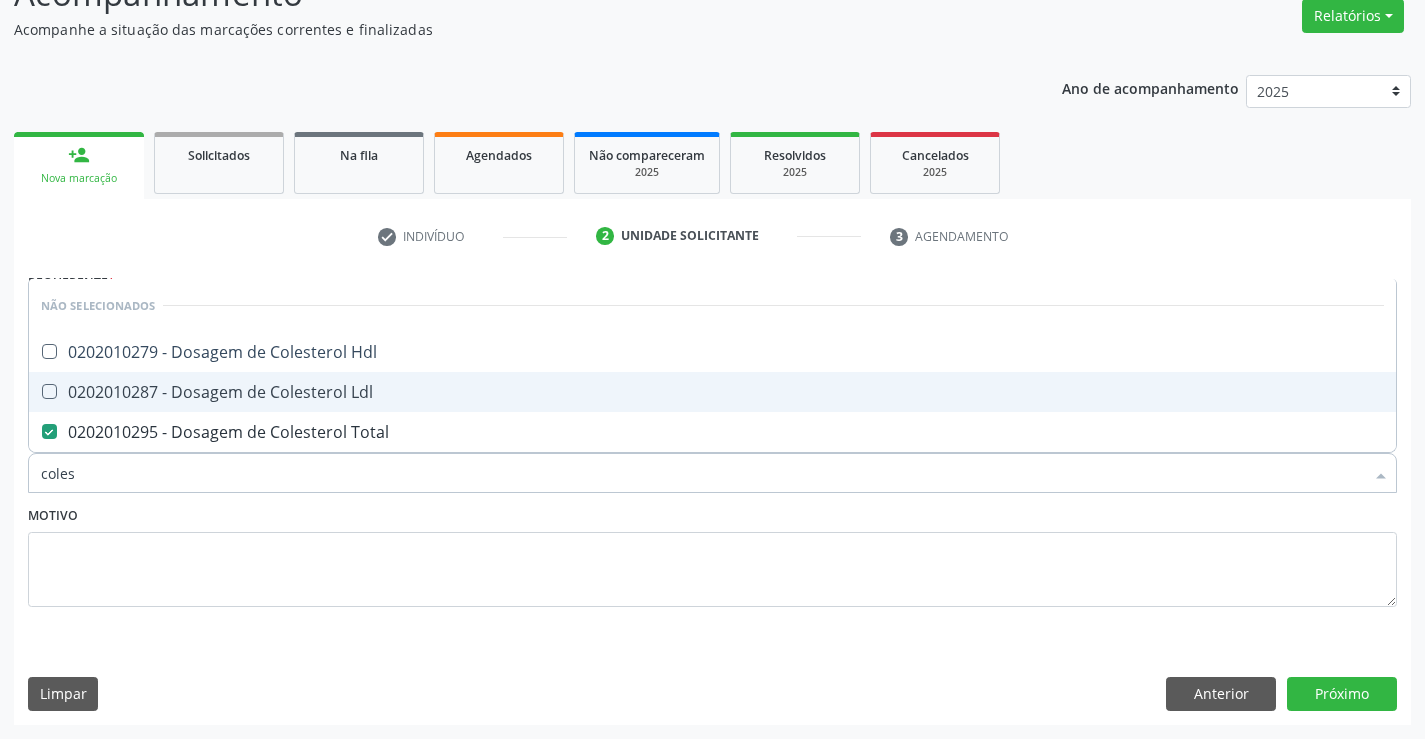 click on "0202010287 - Dosagem de Colesterol Ldl" at bounding box center (712, 392) 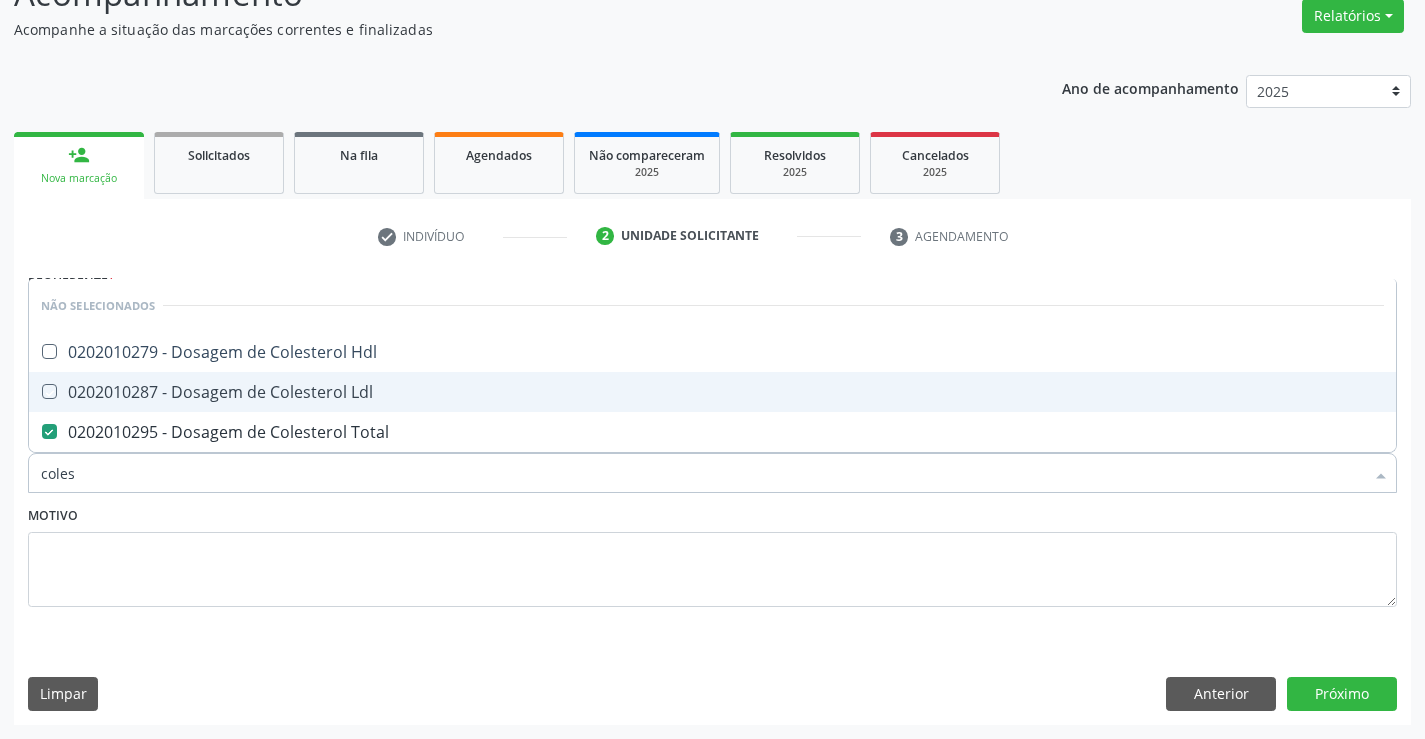 checkbox on "true" 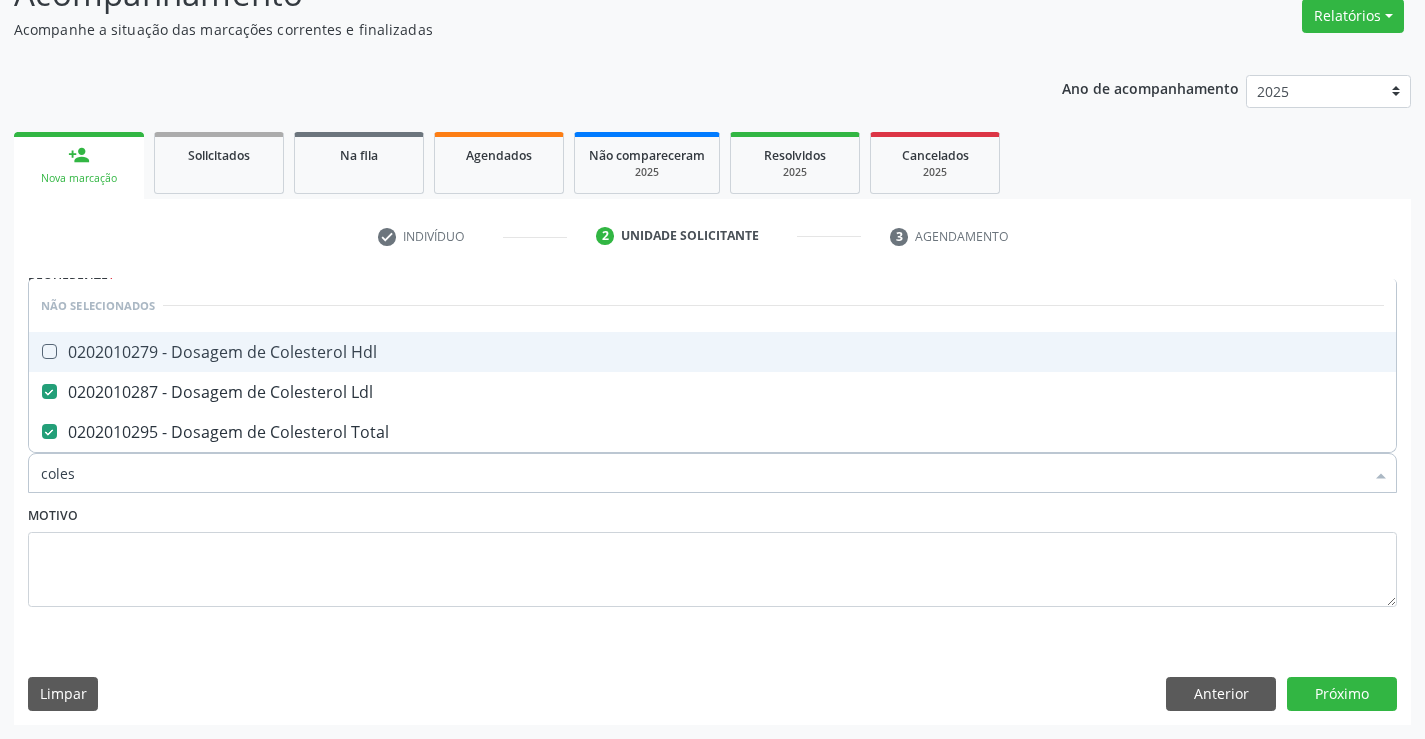 drag, startPoint x: 171, startPoint y: 330, endPoint x: 201, endPoint y: 431, distance: 105.36128 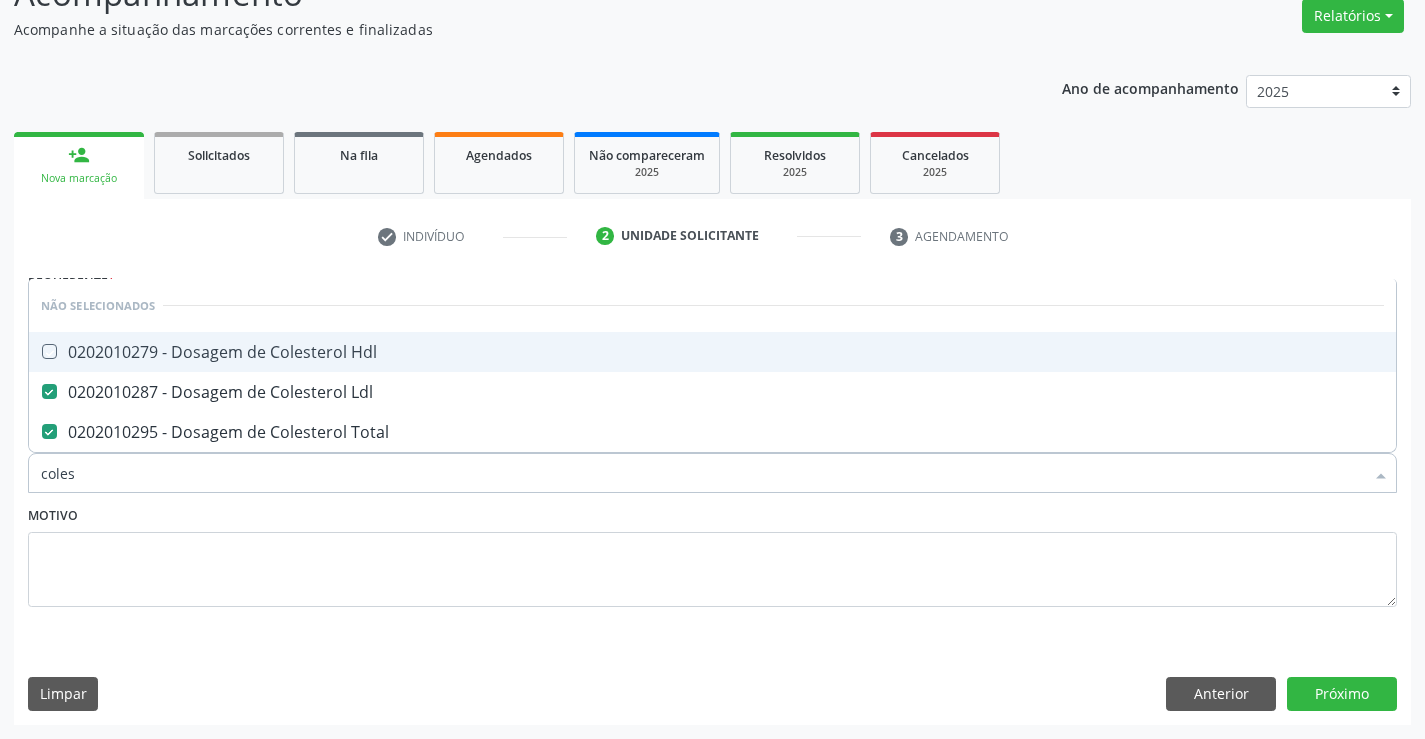 checkbox on "true" 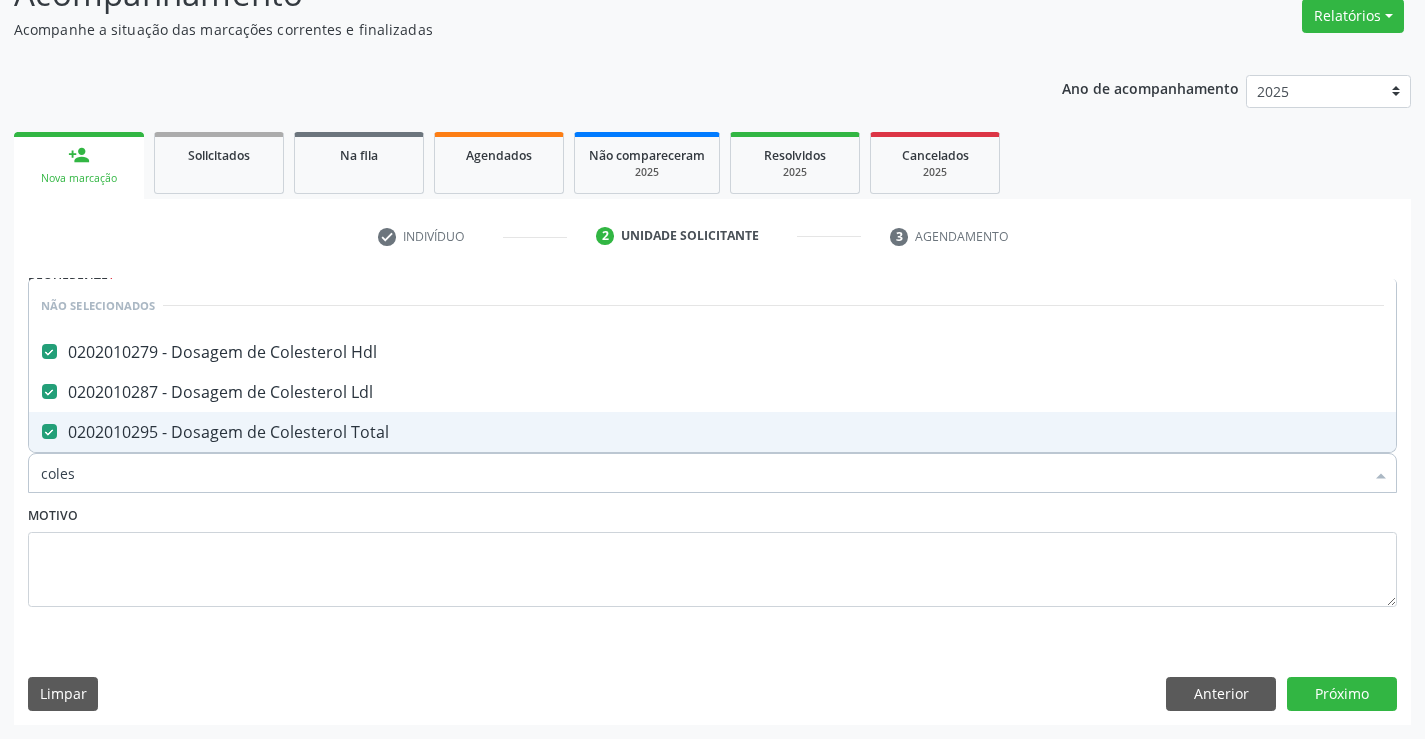 type on "coles" 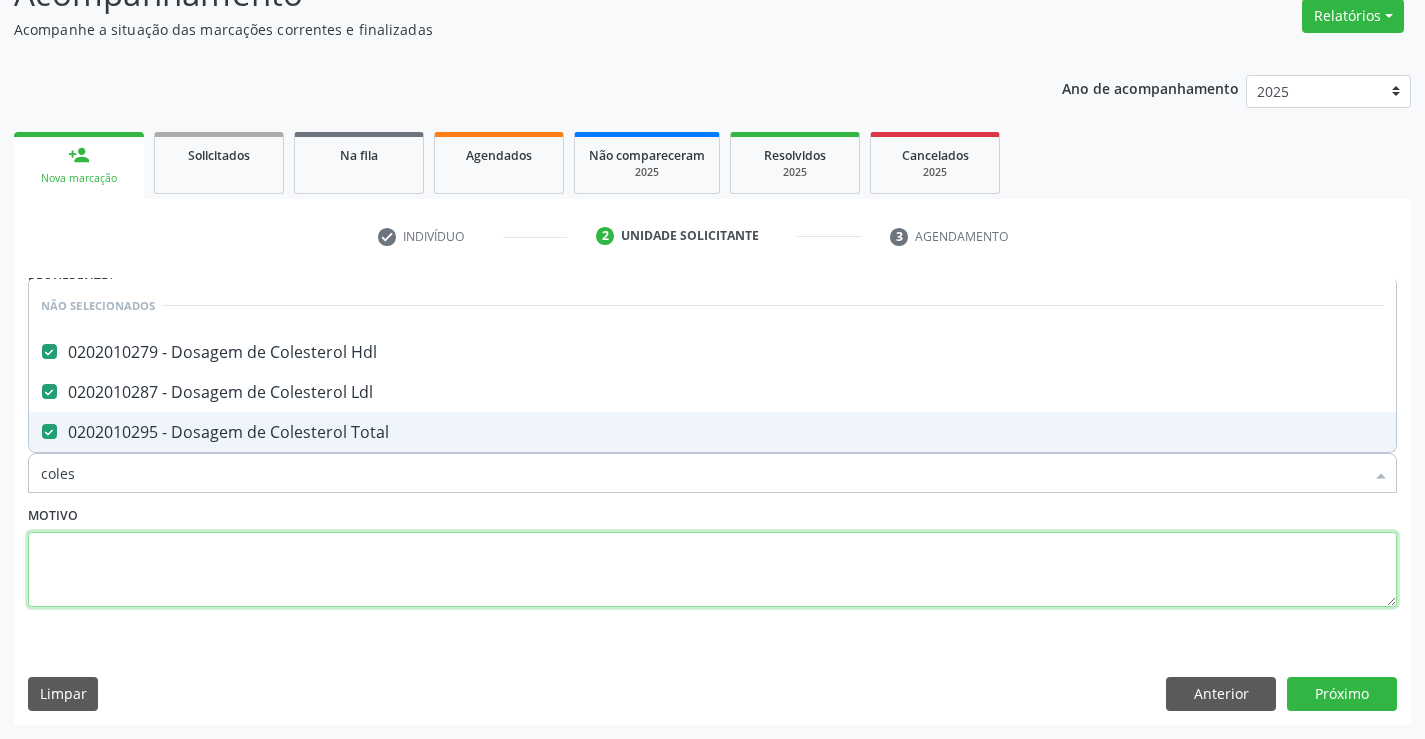drag, startPoint x: 197, startPoint y: 553, endPoint x: 196, endPoint y: 489, distance: 64.00781 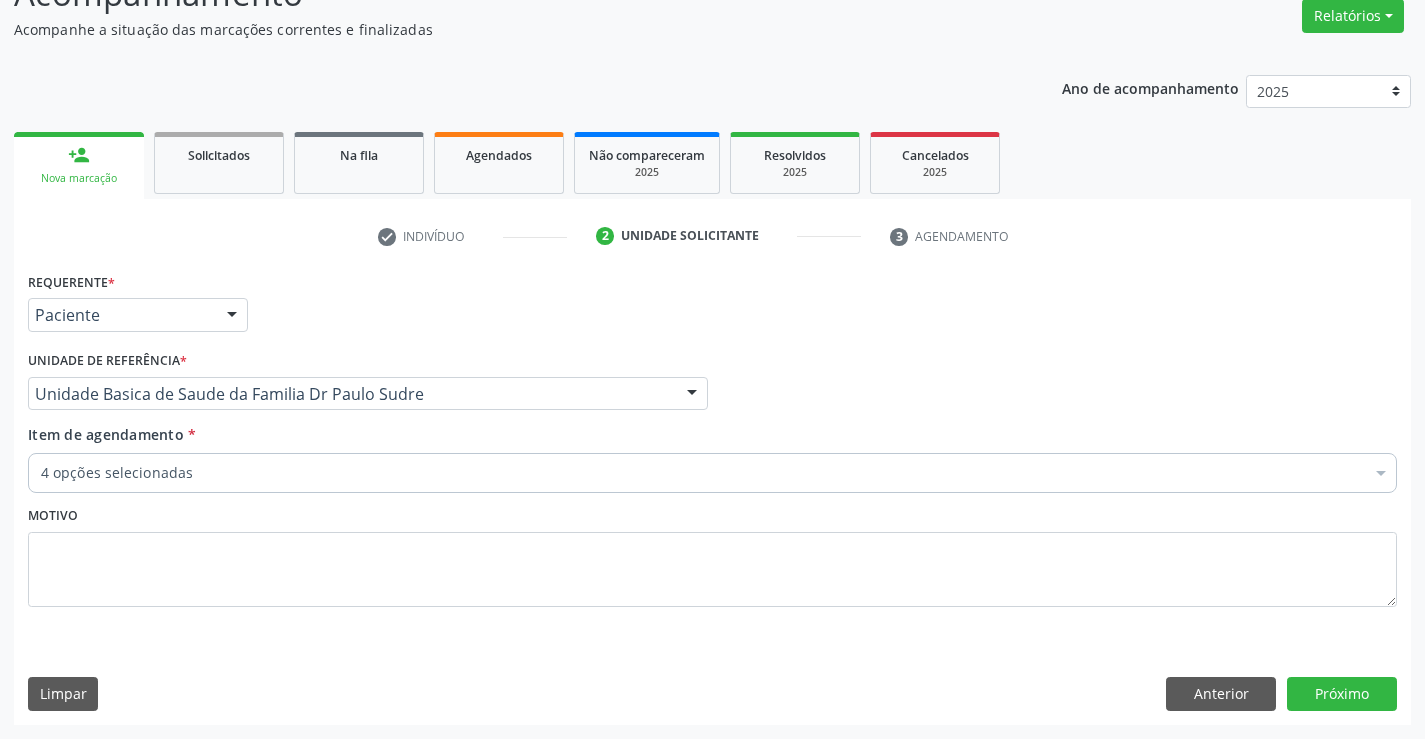 drag, startPoint x: 196, startPoint y: 489, endPoint x: 203, endPoint y: 471, distance: 19.313208 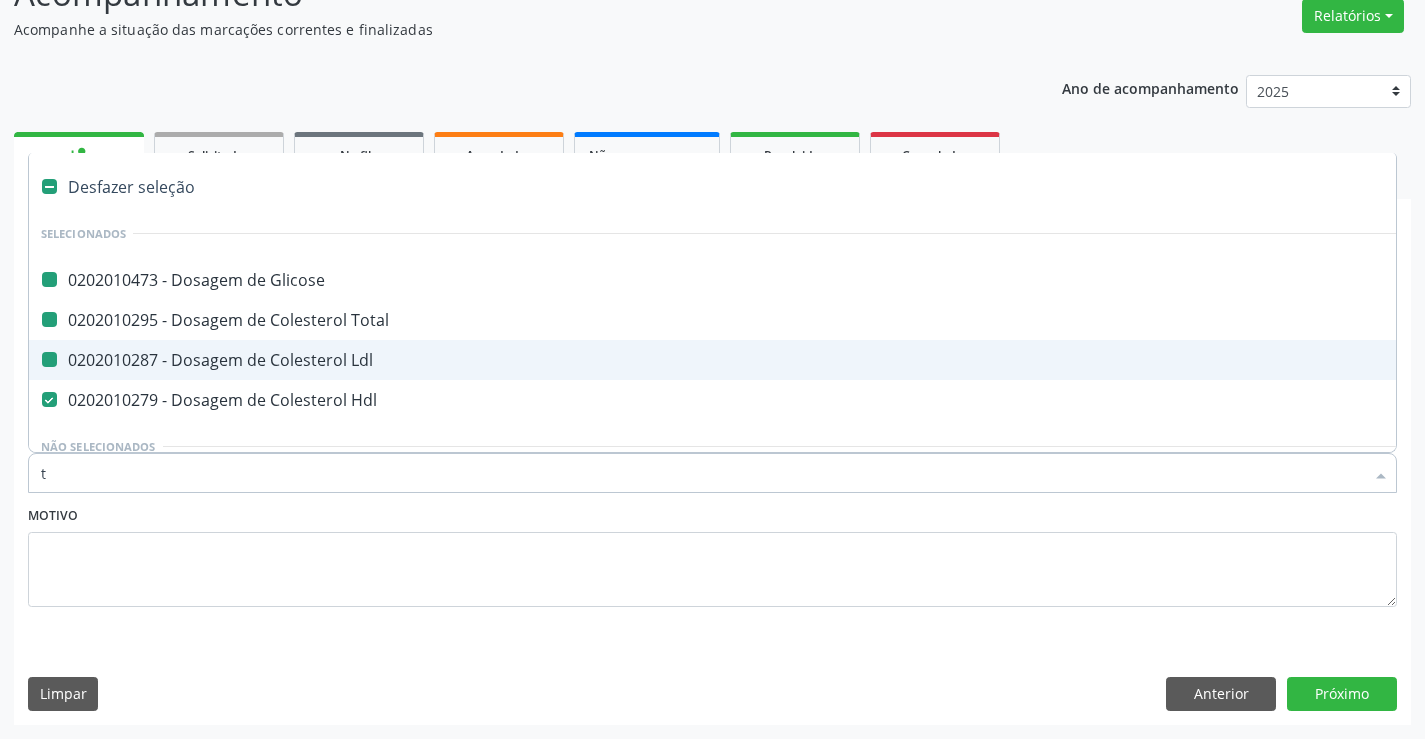 type on "tr" 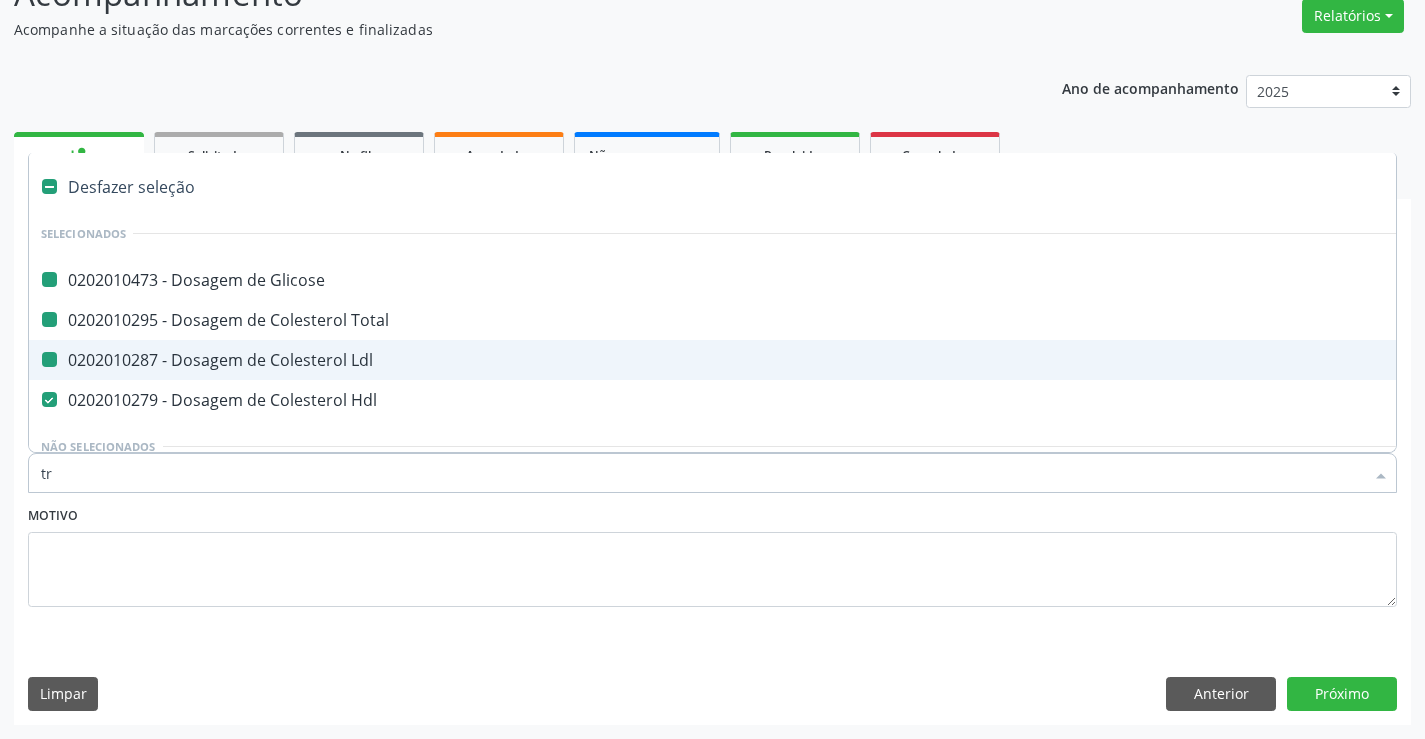 checkbox on "false" 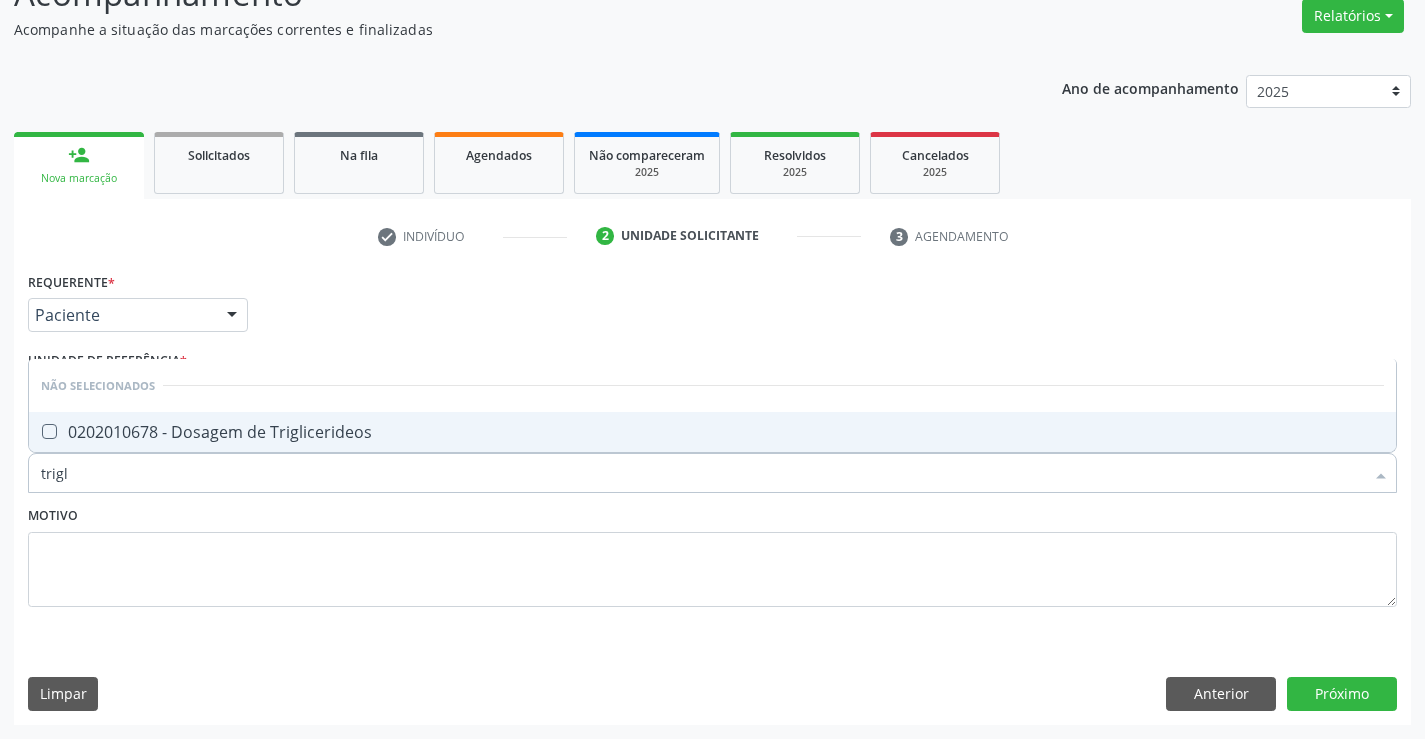 type on "trigli" 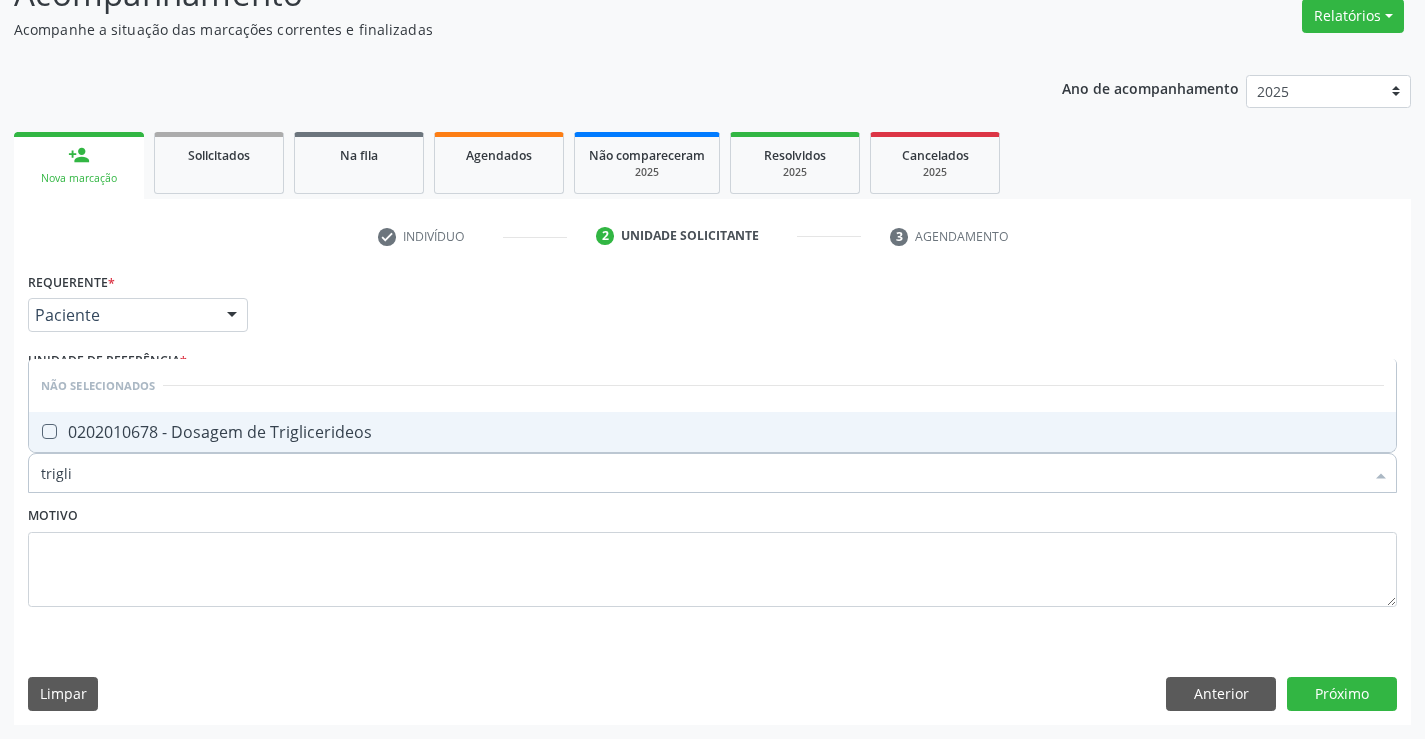 click on "0202010678 - Dosagem de Triglicerideos" at bounding box center (712, 432) 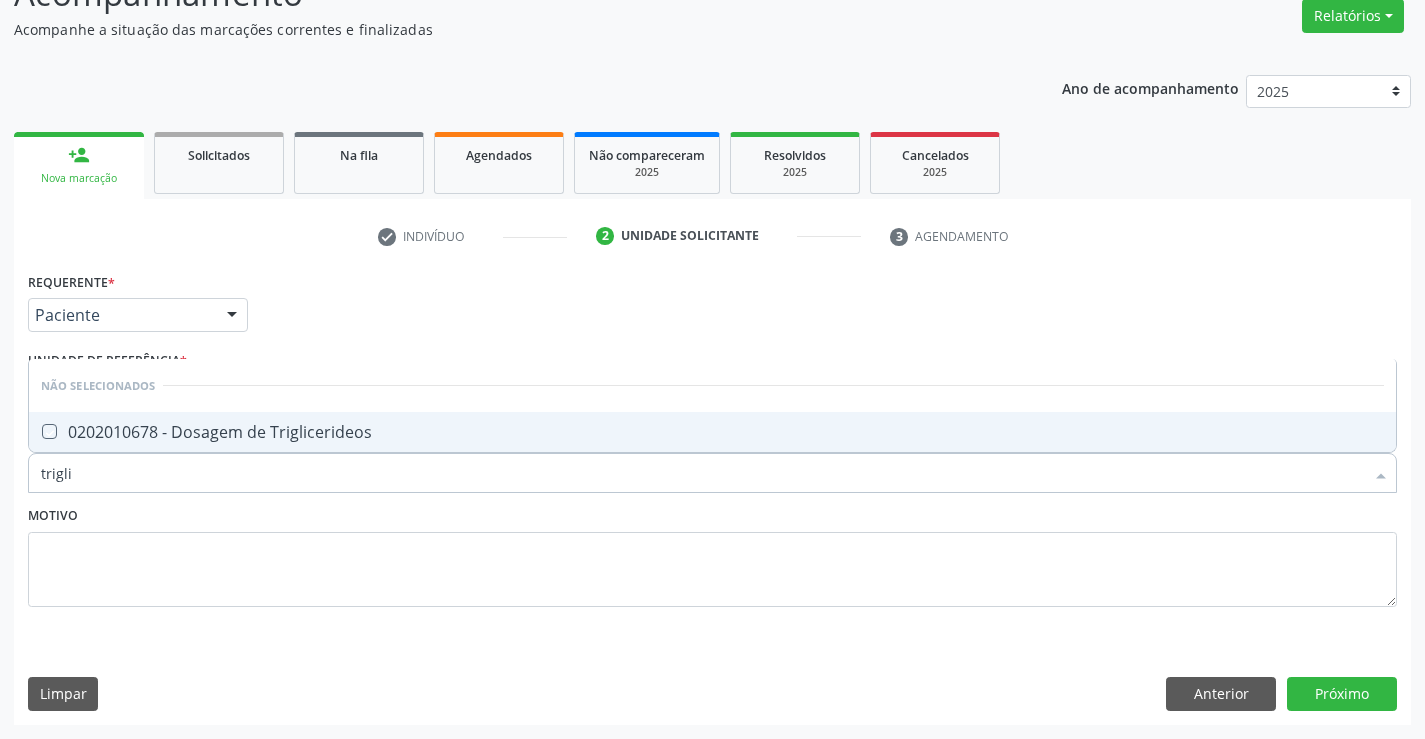 checkbox on "true" 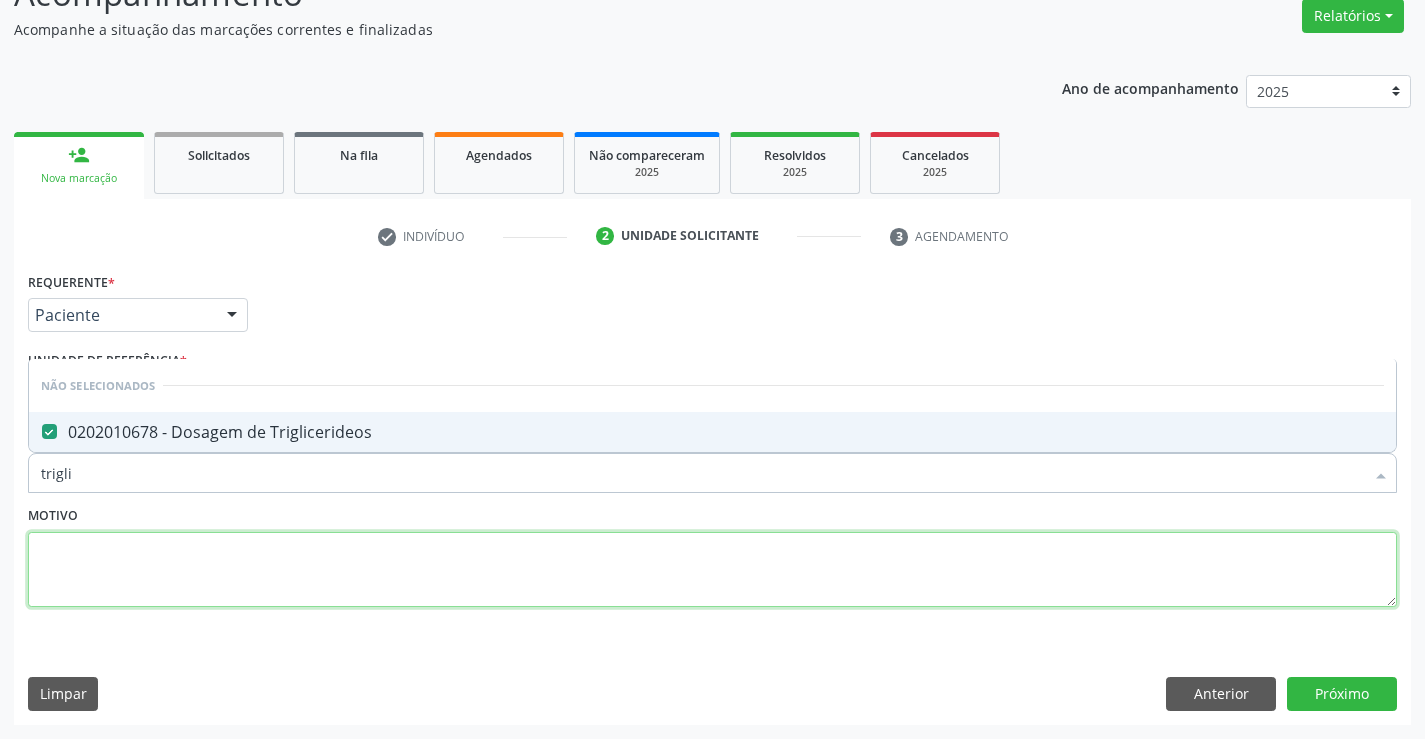 drag, startPoint x: 183, startPoint y: 546, endPoint x: 179, endPoint y: 490, distance: 56.142673 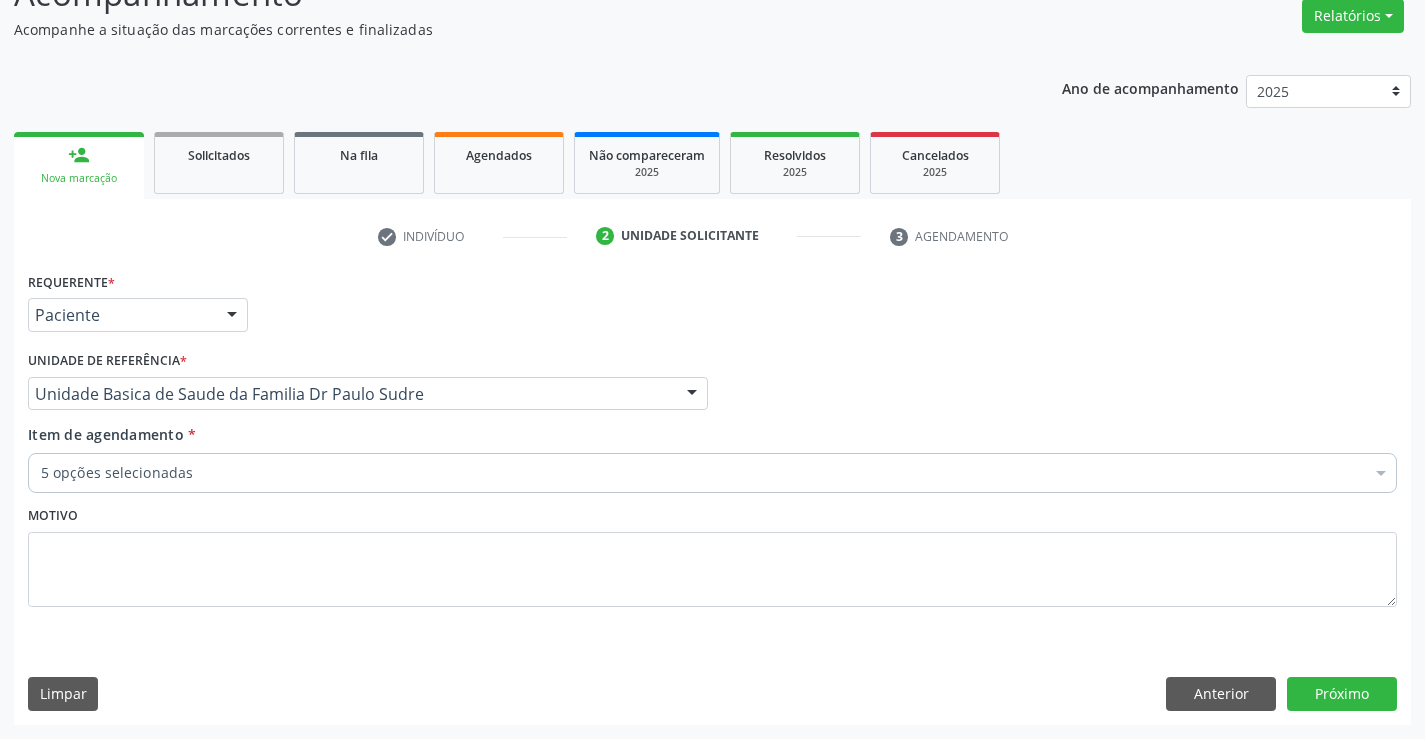 click on "5 opções selecionadas" at bounding box center [712, 473] 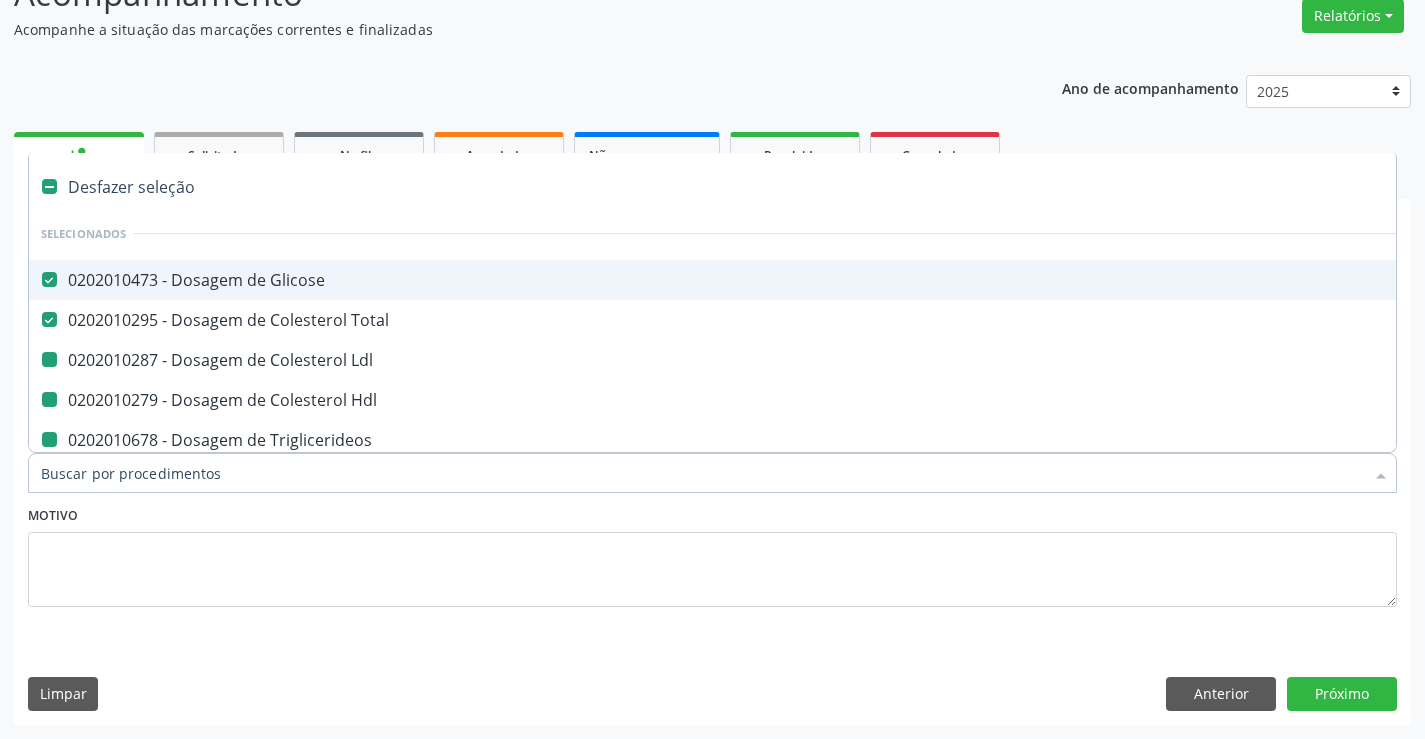 type on "h" 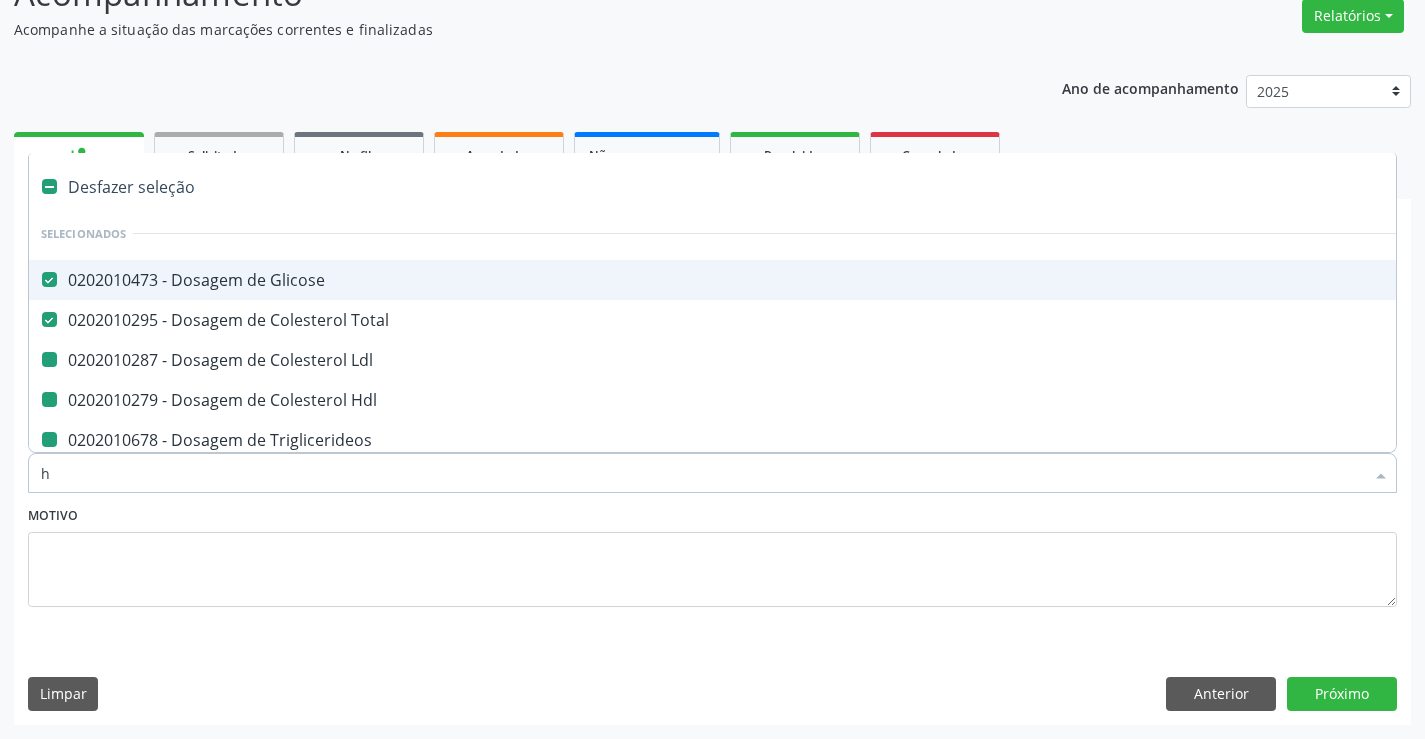 checkbox on "false" 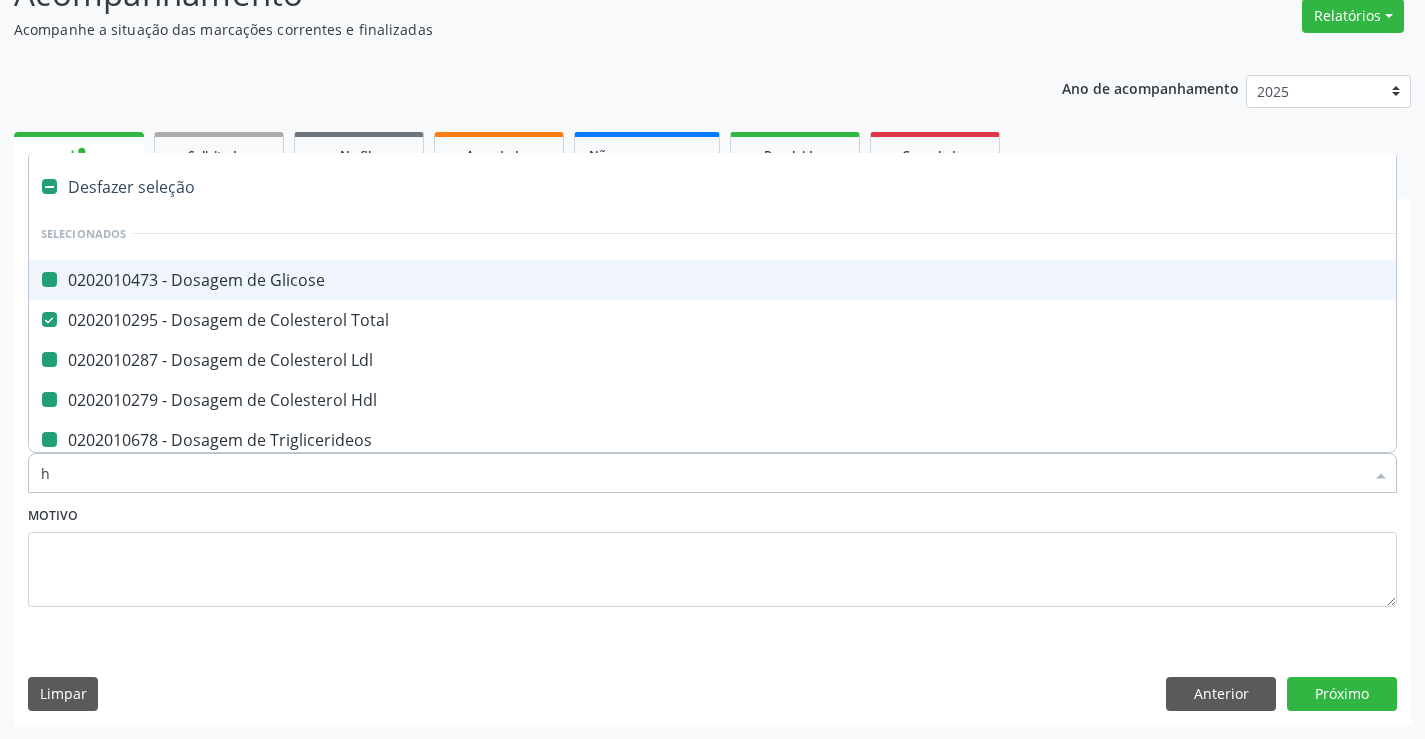 type on "he" 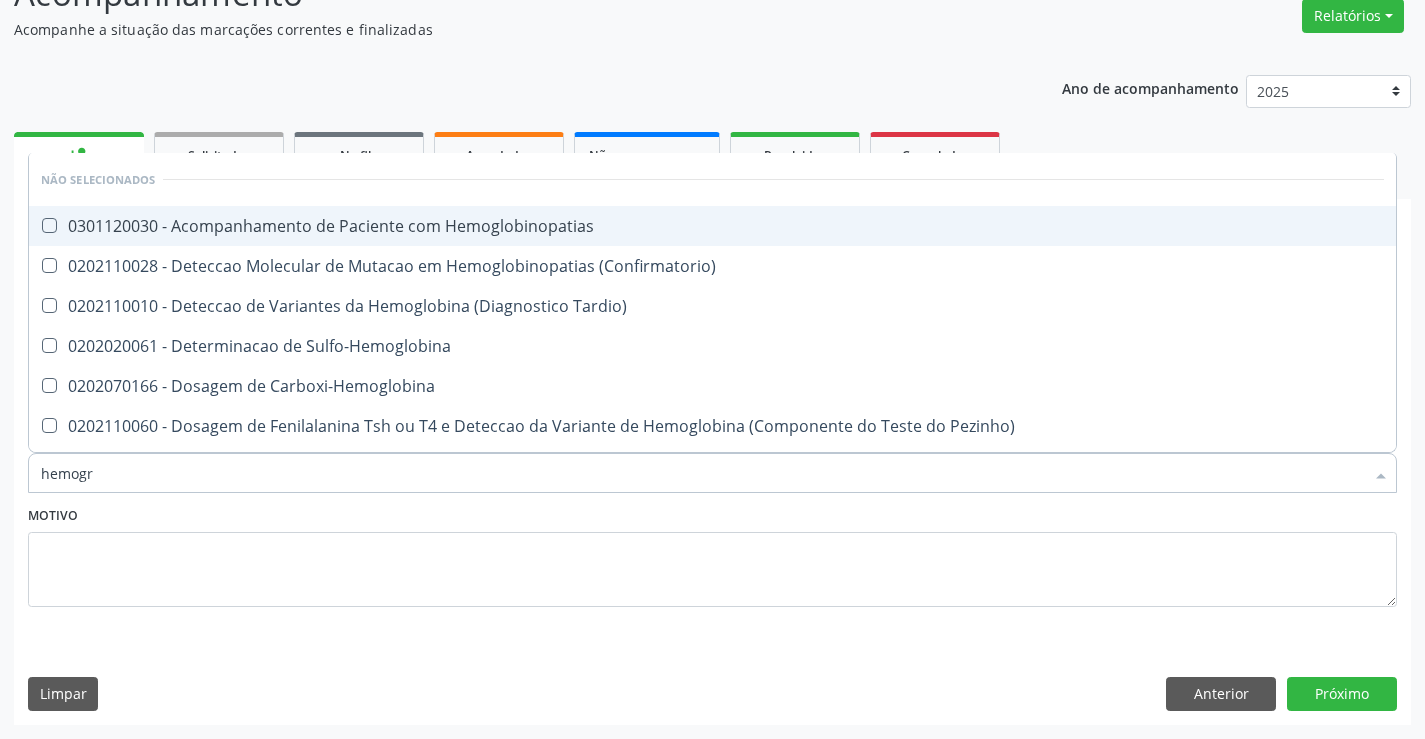 type on "hemogra" 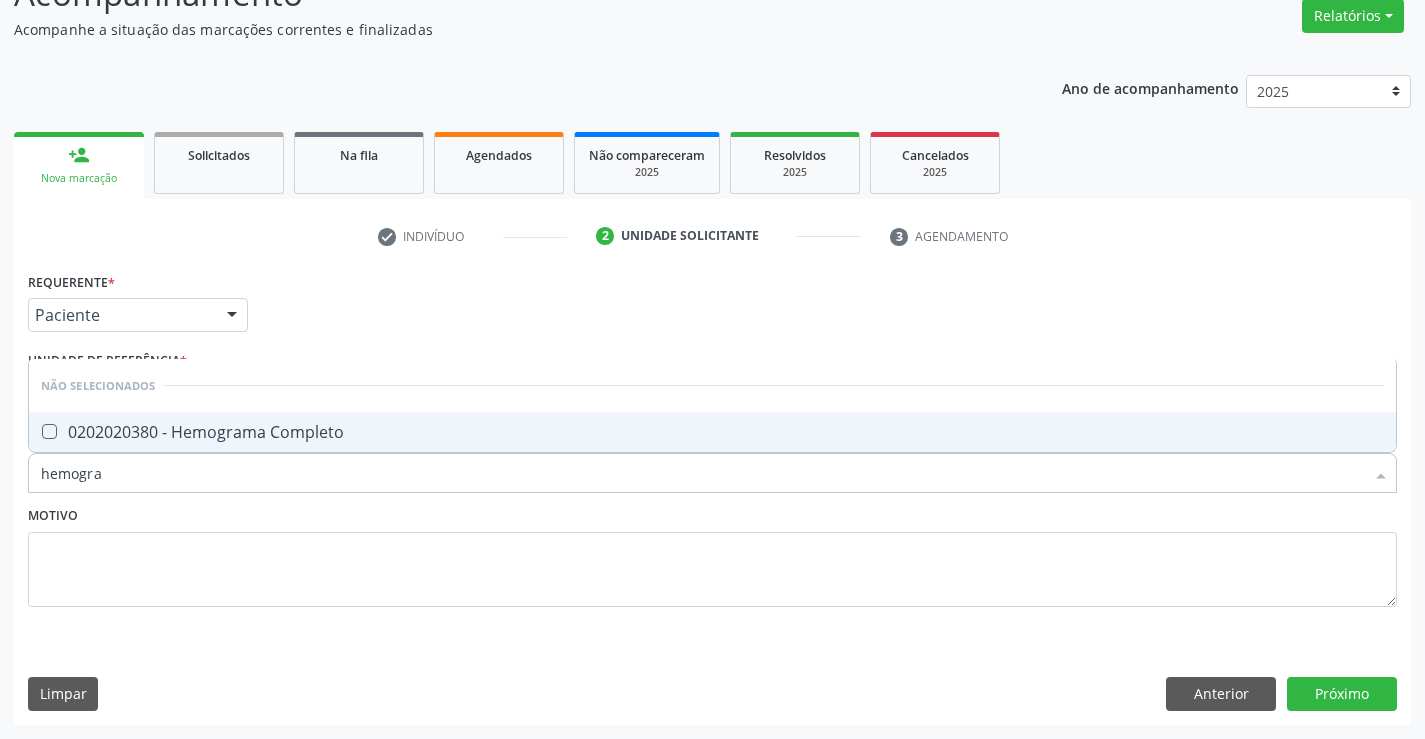 click on "0202020380 - Hemograma Completo" at bounding box center (712, 432) 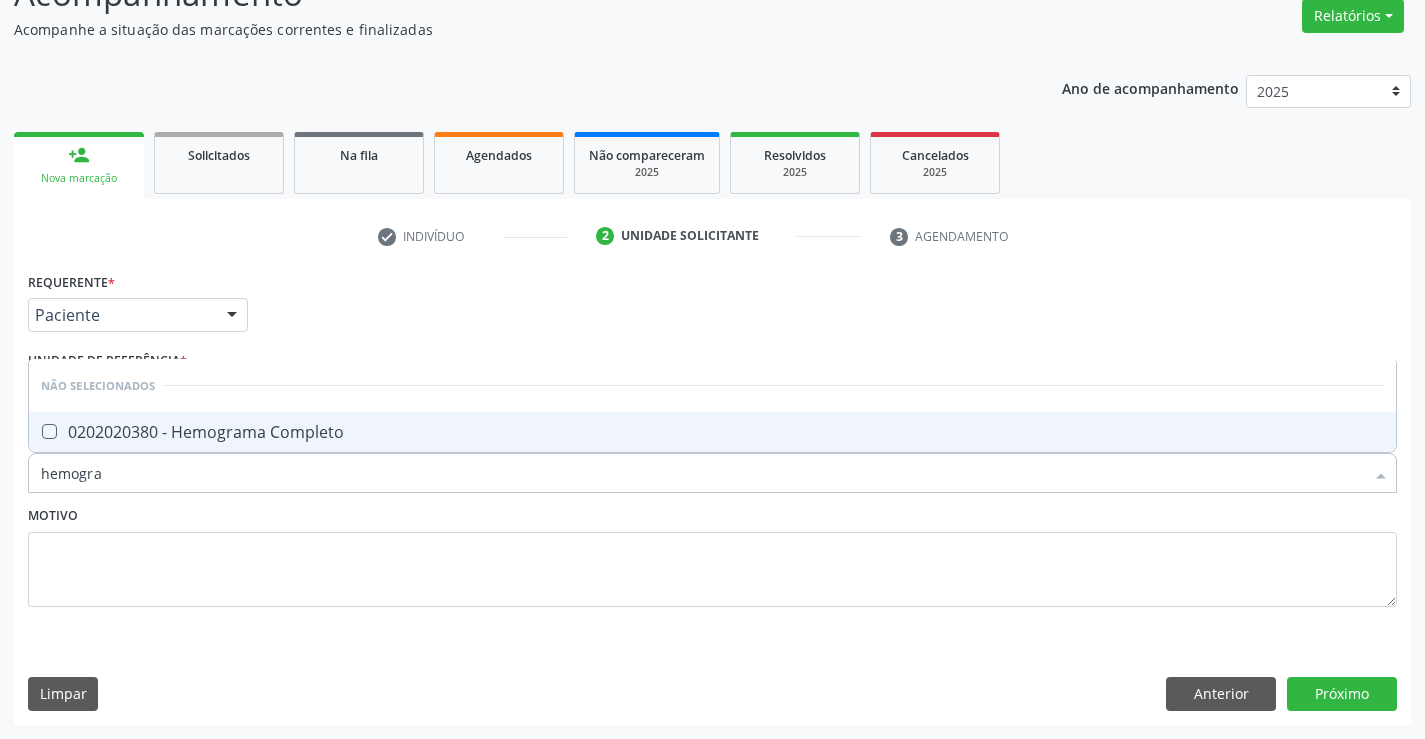 checkbox on "true" 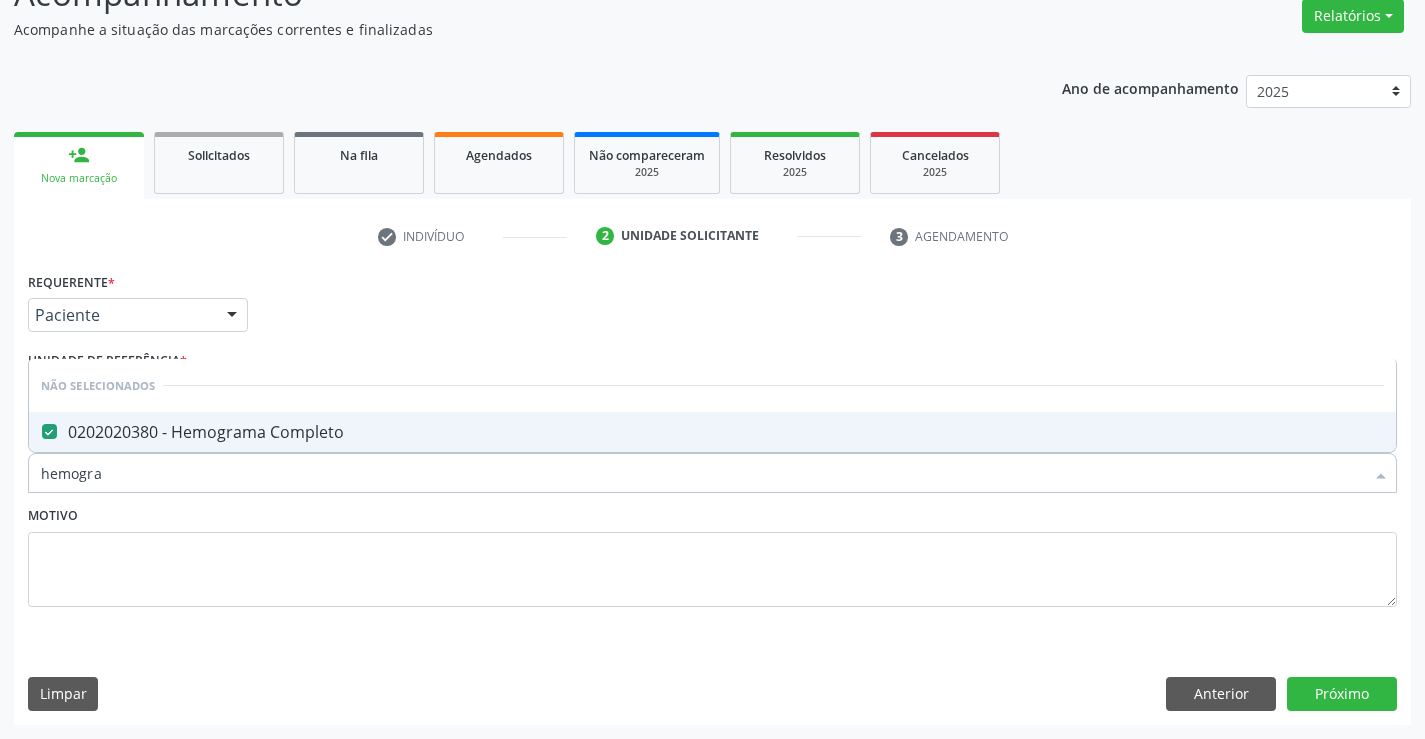 type on "hemogra" 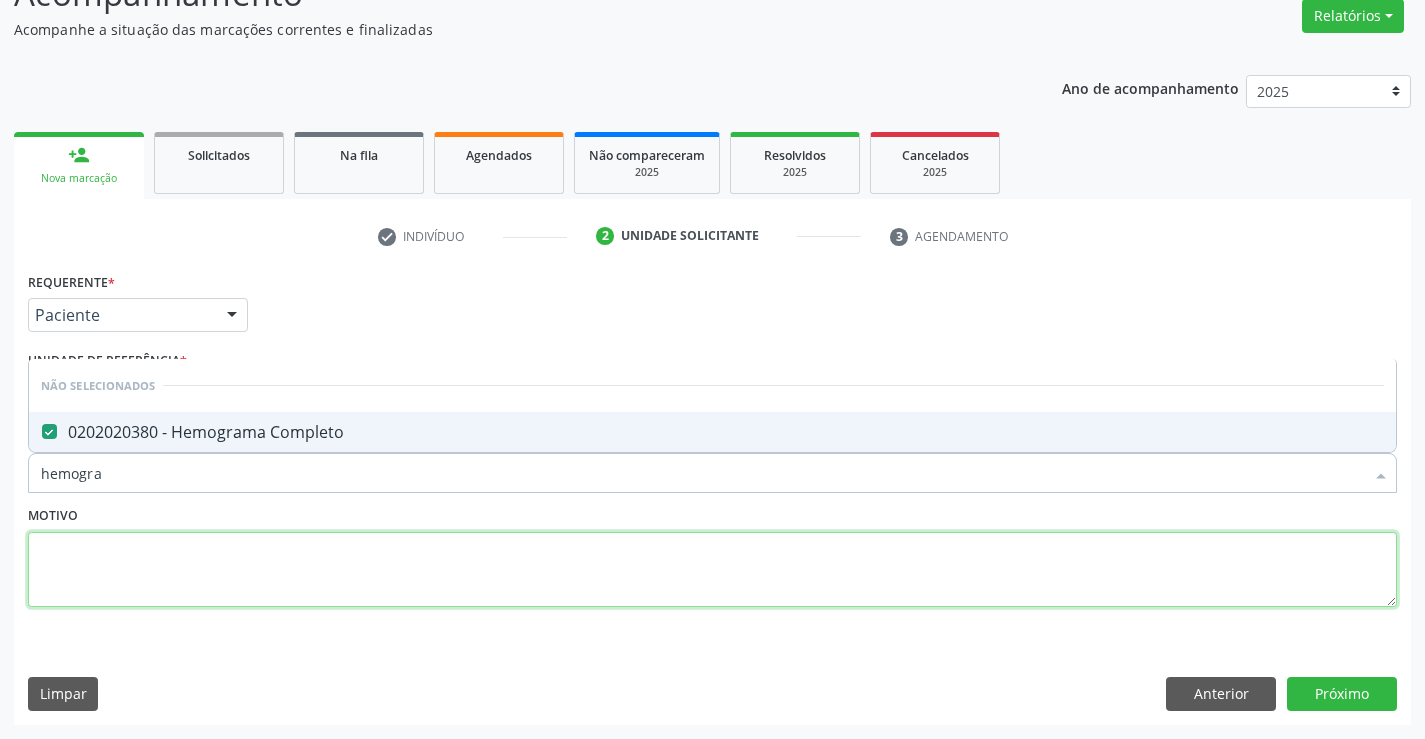 click on "Motivo" at bounding box center [712, 554] 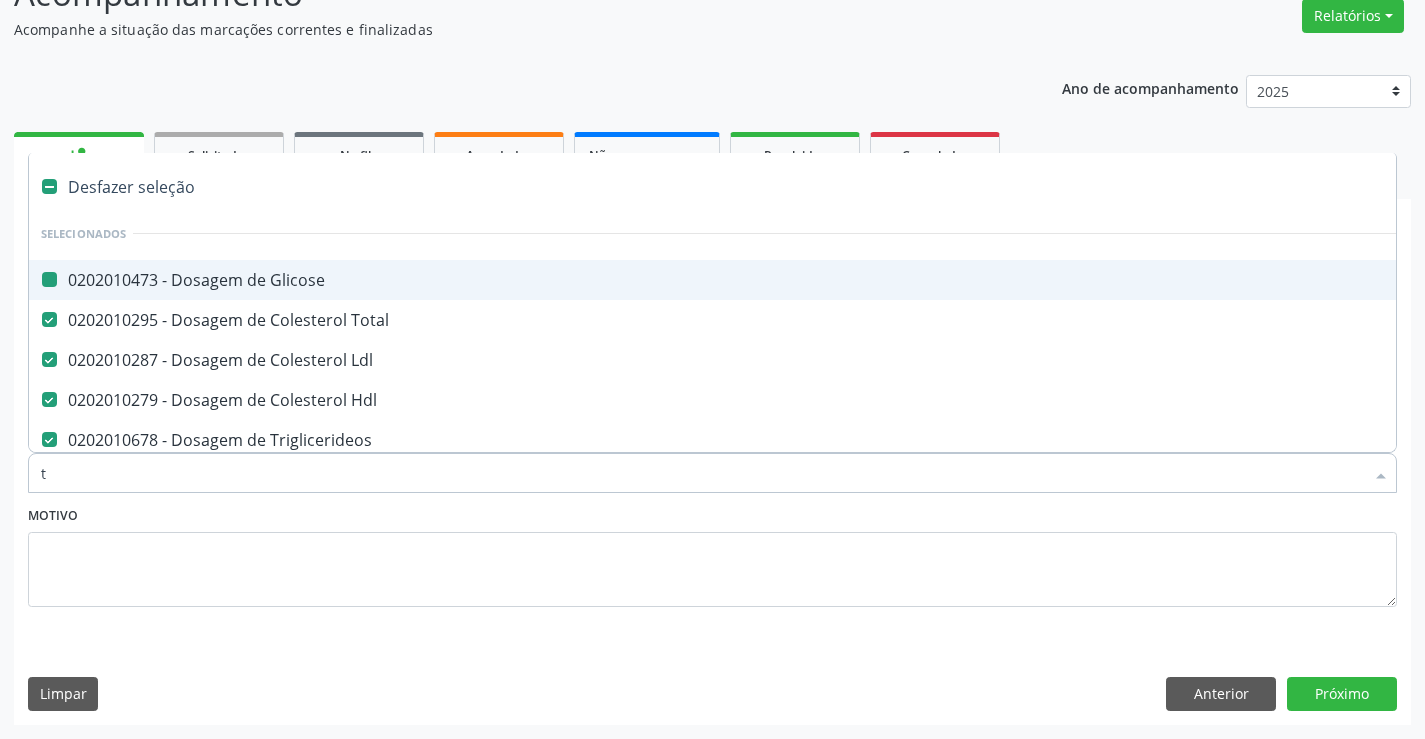 type on "tg" 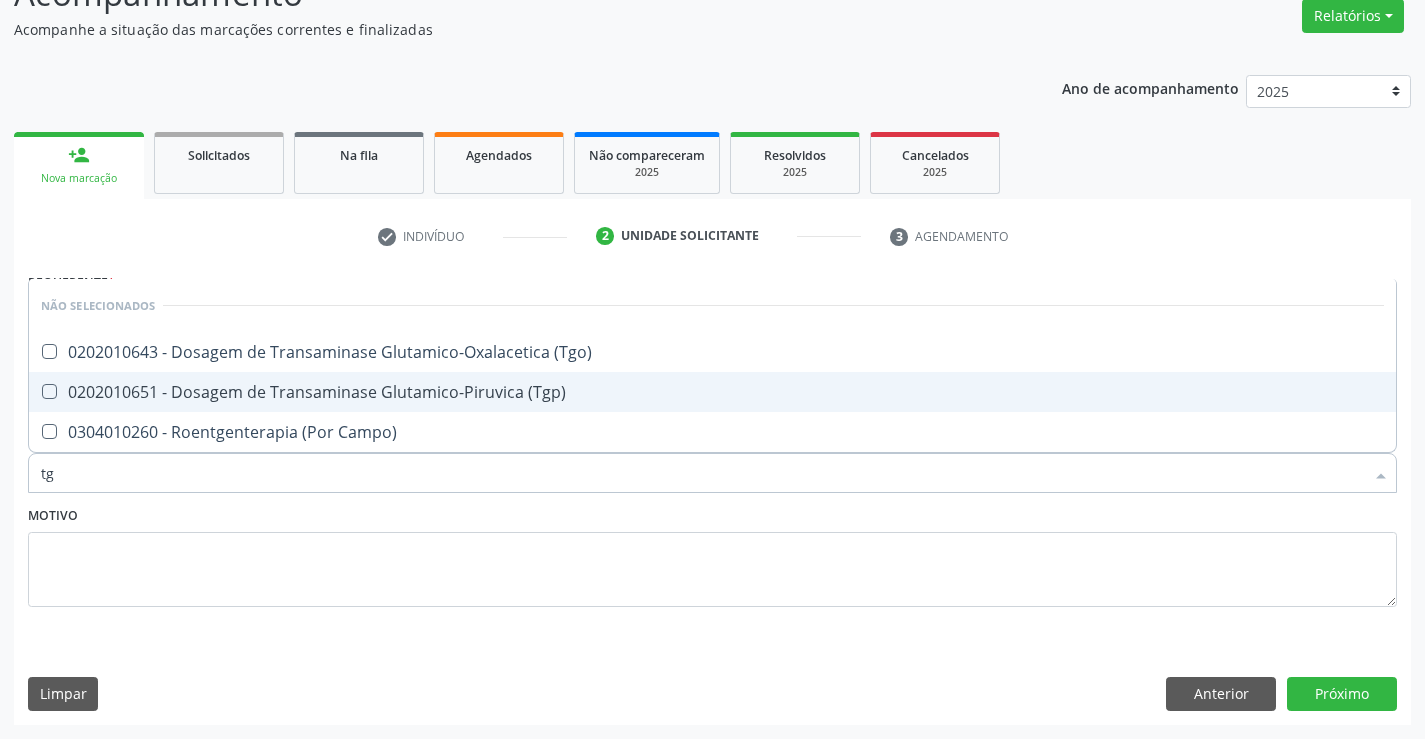 click on "0202010651 - Dosagem de Transaminase Glutamico-Piruvica (Tgp)" at bounding box center (712, 392) 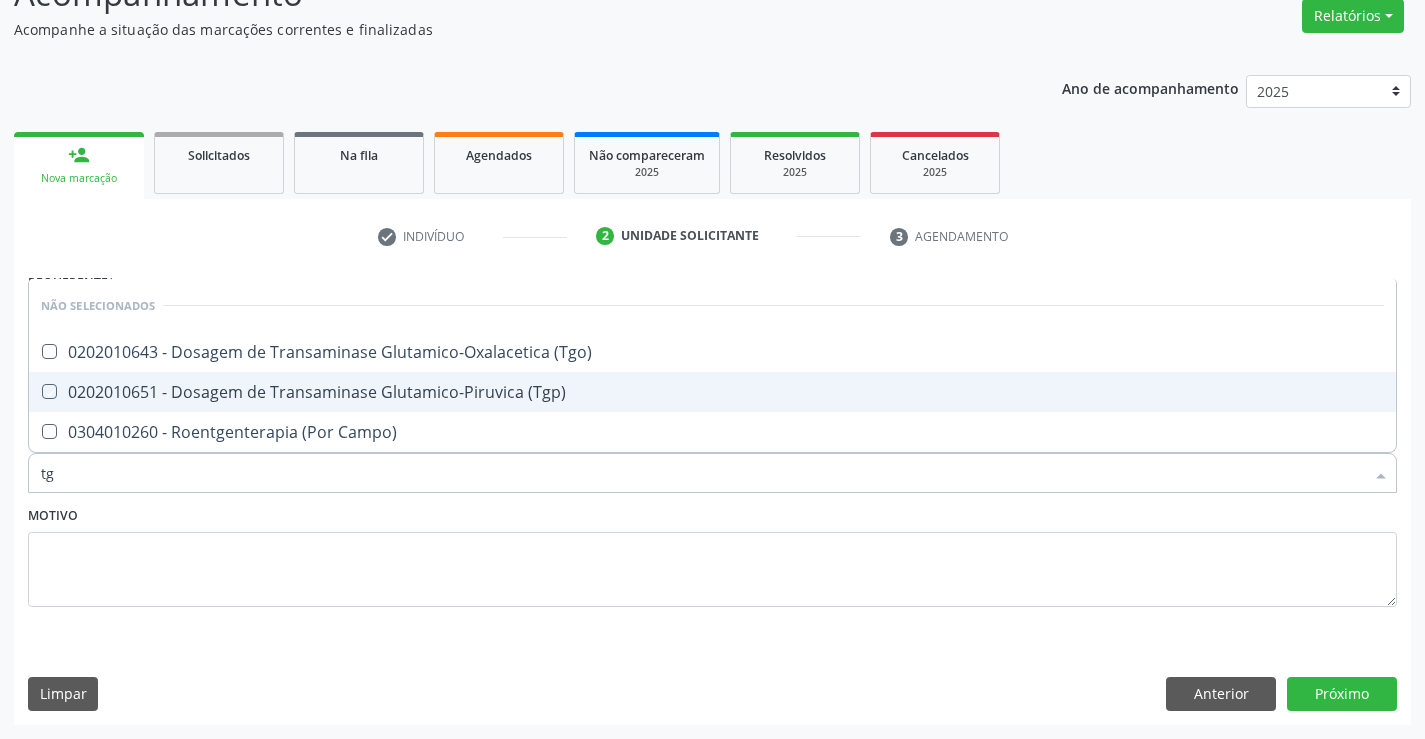 checkbox on "true" 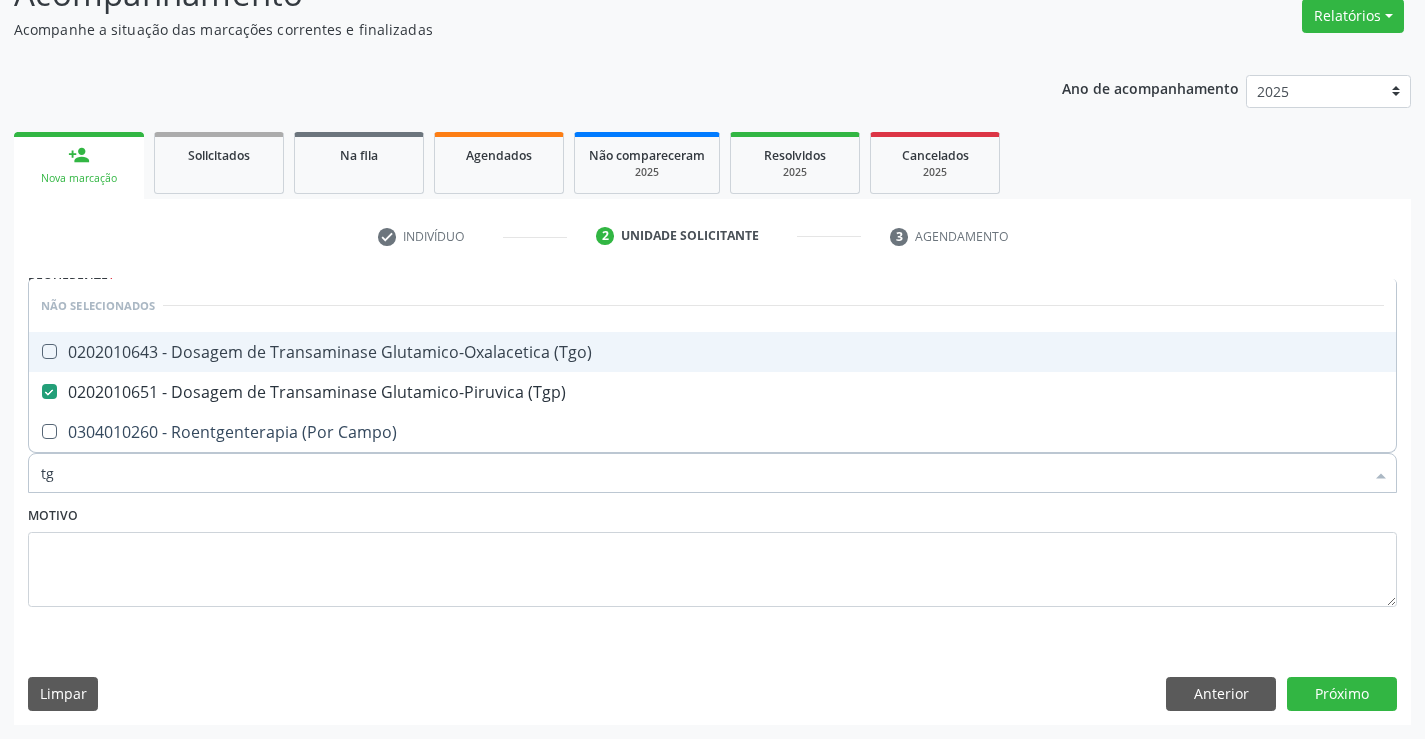 click on "0202010643 - Dosagem de Transaminase Glutamico-Oxalacetica (Tgo)" at bounding box center [712, 352] 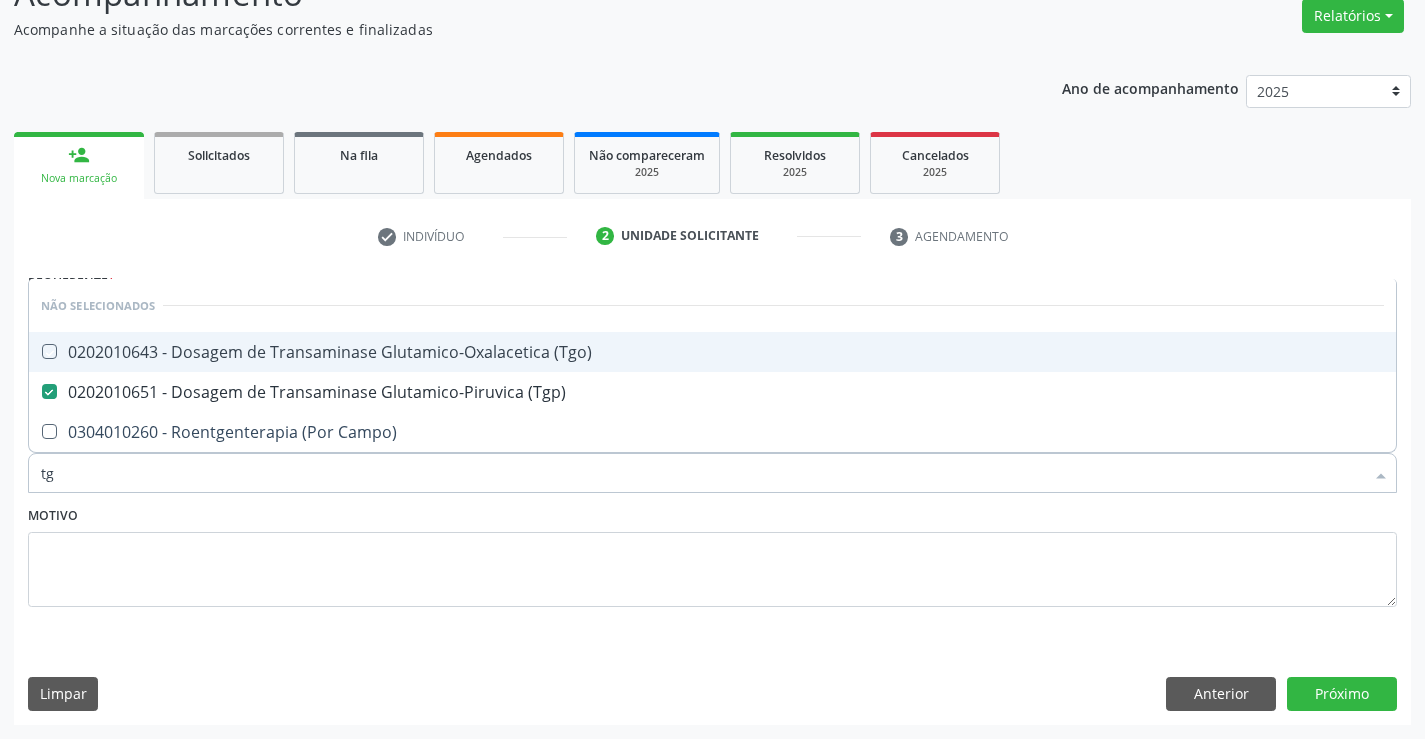 checkbox on "true" 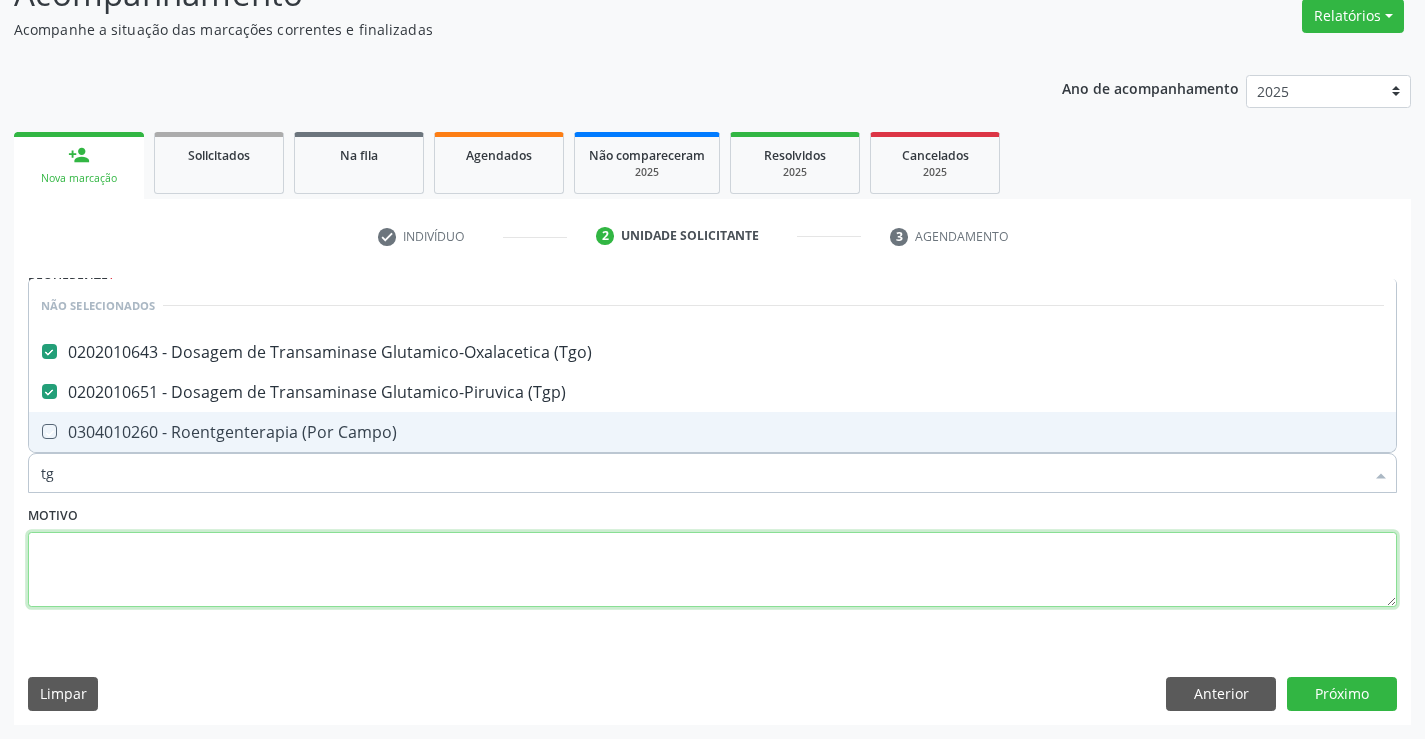 click at bounding box center (712, 570) 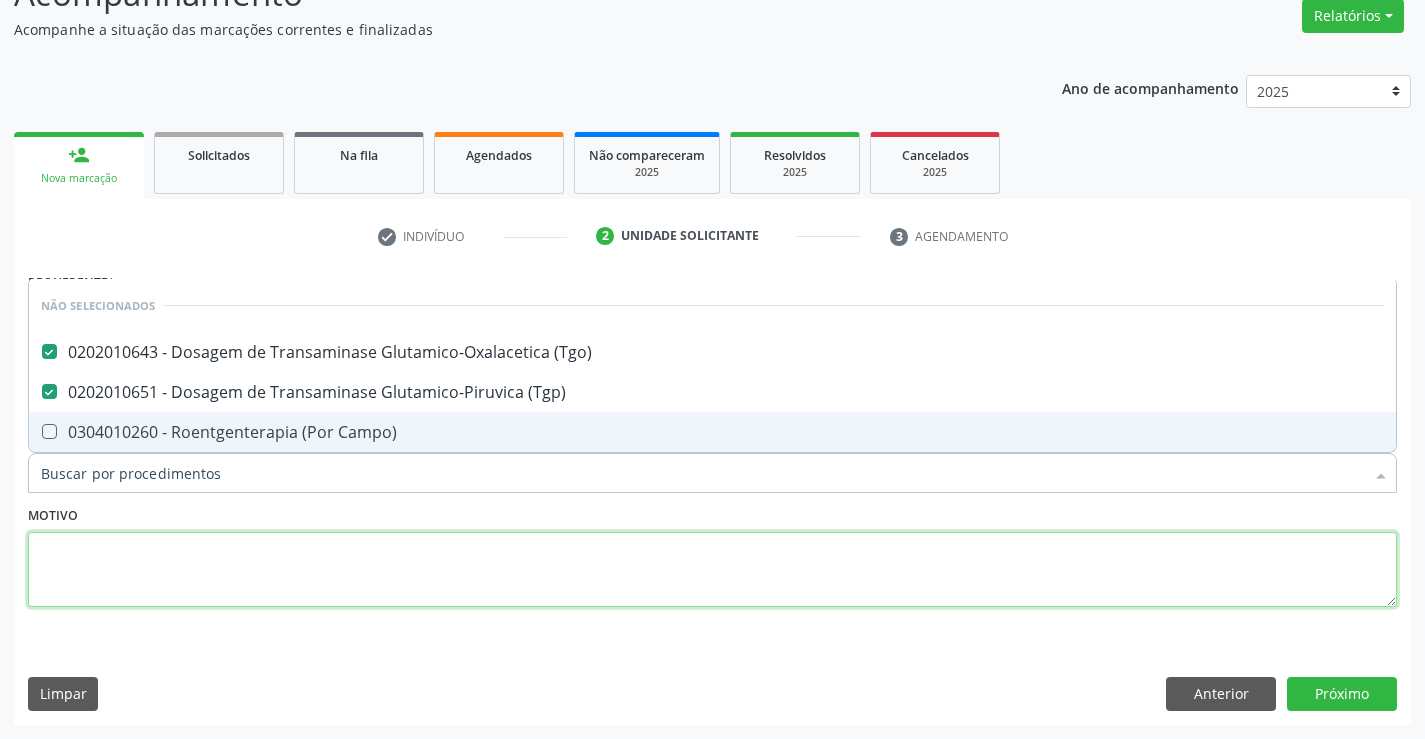 checkbox on "true" 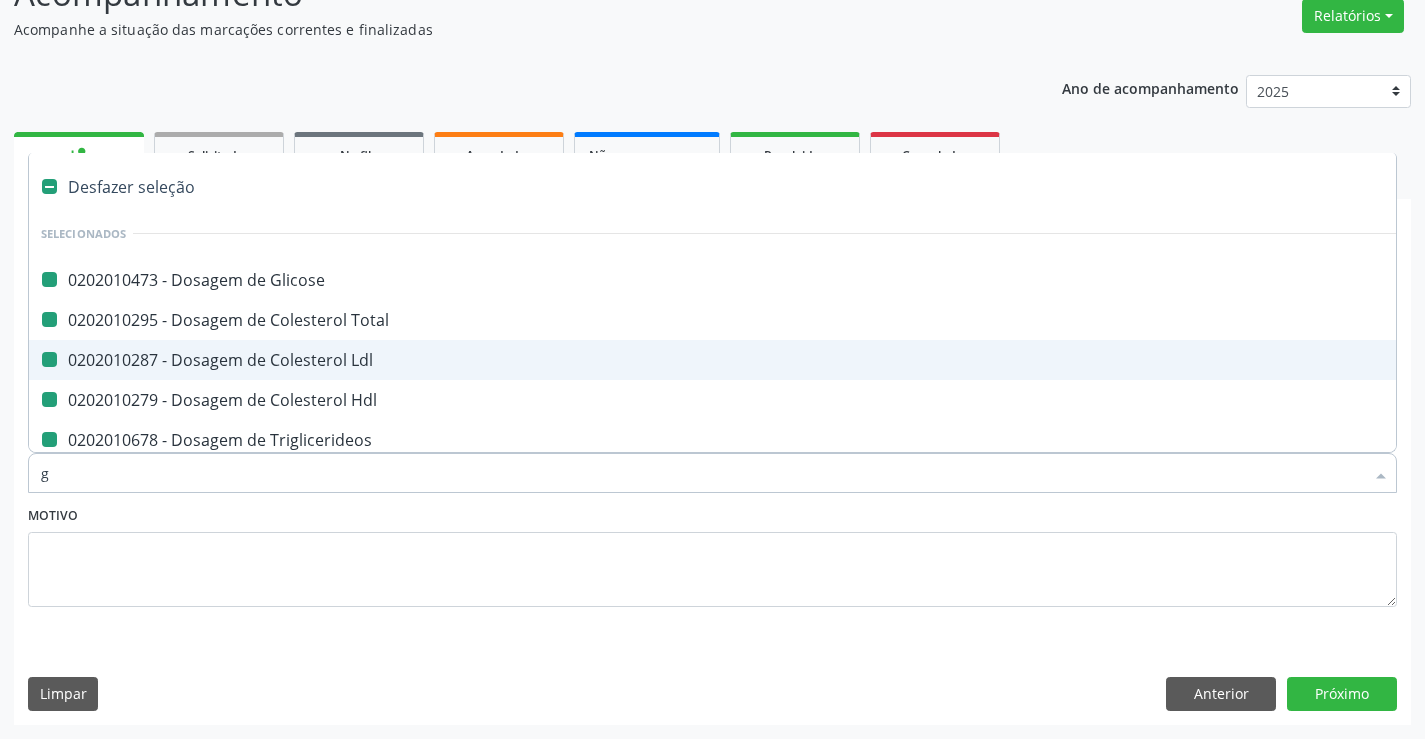 type on "ga" 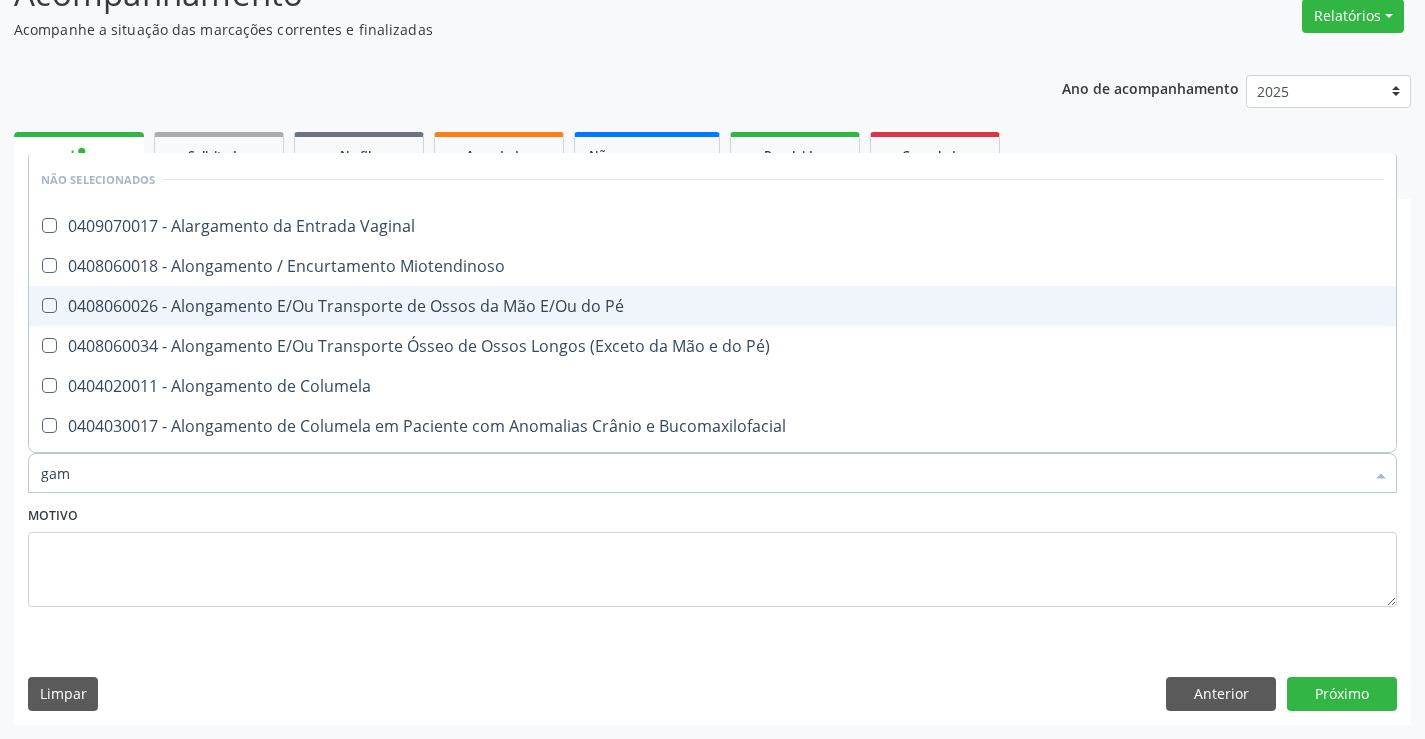 type on "gama" 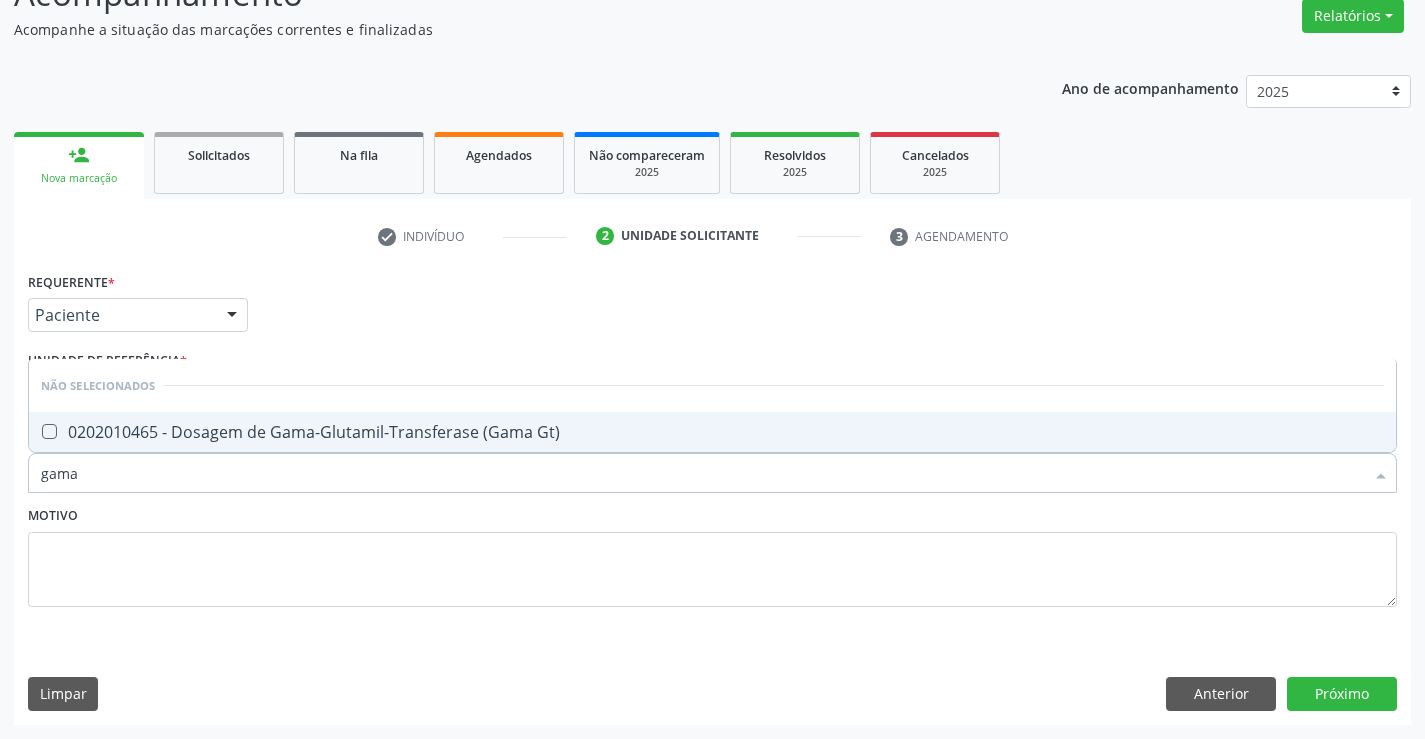 click on "0202010465 - Dosagem de Gama-Glutamil-Transferase (Gama Gt)" at bounding box center (712, 432) 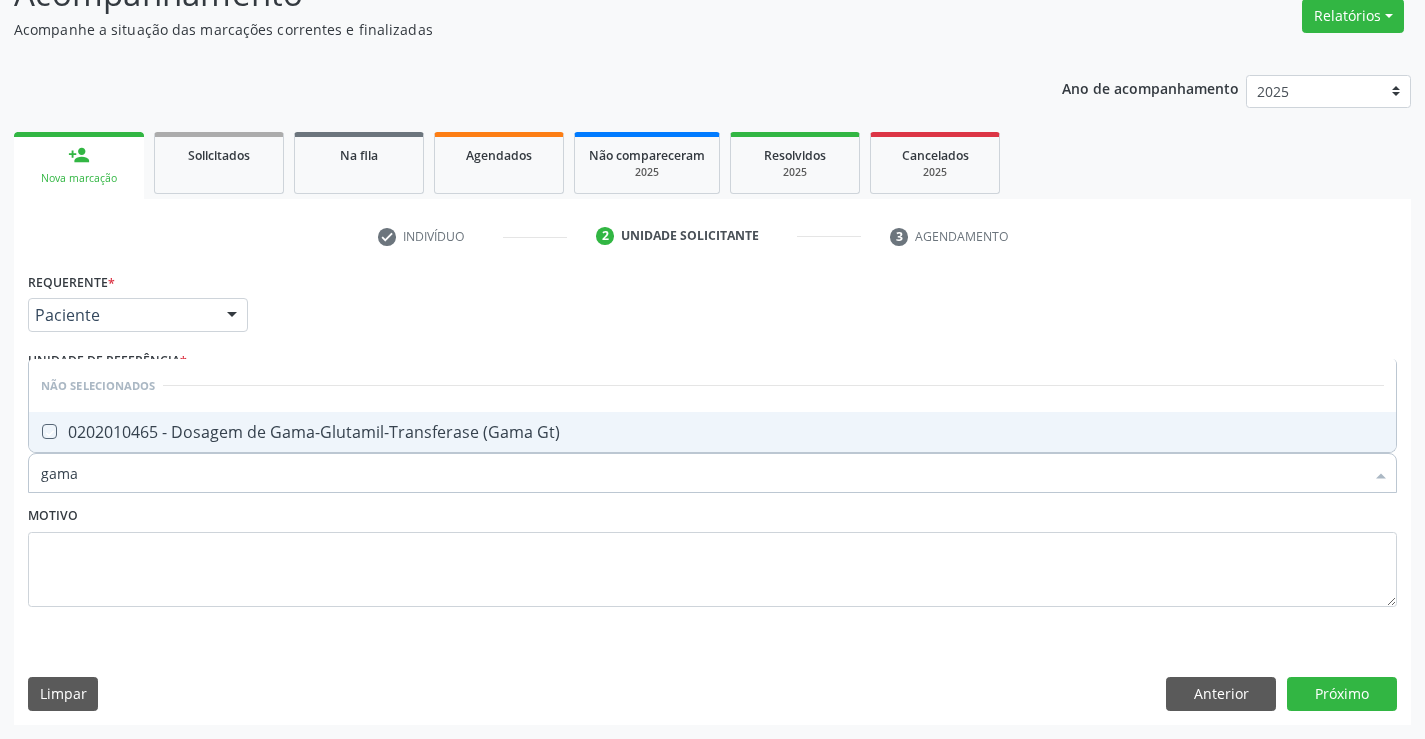 checkbox on "true" 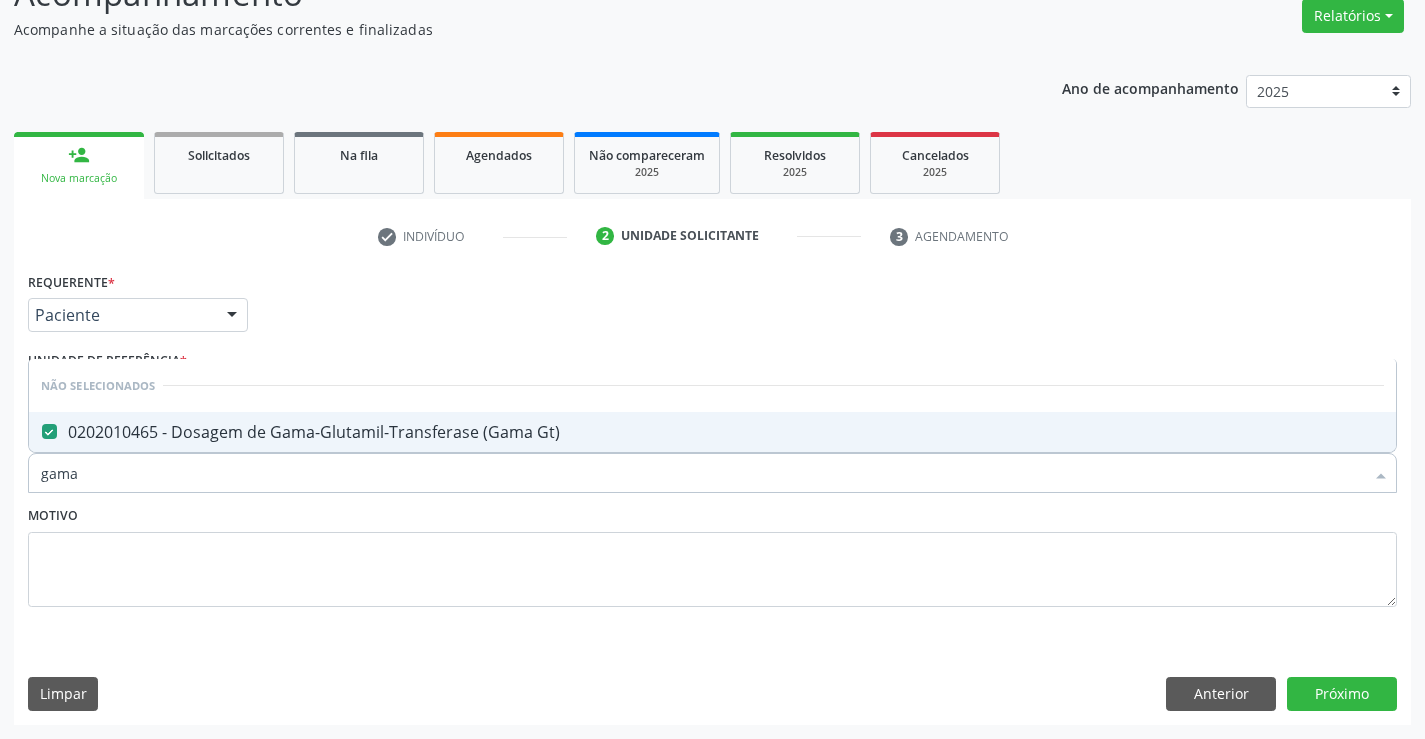 type on "gama" 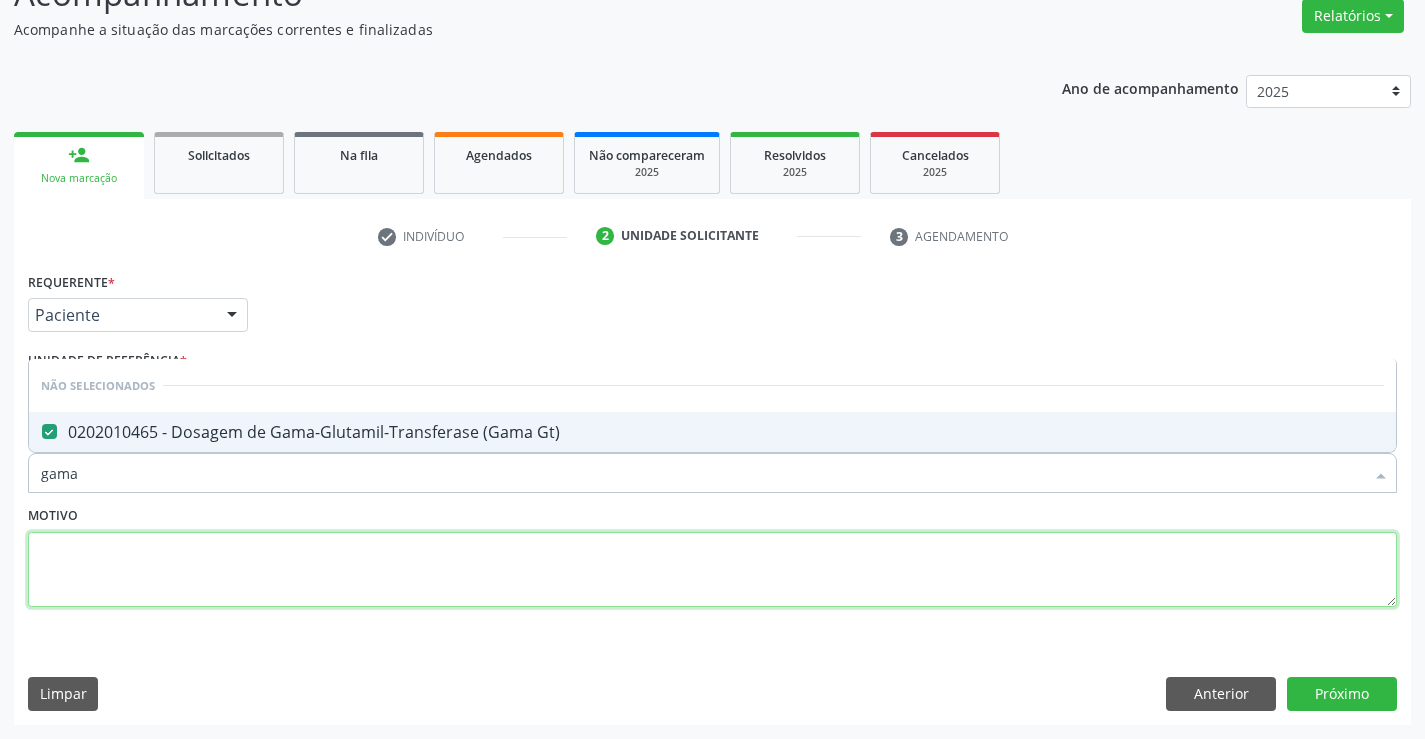 click at bounding box center [712, 570] 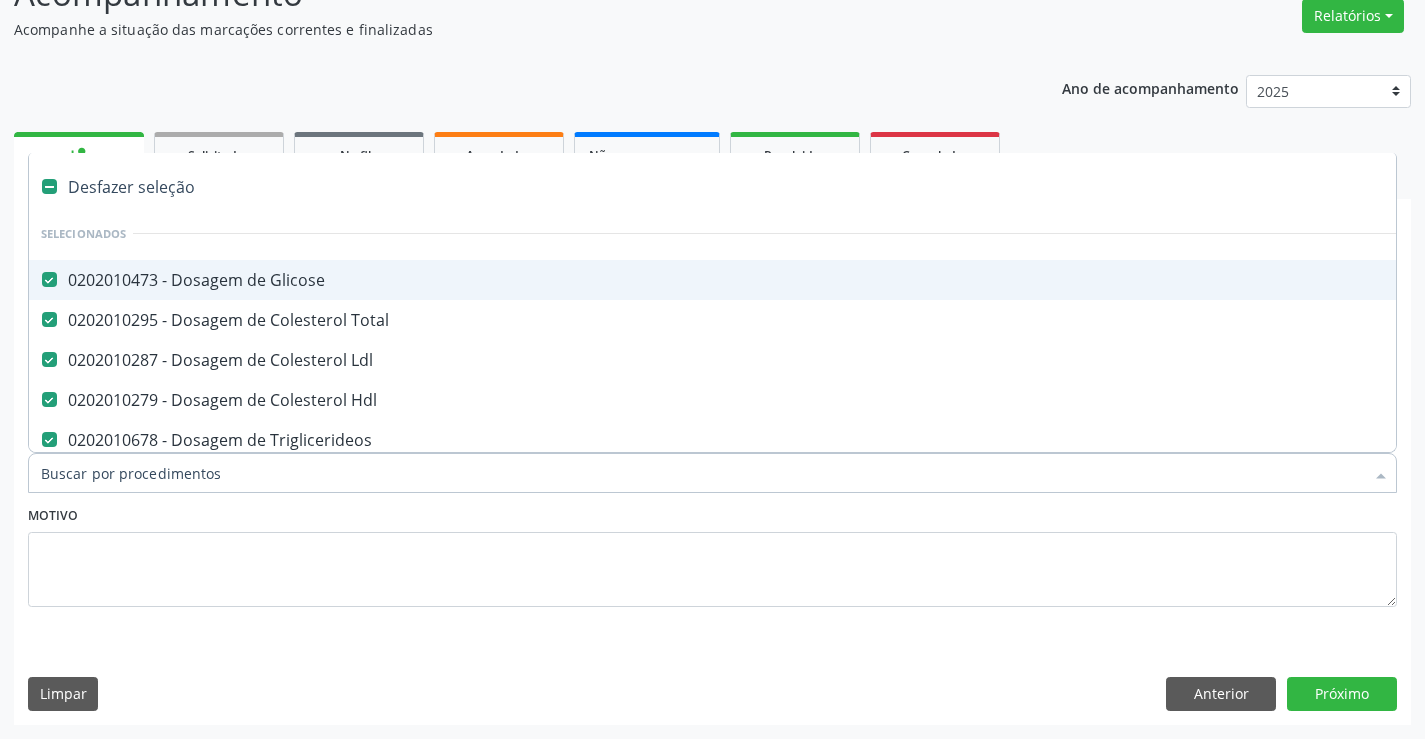 type on "u" 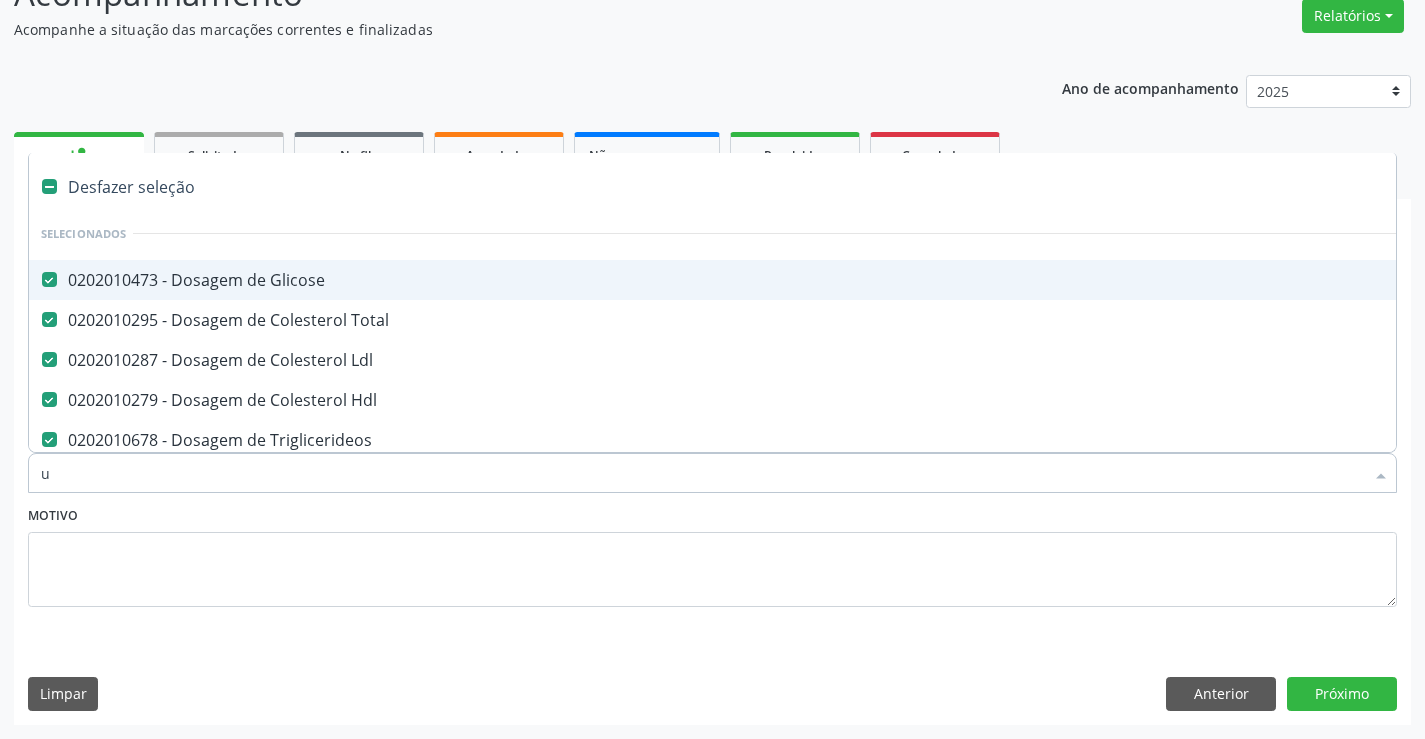 checkbox on "false" 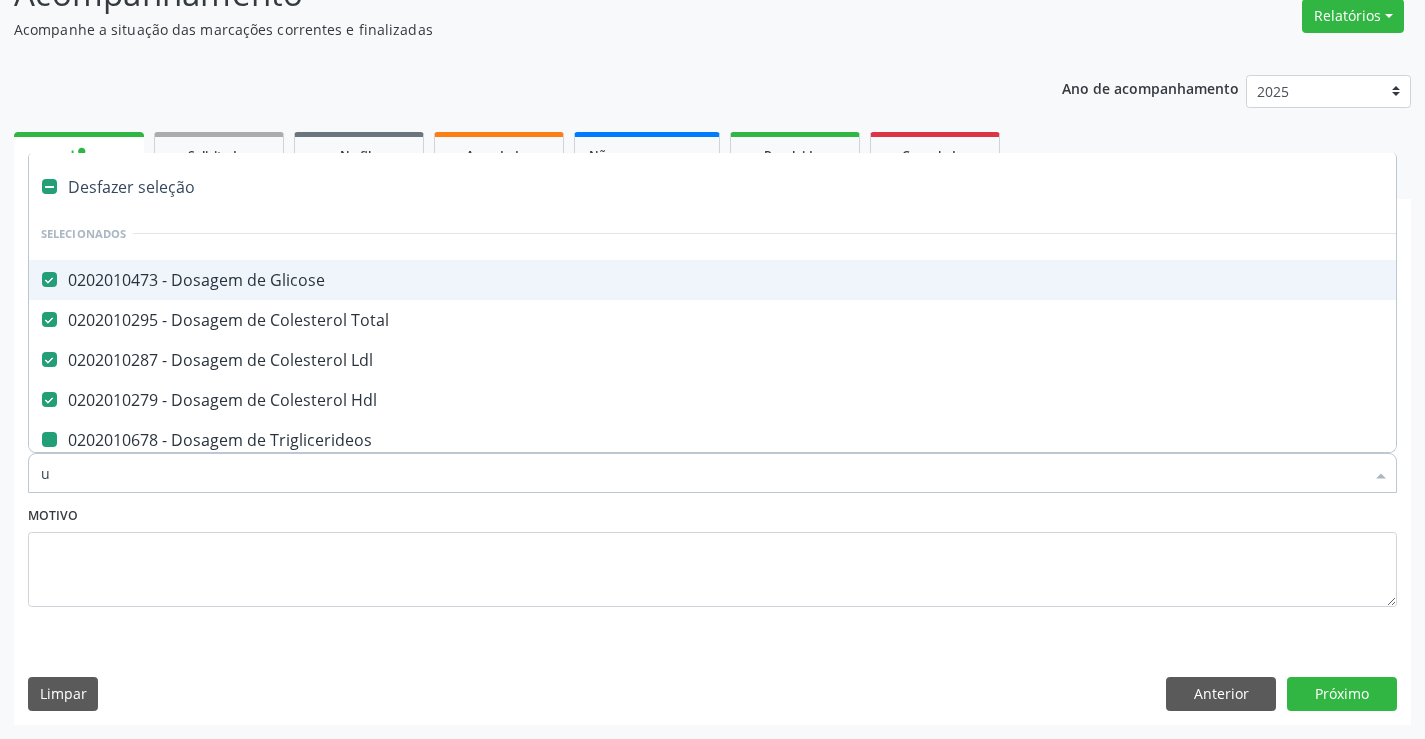 checkbox on "false" 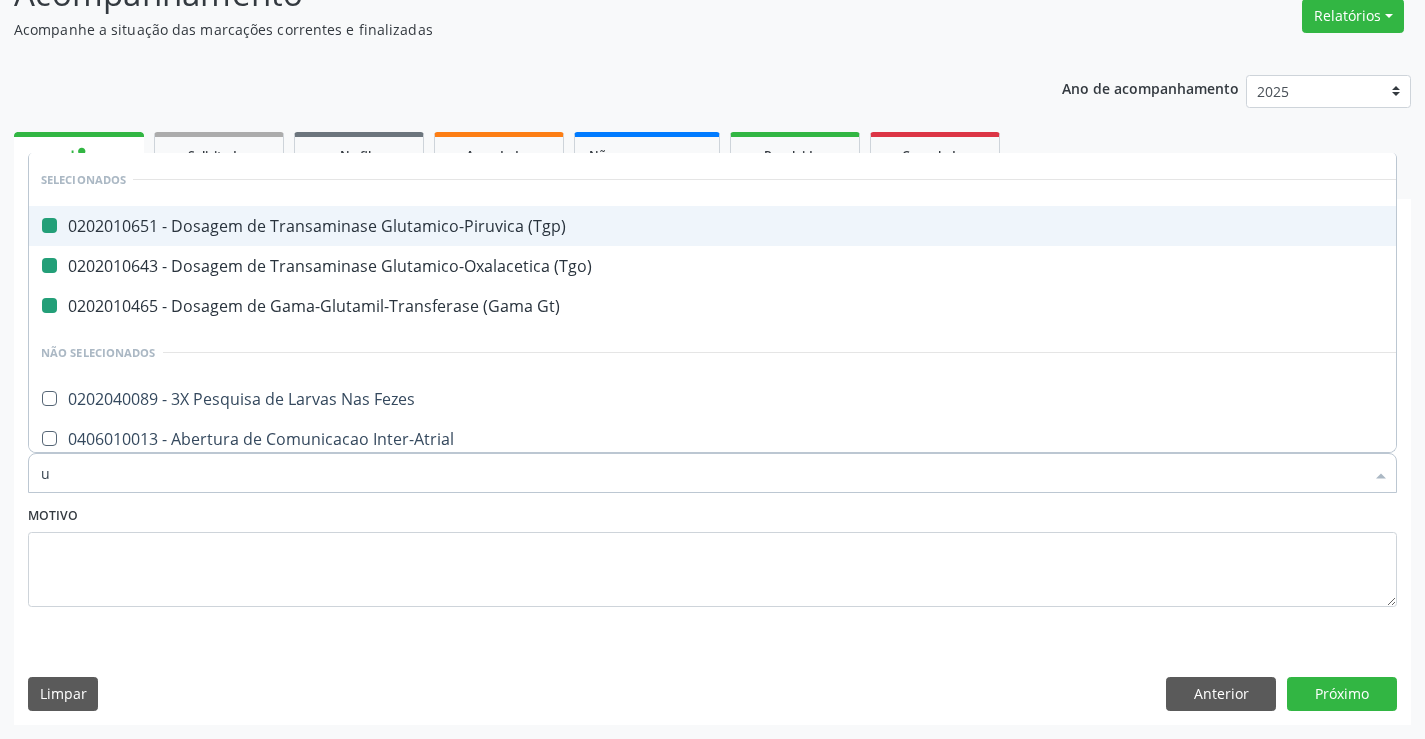type on "ur" 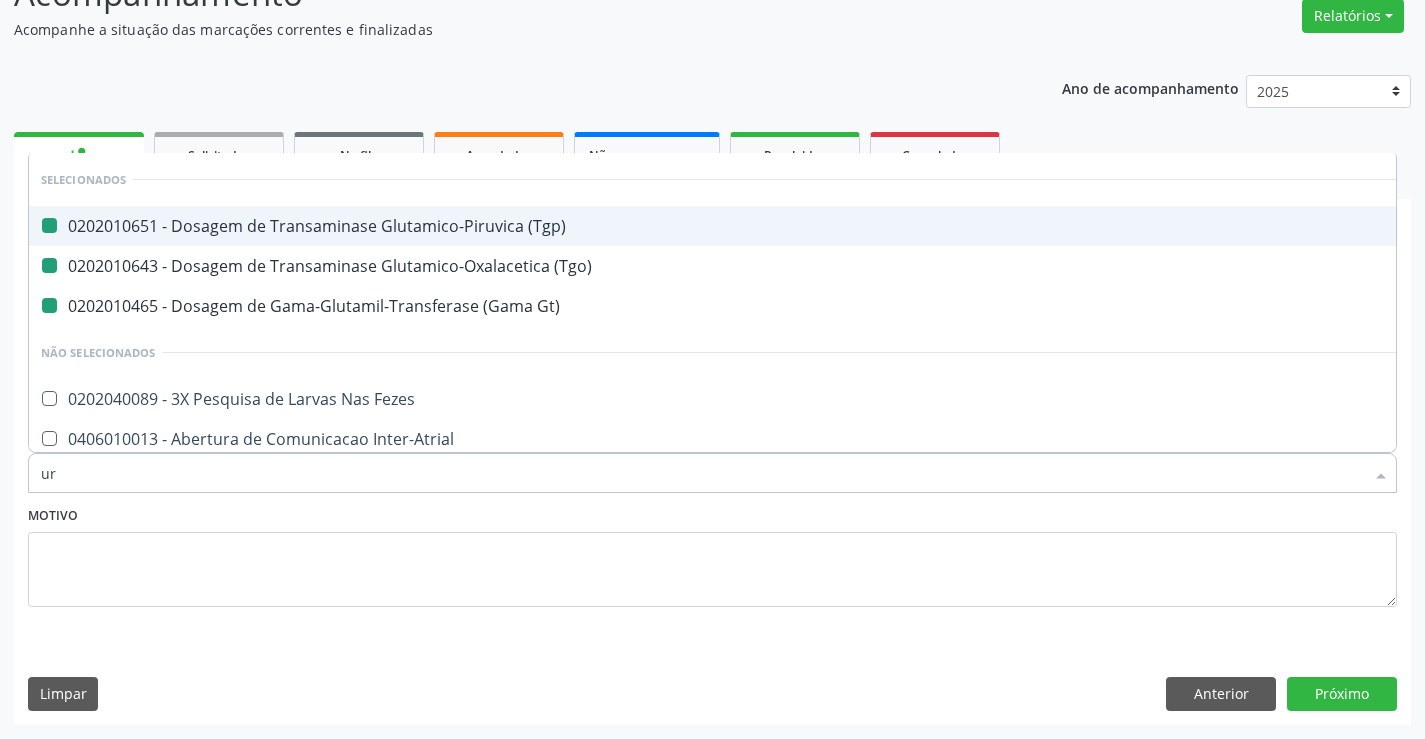 checkbox on "false" 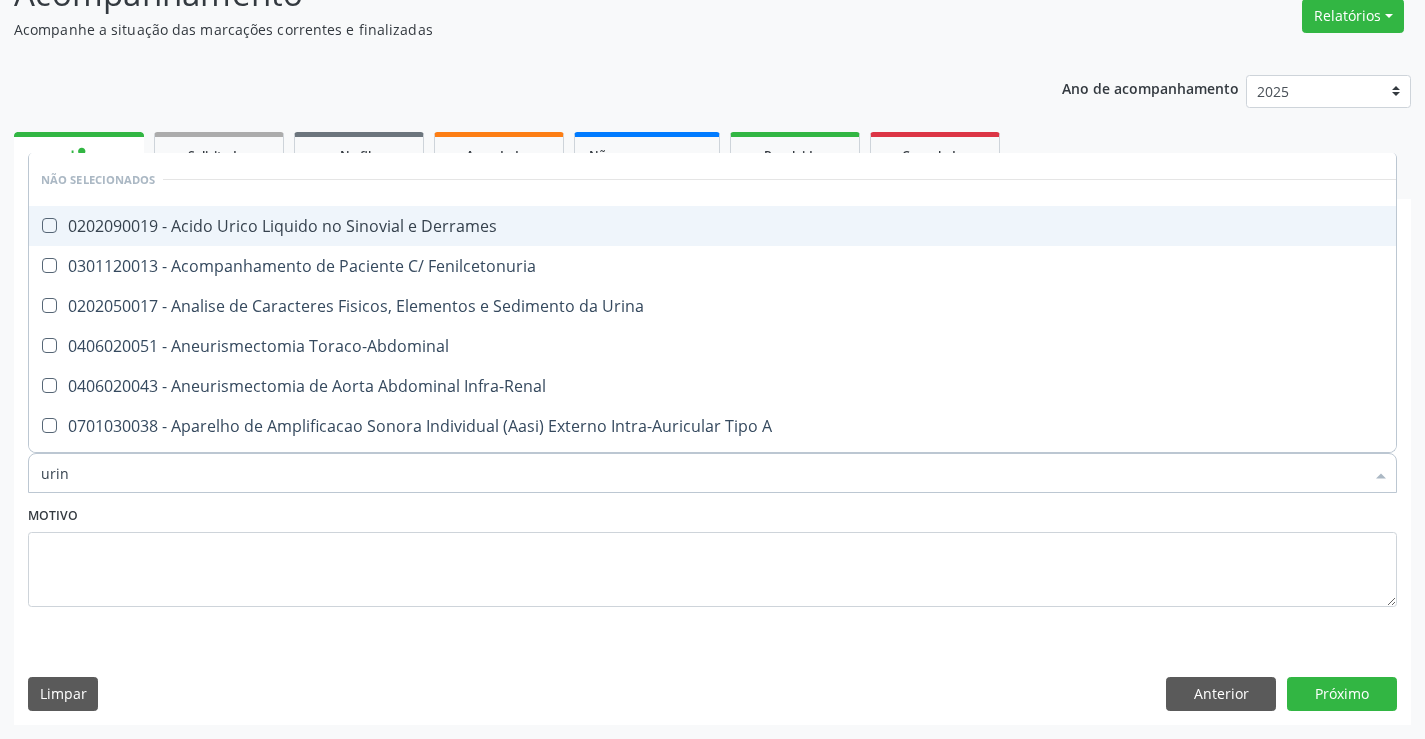 type on "urina" 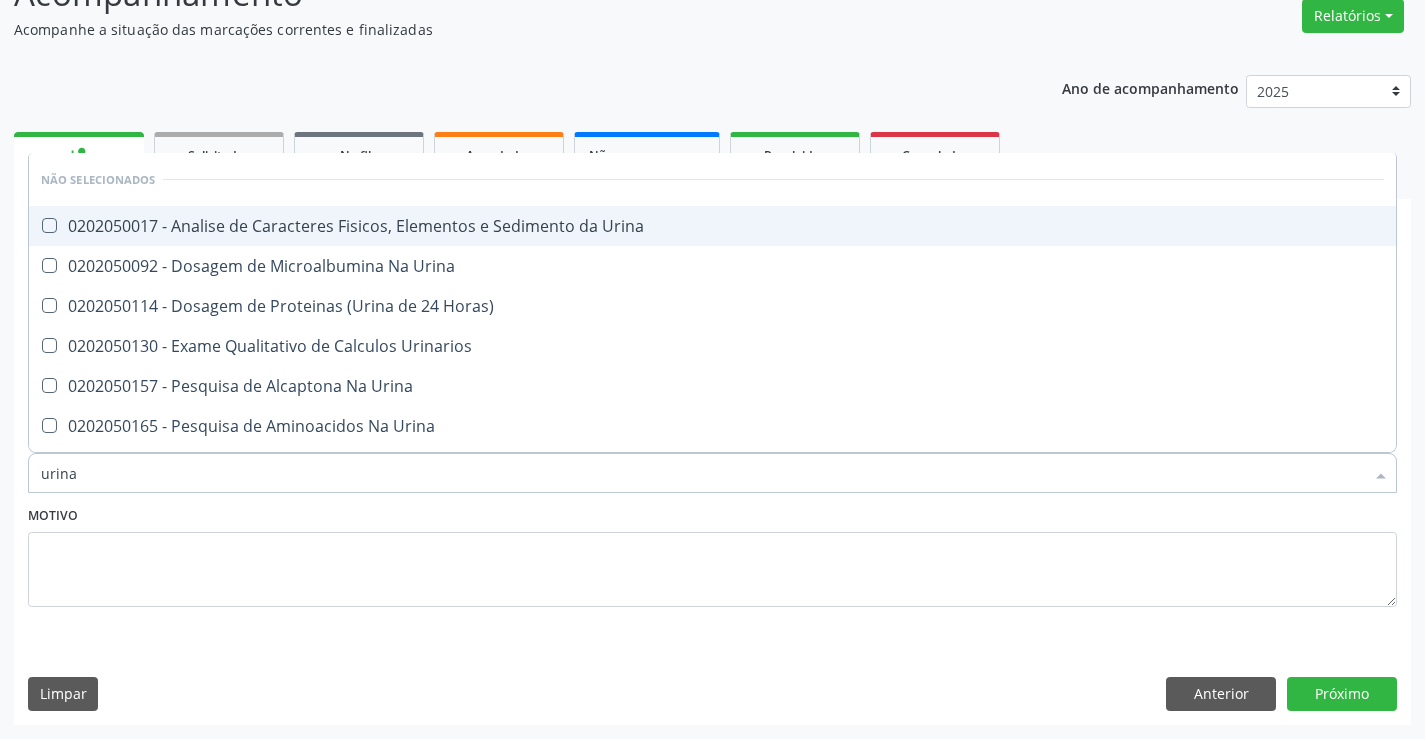 drag, startPoint x: 327, startPoint y: 221, endPoint x: 387, endPoint y: 484, distance: 269.7573 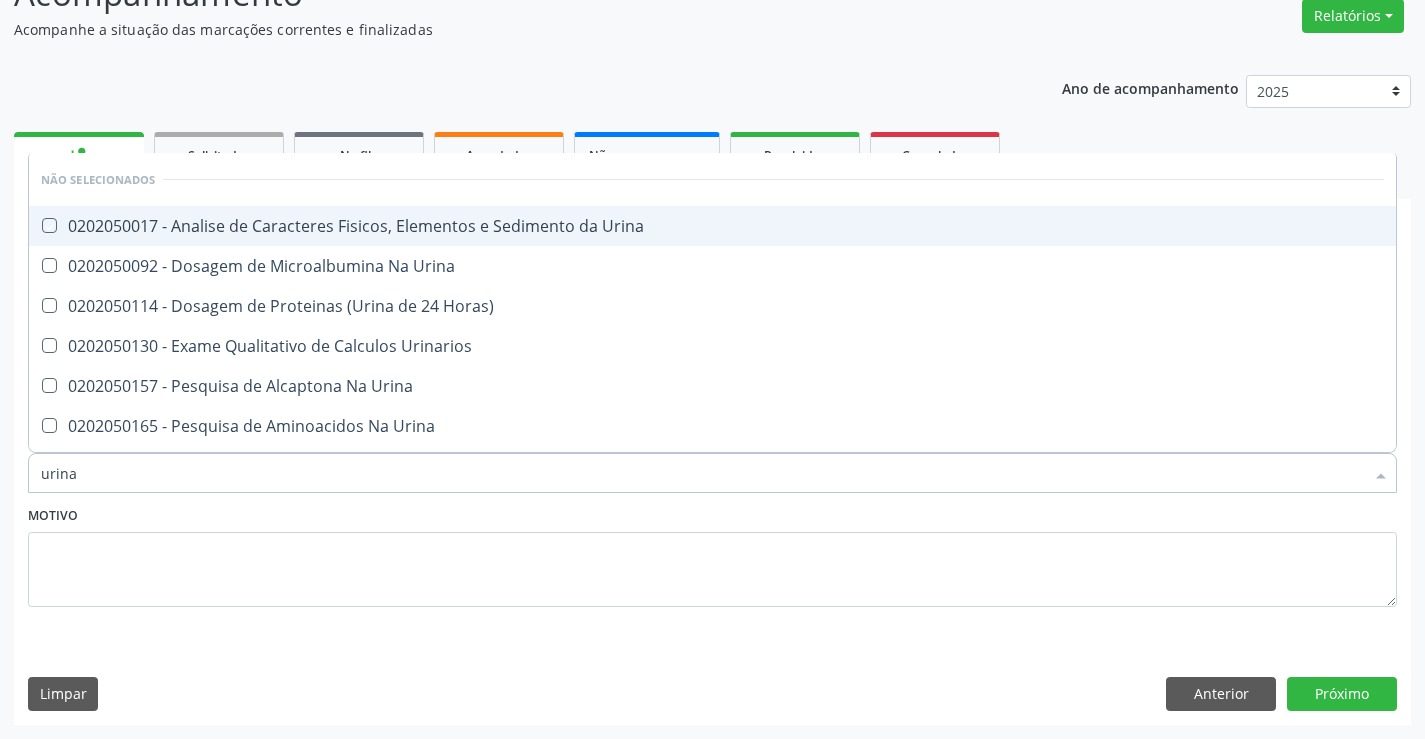 checkbox on "true" 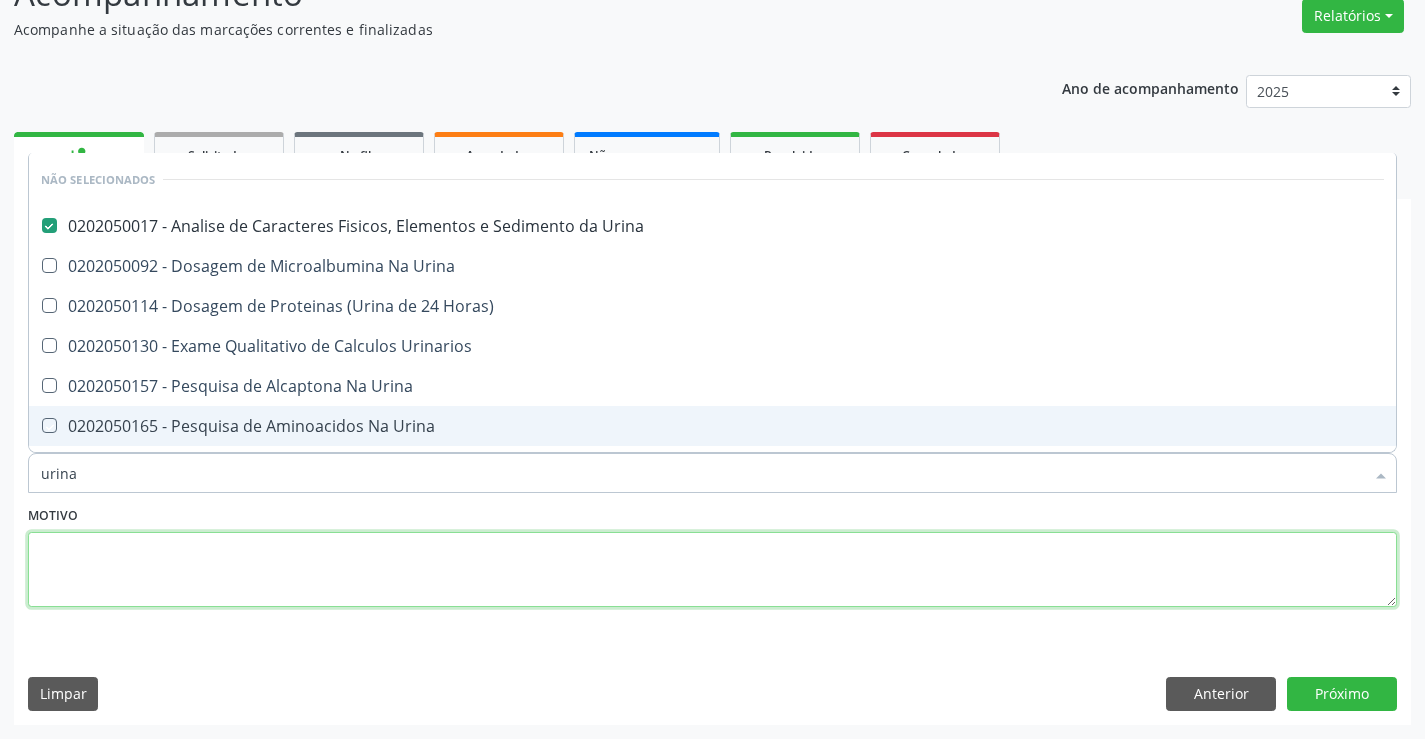 drag, startPoint x: 282, startPoint y: 566, endPoint x: 181, endPoint y: 484, distance: 130.09612 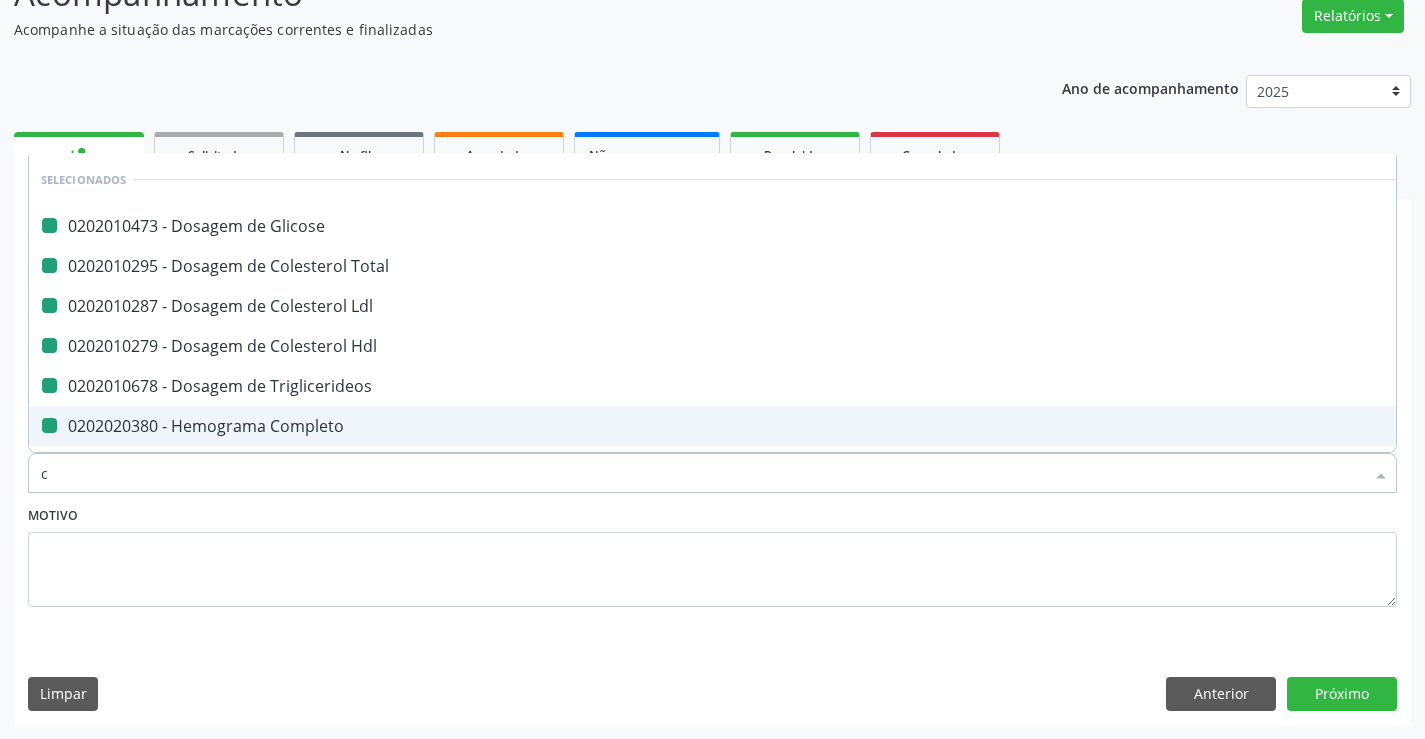 type on "cr" 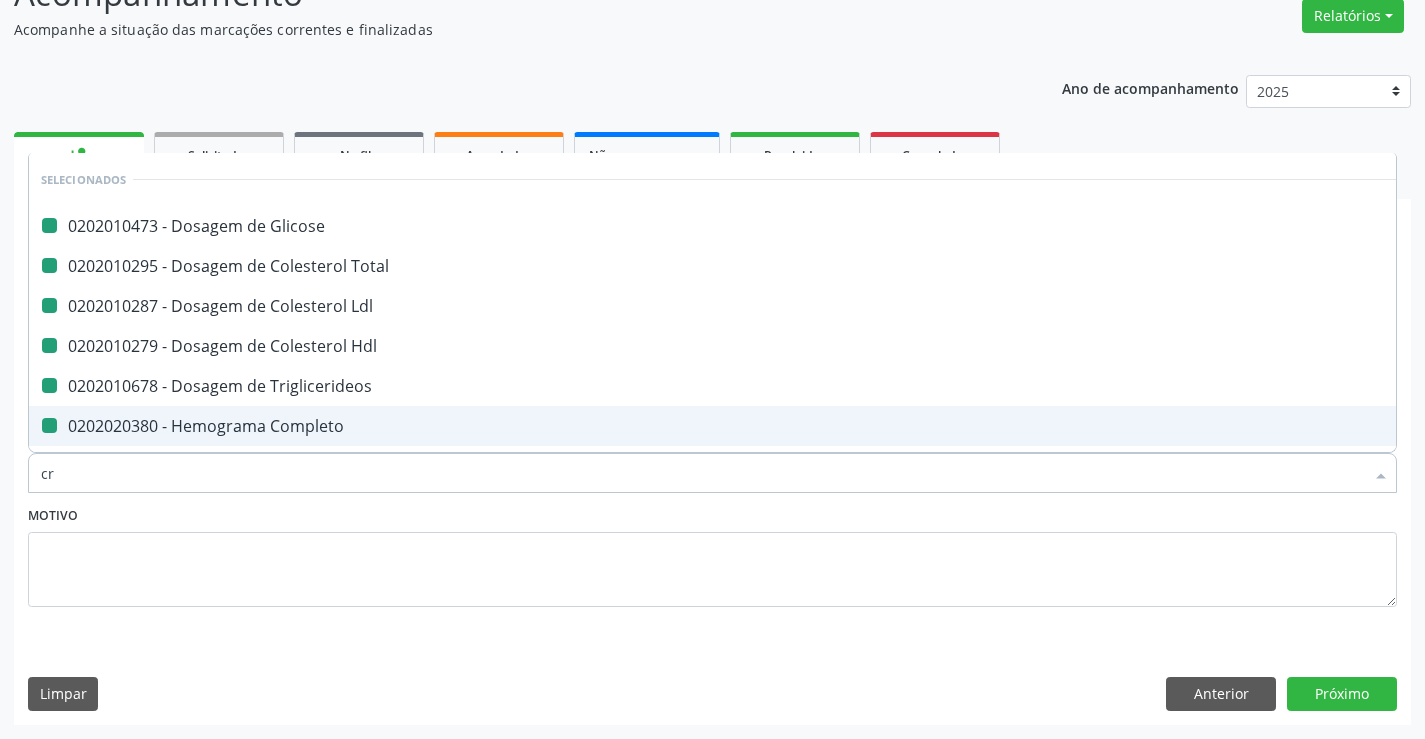 checkbox on "false" 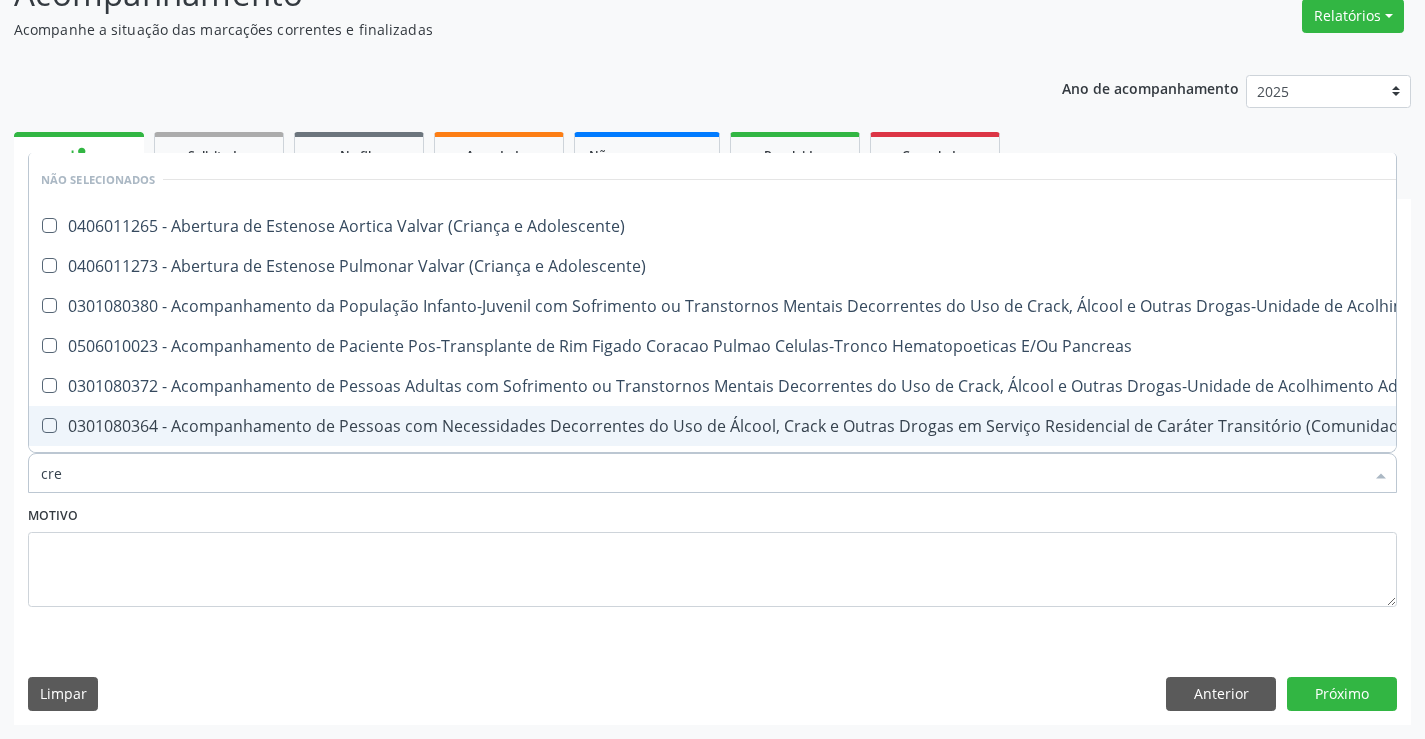 type on "crea" 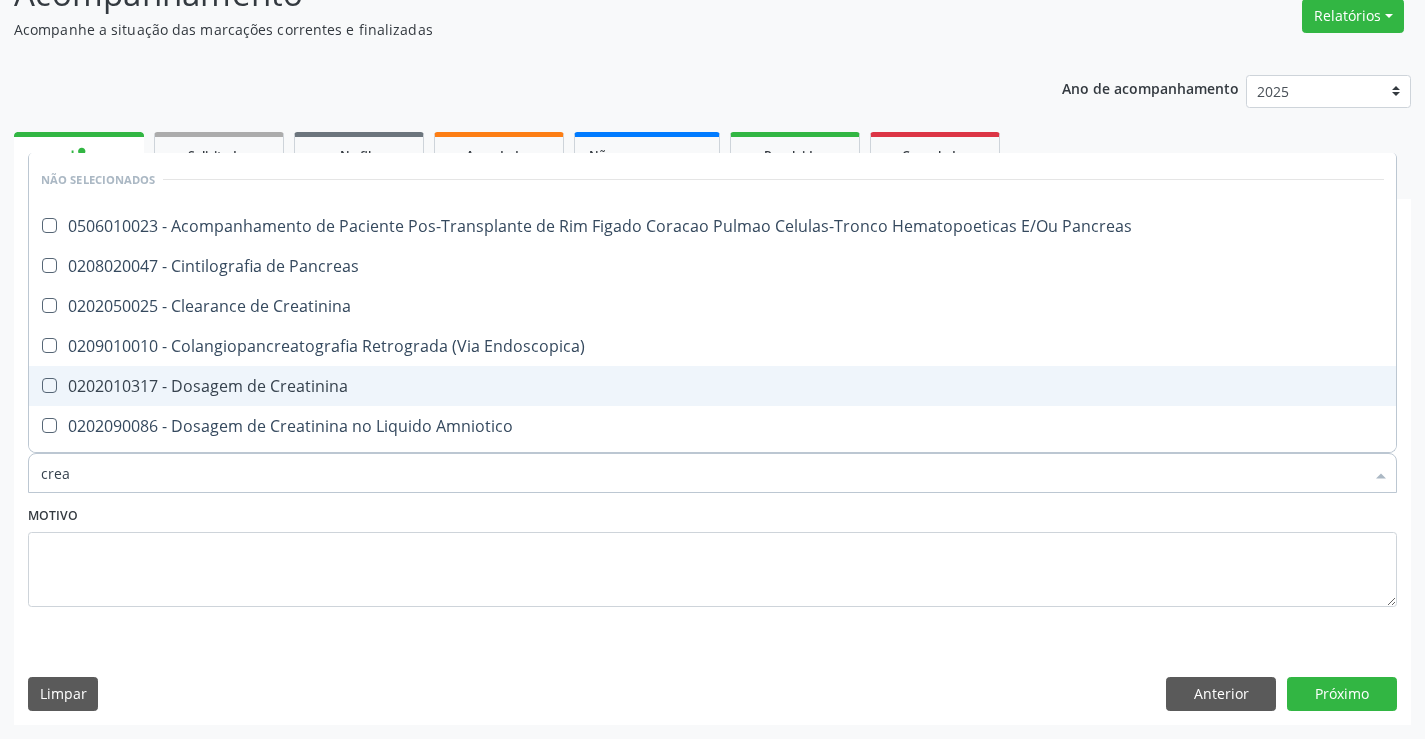 drag, startPoint x: 187, startPoint y: 376, endPoint x: 259, endPoint y: 501, distance: 144.25325 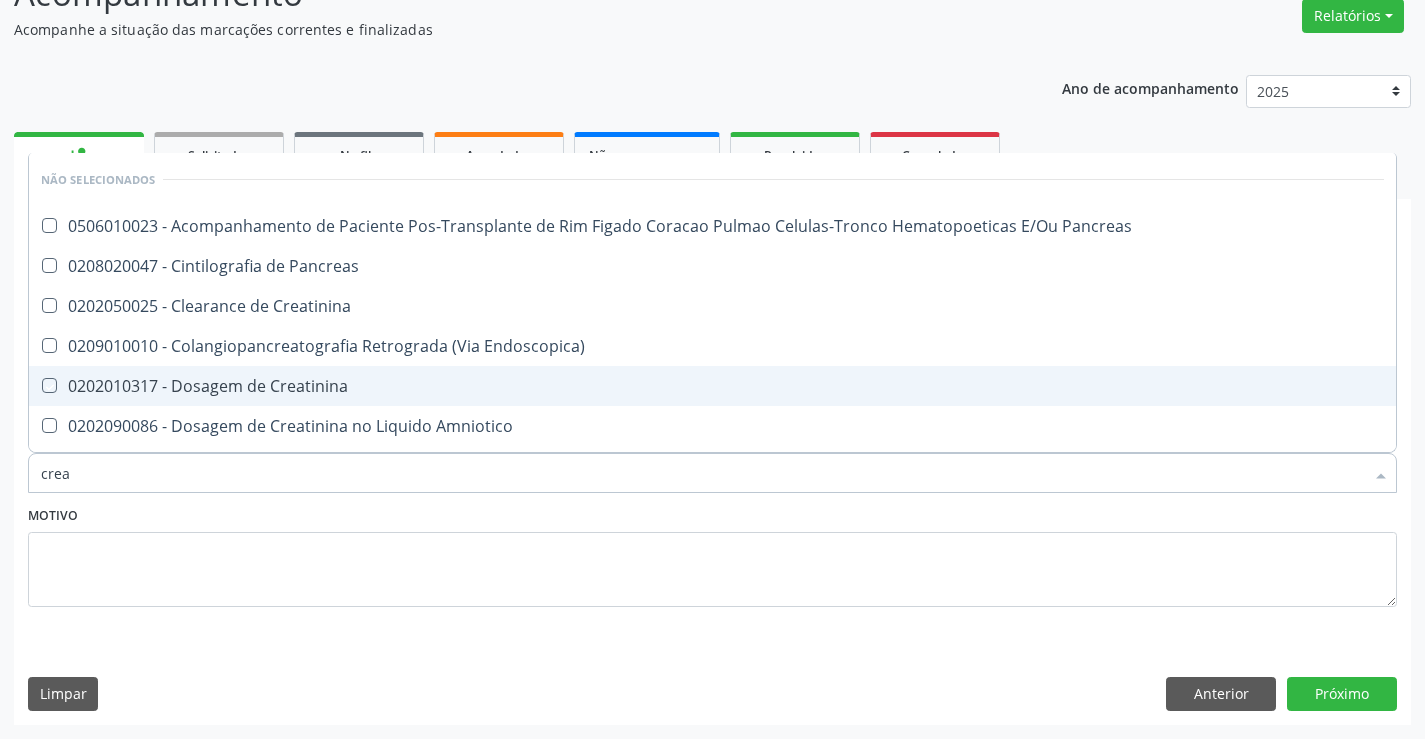 checkbox on "true" 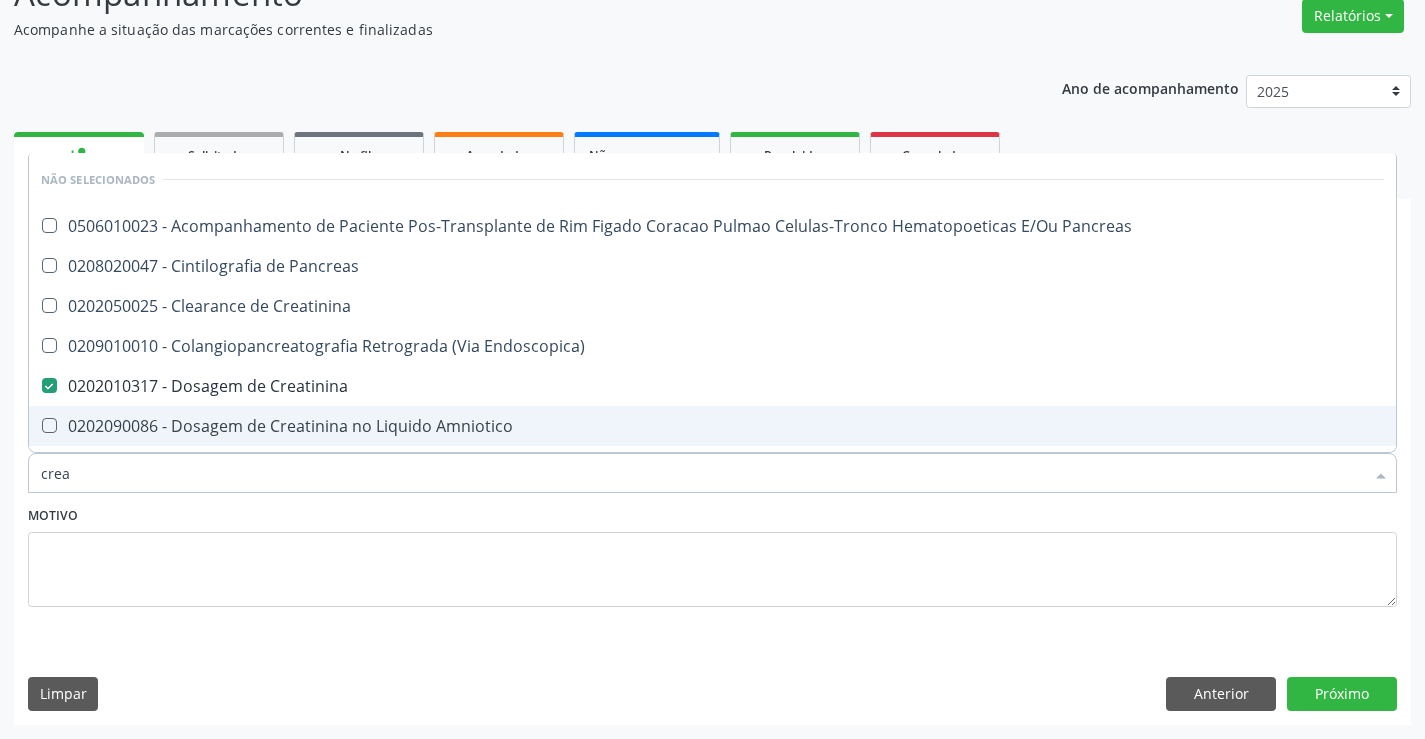 type on "crea" 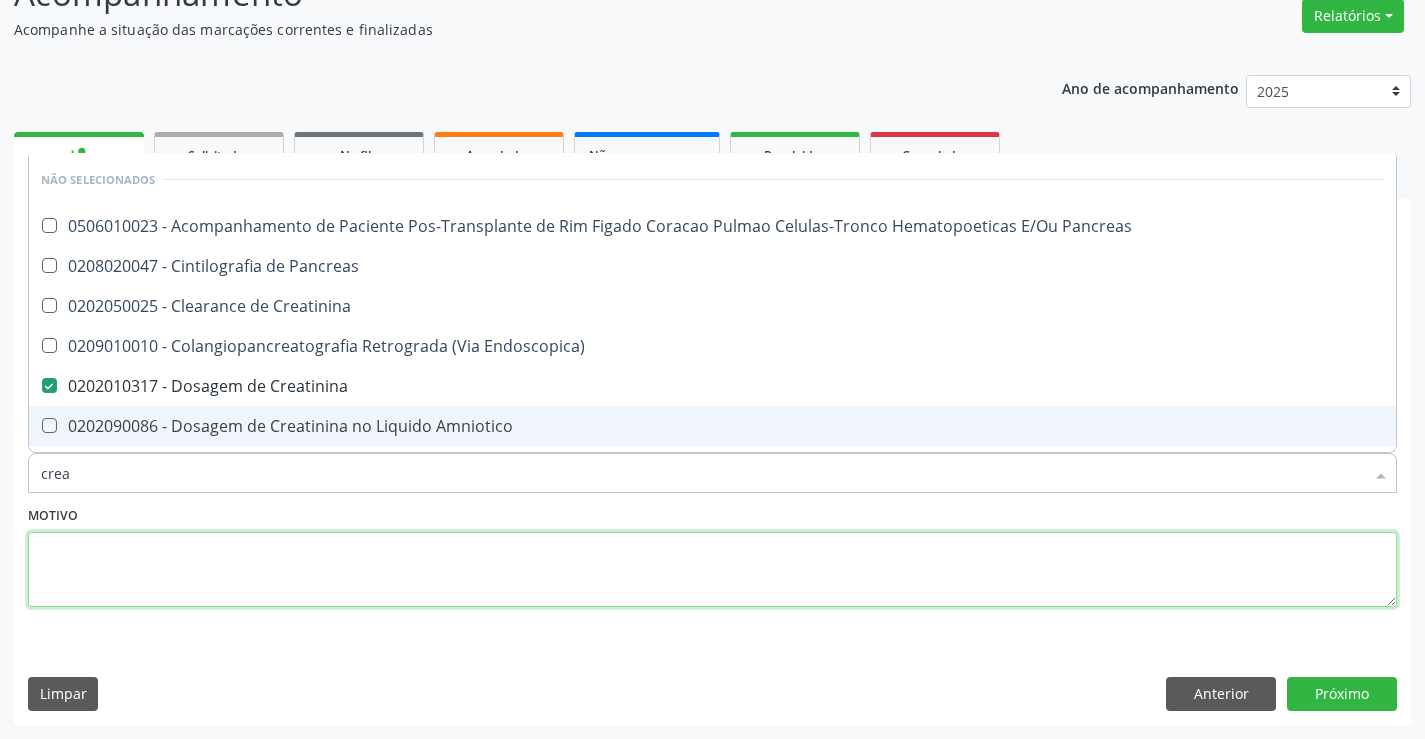 drag, startPoint x: 213, startPoint y: 562, endPoint x: 174, endPoint y: 481, distance: 89.89995 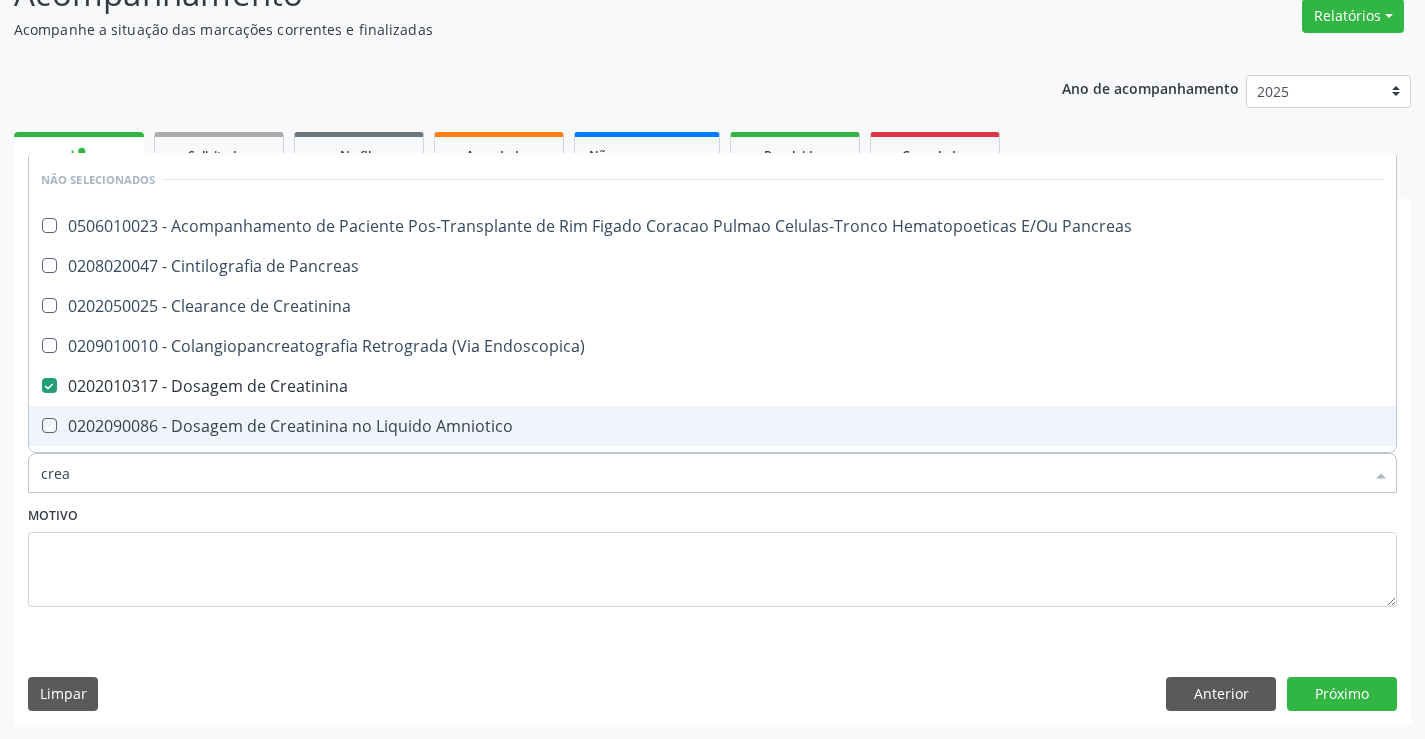 type 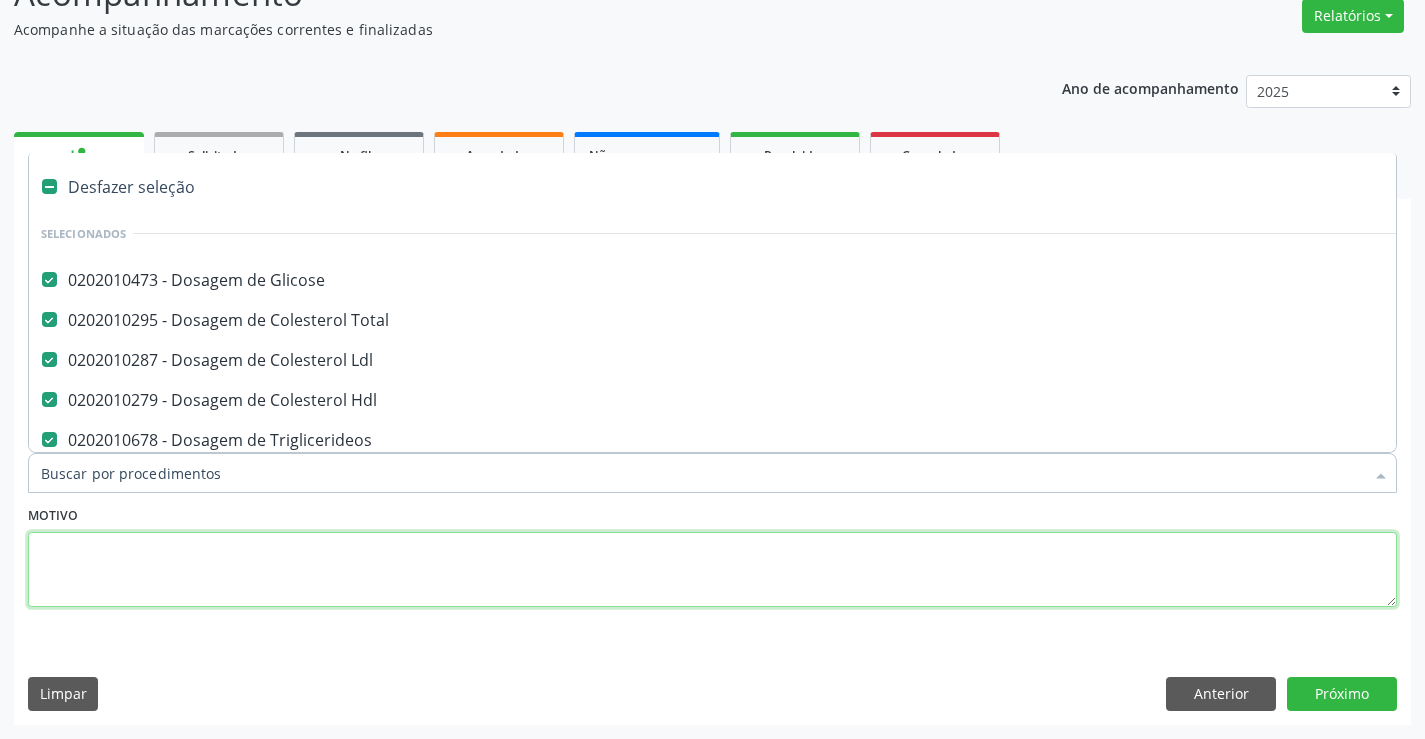 drag, startPoint x: 256, startPoint y: 567, endPoint x: 958, endPoint y: 659, distance: 708.0028 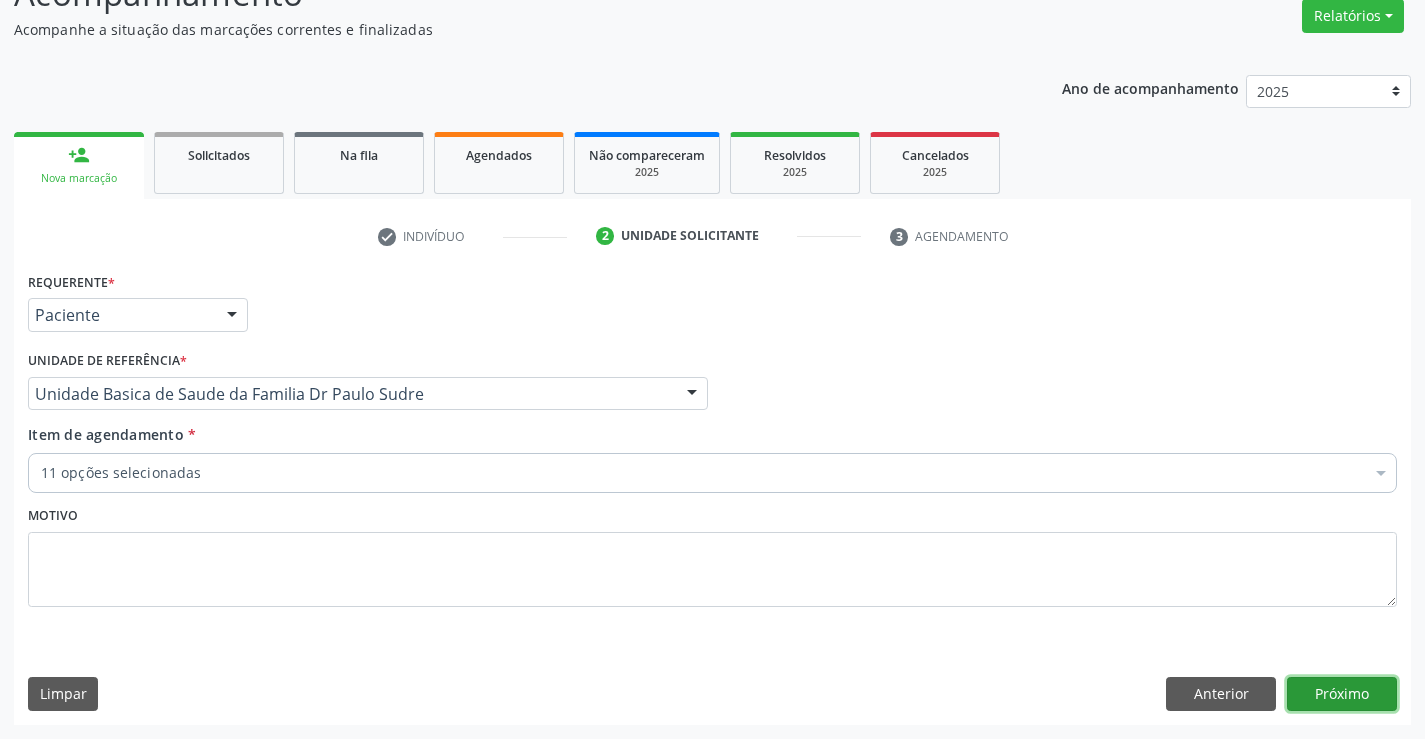 click on "Próximo" at bounding box center [1342, 694] 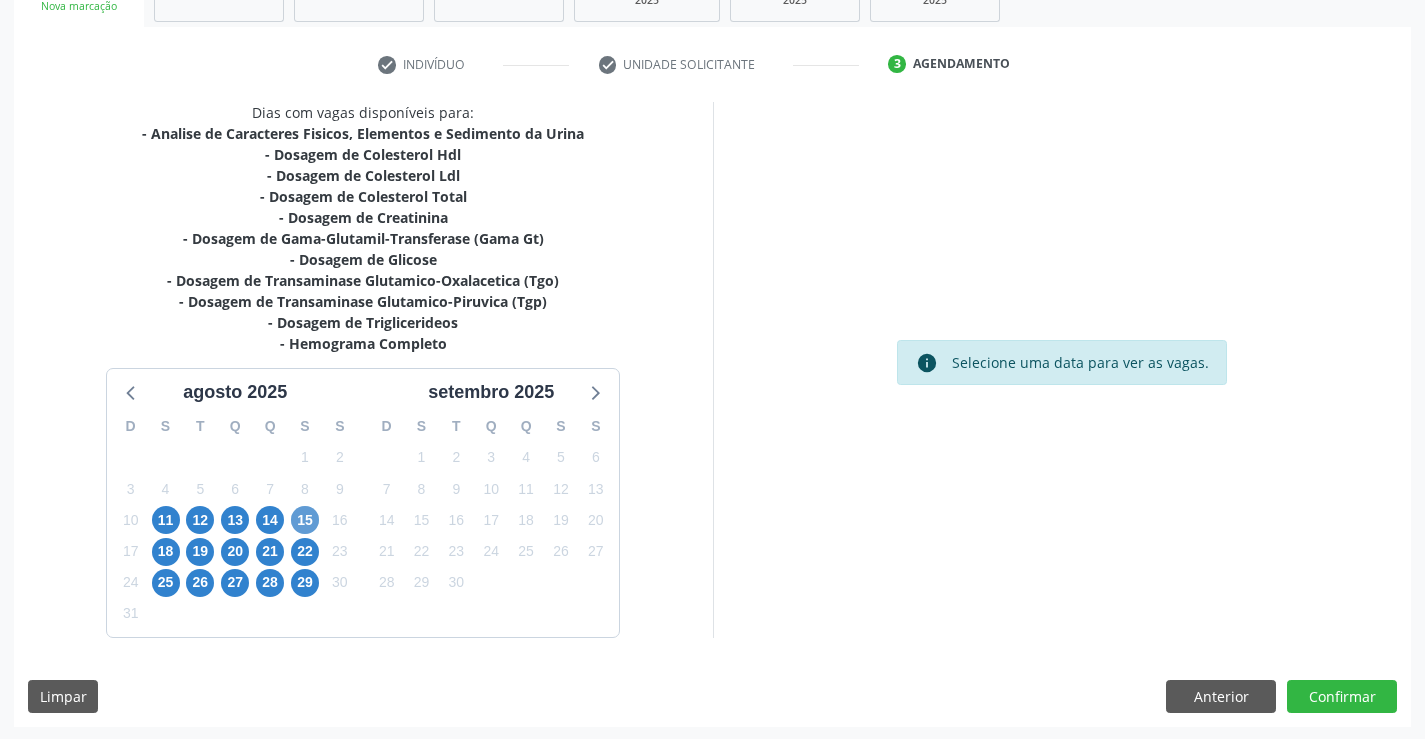 scroll, scrollTop: 341, scrollLeft: 0, axis: vertical 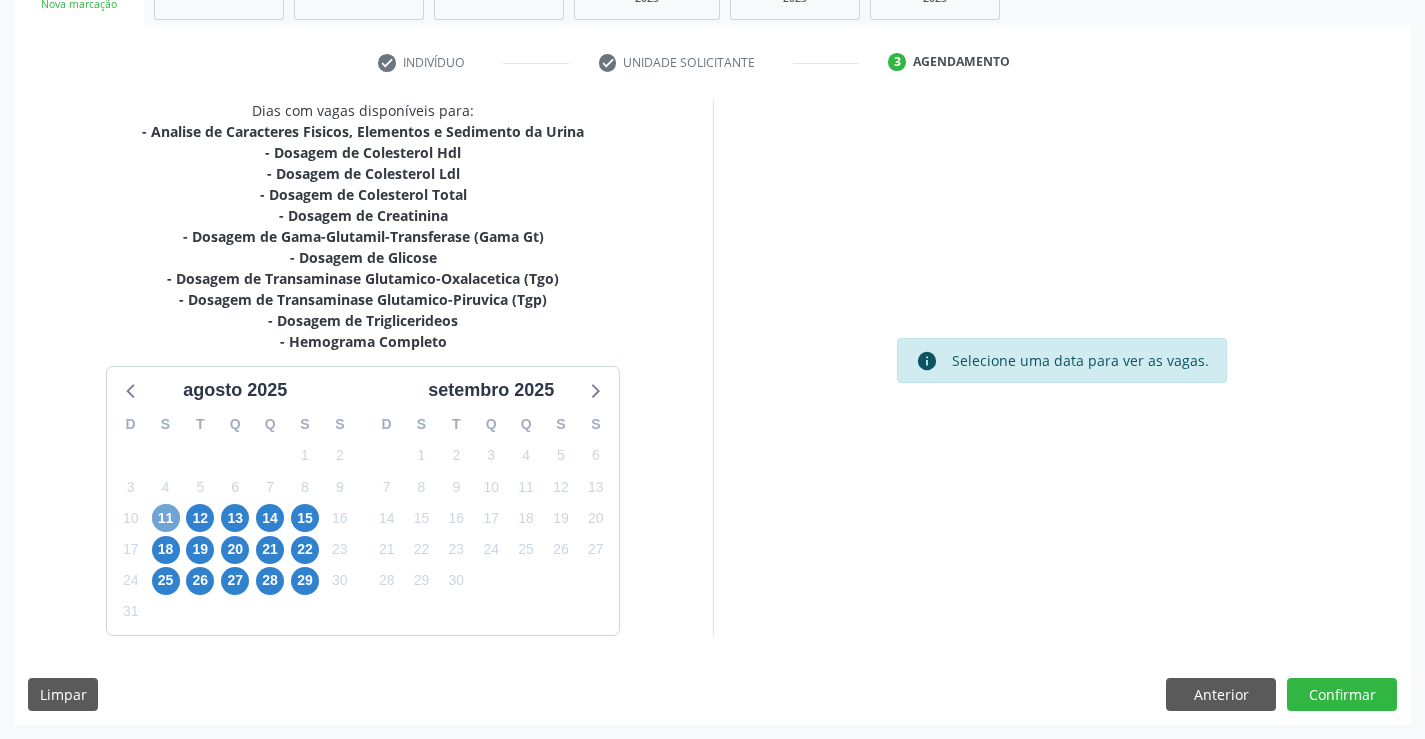 click on "11" at bounding box center (166, 518) 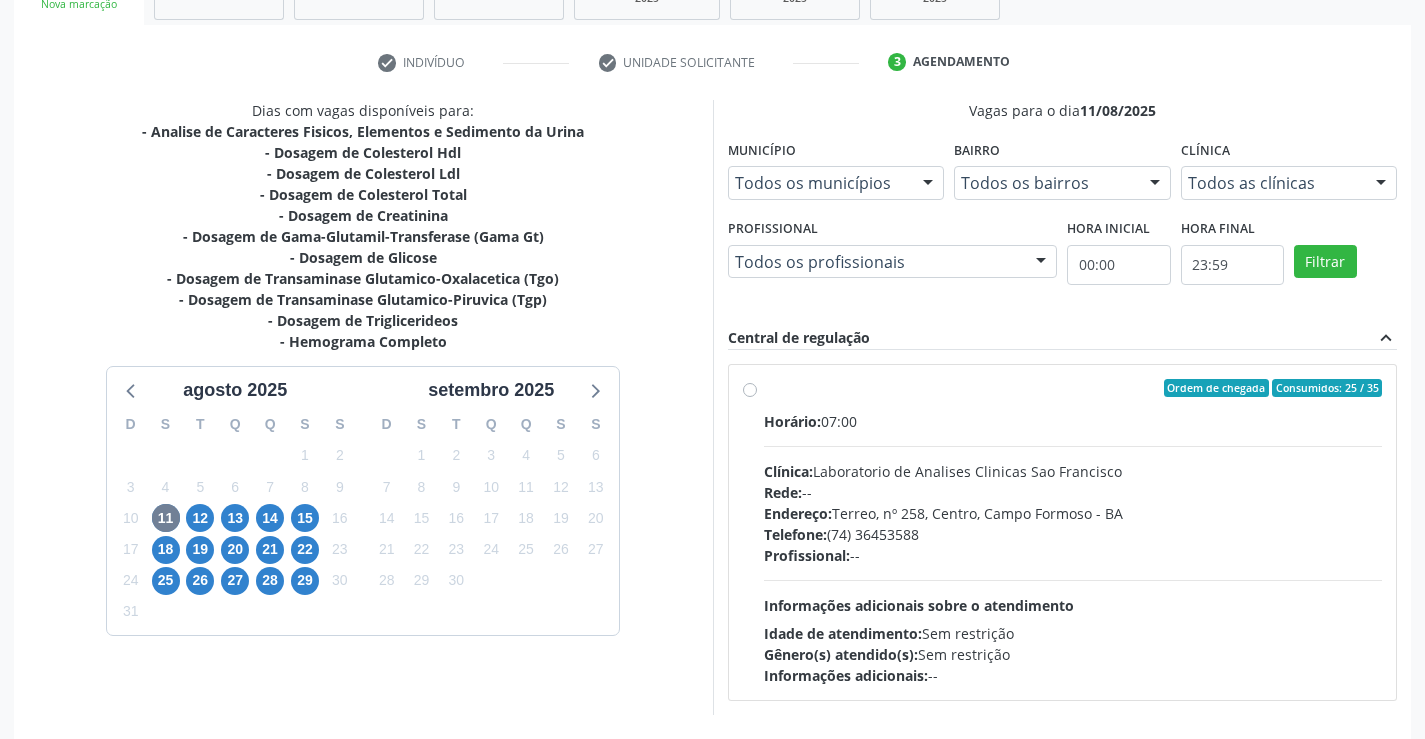 click on "Horário:" at bounding box center (792, 421) 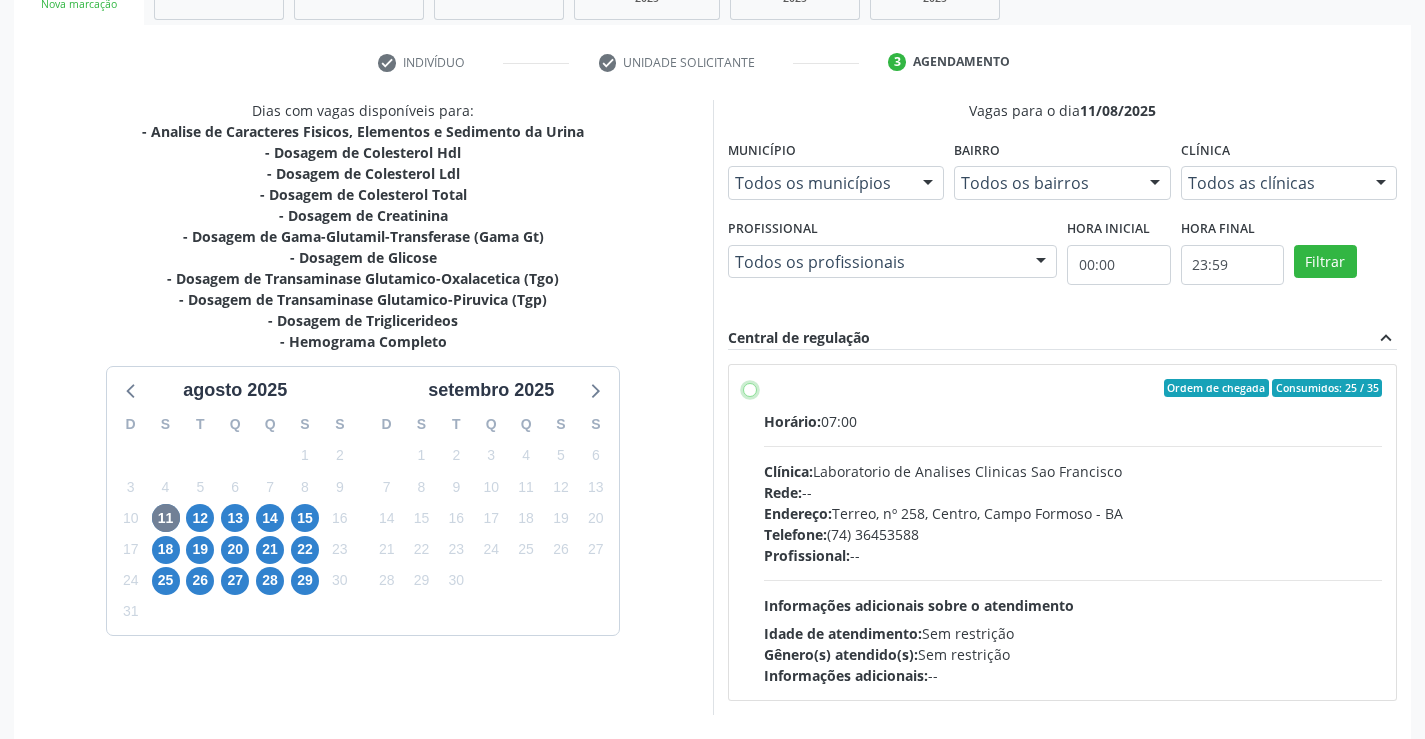 click on "Ordem de chegada
Consumidos: 25 / 35
Horário:   07:00
Clínica:  Laboratorio de Analises Clinicas Sao Francisco
Rede:
--
Endereço:   Terreo, nº 258, Centro, Campo Formoso - BA
Telefone:   (74) 36453588
Profissional:
--
Informações adicionais sobre o atendimento
Idade de atendimento:
Sem restrição
Gênero(s) atendido(s):
Sem restrição
Informações adicionais:
--" at bounding box center [750, 388] 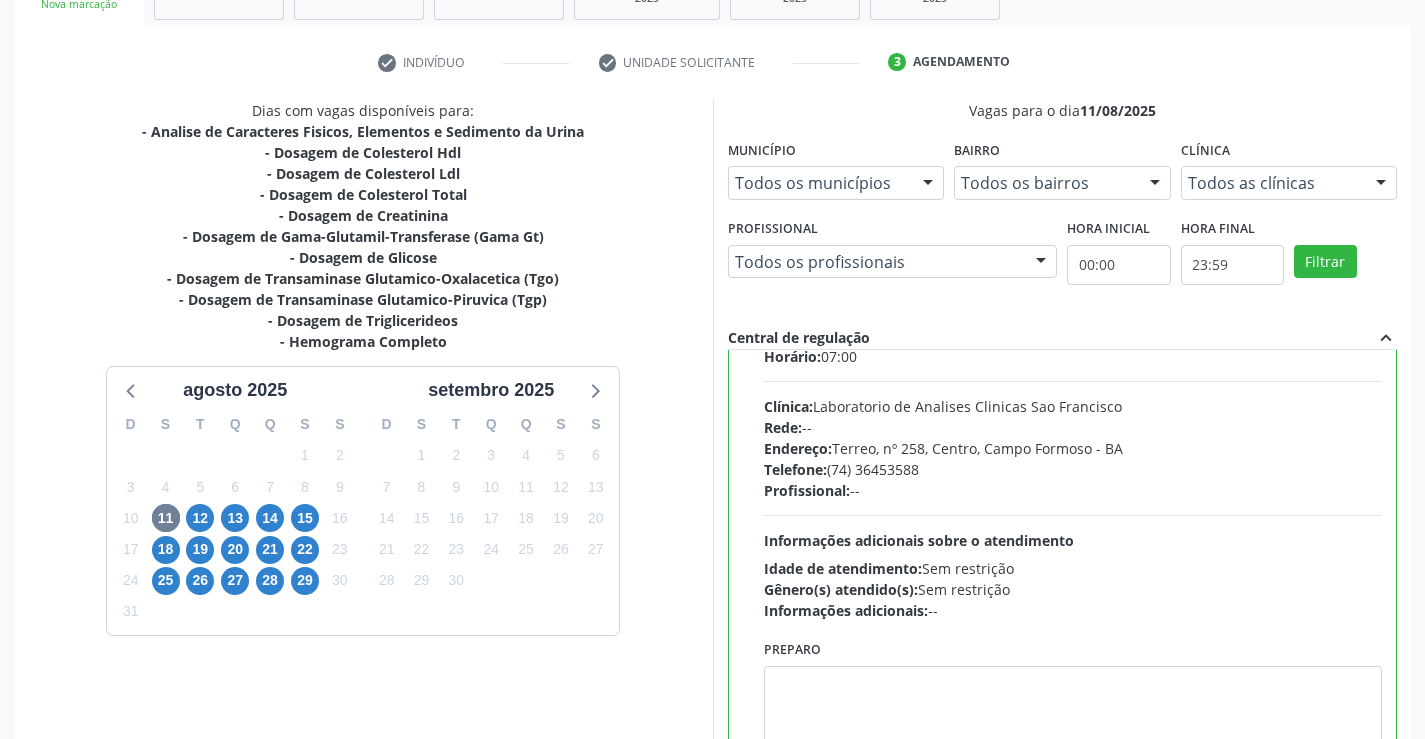 scroll, scrollTop: 99, scrollLeft: 0, axis: vertical 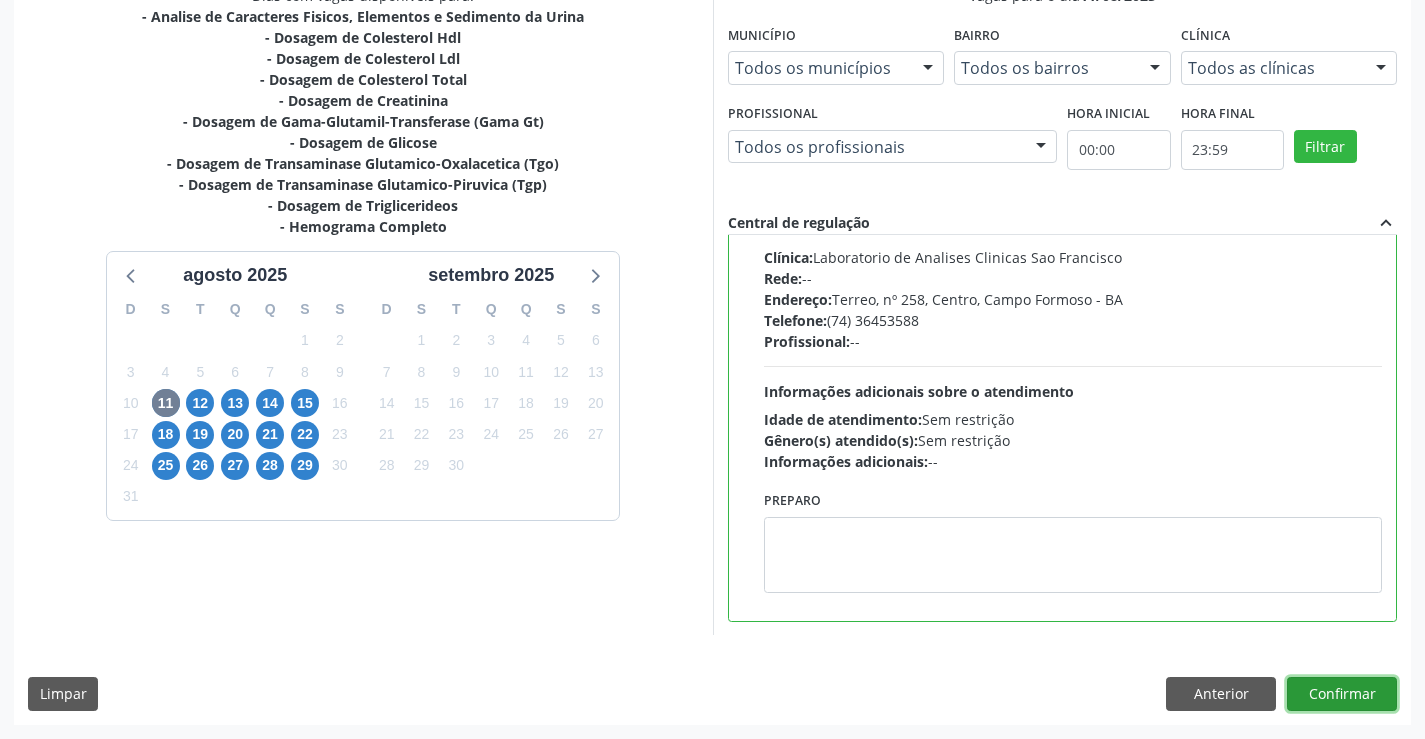 click on "Confirmar" at bounding box center [1342, 694] 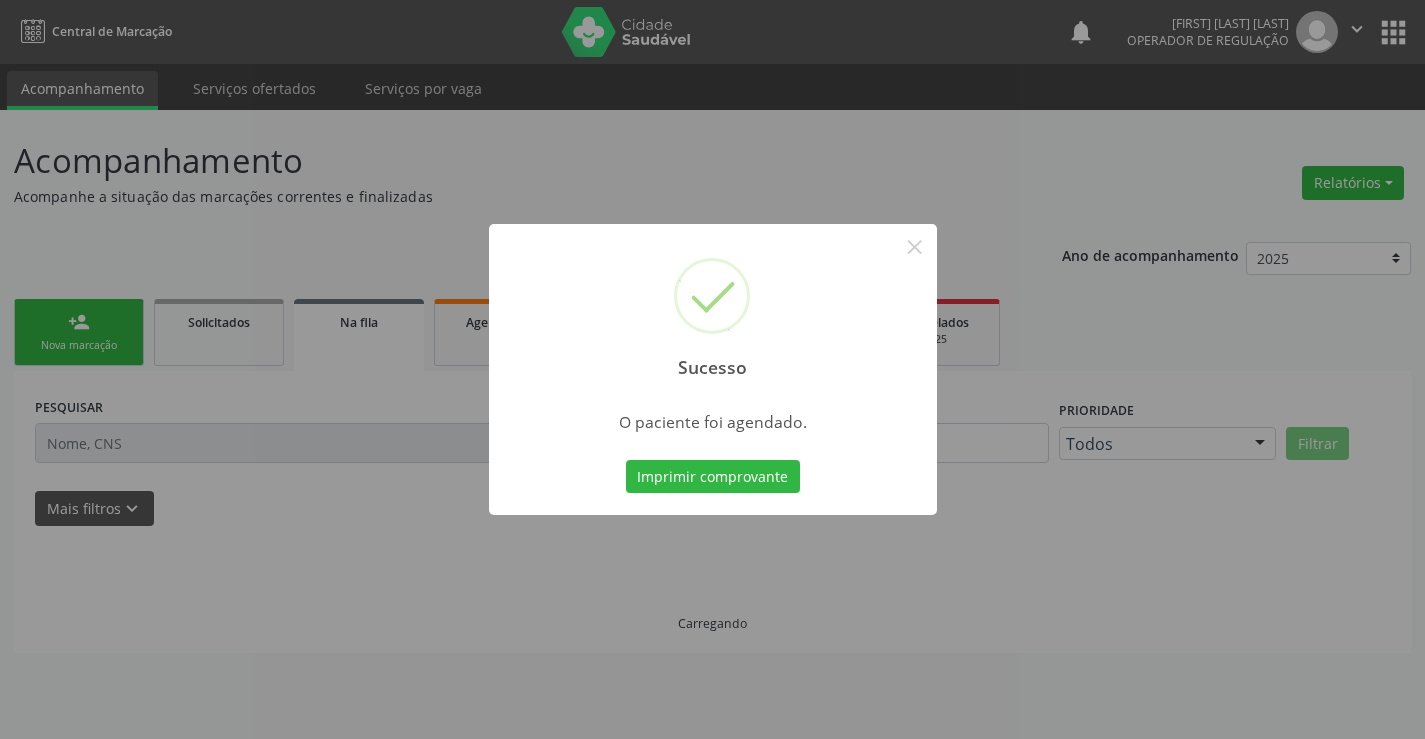 scroll, scrollTop: 0, scrollLeft: 0, axis: both 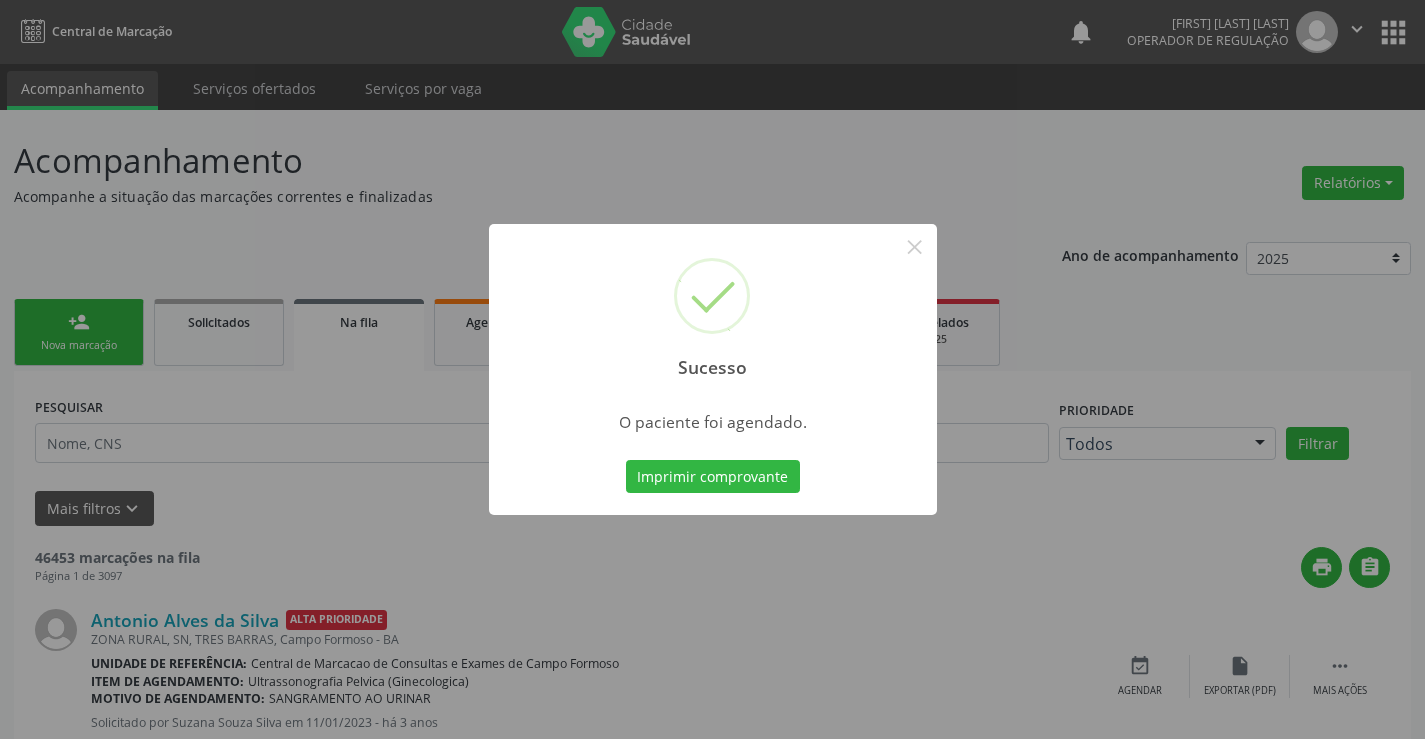type 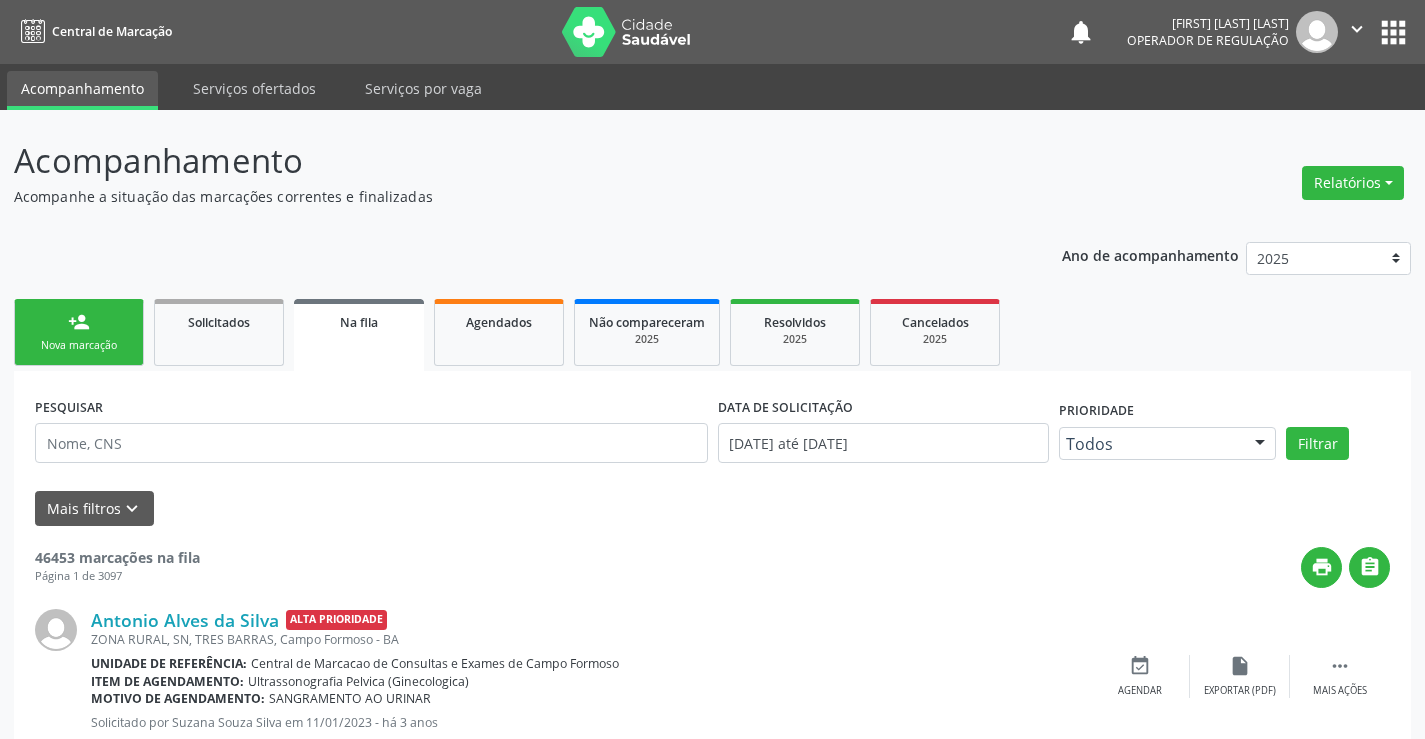 click on "person_add
Nova marcação" at bounding box center [79, 332] 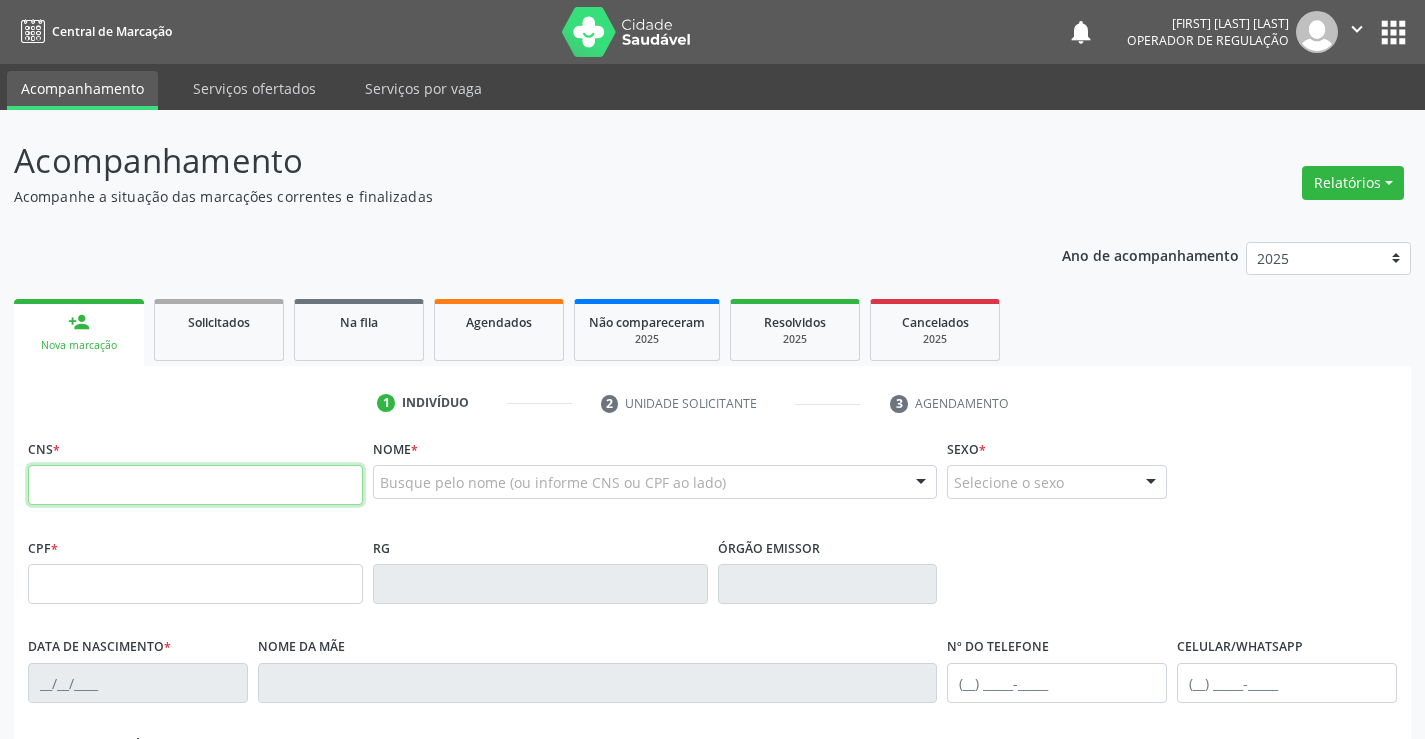 click at bounding box center [195, 485] 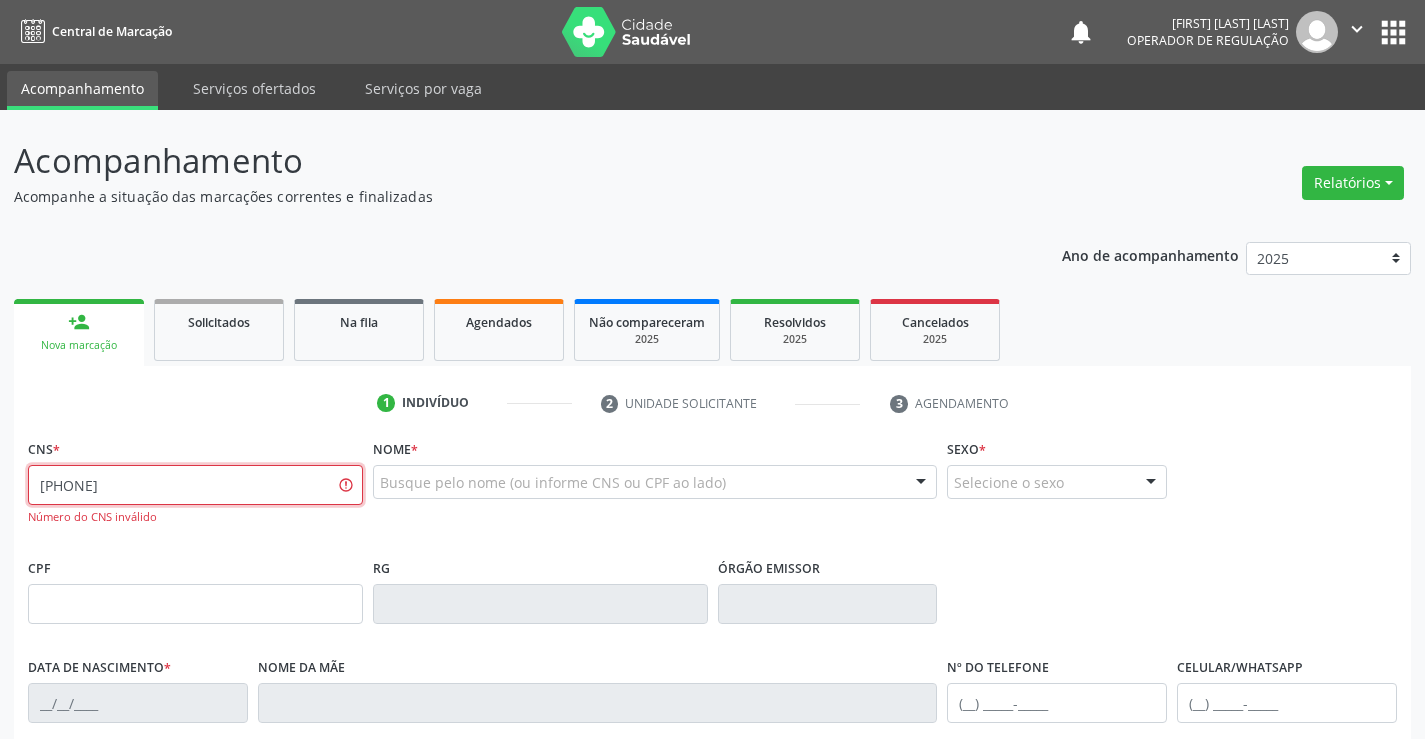 type on "708 7031 0625 1798" 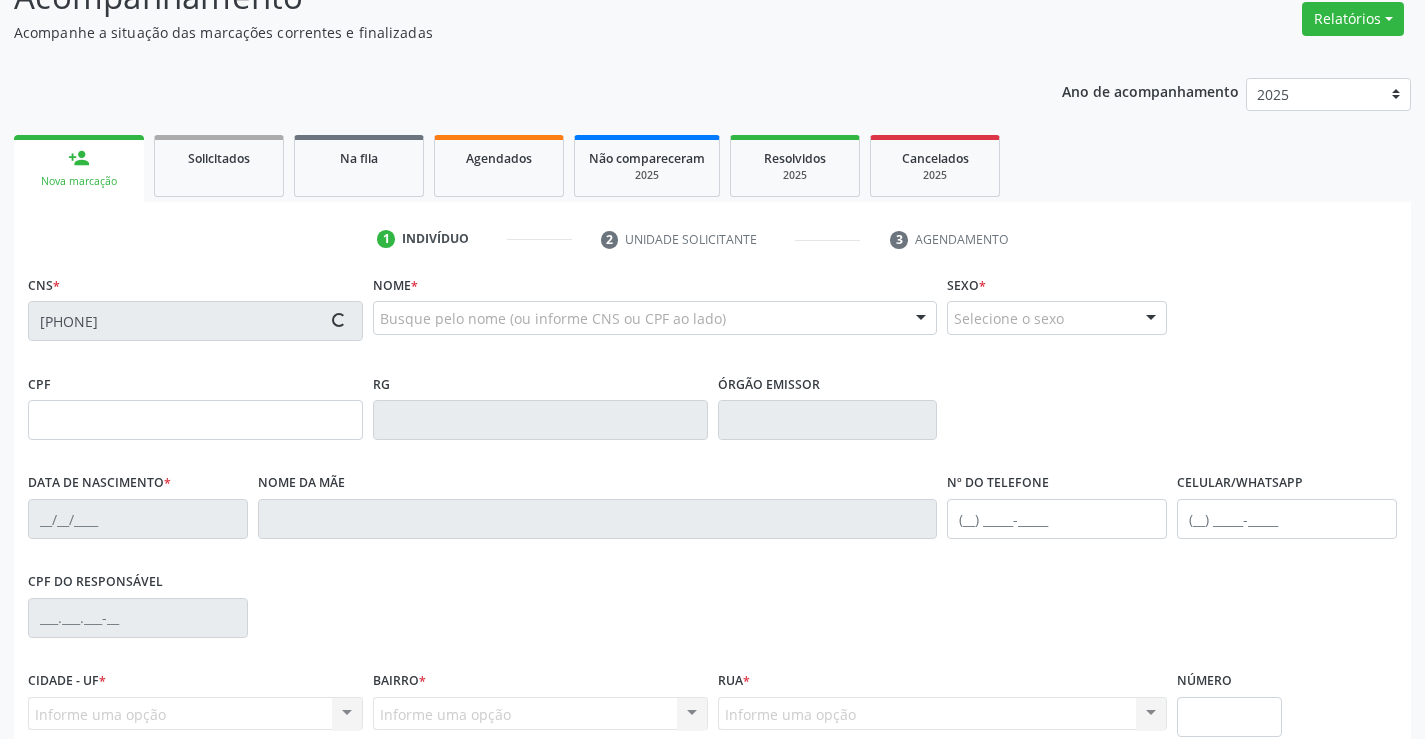 type on "1260624390" 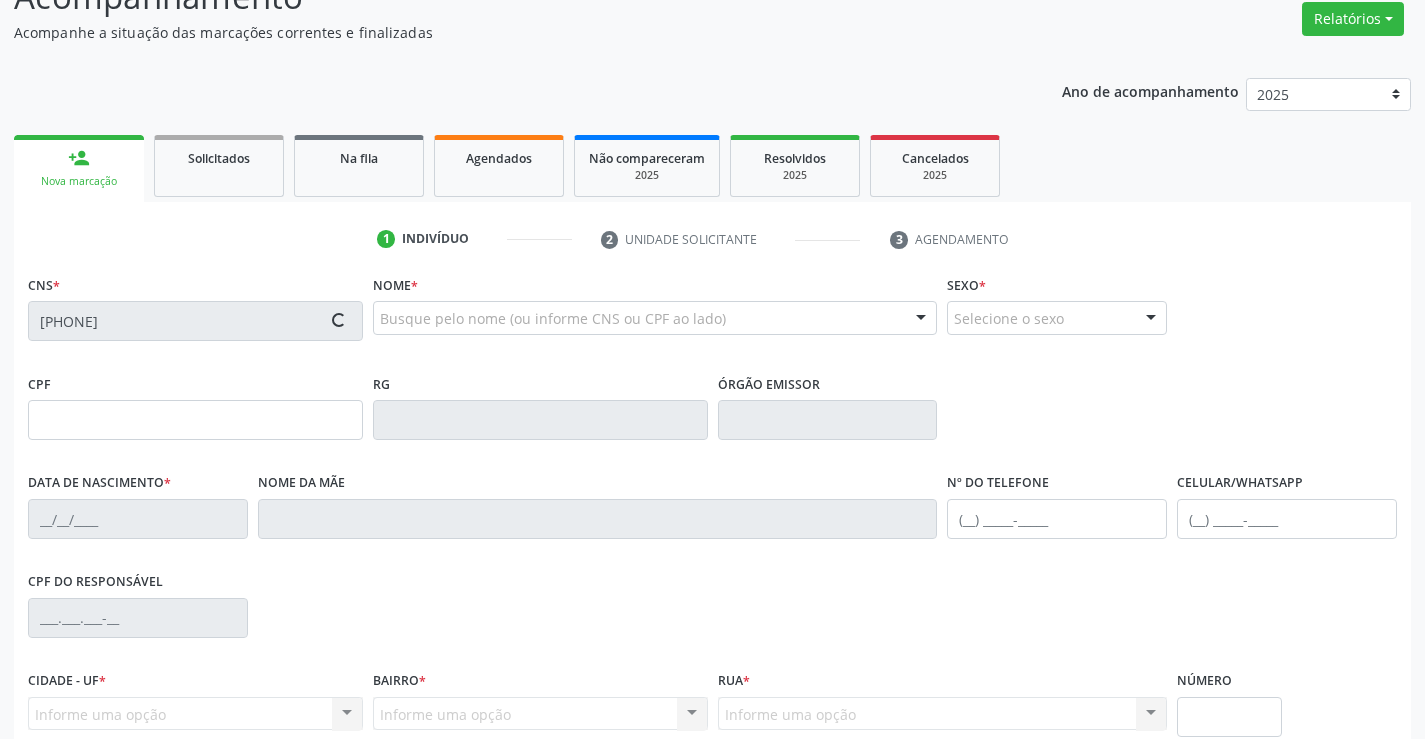 type on "09/03/1983" 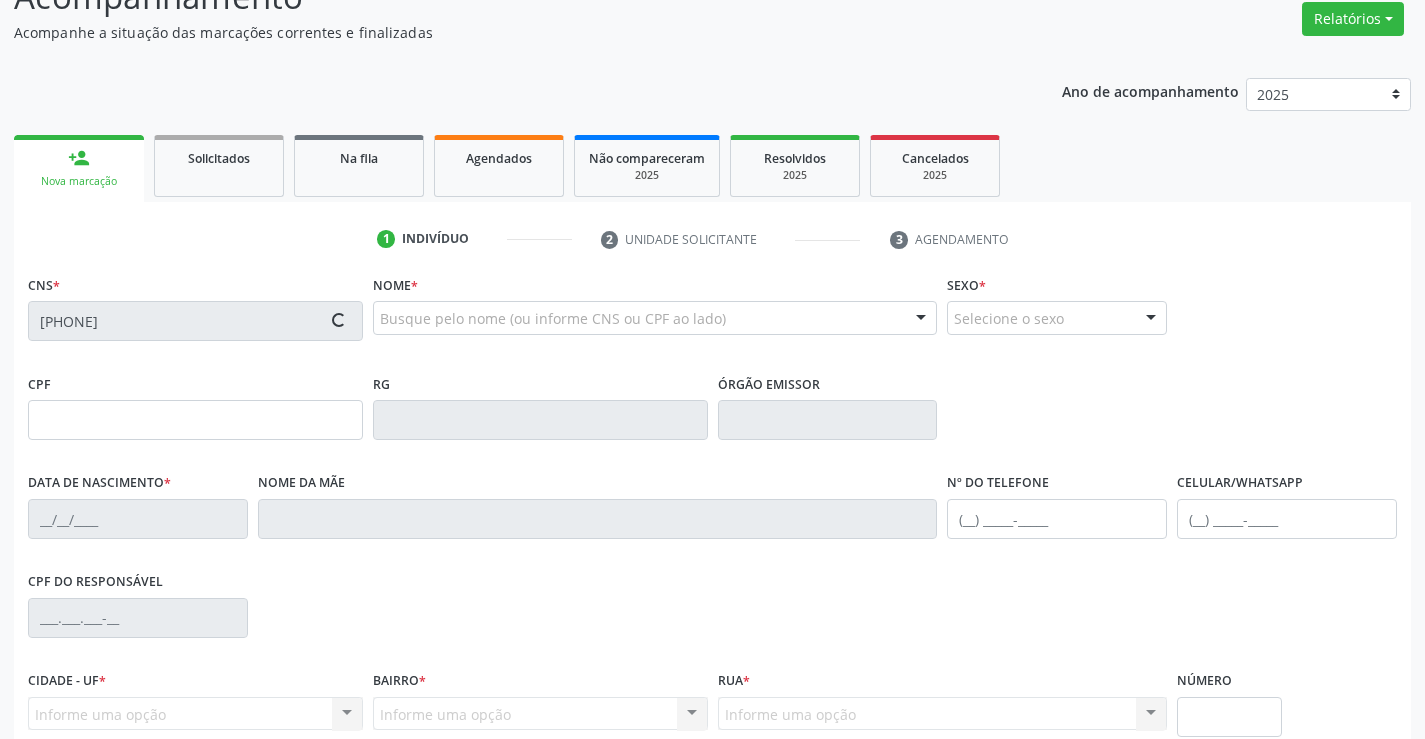 type on "(74) 99142-7141" 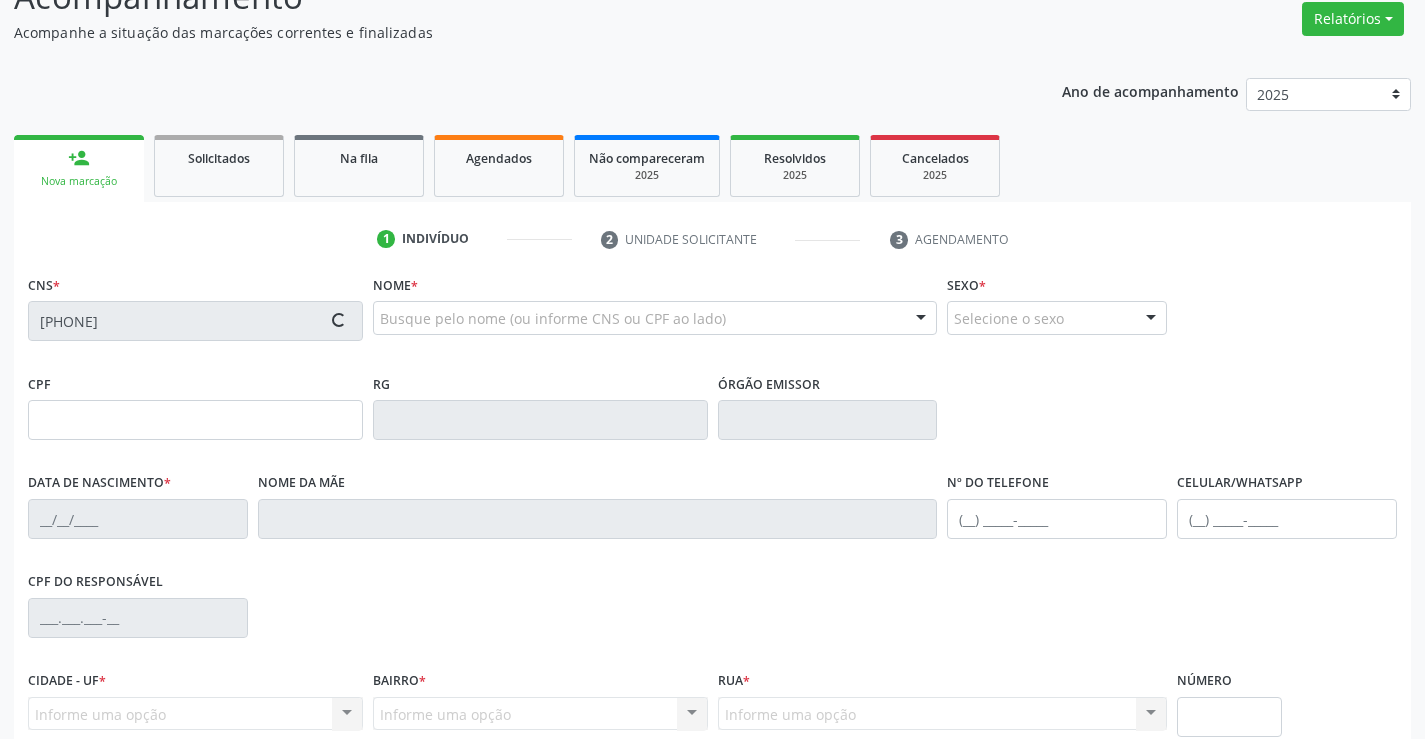 type on "S/N" 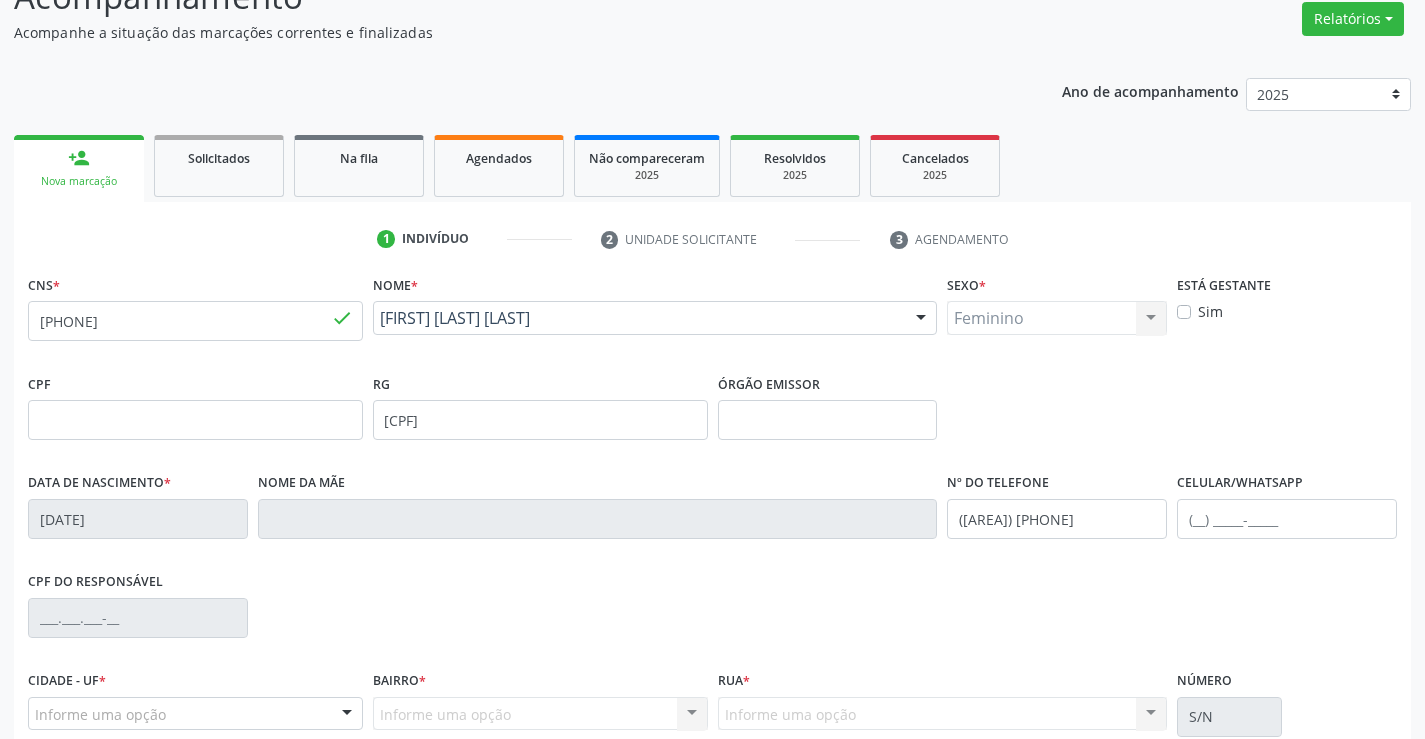 scroll, scrollTop: 345, scrollLeft: 0, axis: vertical 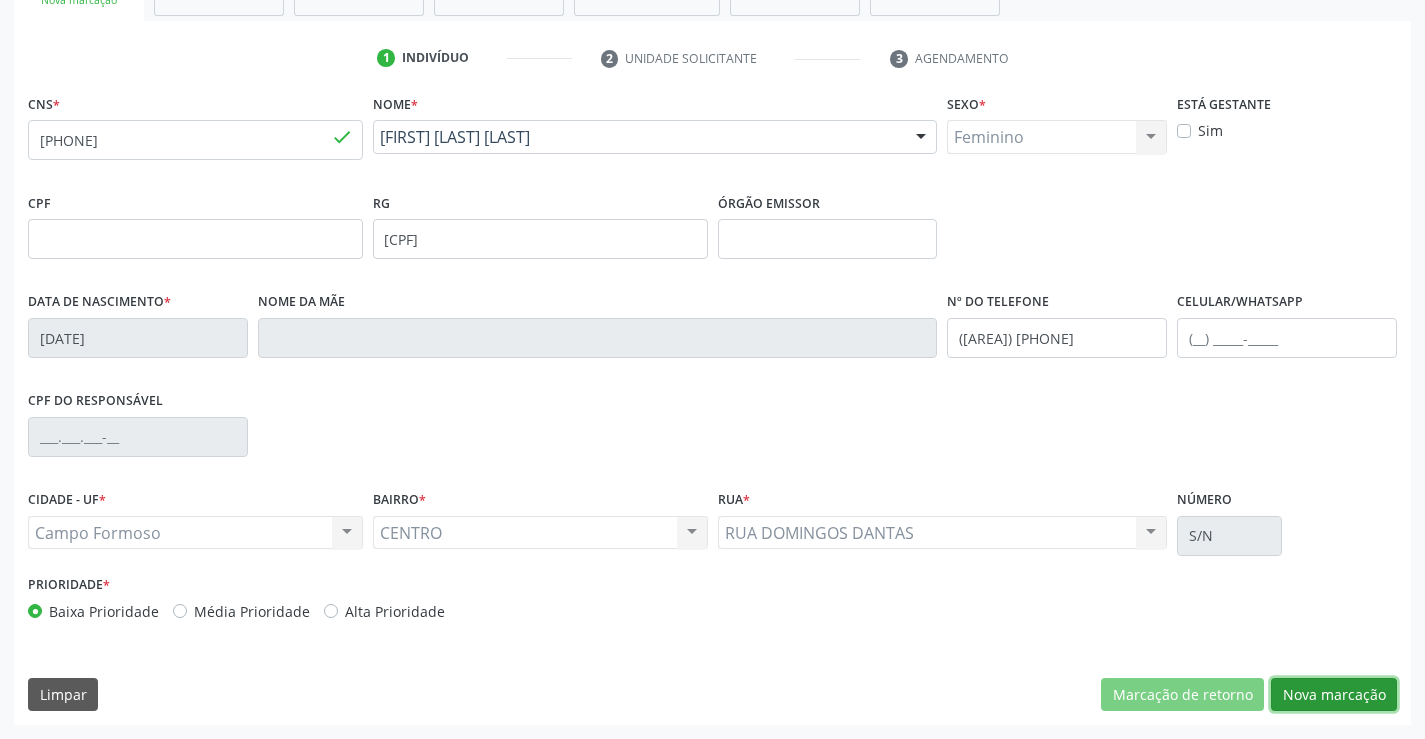 click on "Nova marcação" at bounding box center [1334, 695] 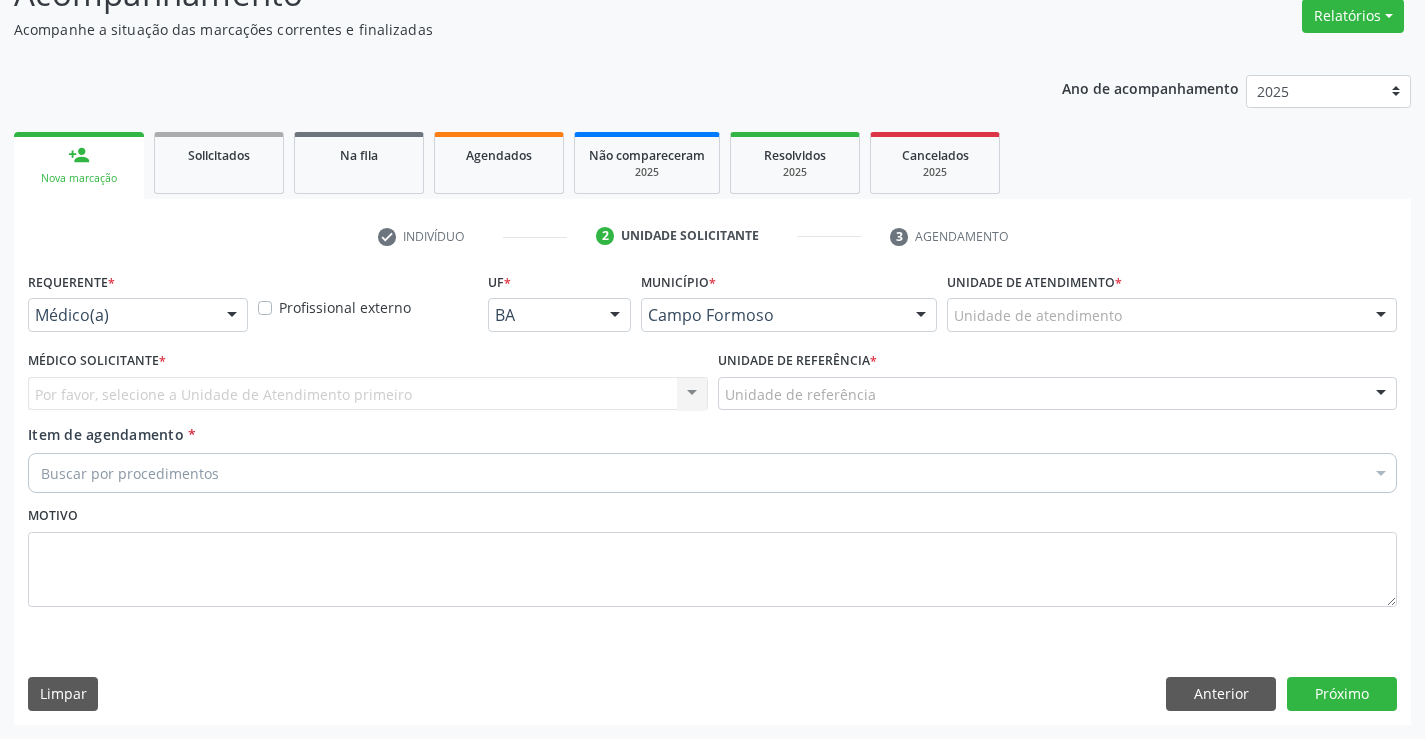 scroll, scrollTop: 167, scrollLeft: 0, axis: vertical 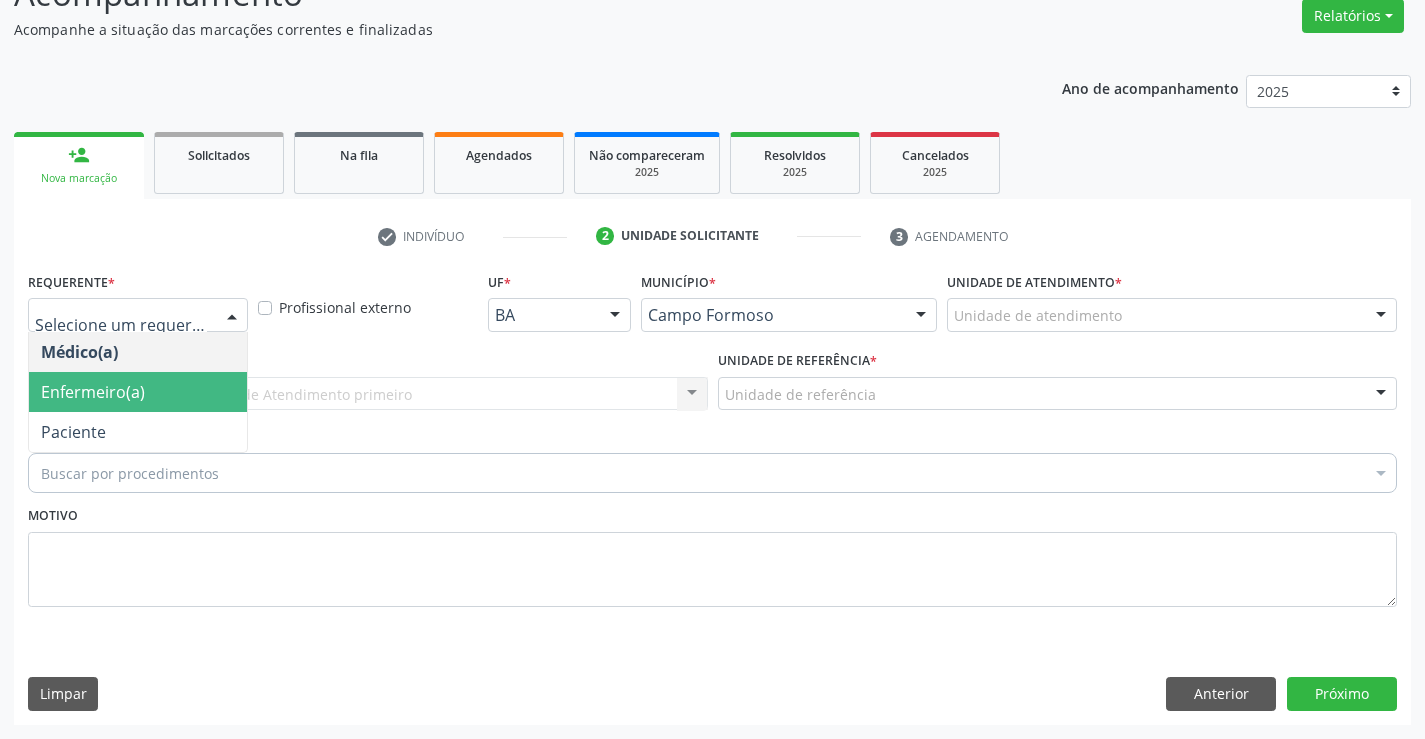click on "Enfermeiro(a)" at bounding box center [93, 392] 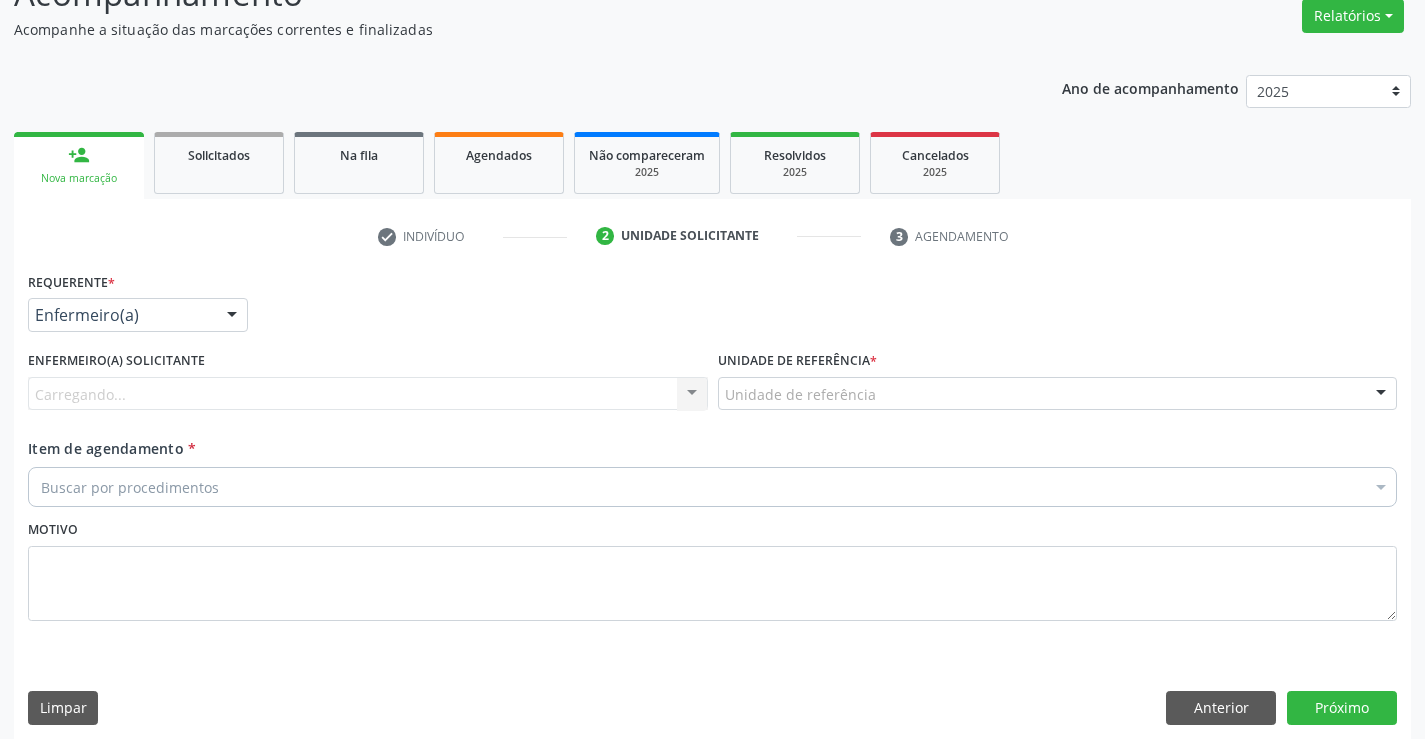 click at bounding box center [232, 316] 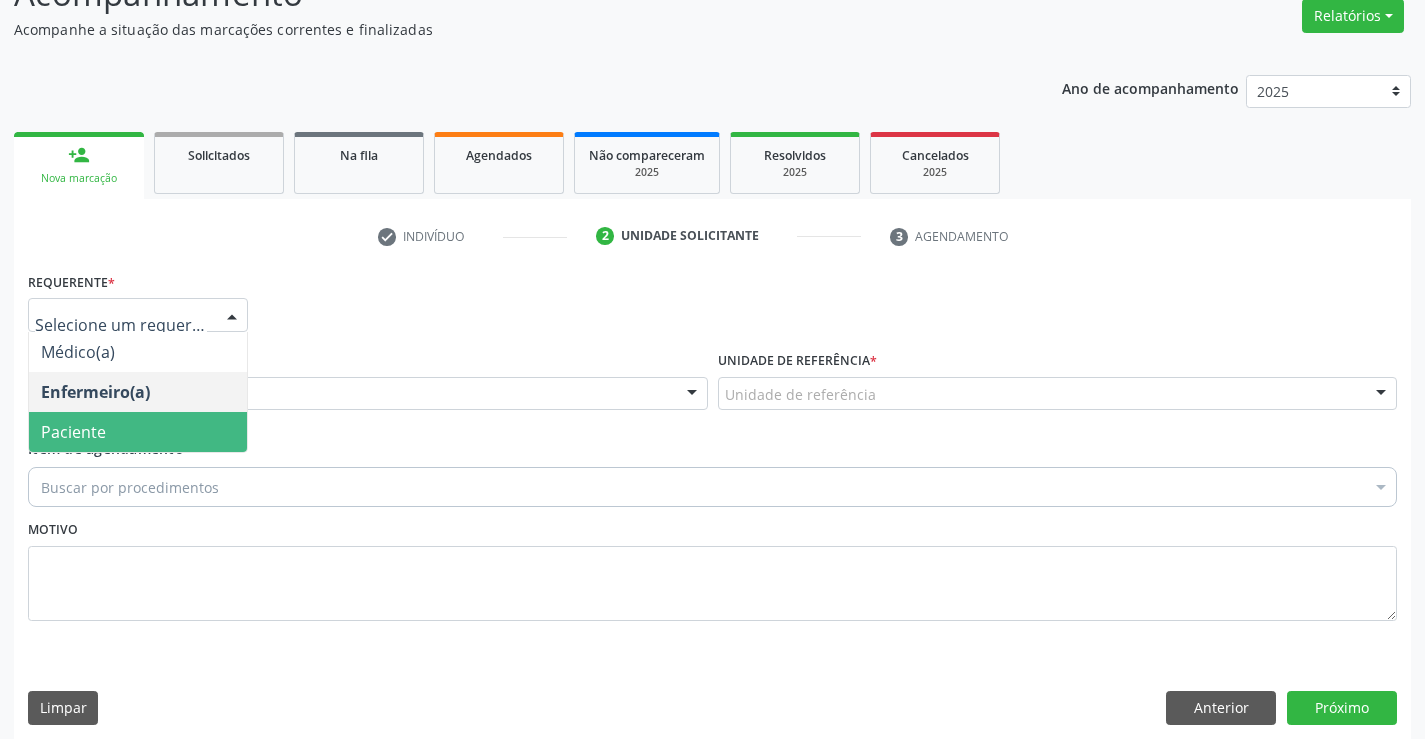 click on "Paciente" at bounding box center (73, 432) 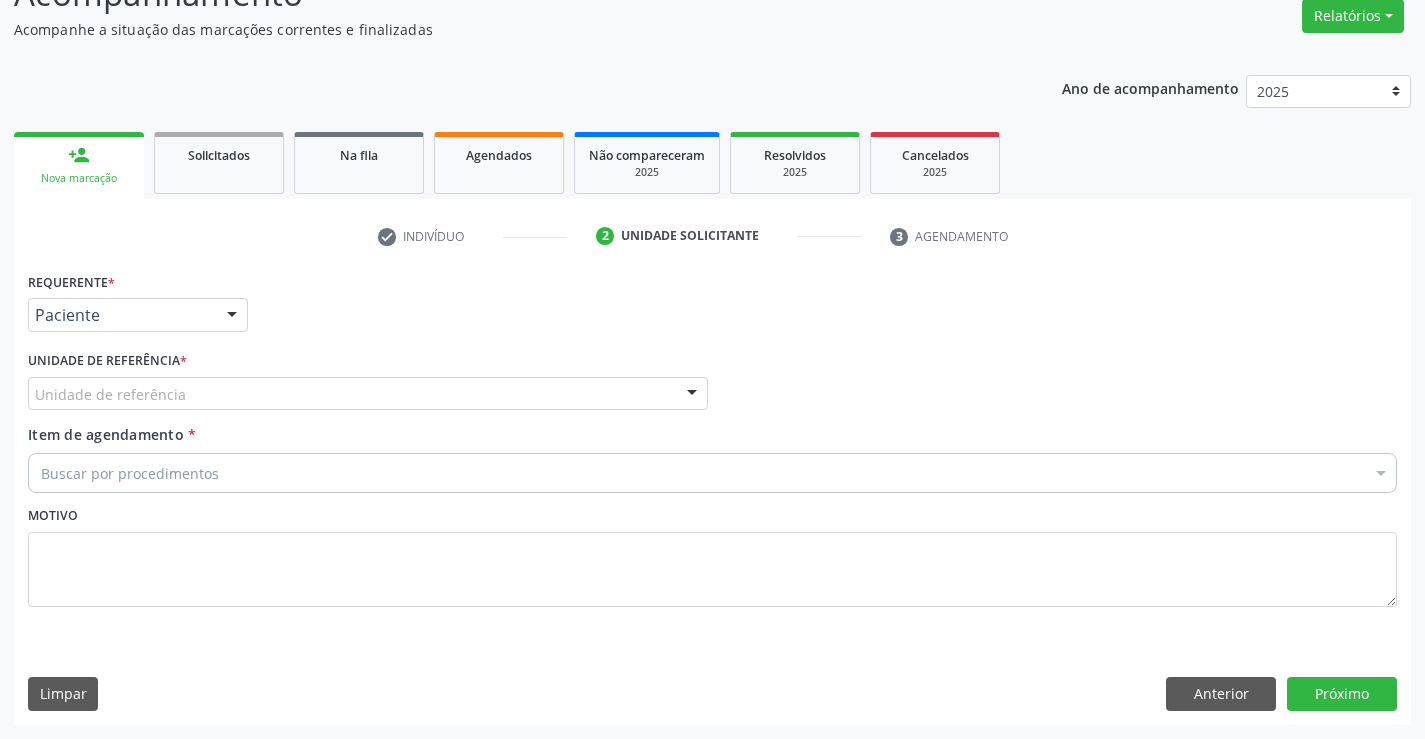 click on "Unidade de referência" at bounding box center [368, 394] 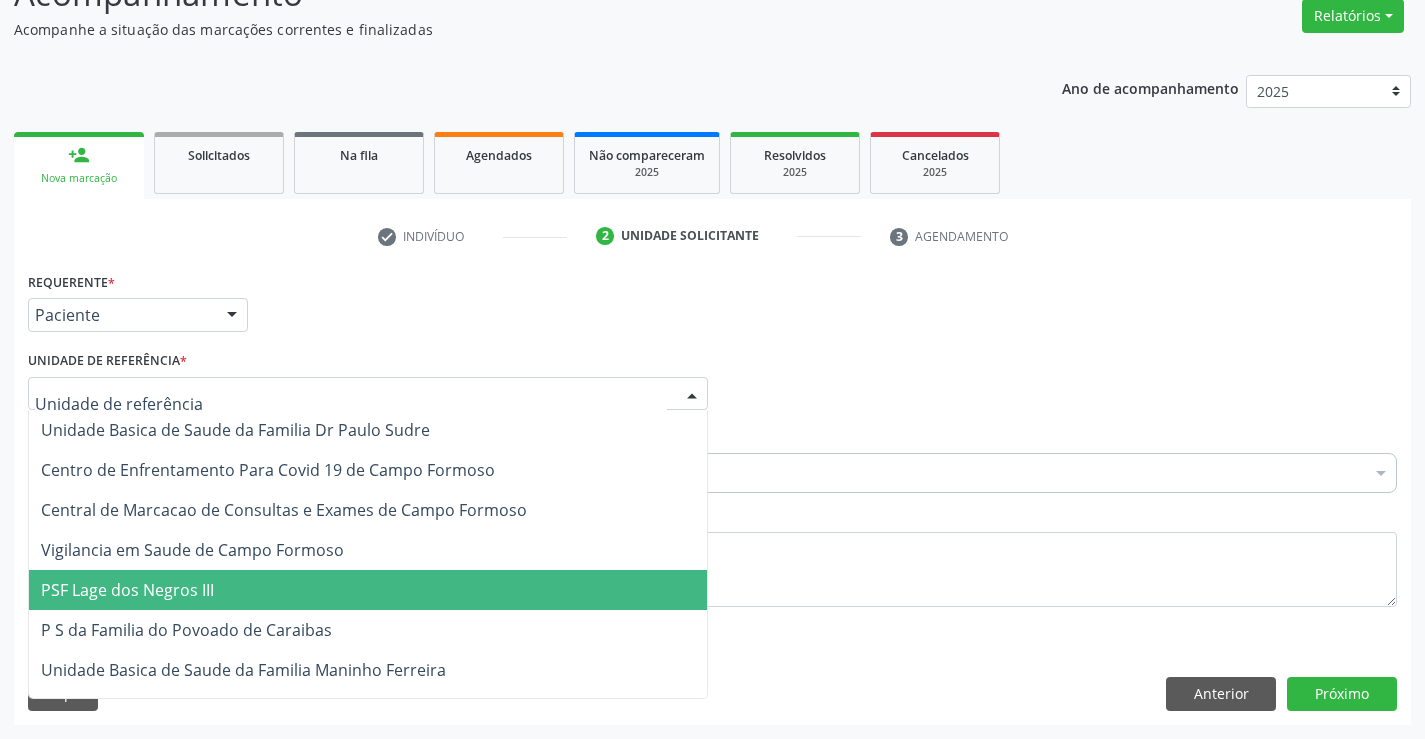 drag, startPoint x: 937, startPoint y: 640, endPoint x: 1046, endPoint y: 728, distance: 140.08926 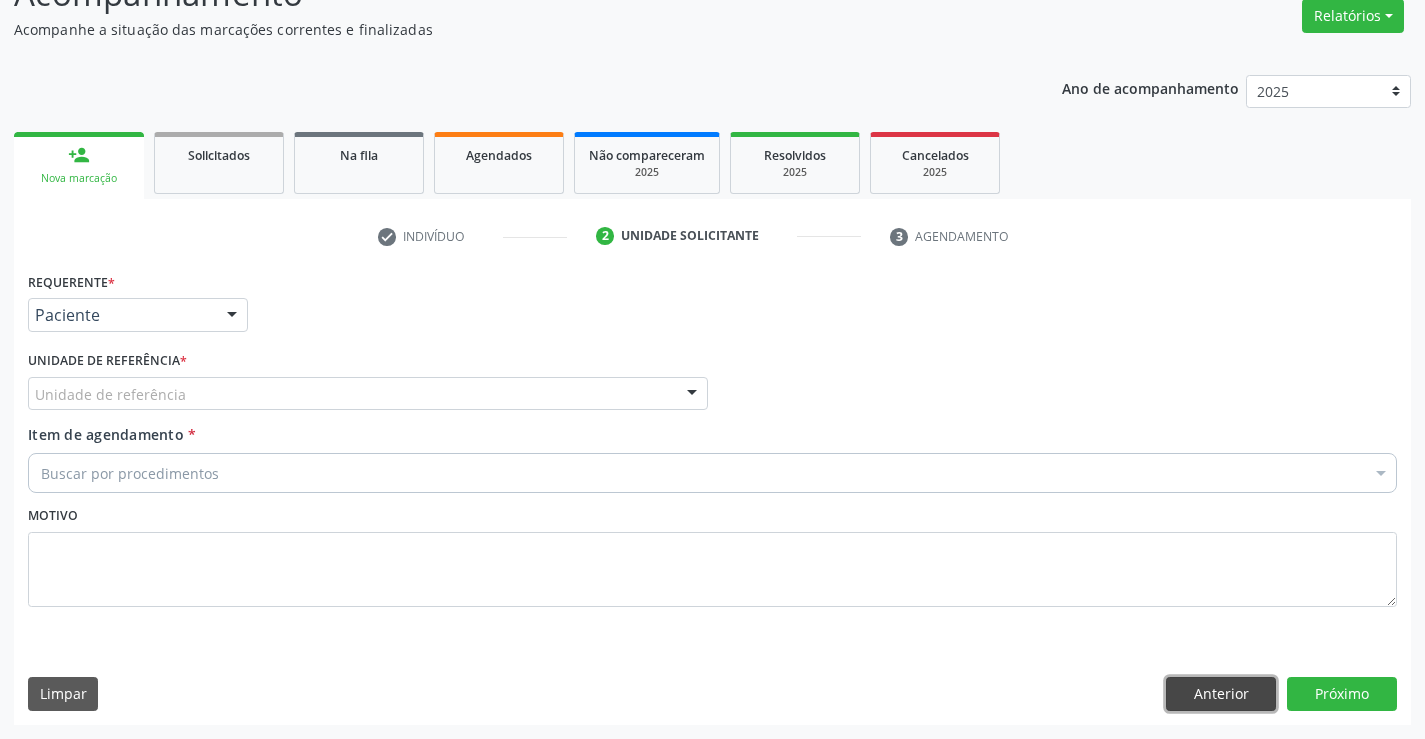click on "Anterior" at bounding box center (1221, 694) 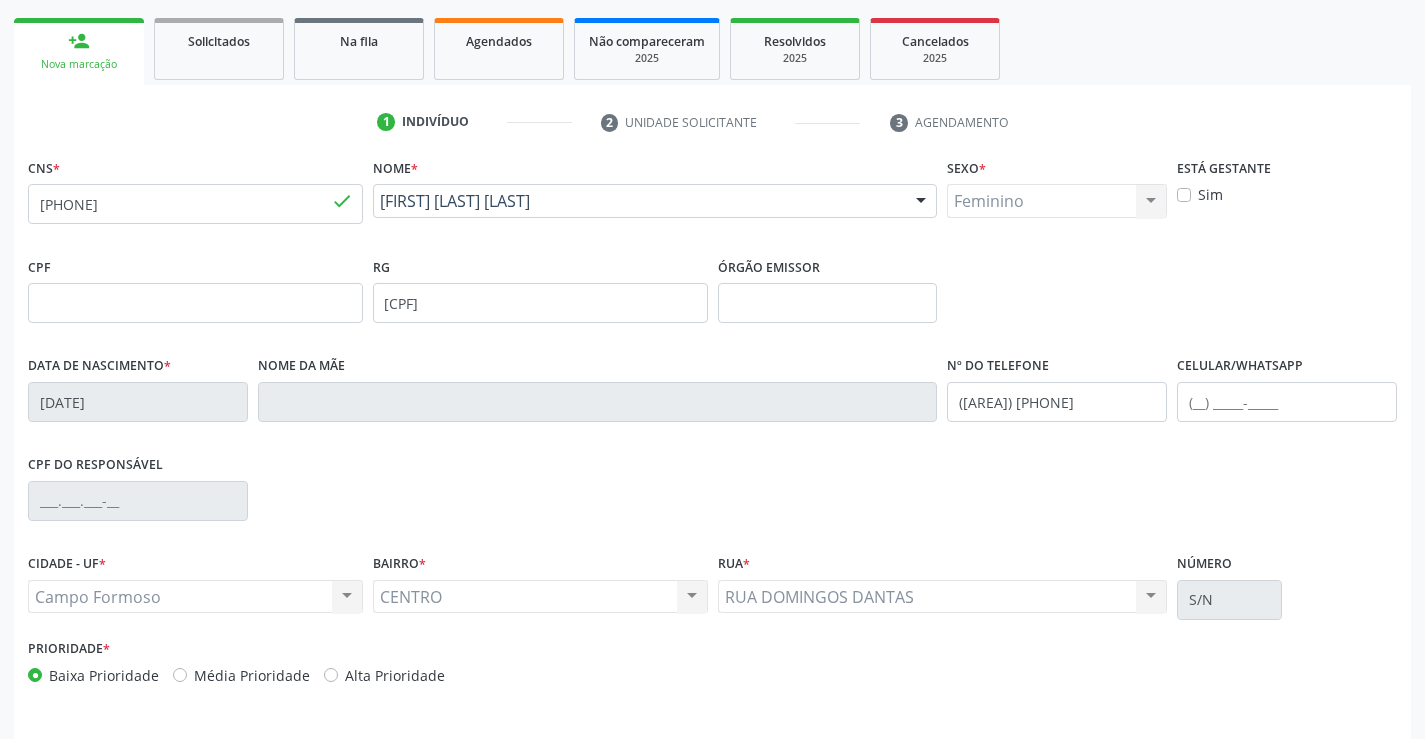 scroll, scrollTop: 345, scrollLeft: 0, axis: vertical 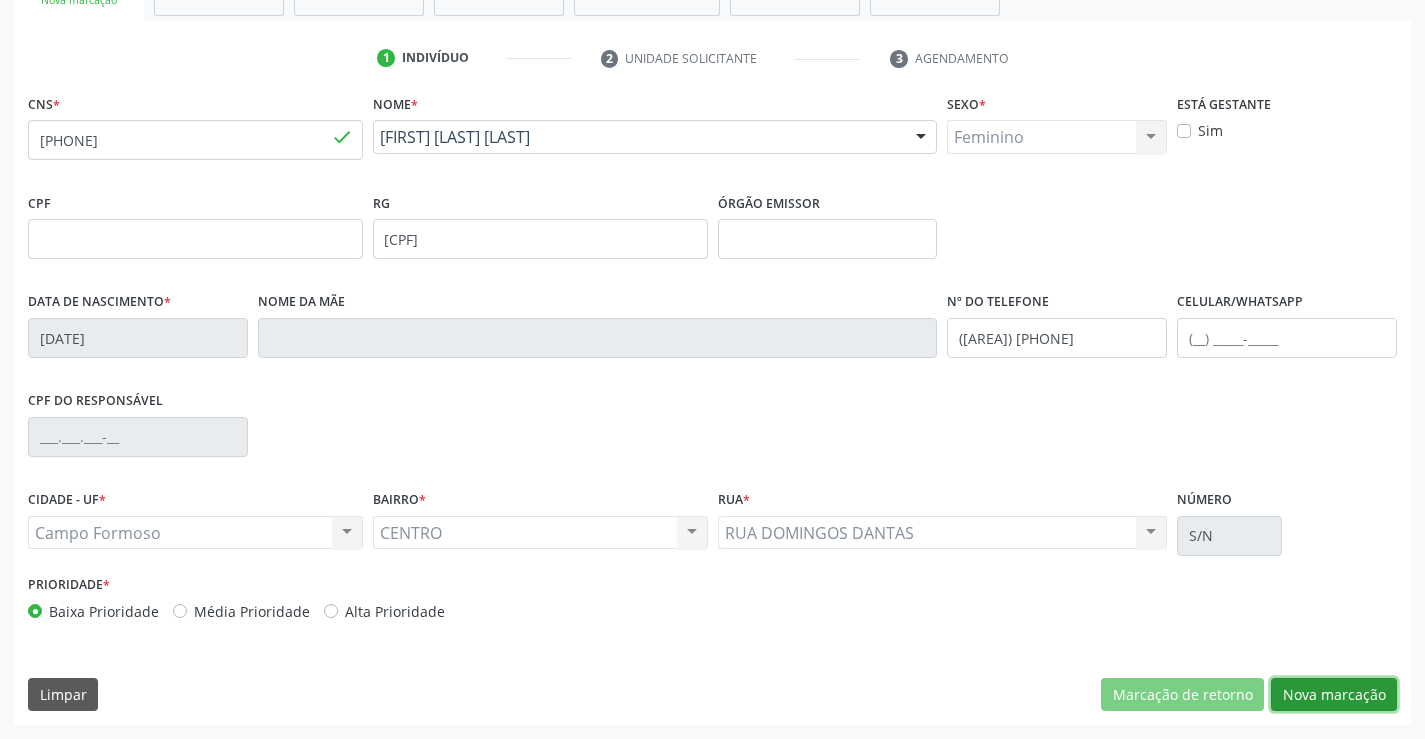 click on "Nova marcação" at bounding box center [1334, 695] 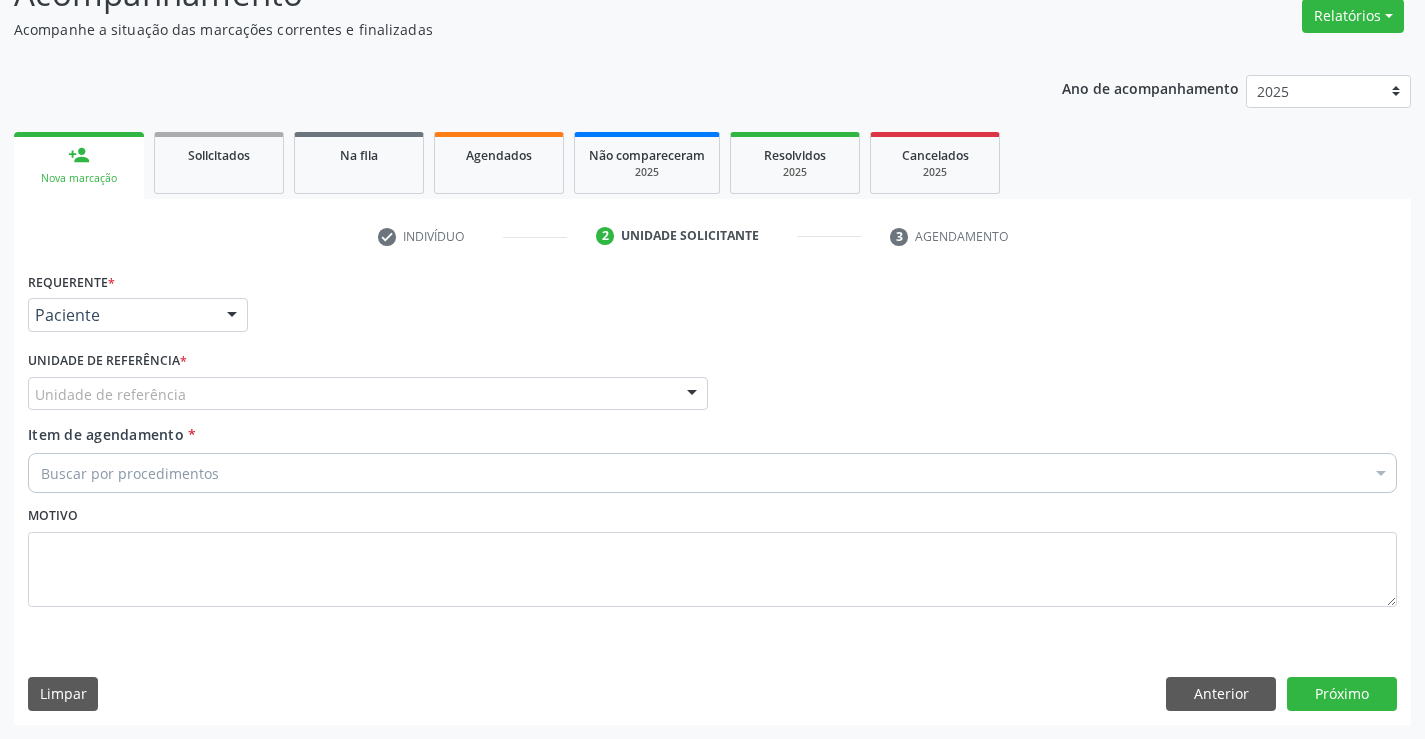 scroll, scrollTop: 167, scrollLeft: 0, axis: vertical 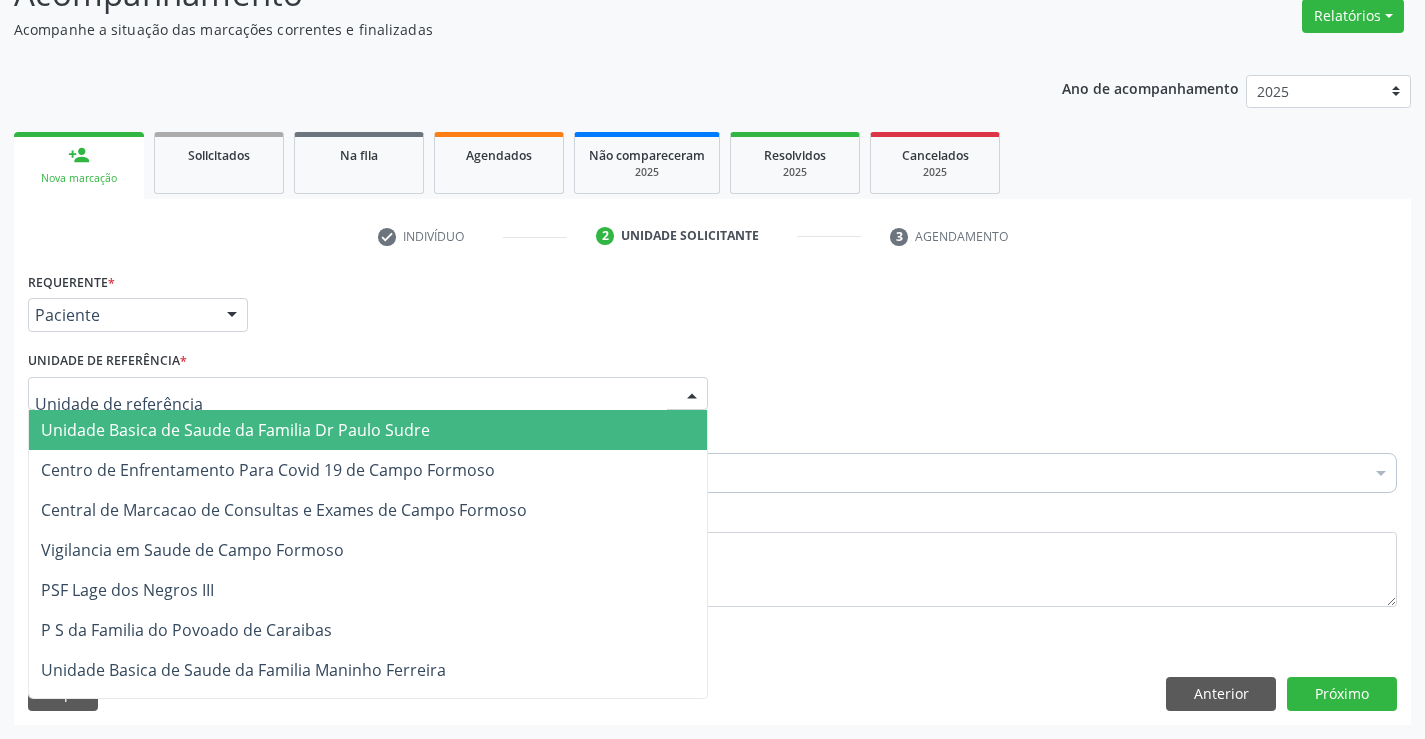 click on "Unidade Basica de Saude da Familia Dr Paulo Sudre" at bounding box center (235, 430) 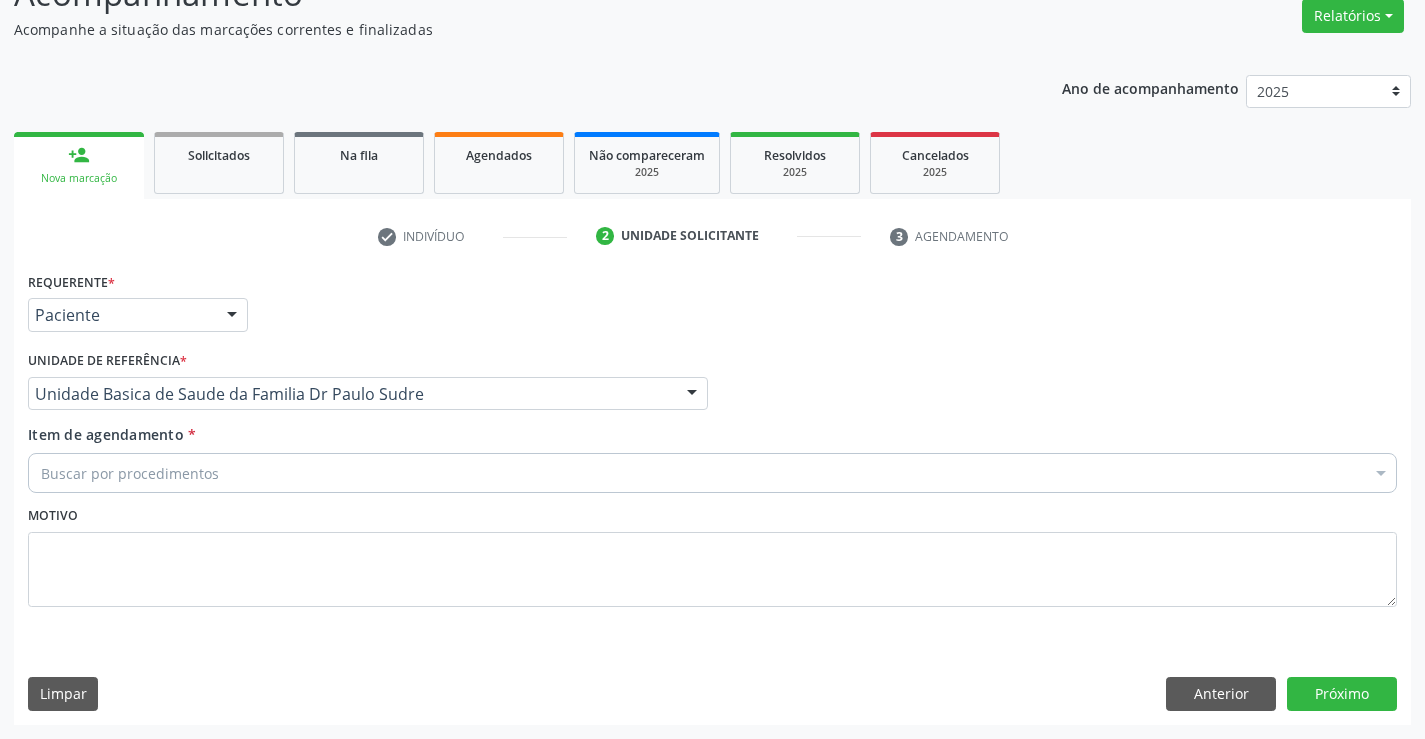 click on "Buscar por procedimentos" at bounding box center (712, 473) 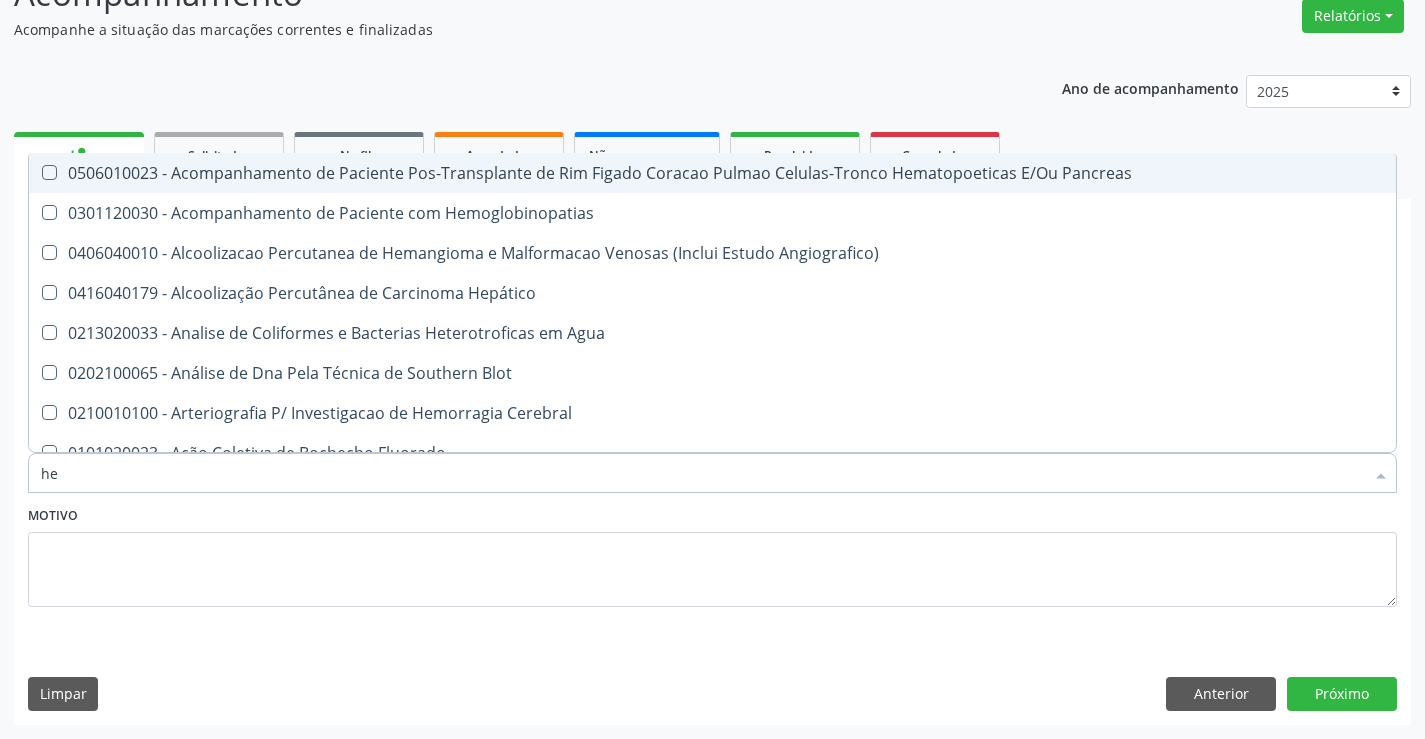 type on "h" 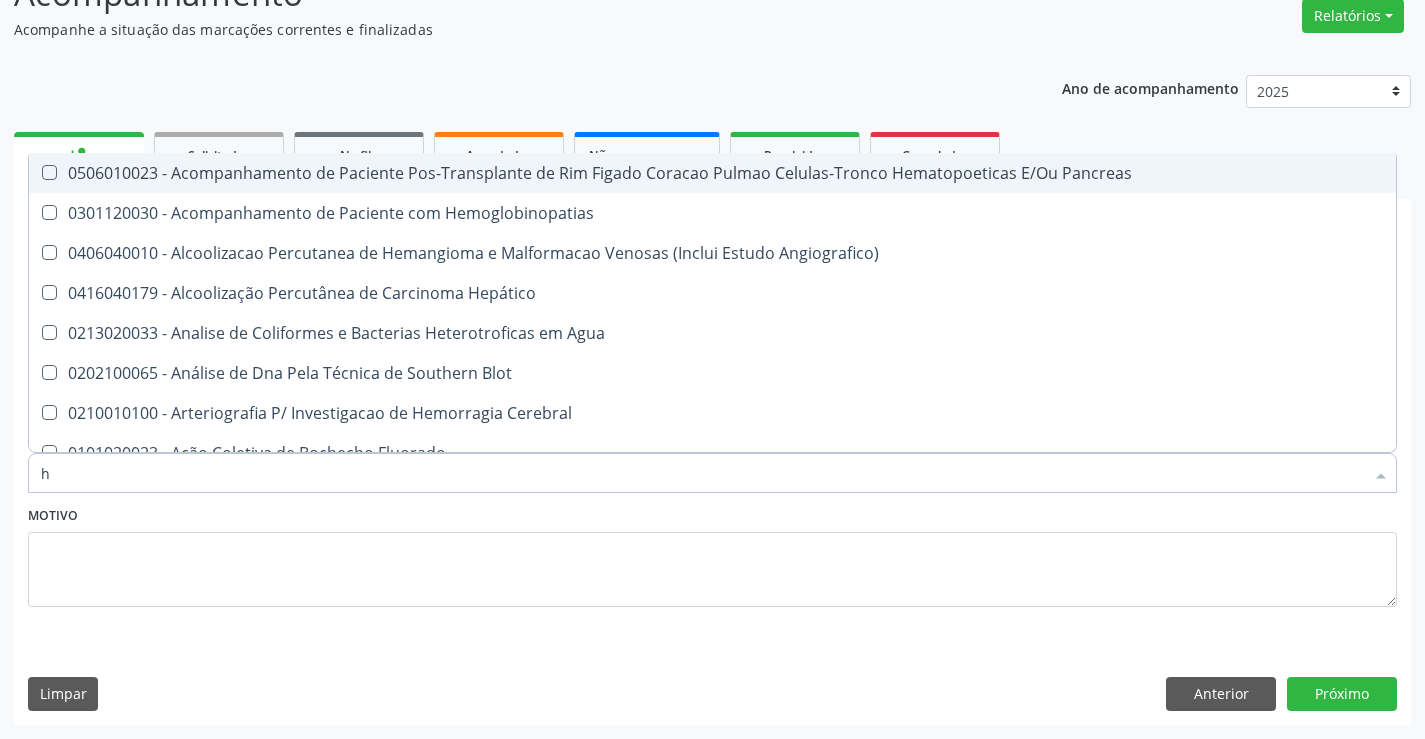 type 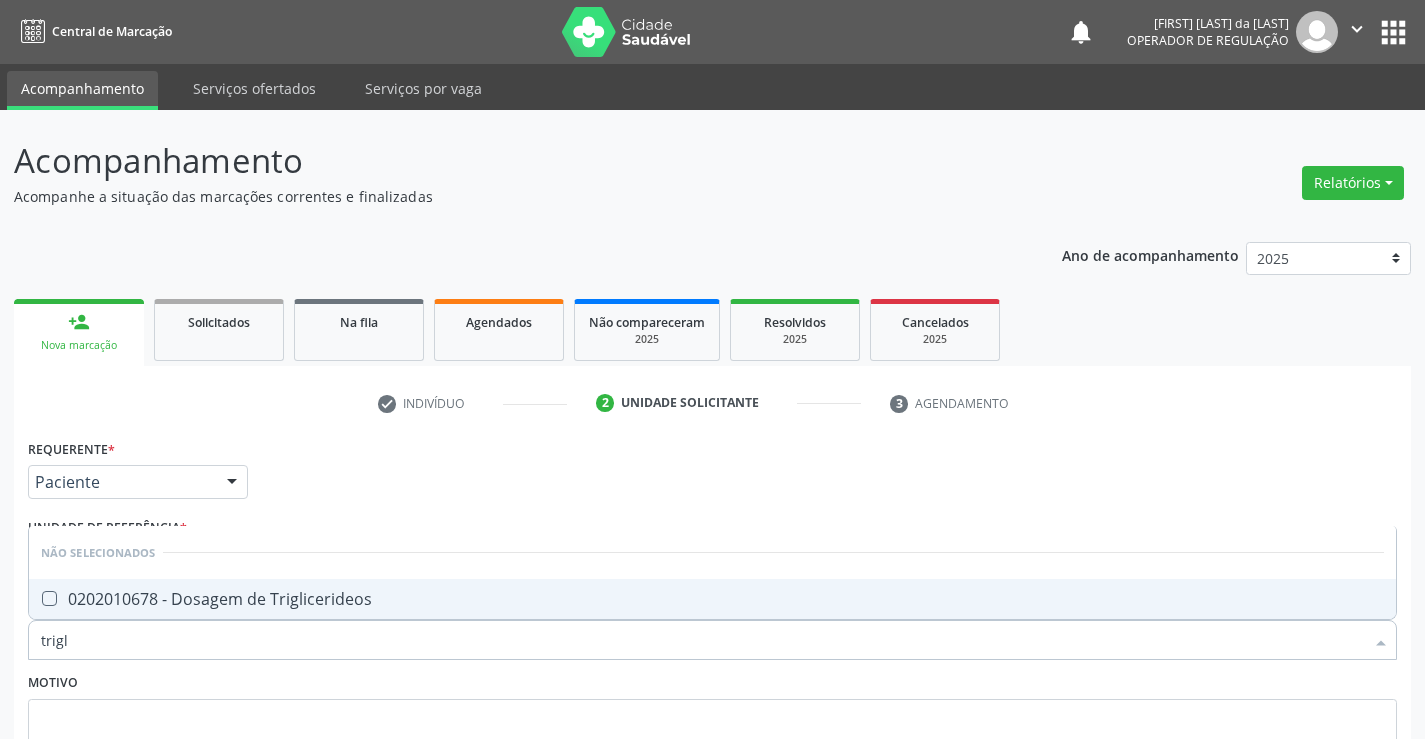 scroll, scrollTop: 167, scrollLeft: 0, axis: vertical 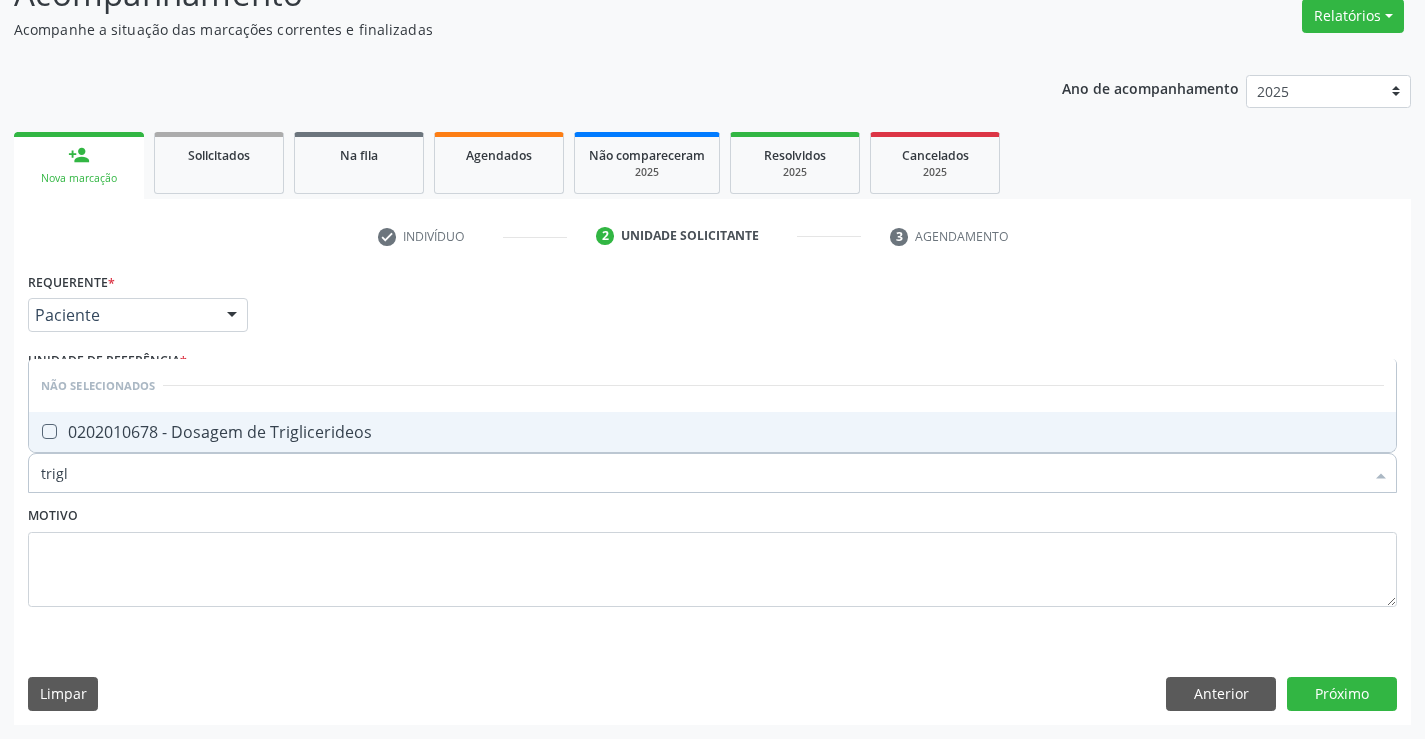 type on "trigli" 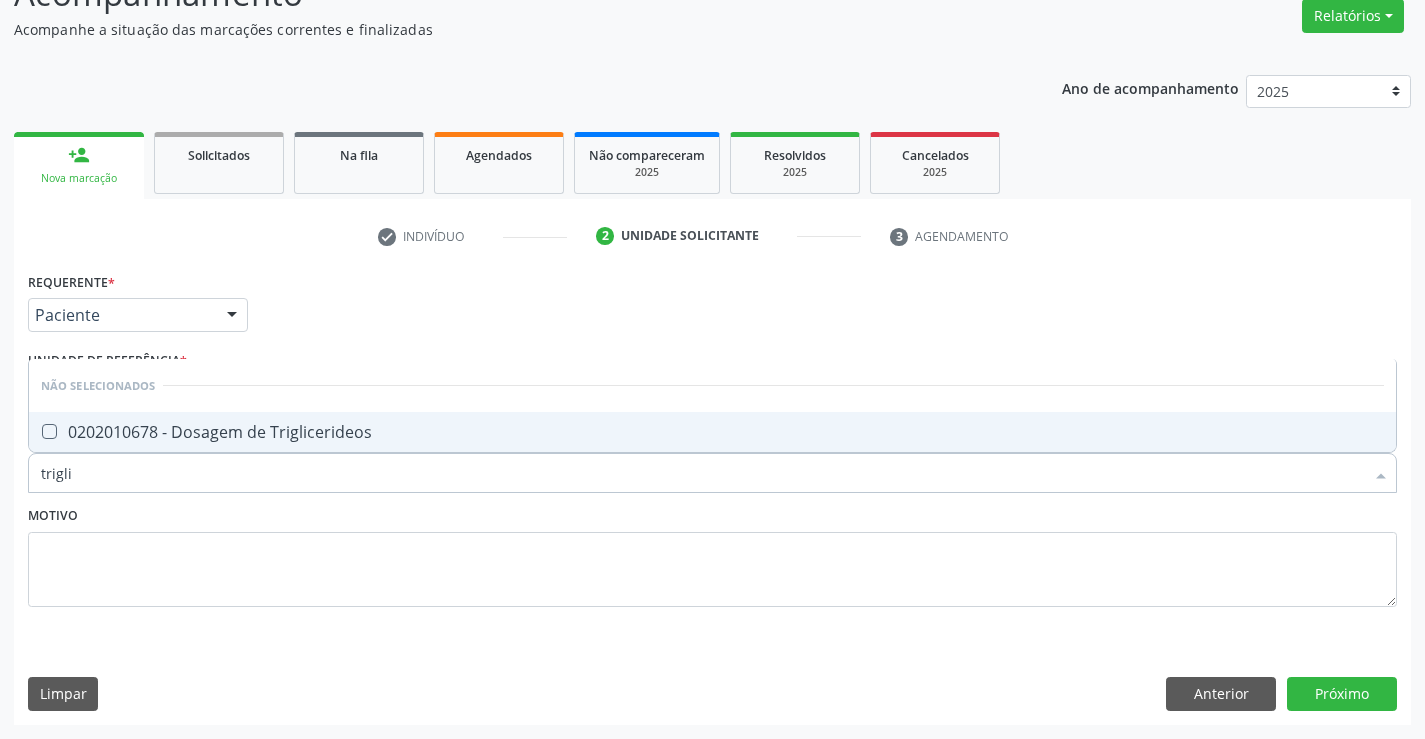 drag, startPoint x: 142, startPoint y: 421, endPoint x: 209, endPoint y: 541, distance: 137.43726 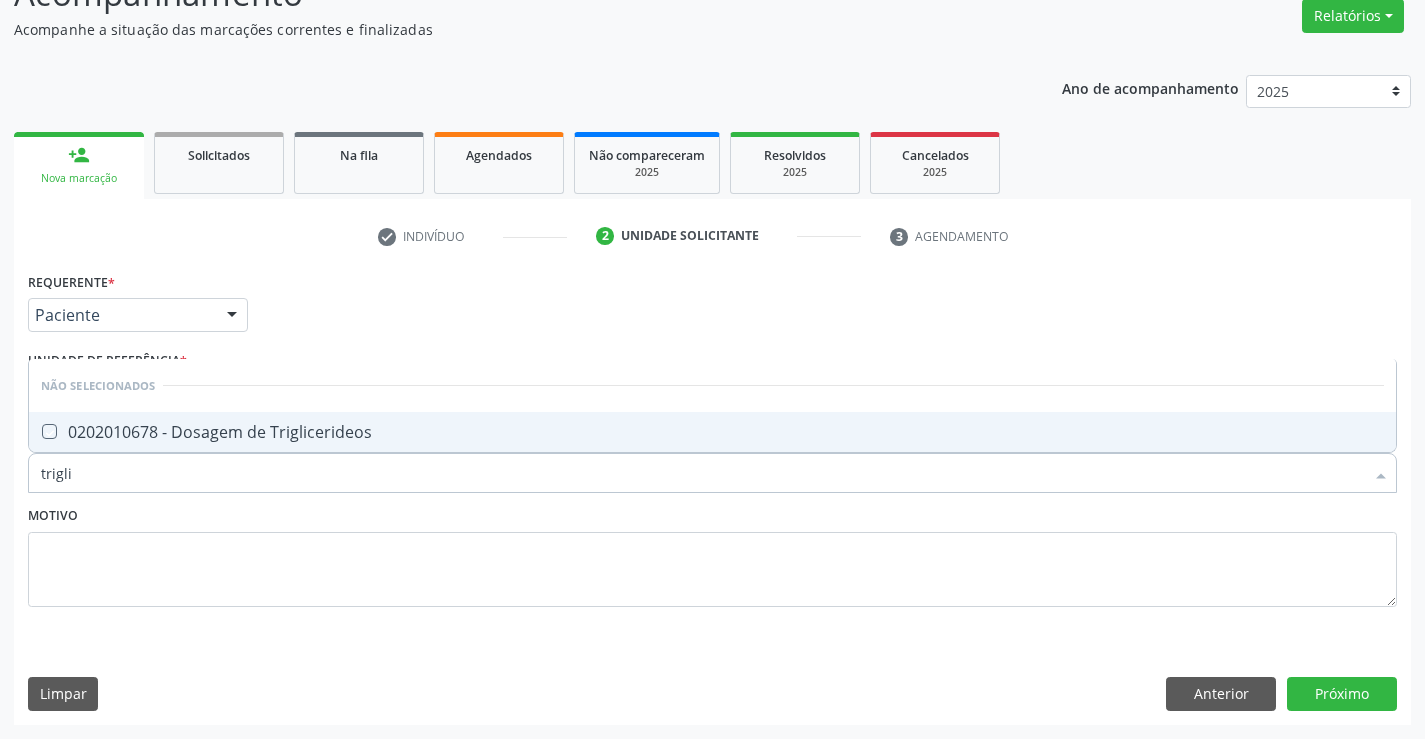checkbox on "true" 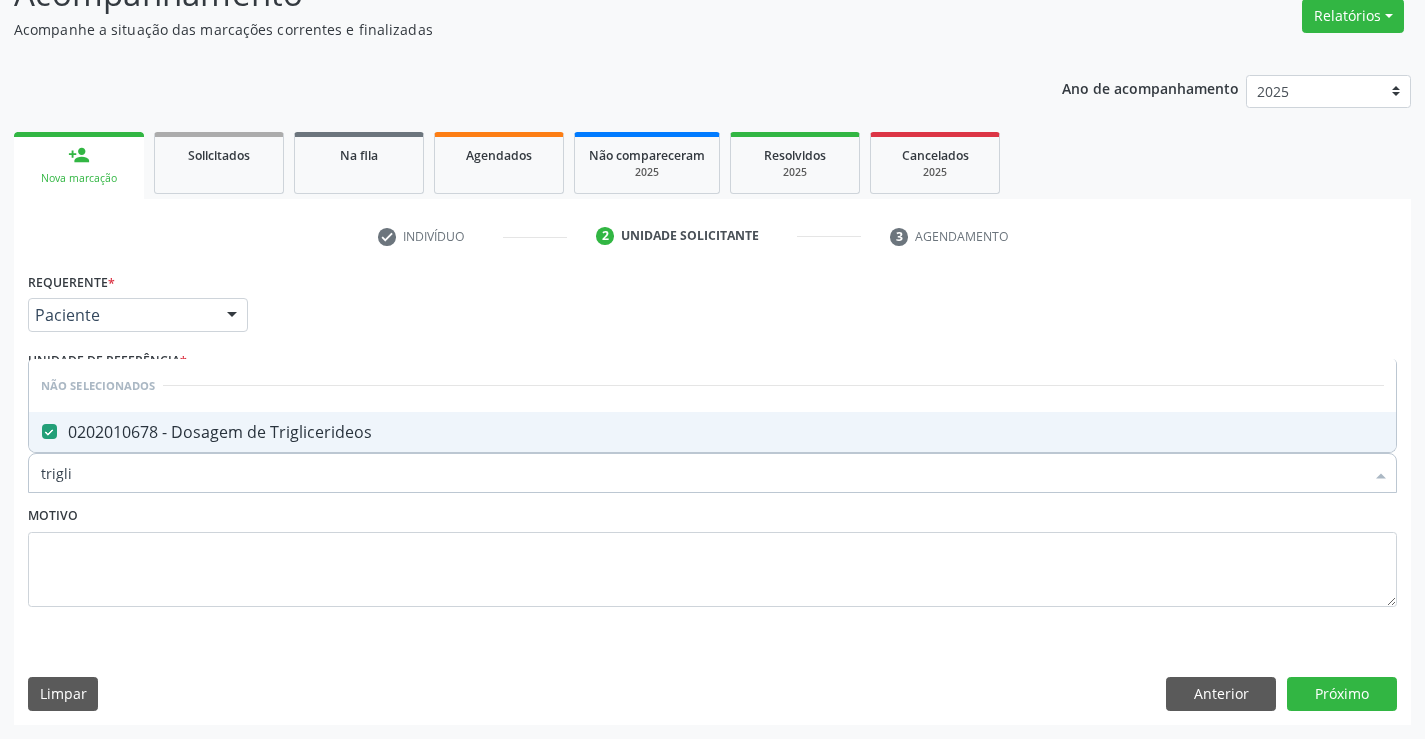 type on "trigli" 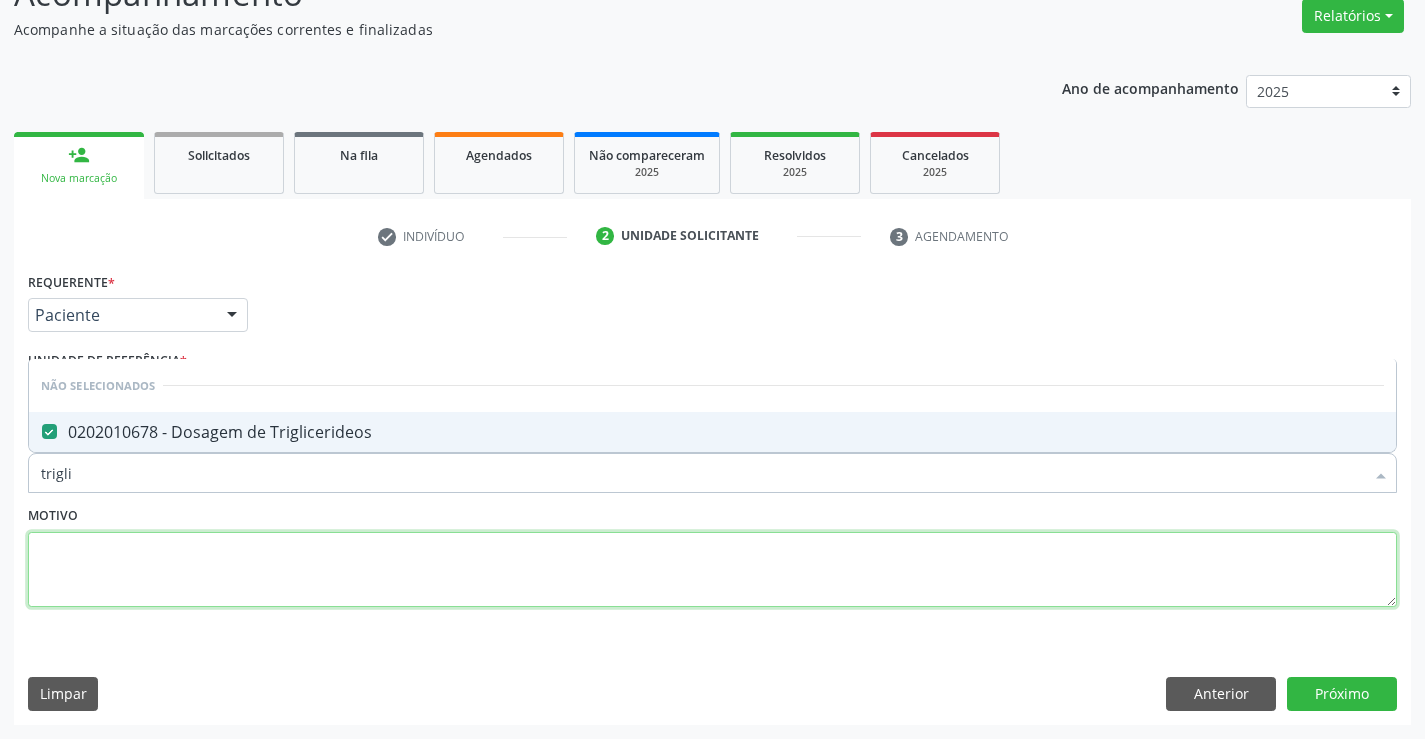 click at bounding box center (712, 570) 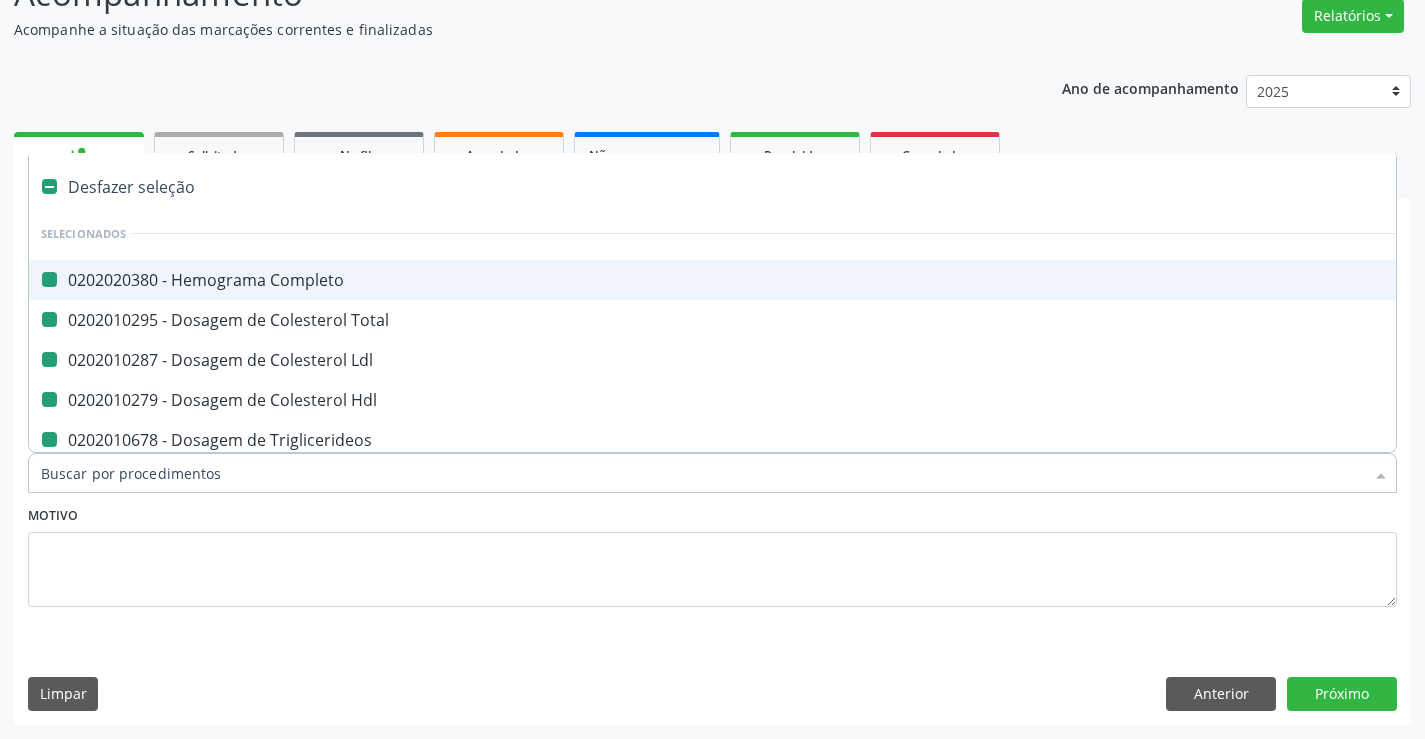 type on "u" 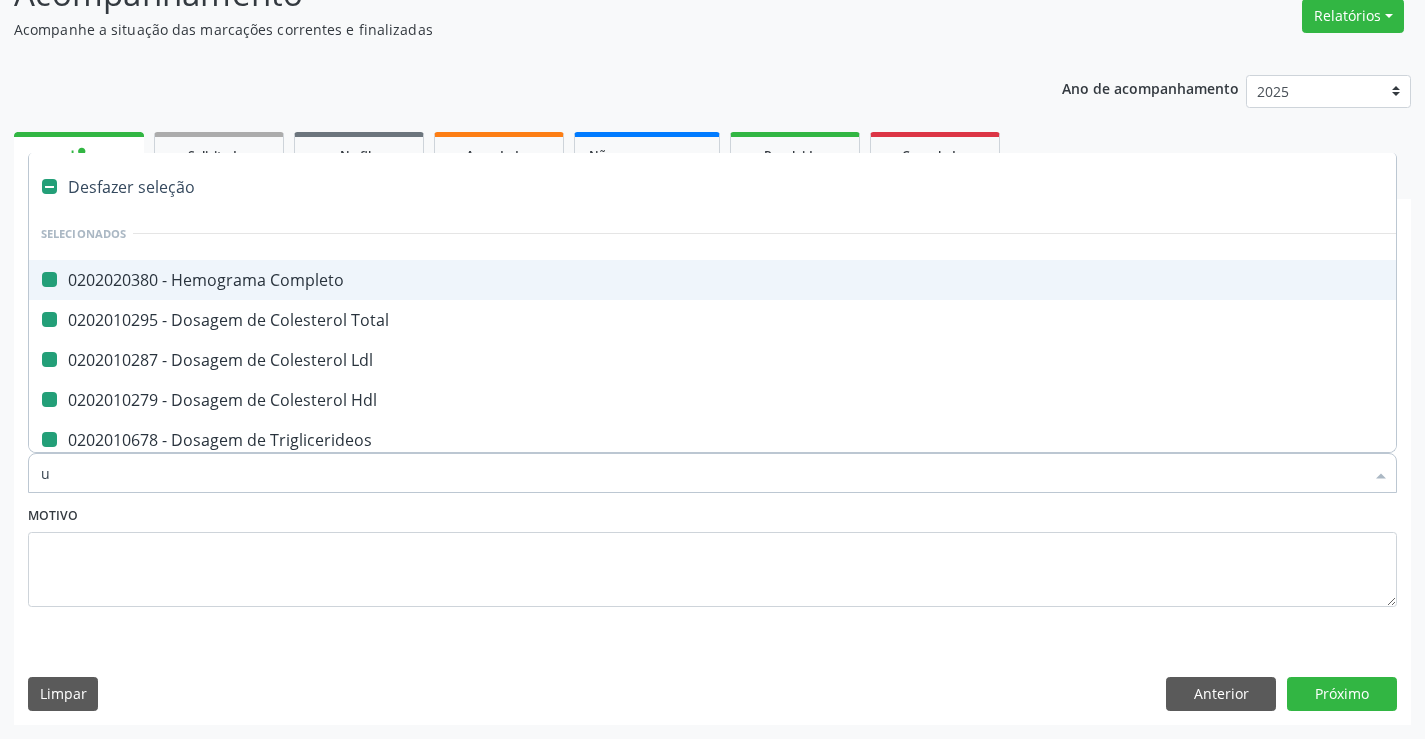 checkbox on "false" 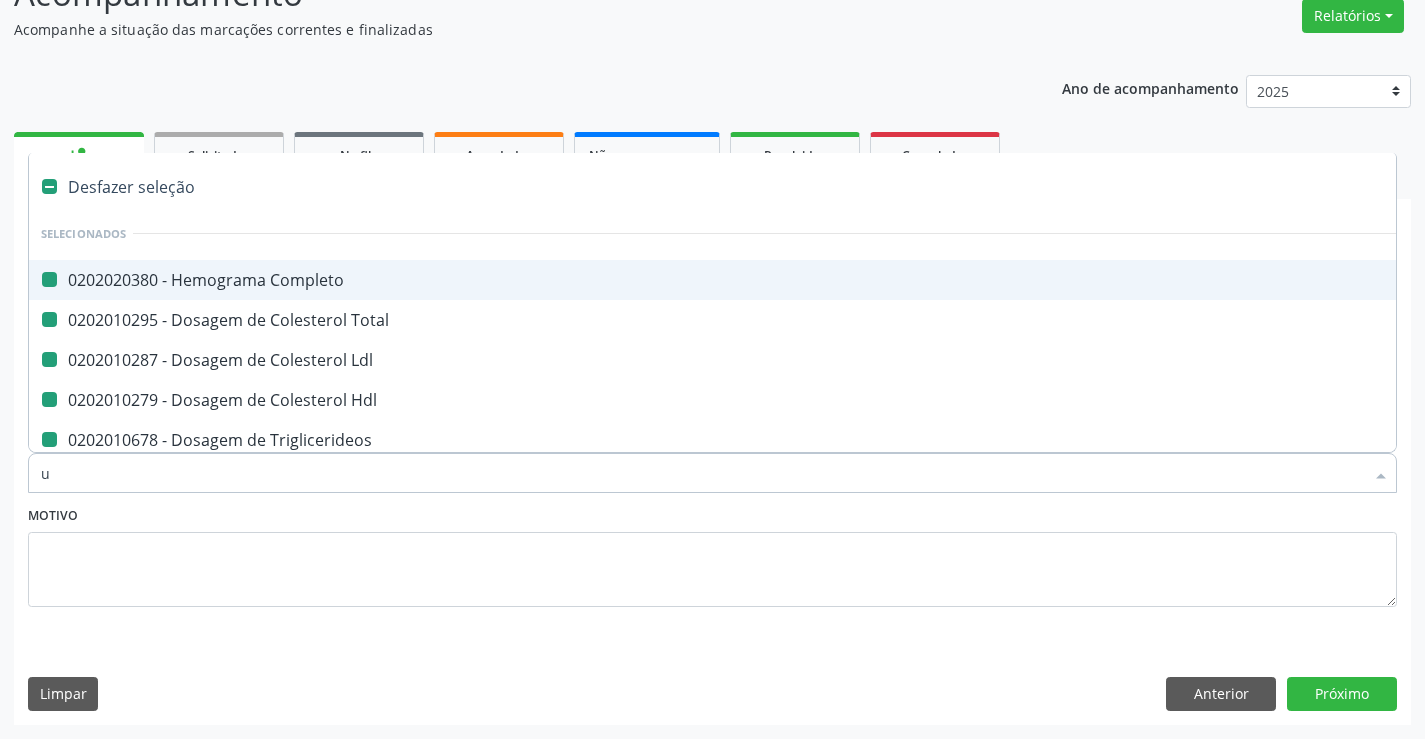 checkbox on "false" 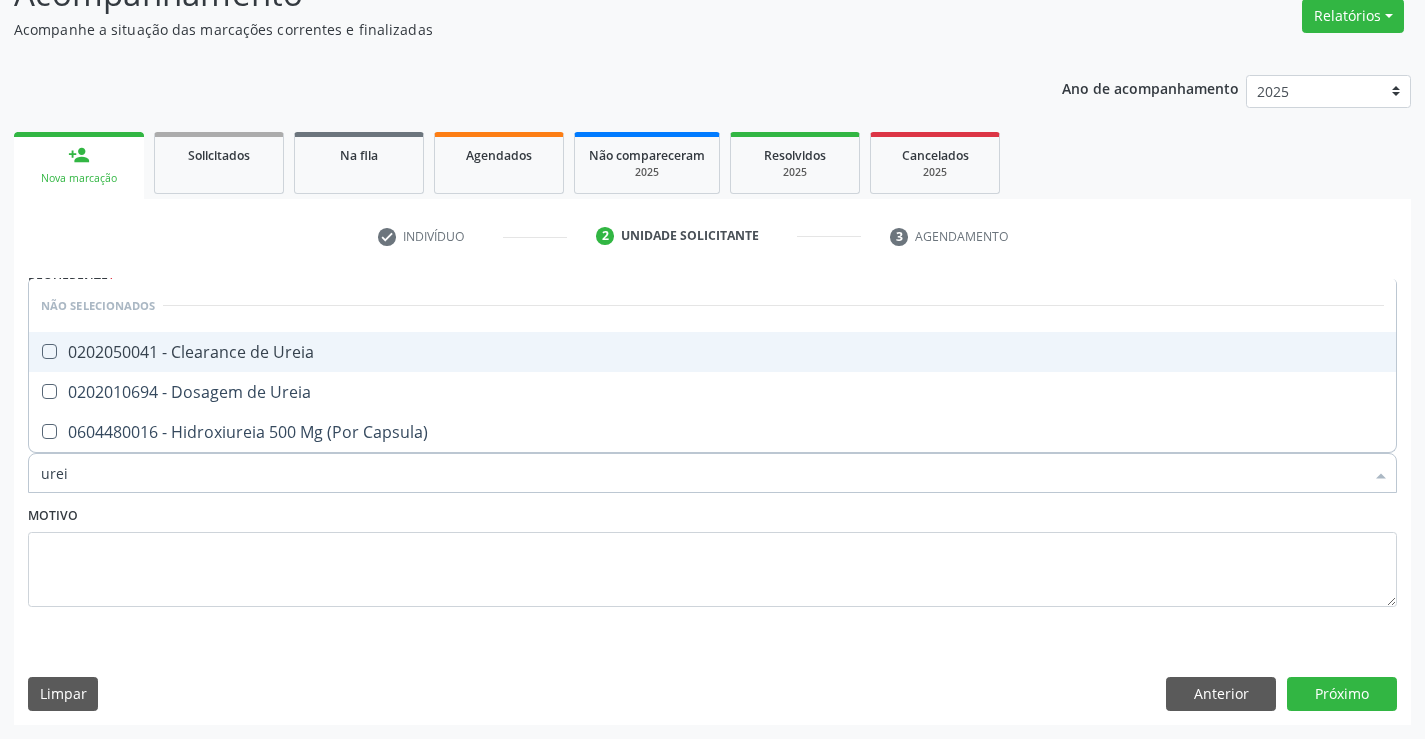 type on "ureia" 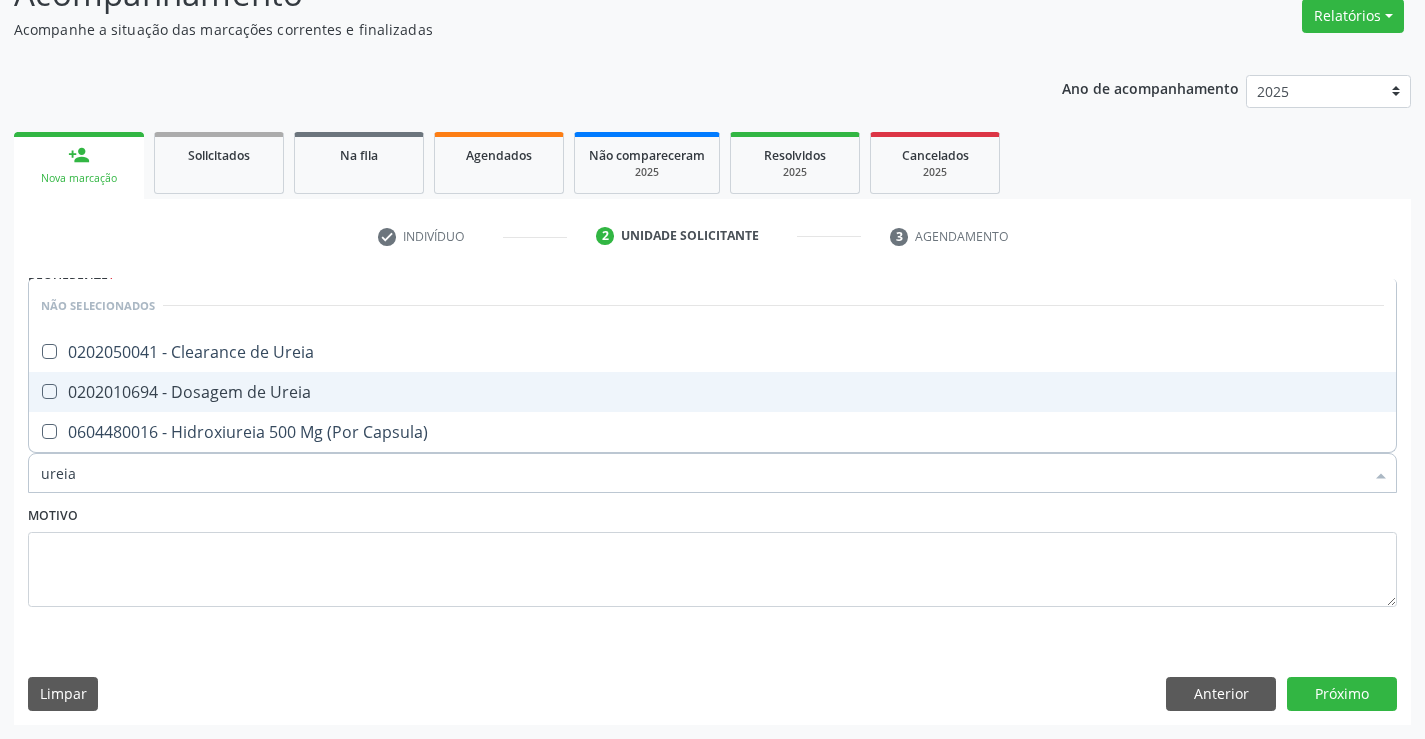 click on "0202050041 - Clearance de Ureia" at bounding box center [712, 352] 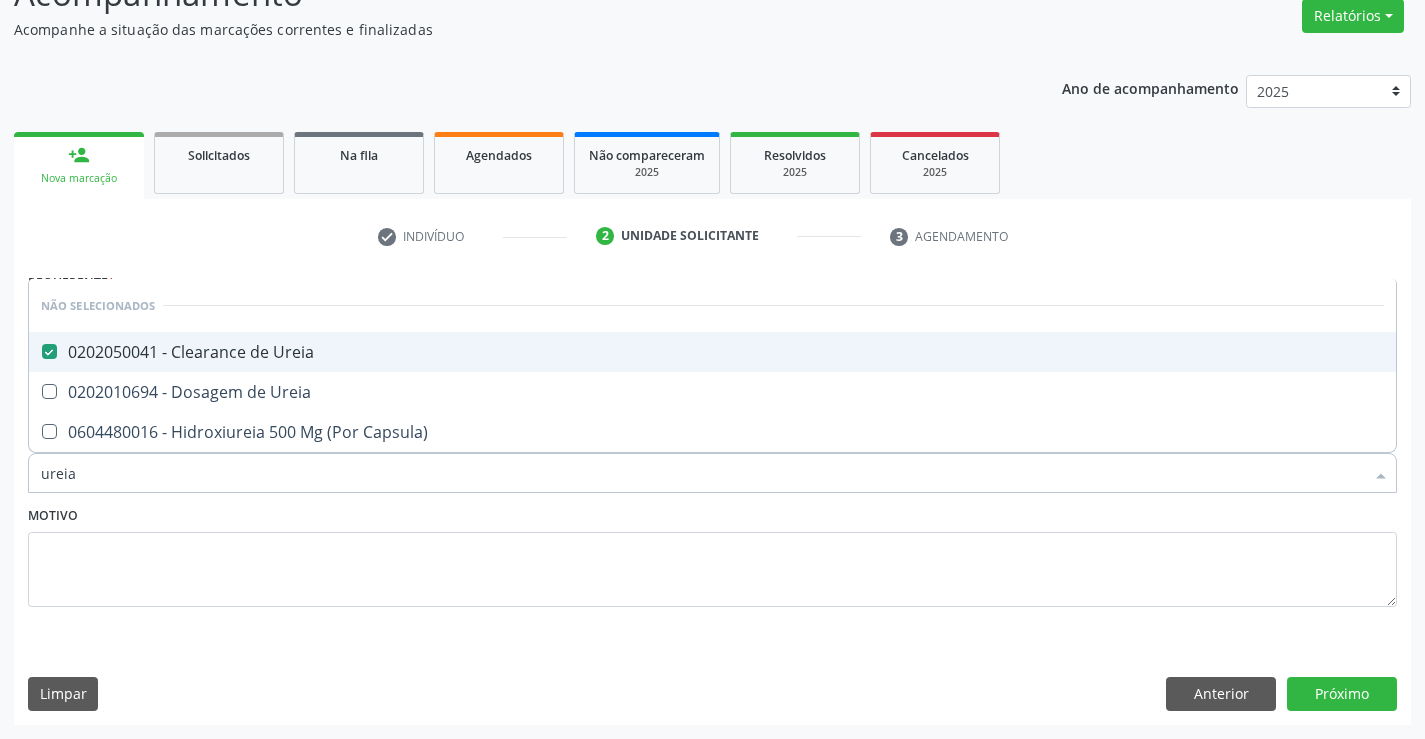 click on "0202050041 - Clearance de Ureia" at bounding box center (712, 352) 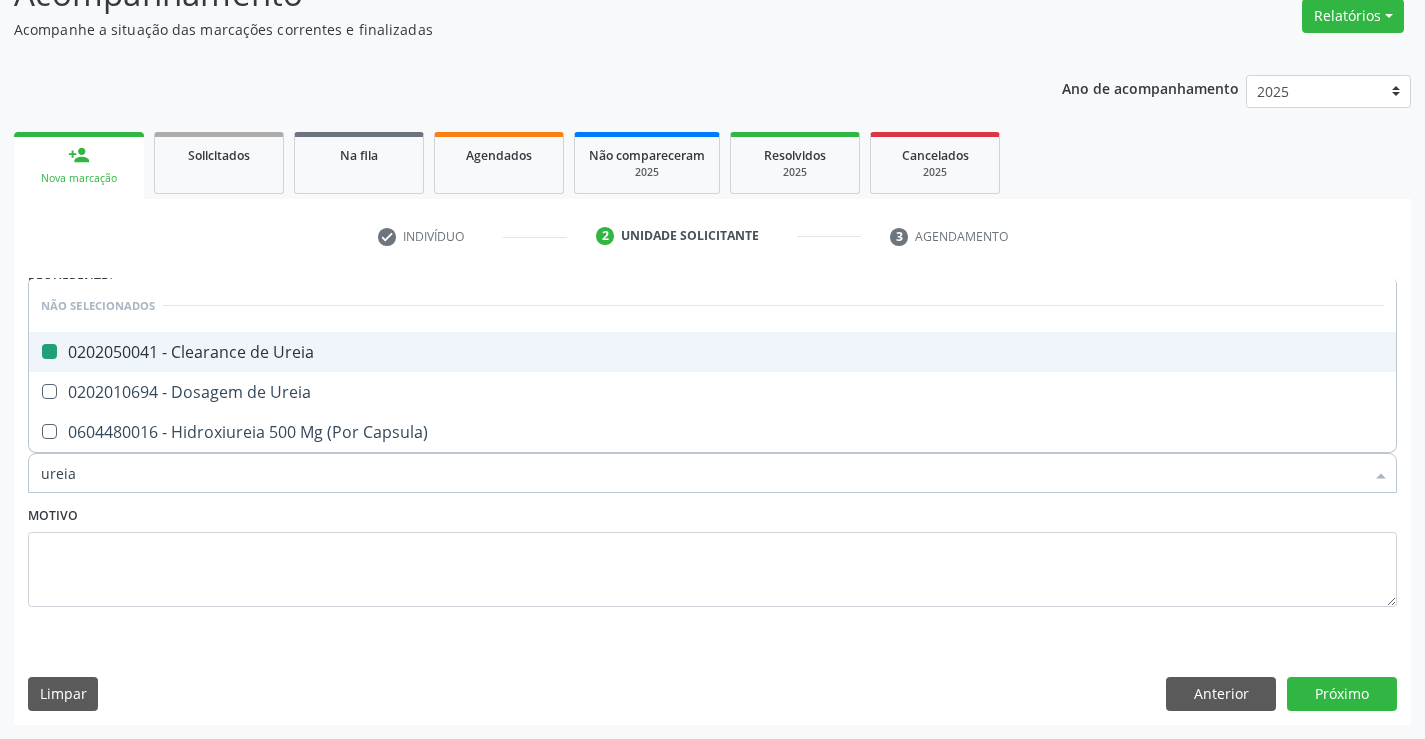 checkbox on "false" 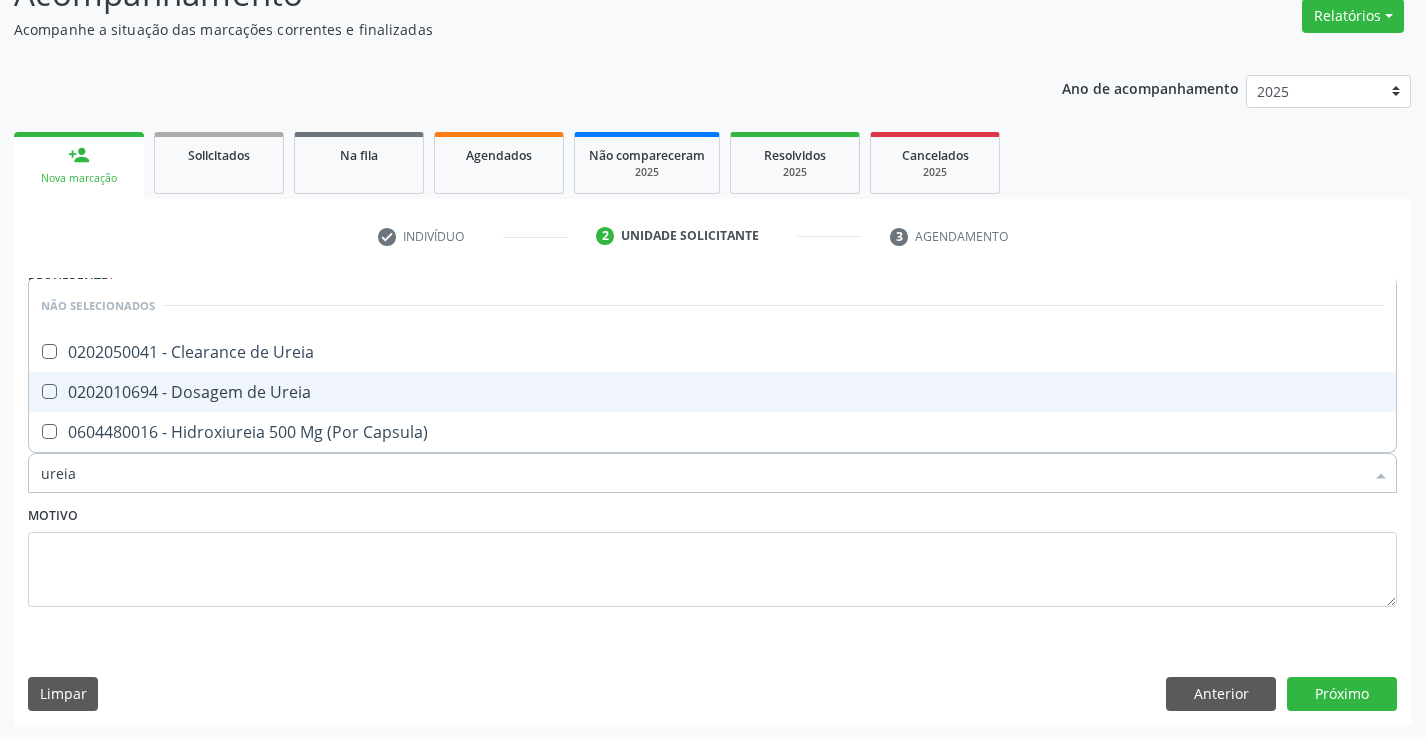 click on "0202010694 - Dosagem de Ureia" at bounding box center [712, 392] 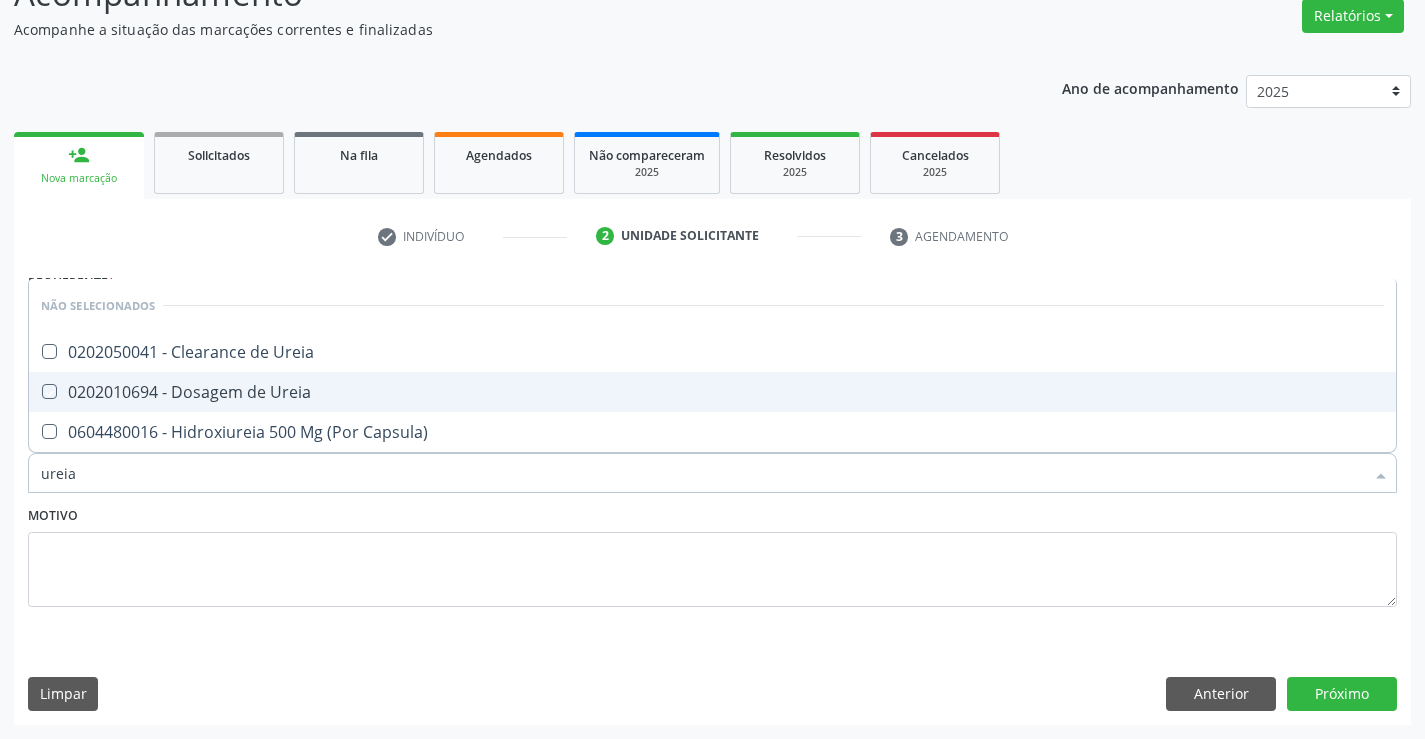 checkbox on "true" 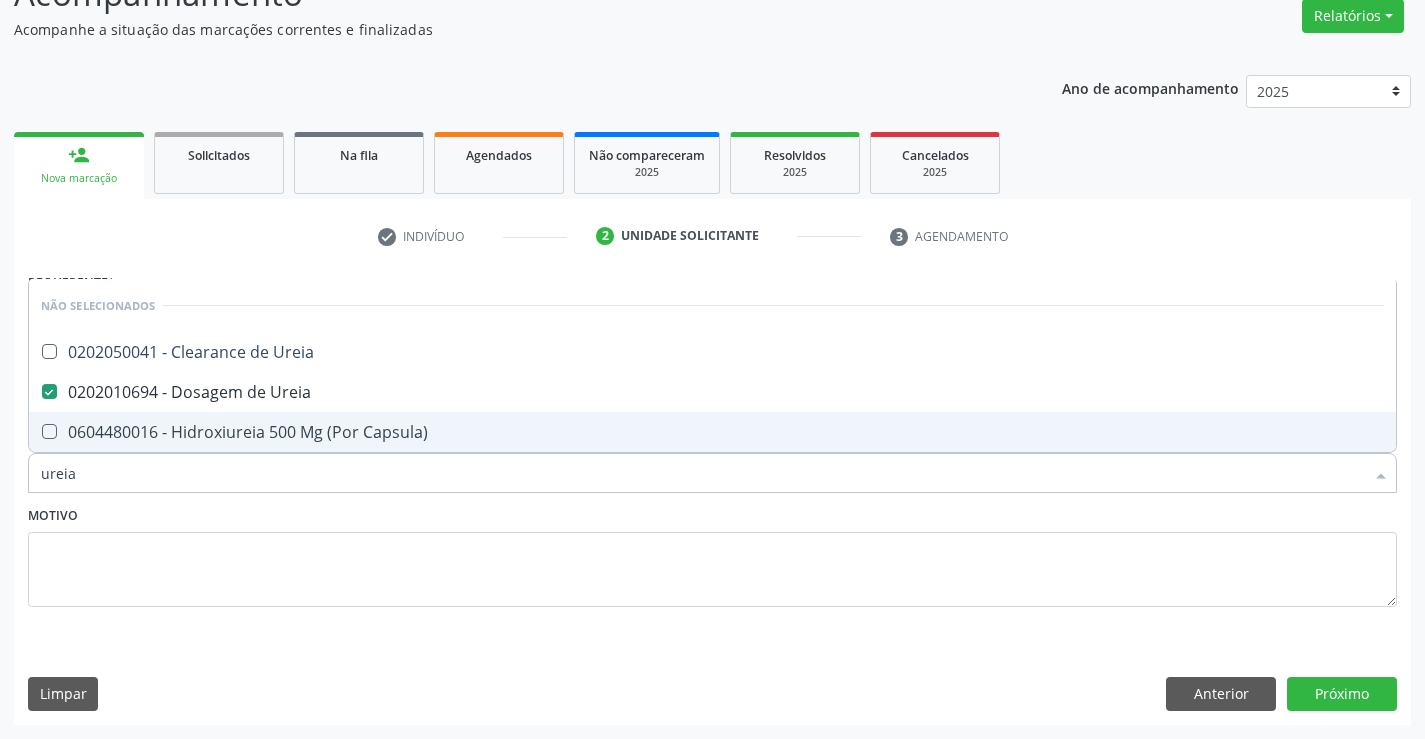 type on "ureia" 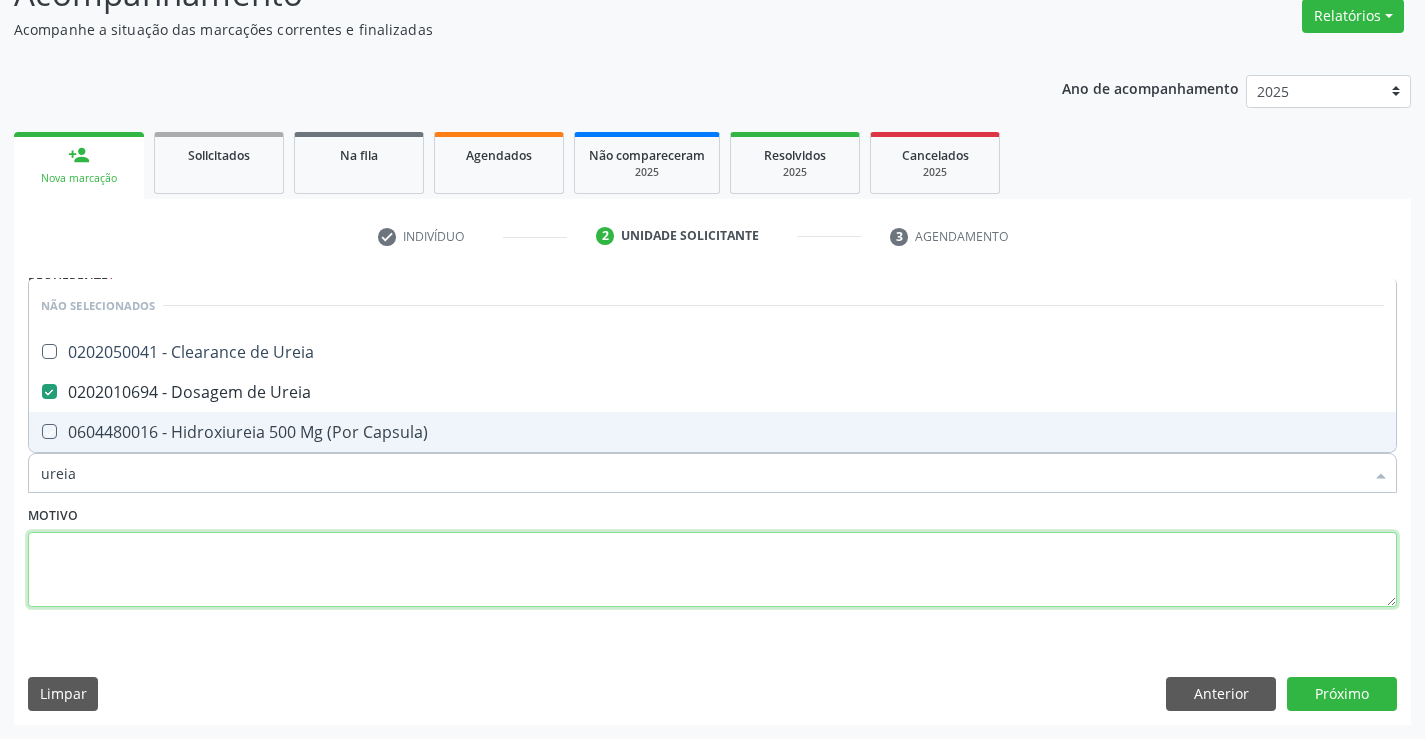 click at bounding box center (712, 570) 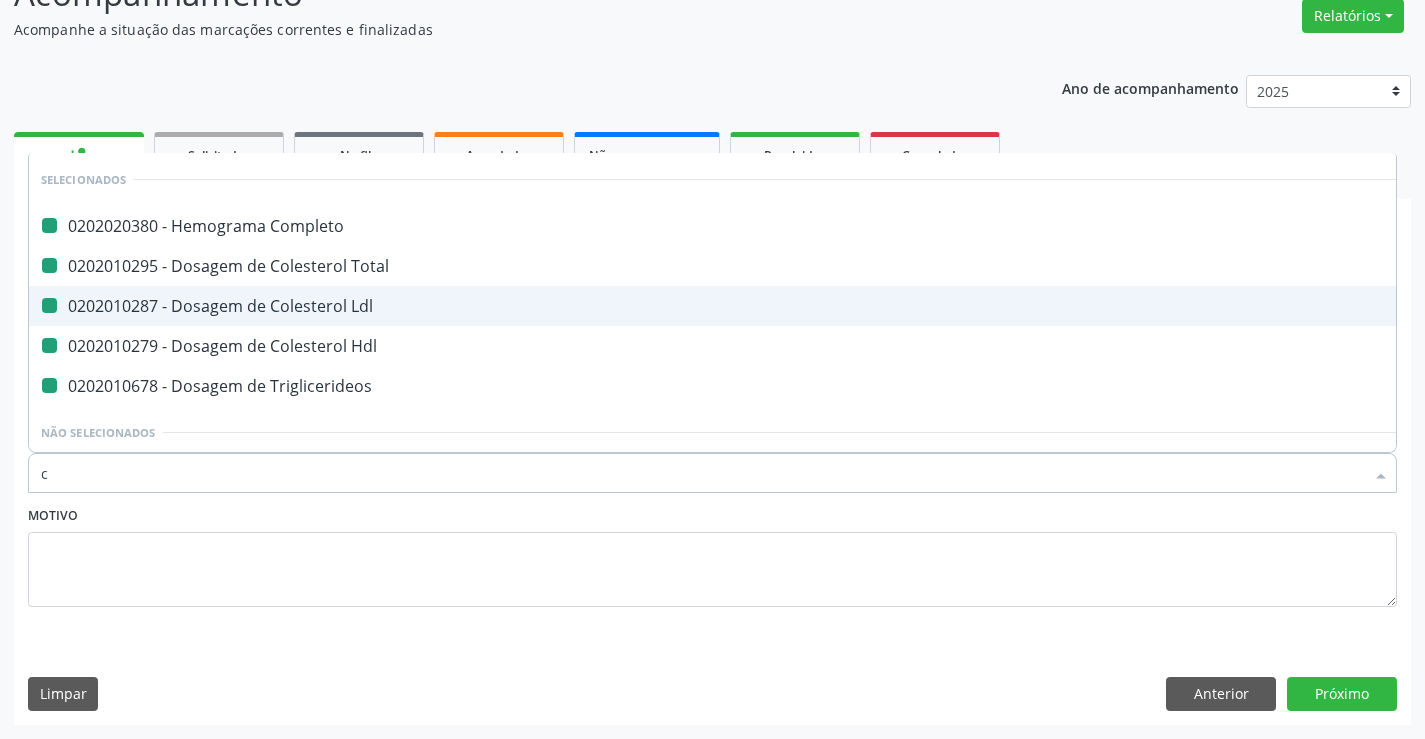 type on "cr" 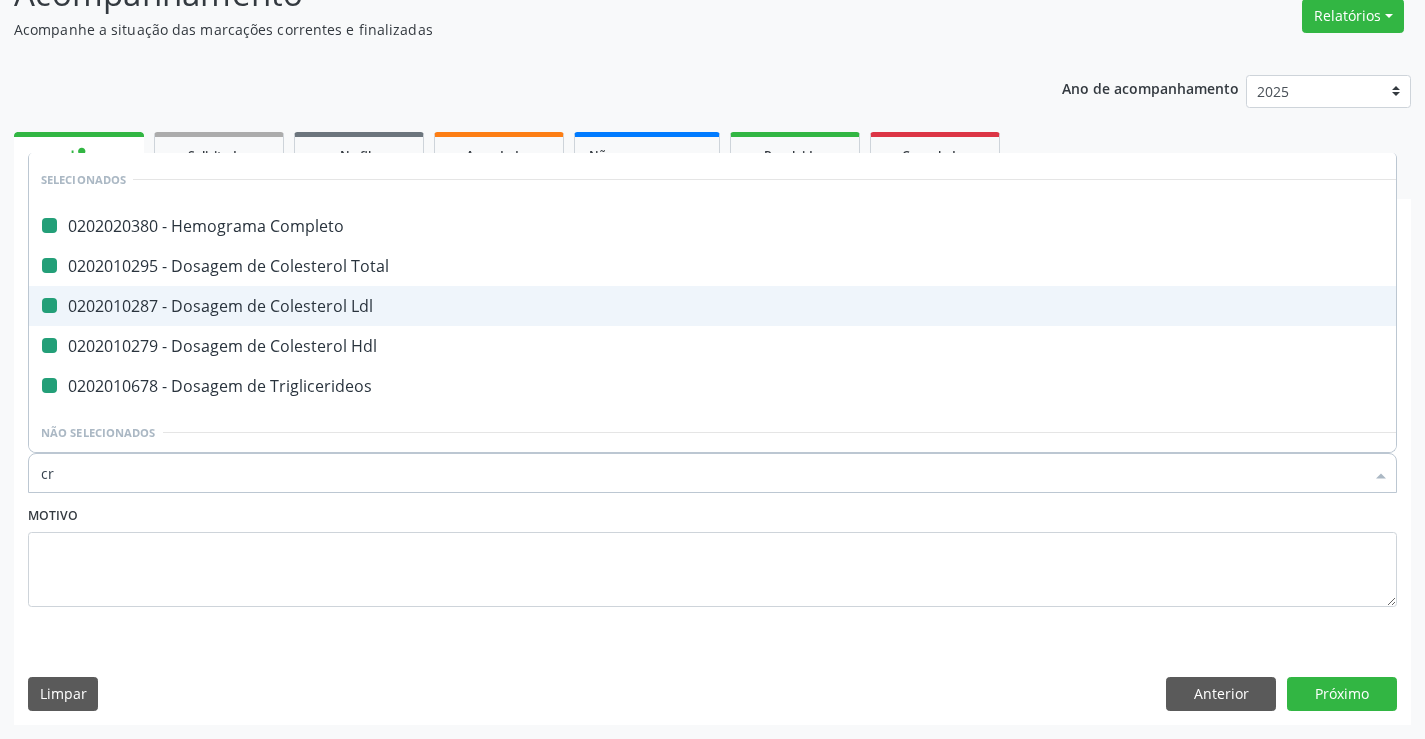 checkbox on "false" 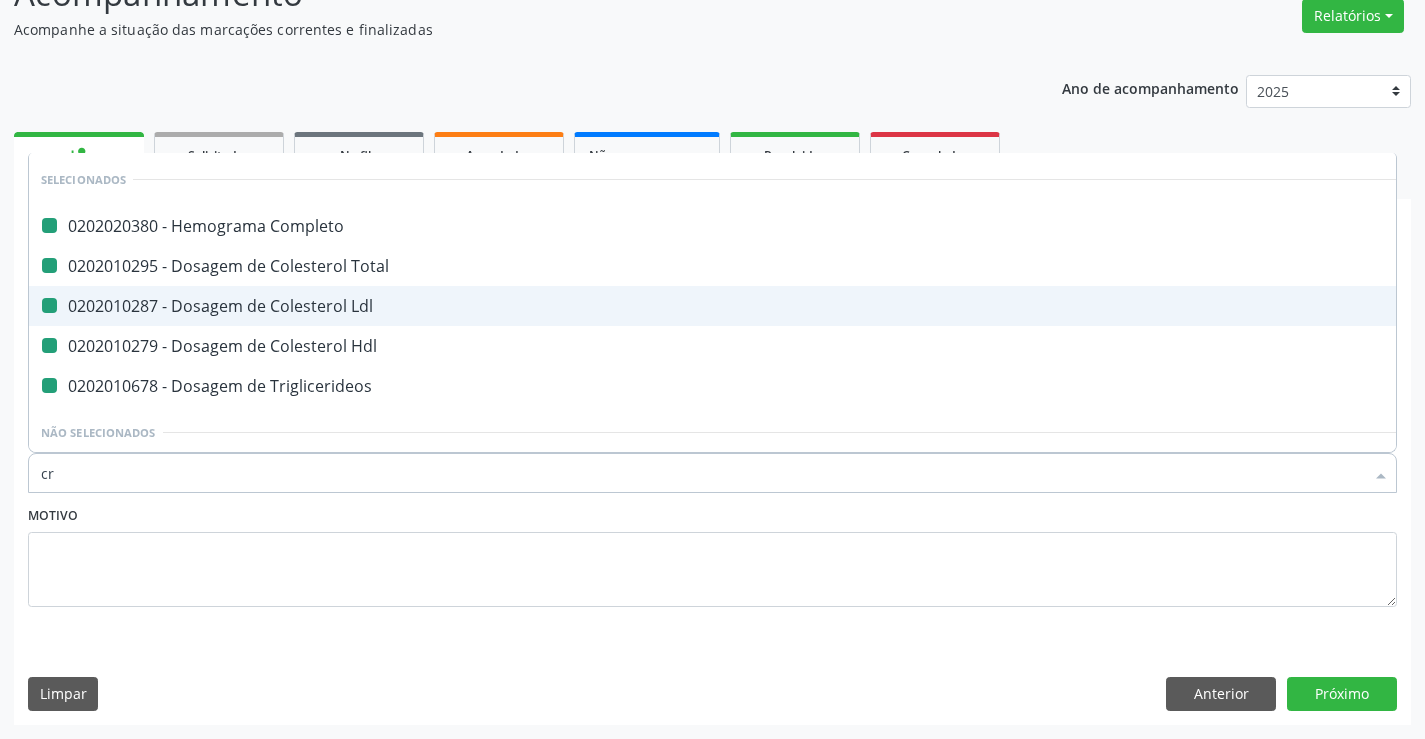 checkbox on "false" 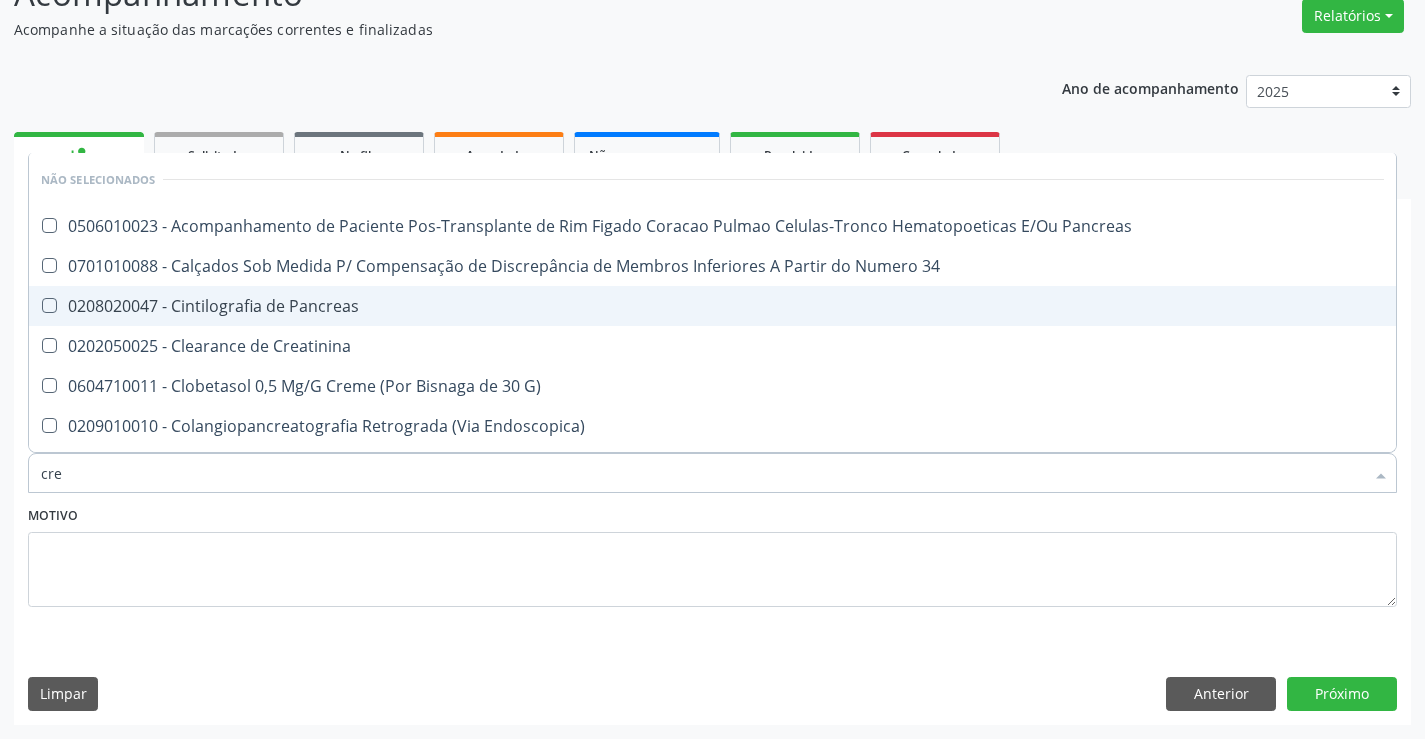 type on "crea" 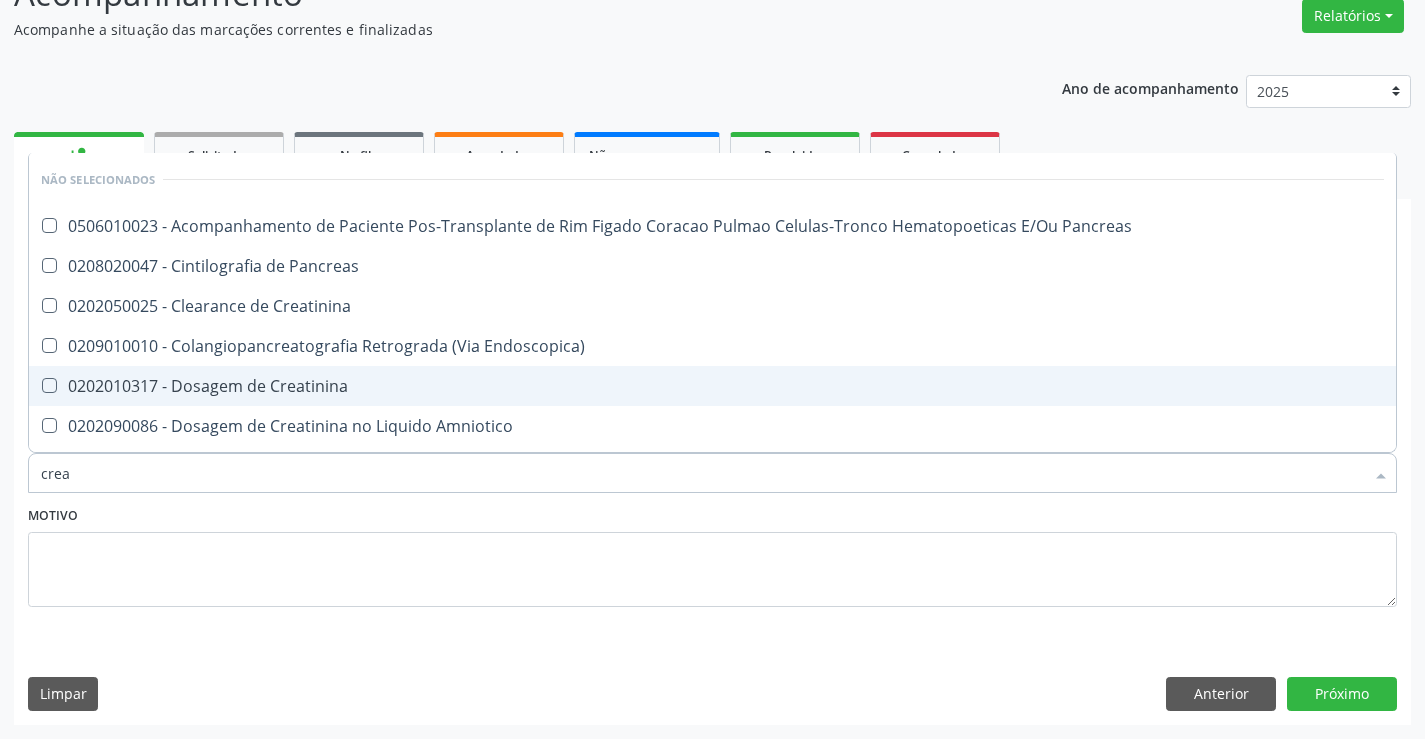 click on "0202010317 - Dosagem de Creatinina" at bounding box center (712, 386) 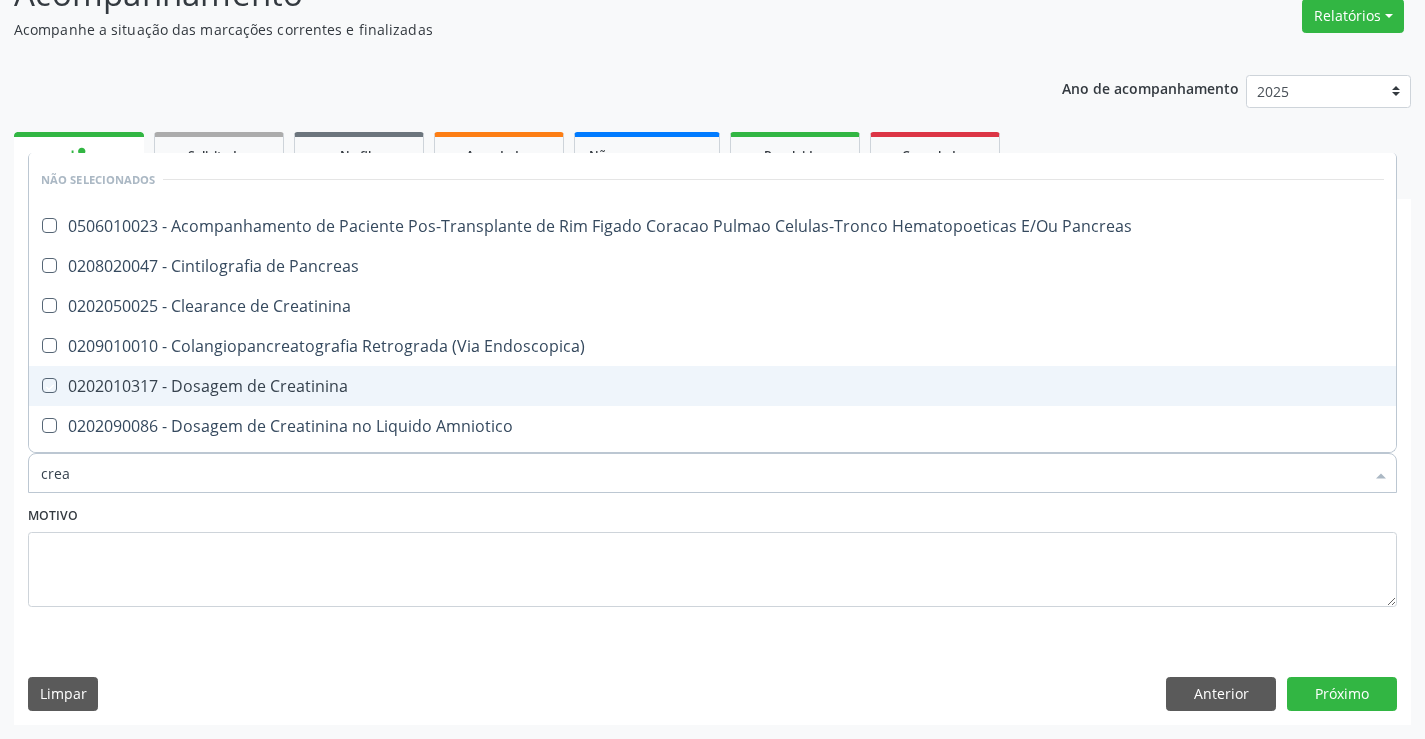 checkbox on "true" 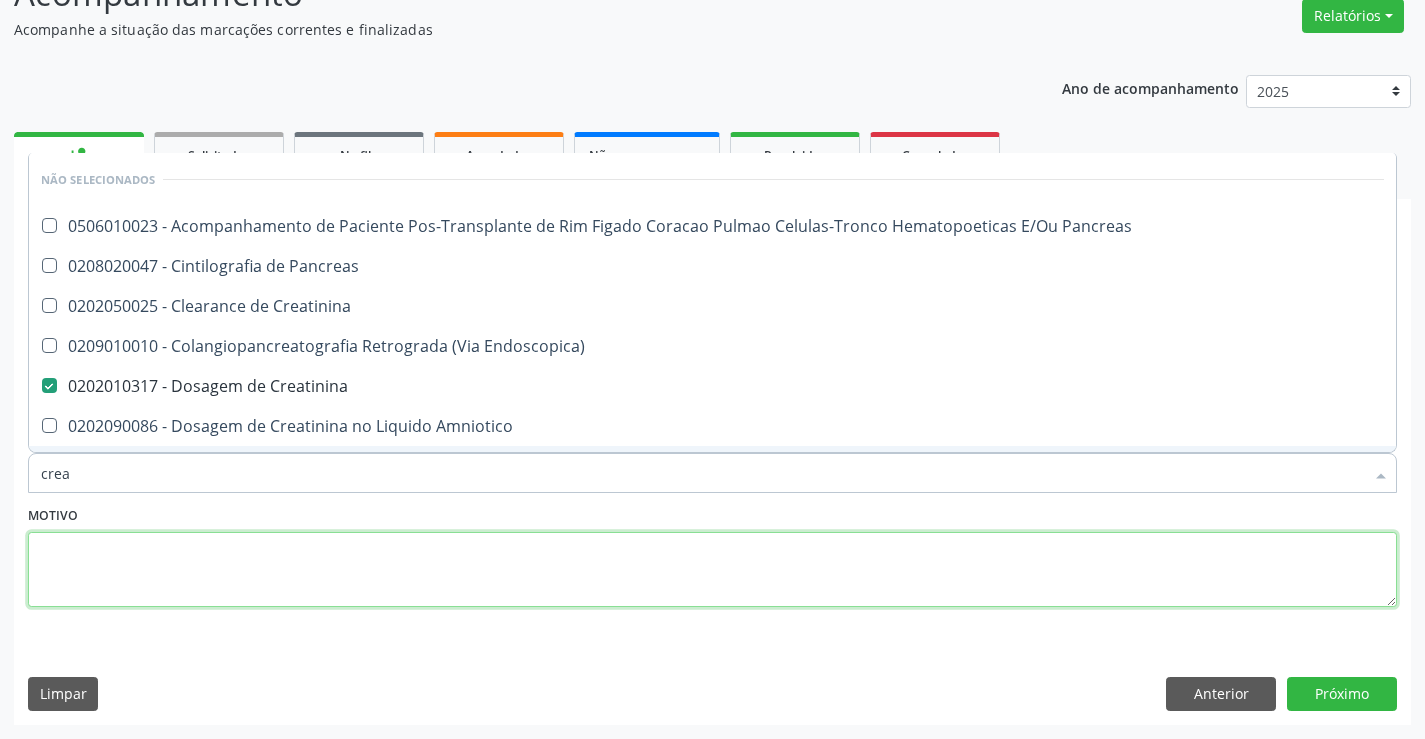 click at bounding box center (712, 570) 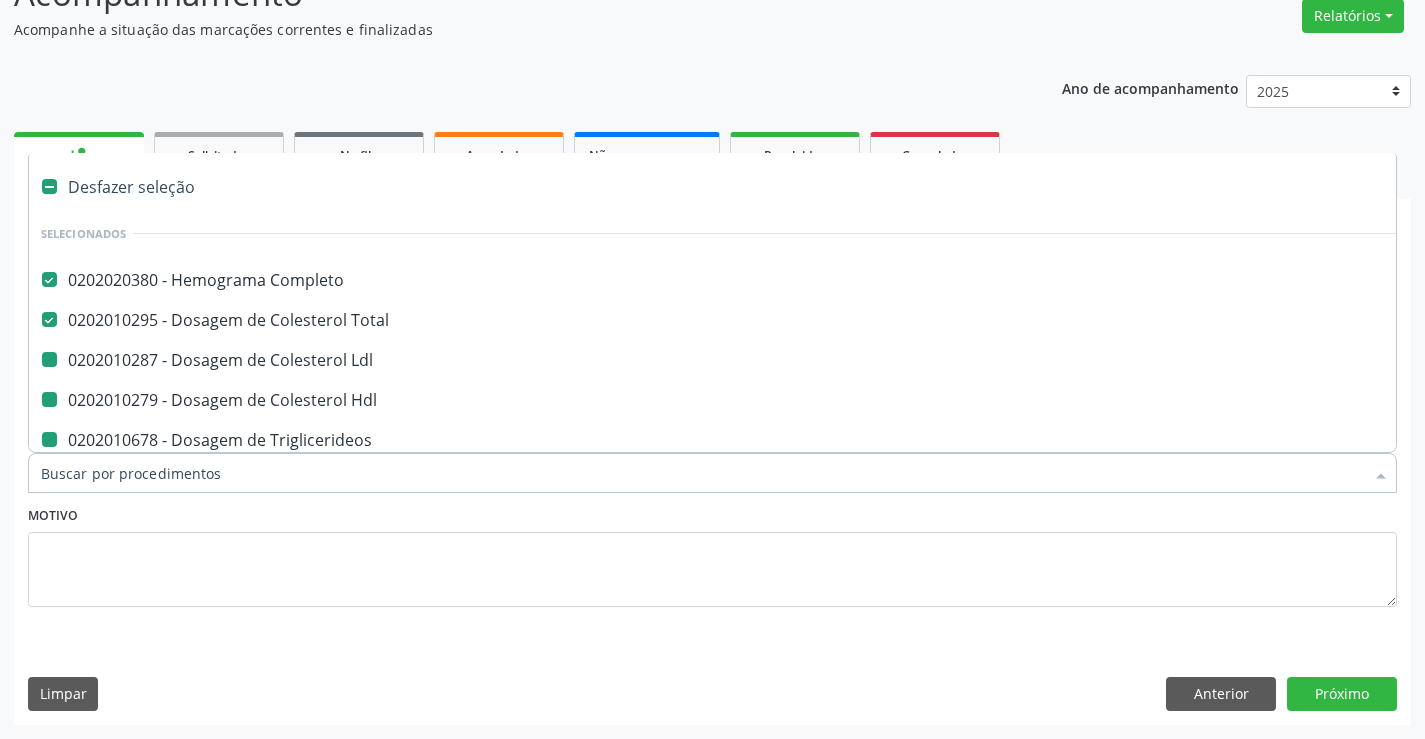 type on "u" 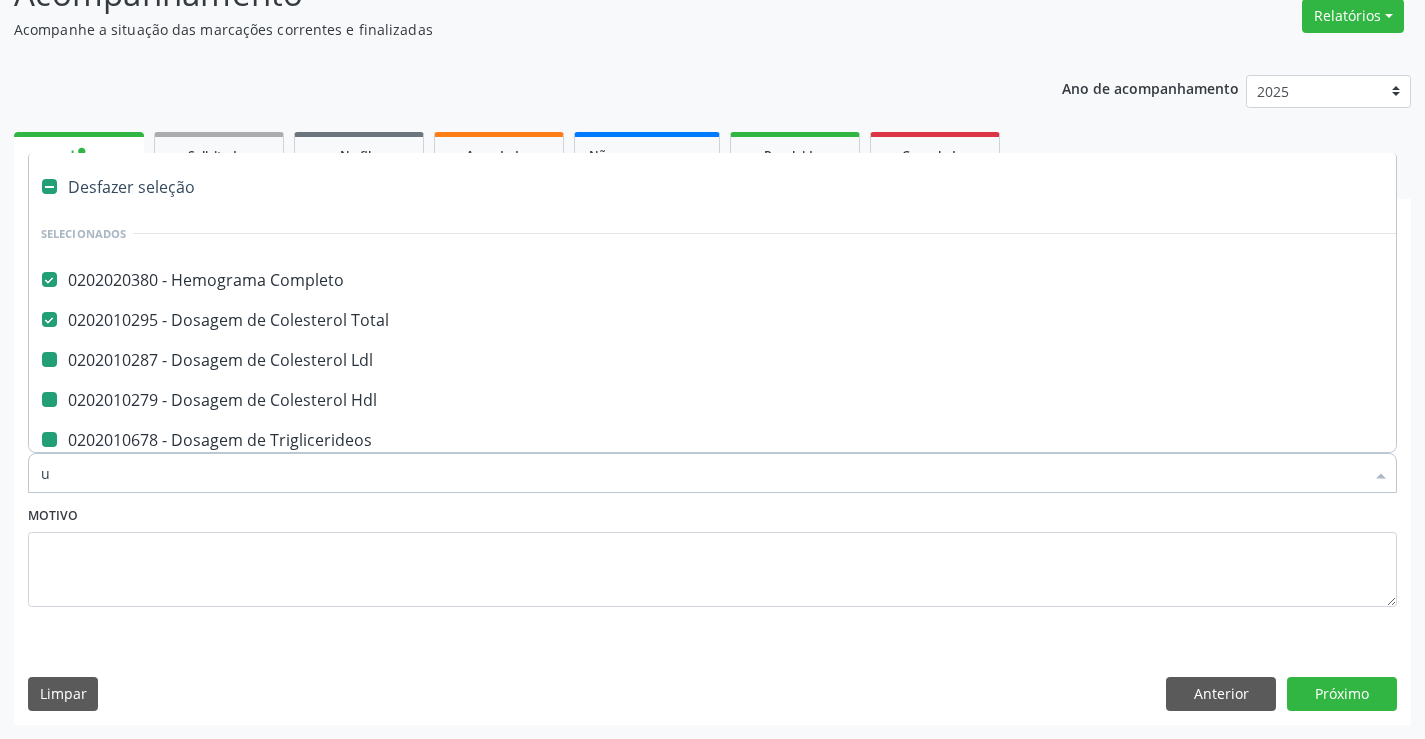 checkbox on "false" 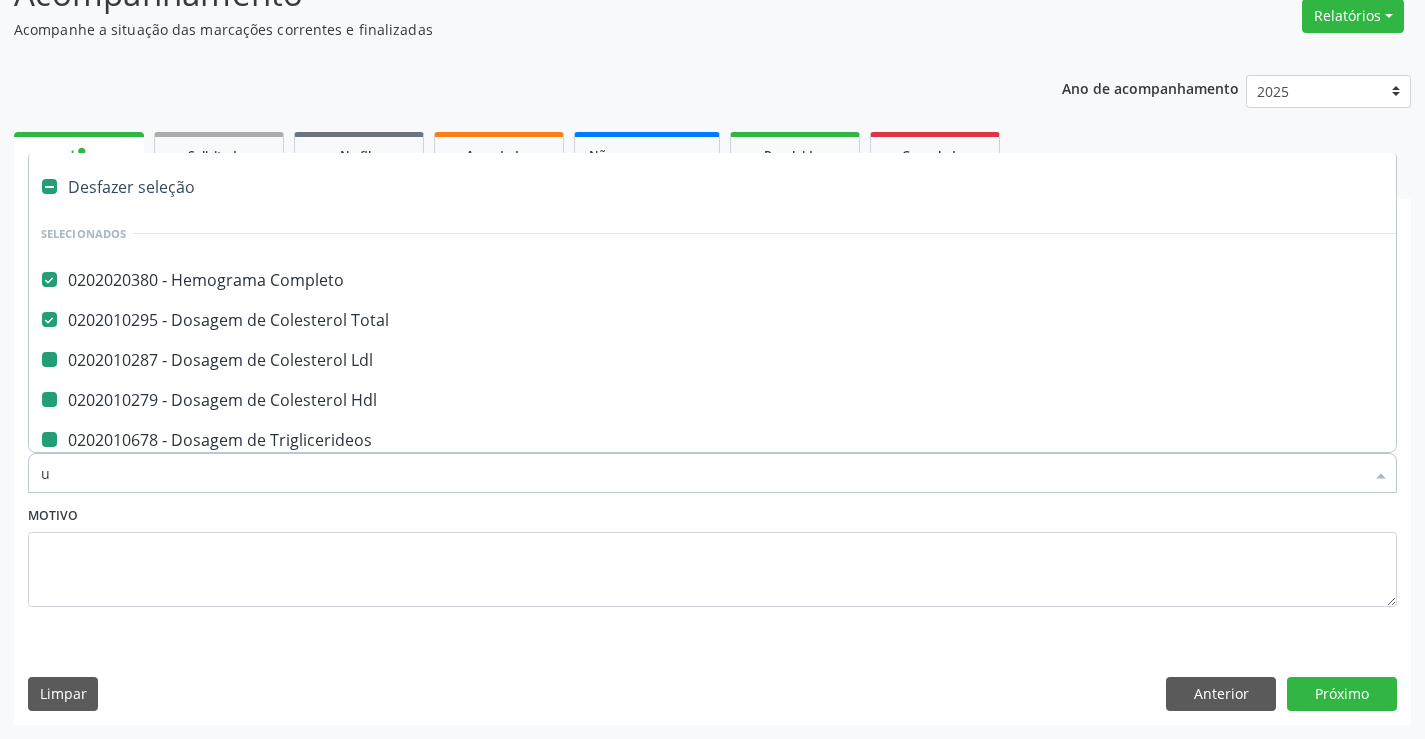 checkbox on "false" 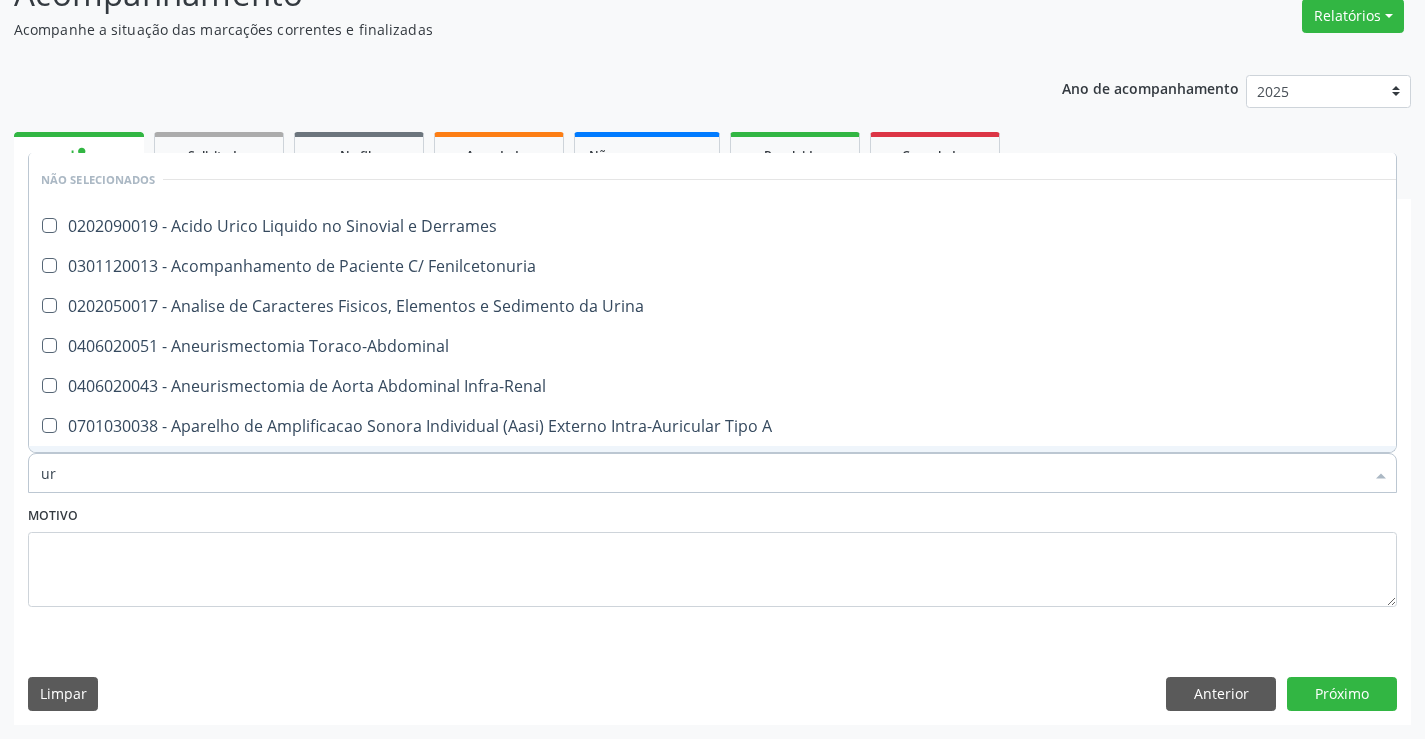 type on "uri" 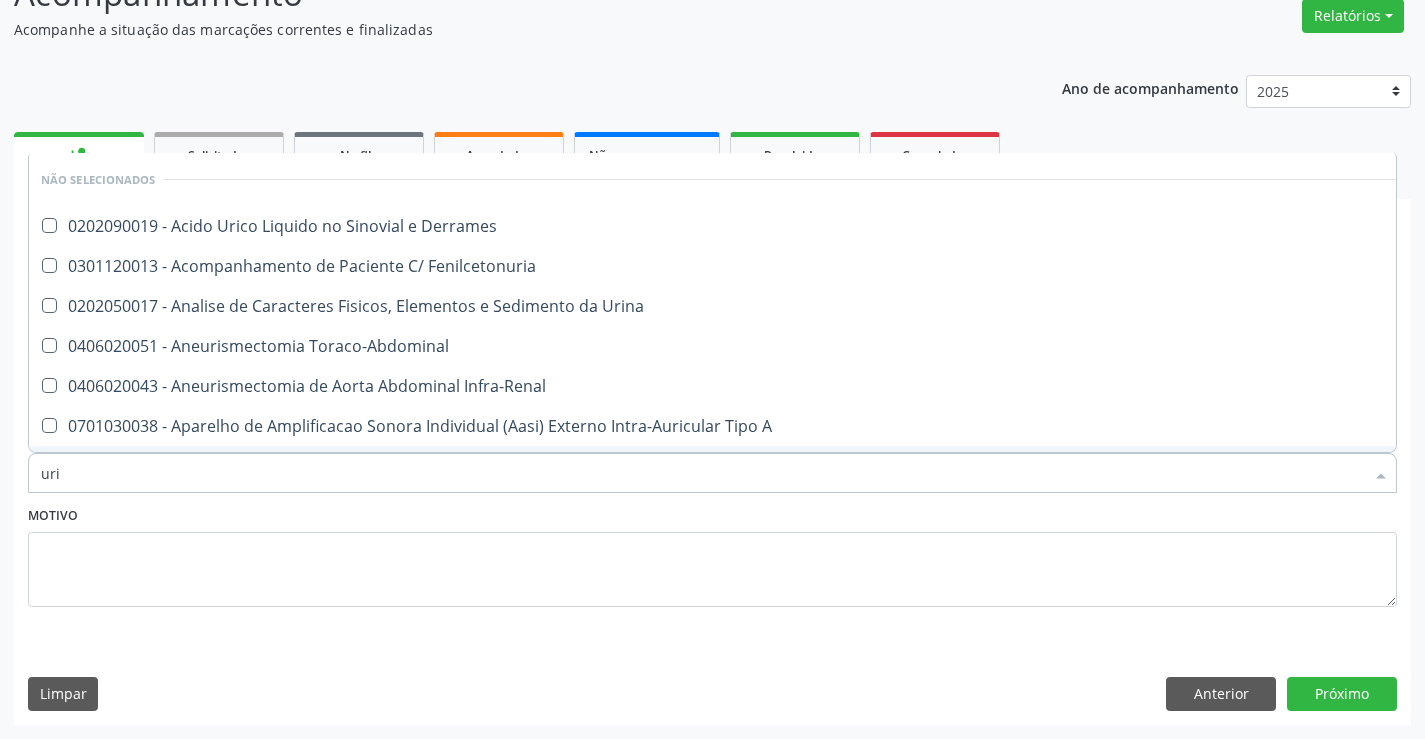 checkbox on "false" 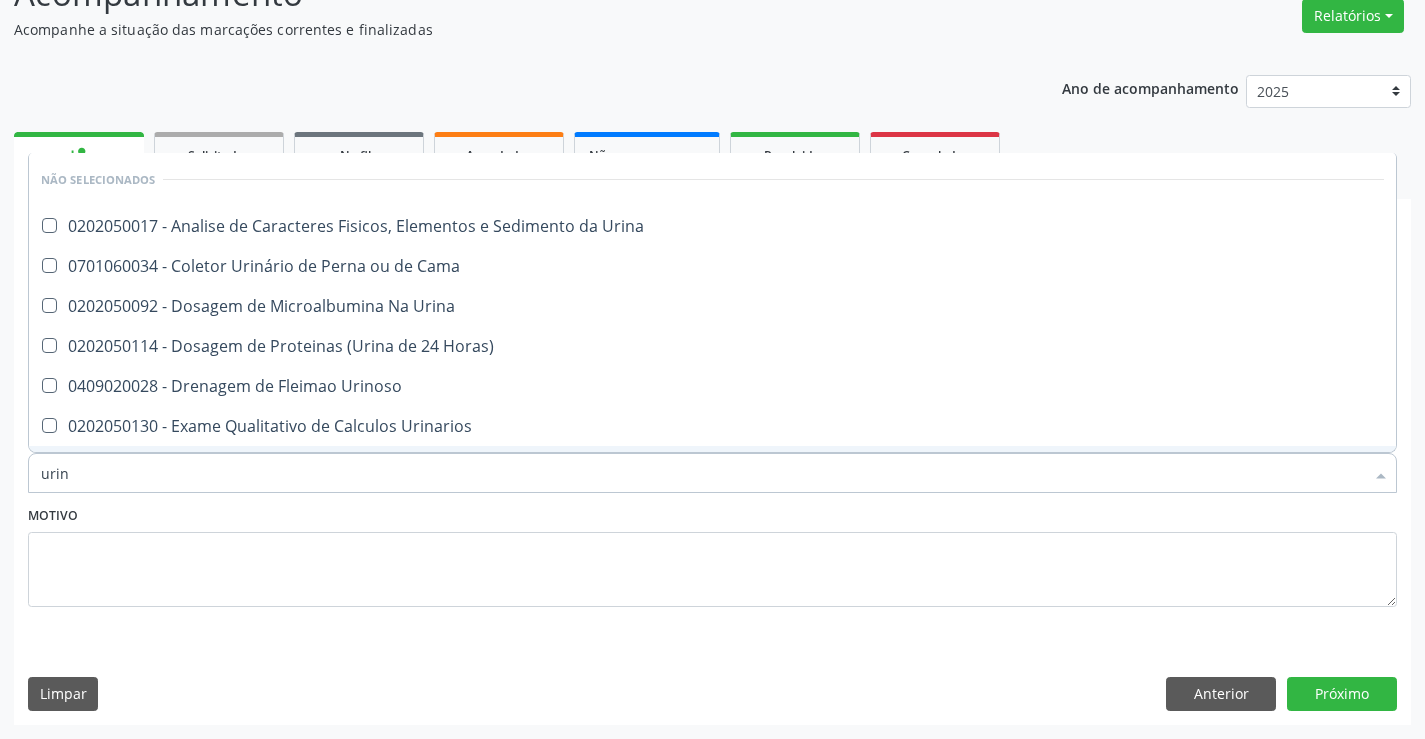 type on "urina" 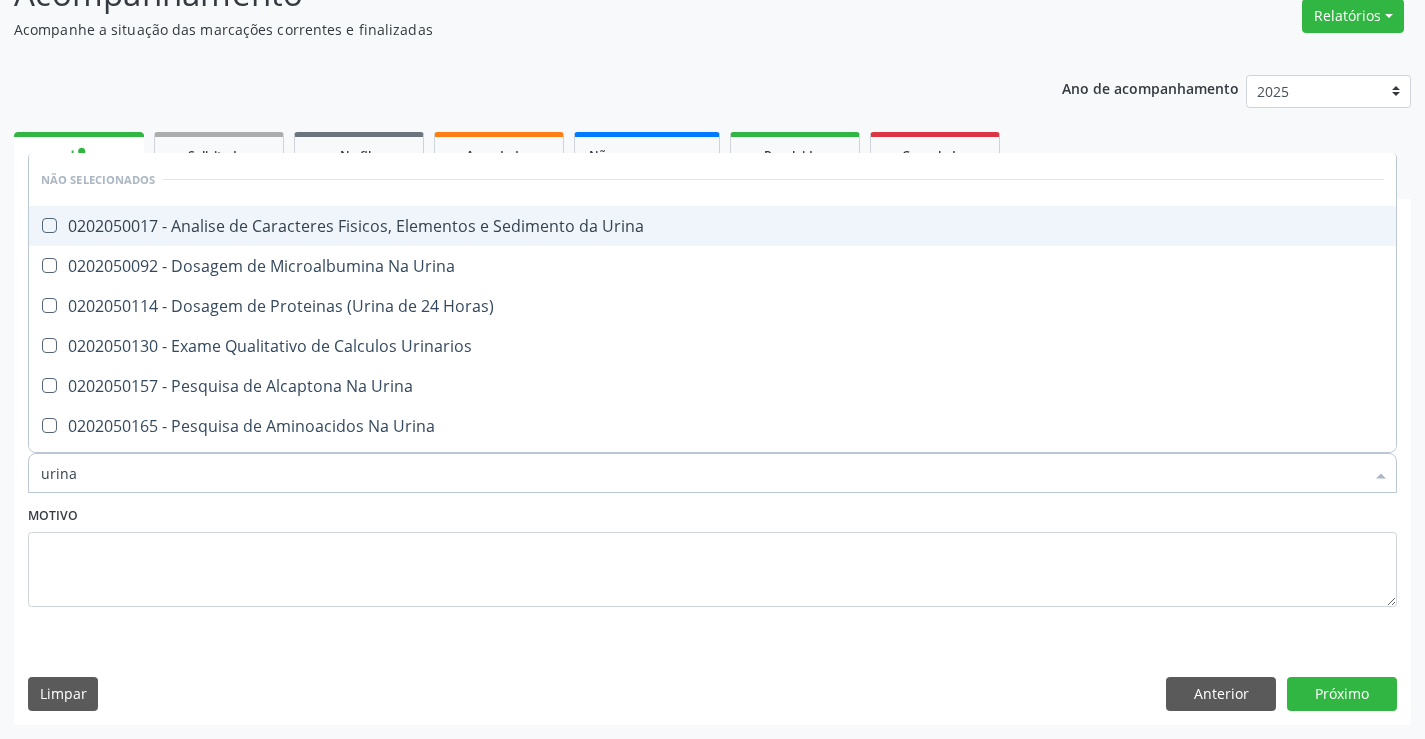 click on "0202050017 - Analise de Caracteres Fisicos, Elementos e Sedimento da Urina" at bounding box center [712, 226] 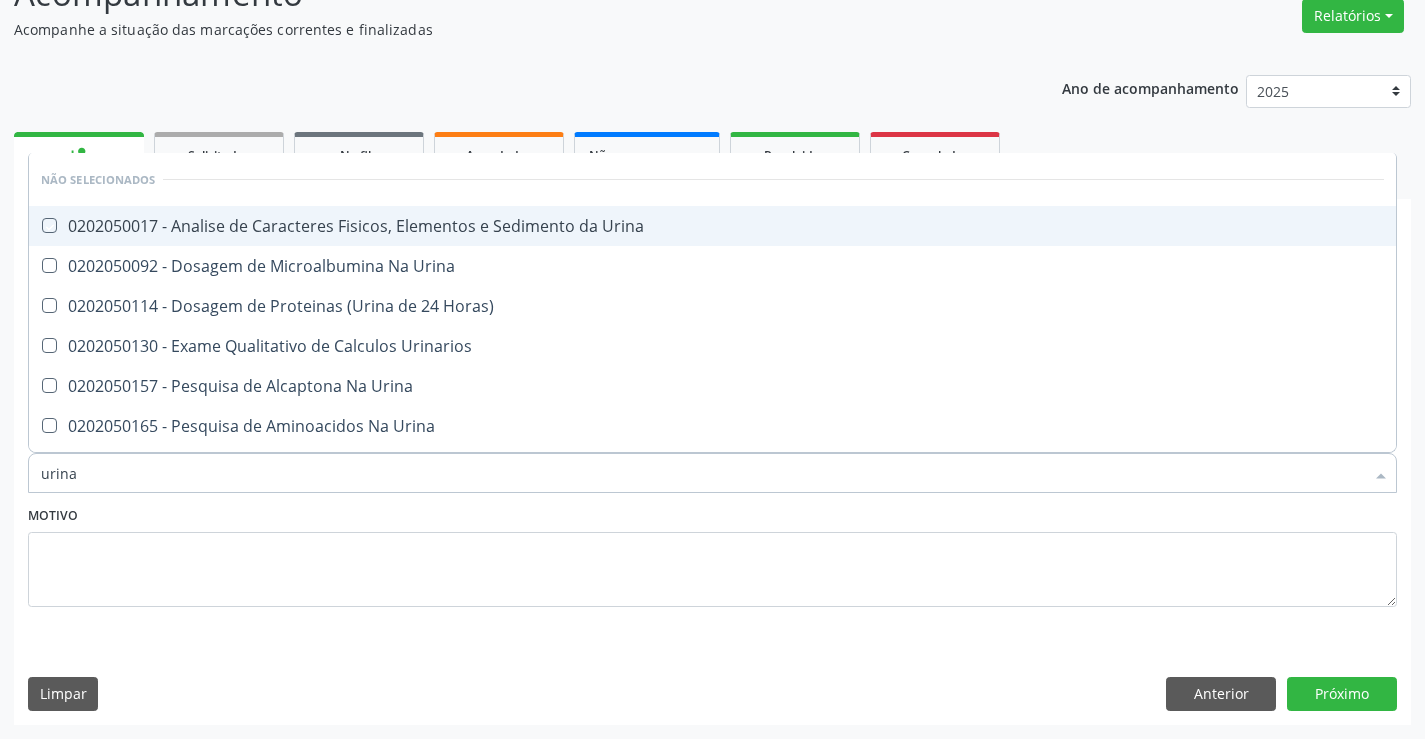 checkbox on "true" 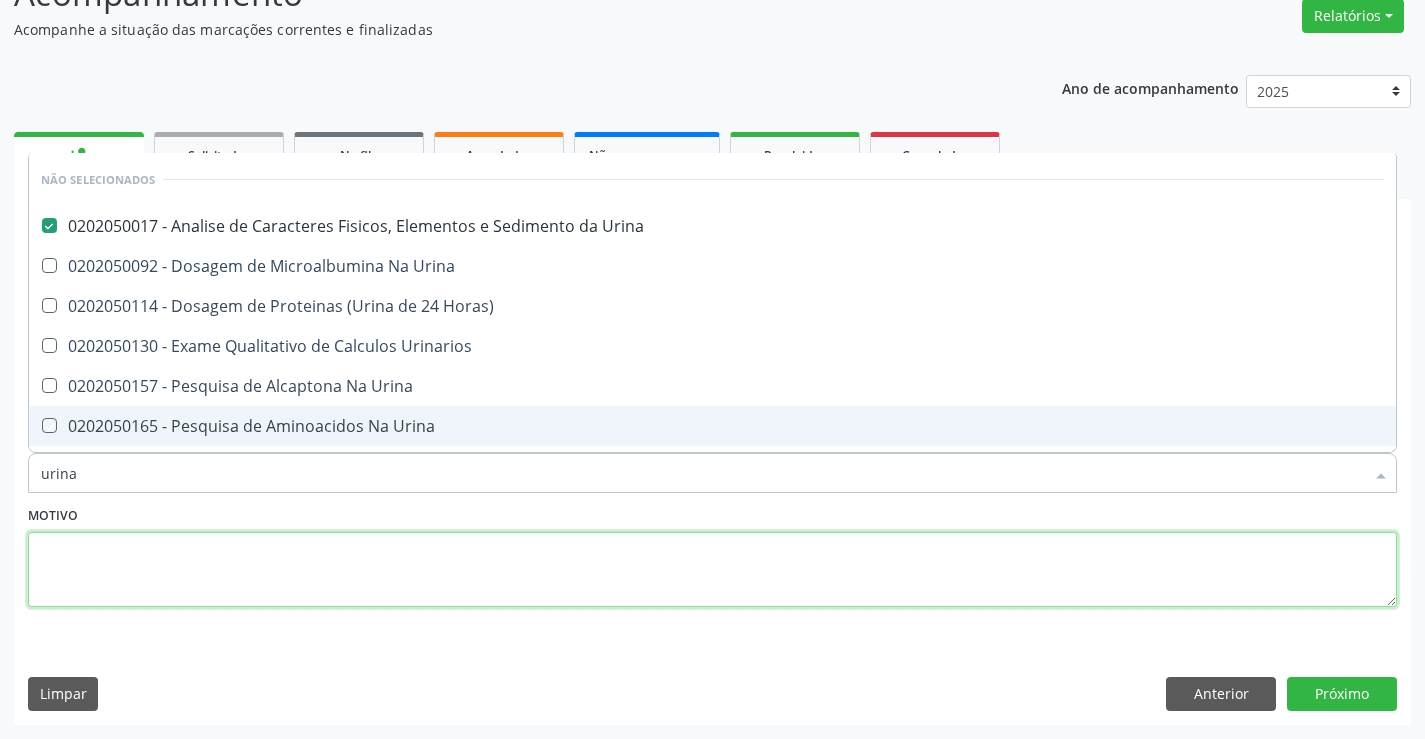 click at bounding box center [712, 570] 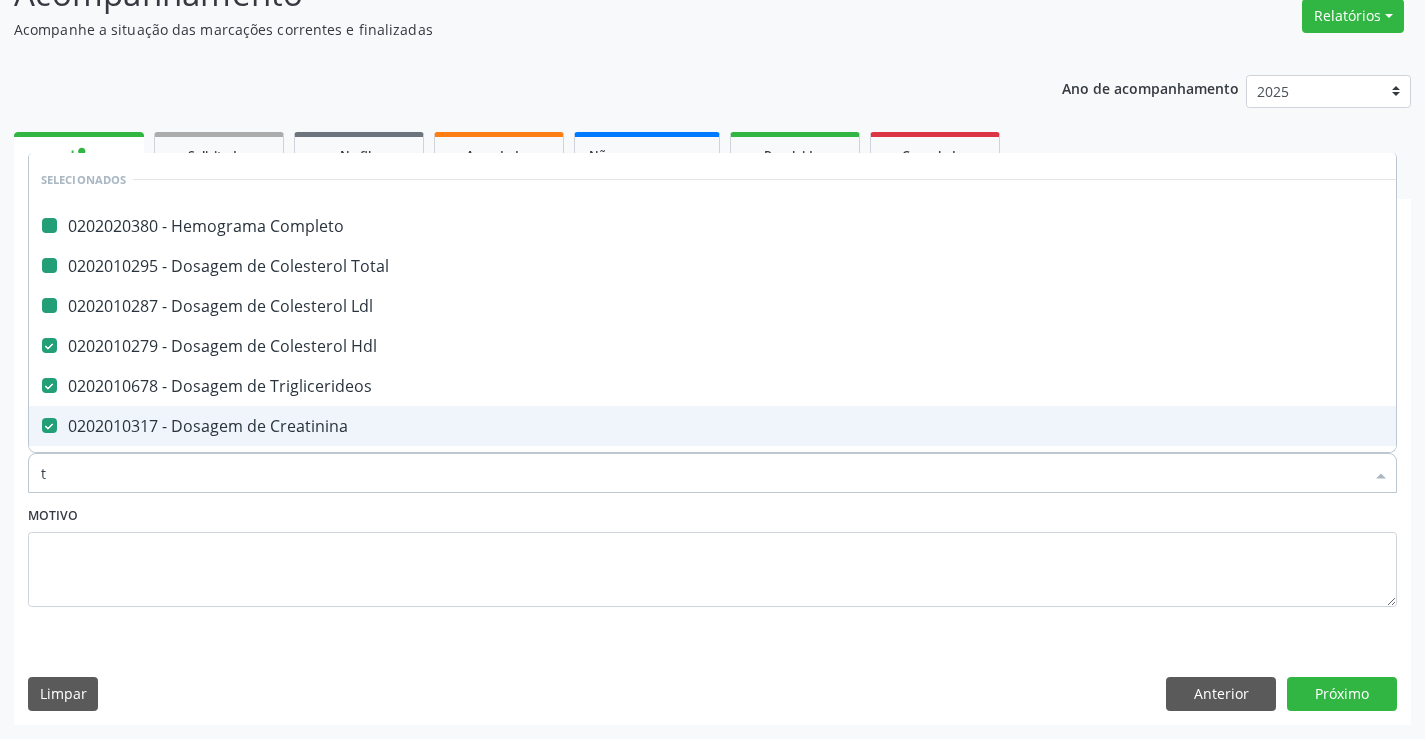 type on "tg" 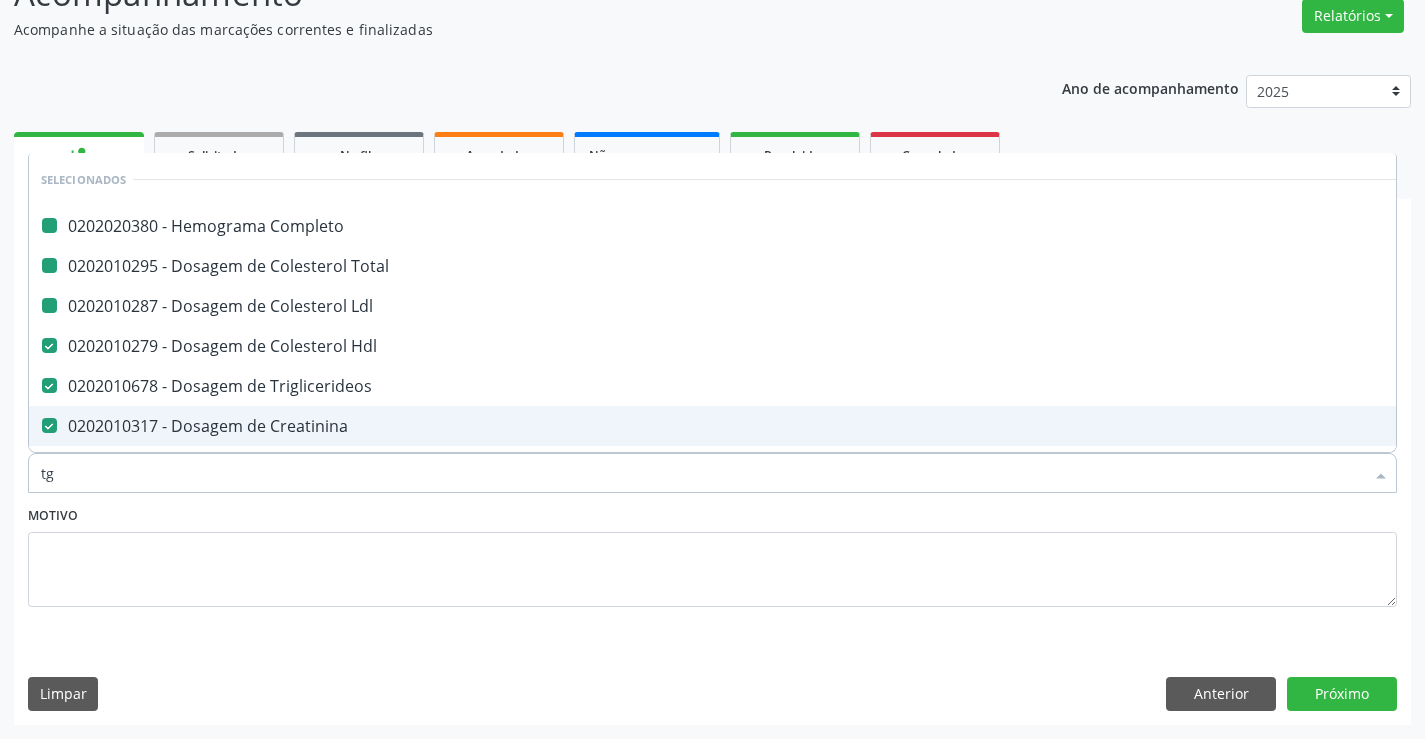 checkbox on "false" 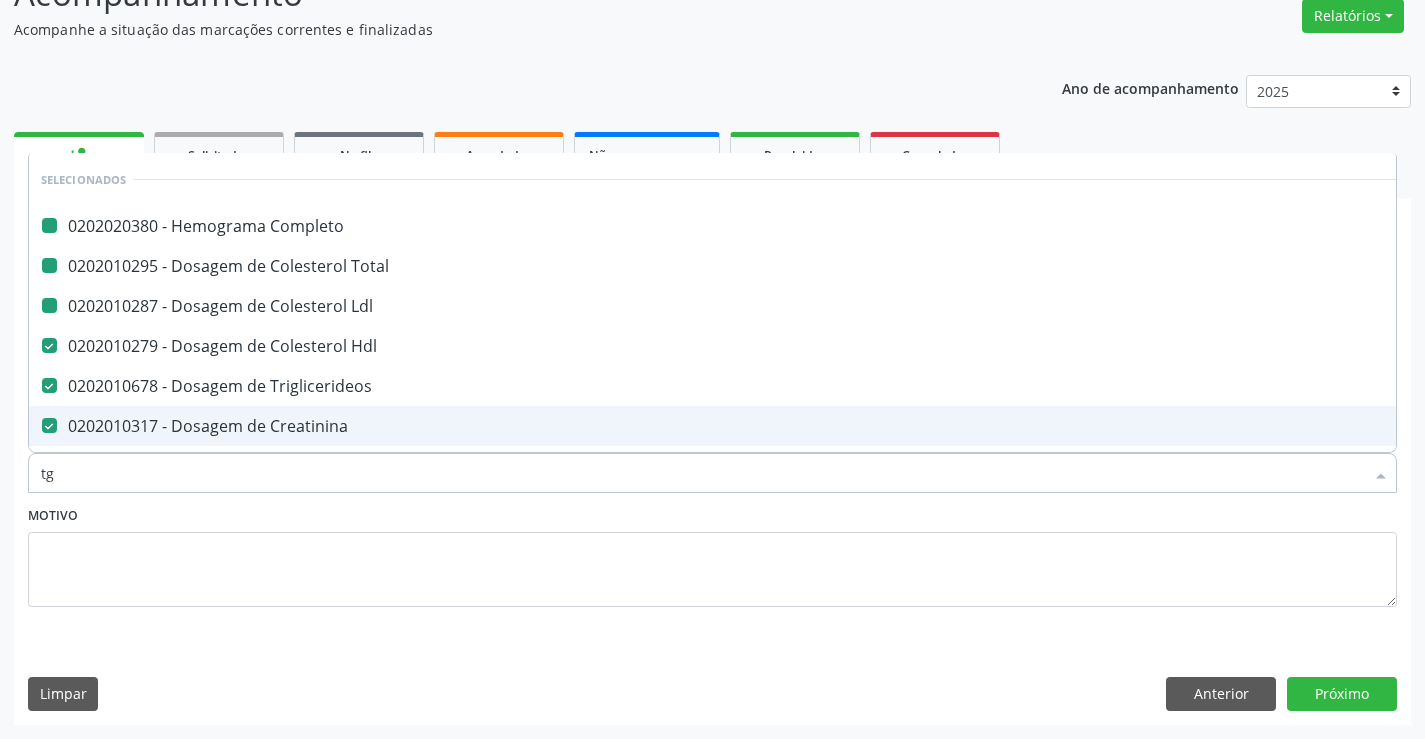 checkbox on "false" 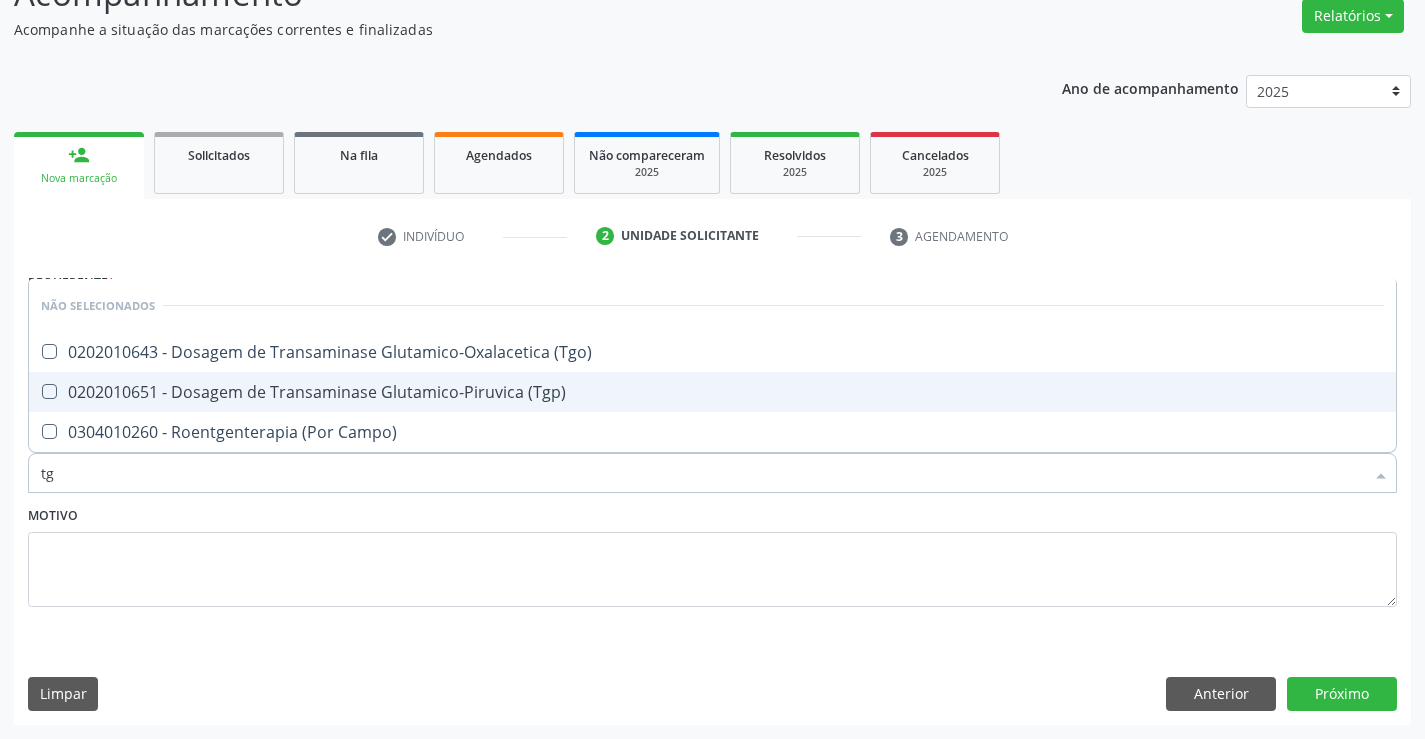 drag, startPoint x: 190, startPoint y: 382, endPoint x: 207, endPoint y: 348, distance: 38.013157 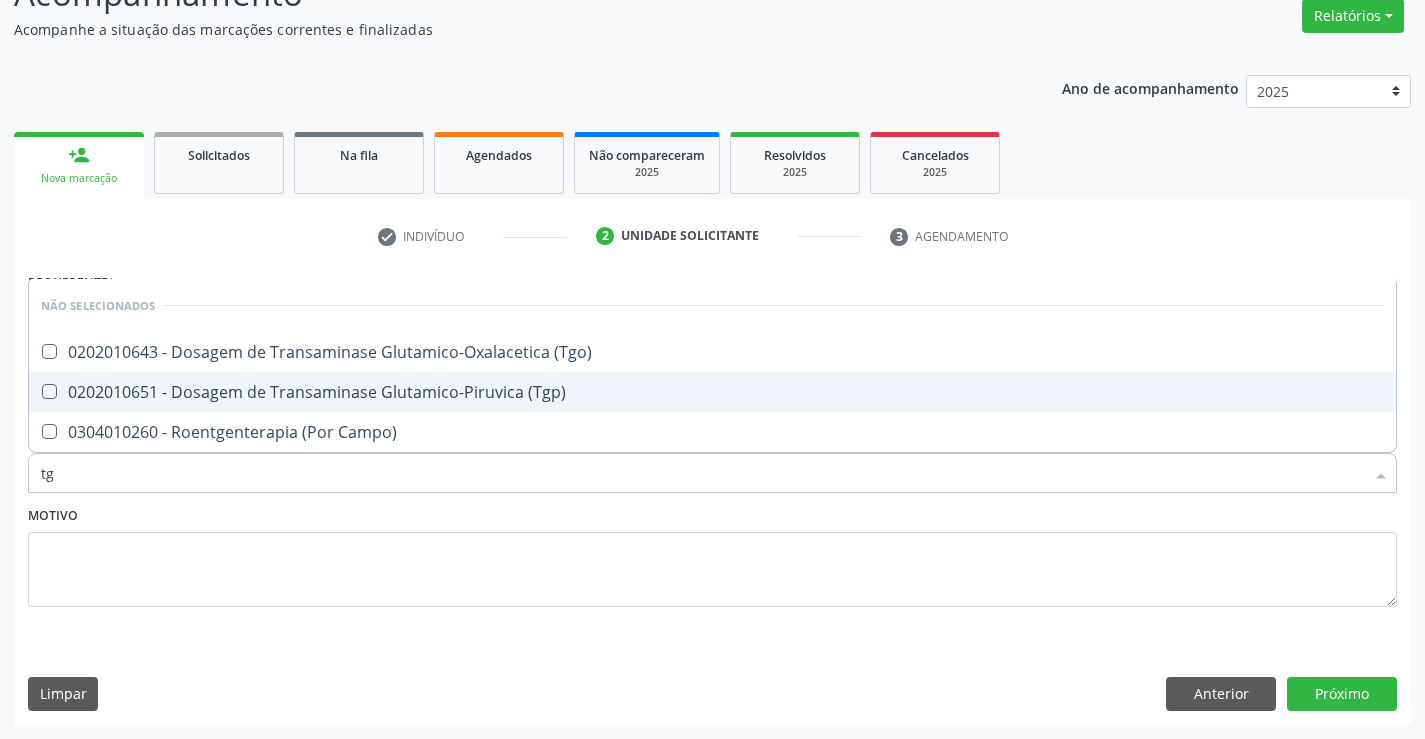 checkbox on "true" 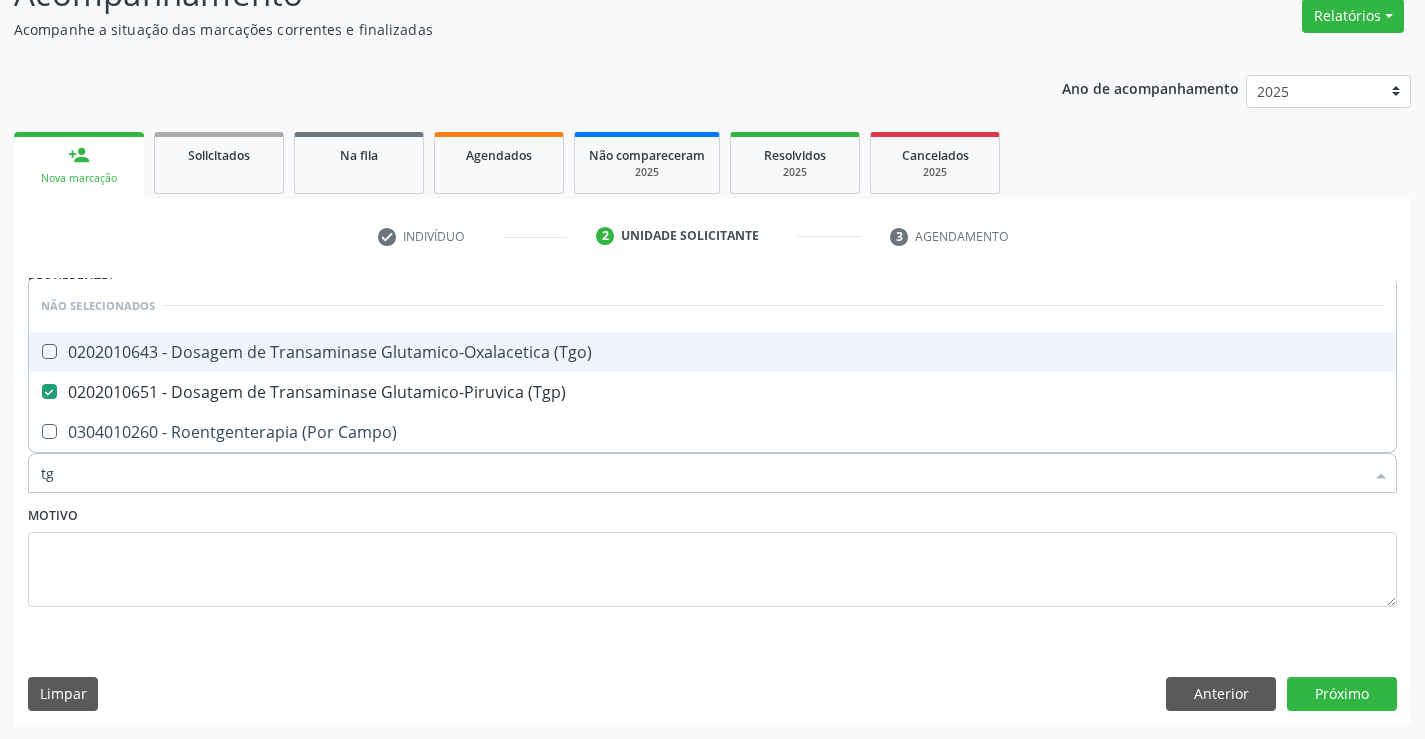 drag, startPoint x: 207, startPoint y: 342, endPoint x: 210, endPoint y: 375, distance: 33.13608 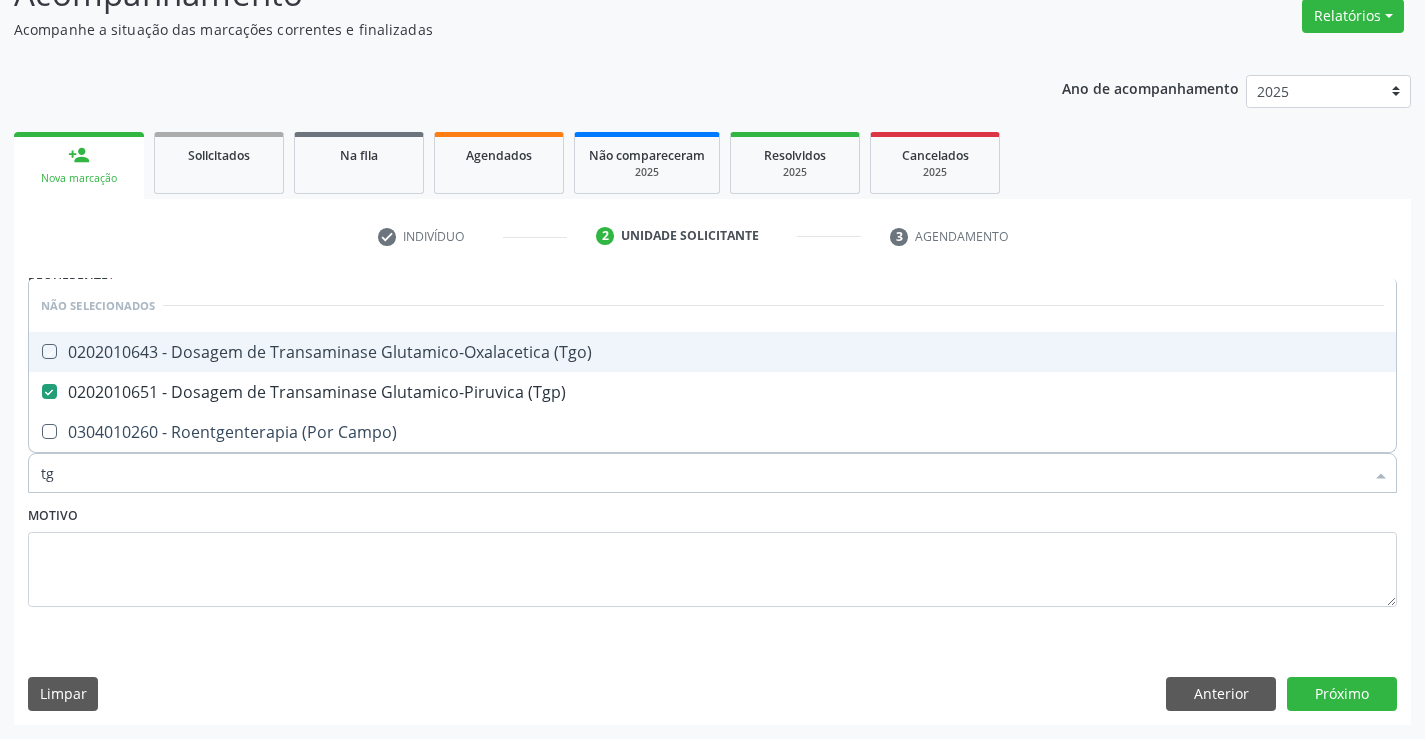 checkbox on "true" 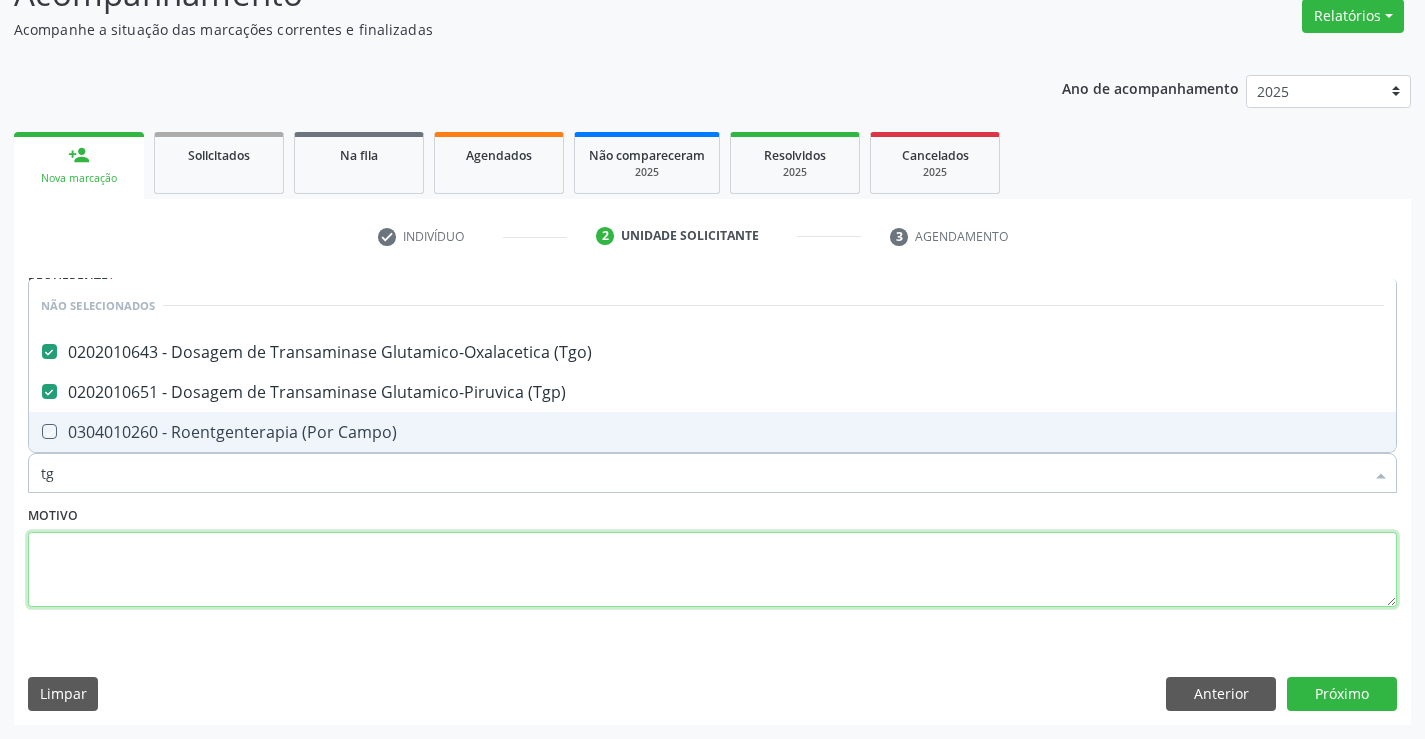 drag, startPoint x: 382, startPoint y: 568, endPoint x: 278, endPoint y: 487, distance: 131.82185 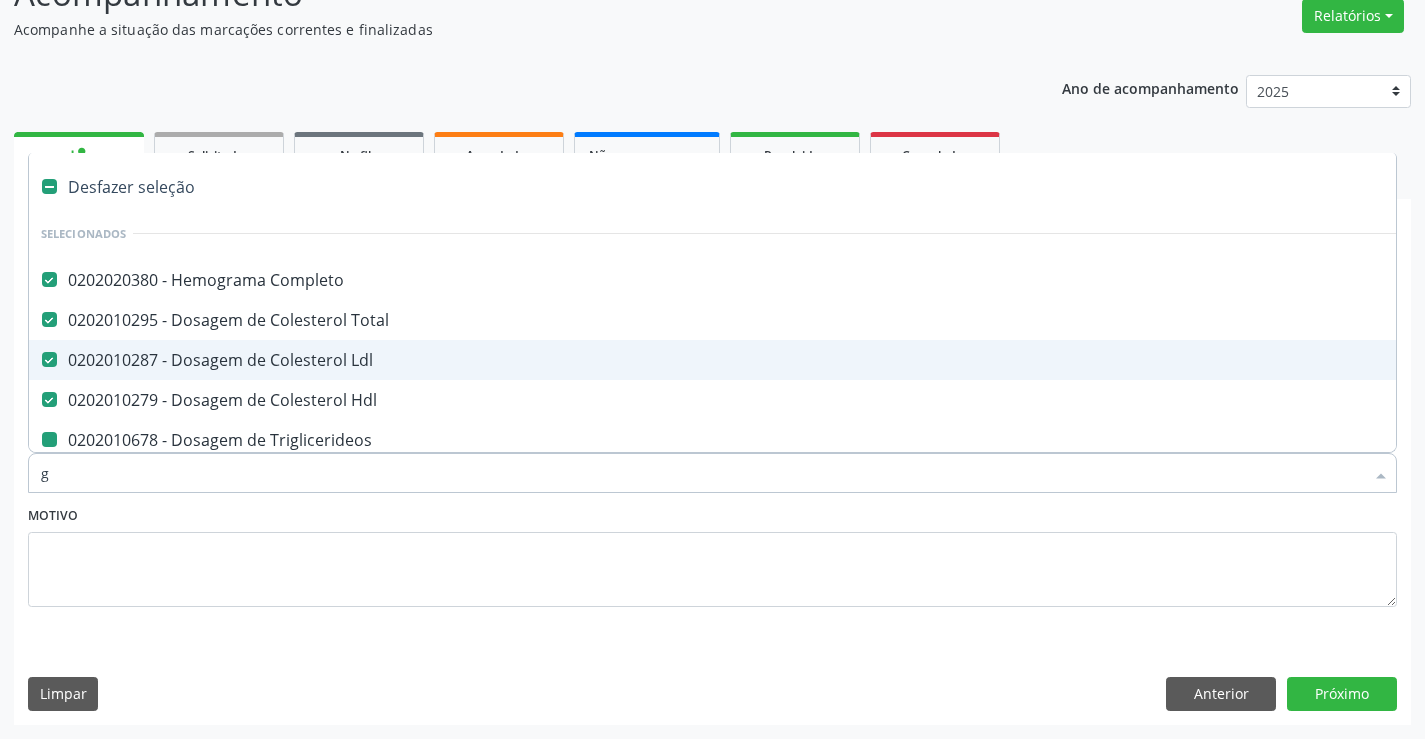 type on "gl" 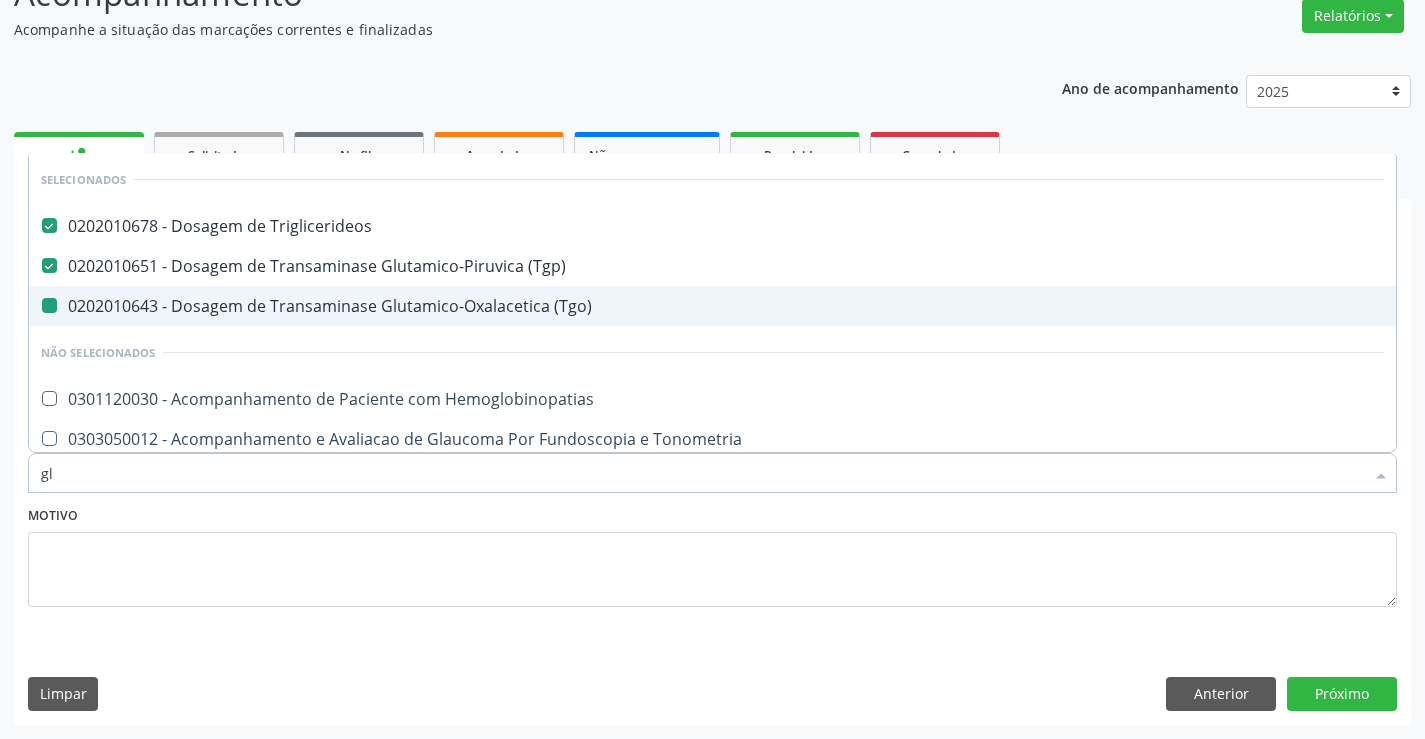 type on "gli" 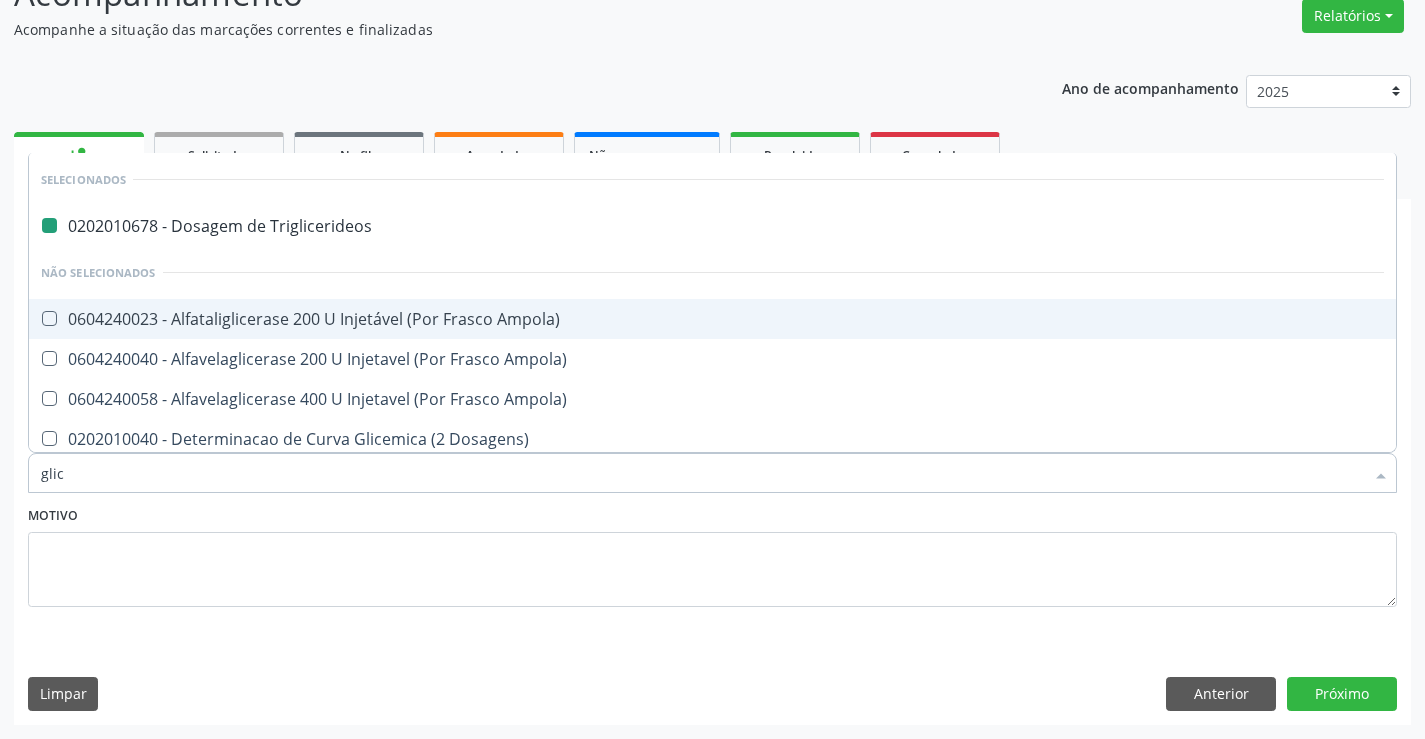 type on "glico" 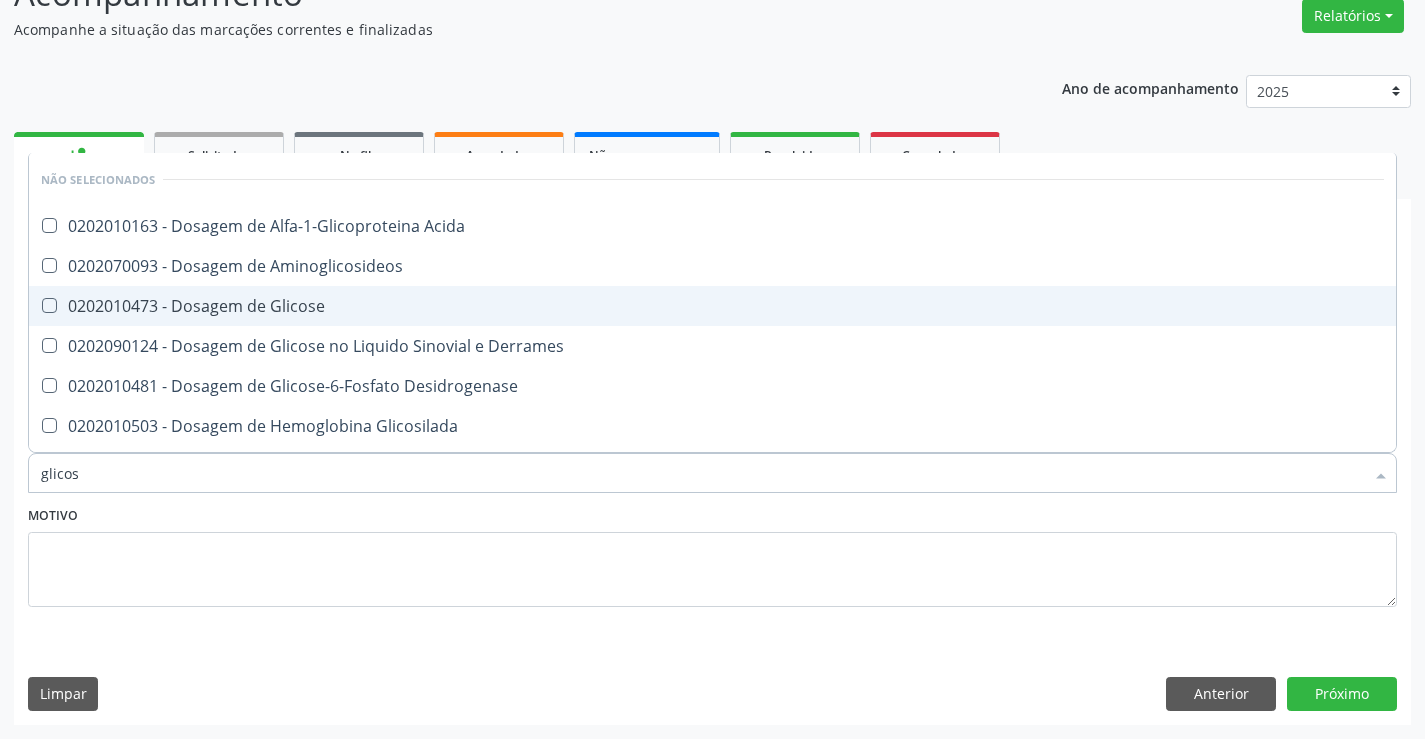 type on "glicose" 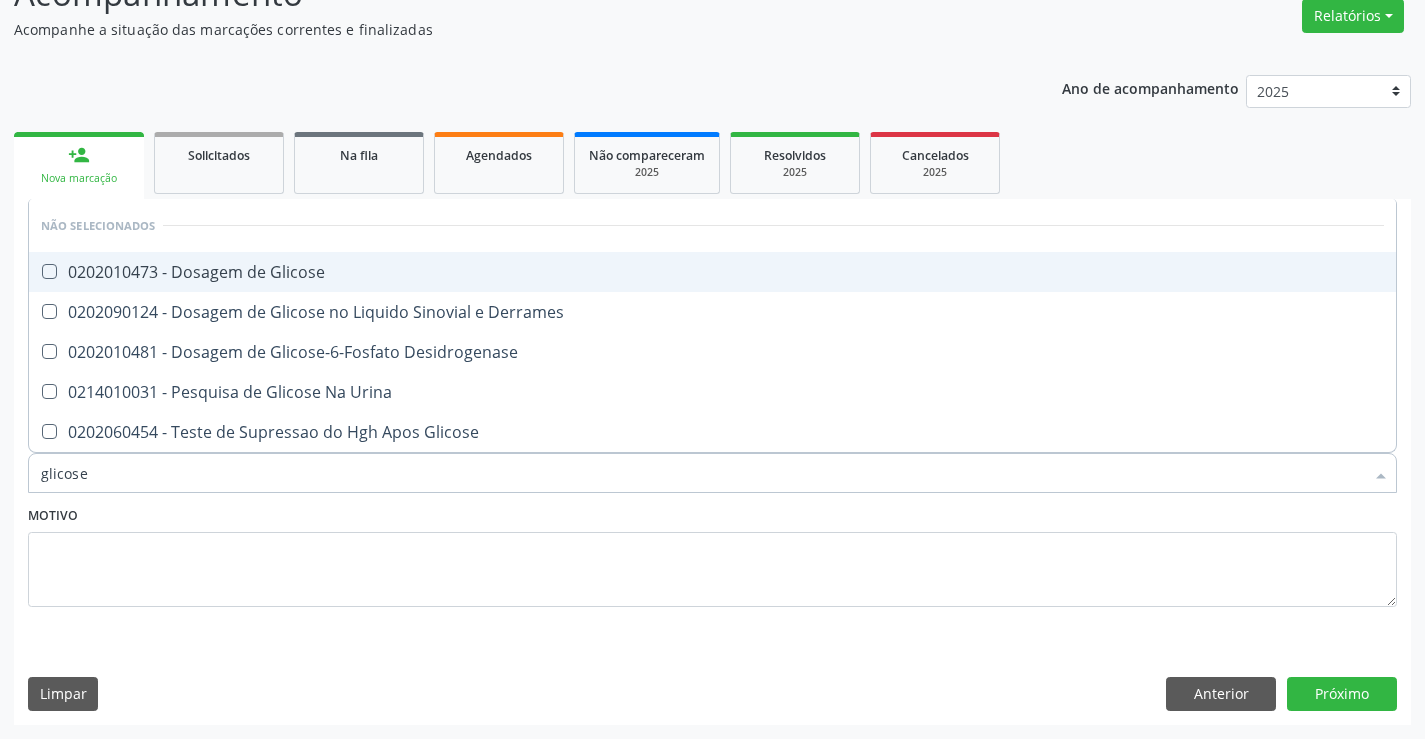 drag, startPoint x: 266, startPoint y: 281, endPoint x: 407, endPoint y: 387, distance: 176.40012 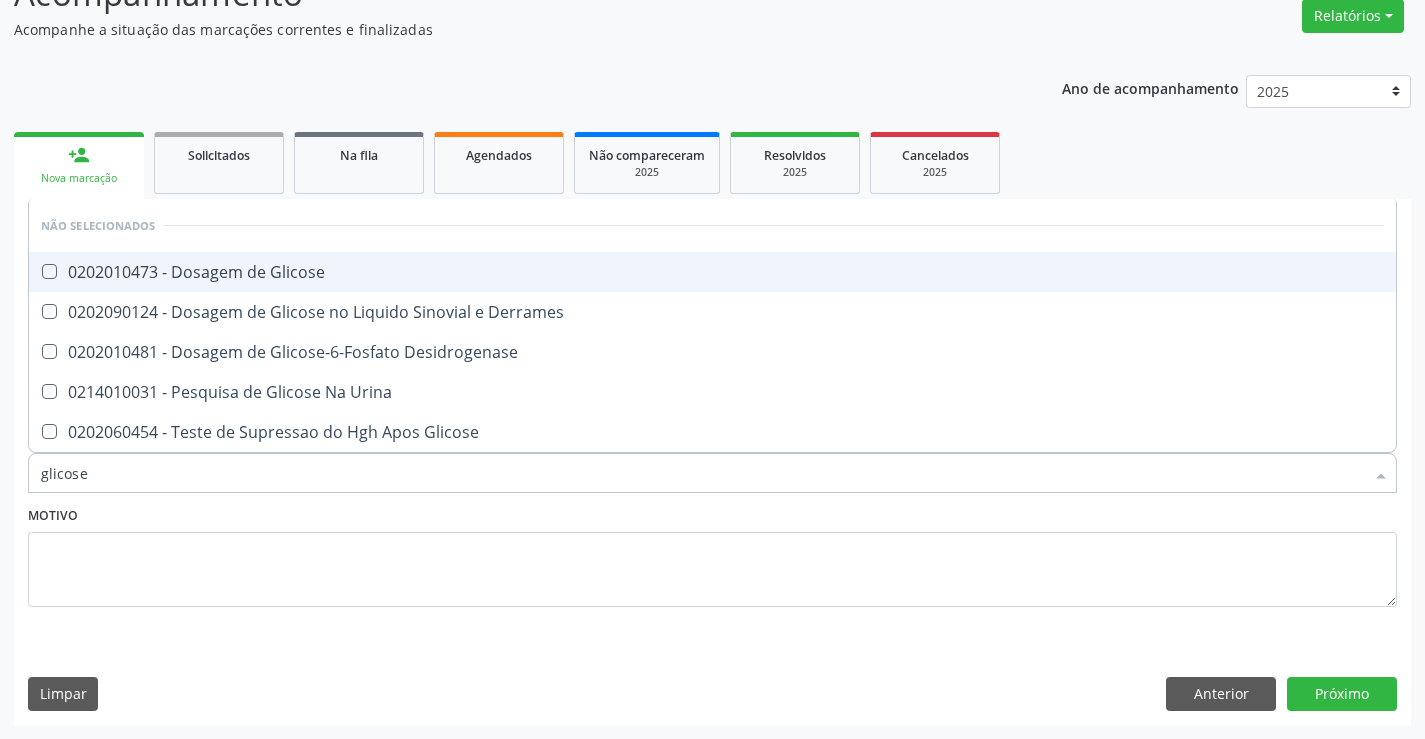 checkbox on "true" 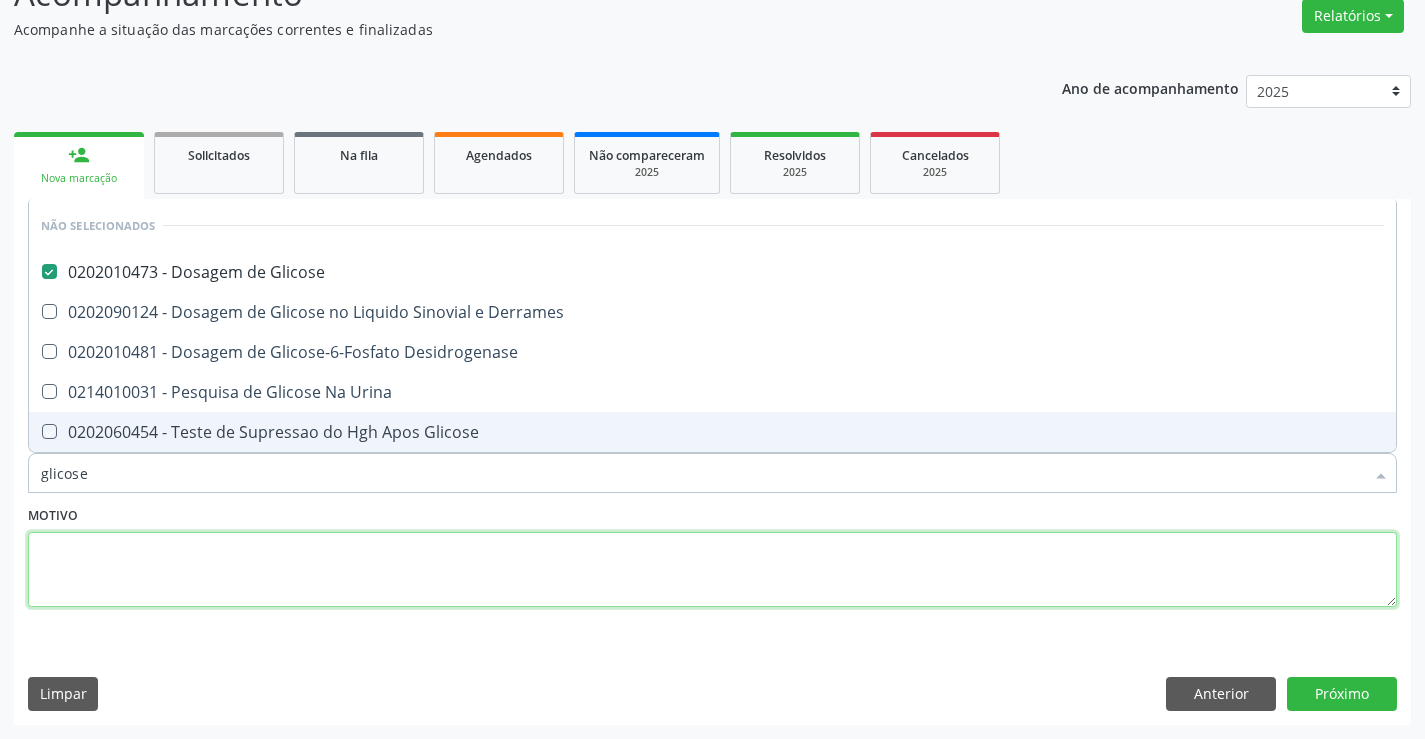 drag, startPoint x: 315, startPoint y: 577, endPoint x: 153, endPoint y: 497, distance: 180.67651 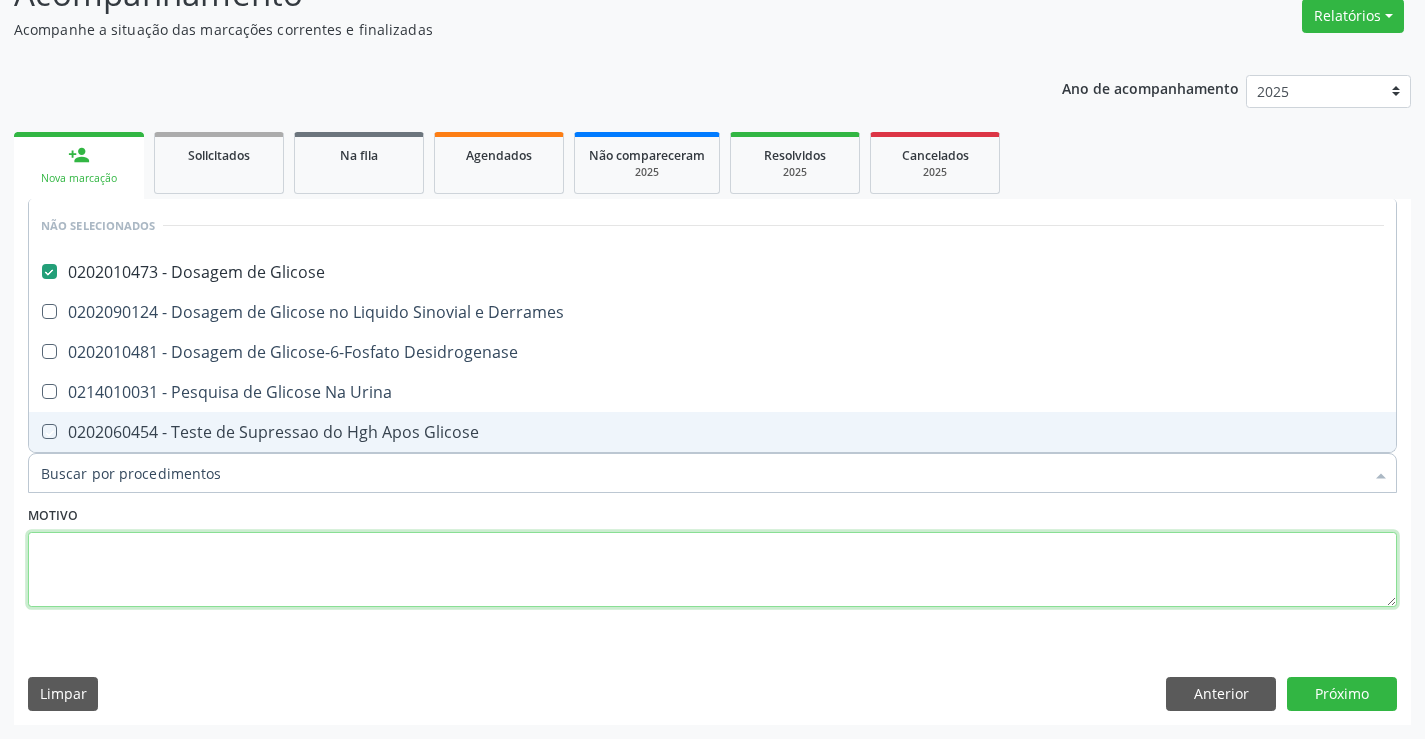 checkbox on "true" 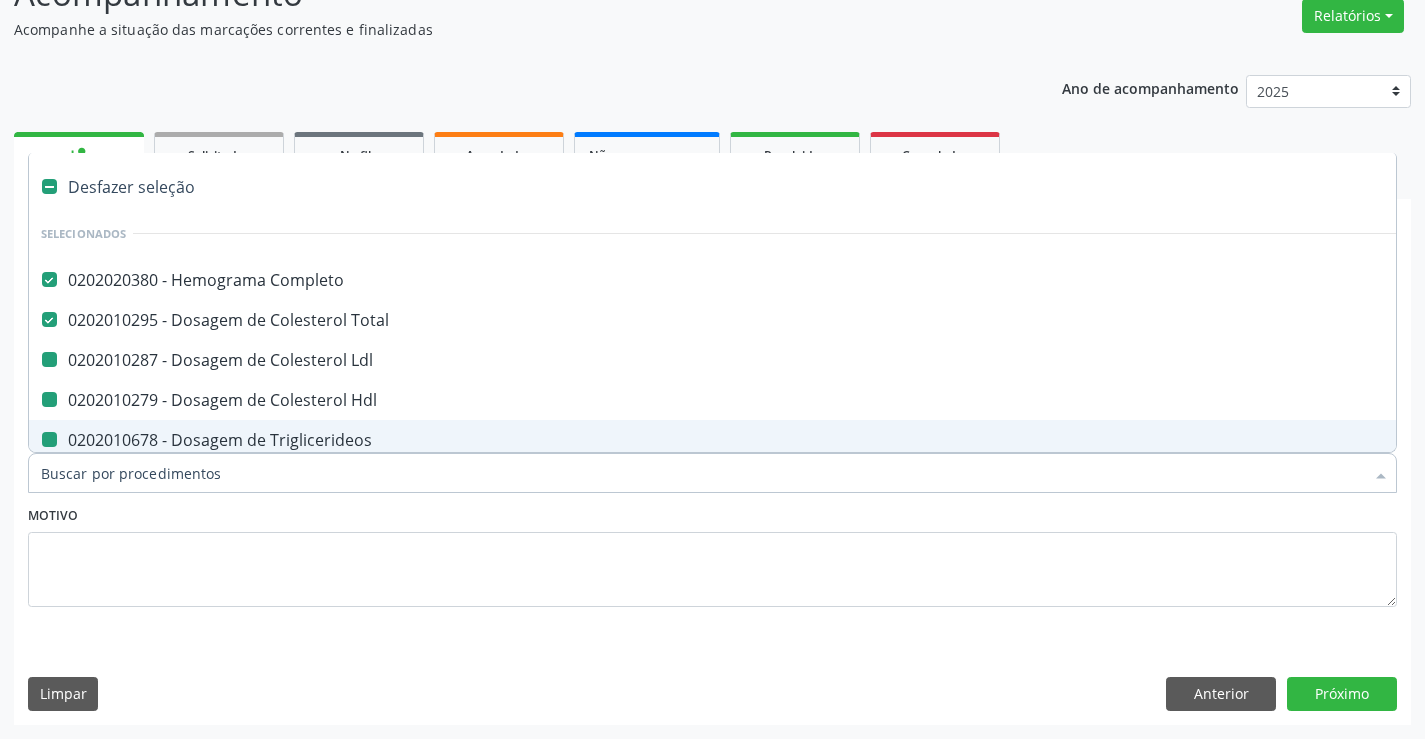 type on "f" 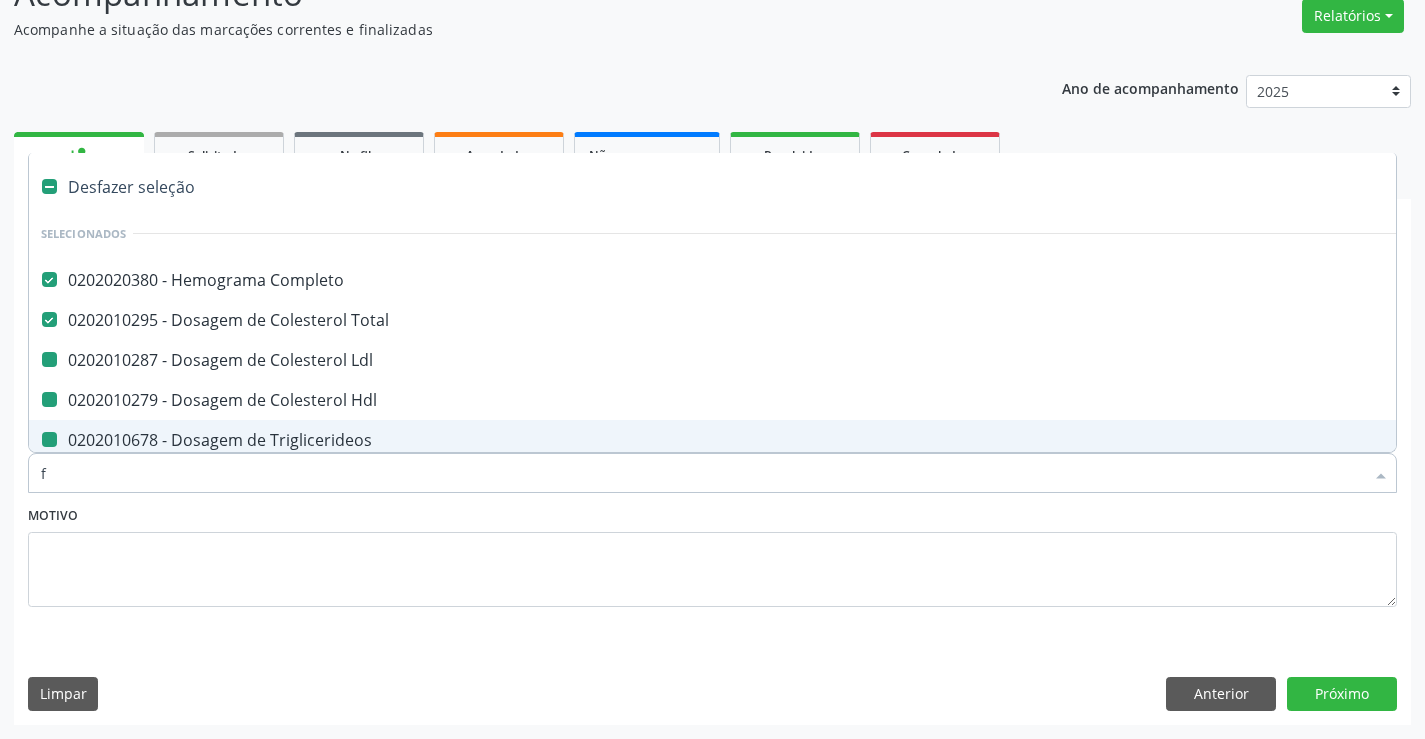 checkbox on "false" 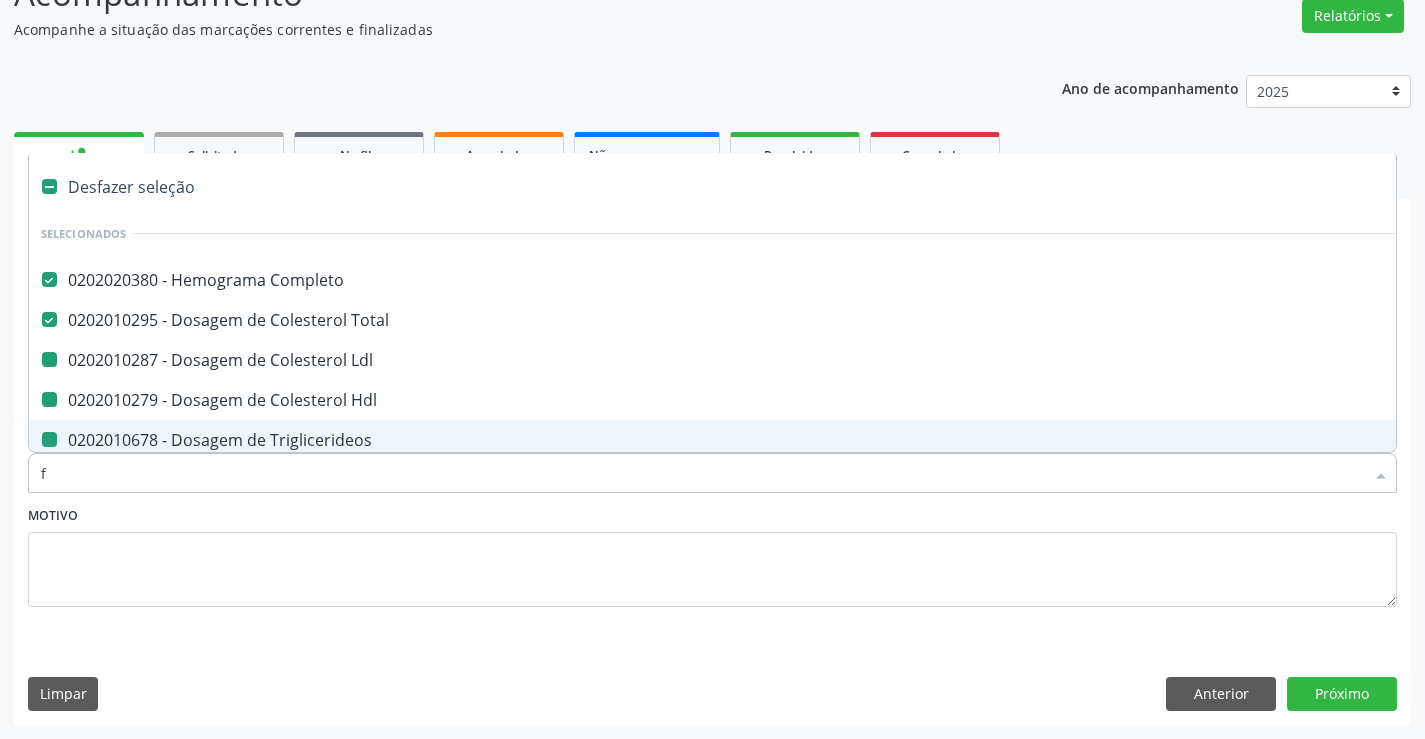 checkbox on "false" 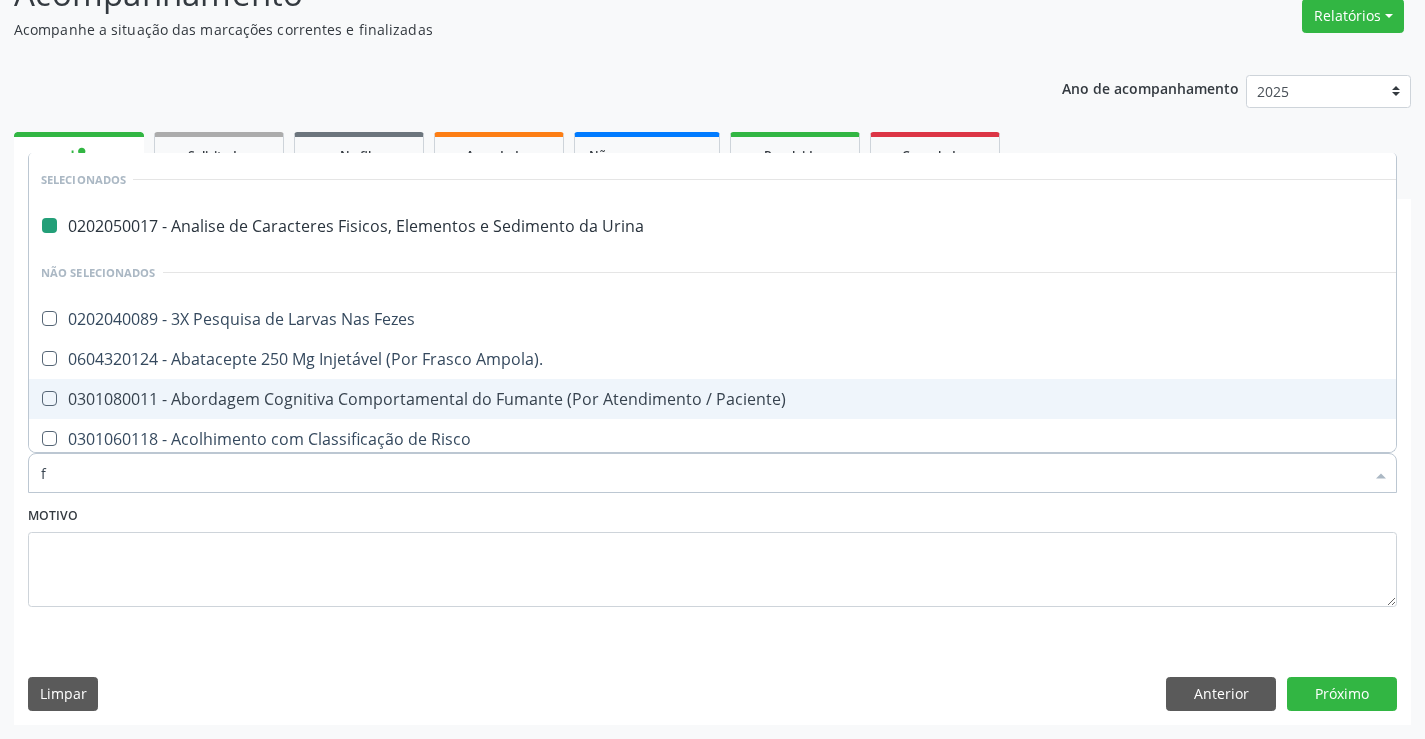 type on "fe" 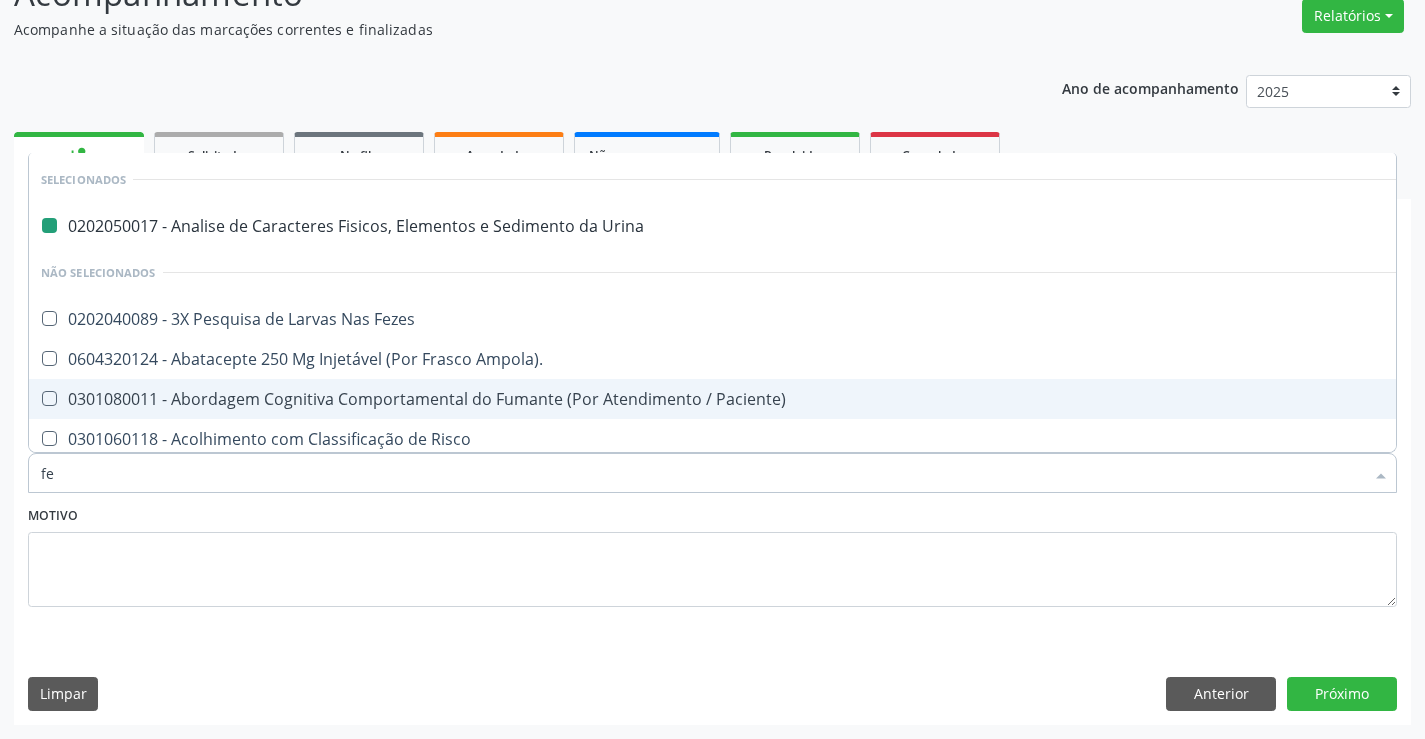 checkbox on "false" 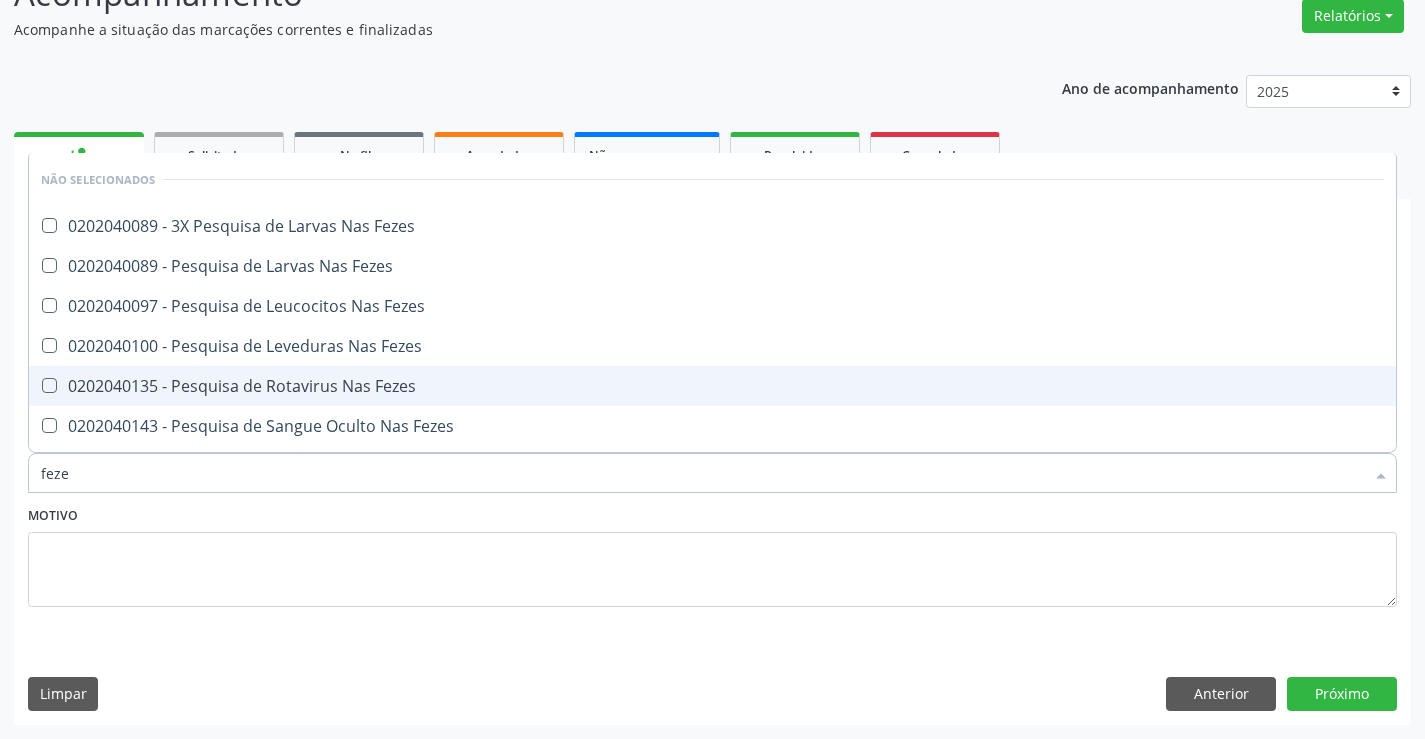 type on "fezes" 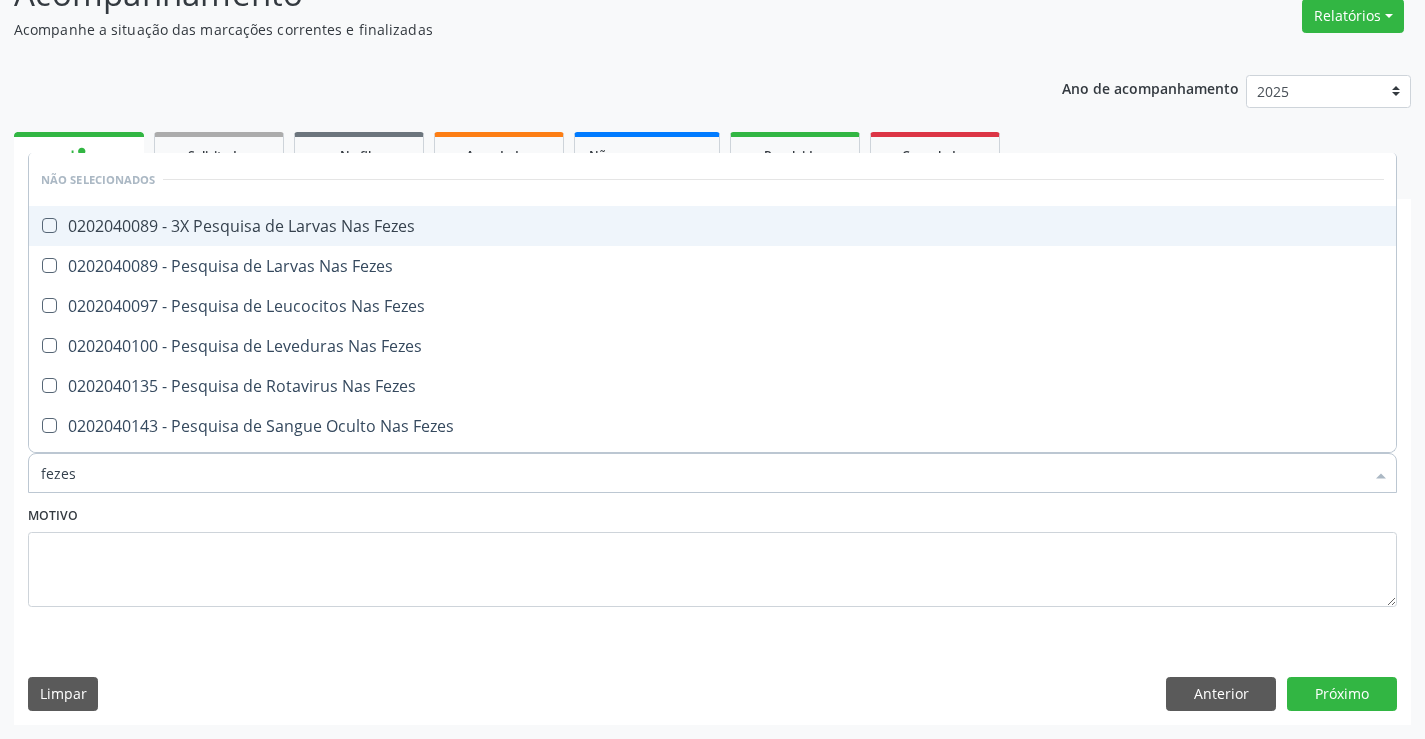 click on "0202040089 - 3X Pesquisa de Larvas Nas Fezes" at bounding box center (712, 226) 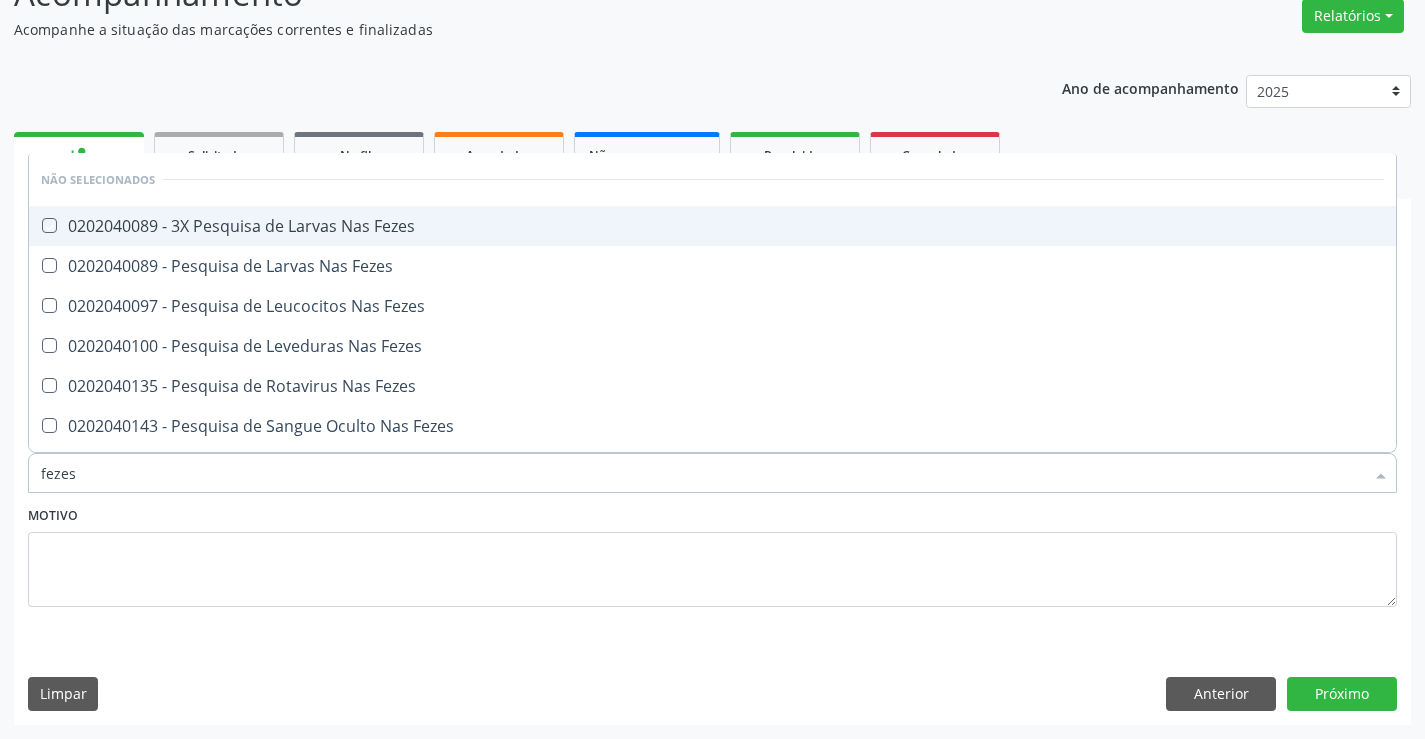 checkbox on "true" 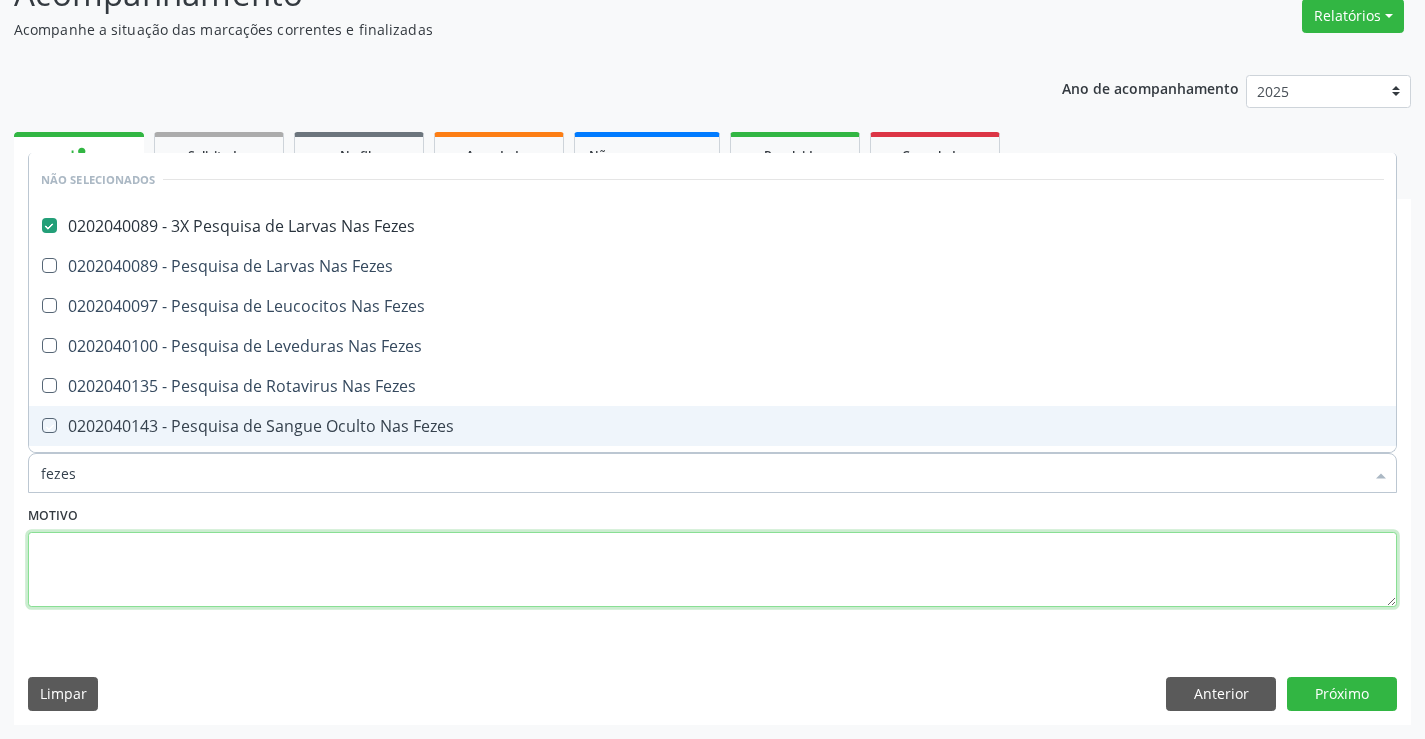 click at bounding box center [712, 570] 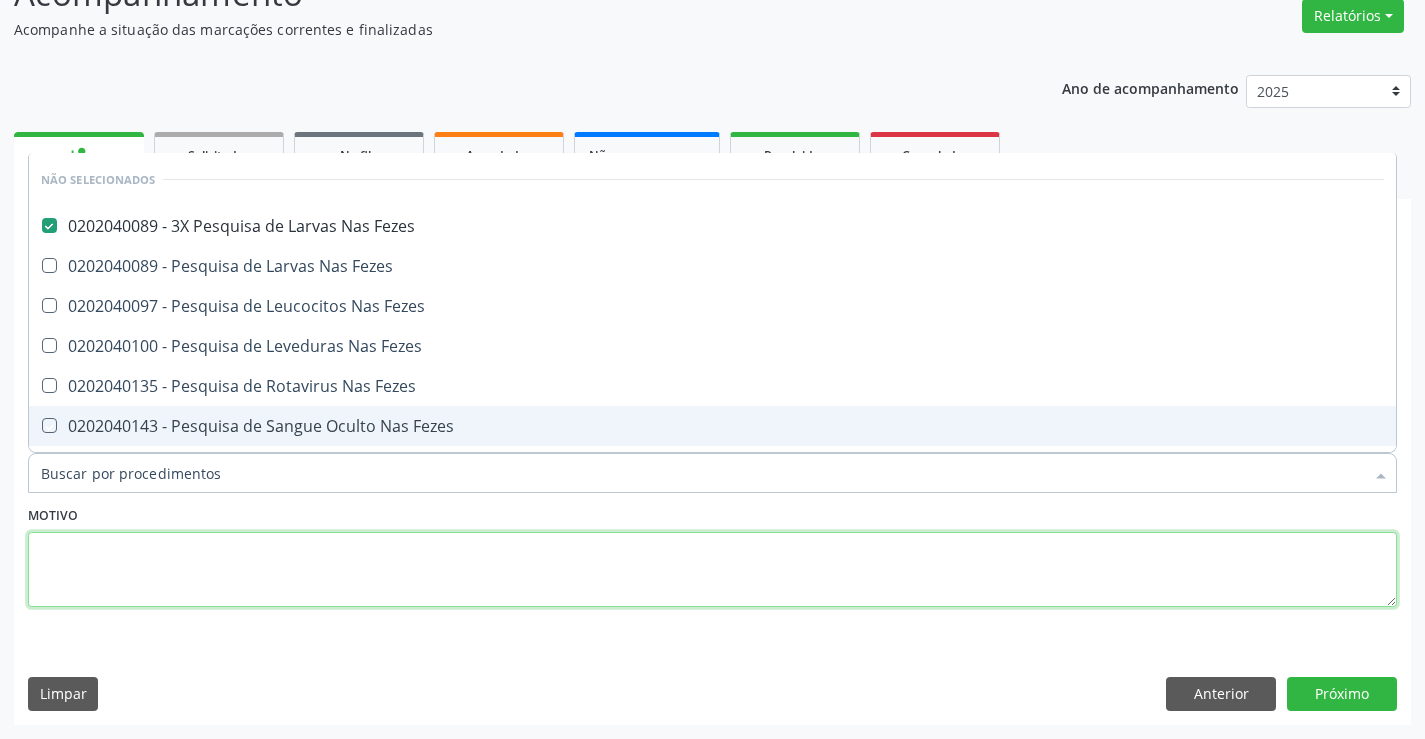 checkbox on "true" 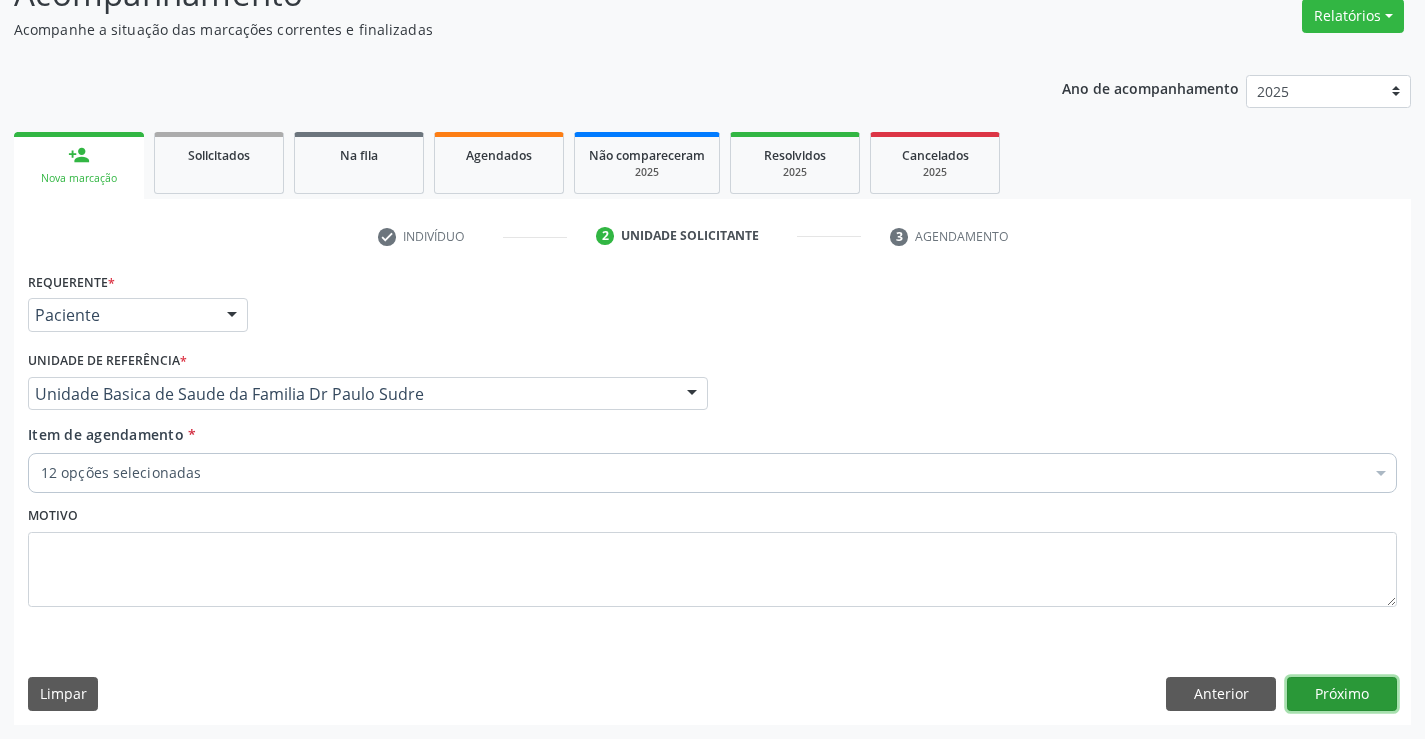 click on "Próximo" at bounding box center [1342, 694] 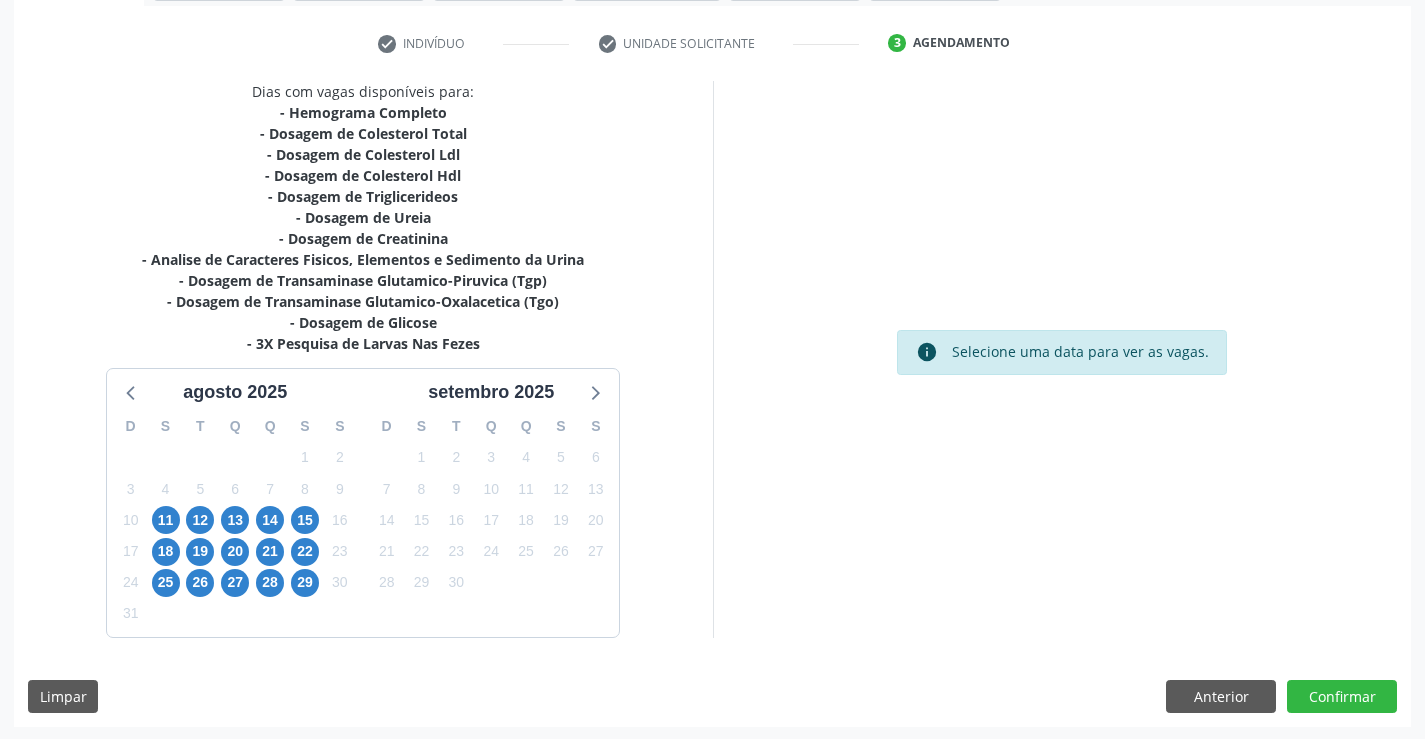 scroll, scrollTop: 362, scrollLeft: 0, axis: vertical 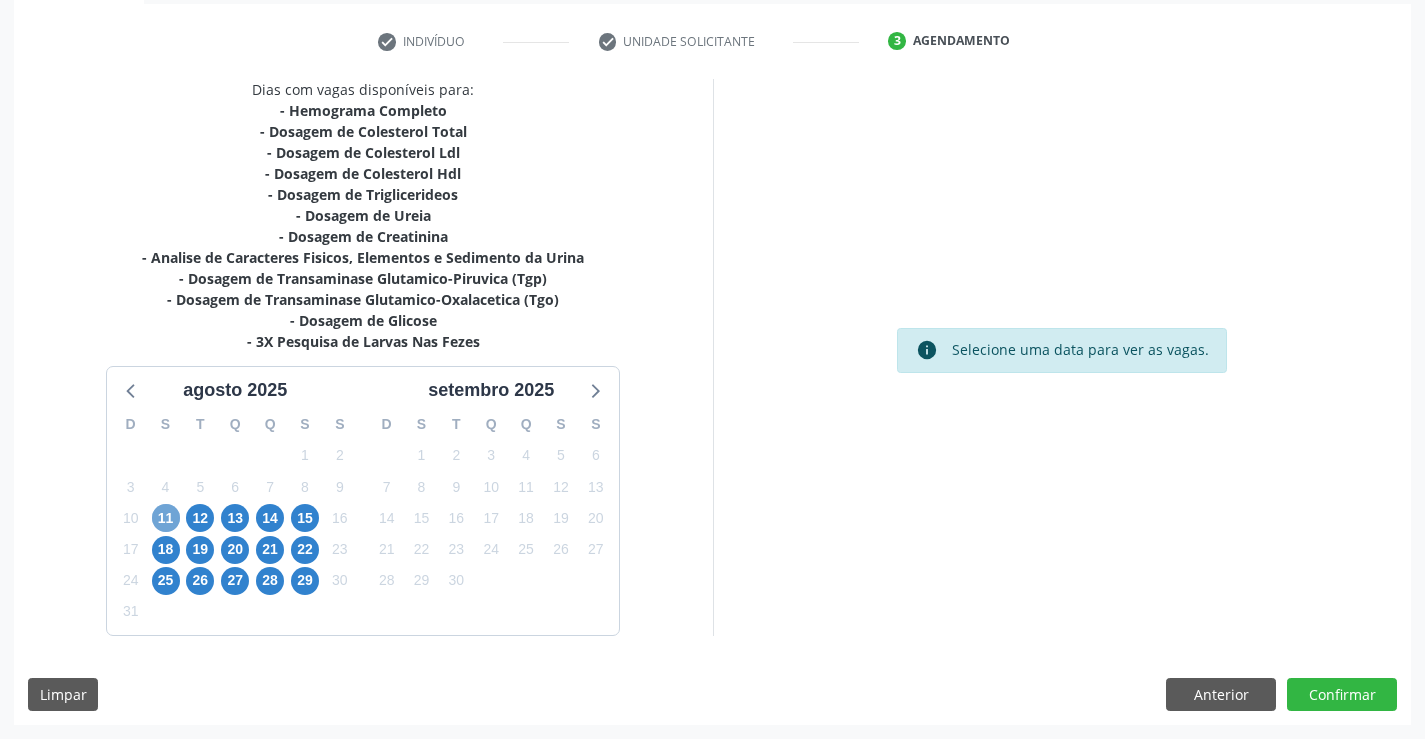 click on "11" at bounding box center (166, 518) 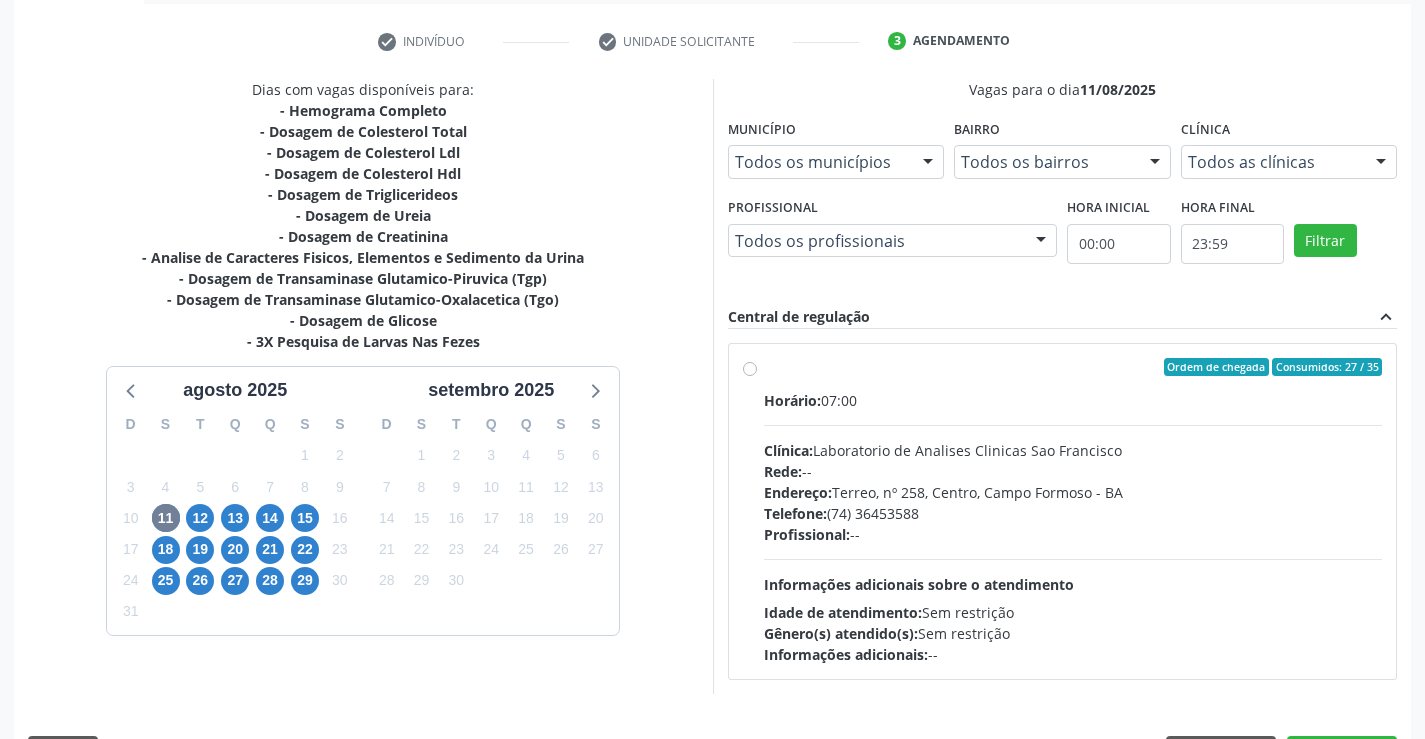 click on "Ordem de chegada
Consumidos: 27 / 35
Horário:   07:00
Clínica:  Laboratorio de Analises Clinicas Sao Francisco
Rede:
--
Endereço:   Terreo, nº 258, Centro, Campo Formoso - BA
Telefone:   (74) 36453588
Profissional:
--
Informações adicionais sobre o atendimento
Idade de atendimento:
Sem restrição
Gênero(s) atendido(s):
Sem restrição
Informações adicionais:
--" at bounding box center [1073, 511] 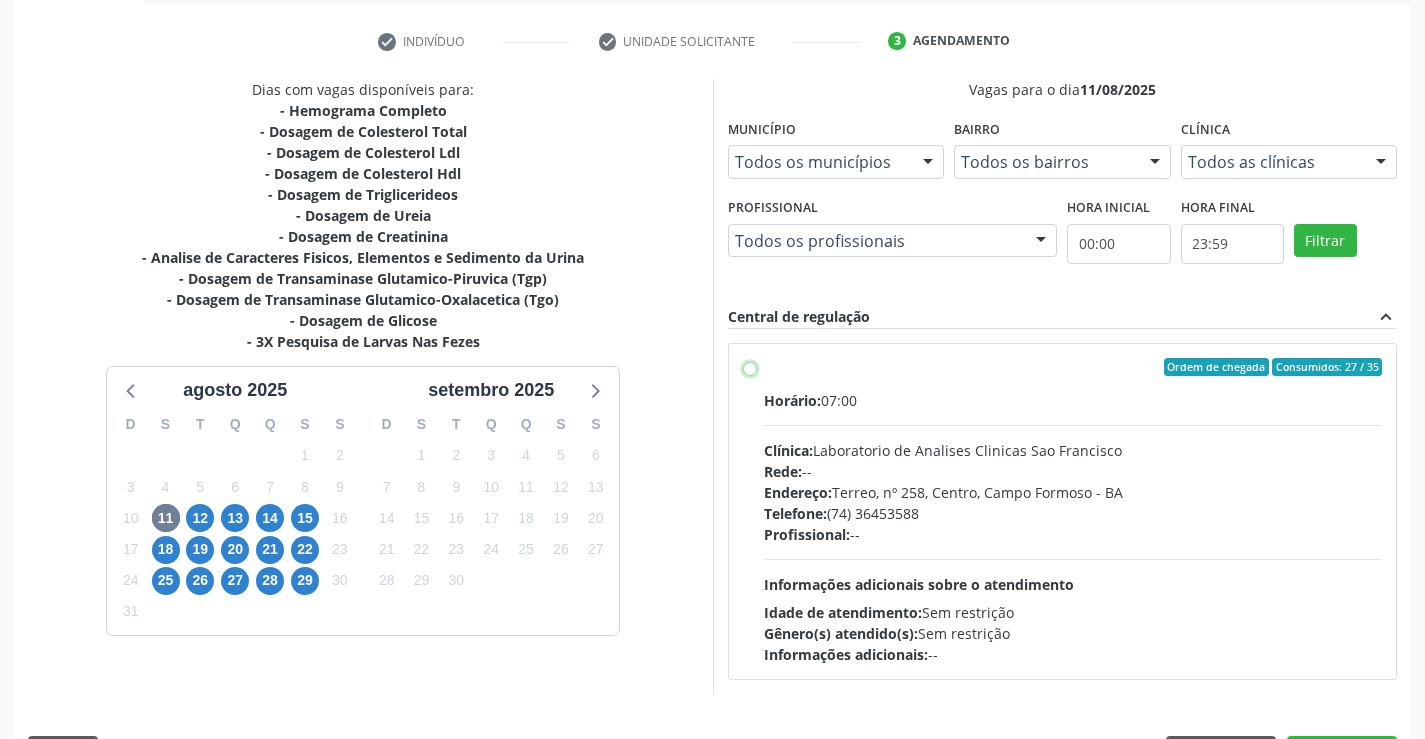 click on "Ordem de chegada
Consumidos: 27 / 35
Horário:   07:00
Clínica:  Laboratorio de Analises Clinicas Sao Francisco
Rede:
--
Endereço:   Terreo, nº 258, Centro, Campo Formoso - BA
Telefone:   (74) 36453588
Profissional:
--
Informações adicionais sobre o atendimento
Idade de atendimento:
Sem restrição
Gênero(s) atendido(s):
Sem restrição
Informações adicionais:
--" at bounding box center [750, 367] 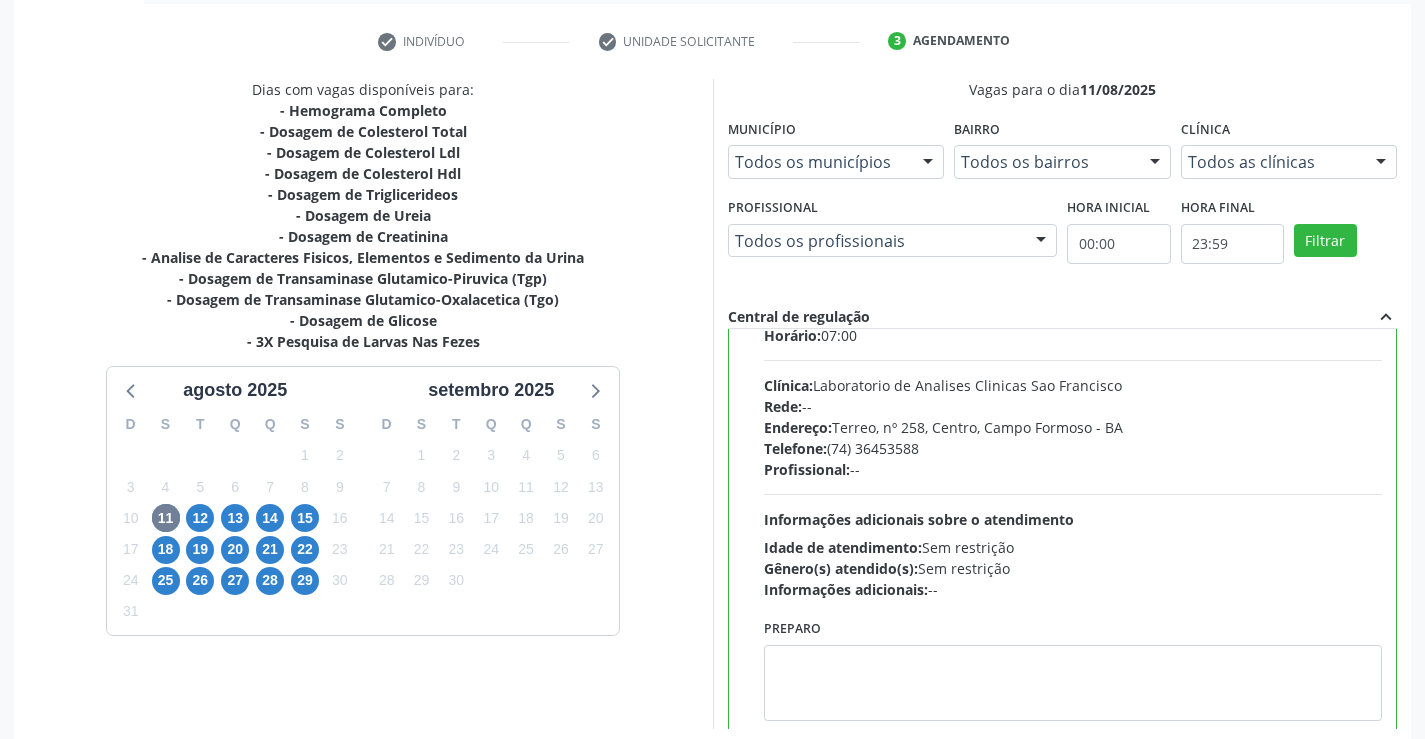 scroll, scrollTop: 99, scrollLeft: 0, axis: vertical 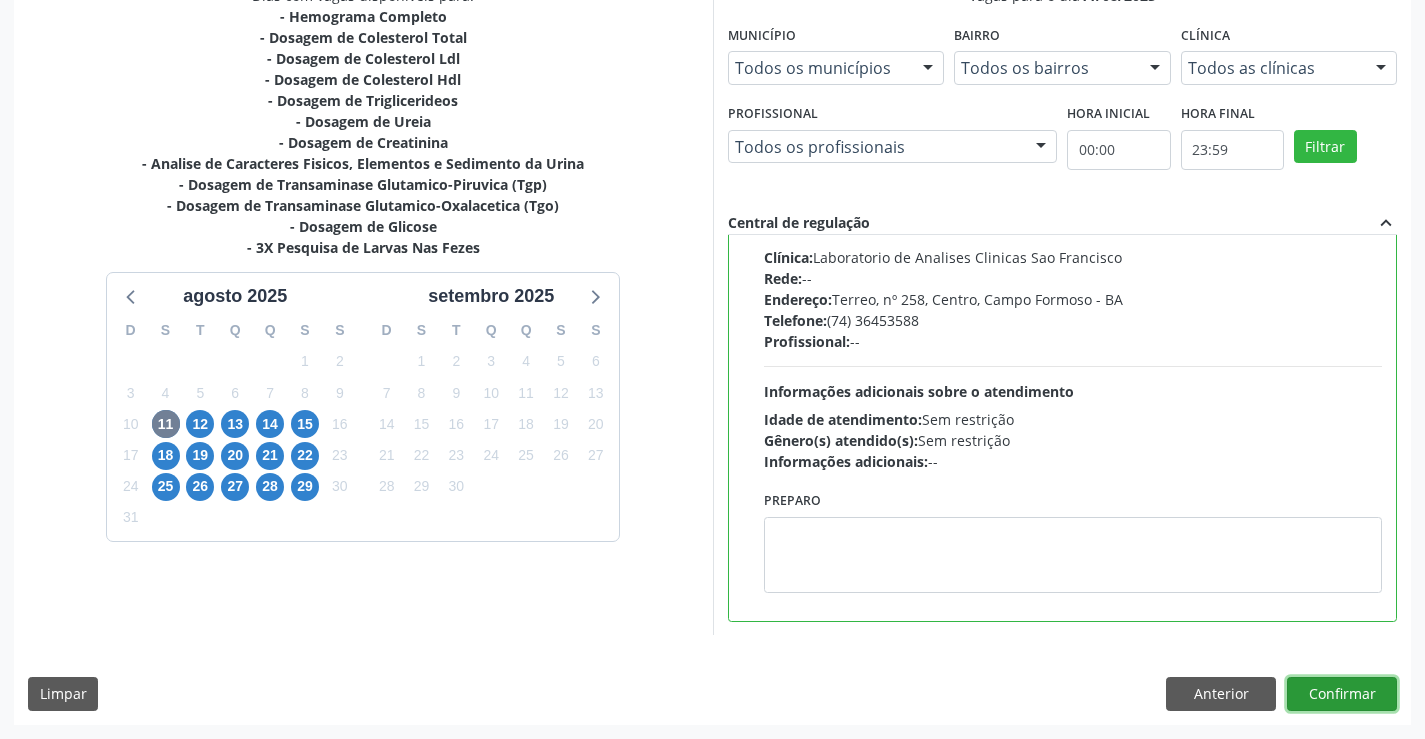 click on "Confirmar" at bounding box center (1342, 694) 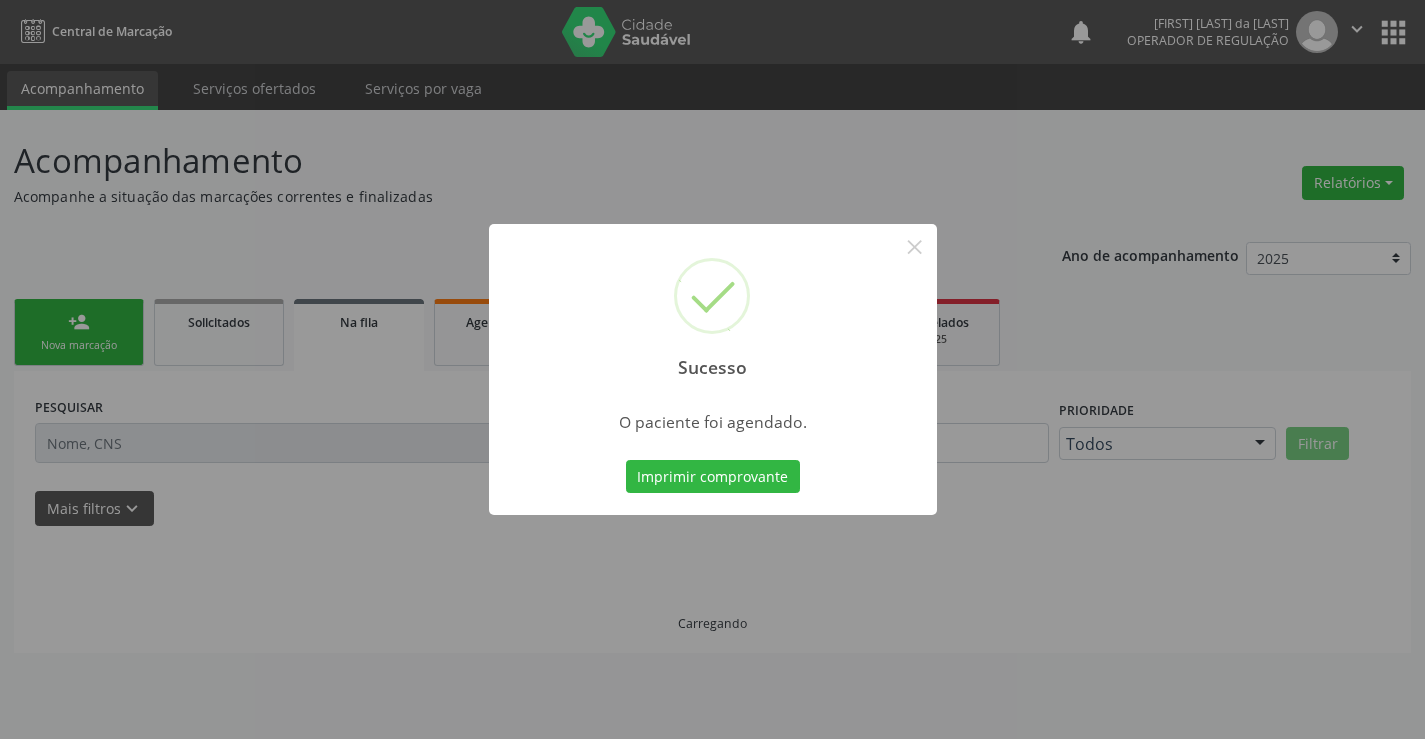 scroll, scrollTop: 0, scrollLeft: 0, axis: both 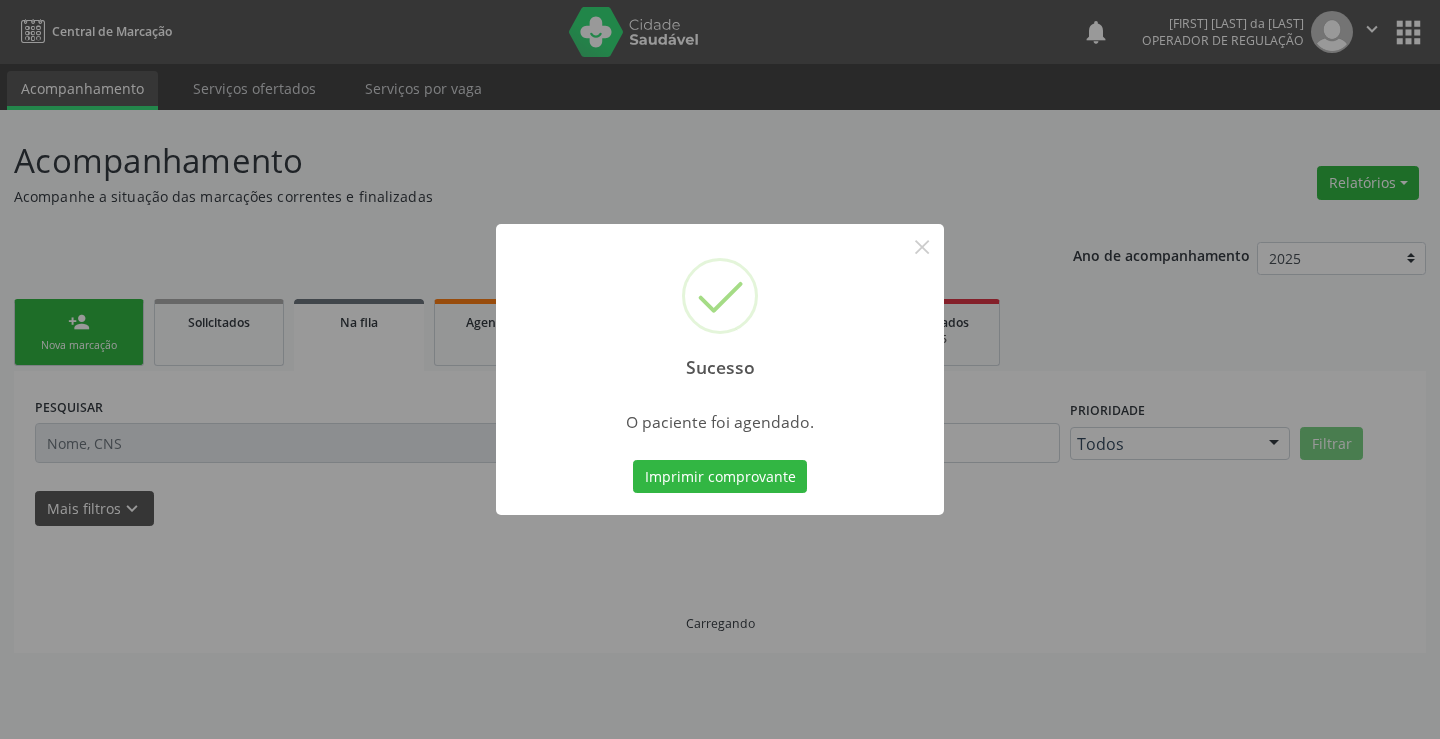 type 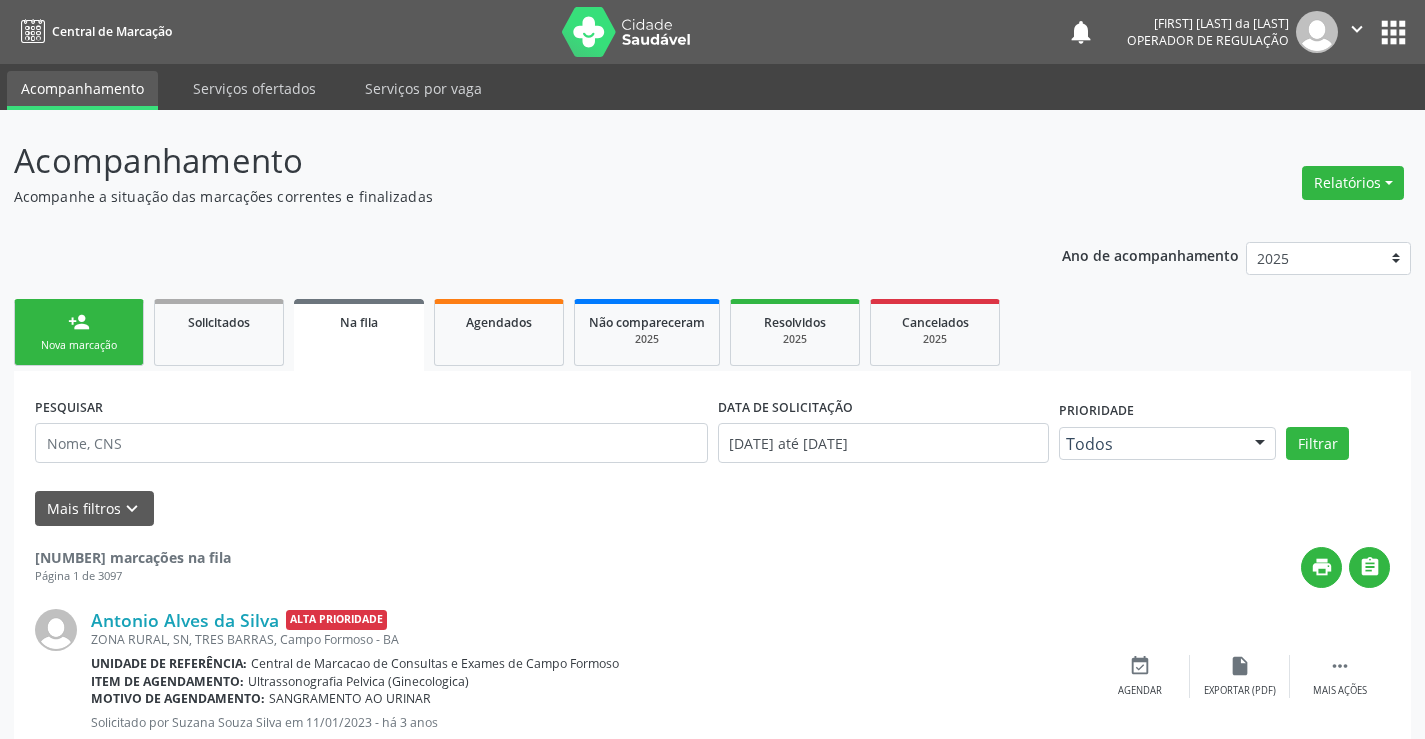 click on "person_add
Nova marcação" at bounding box center (79, 332) 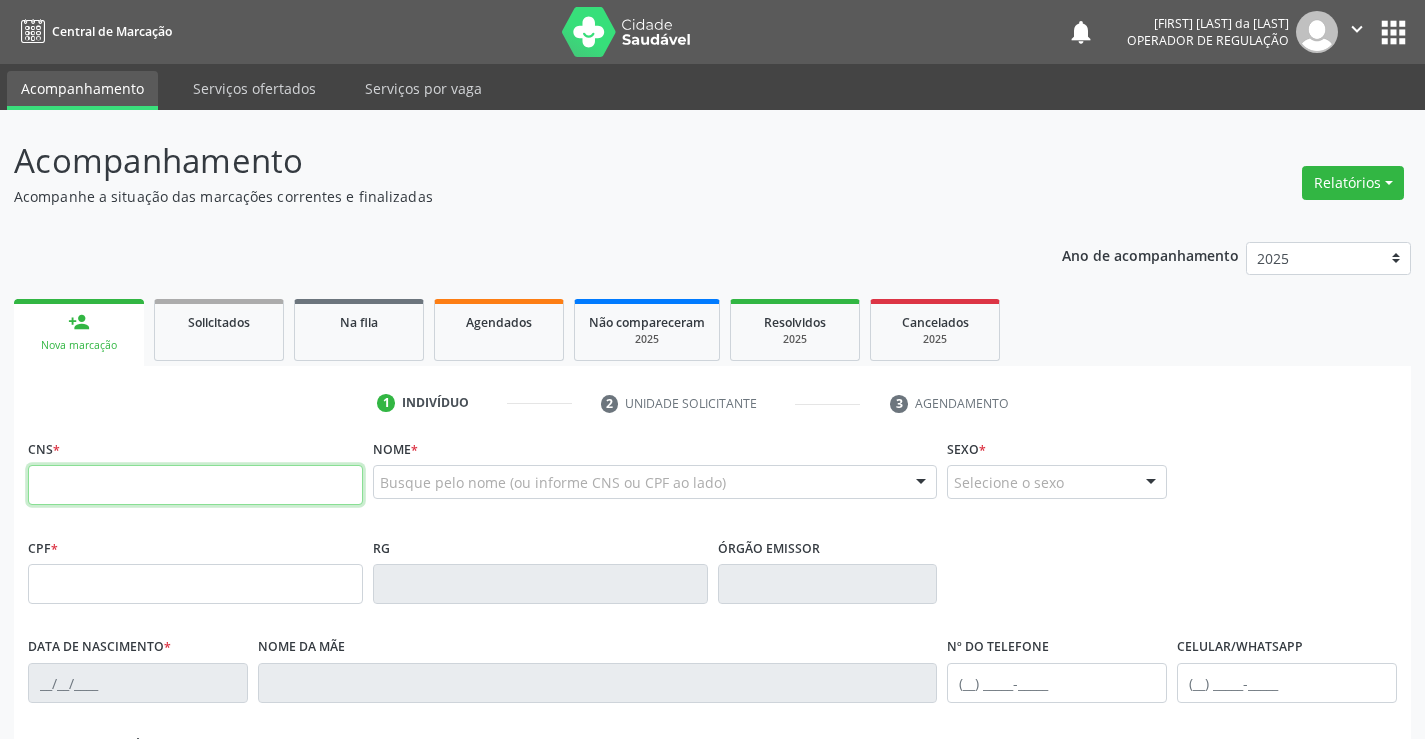 click at bounding box center (195, 485) 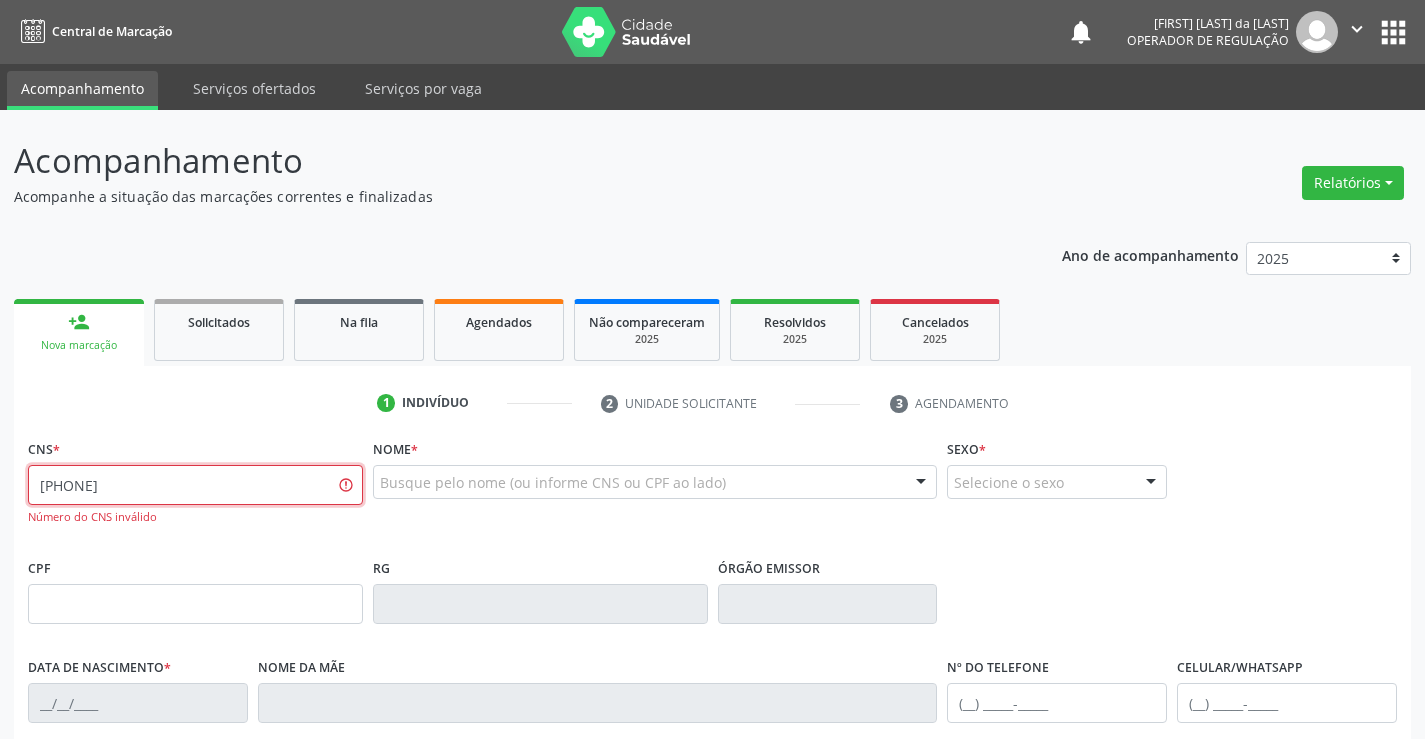 type on "701 2010 5958 0315" 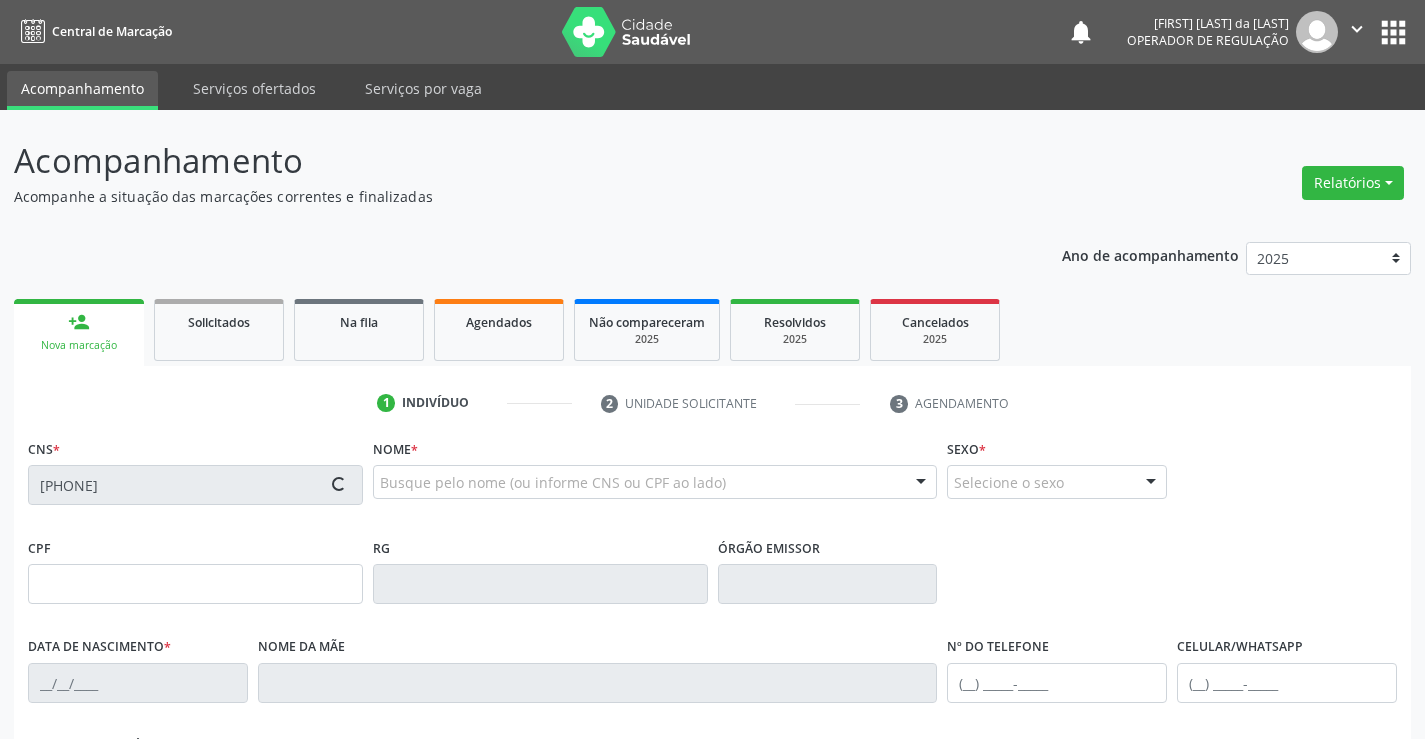 type on "020.011.565-02" 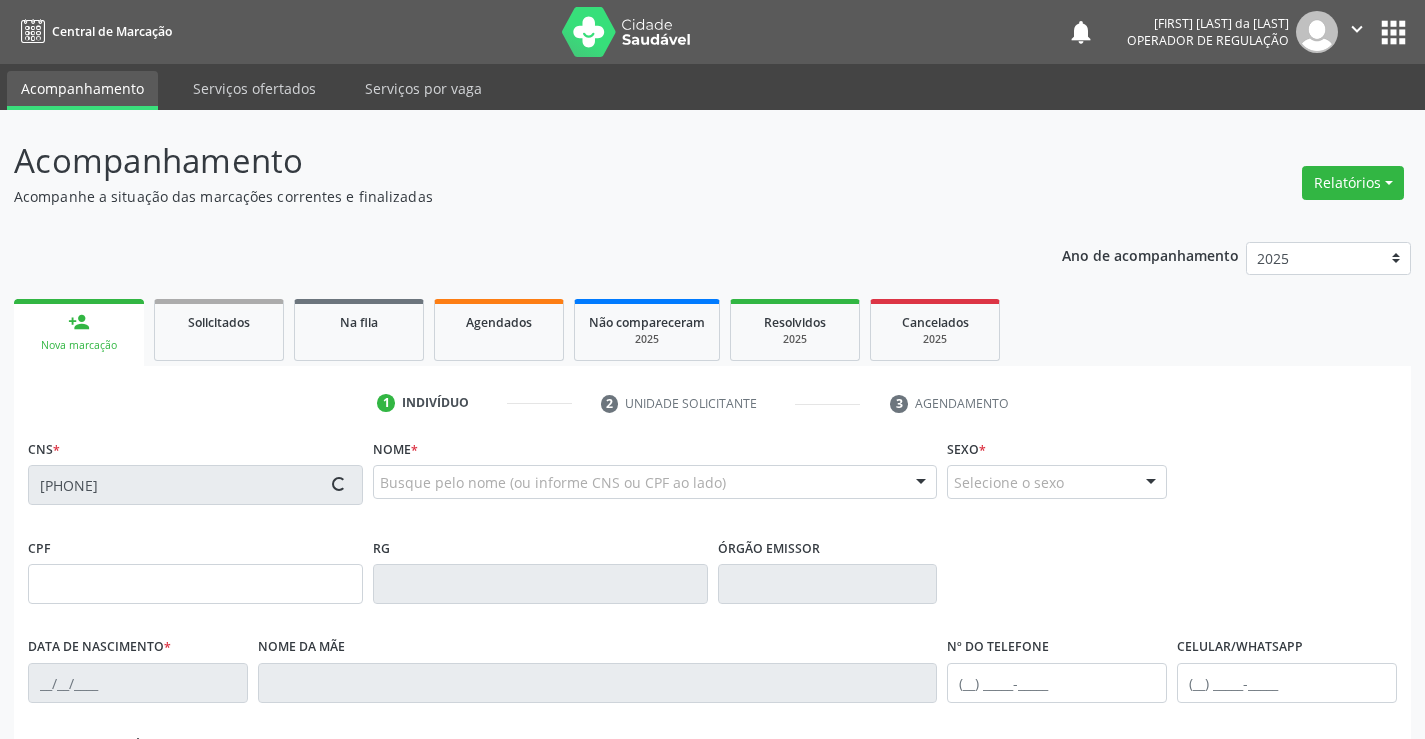 type on "12/01/1982" 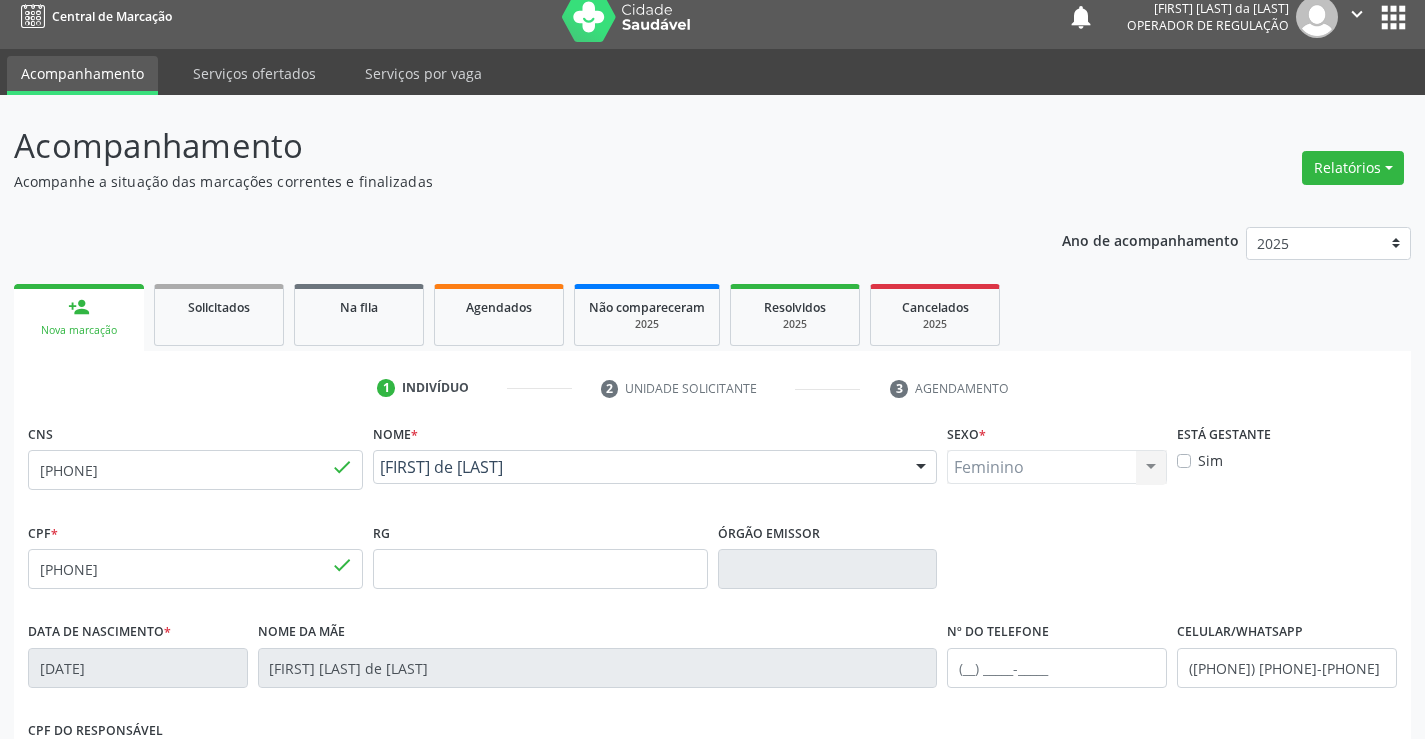 scroll, scrollTop: 345, scrollLeft: 0, axis: vertical 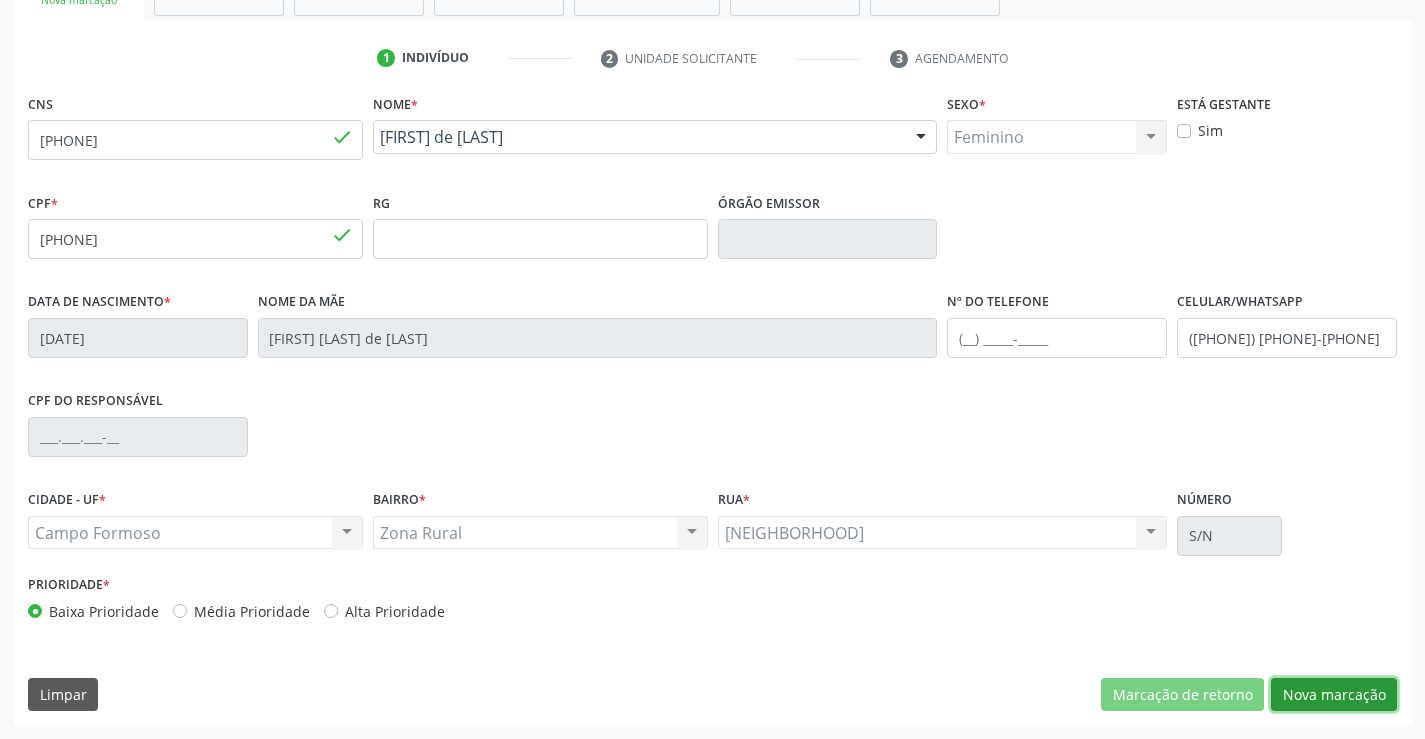 click on "Nova marcação" at bounding box center [1334, 695] 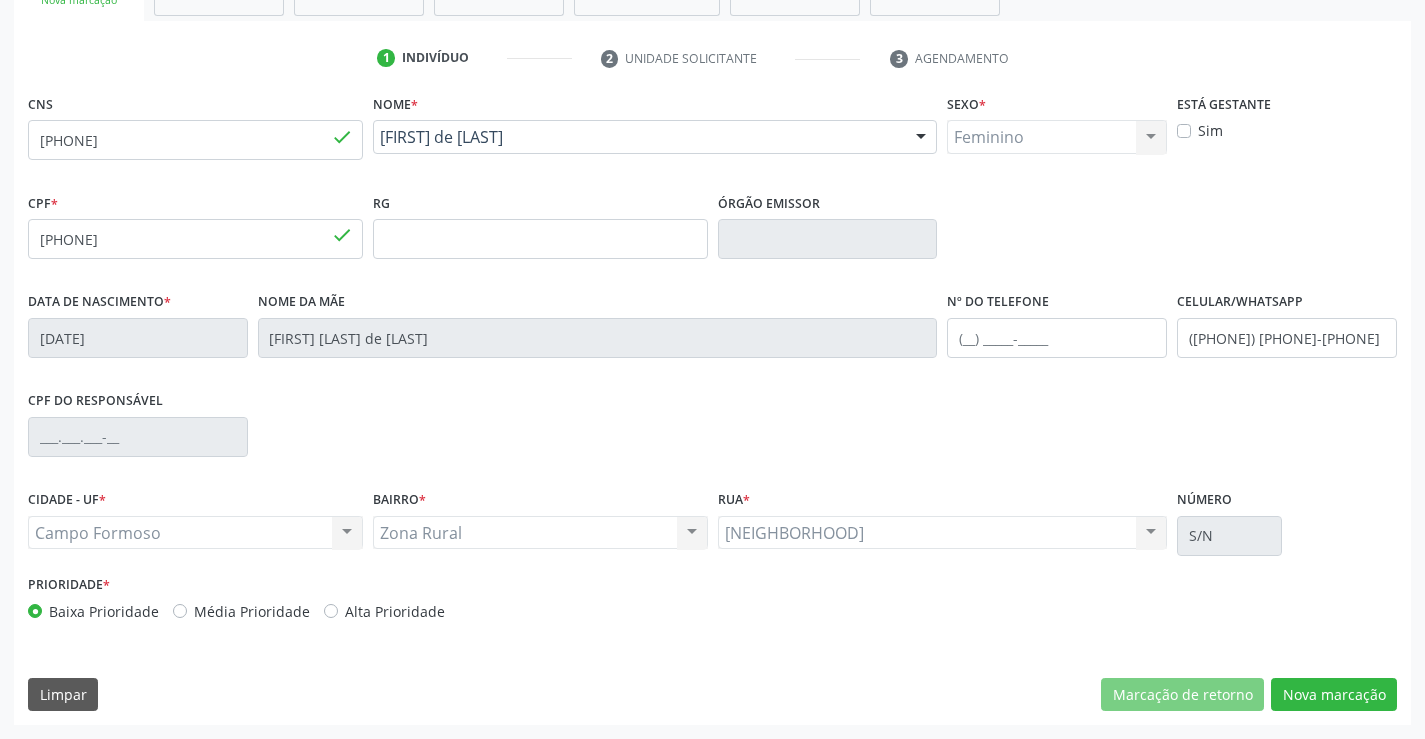 scroll, scrollTop: 167, scrollLeft: 0, axis: vertical 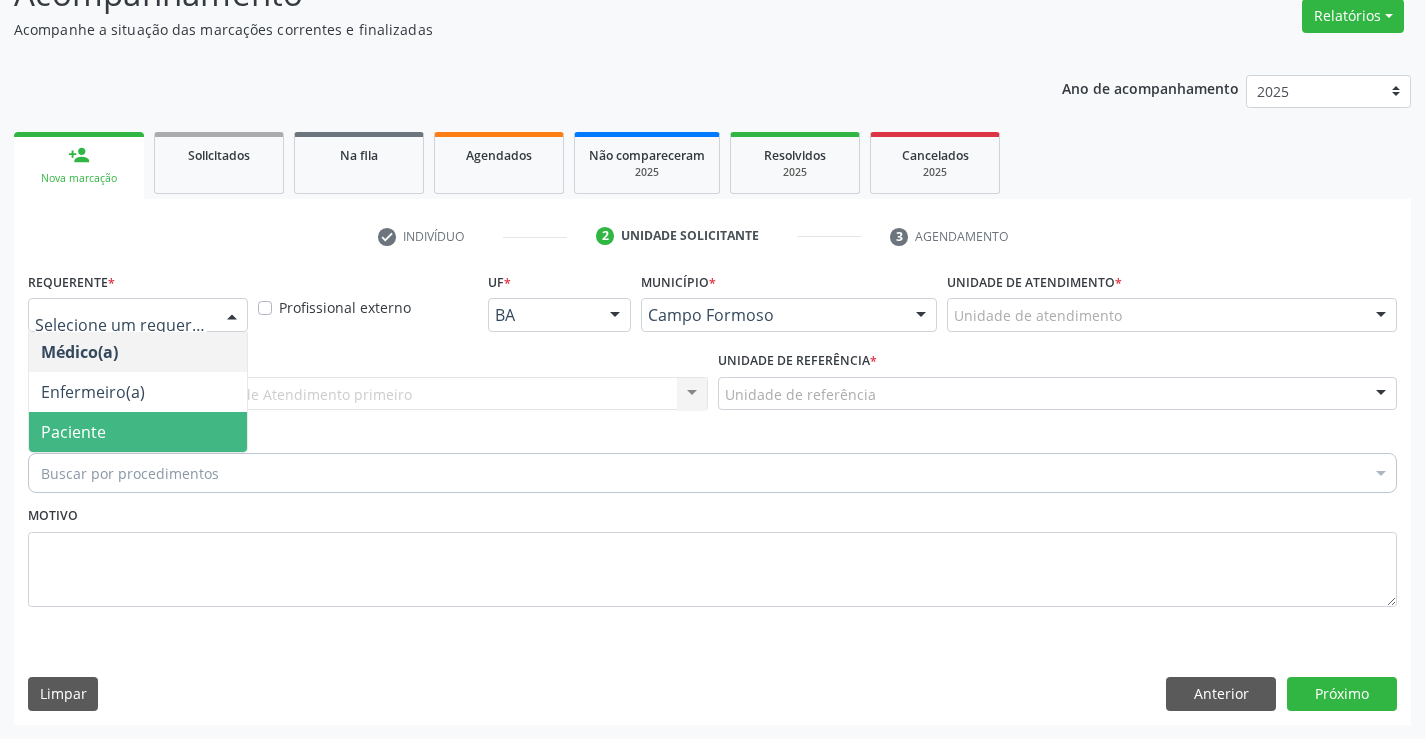 click on "Paciente" at bounding box center (138, 432) 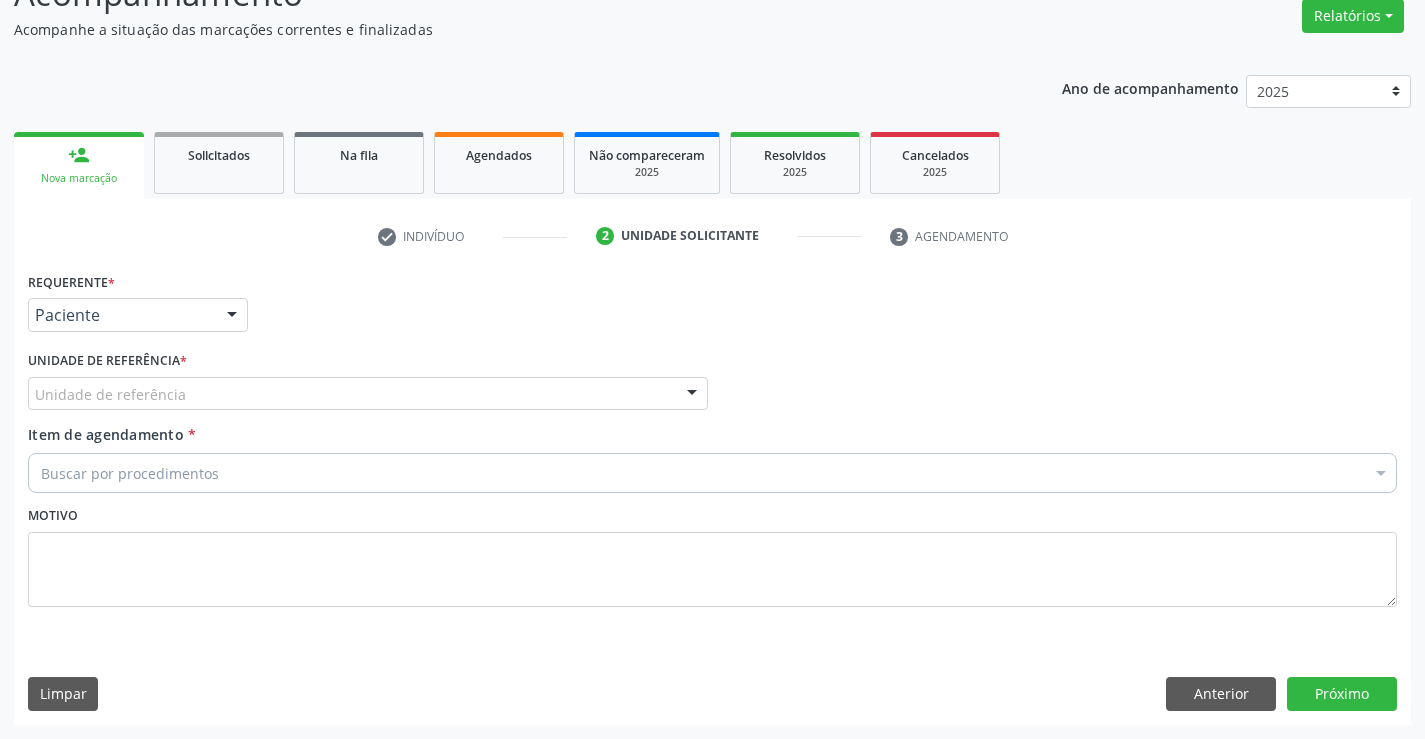 click on "Unidade de referência" at bounding box center (368, 394) 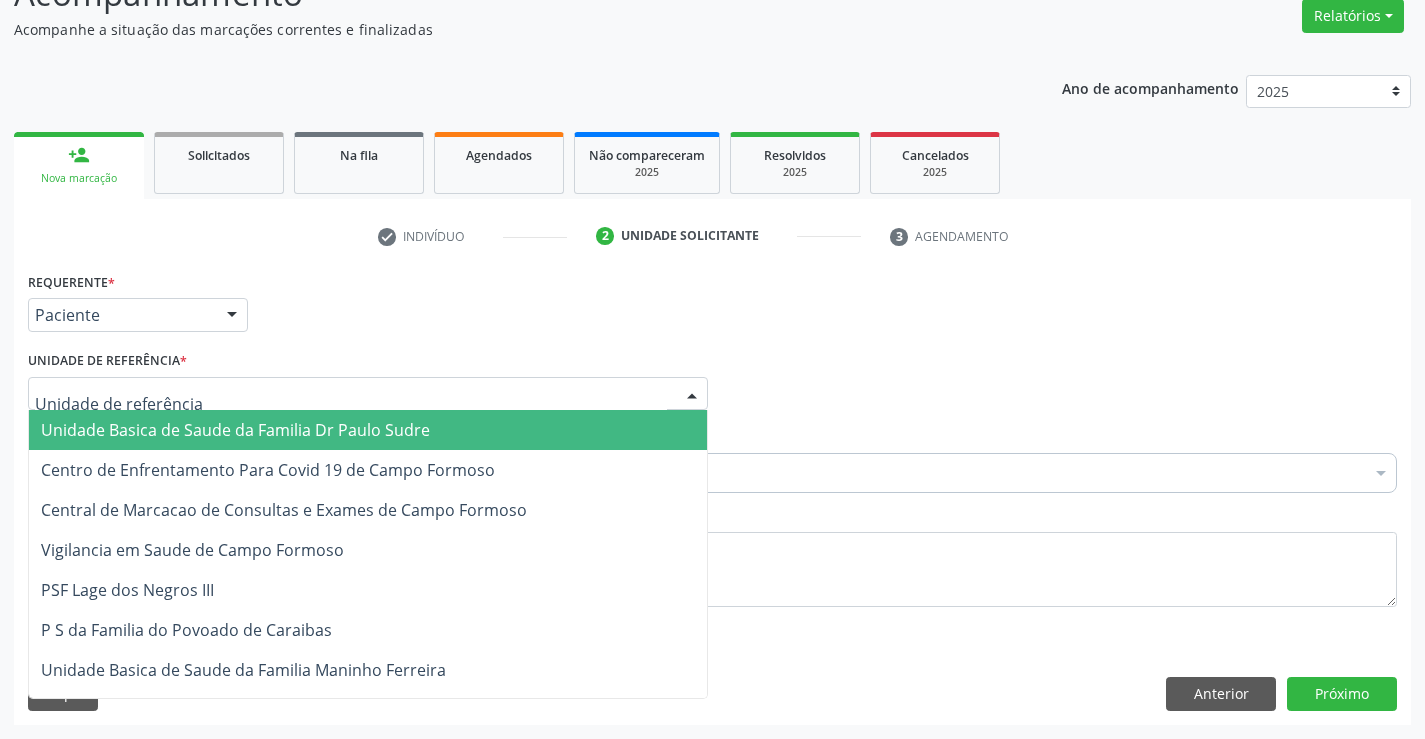 drag, startPoint x: 199, startPoint y: 416, endPoint x: 238, endPoint y: 459, distance: 58.0517 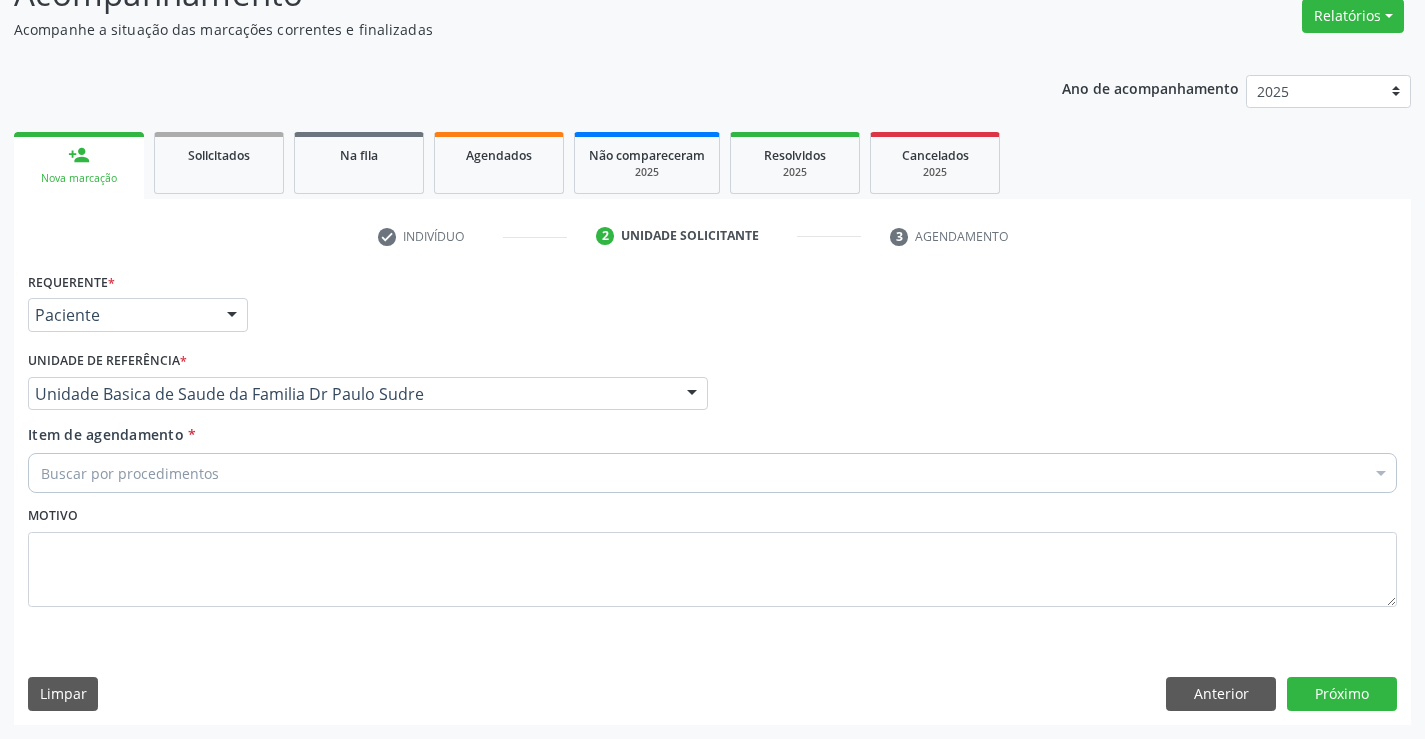 click on "Buscar por procedimentos" at bounding box center (712, 473) 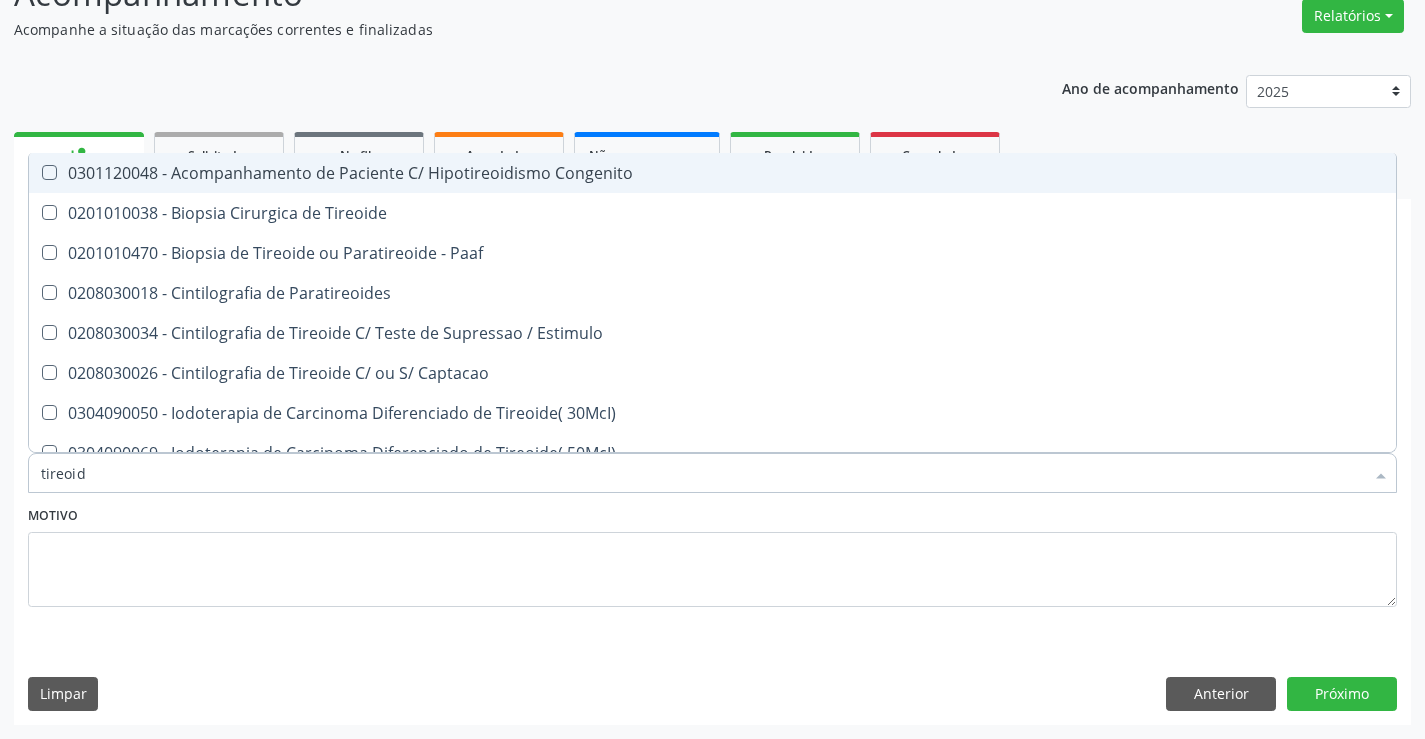 type on "tireoide" 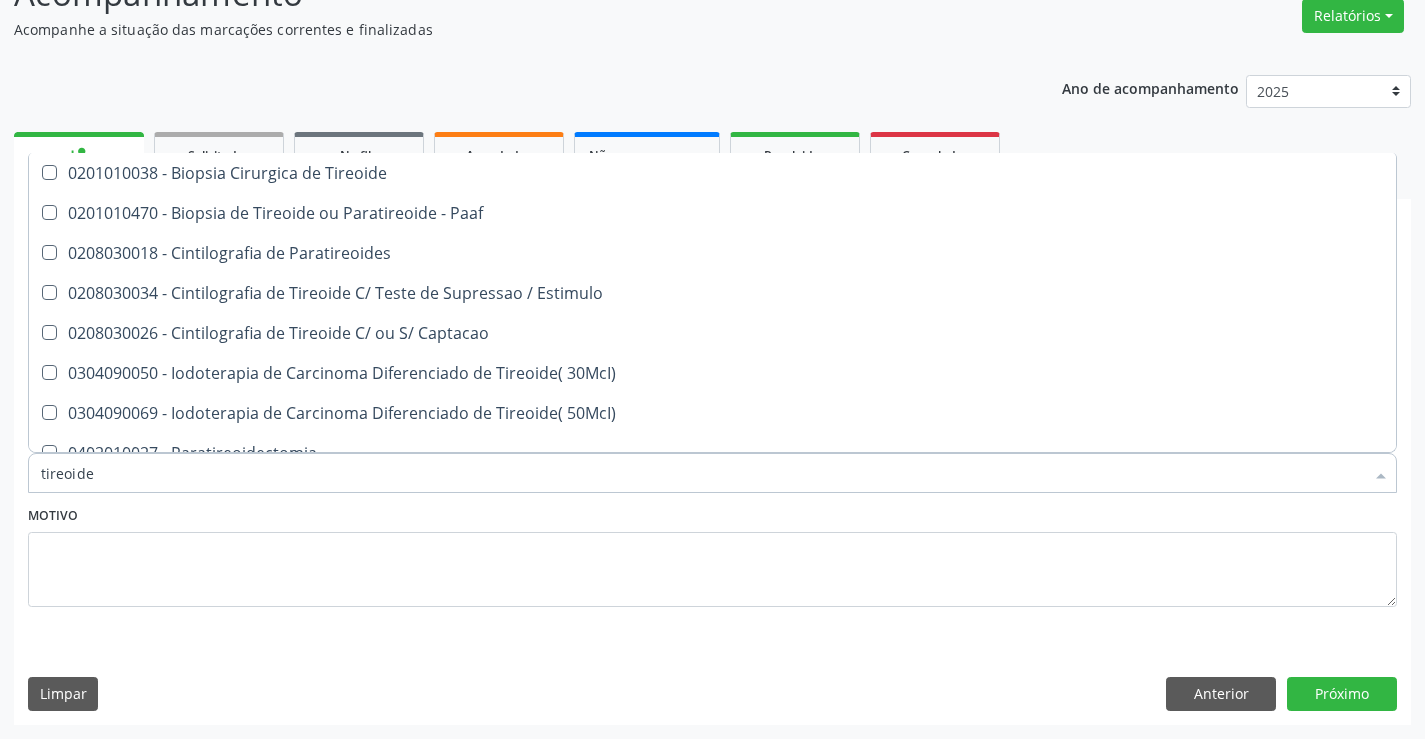 scroll, scrollTop: 381, scrollLeft: 0, axis: vertical 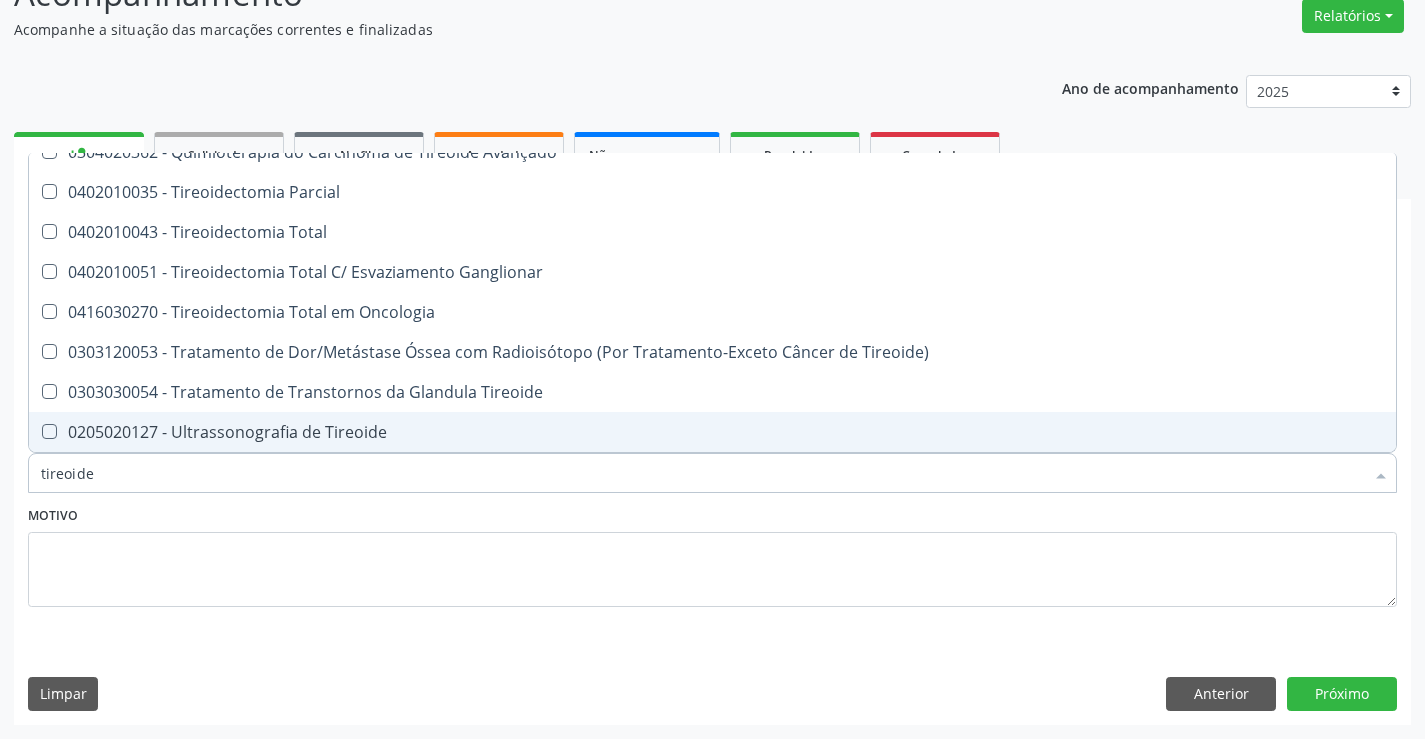 drag, startPoint x: 277, startPoint y: 423, endPoint x: 339, endPoint y: 452, distance: 68.44706 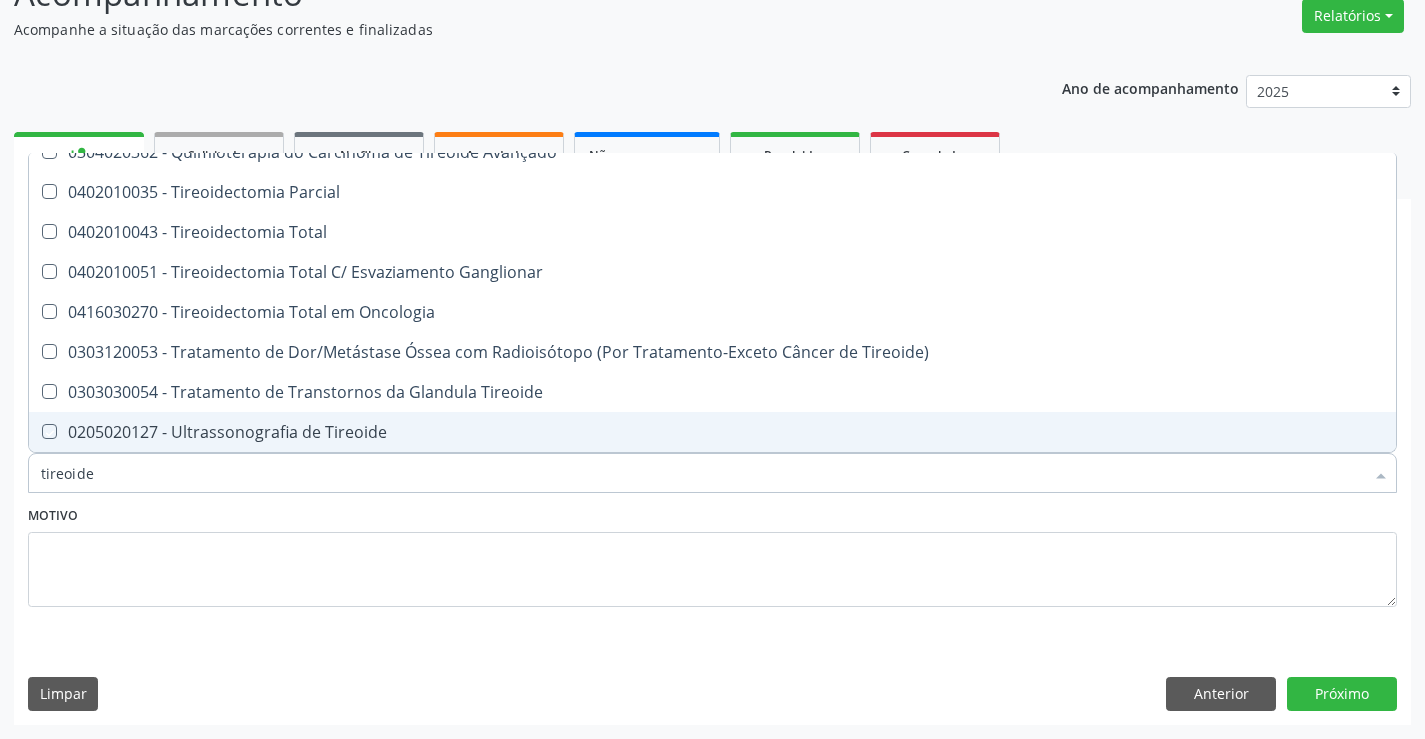checkbox on "true" 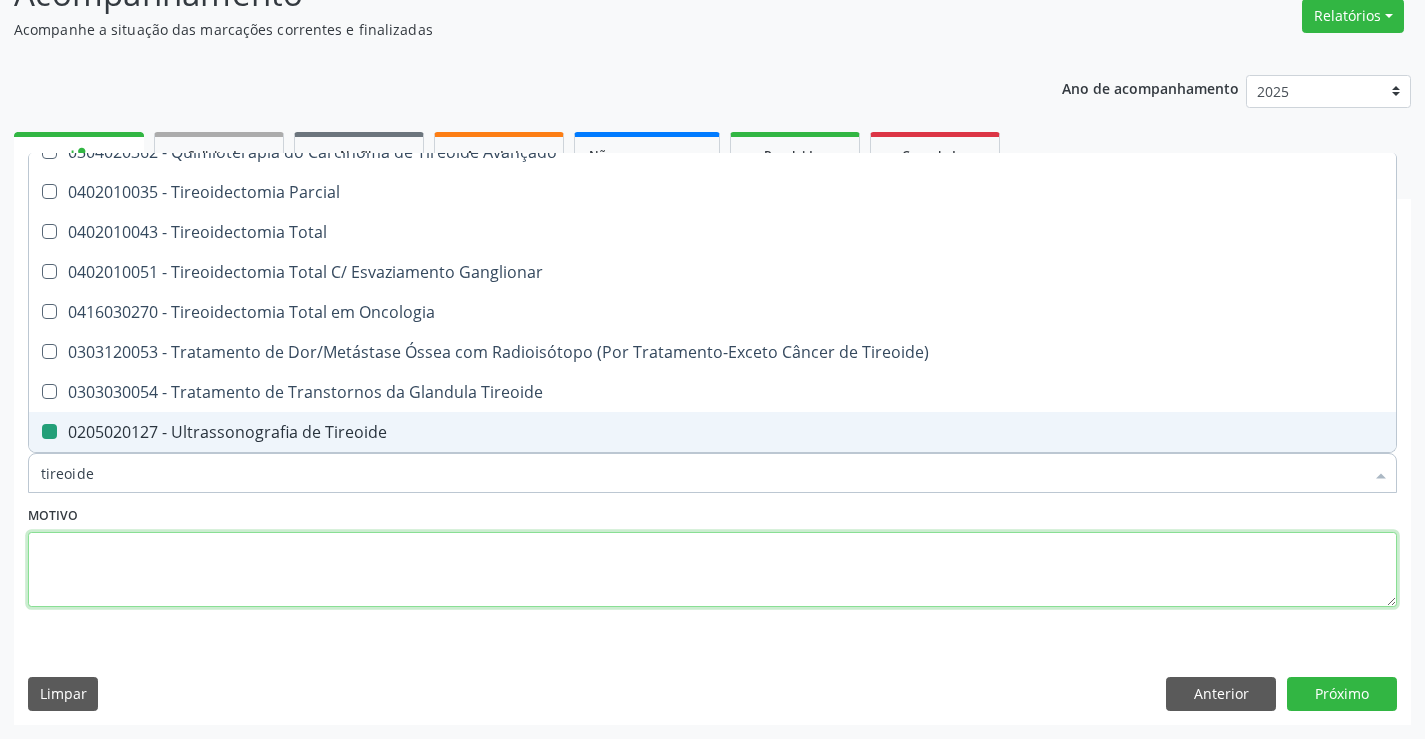 click at bounding box center [712, 570] 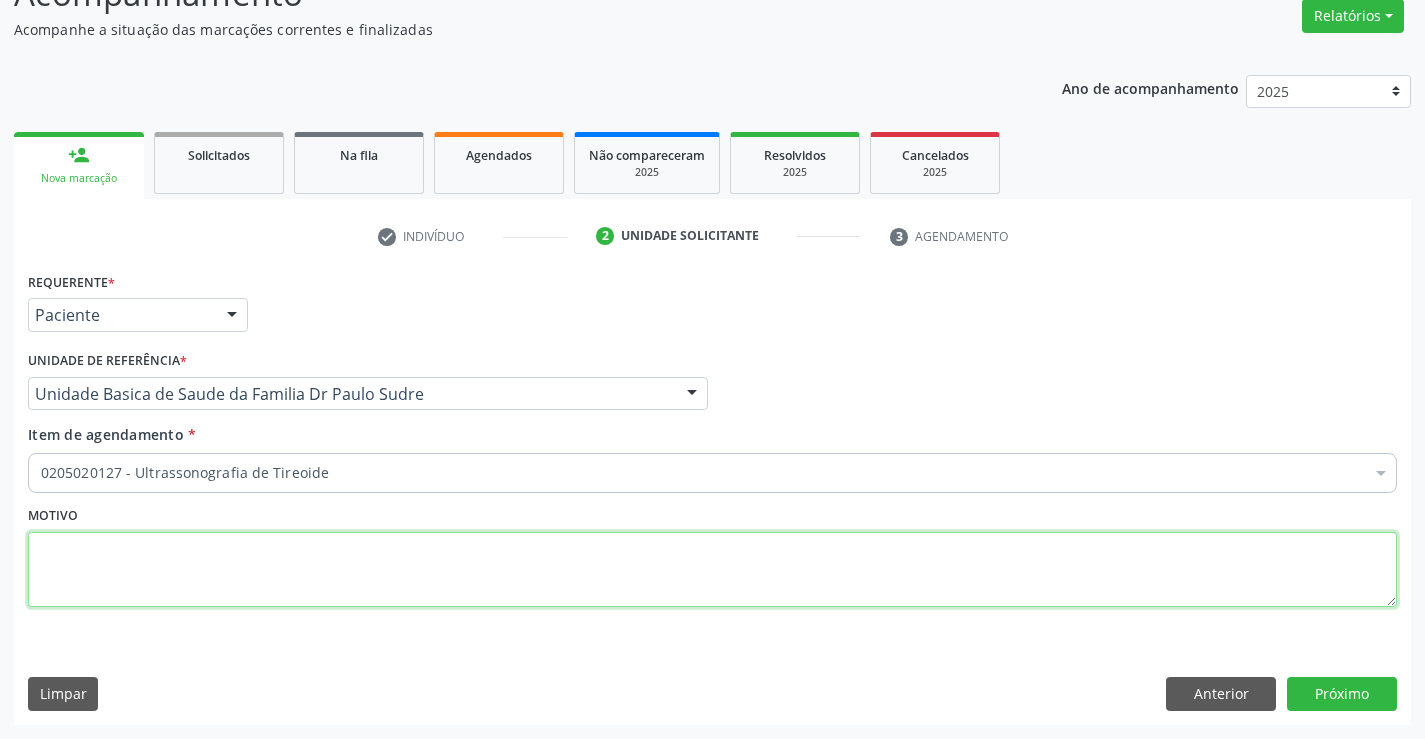 scroll, scrollTop: 0, scrollLeft: 0, axis: both 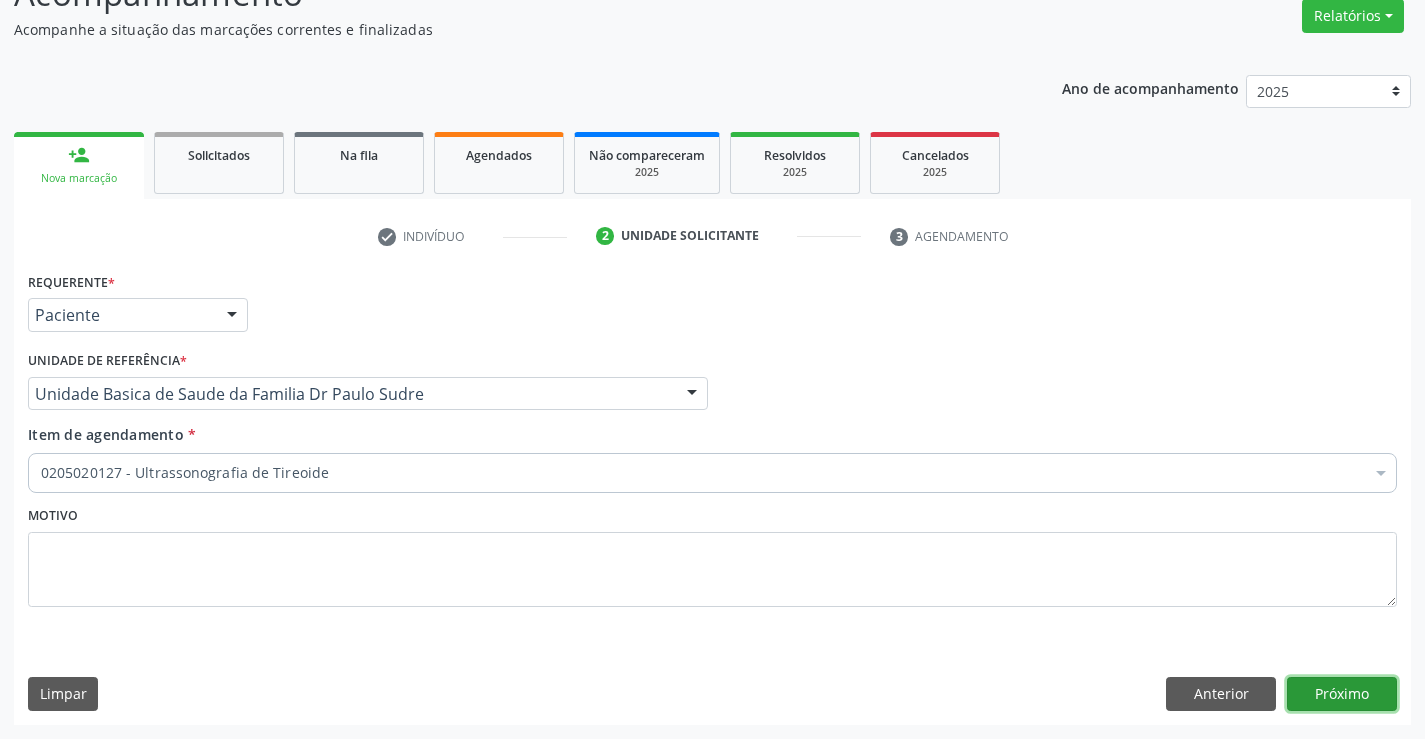 click on "Próximo" at bounding box center [1342, 694] 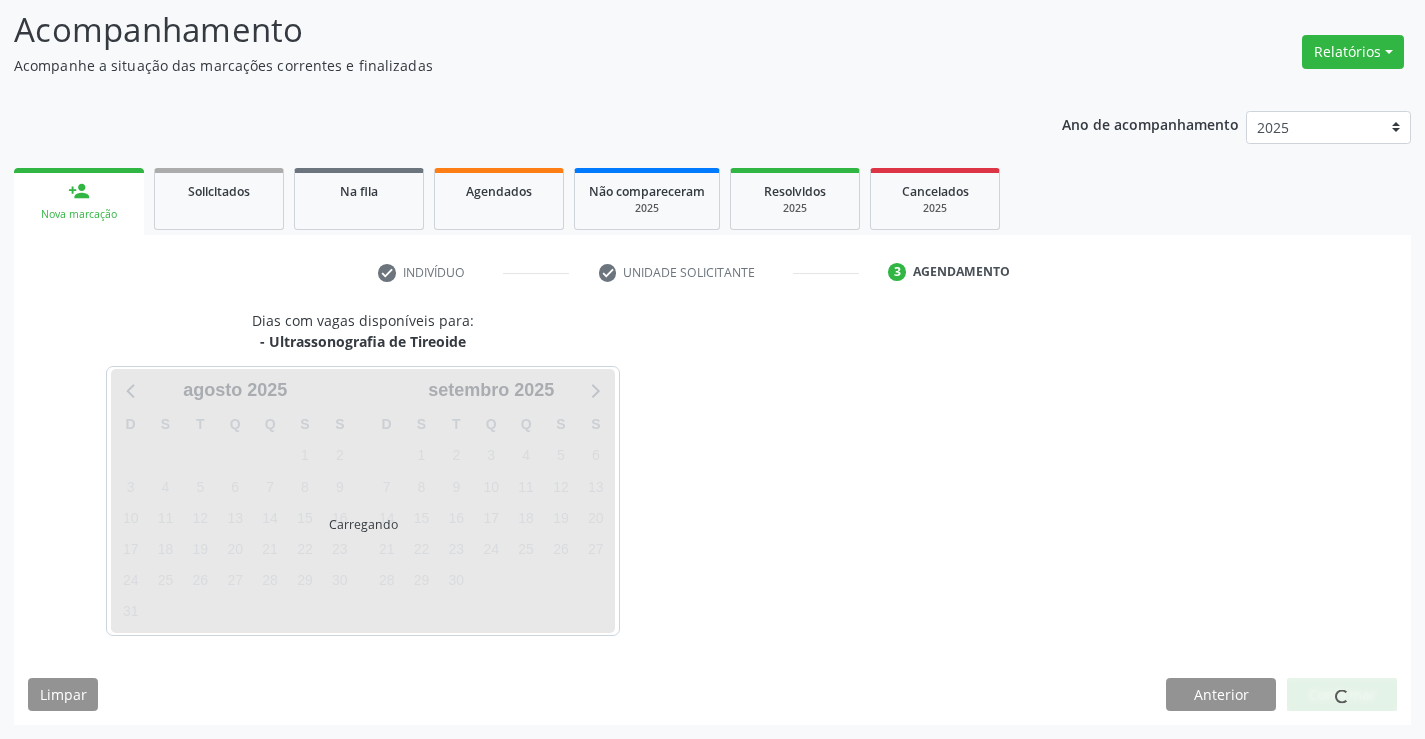 scroll, scrollTop: 131, scrollLeft: 0, axis: vertical 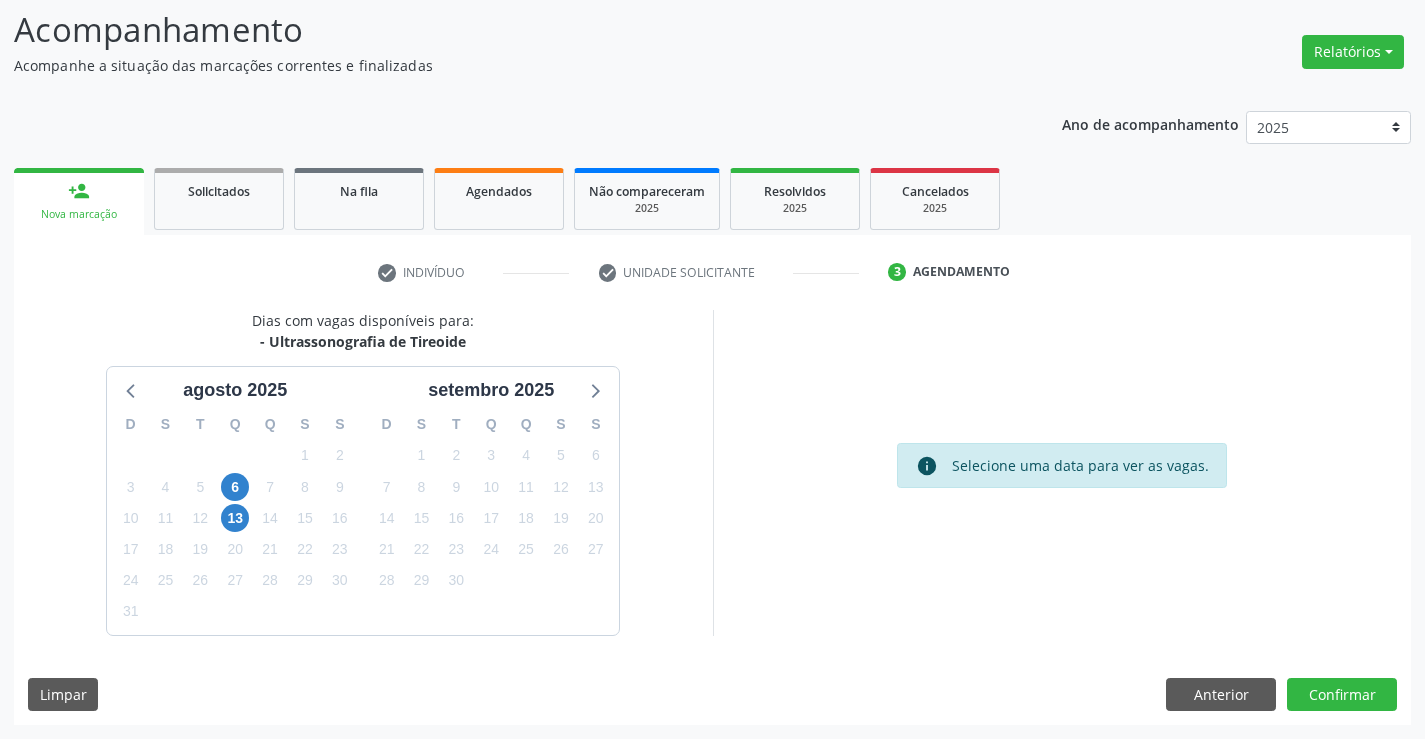 click on "Dias com vagas disponíveis para:
- Ultrassonografia de Tireoide
agosto 2025 D S T Q Q S S 27 28 29 30 31 1 2 3 4 5 6 7 8 9 10 11 12 13 14 15 16 17 18 19 20 21 22 23 24 25 26 27 28 29 30 31 1 2 3 4 5 6 setembro 2025 D S T Q Q S S 31 1 2 3 4 5 6 7 8 9 10 11 12 13 14 15 16 17 18 19 20 21 22 23 24 25 26 27 28 29 30 1 2 3 4 5 6 7 8 9 10 11
info
Selecione uma data para ver as vagas.
Limpar
Anterior
Confirmar" at bounding box center (712, 517) 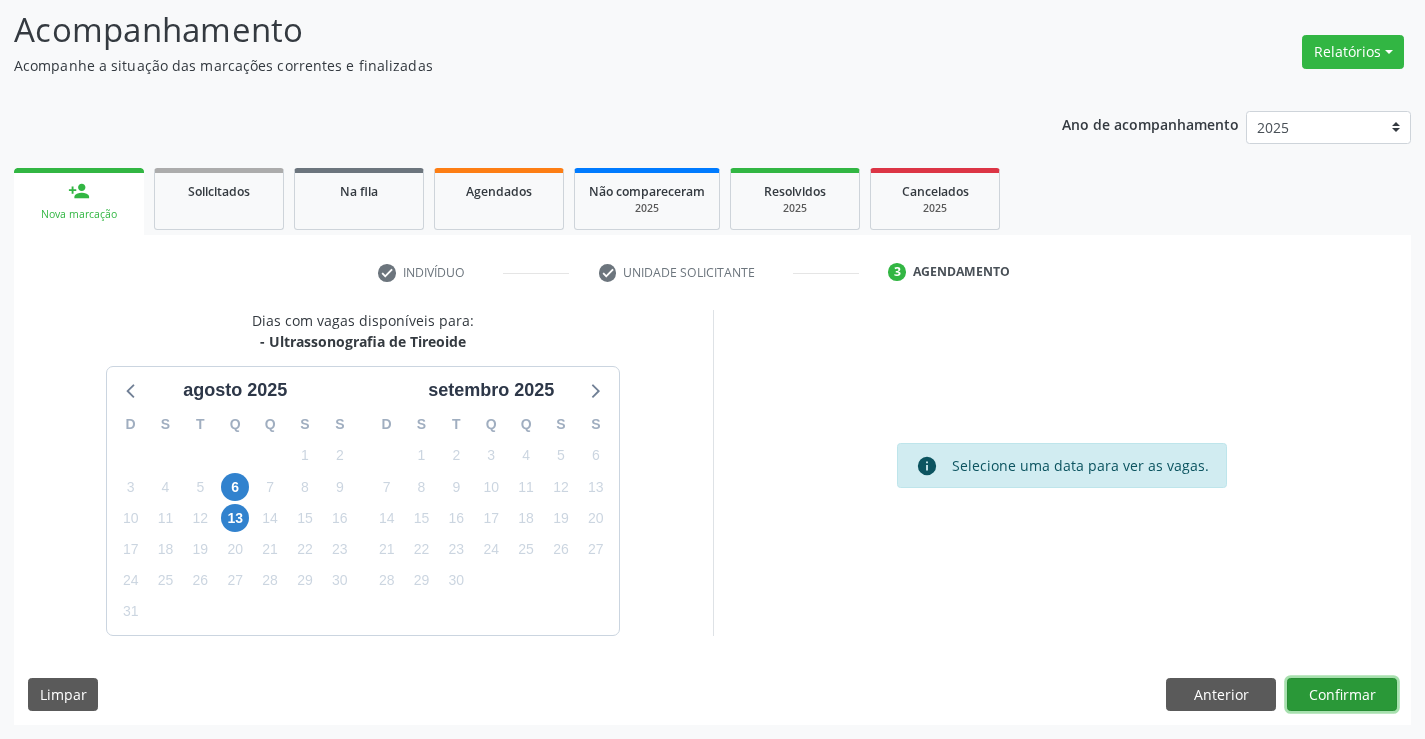 click on "Confirmar" at bounding box center (1342, 695) 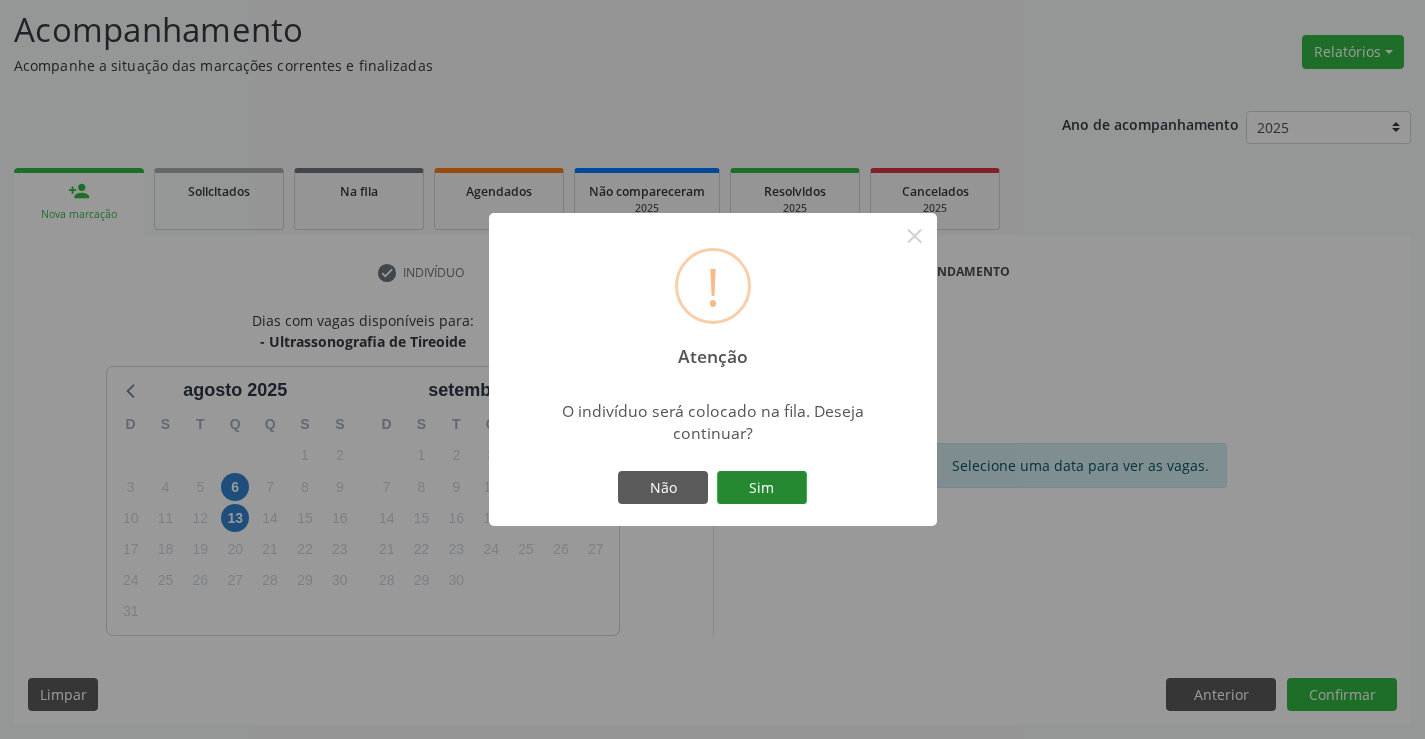 click on "Sim" at bounding box center (762, 488) 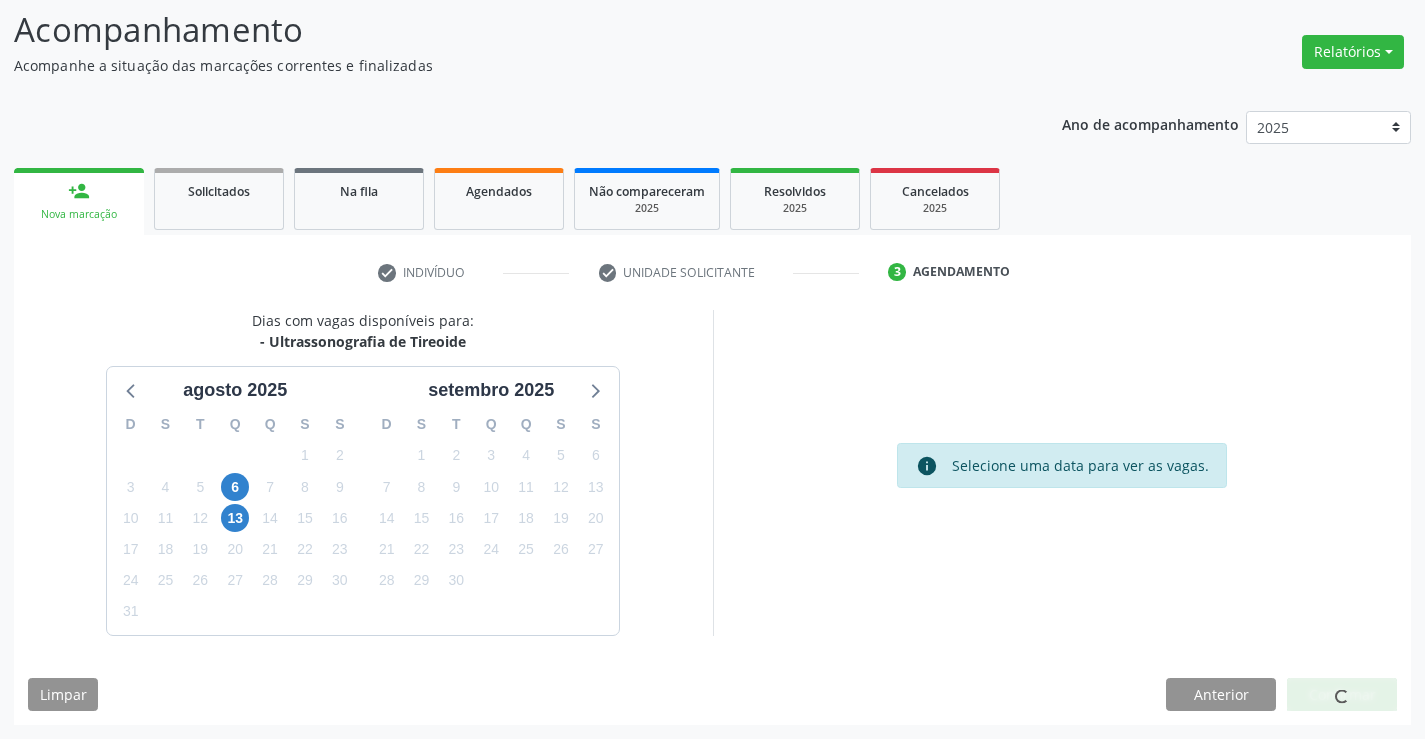 click on "info
Selecione uma data para ver as vagas." at bounding box center [1062, 472] 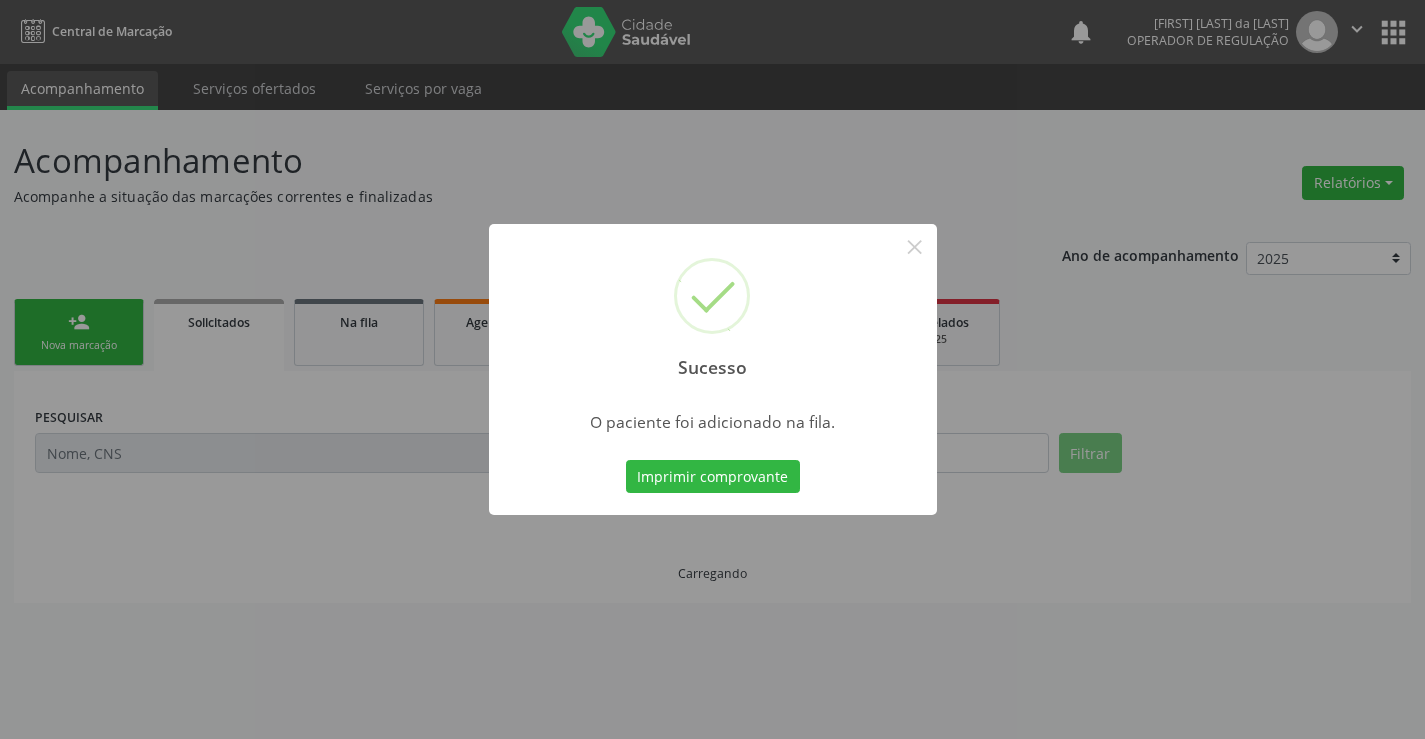 scroll, scrollTop: 0, scrollLeft: 0, axis: both 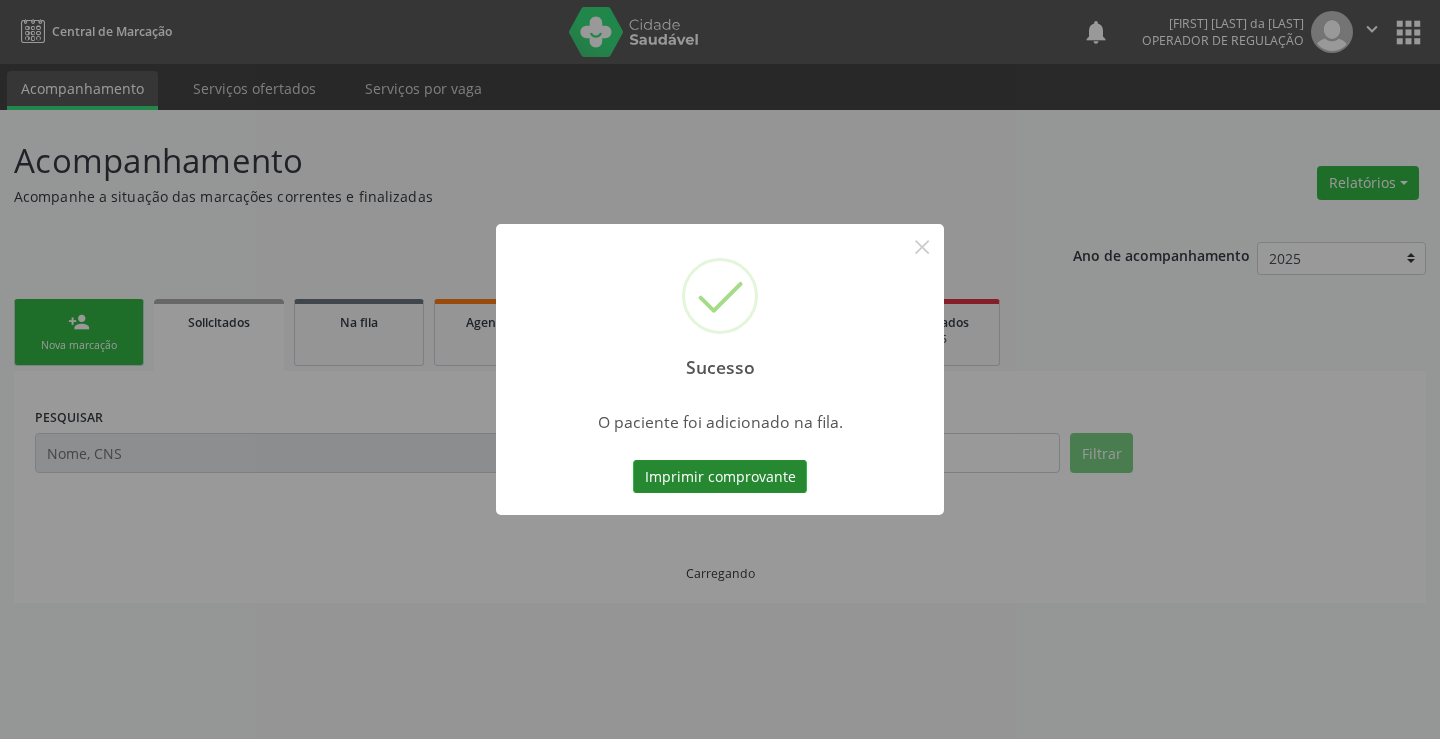 click on "Imprimir comprovante" at bounding box center [720, 477] 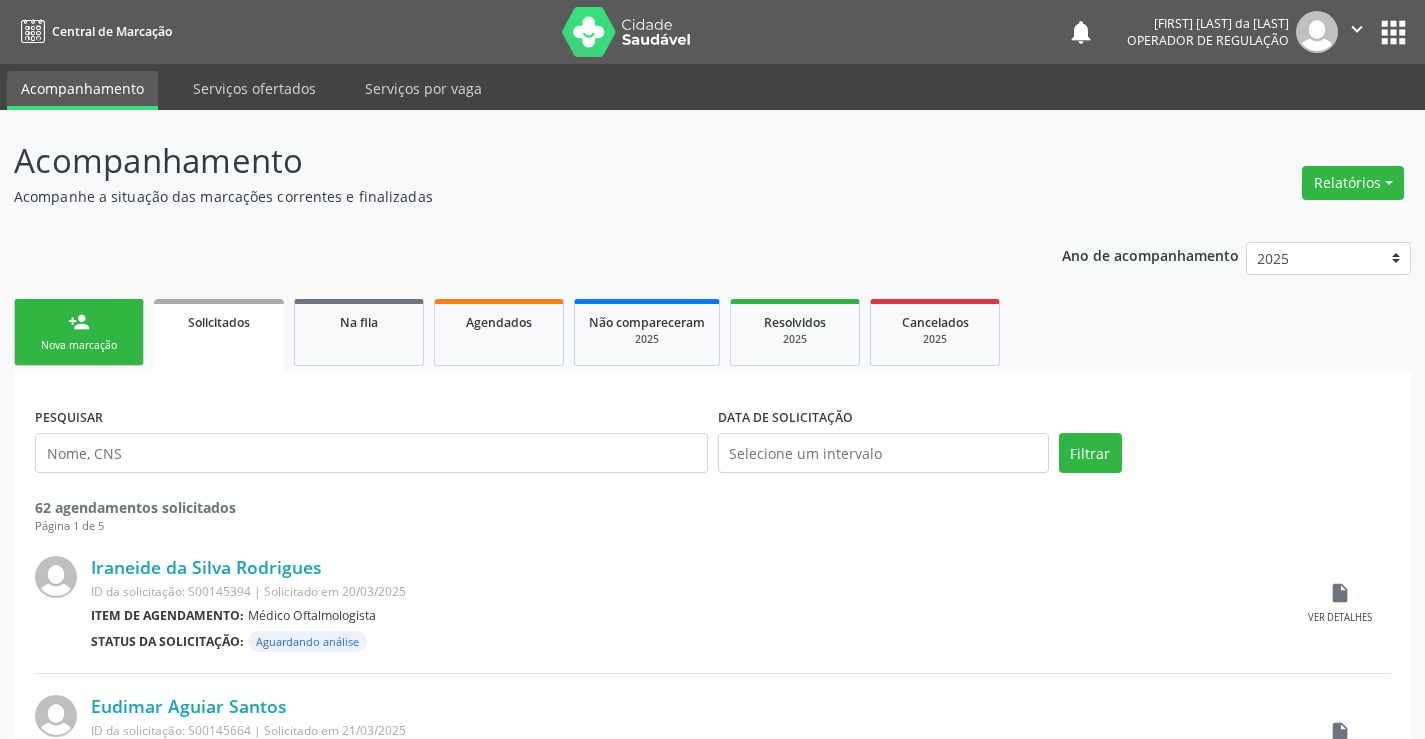 click on "Nova marcação" at bounding box center (79, 345) 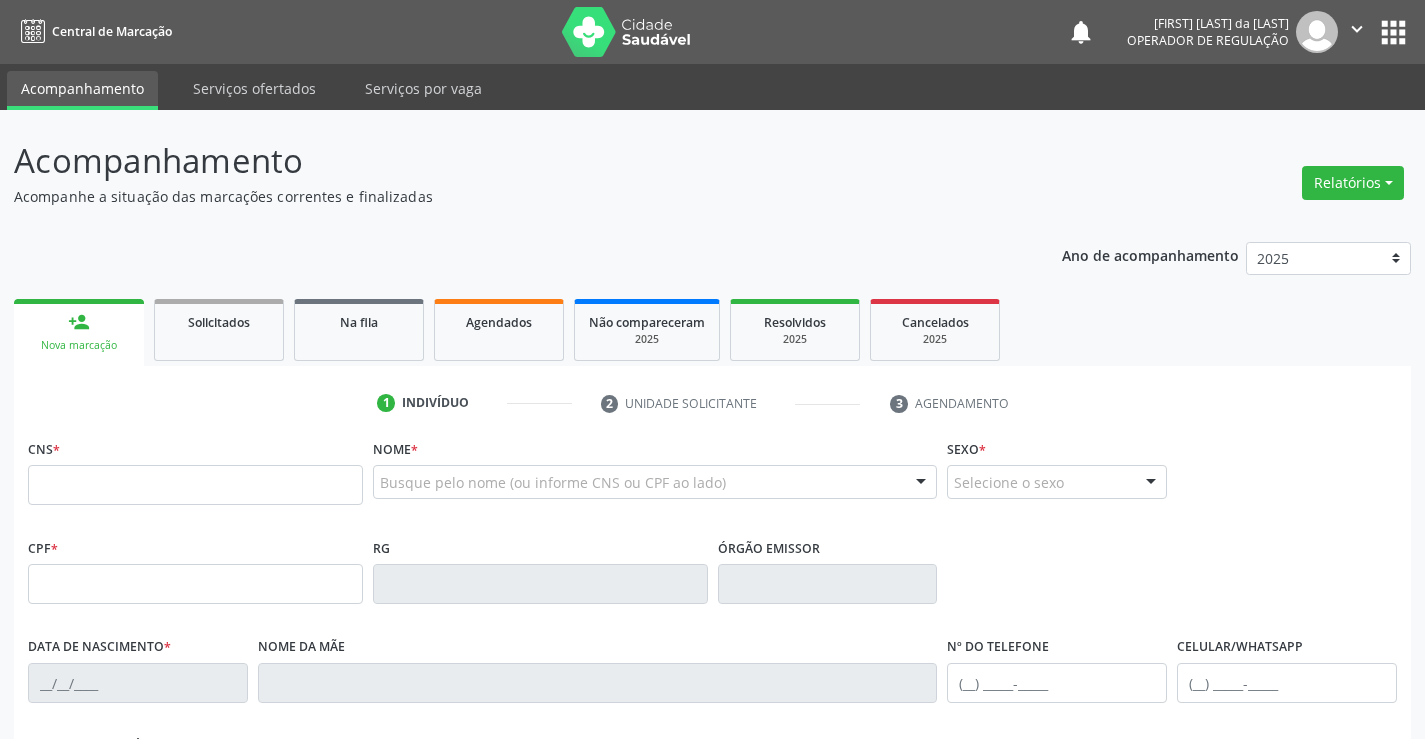 drag, startPoint x: 211, startPoint y: 464, endPoint x: 295, endPoint y: 498, distance: 90.62009 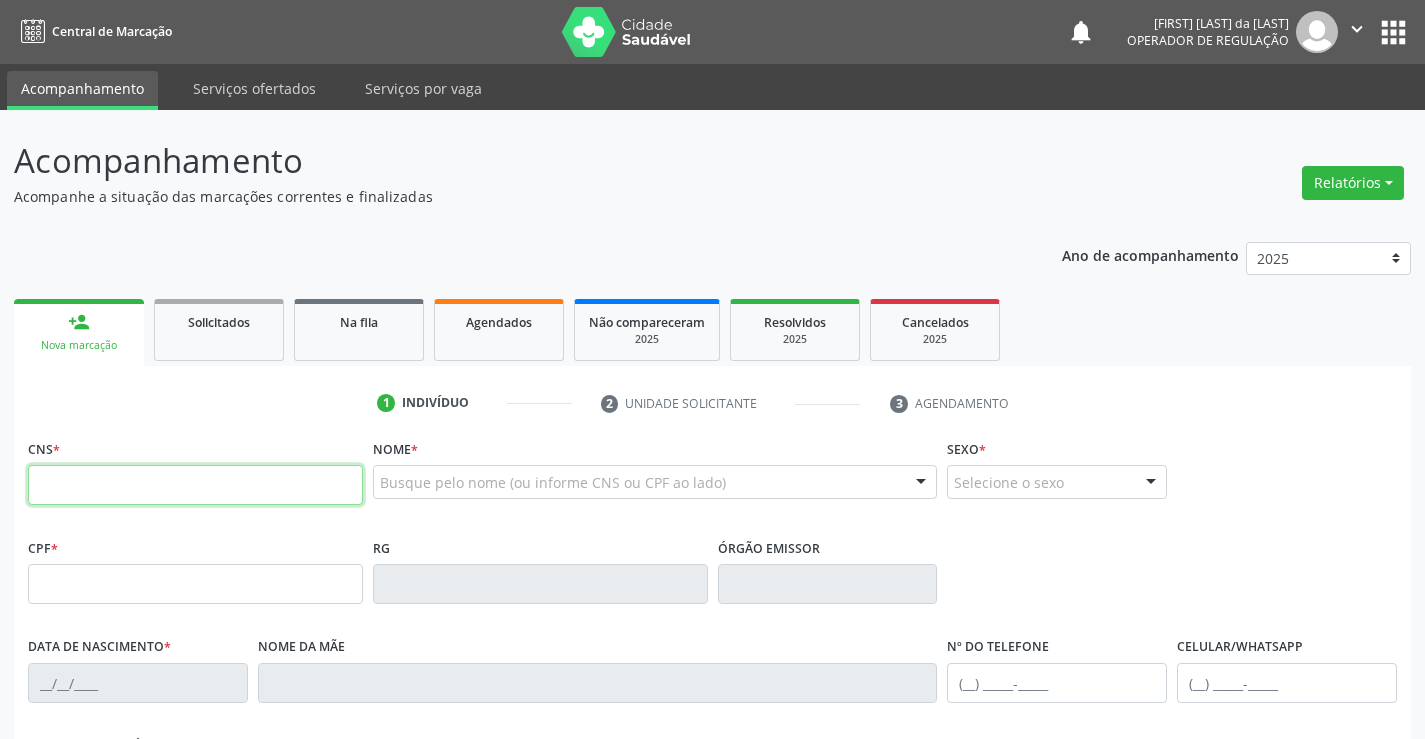 drag, startPoint x: 200, startPoint y: 503, endPoint x: 258, endPoint y: 487, distance: 60.166435 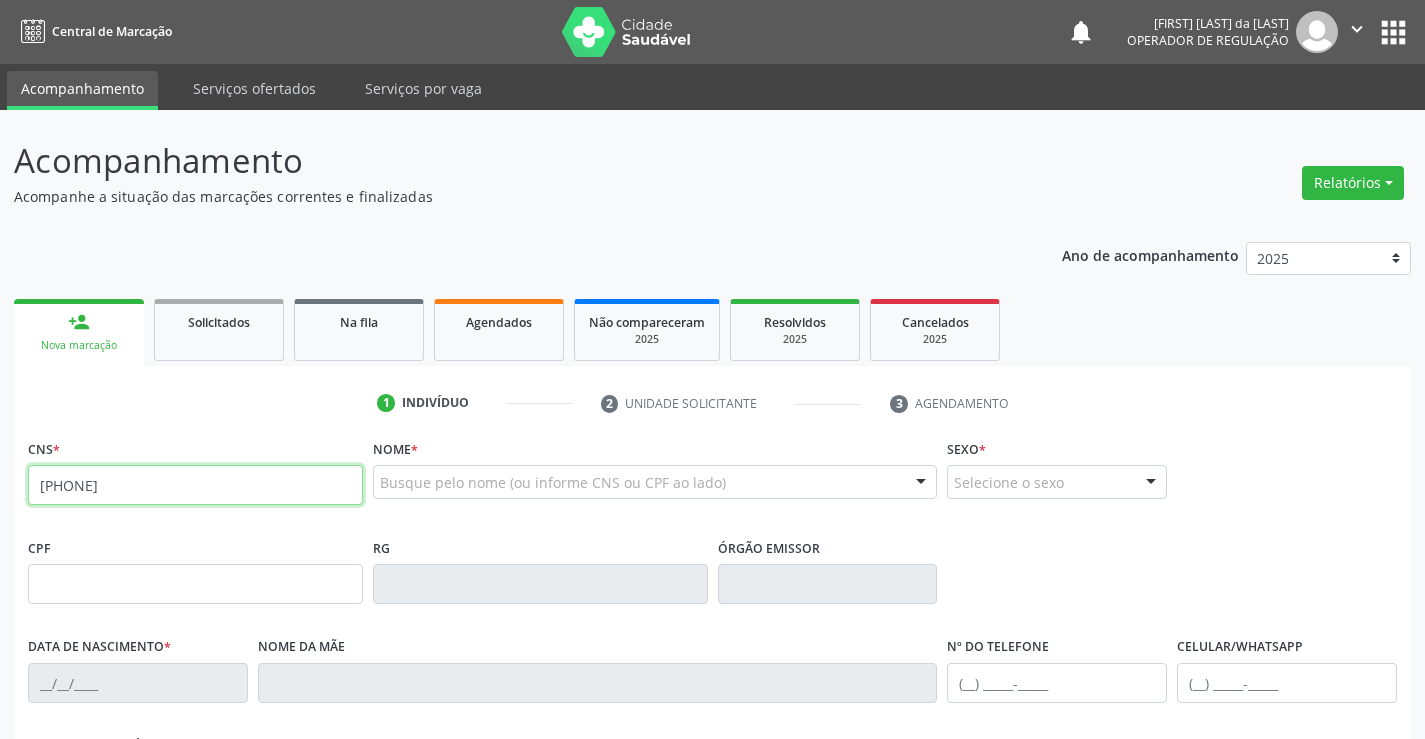 type on "700 2094 9413 5027" 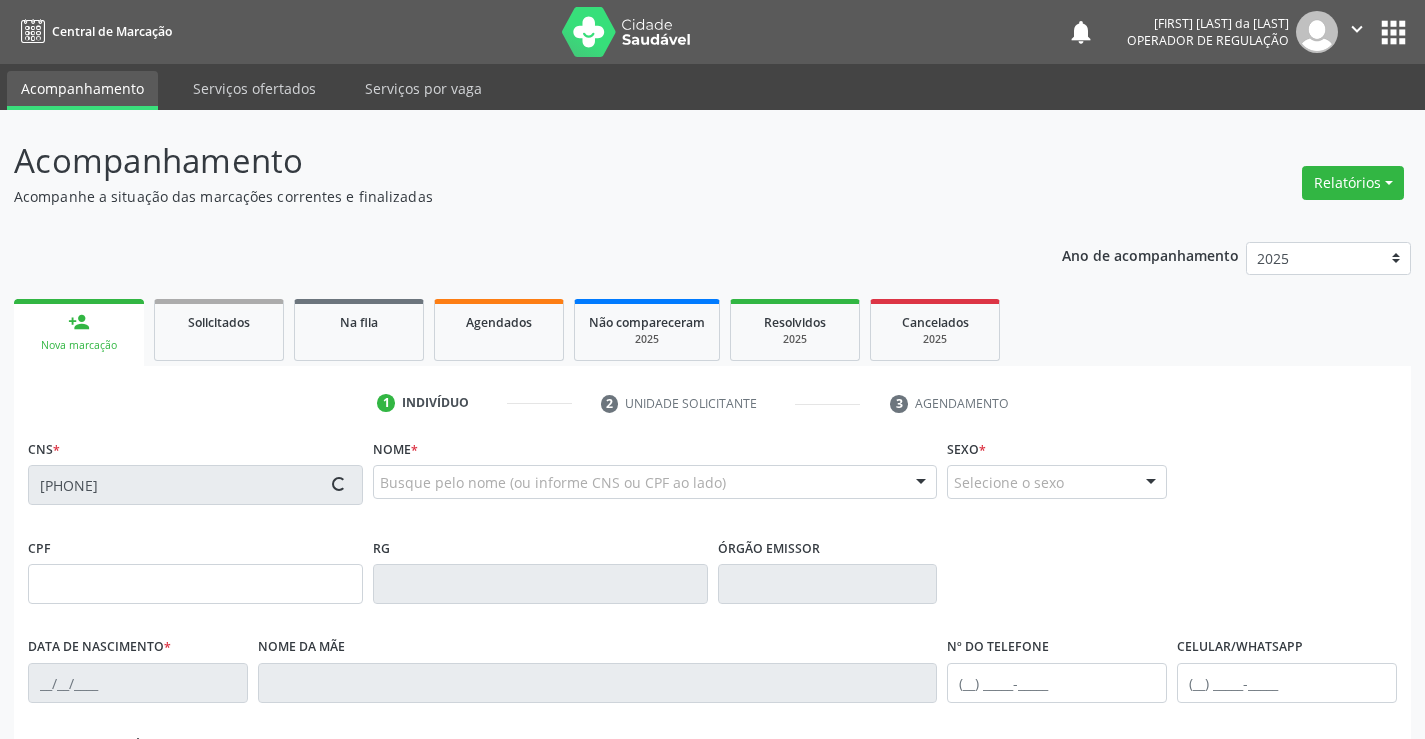 type on "362147103" 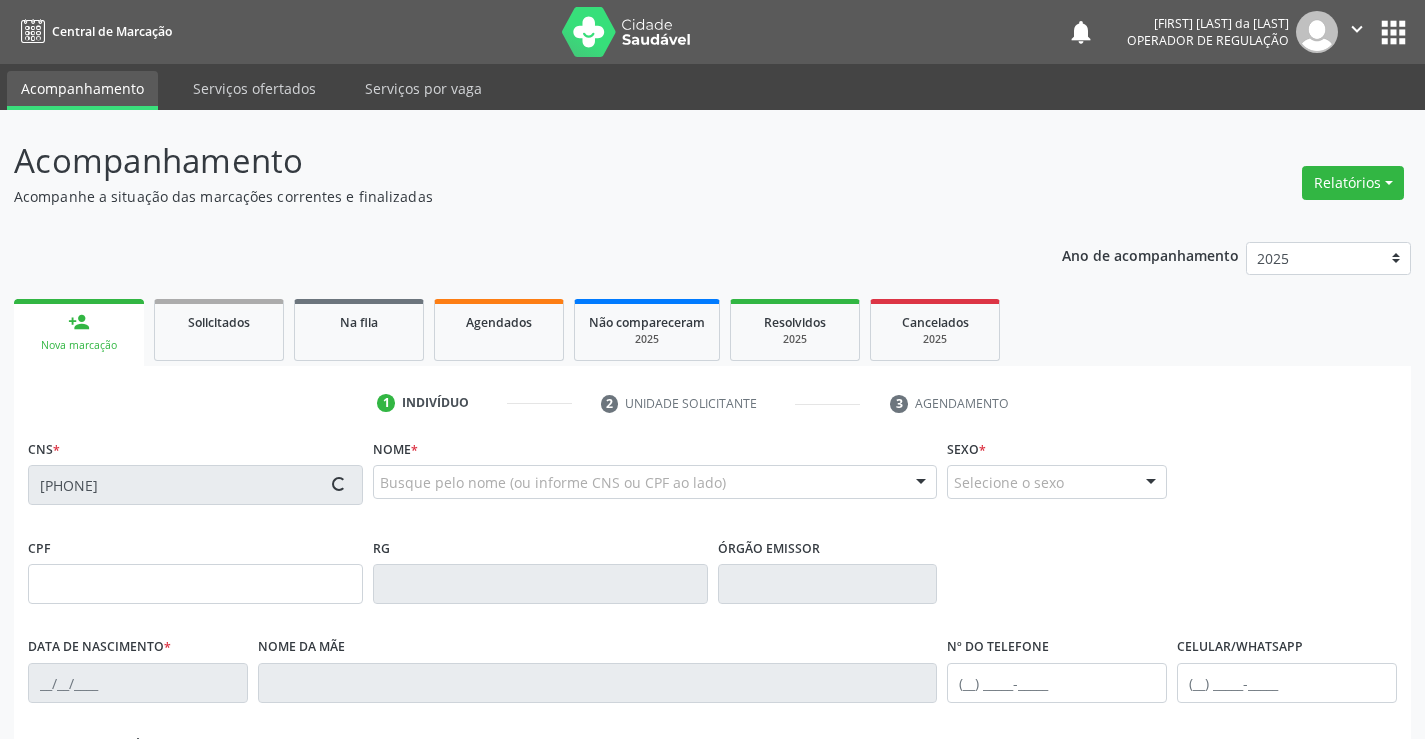 type on "17/08/1973" 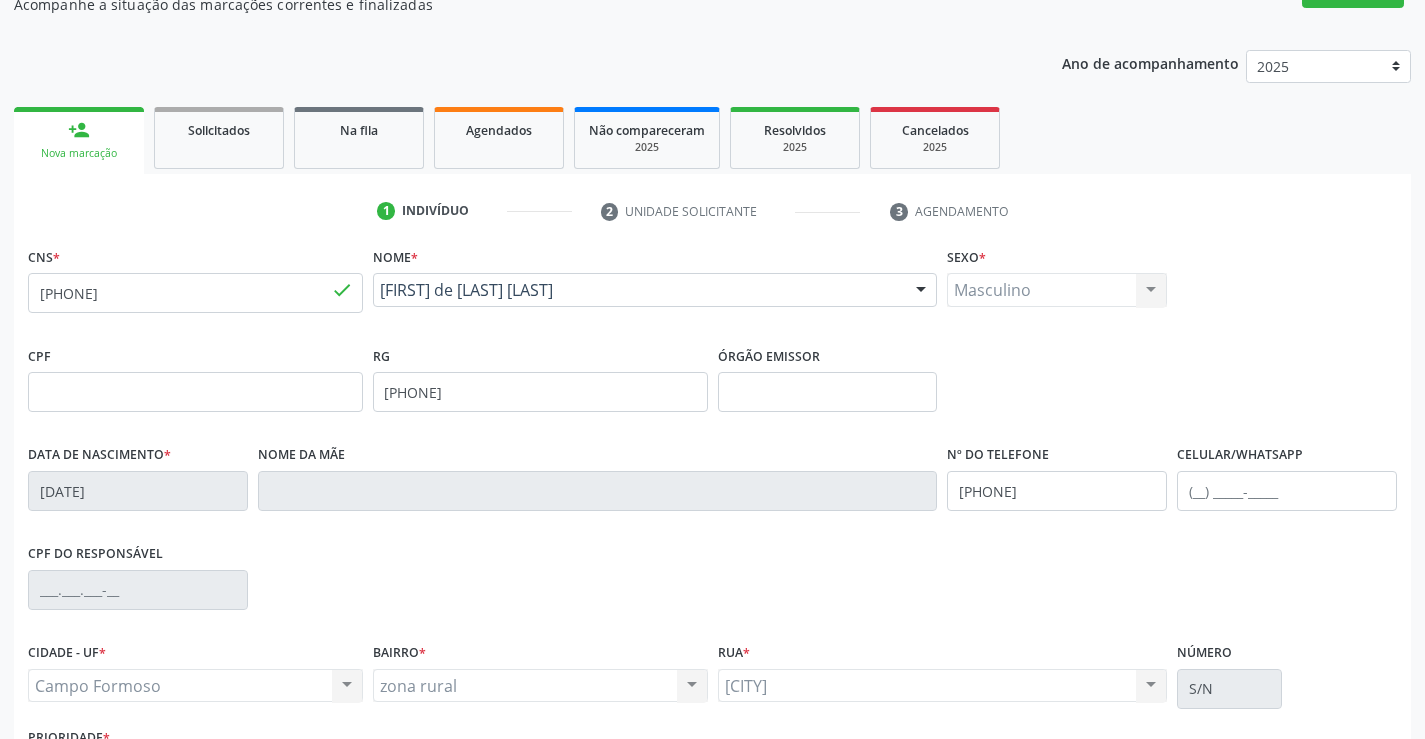 scroll, scrollTop: 345, scrollLeft: 0, axis: vertical 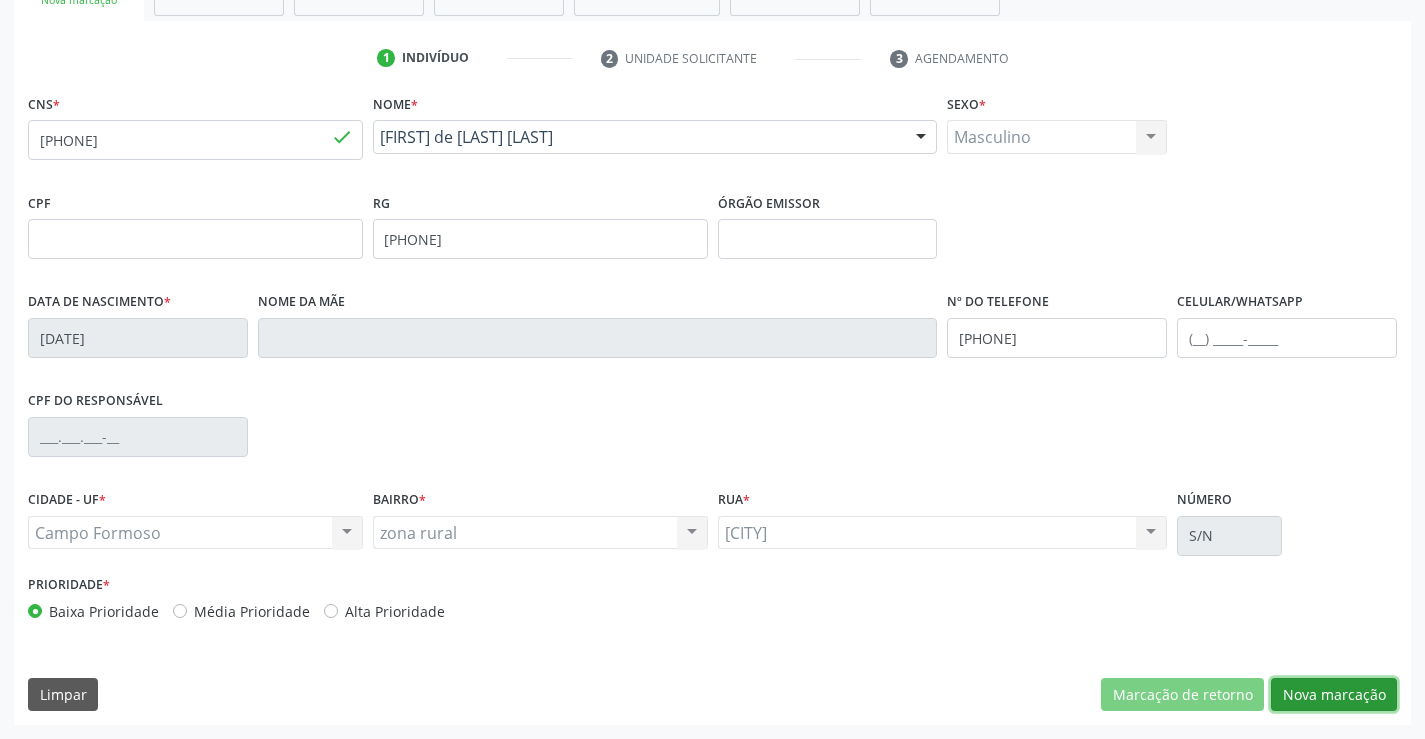 click on "Nova marcação" at bounding box center (1334, 695) 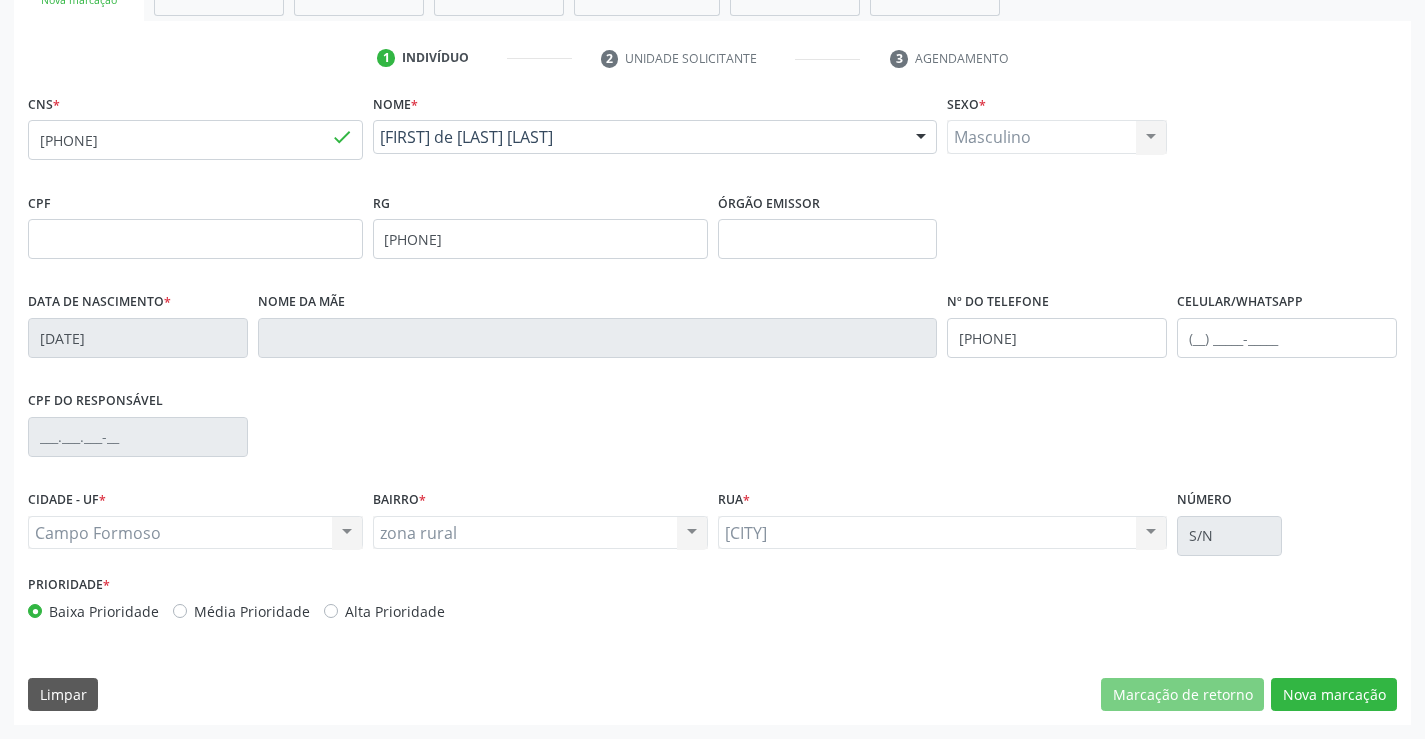 scroll, scrollTop: 167, scrollLeft: 0, axis: vertical 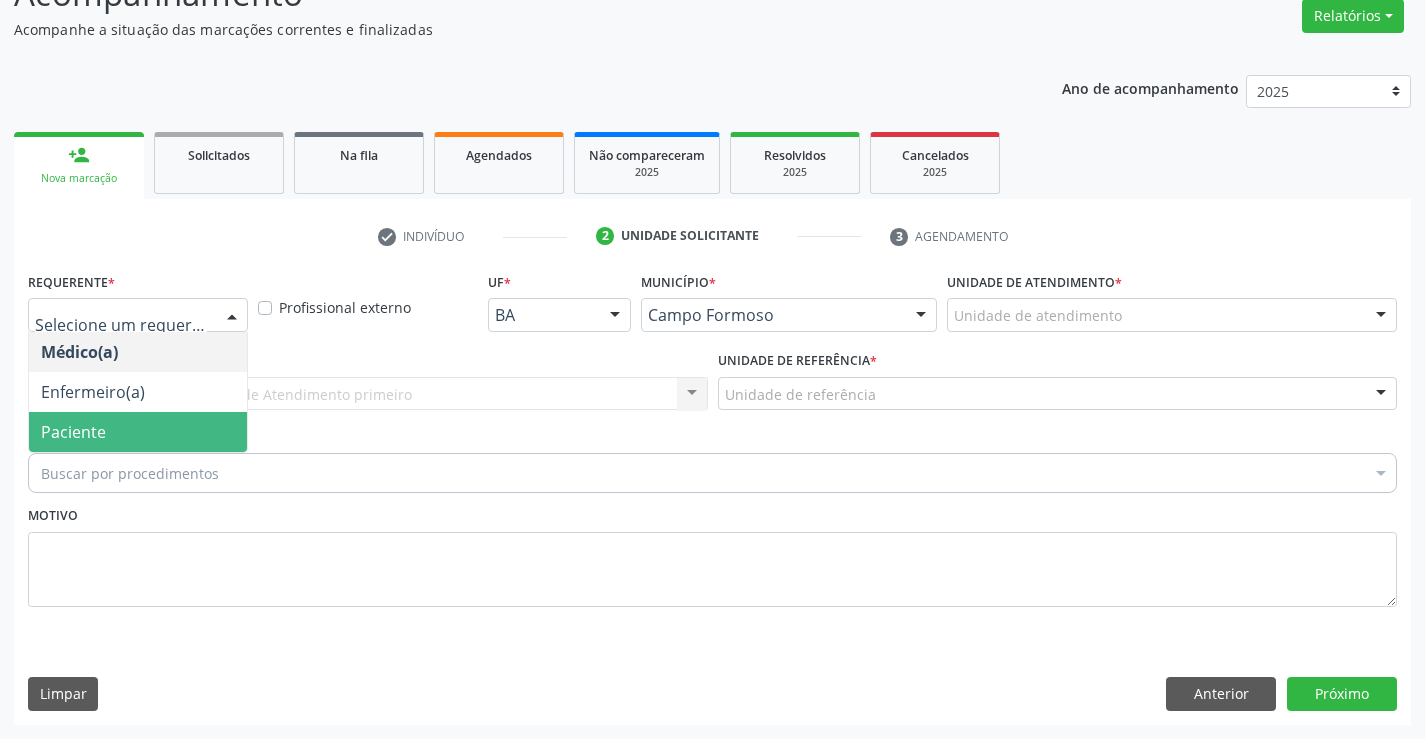 drag, startPoint x: 88, startPoint y: 437, endPoint x: 203, endPoint y: 409, distance: 118.35962 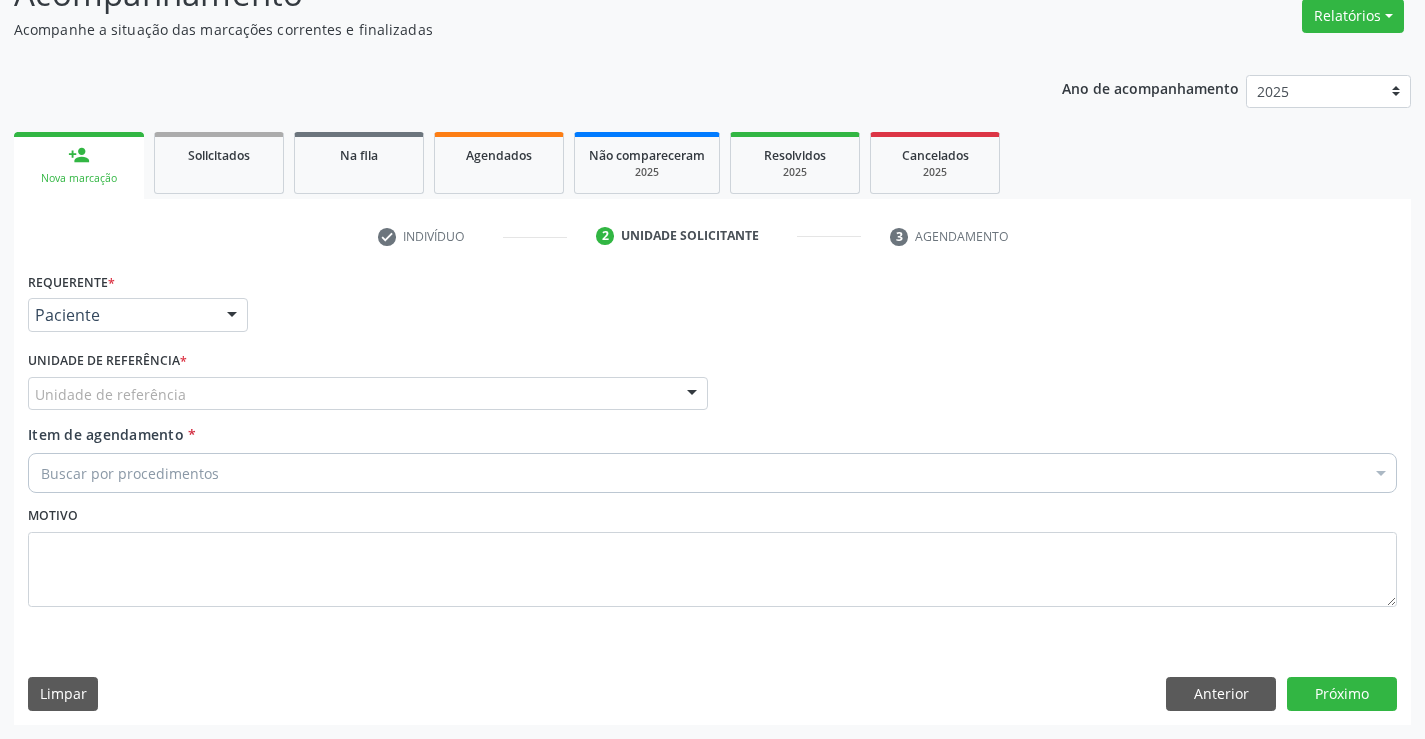 click on "Unidade de referência" at bounding box center (368, 394) 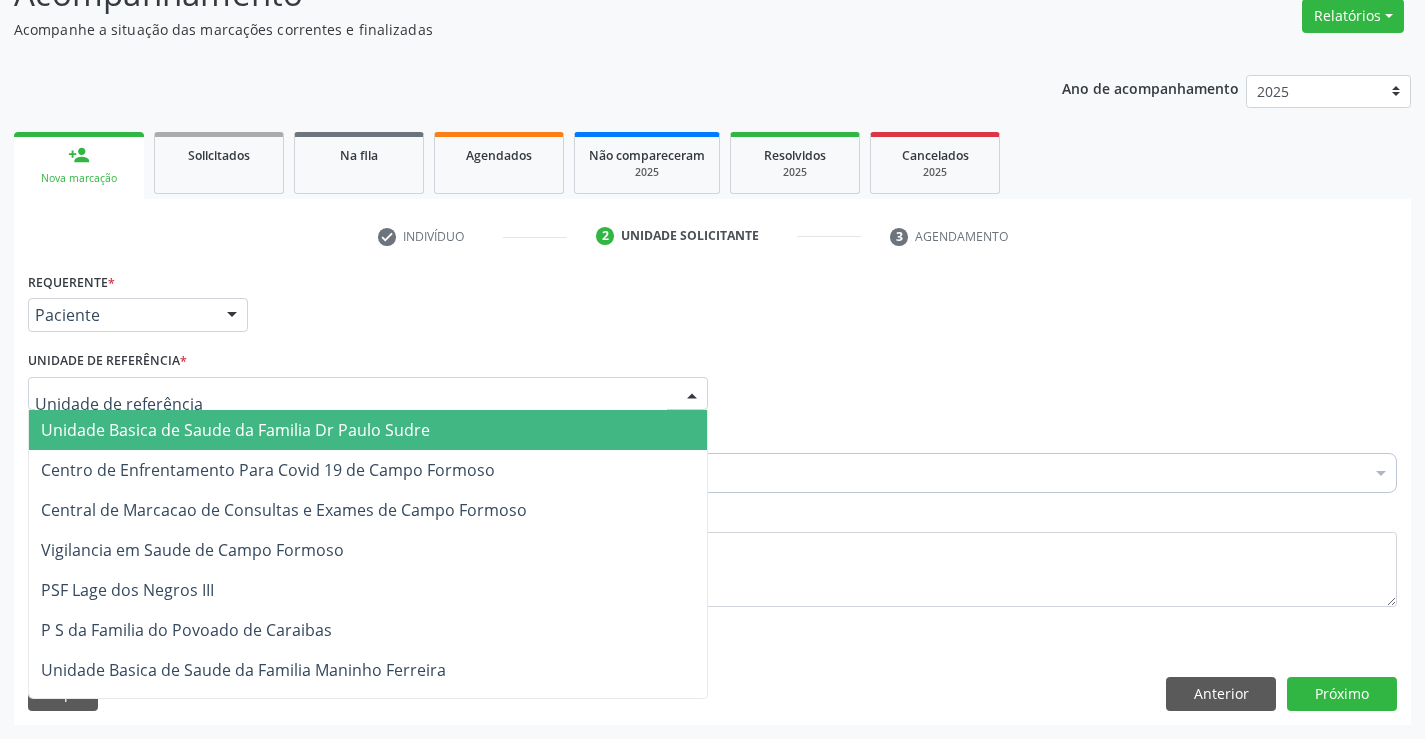 drag, startPoint x: 208, startPoint y: 433, endPoint x: 181, endPoint y: 471, distance: 46.615448 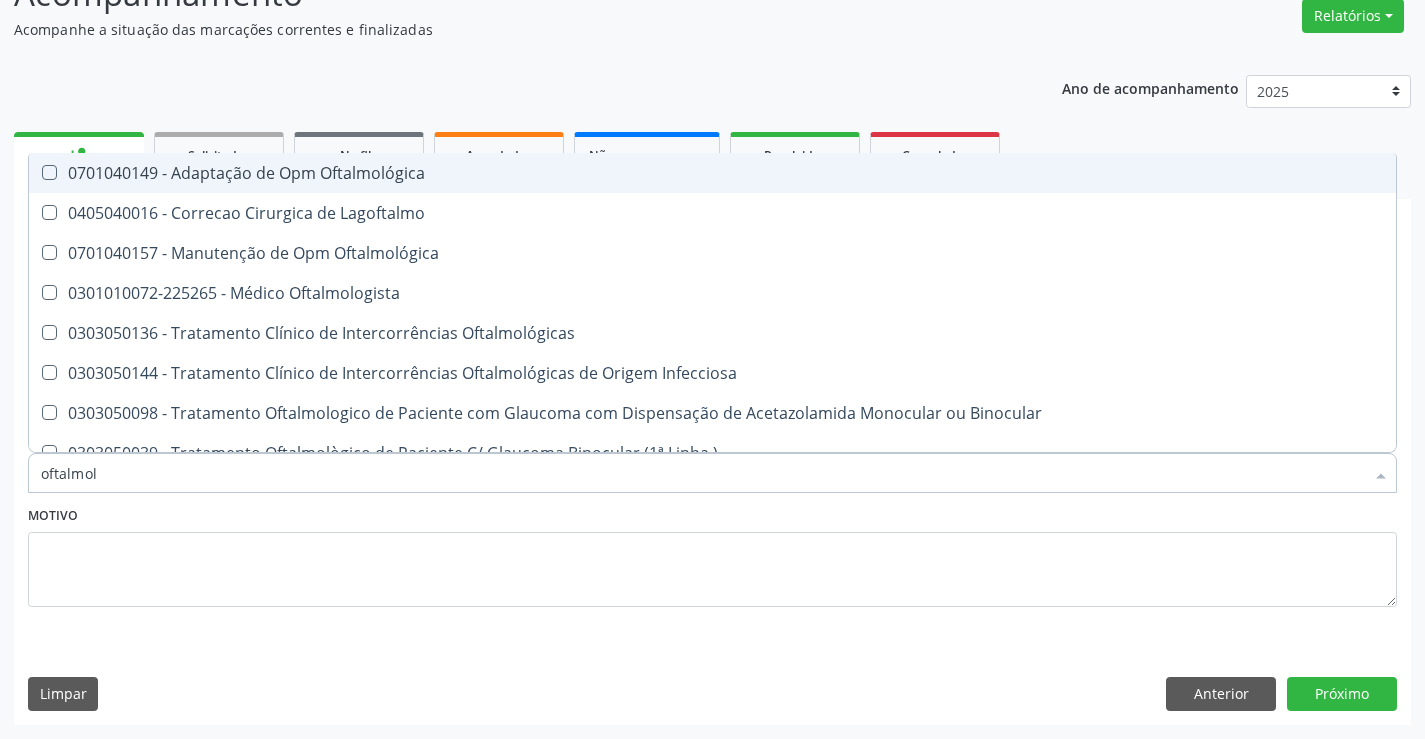 type on "oftalmolo" 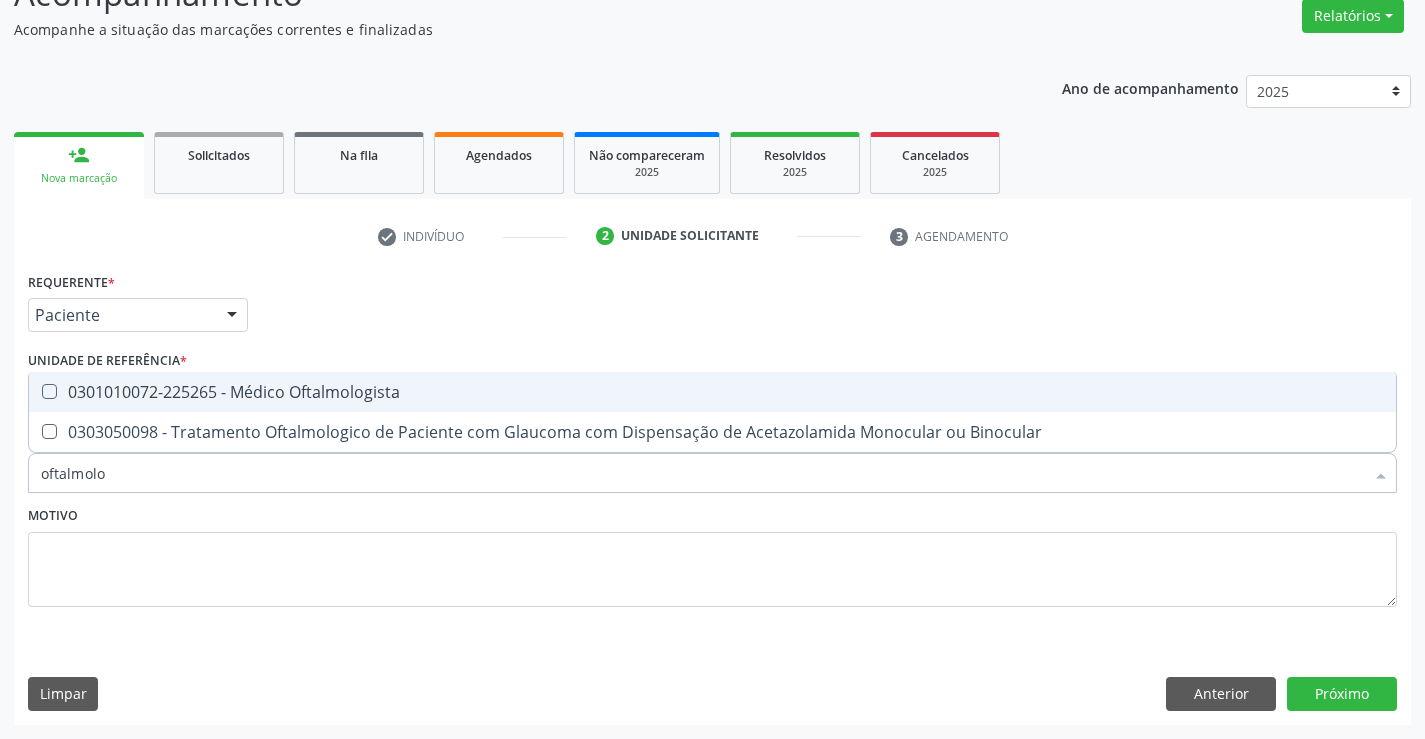 click on "0301010072-225265 - Médico Oftalmologista" at bounding box center [712, 392] 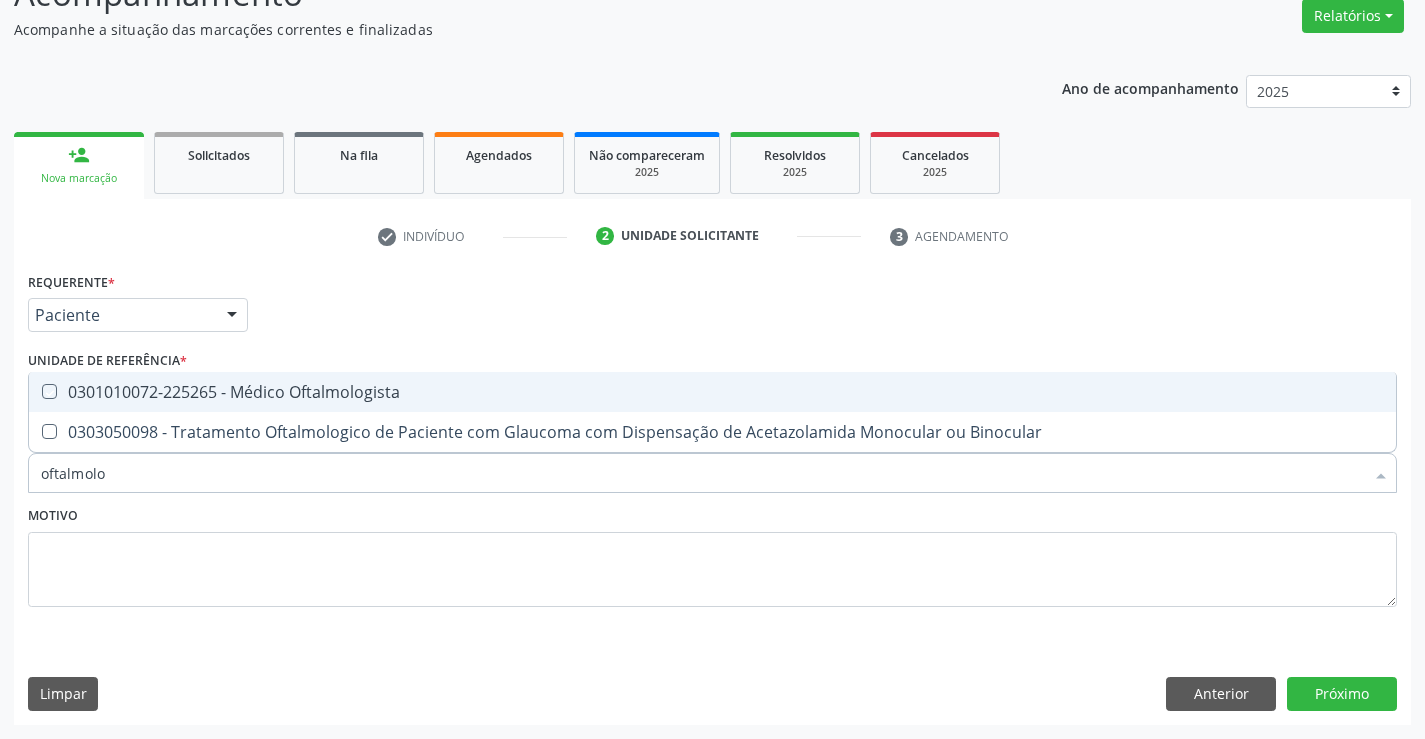 checkbox on "true" 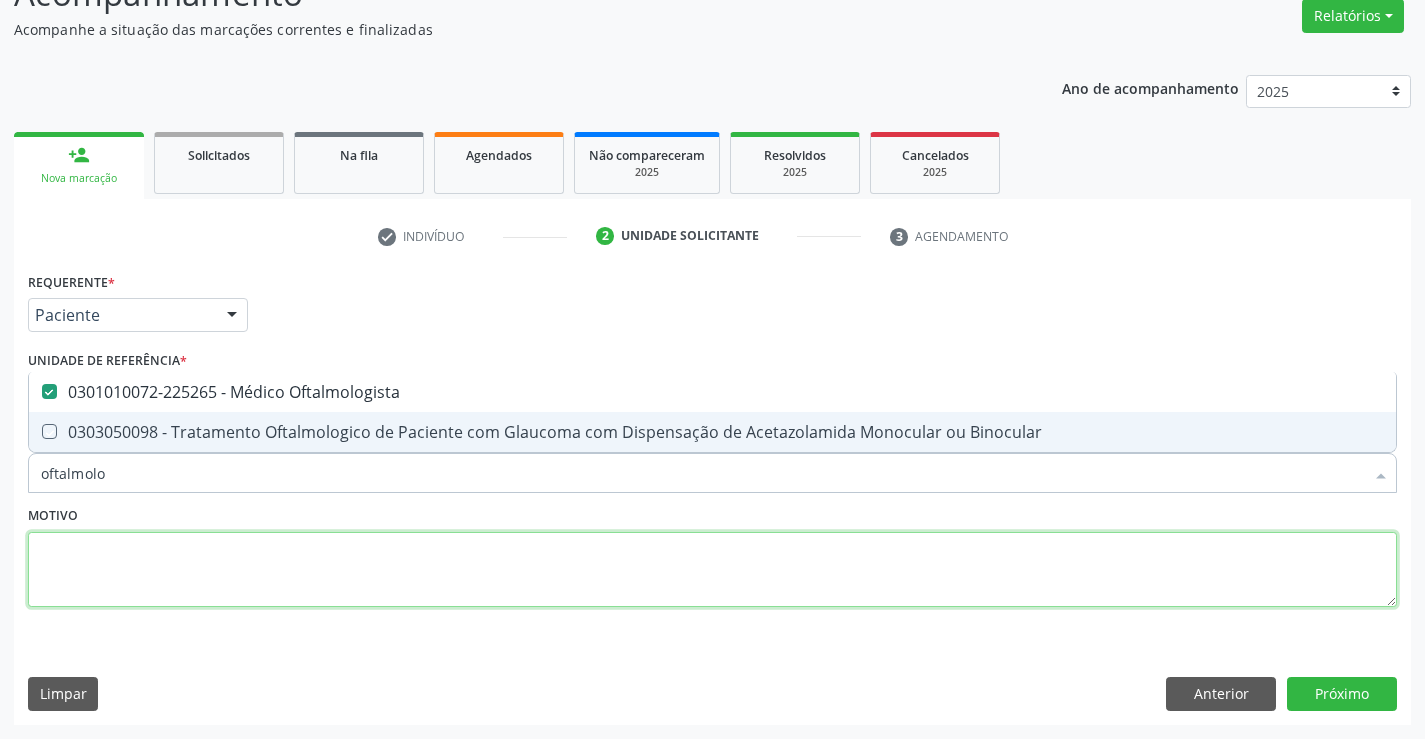 click at bounding box center (712, 570) 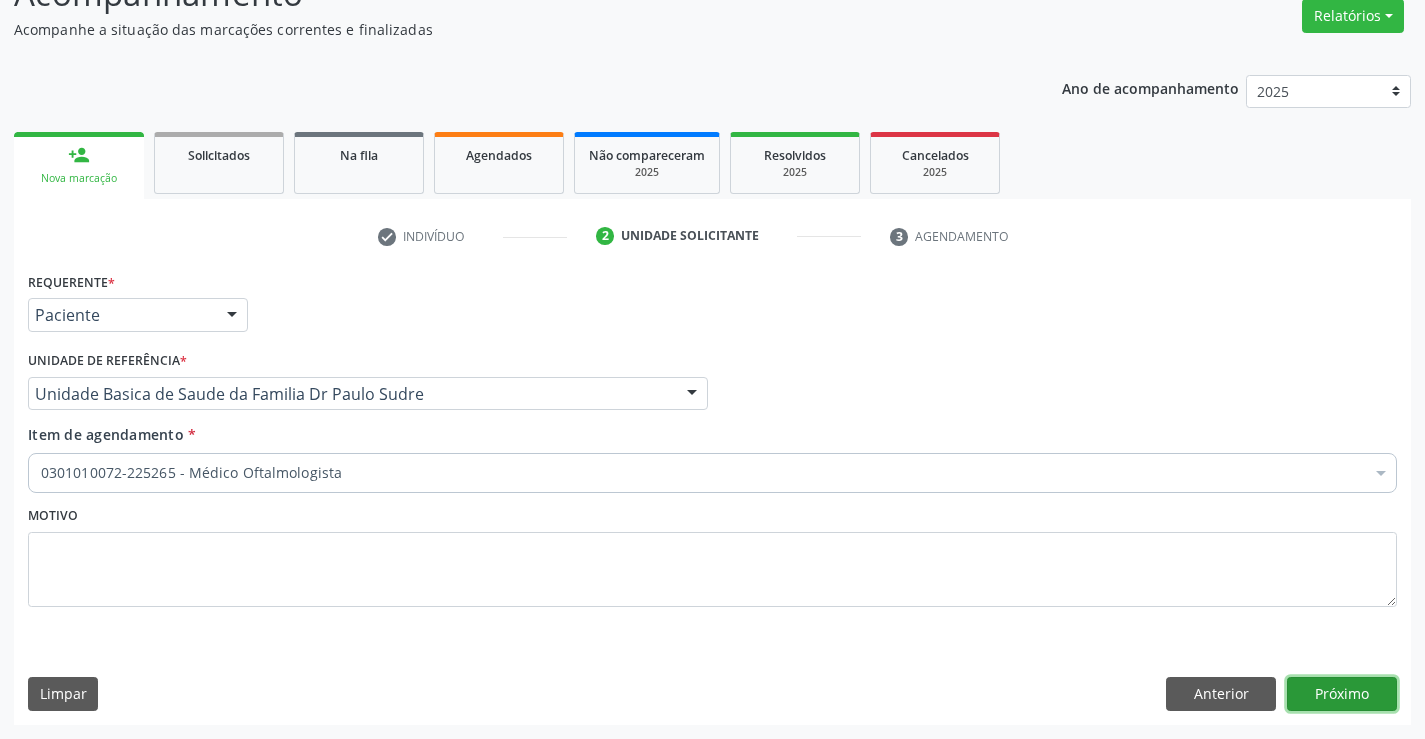 click on "Próximo" at bounding box center [1342, 694] 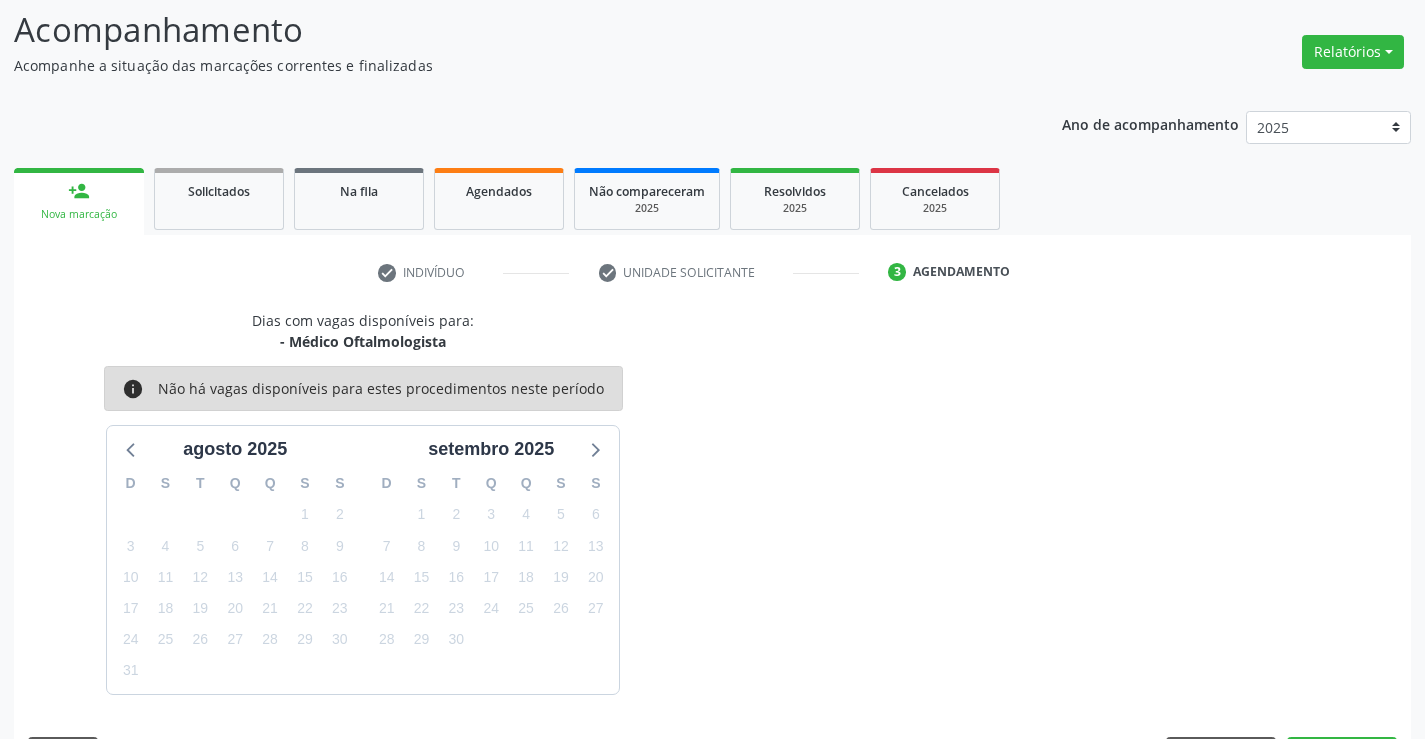 scroll, scrollTop: 167, scrollLeft: 0, axis: vertical 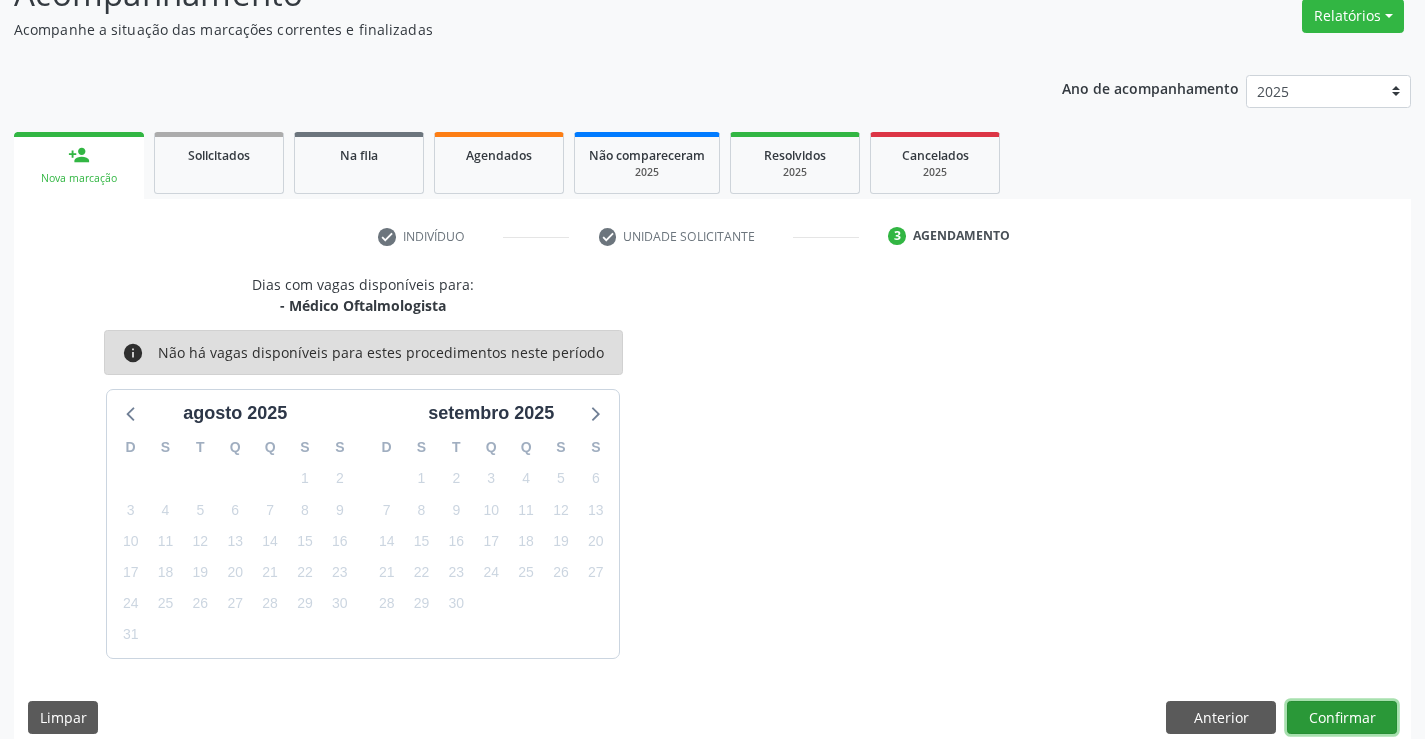 click on "Confirmar" at bounding box center (1342, 718) 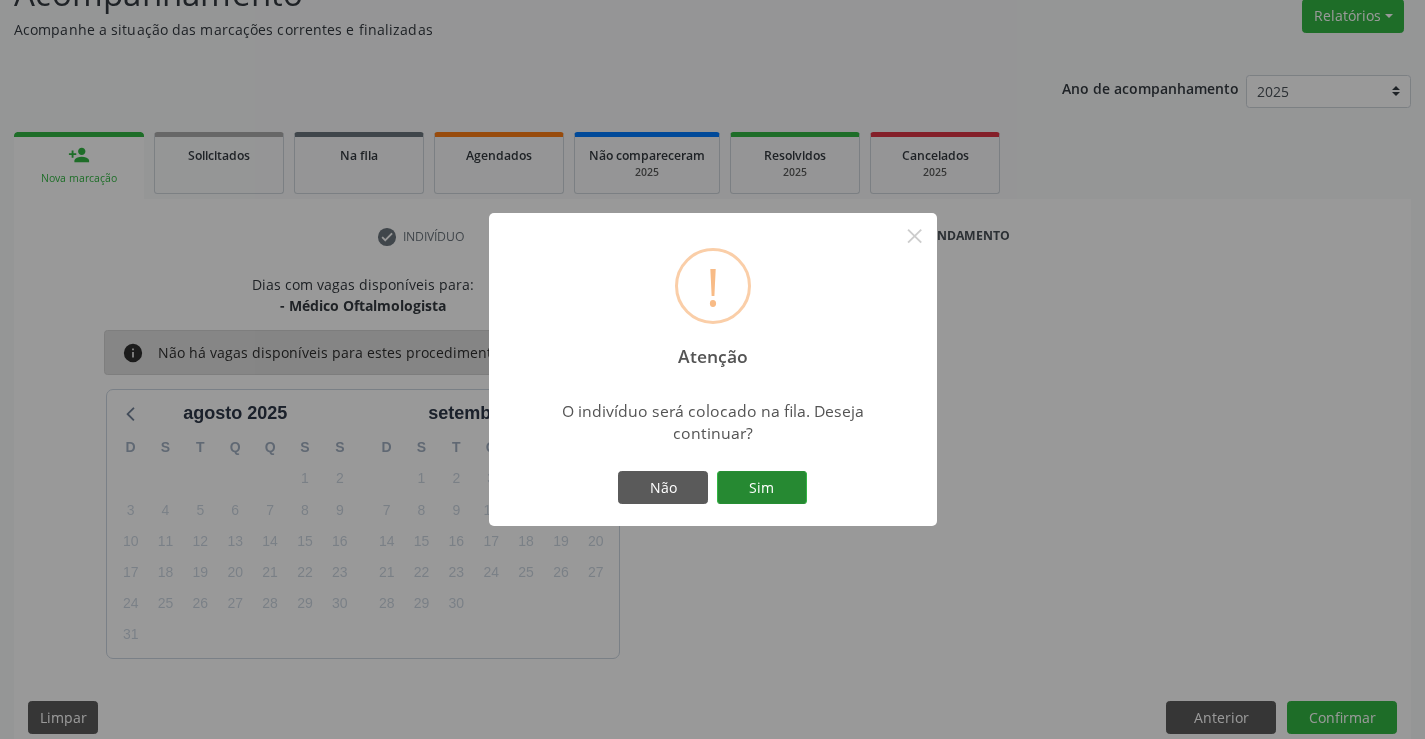 click on "Sim" at bounding box center [762, 488] 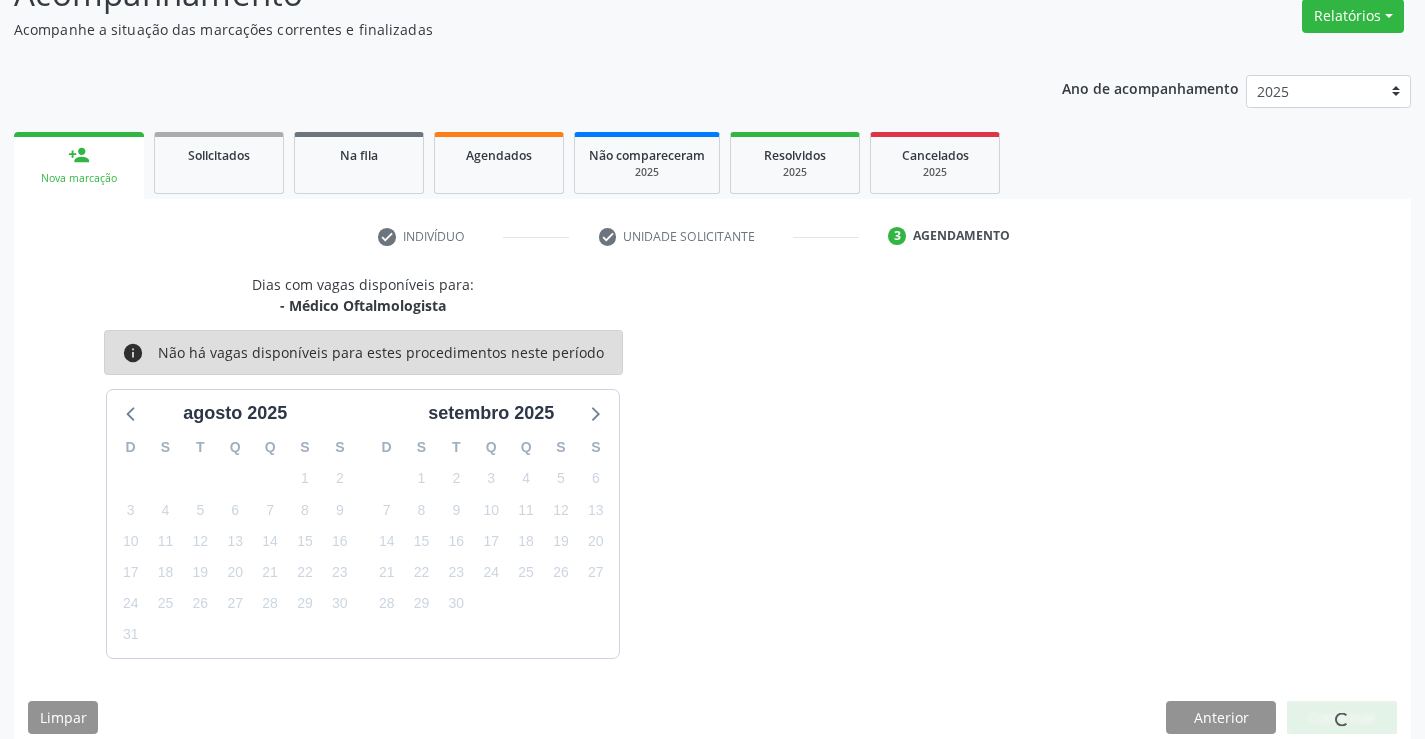 scroll, scrollTop: 0, scrollLeft: 0, axis: both 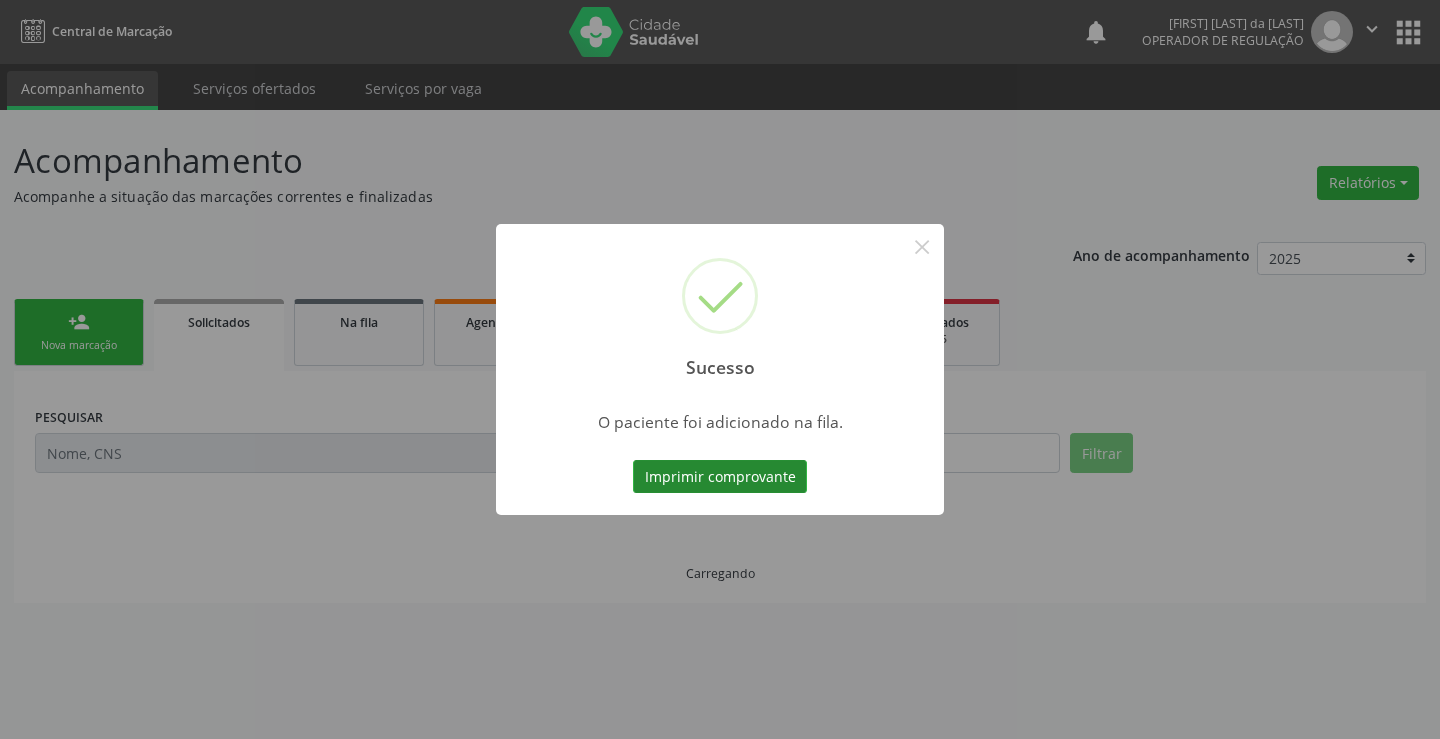 click on "Imprimir comprovante" at bounding box center [720, 477] 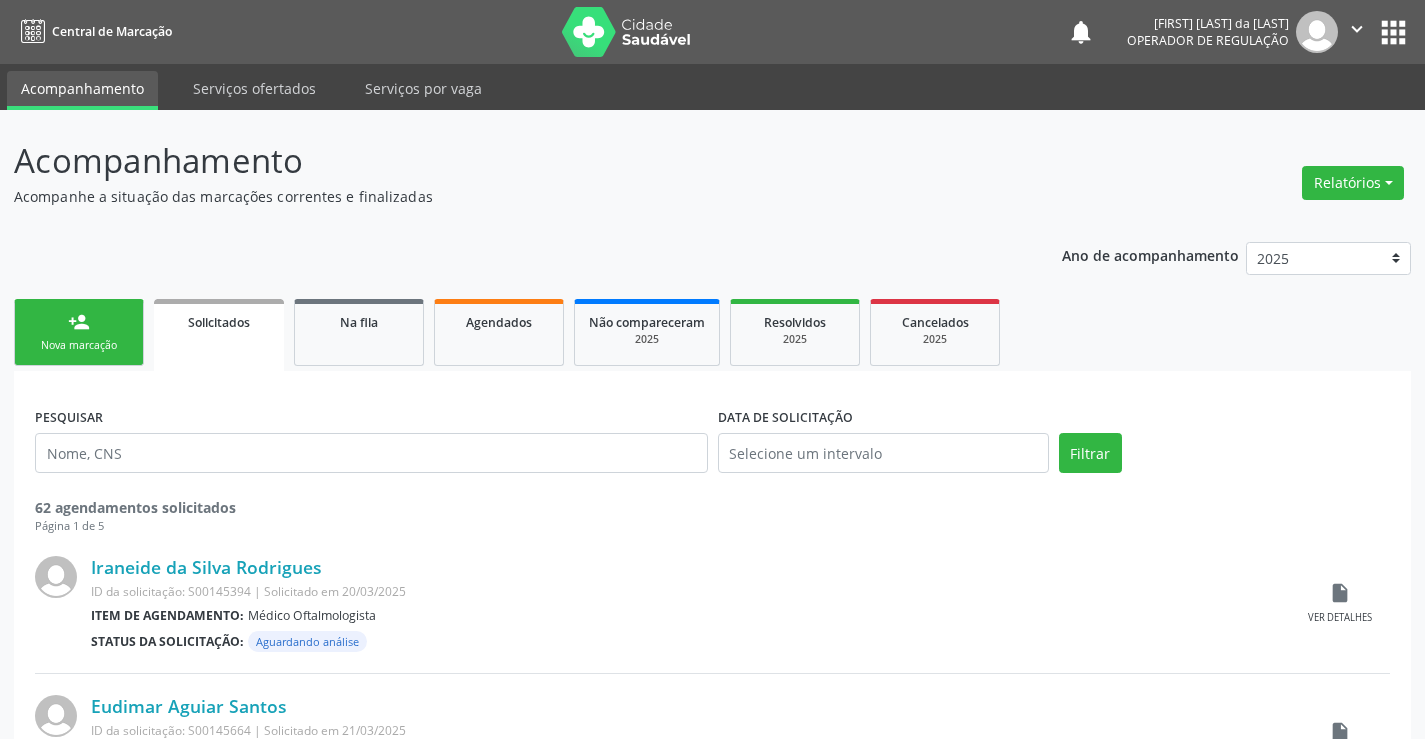 click on "person_add
Nova marcação" at bounding box center [79, 332] 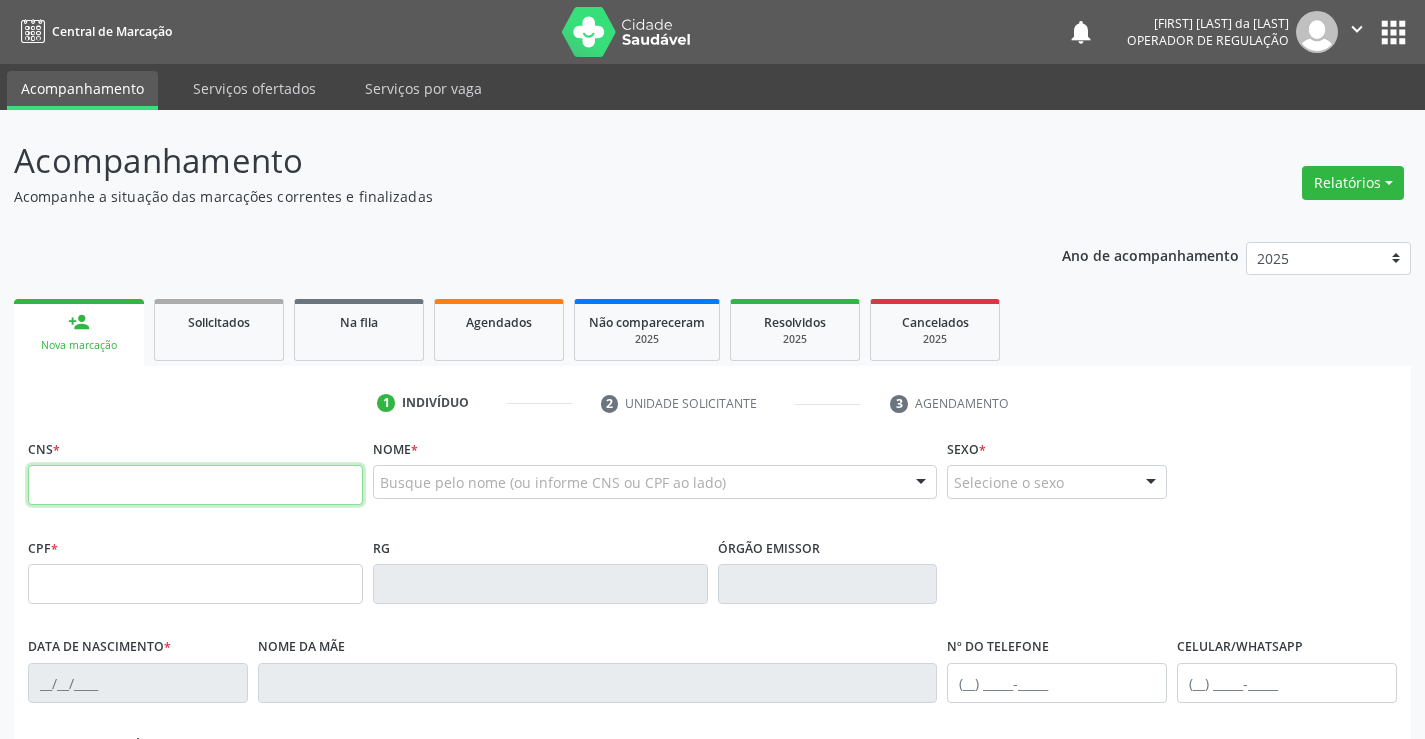 drag, startPoint x: 120, startPoint y: 484, endPoint x: 131, endPoint y: 482, distance: 11.18034 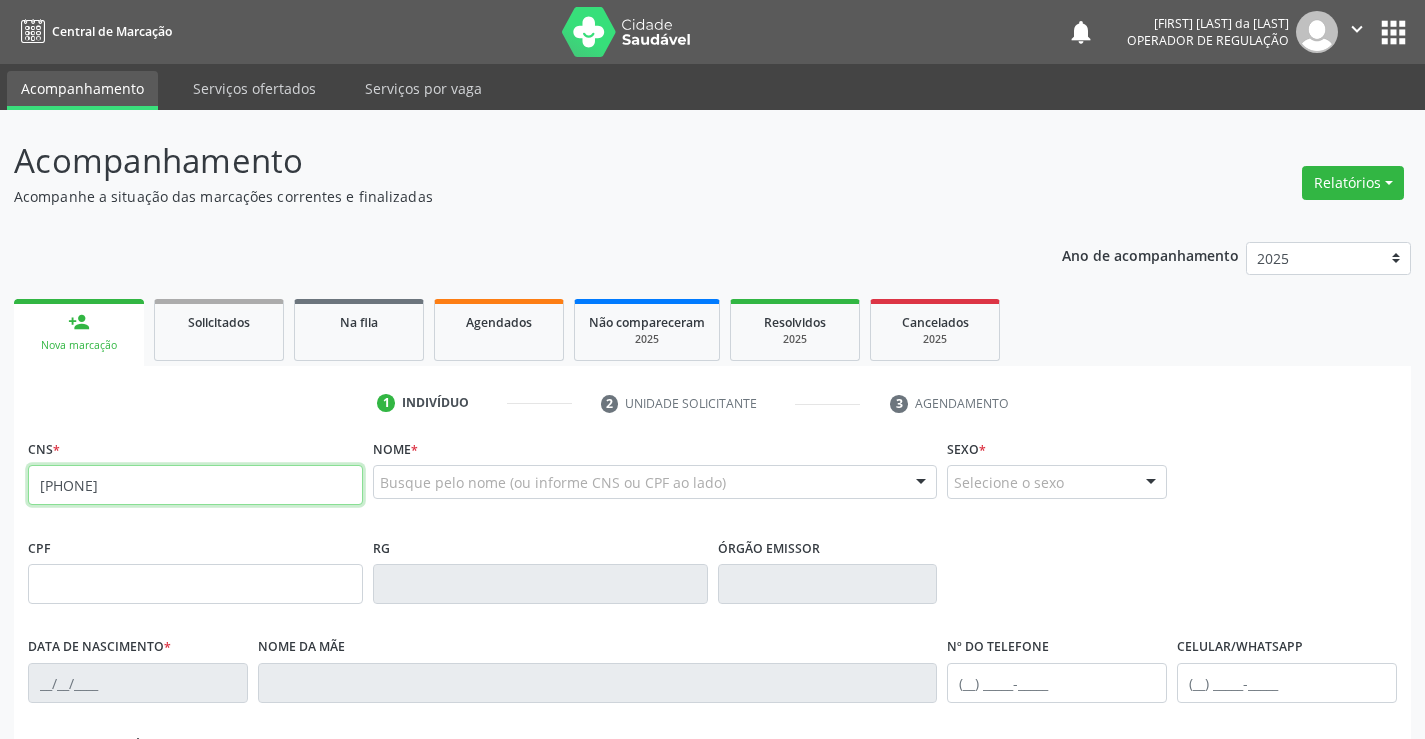 type on "704 6016 9586 1924" 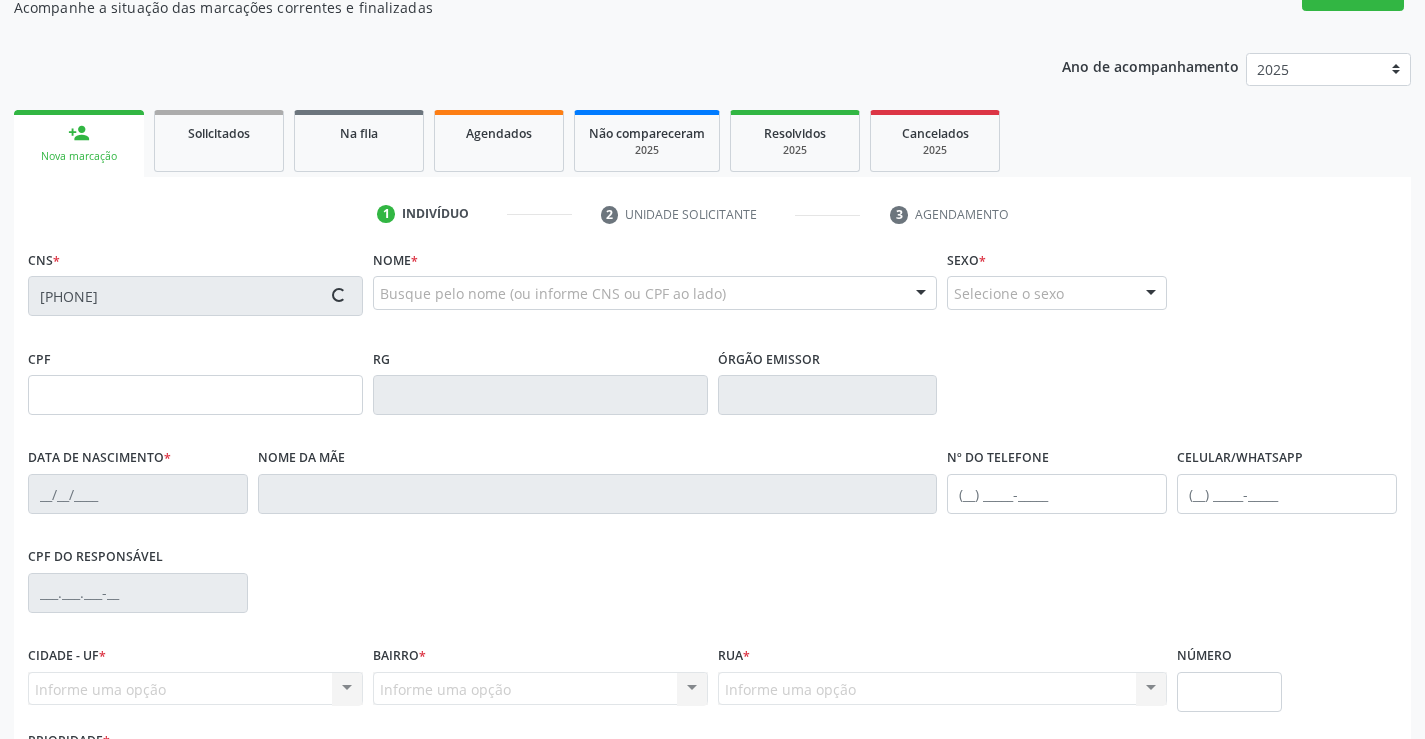 type on "2026877084" 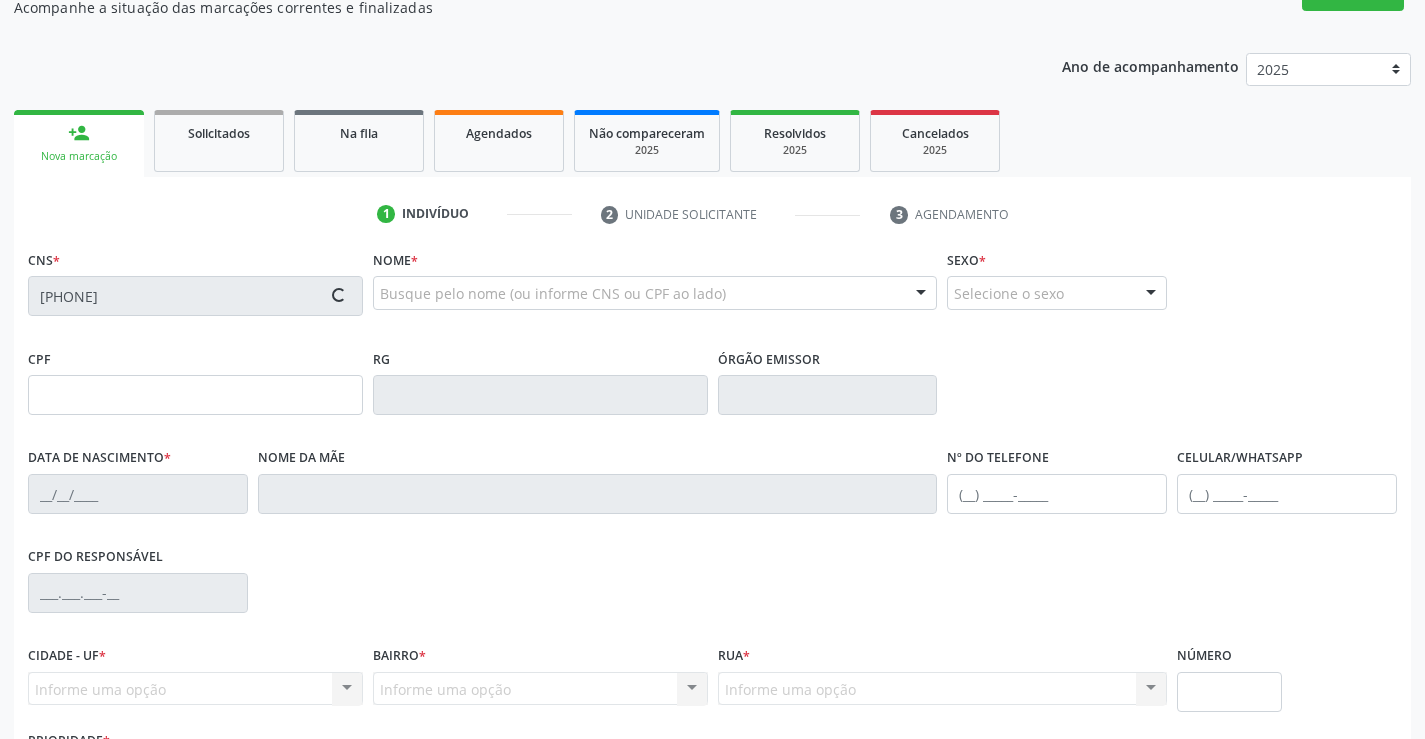 type on "07/11/1984" 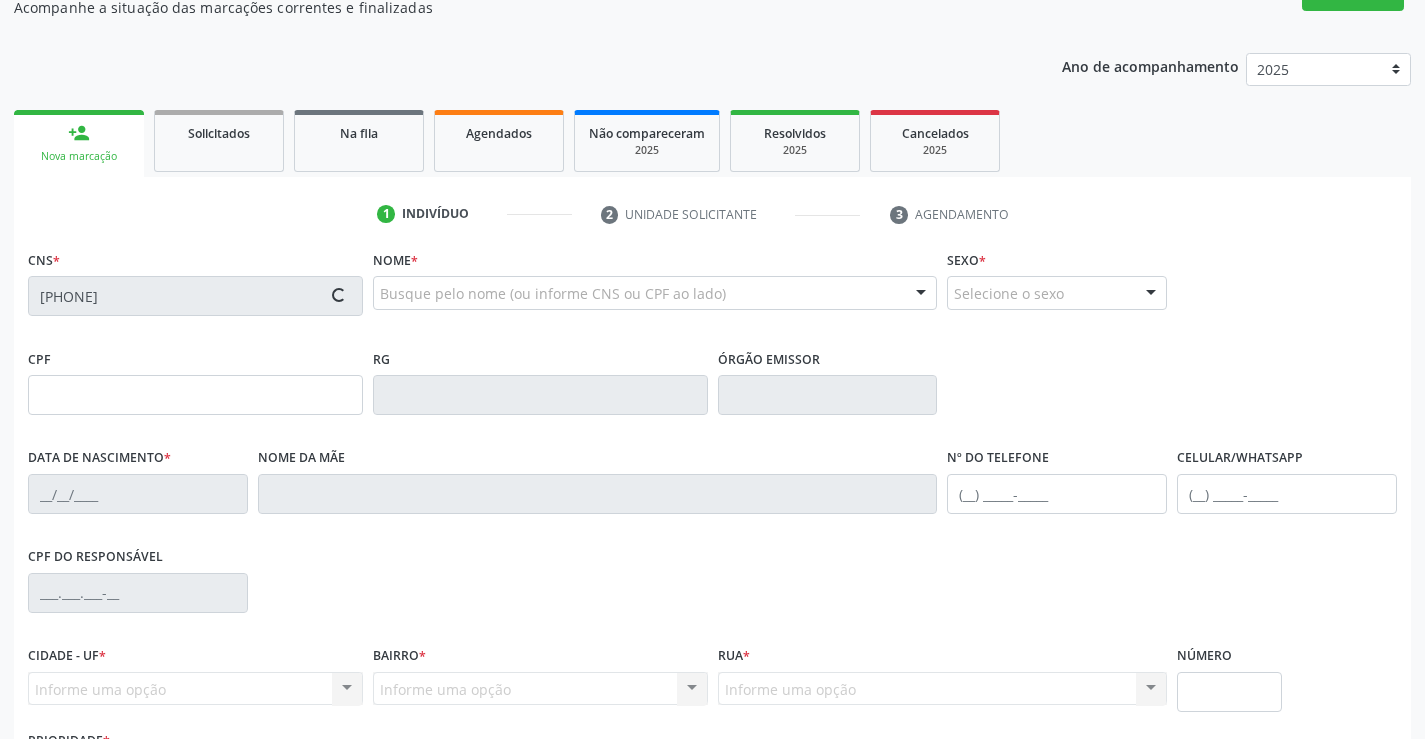 type on "SN" 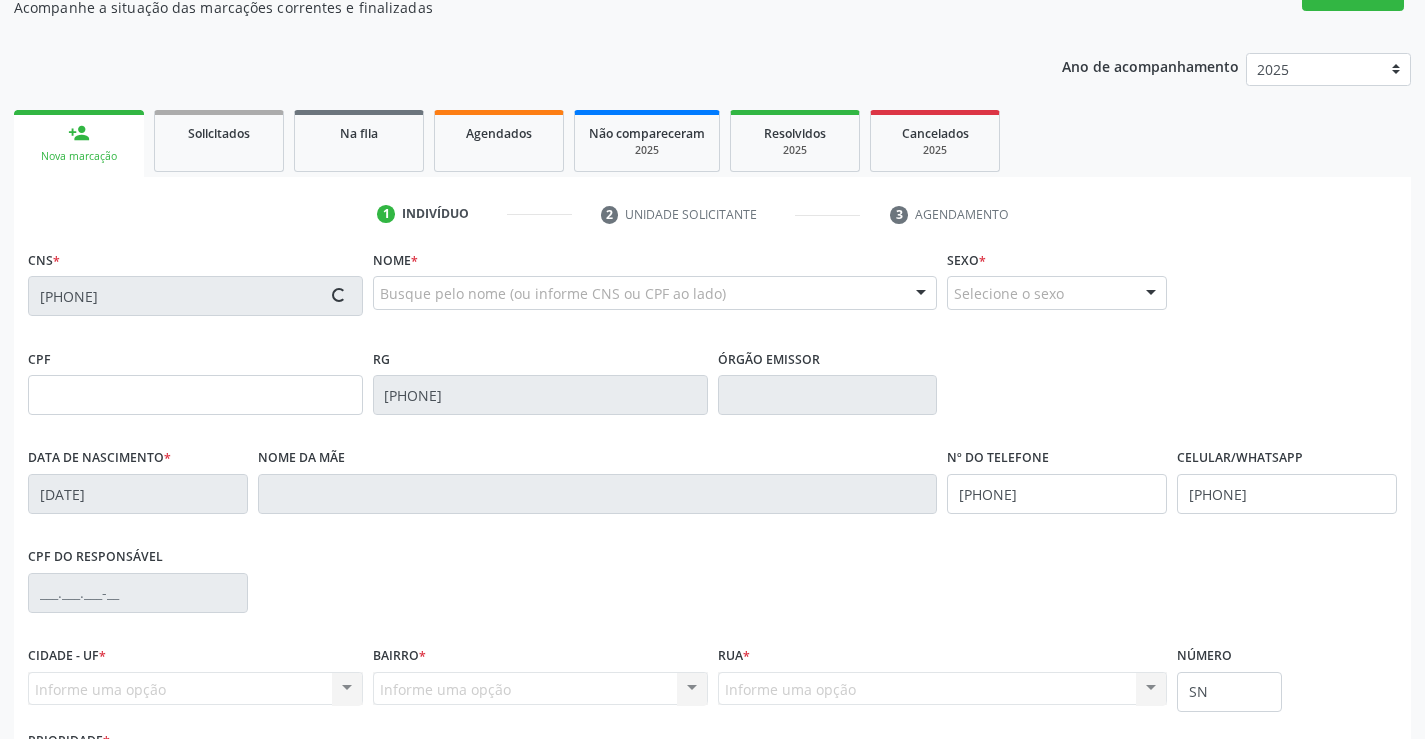 scroll, scrollTop: 345, scrollLeft: 0, axis: vertical 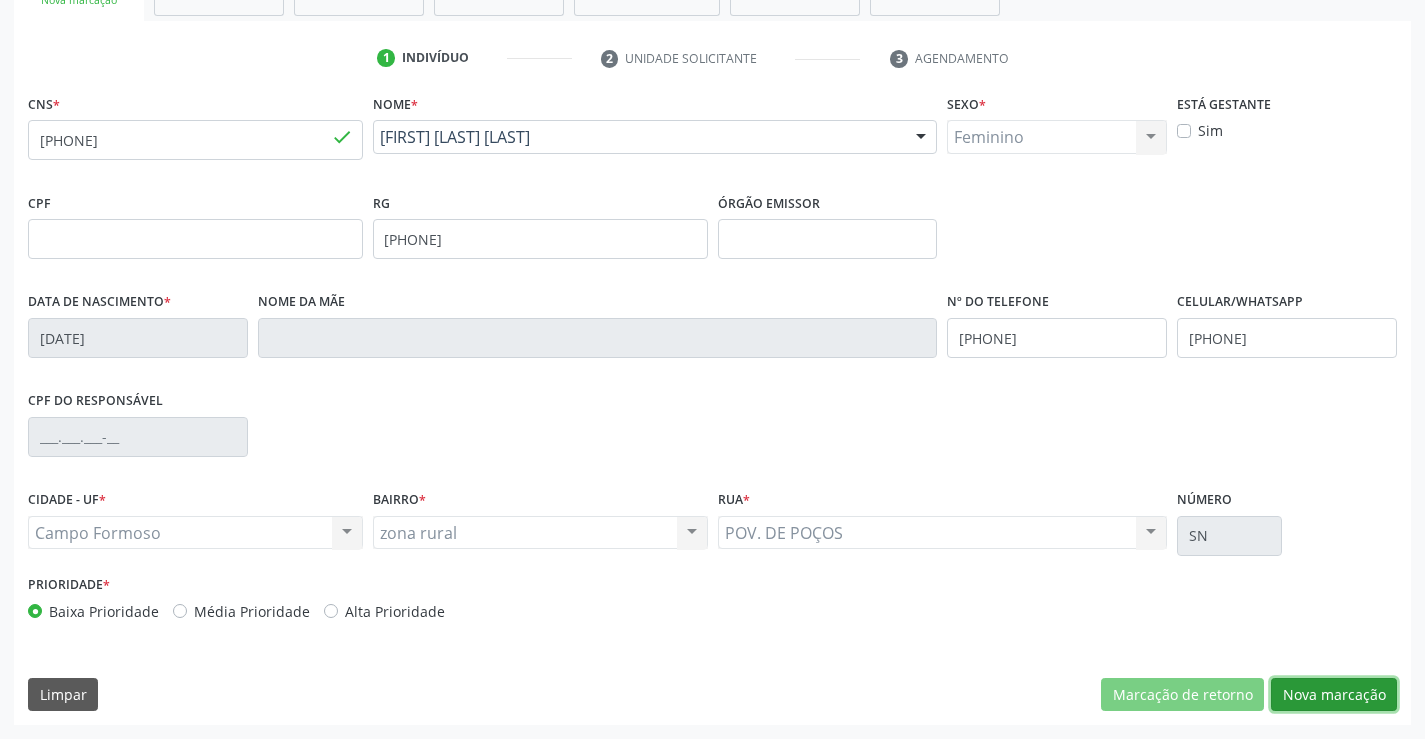 click on "Nova marcação" at bounding box center [1334, 695] 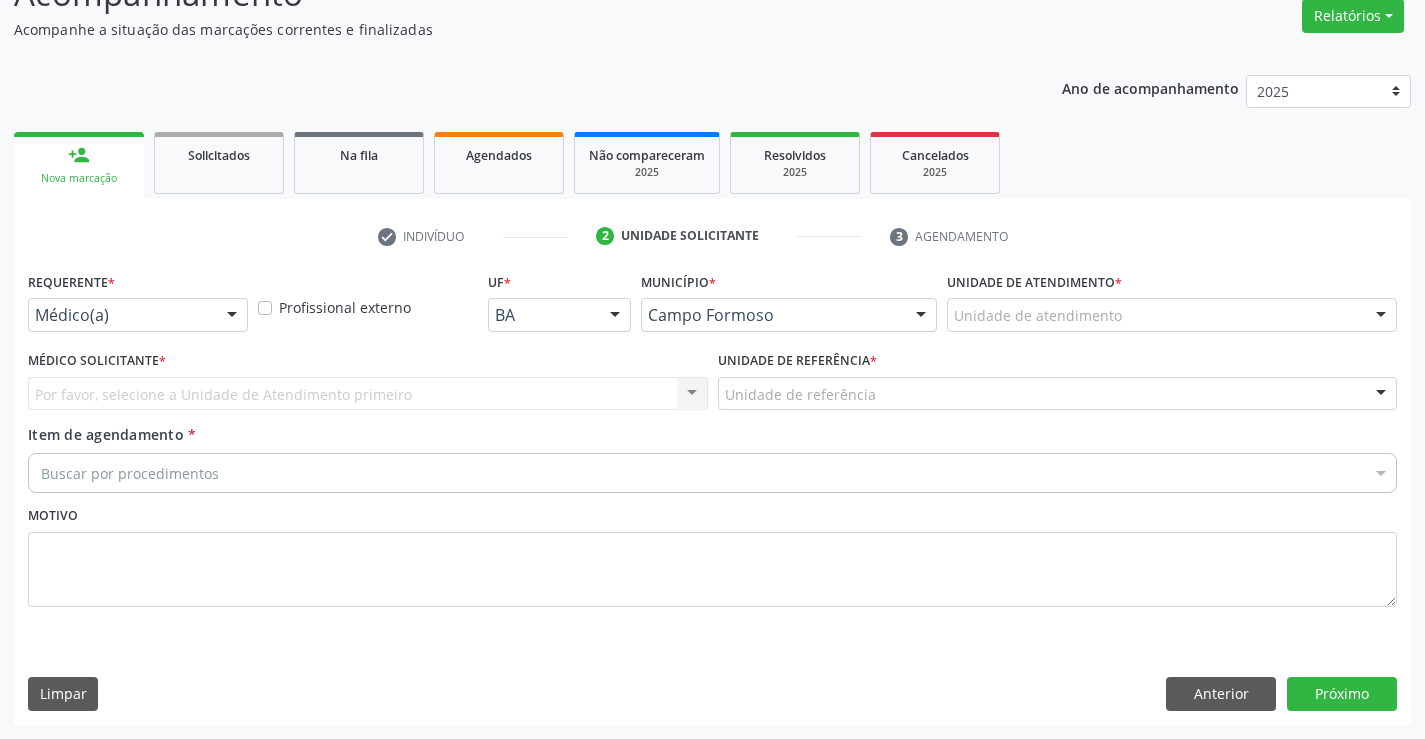 scroll, scrollTop: 167, scrollLeft: 0, axis: vertical 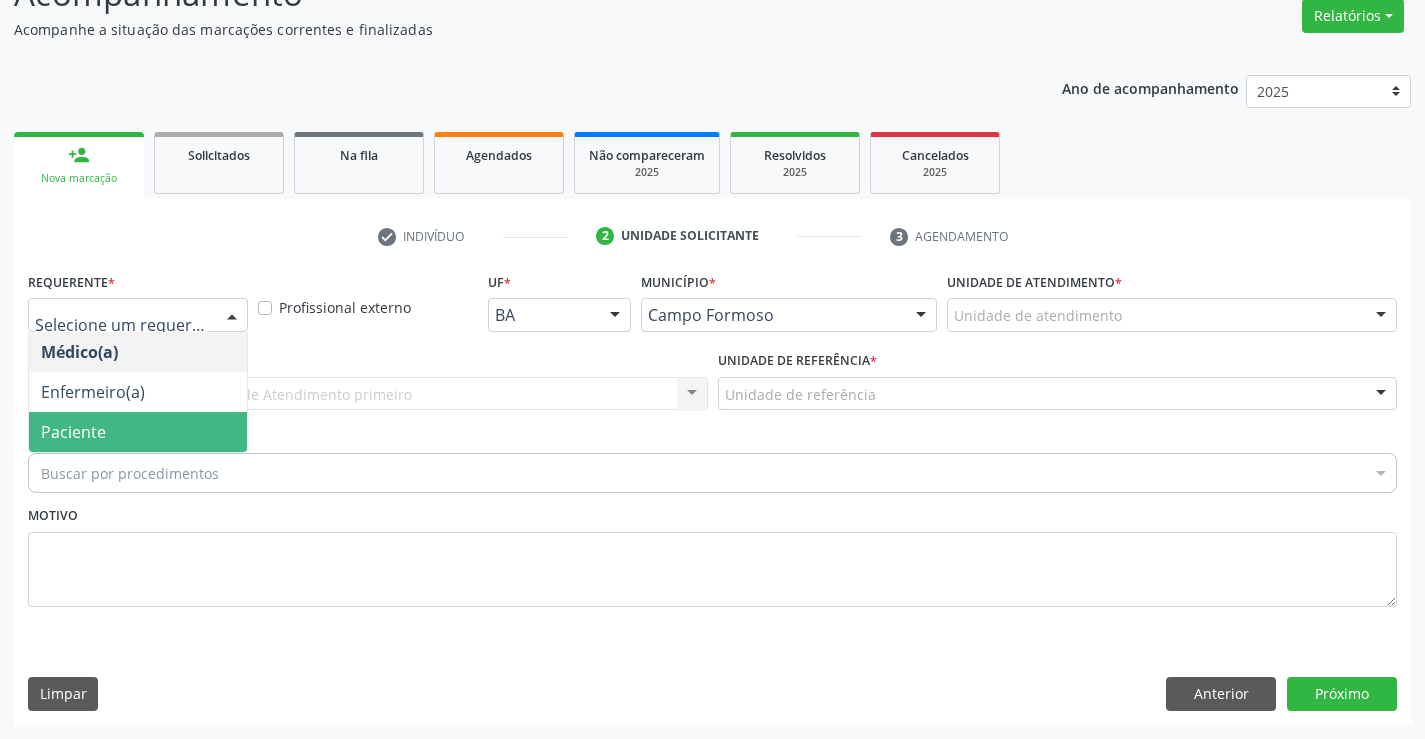 click on "Paciente" at bounding box center [138, 432] 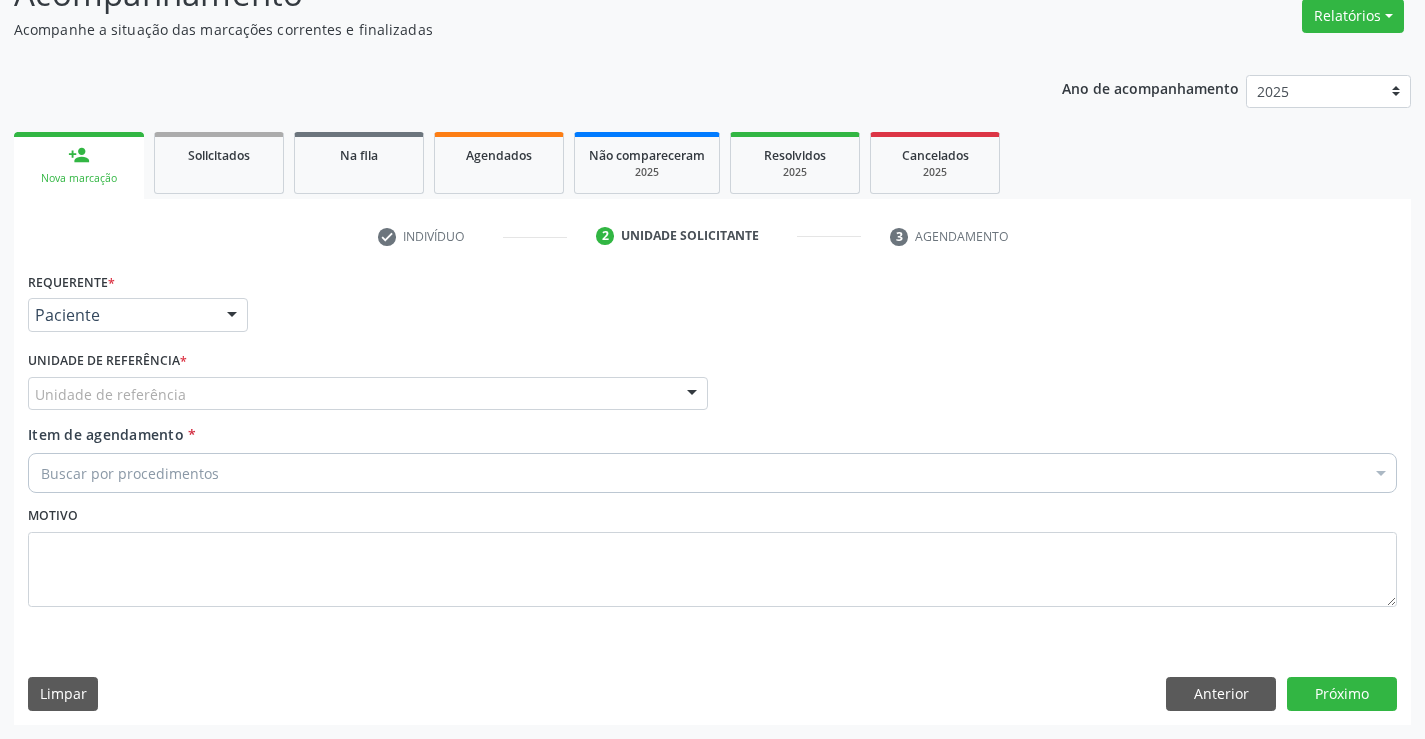 click on "Unidade de referência" at bounding box center [368, 394] 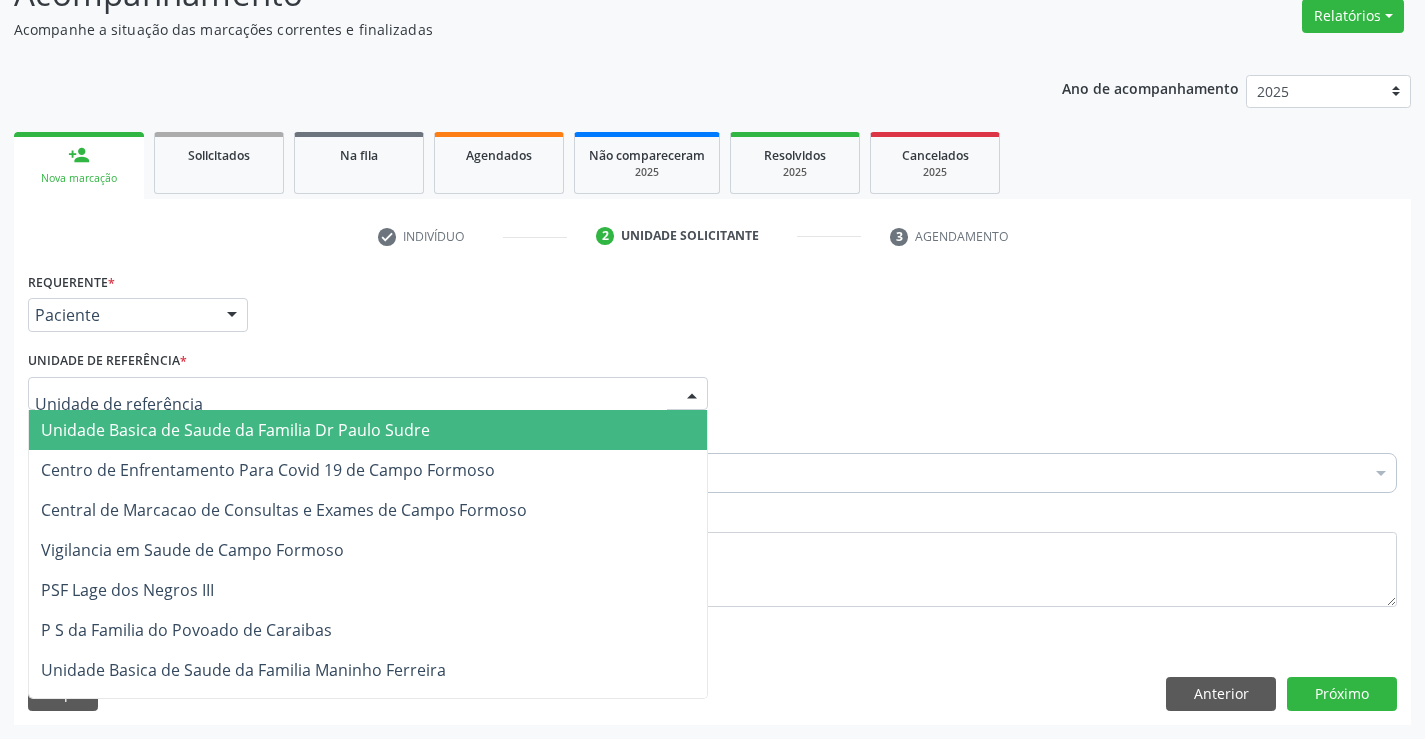 click on "Unidade Basica de Saude da Familia Dr Paulo Sudre" at bounding box center (235, 430) 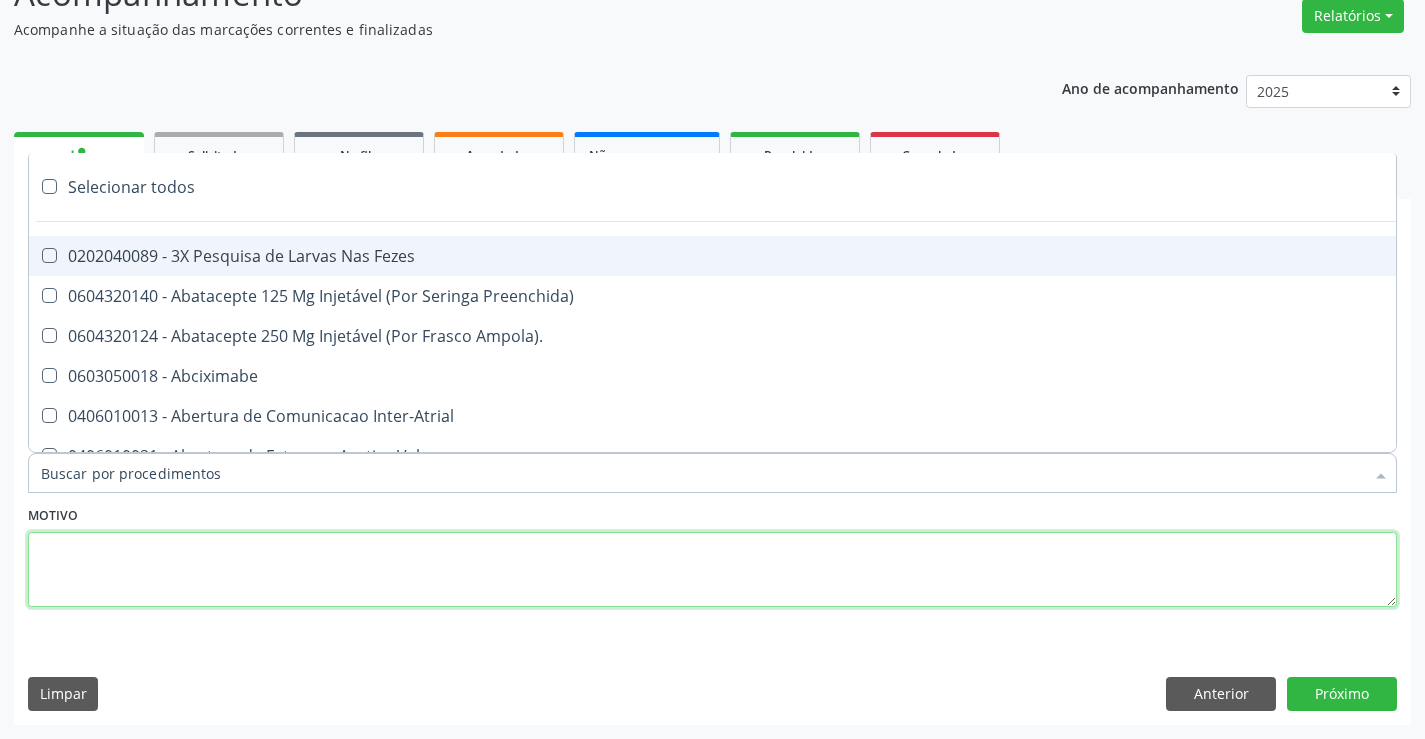 click at bounding box center [712, 570] 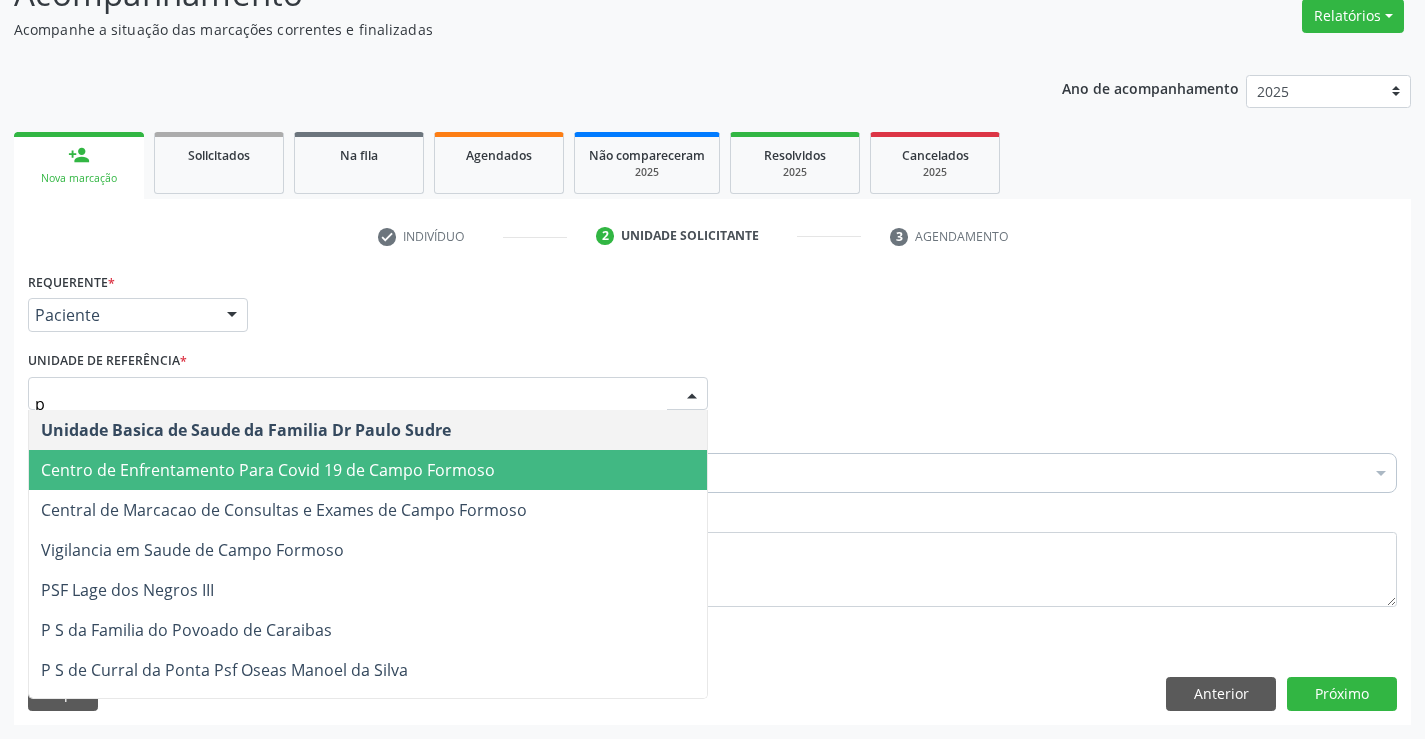 type on "po" 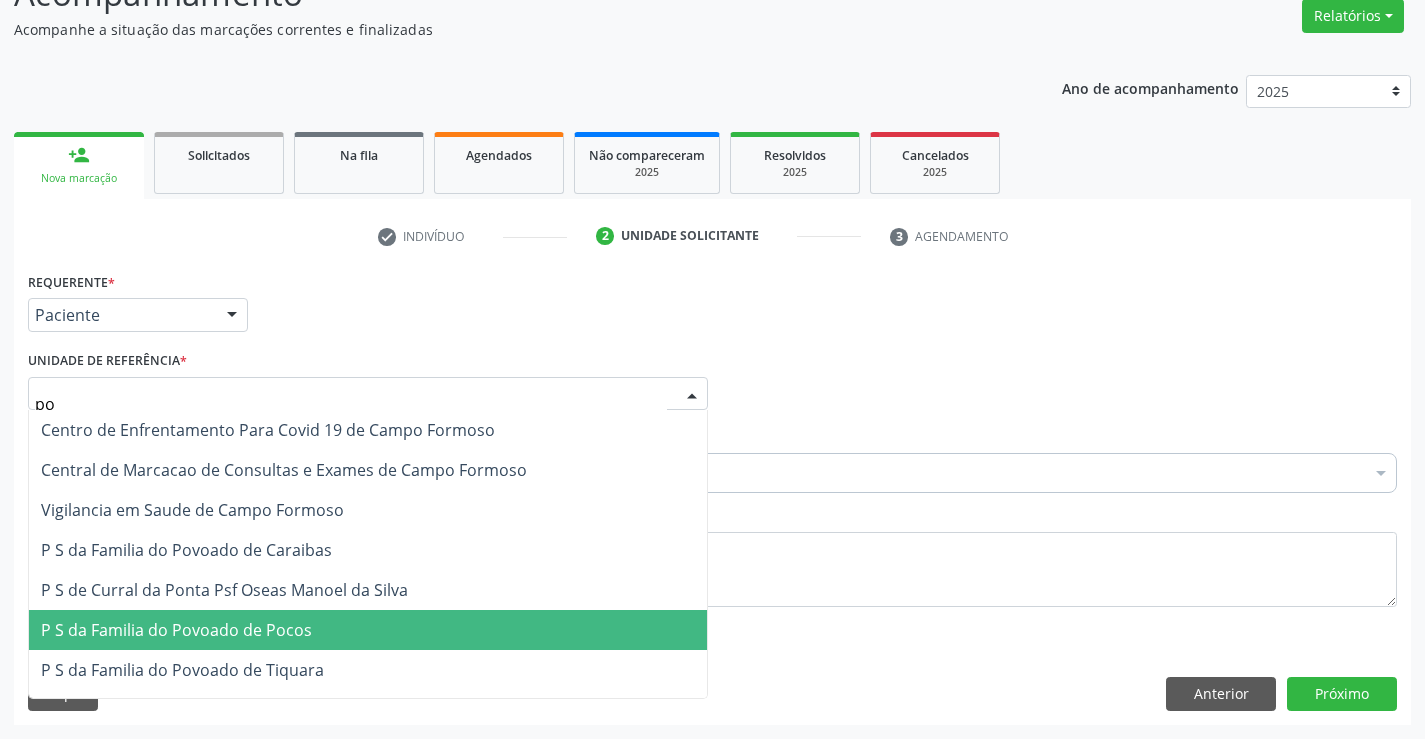 click on "P S da Familia do Povoado de Pocos" at bounding box center (368, 630) 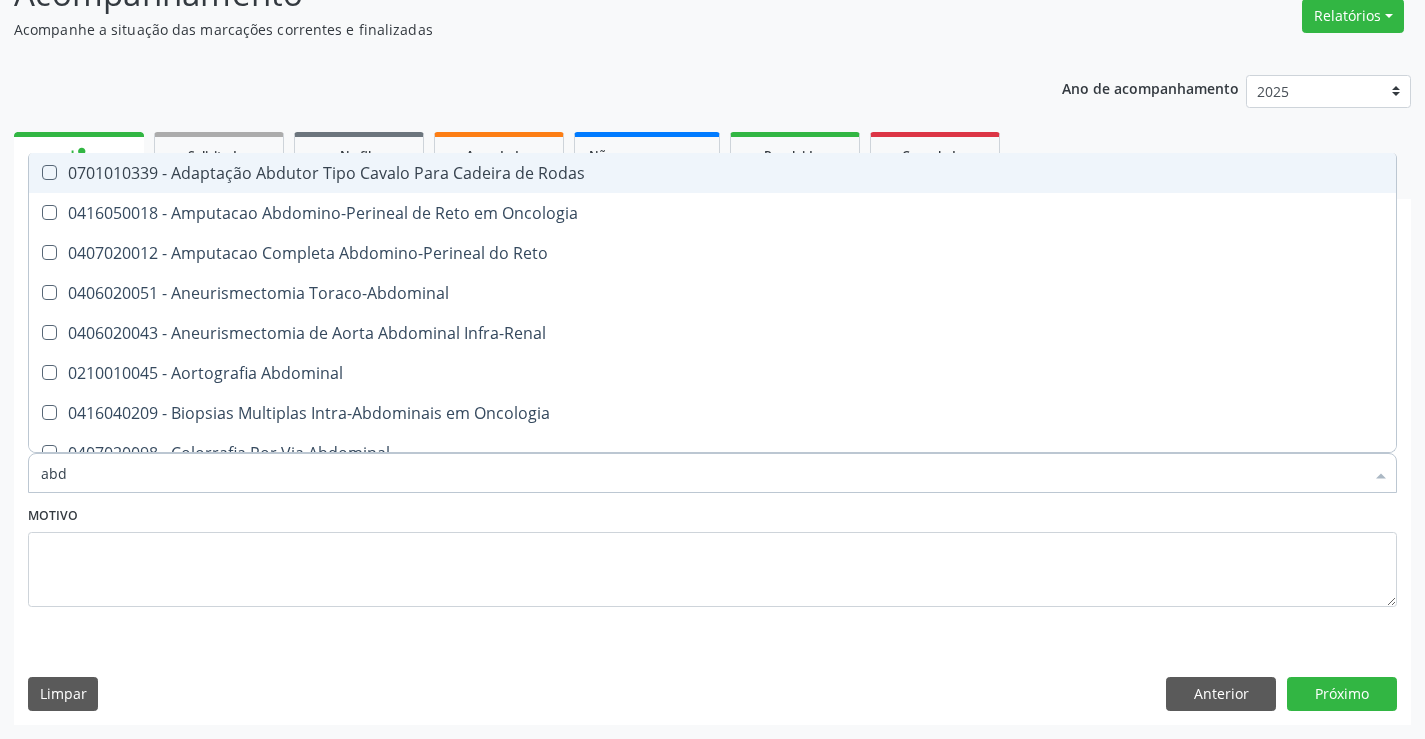 type on "abdo" 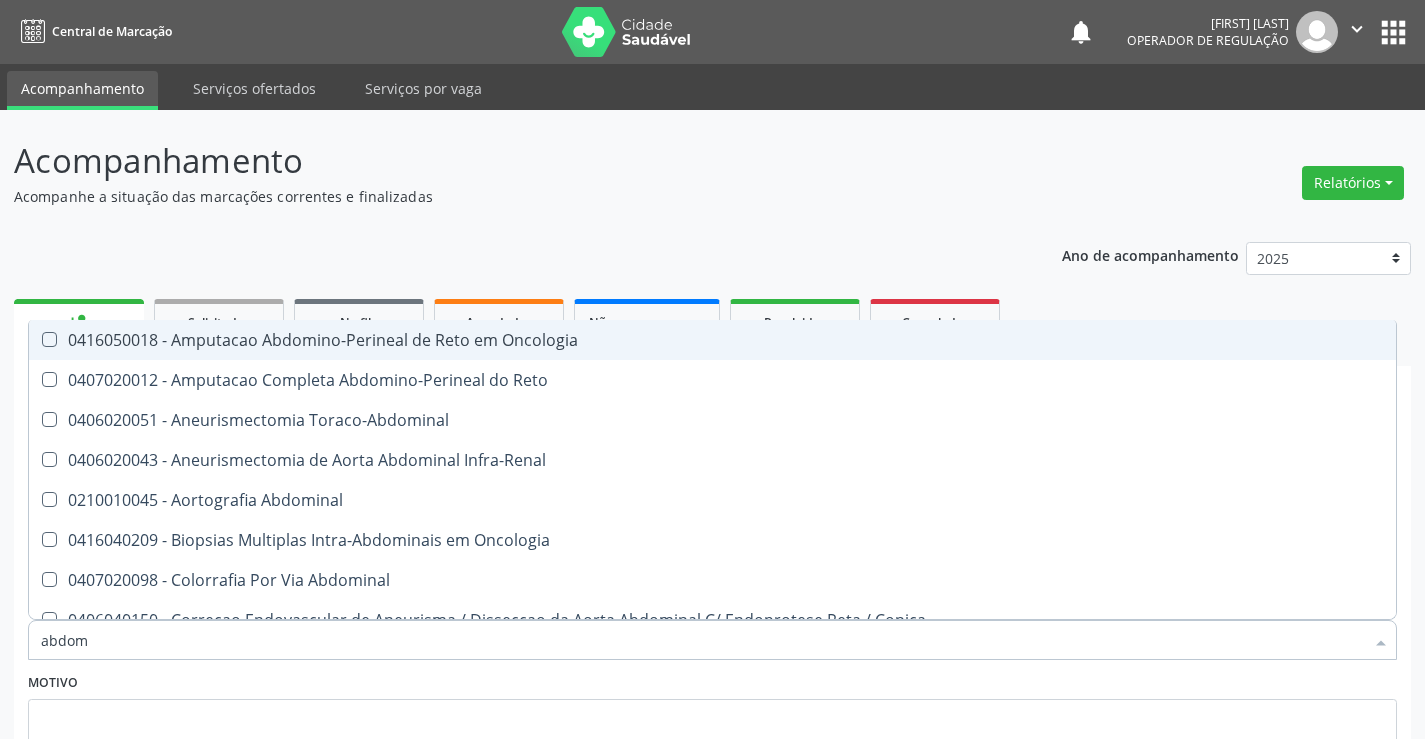 scroll, scrollTop: 167, scrollLeft: 0, axis: vertical 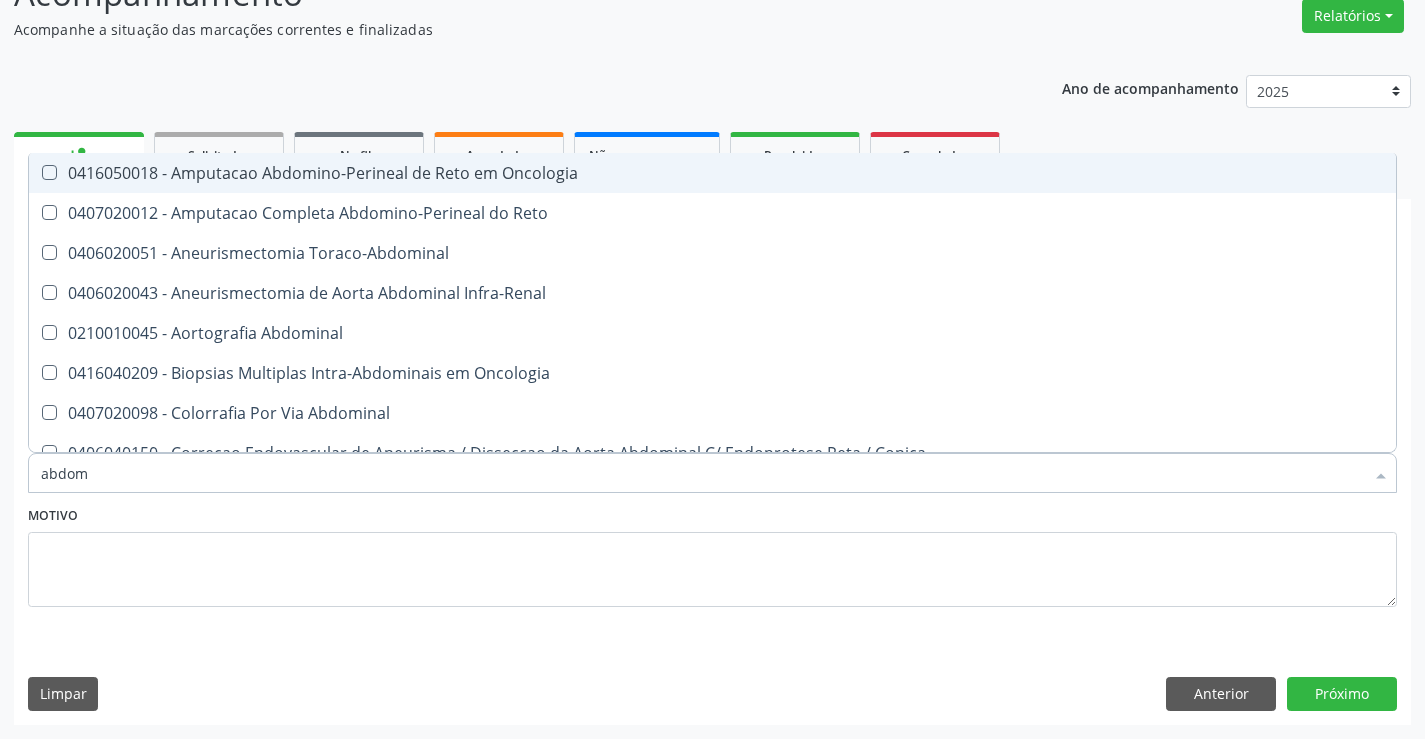 type on "abdome" 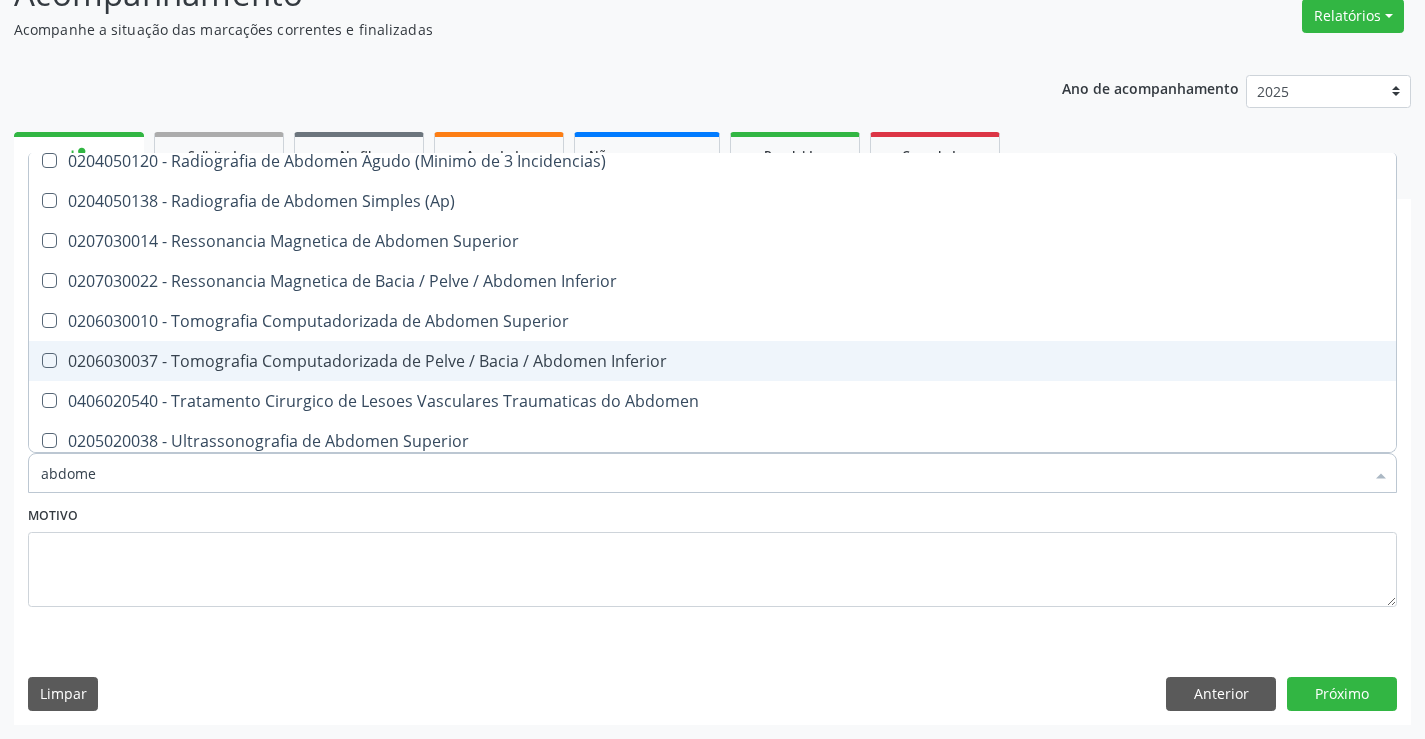 scroll, scrollTop: 101, scrollLeft: 0, axis: vertical 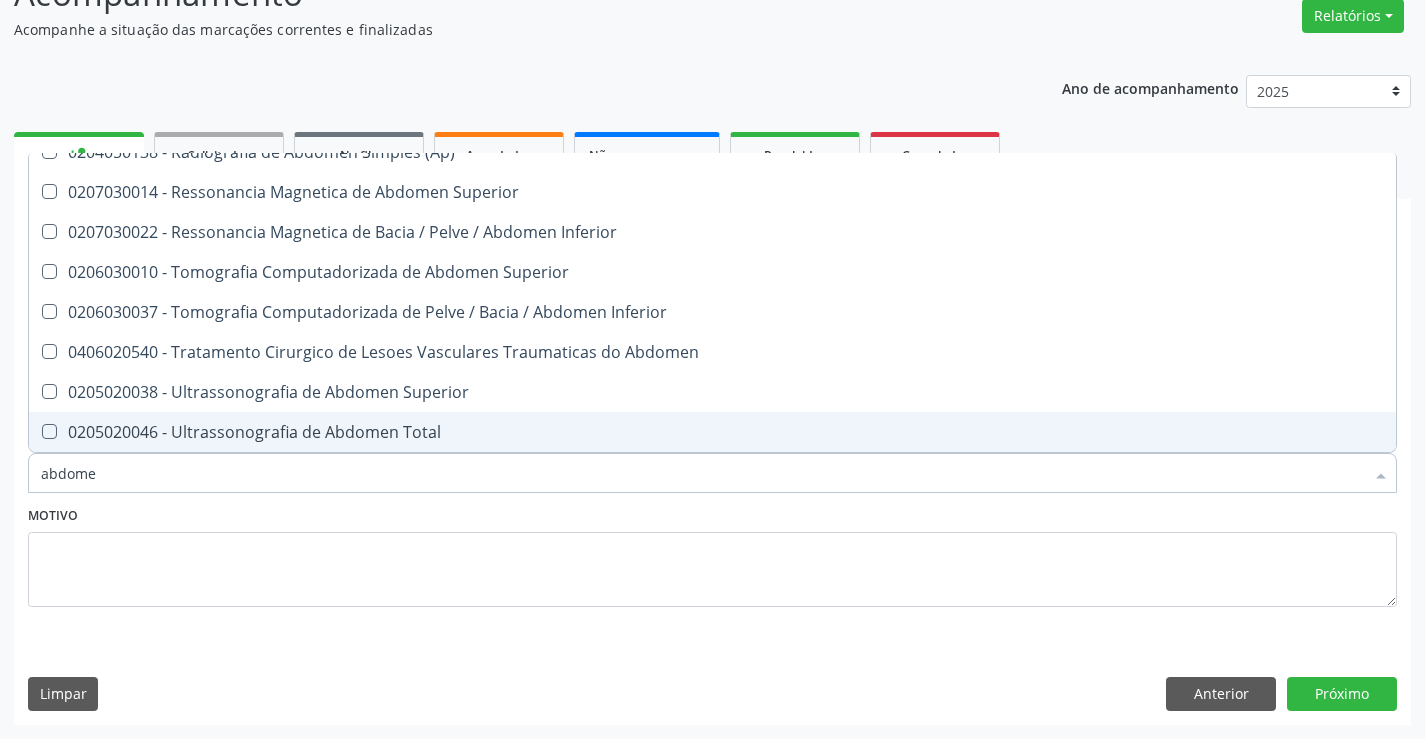 click on "0205020046 - Ultrassonografia de Abdomen Total" at bounding box center (712, 432) 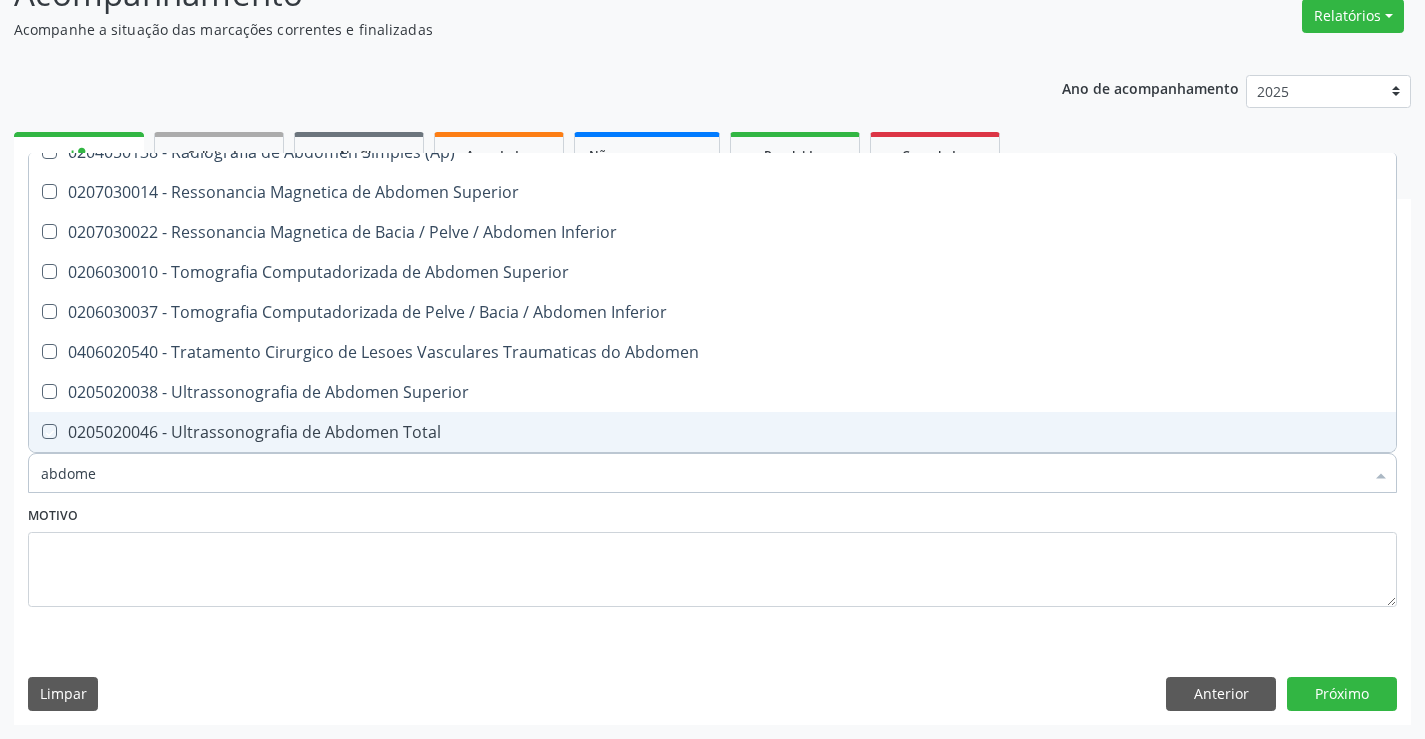 checkbox on "true" 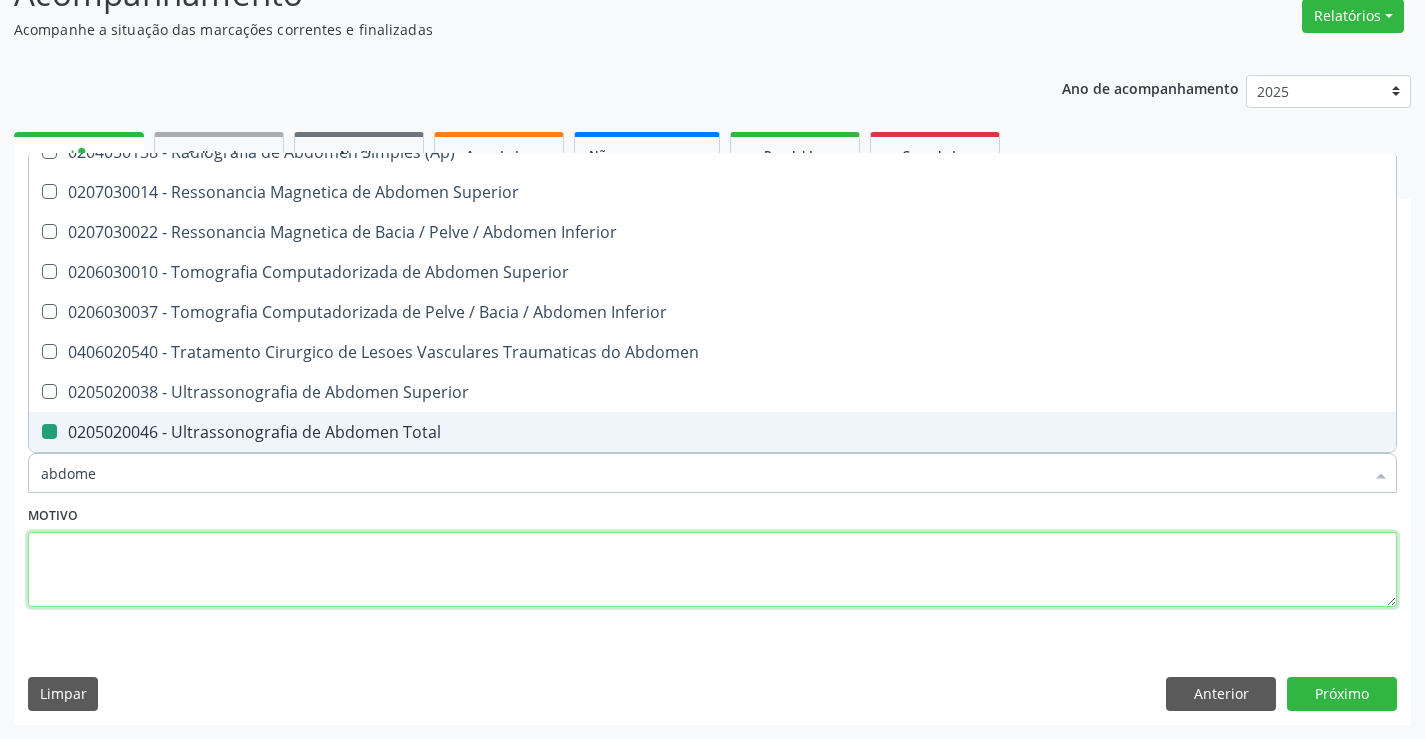 click at bounding box center [712, 570] 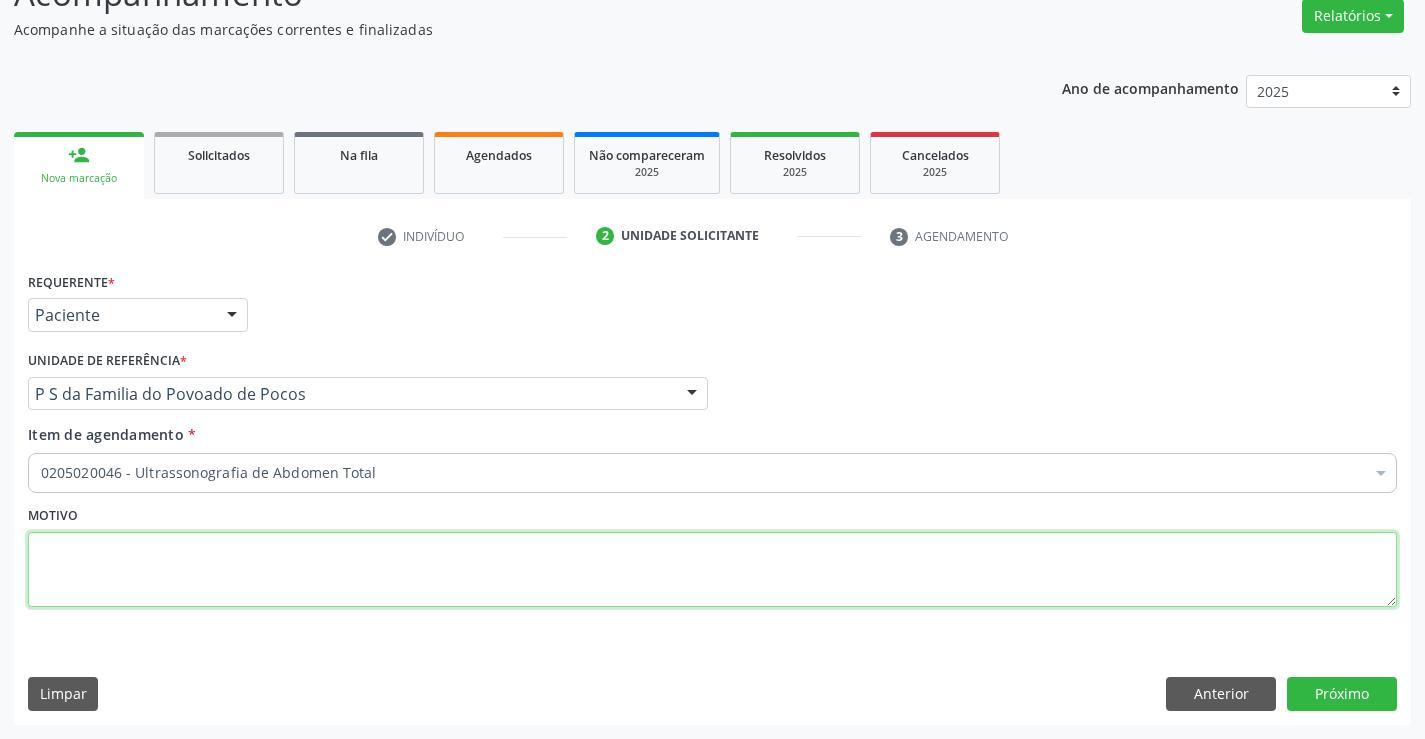 scroll, scrollTop: 0, scrollLeft: 0, axis: both 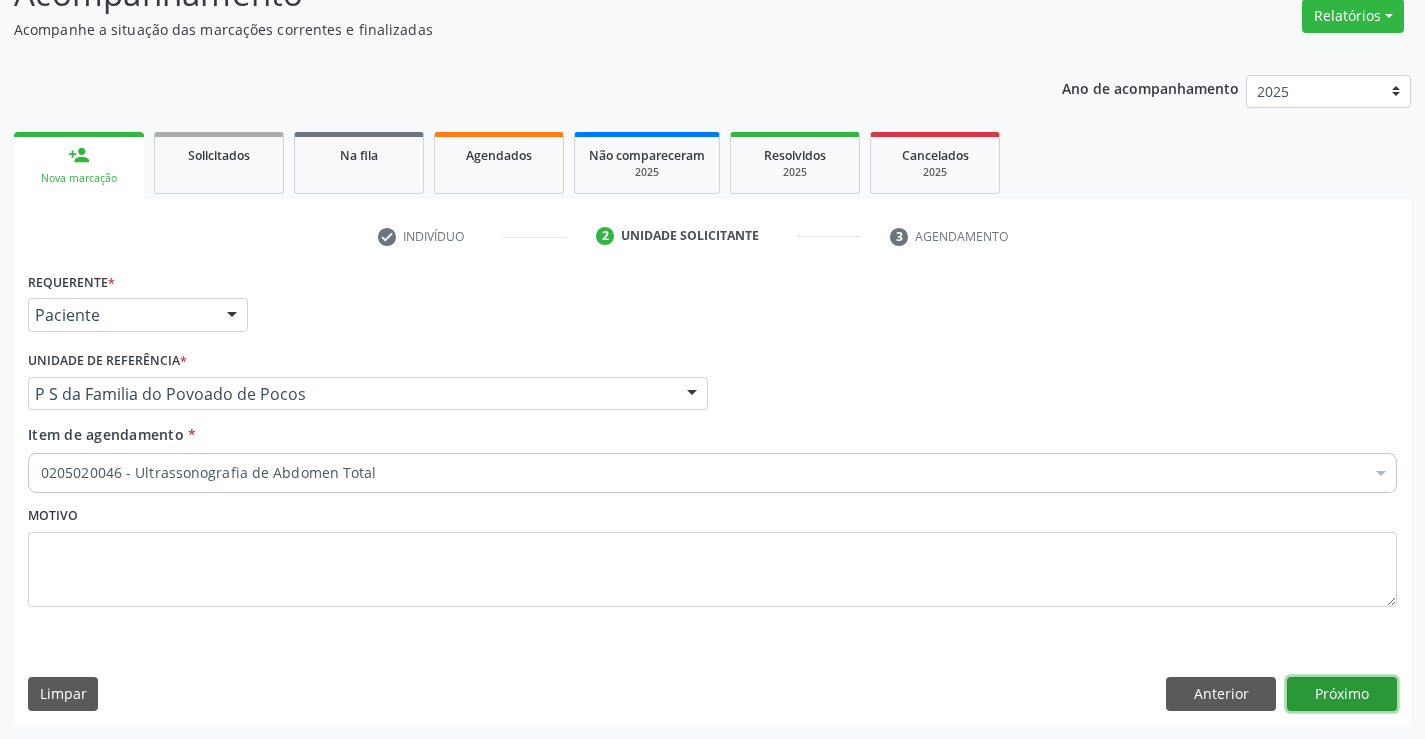 click on "Próximo" at bounding box center (1342, 694) 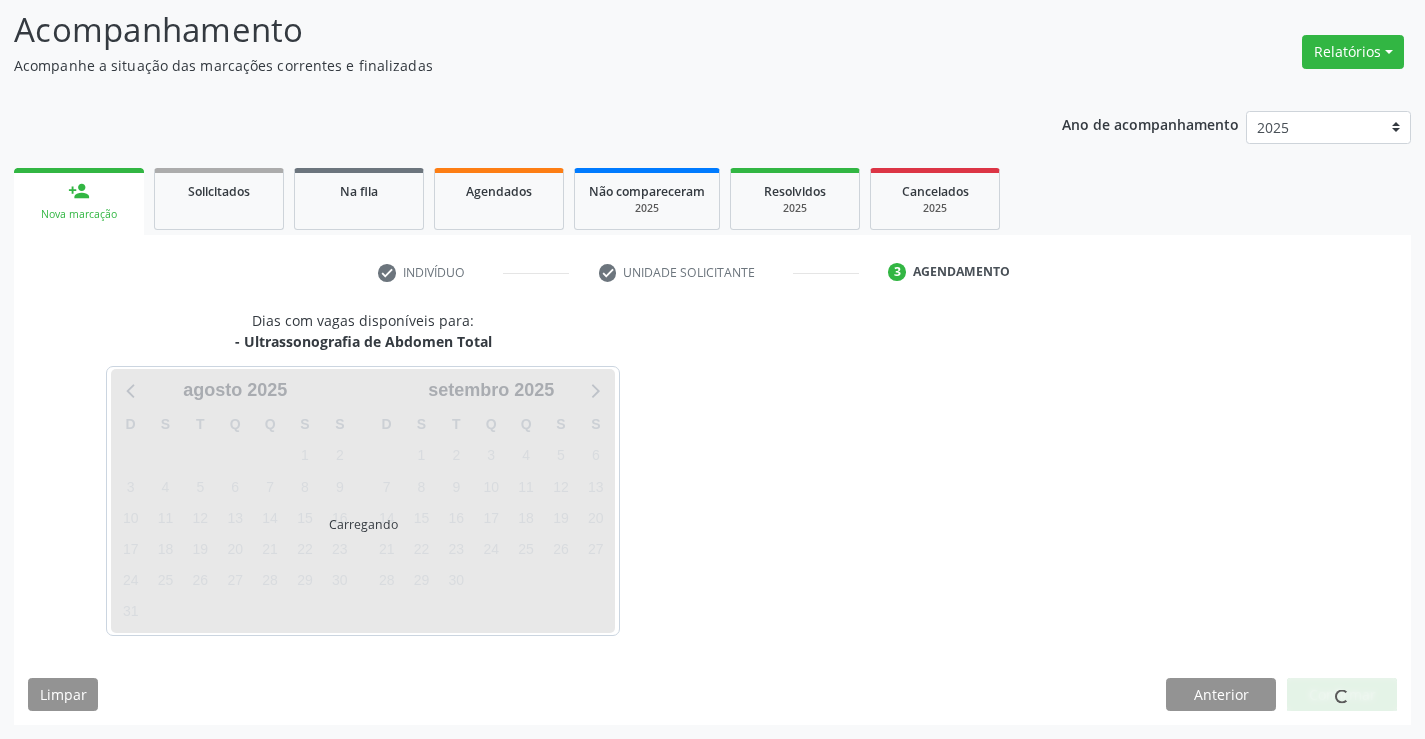 scroll, scrollTop: 131, scrollLeft: 0, axis: vertical 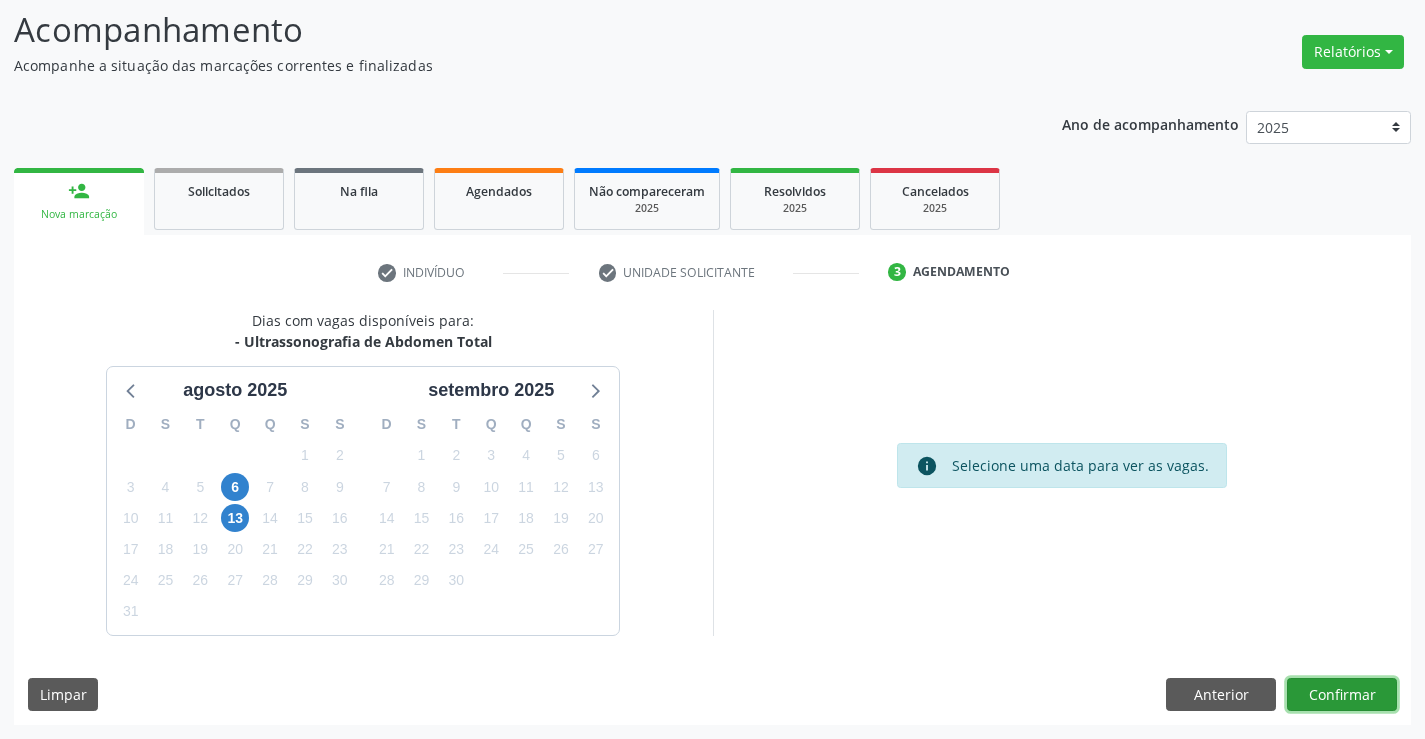 click on "Confirmar" at bounding box center (1342, 695) 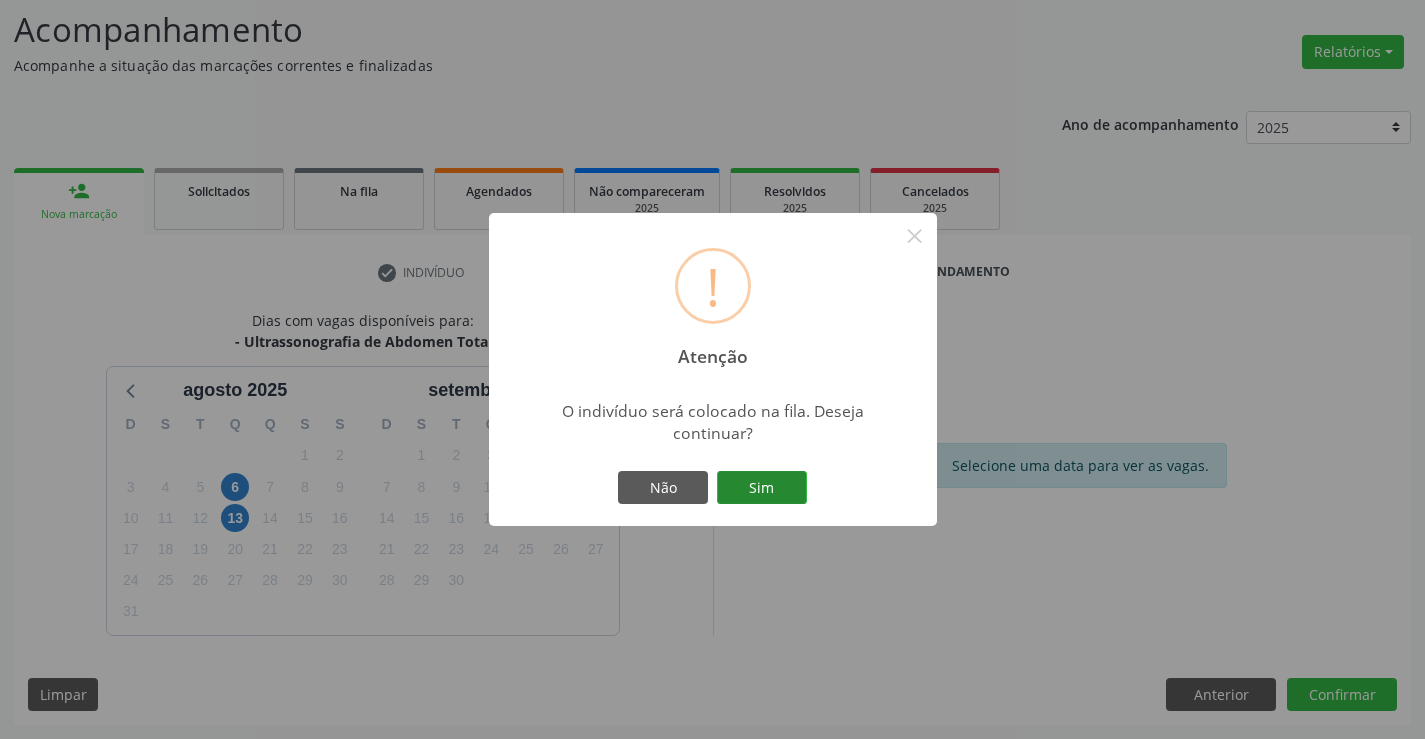 click on "Sim" at bounding box center [762, 488] 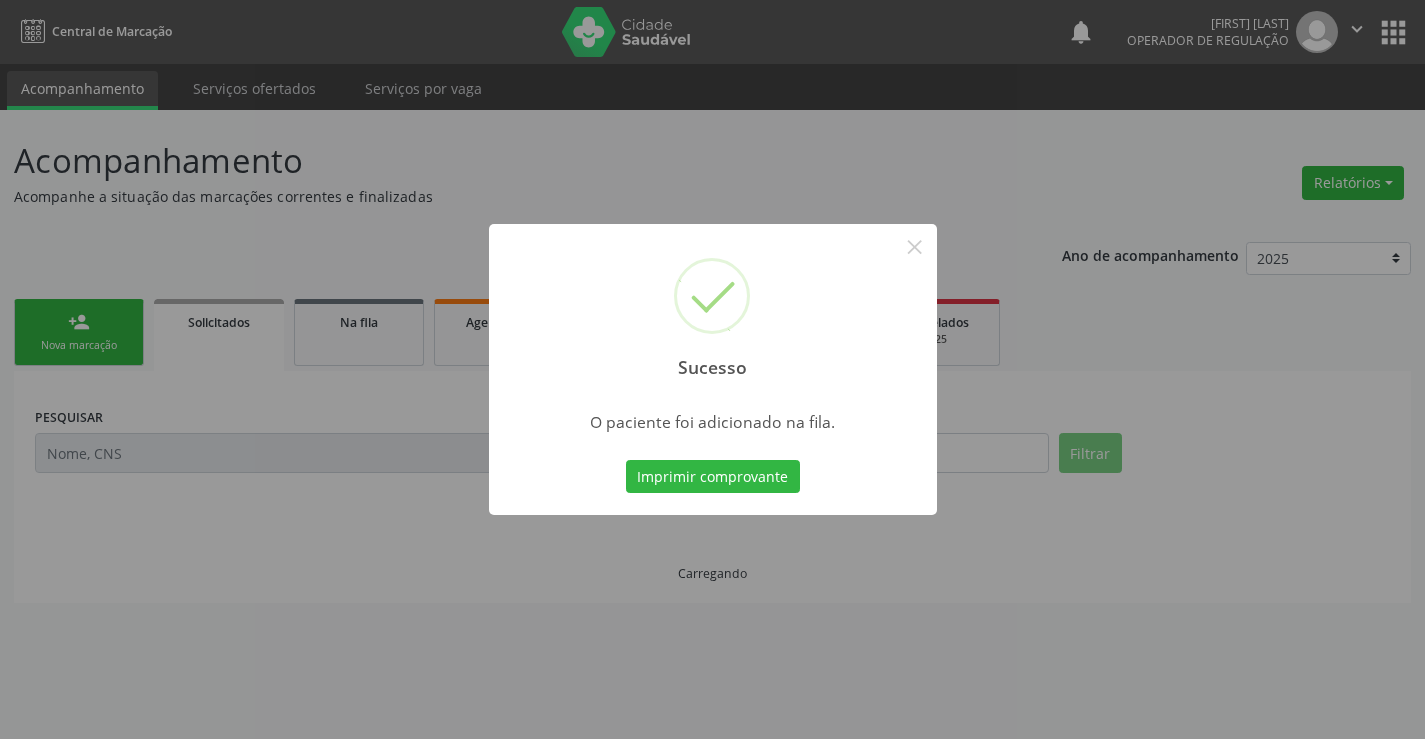 scroll, scrollTop: 0, scrollLeft: 0, axis: both 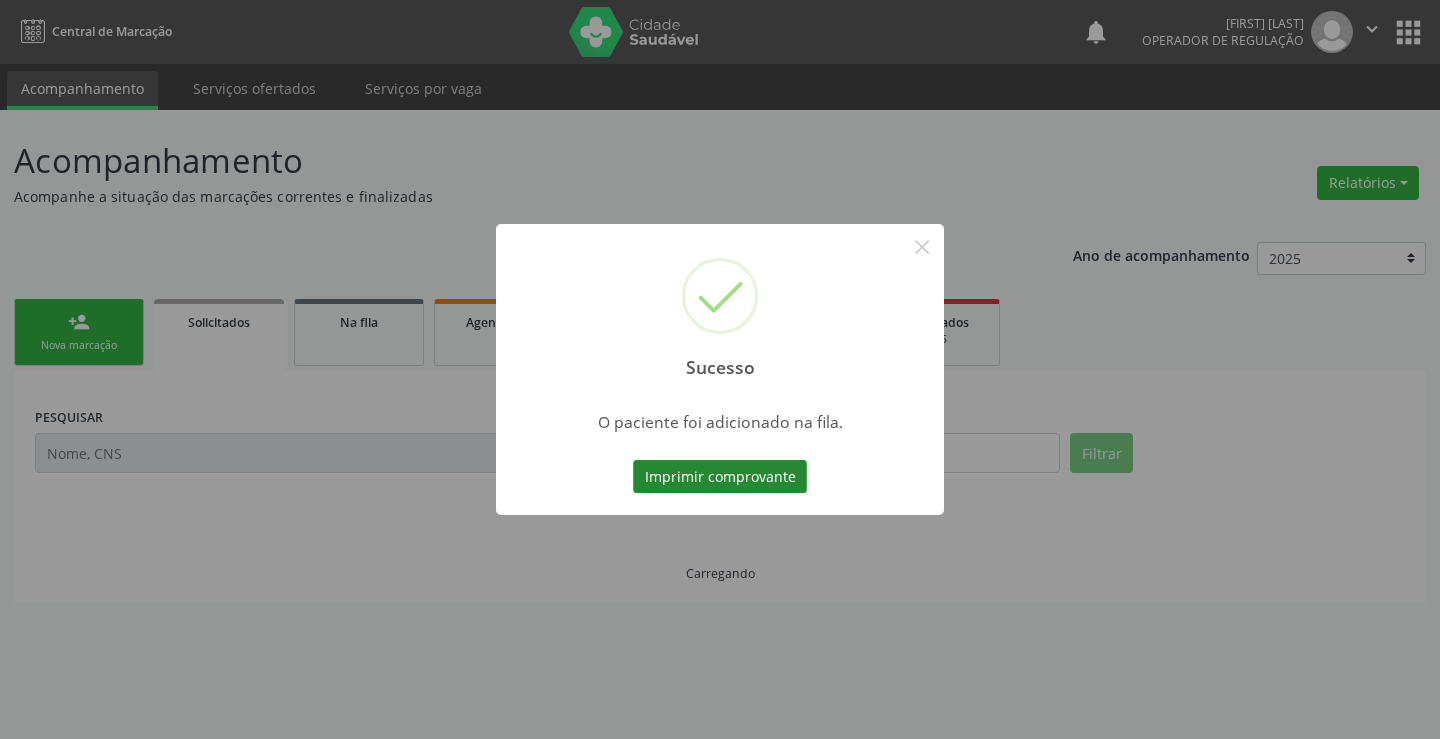 click on "Imprimir comprovante" at bounding box center (720, 477) 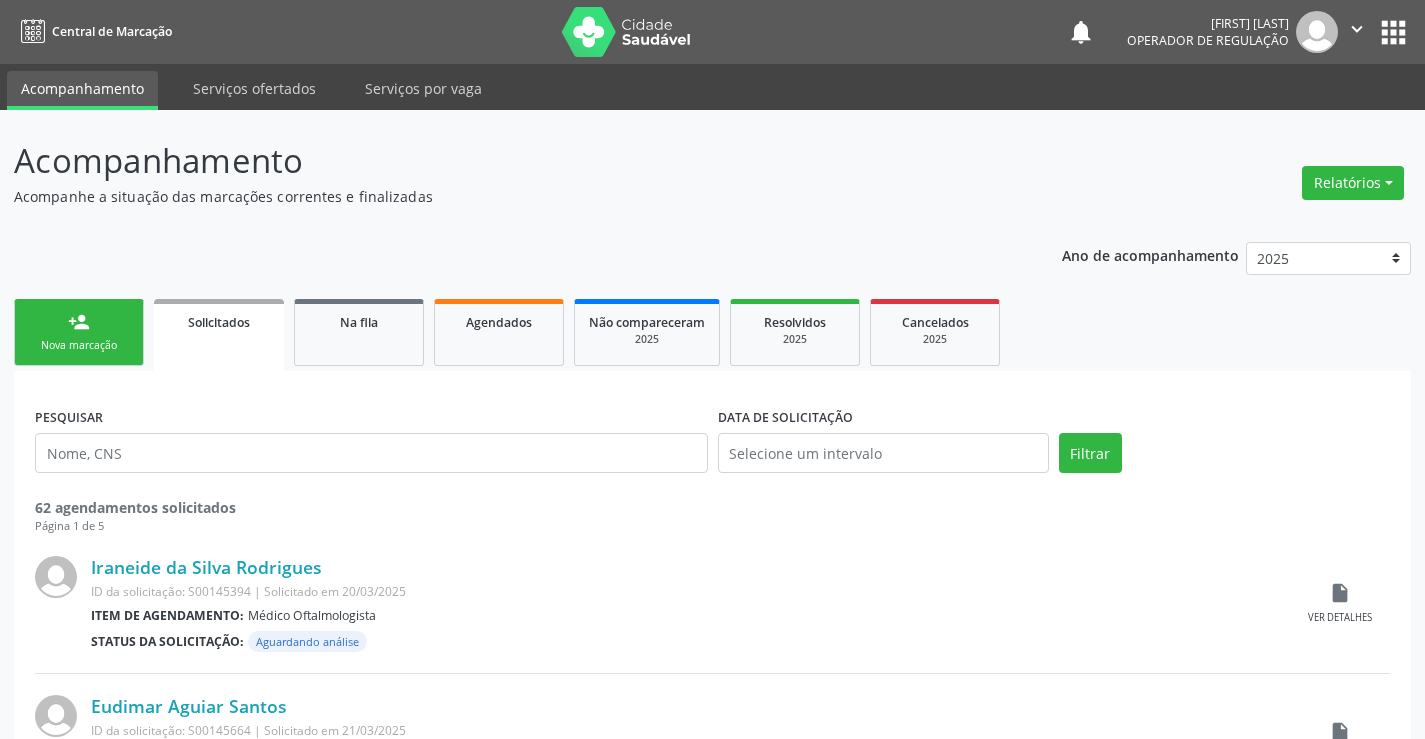 click on "person_add
Nova marcação" at bounding box center [79, 332] 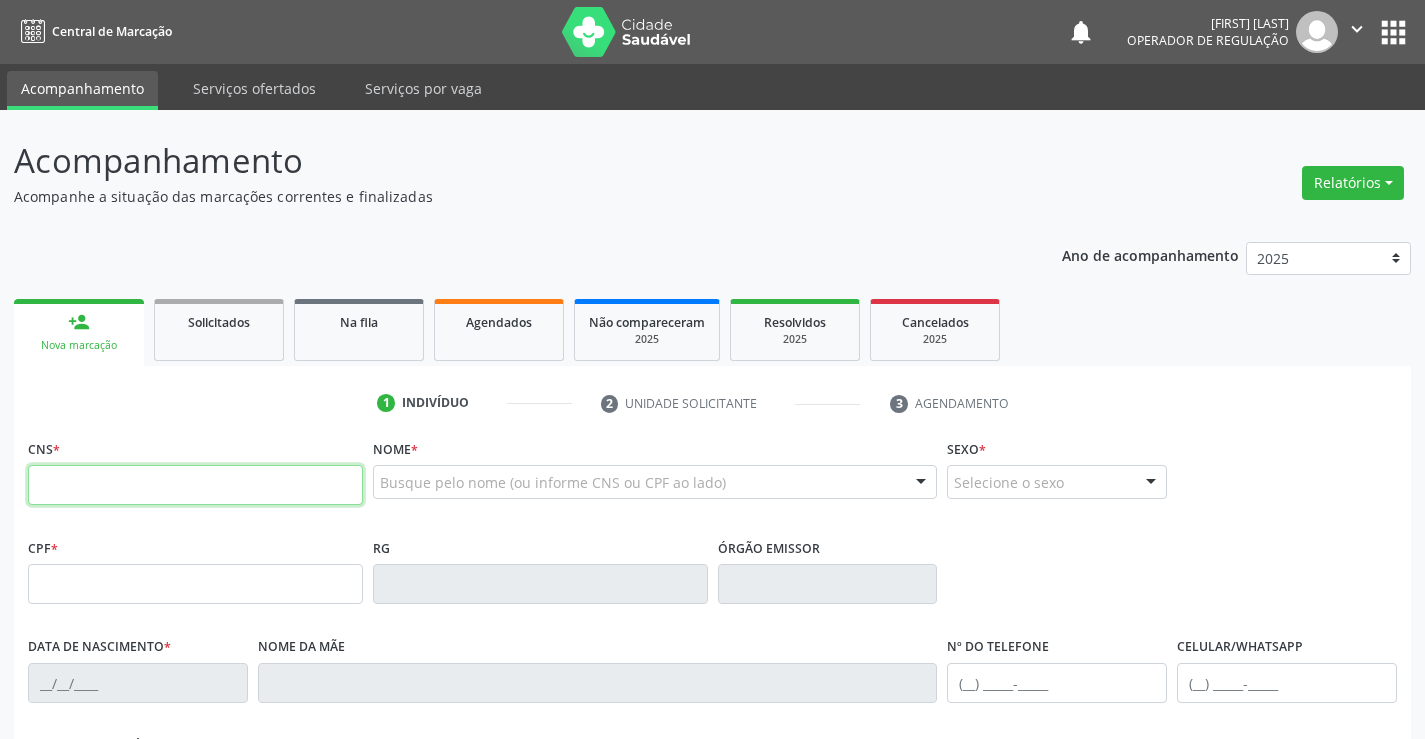 click at bounding box center [195, 485] 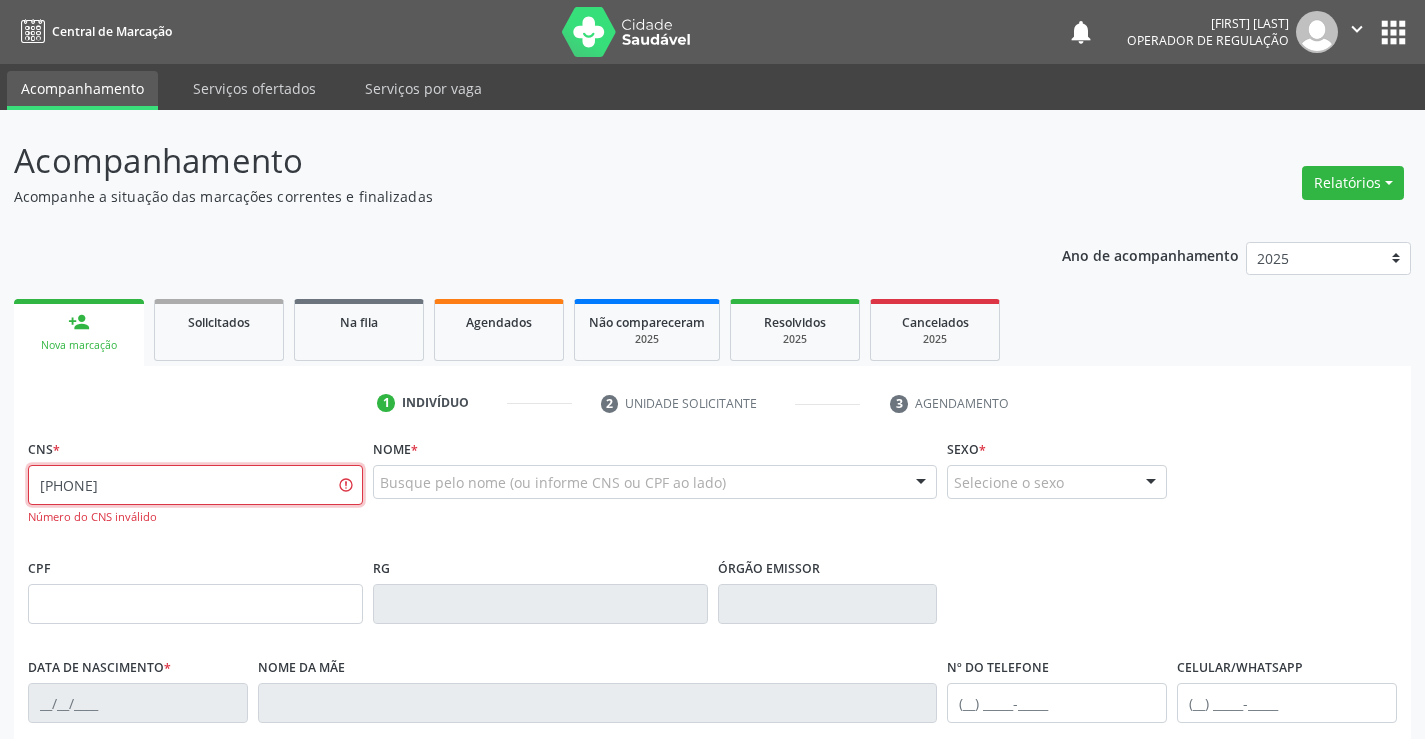 type on "704 2002 5290 6085" 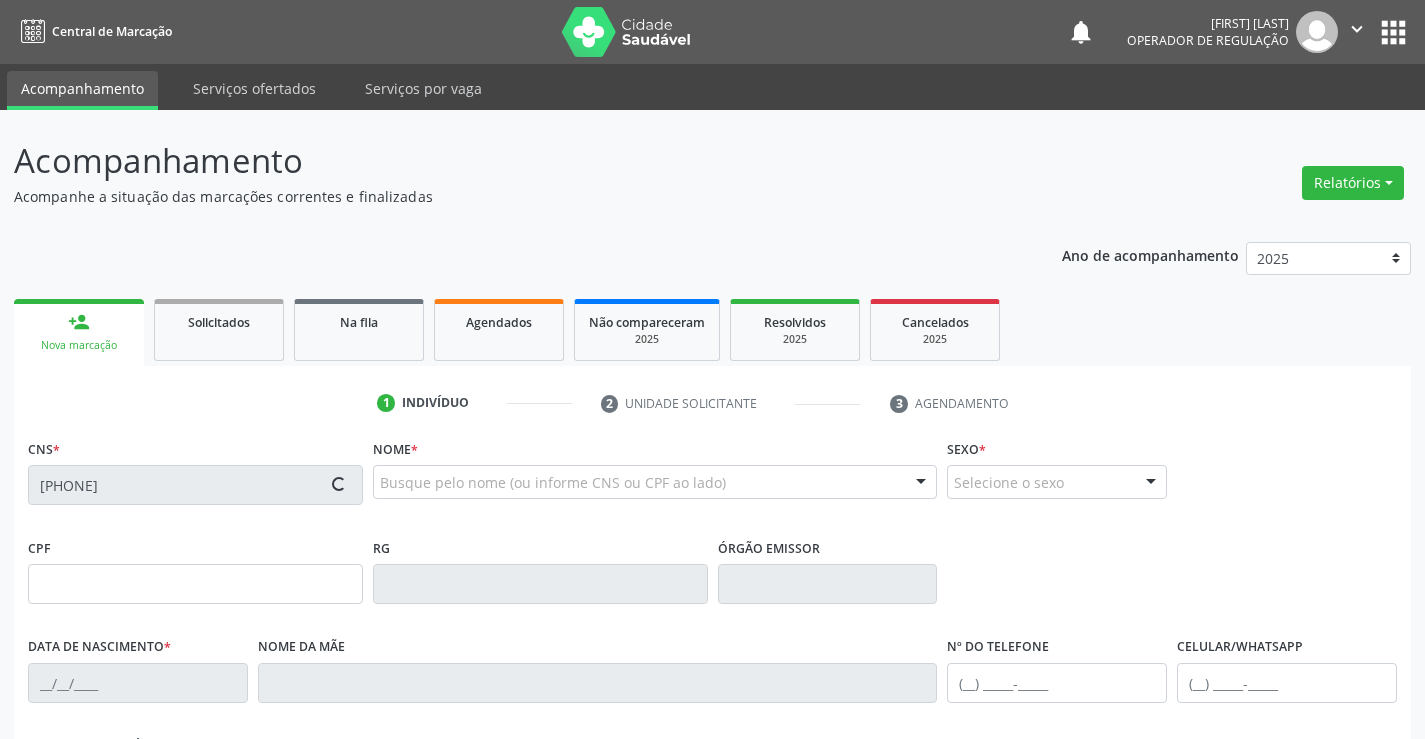 type on "1472866460" 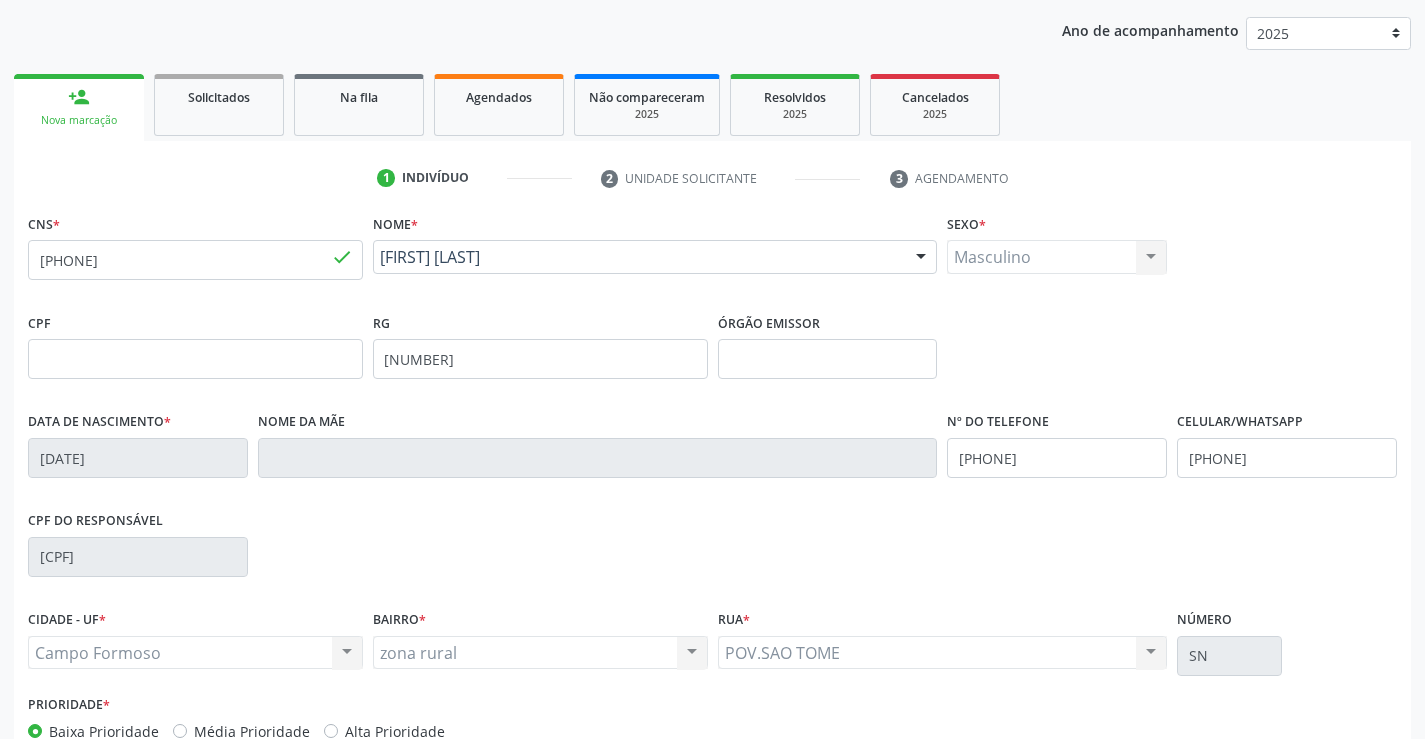 scroll, scrollTop: 345, scrollLeft: 0, axis: vertical 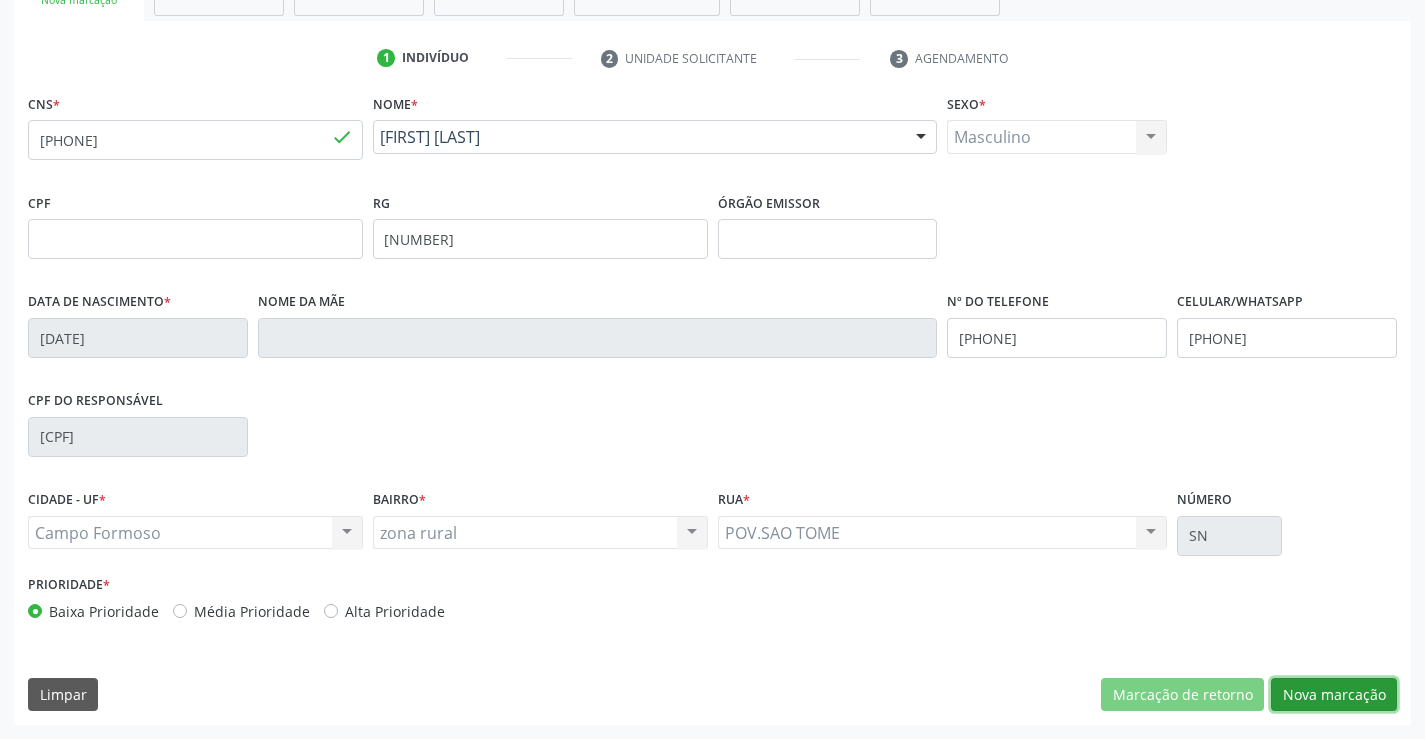 click on "Nova marcação" at bounding box center [1334, 695] 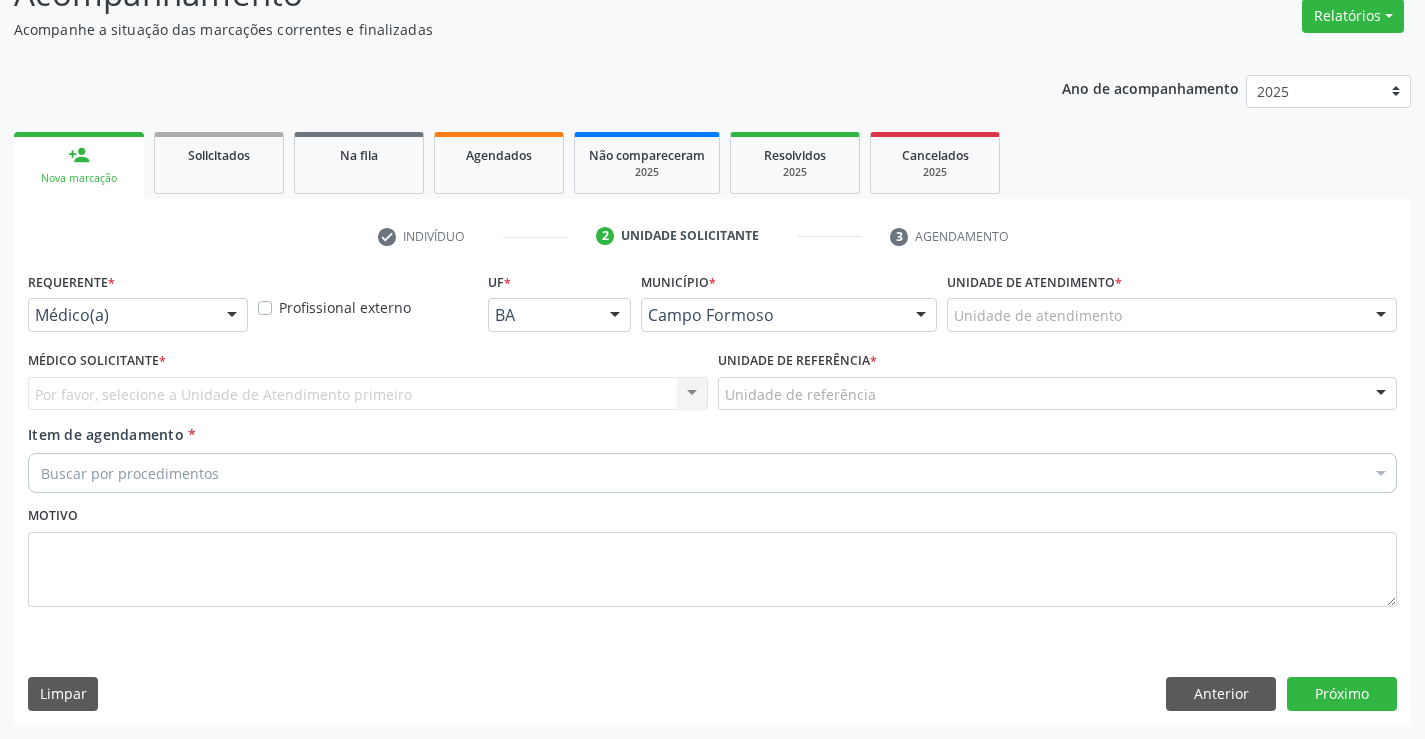 scroll, scrollTop: 167, scrollLeft: 0, axis: vertical 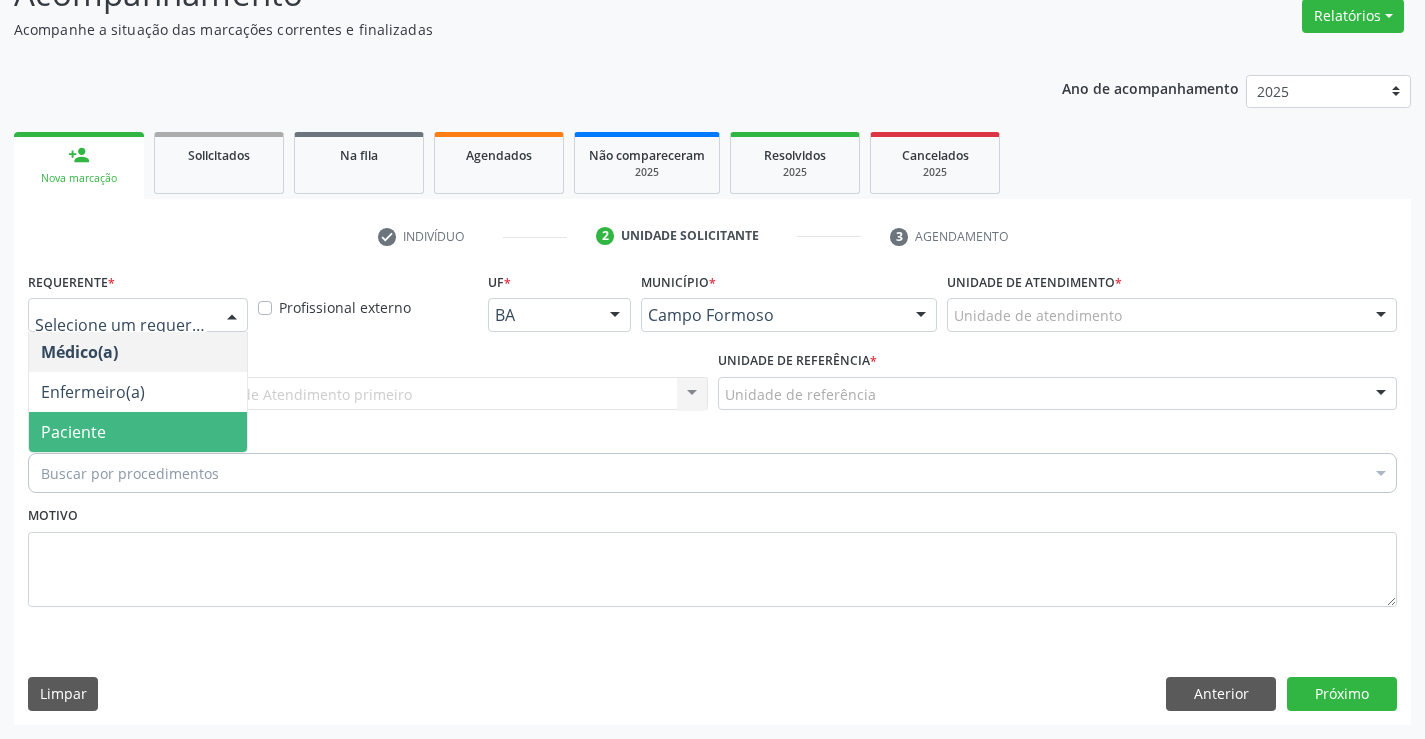 click on "Paciente" at bounding box center (138, 432) 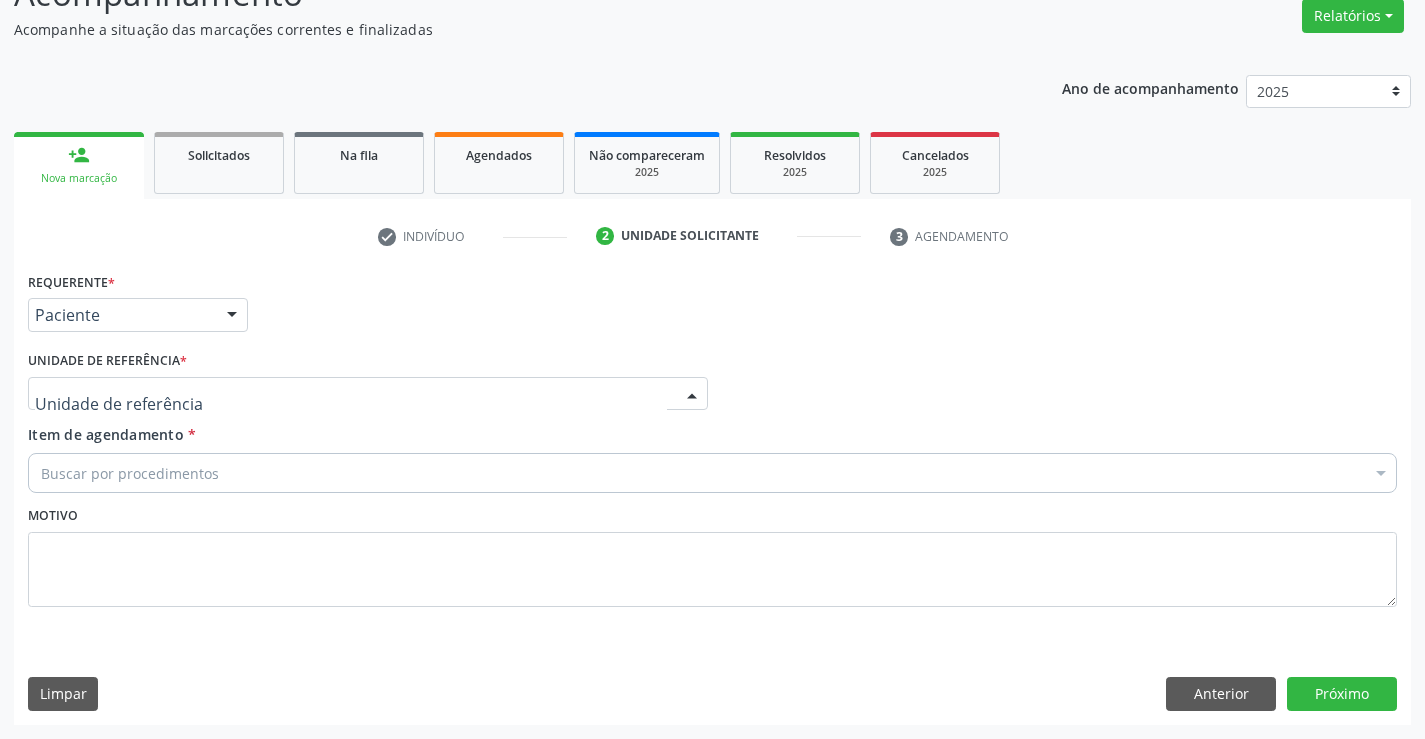 click at bounding box center [368, 394] 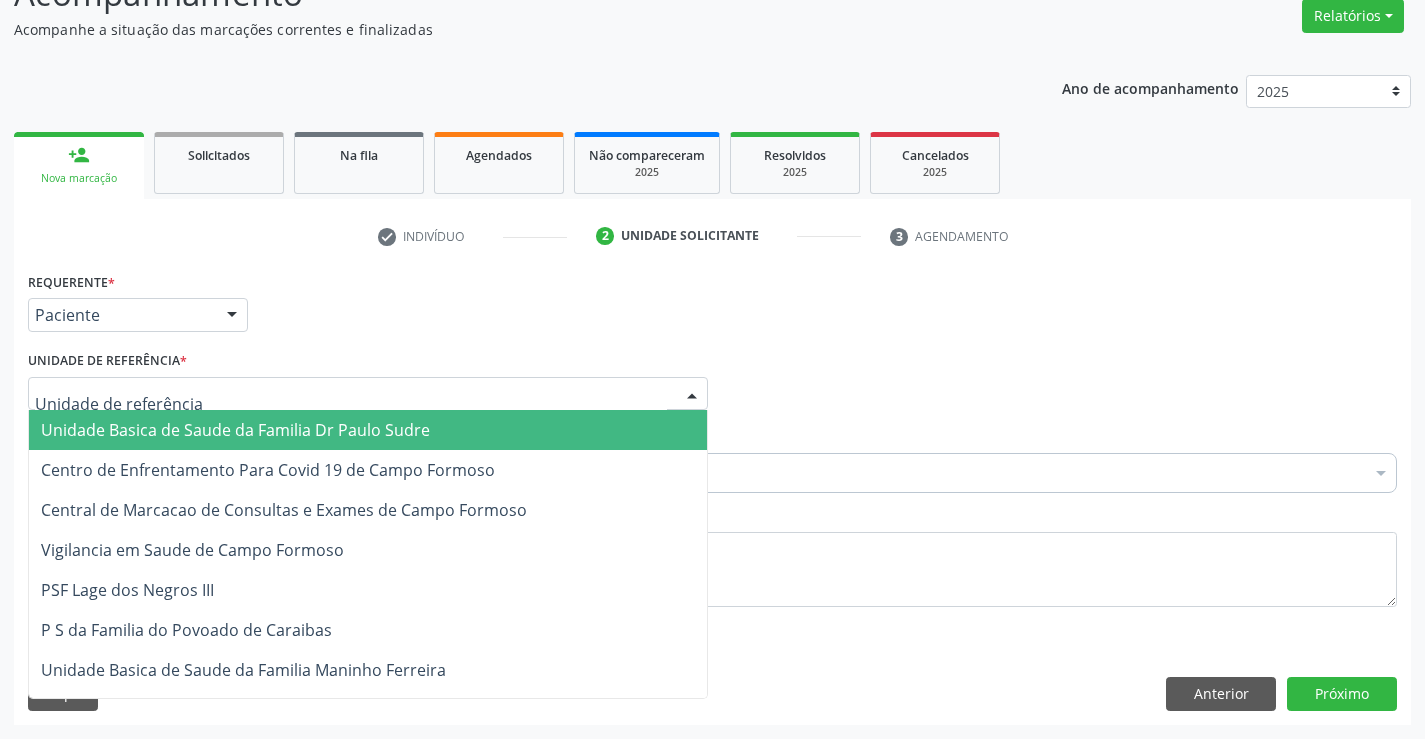 click on "Unidade Basica de Saude da Familia Dr Paulo Sudre" at bounding box center [235, 430] 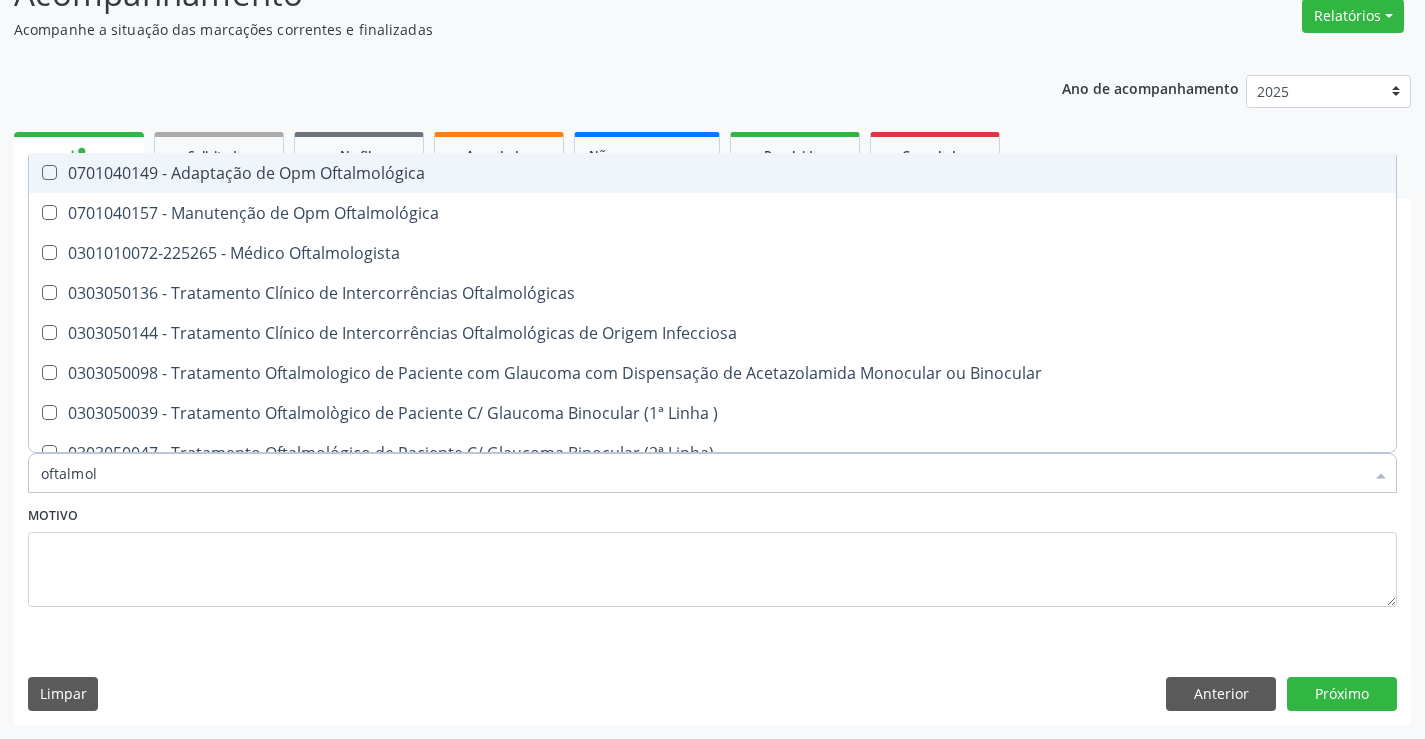 type on "oftalmolo" 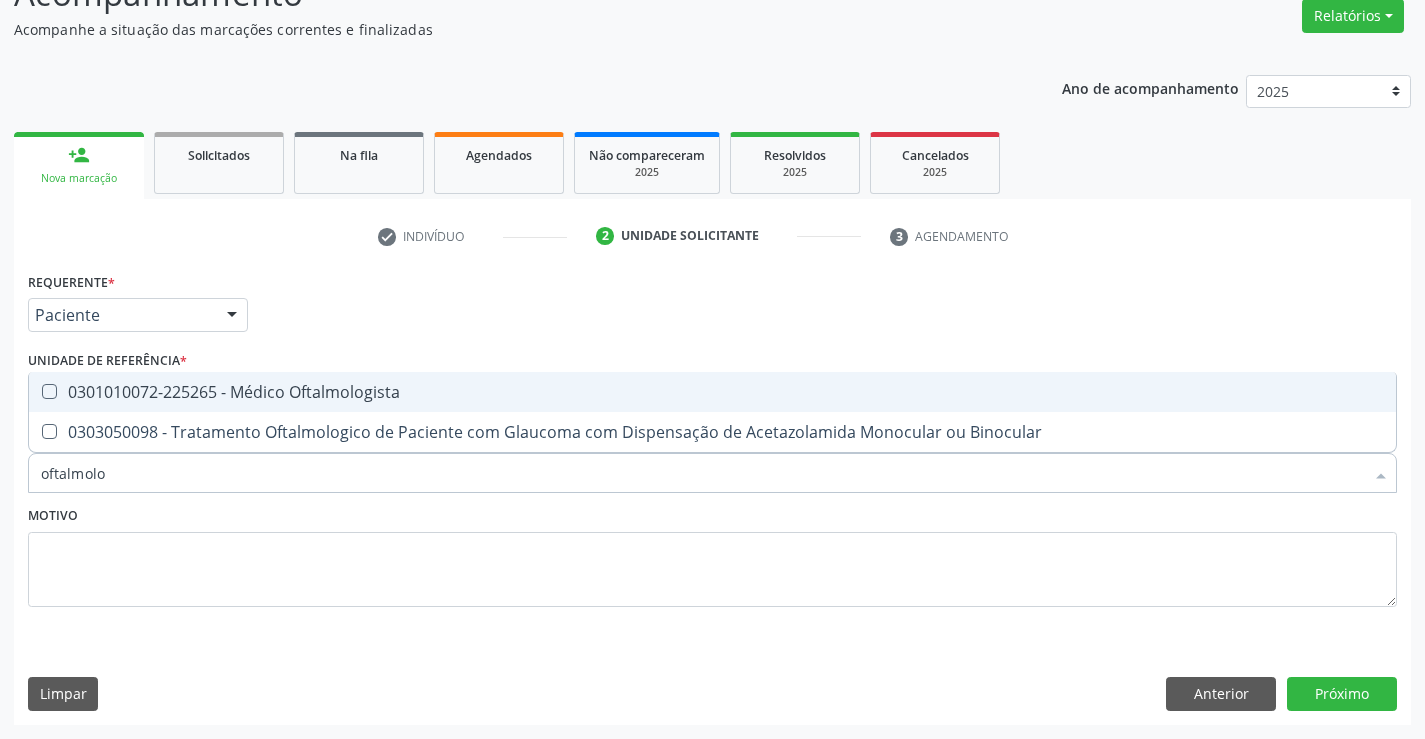 click on "0301010072-225265 - Médico Oftalmologista" at bounding box center [712, 392] 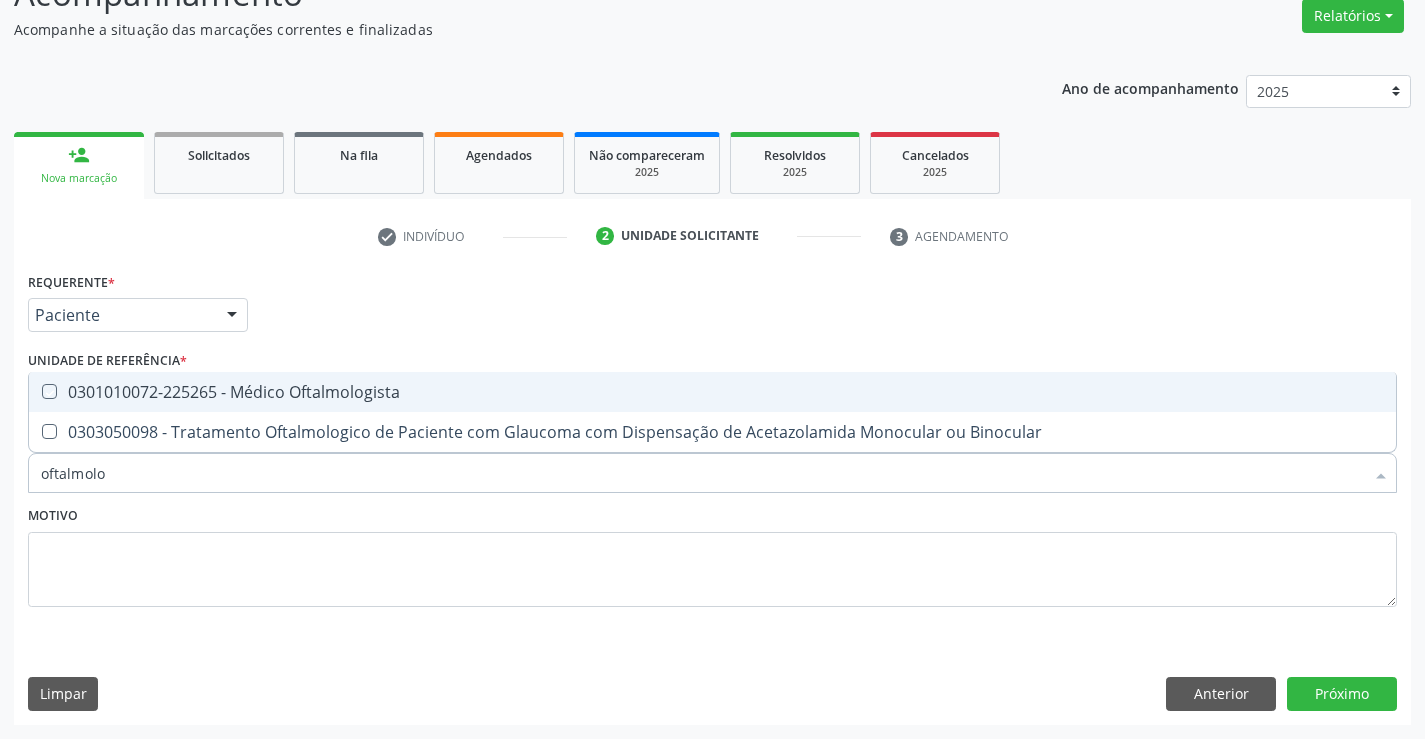 checkbox on "true" 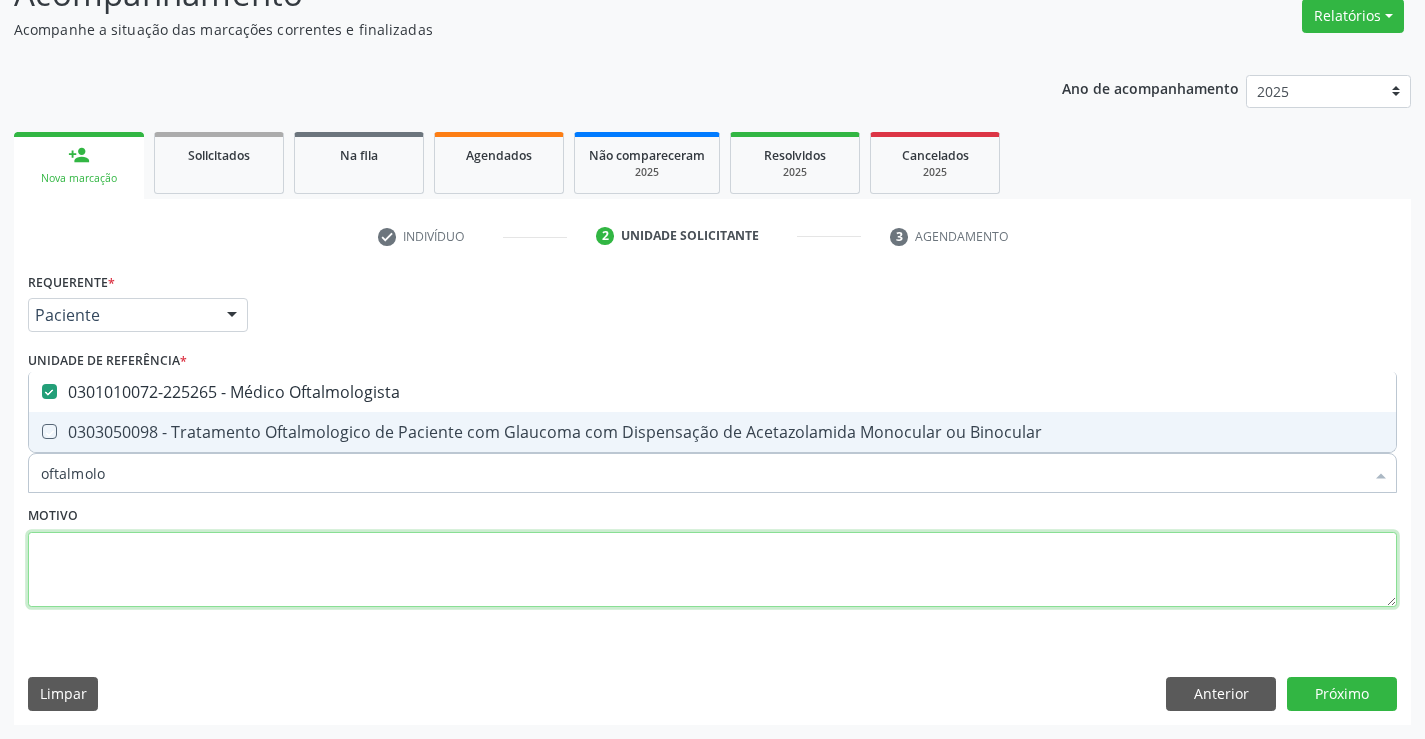 drag, startPoint x: 229, startPoint y: 582, endPoint x: 154, endPoint y: 491, distance: 117.923706 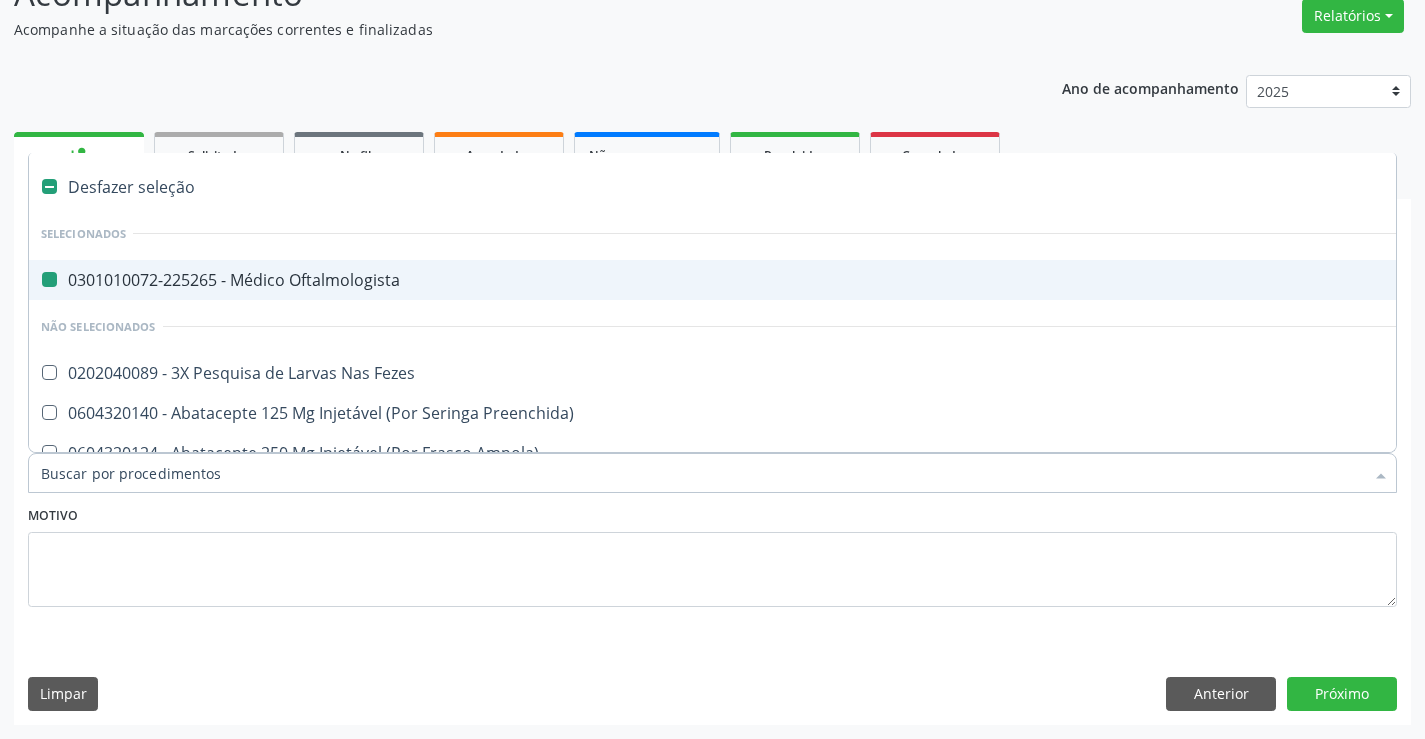 type on "e" 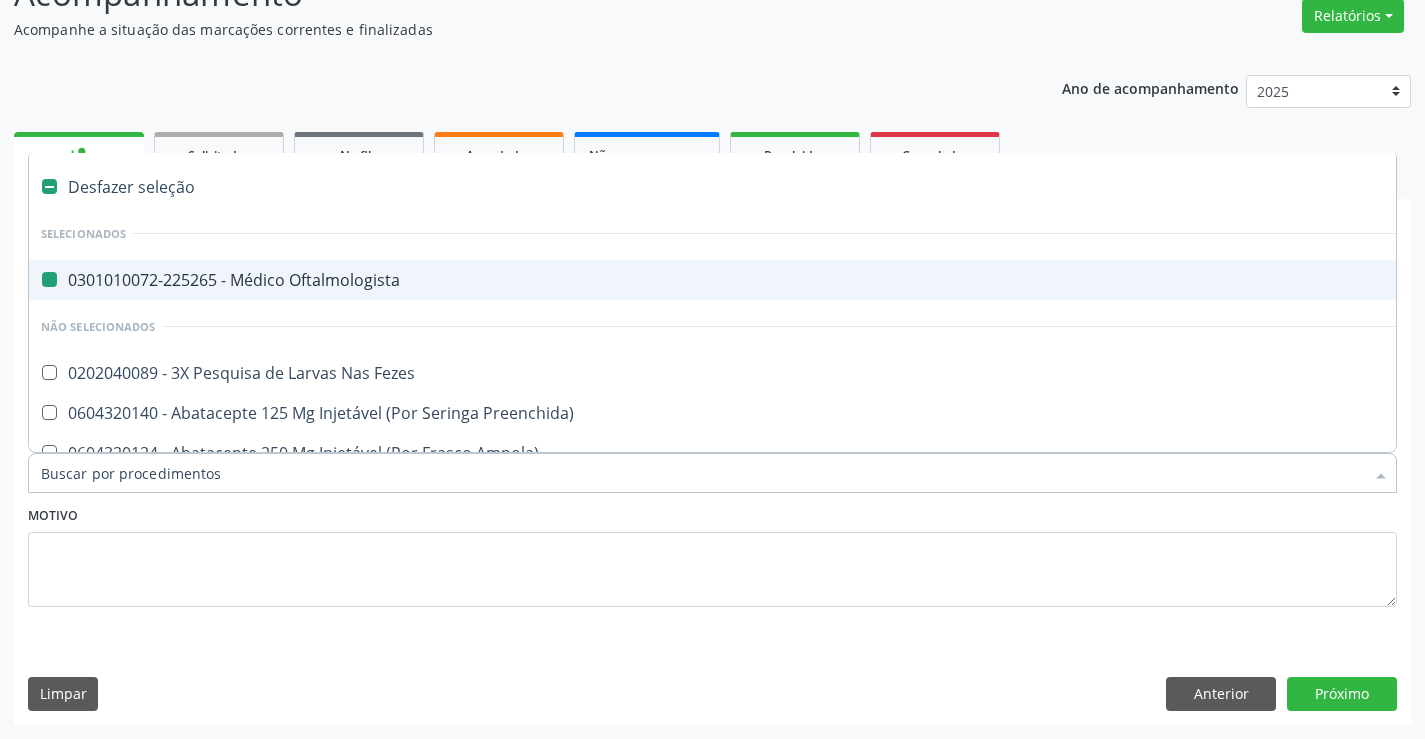 checkbox on "false" 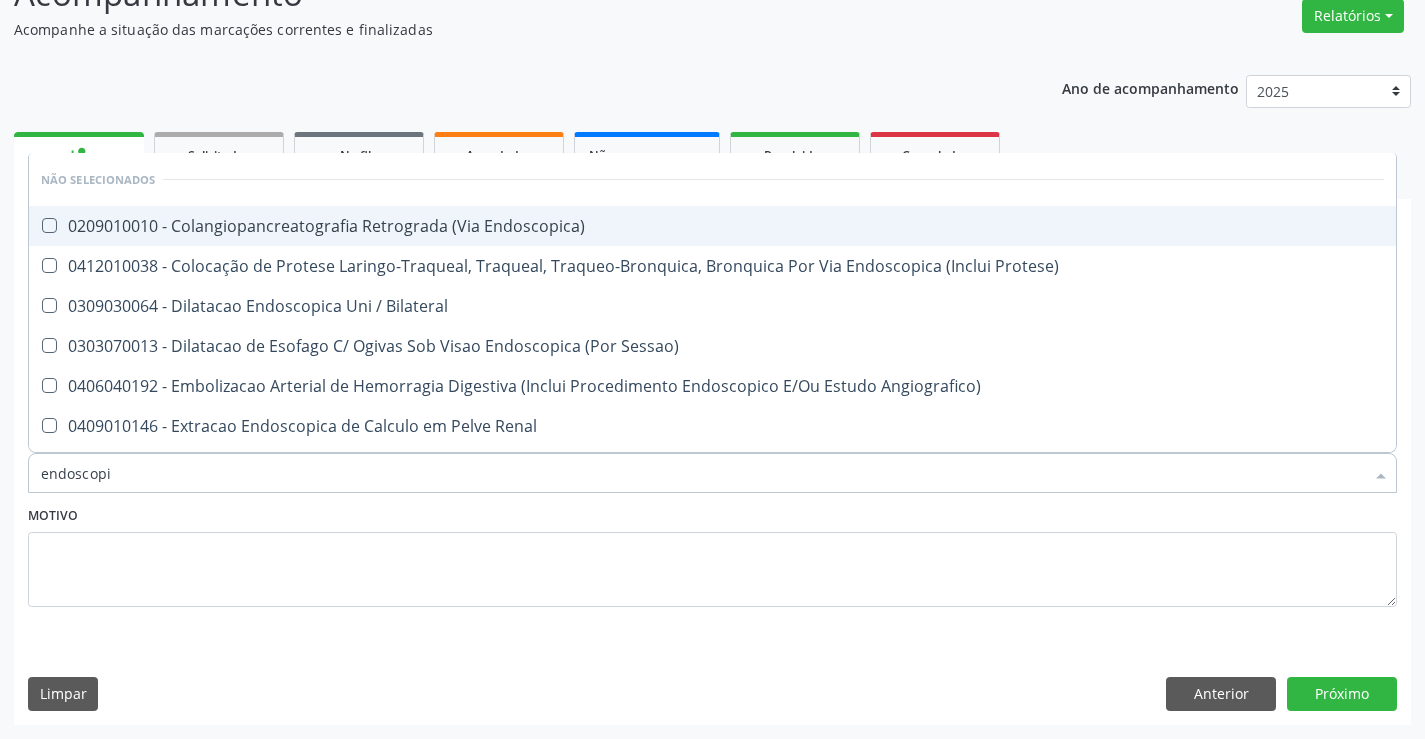 type on "endoscopia" 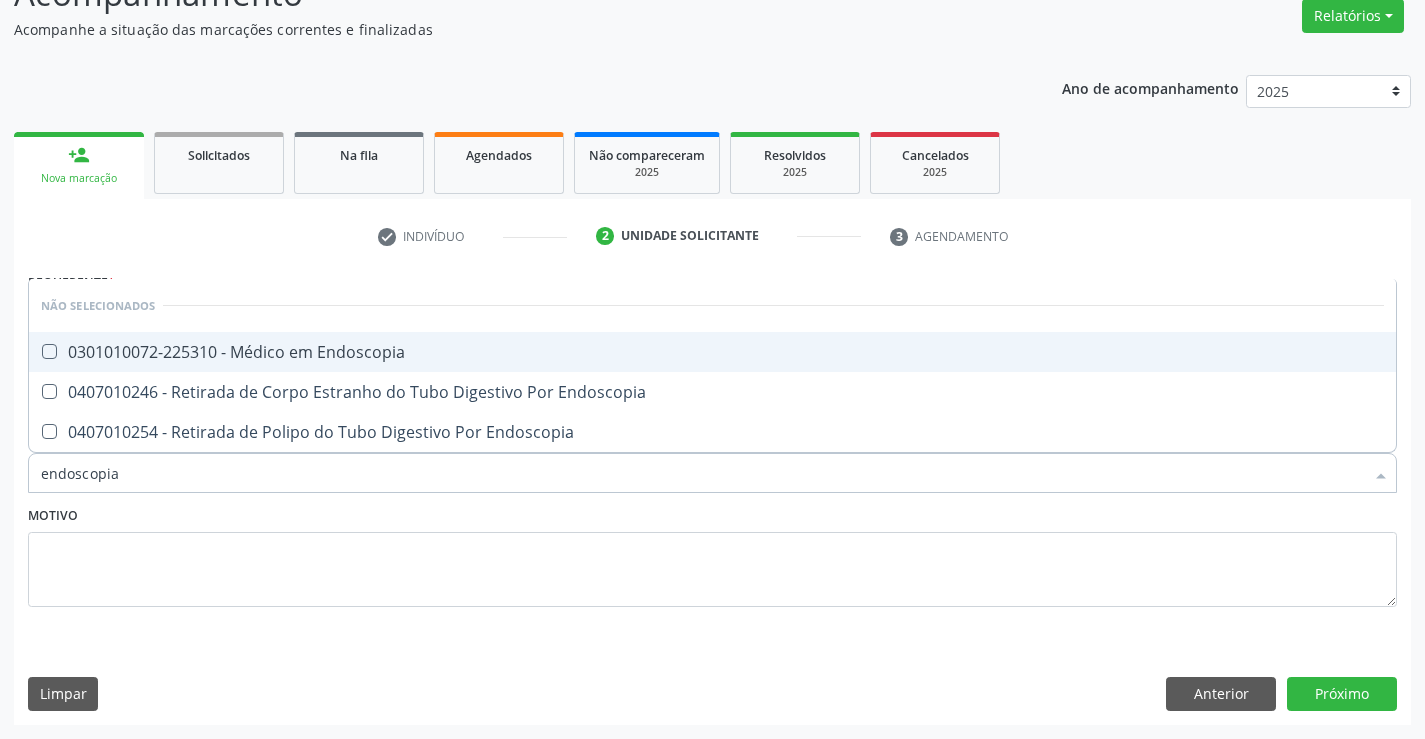 click on "0301010072-225310 - Médico em Endoscopia" at bounding box center (712, 352) 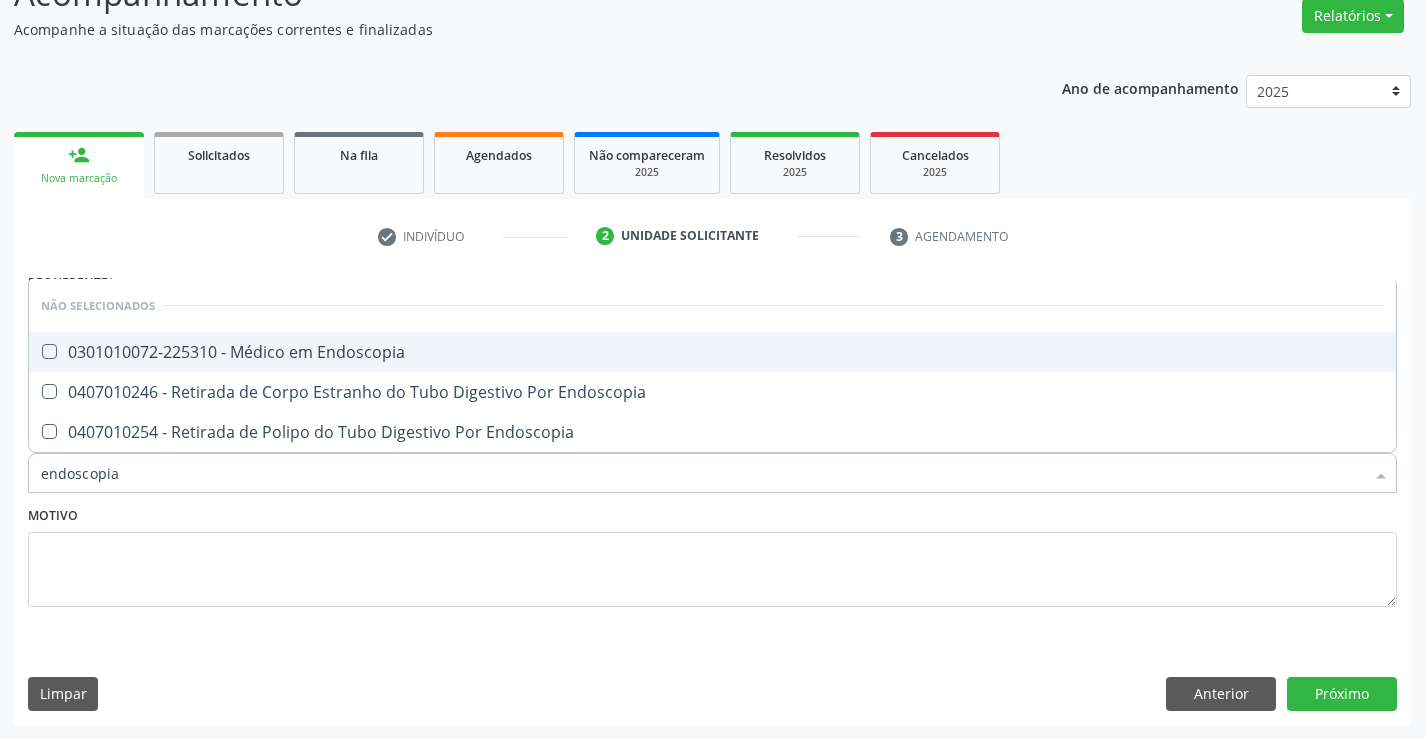 checkbox on "true" 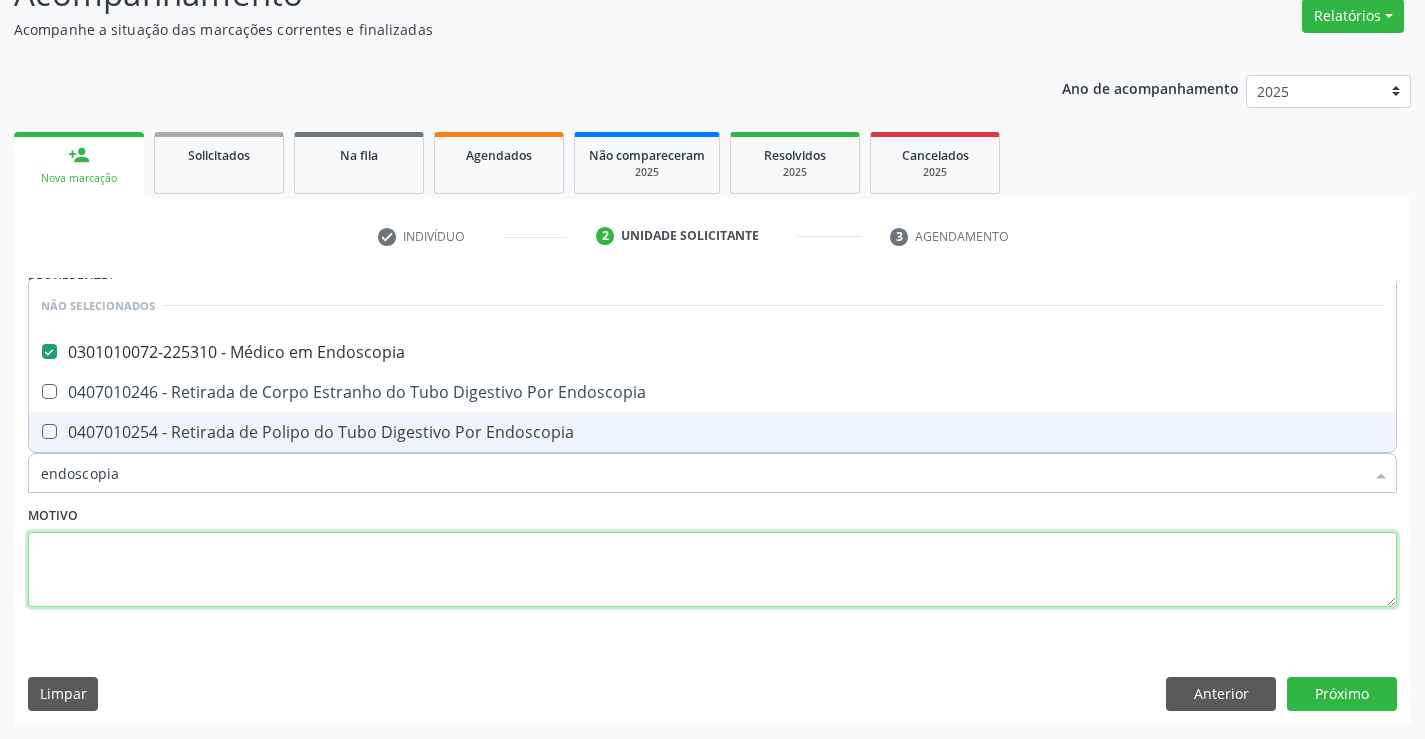 click at bounding box center [712, 570] 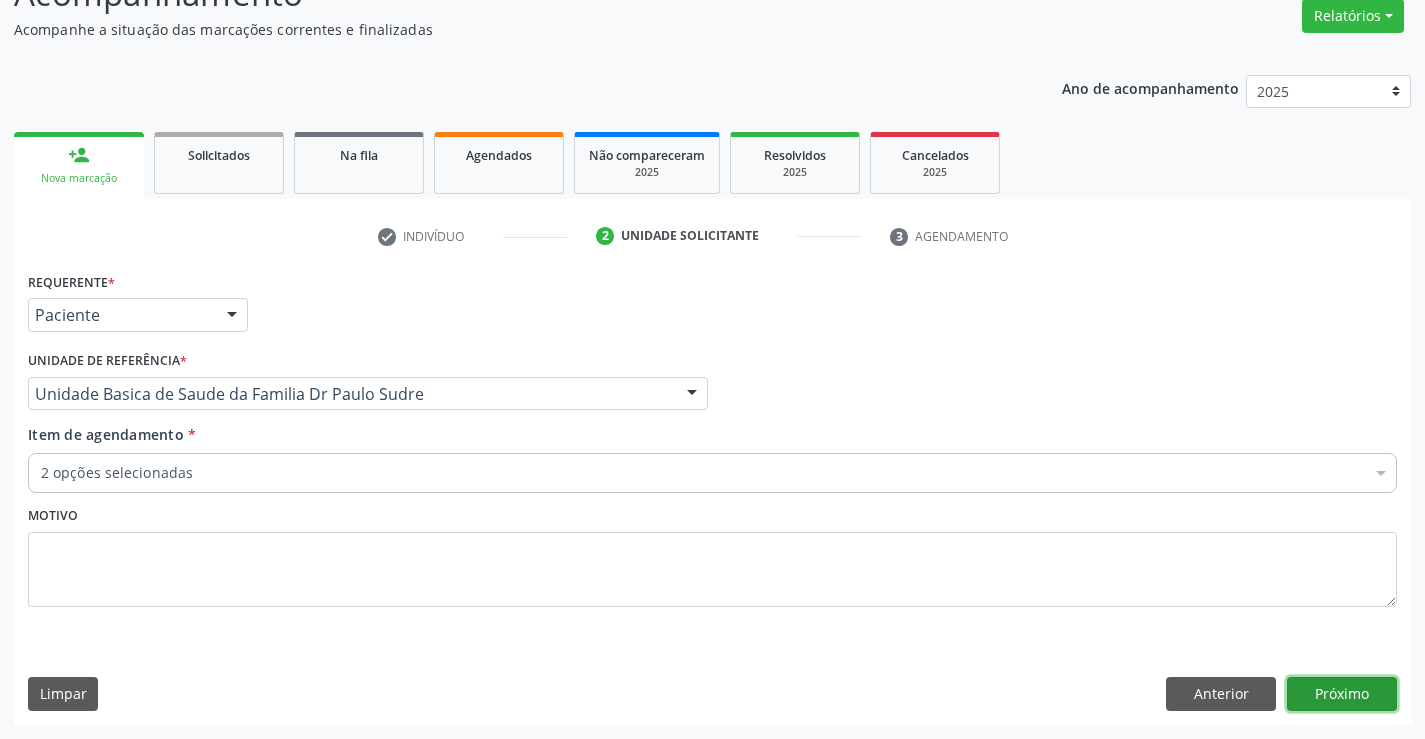 click on "Próximo" at bounding box center [1342, 694] 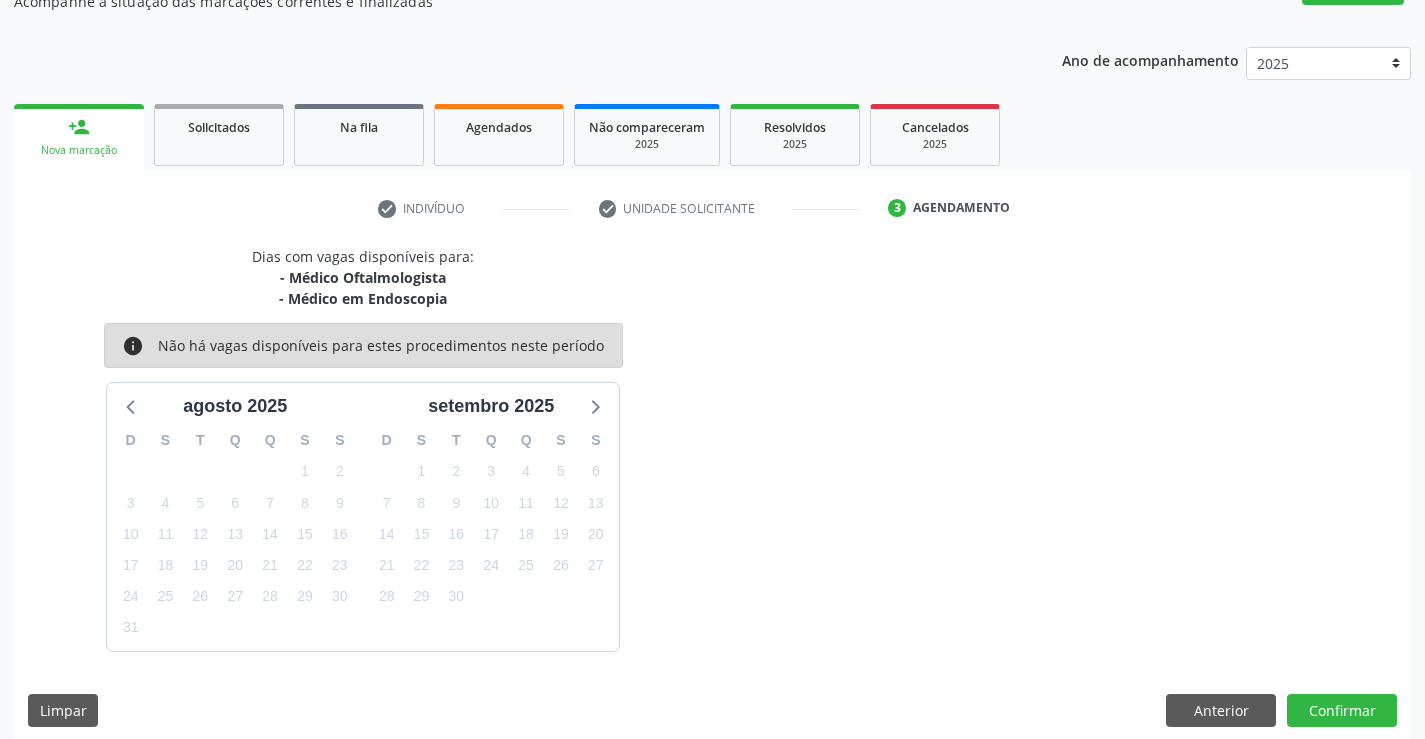 scroll, scrollTop: 211, scrollLeft: 0, axis: vertical 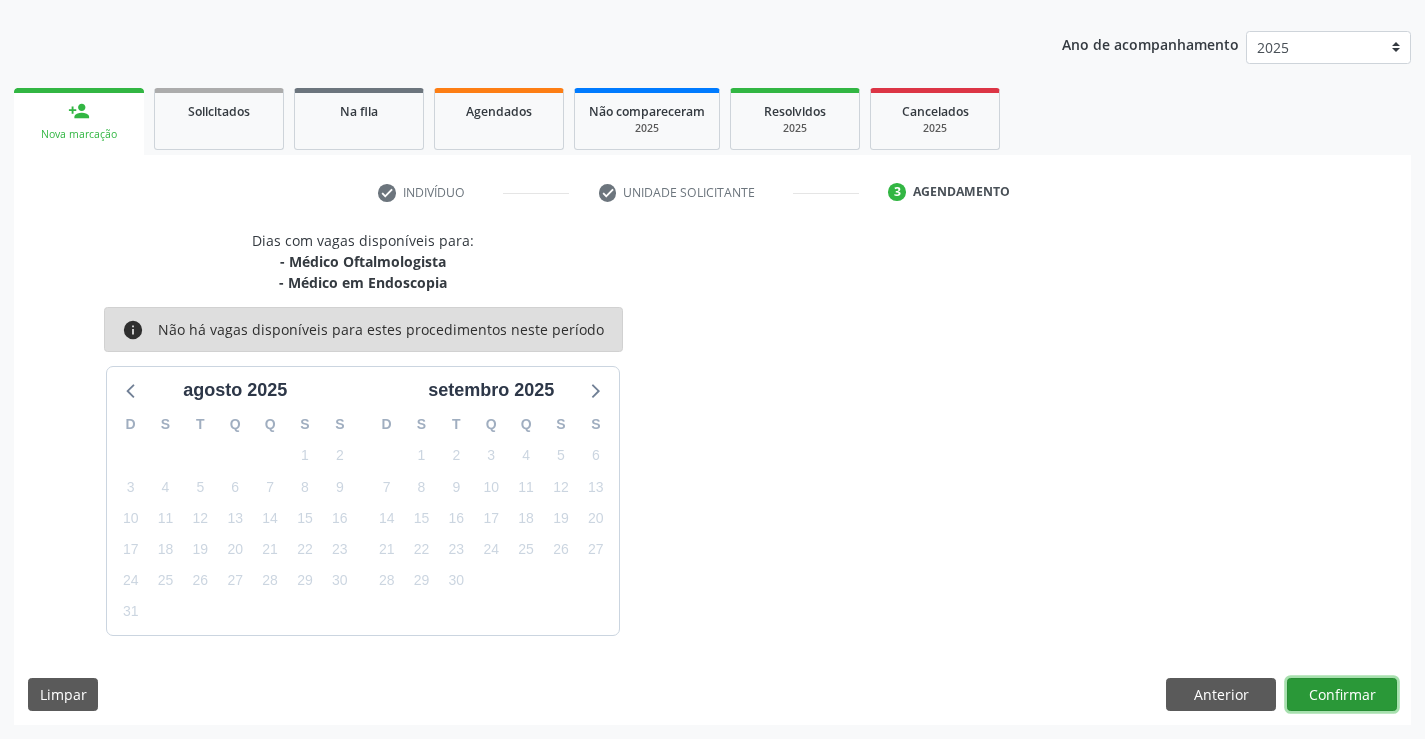 click on "Confirmar" at bounding box center (1342, 695) 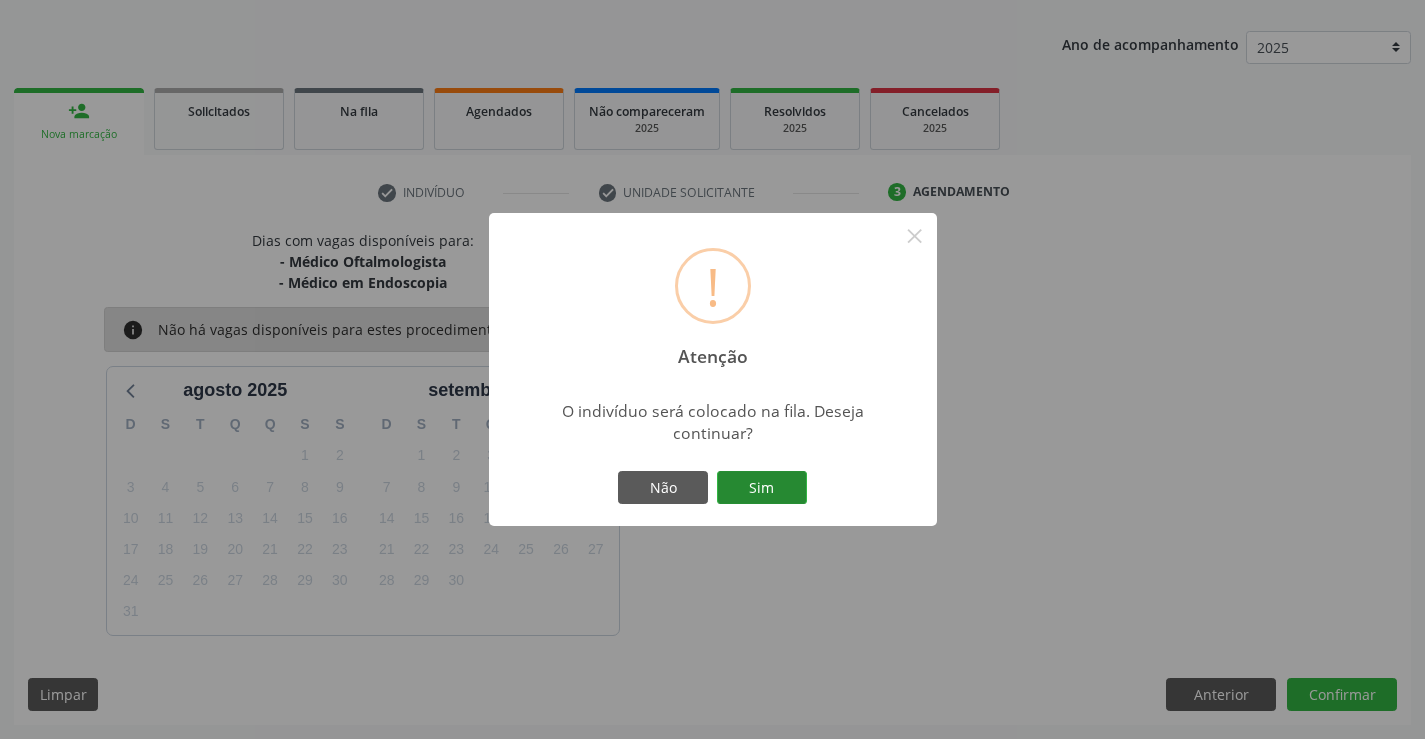 drag, startPoint x: 789, startPoint y: 479, endPoint x: 774, endPoint y: 477, distance: 15.132746 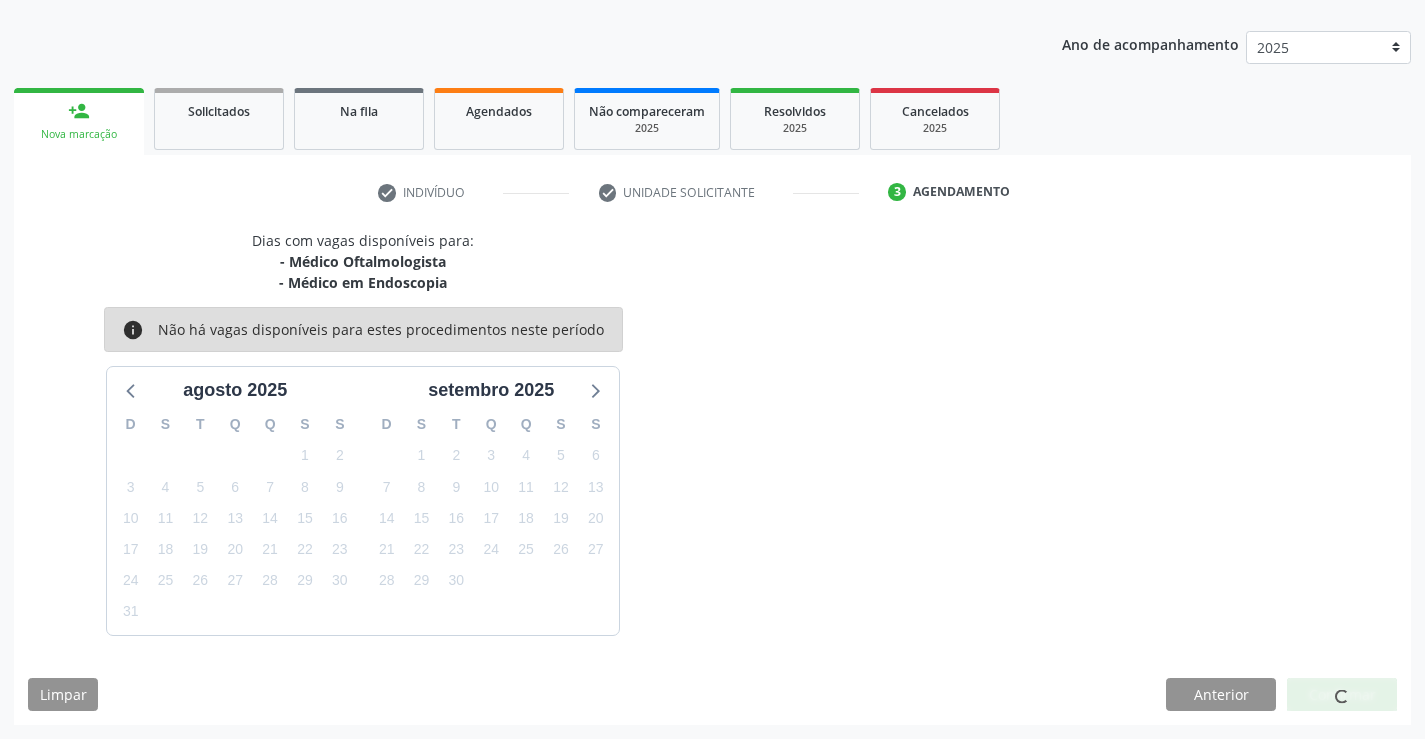 scroll, scrollTop: 0, scrollLeft: 0, axis: both 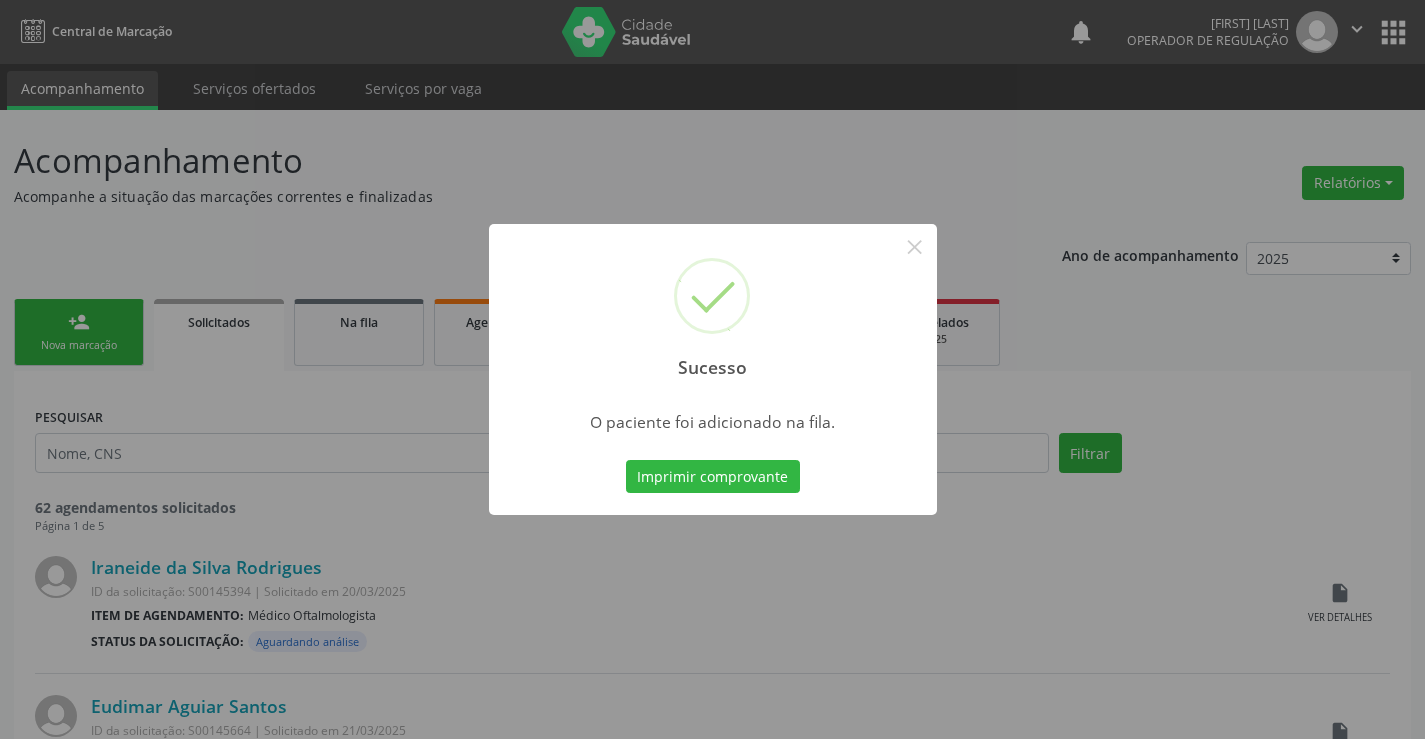type 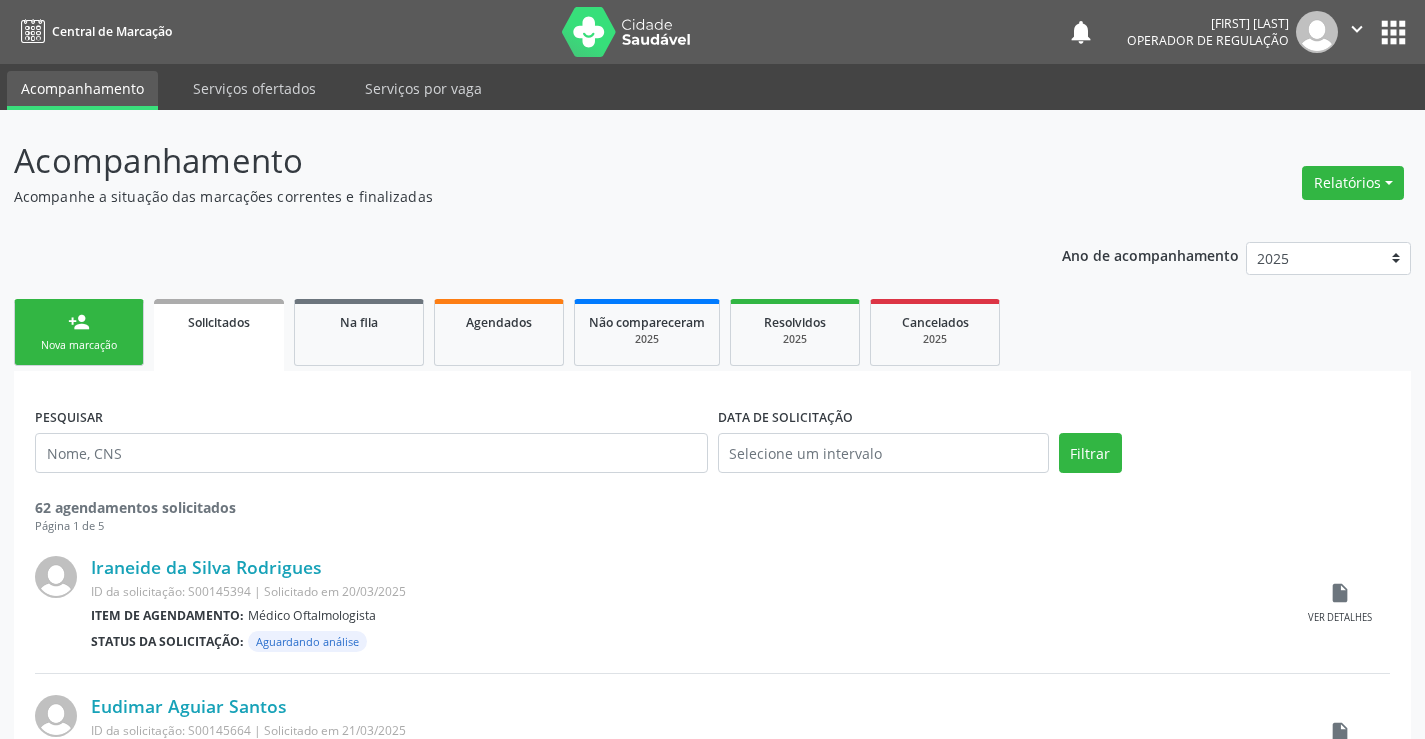 click on "person_add
Nova marcação" at bounding box center (79, 332) 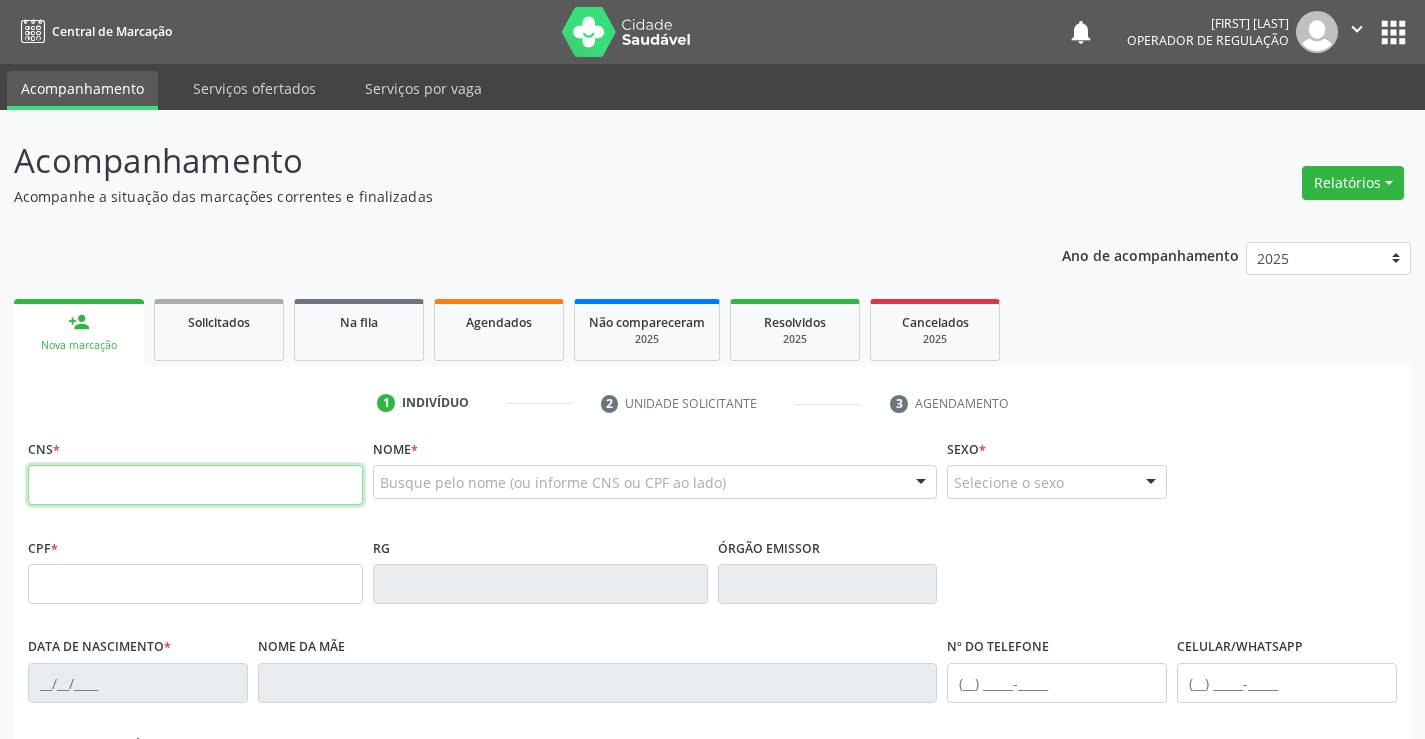 drag, startPoint x: 96, startPoint y: 492, endPoint x: 107, endPoint y: 476, distance: 19.416489 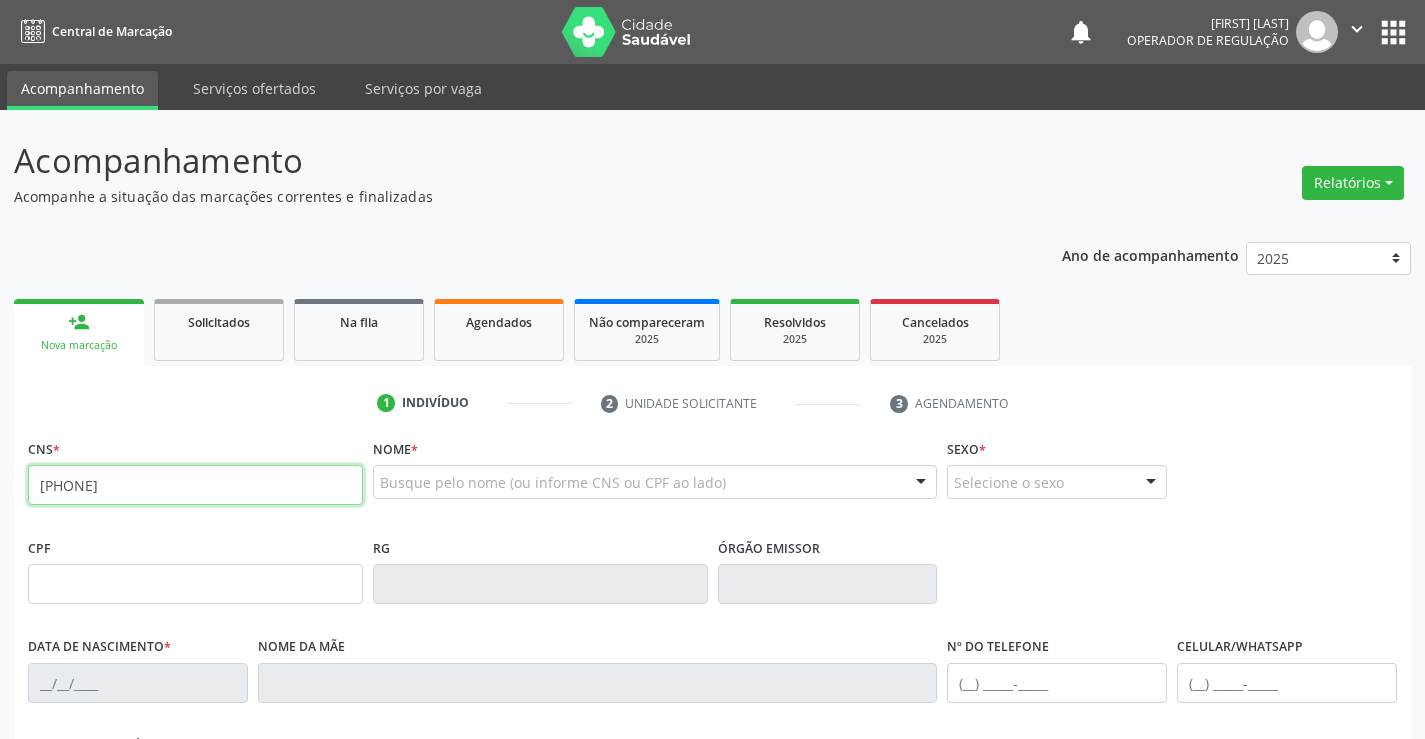 type on "706 9081 3230 5030" 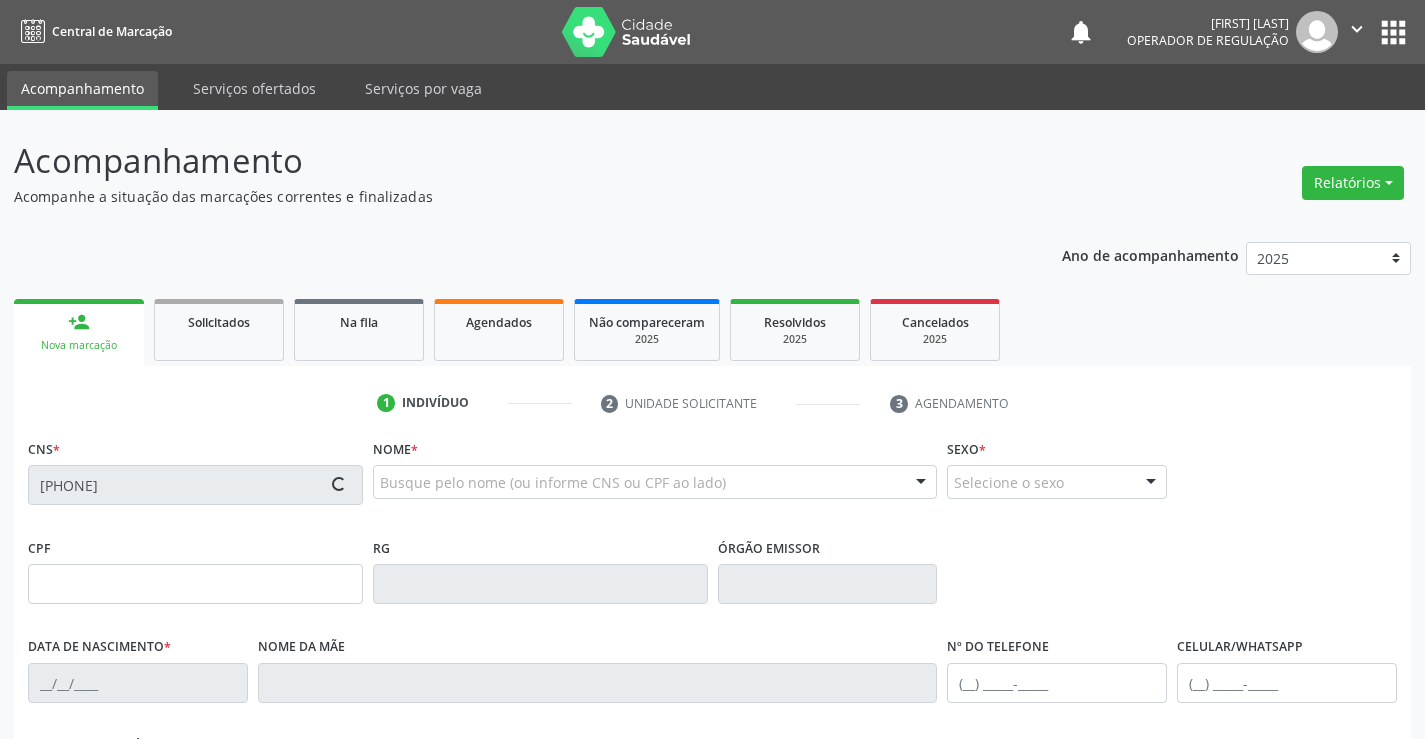 type on "0739388665" 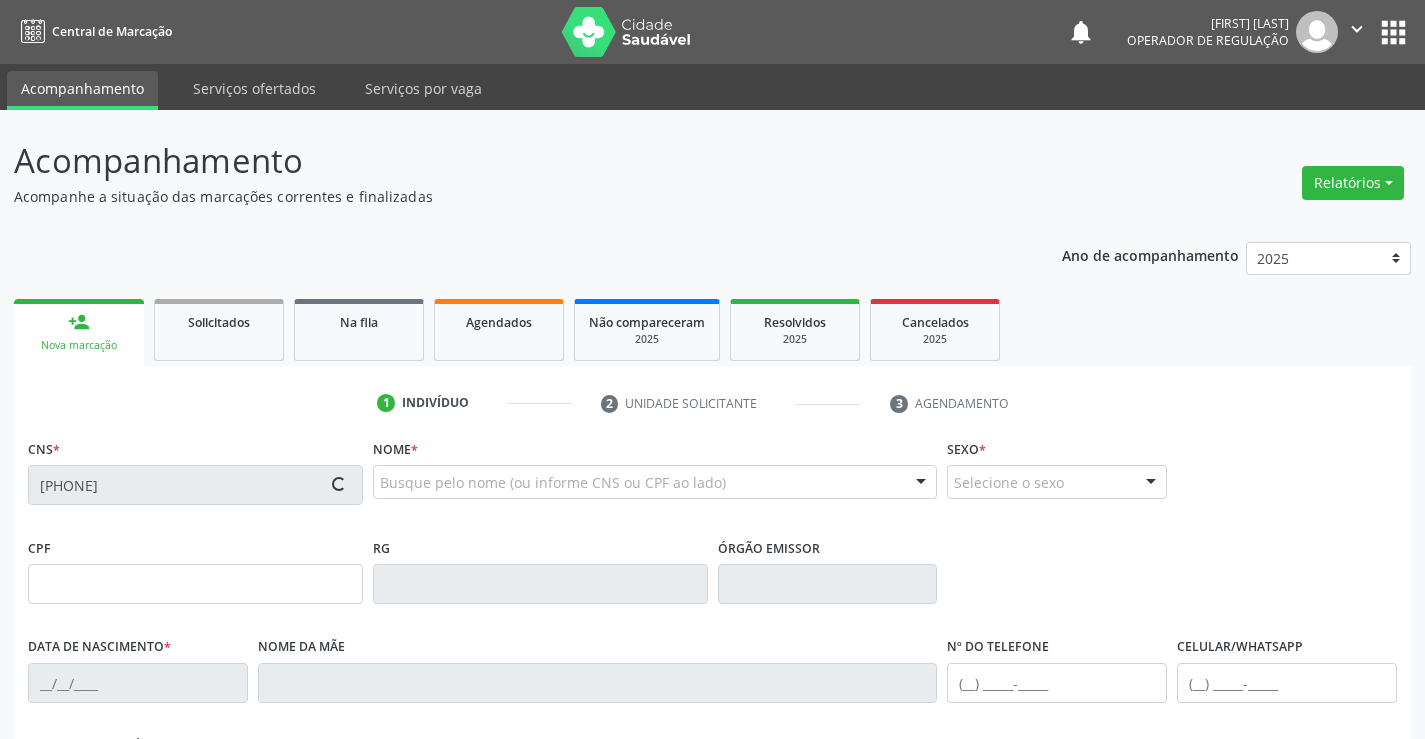 type on "03/03/1953" 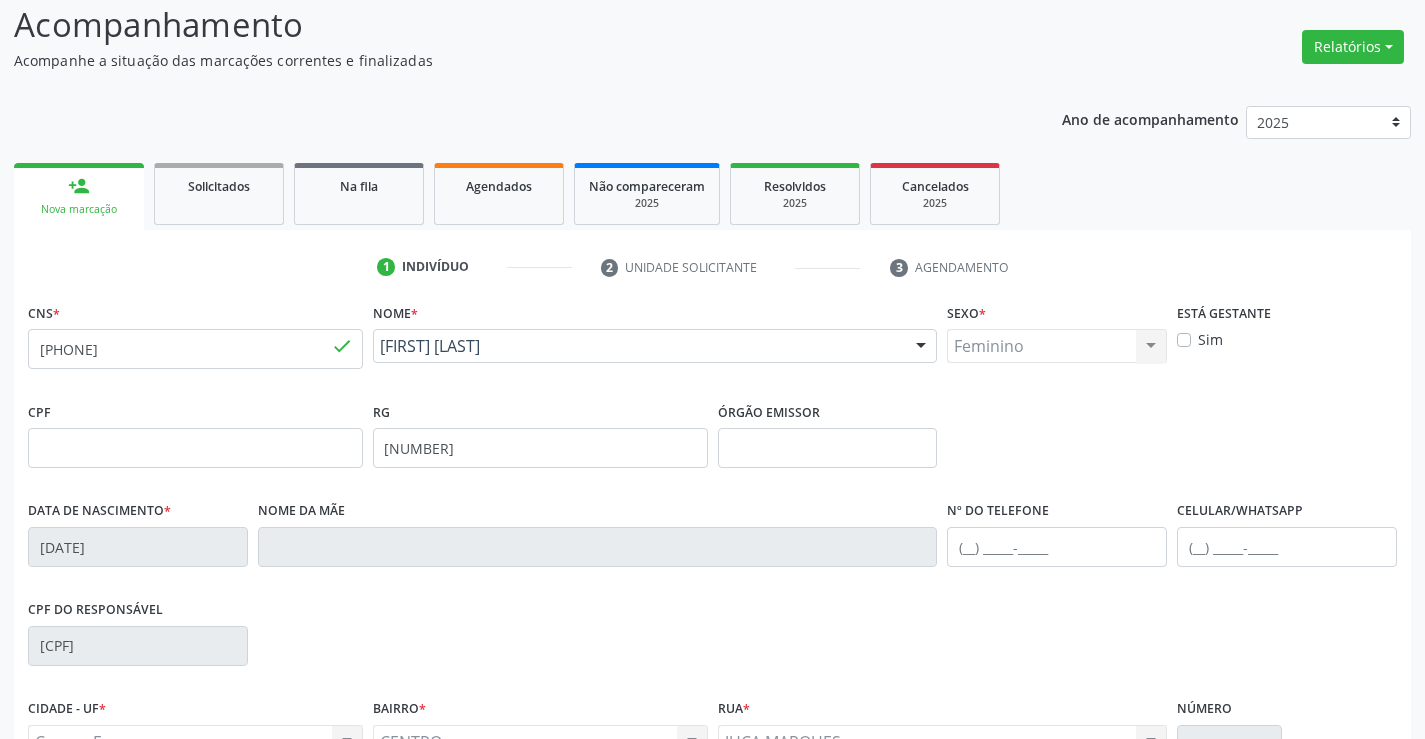 scroll, scrollTop: 345, scrollLeft: 0, axis: vertical 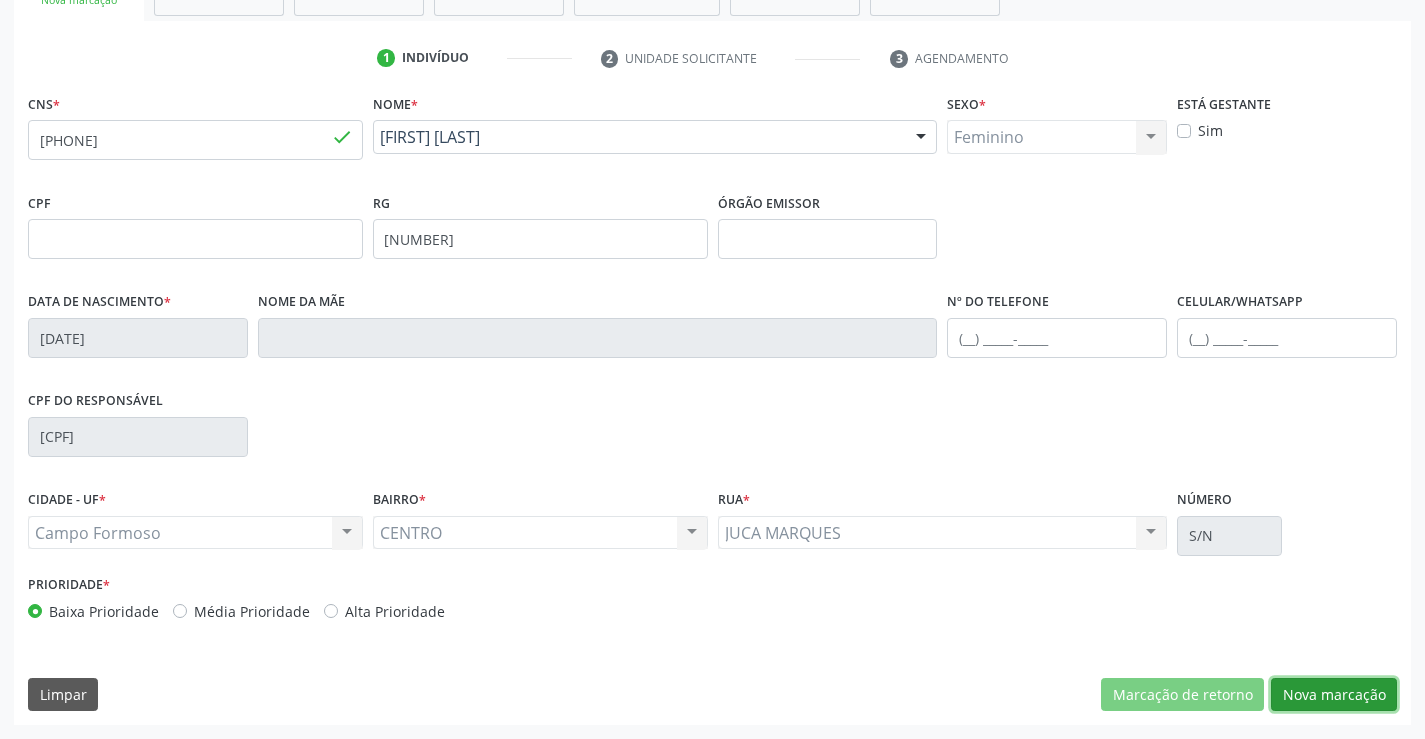 click on "Nova marcação" at bounding box center [1334, 695] 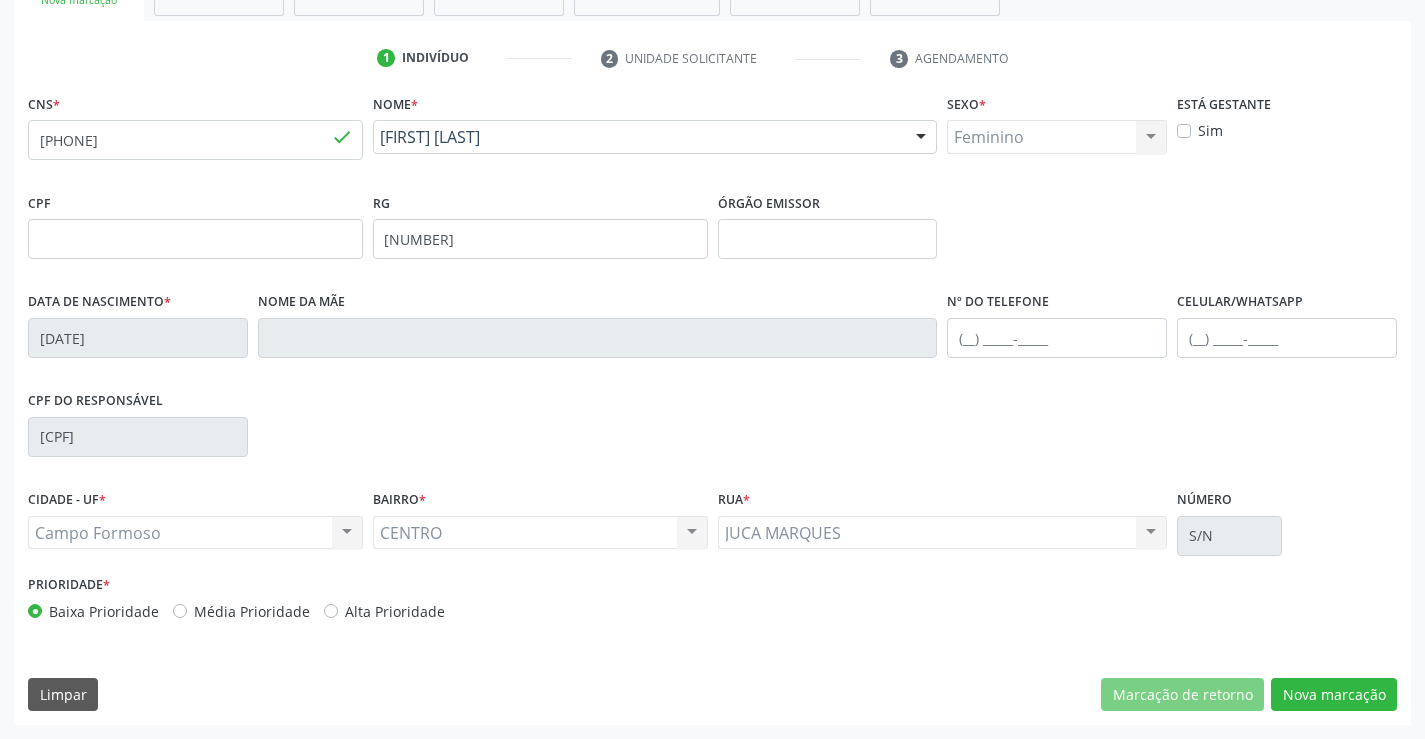 scroll, scrollTop: 167, scrollLeft: 0, axis: vertical 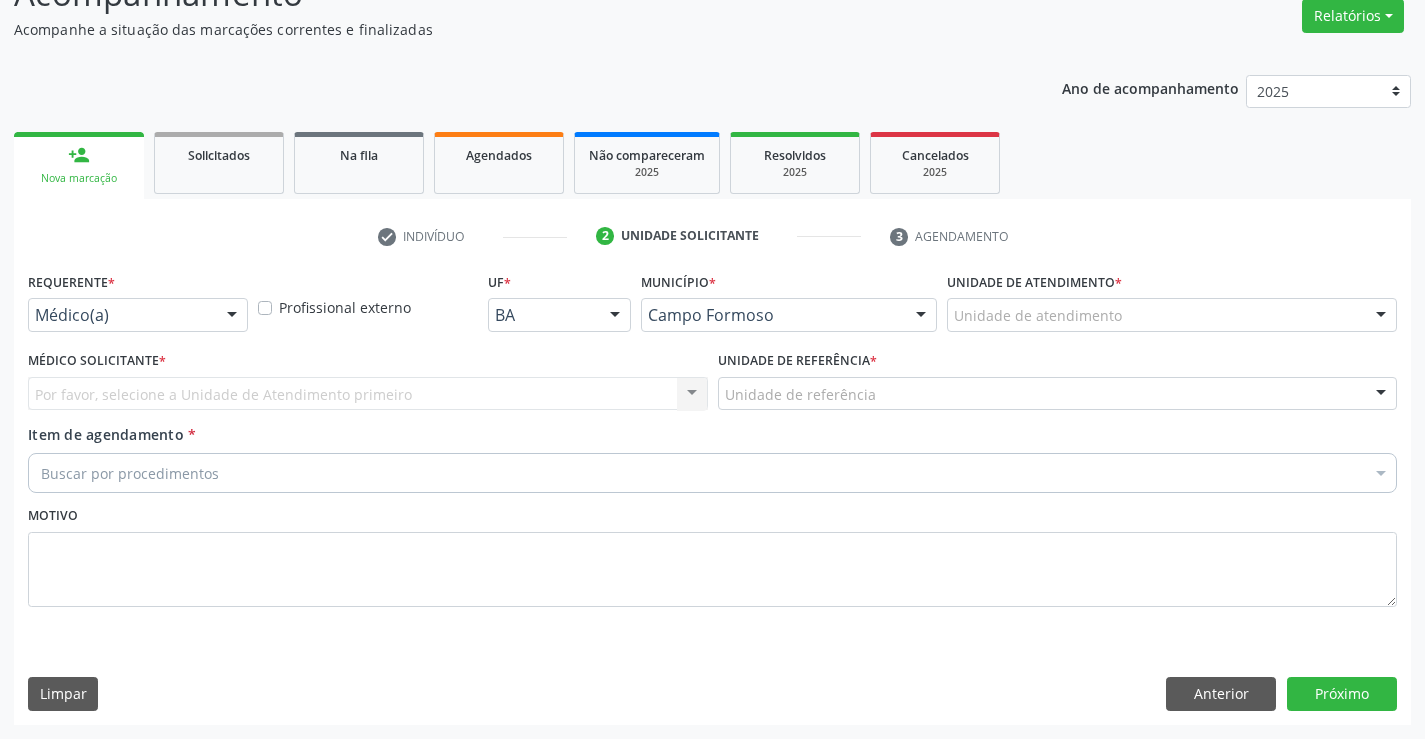 click on "Médico(a)" at bounding box center (138, 315) 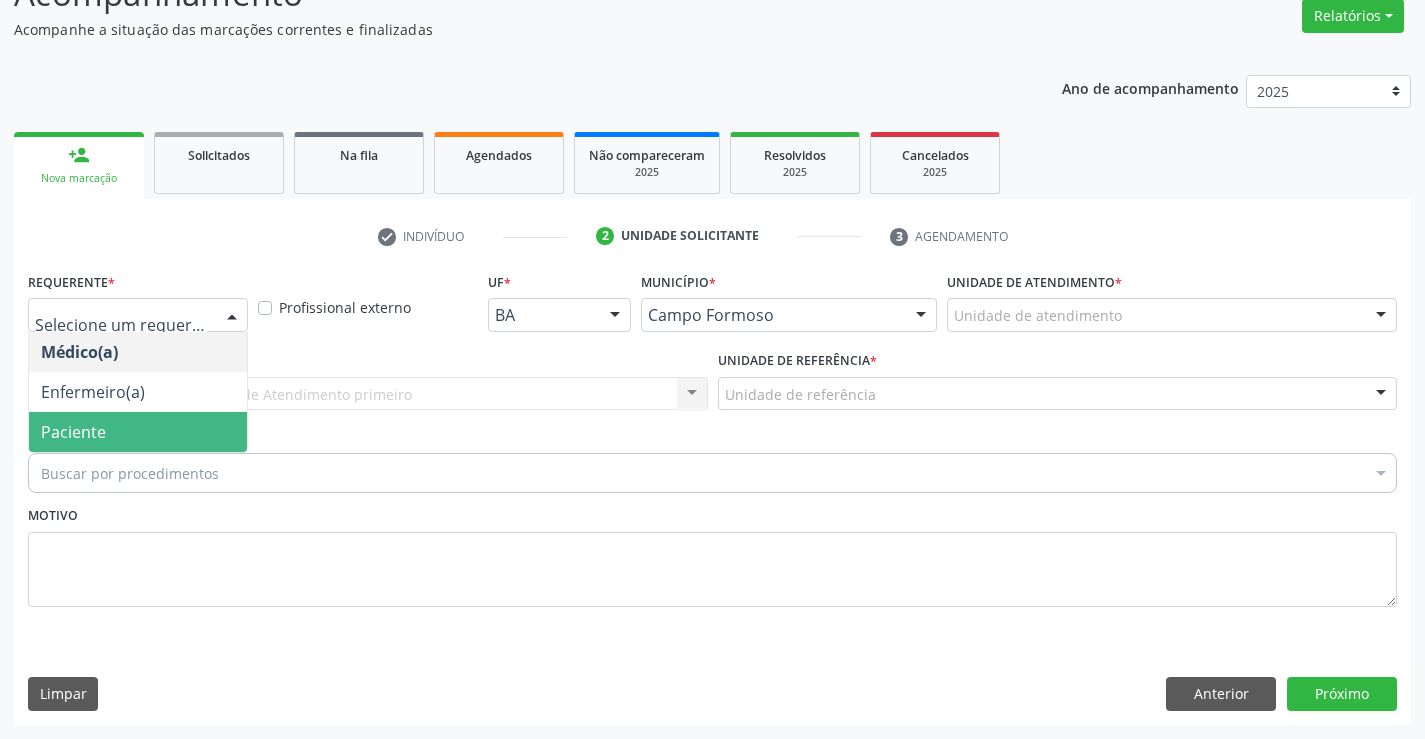 click on "Paciente" at bounding box center [73, 432] 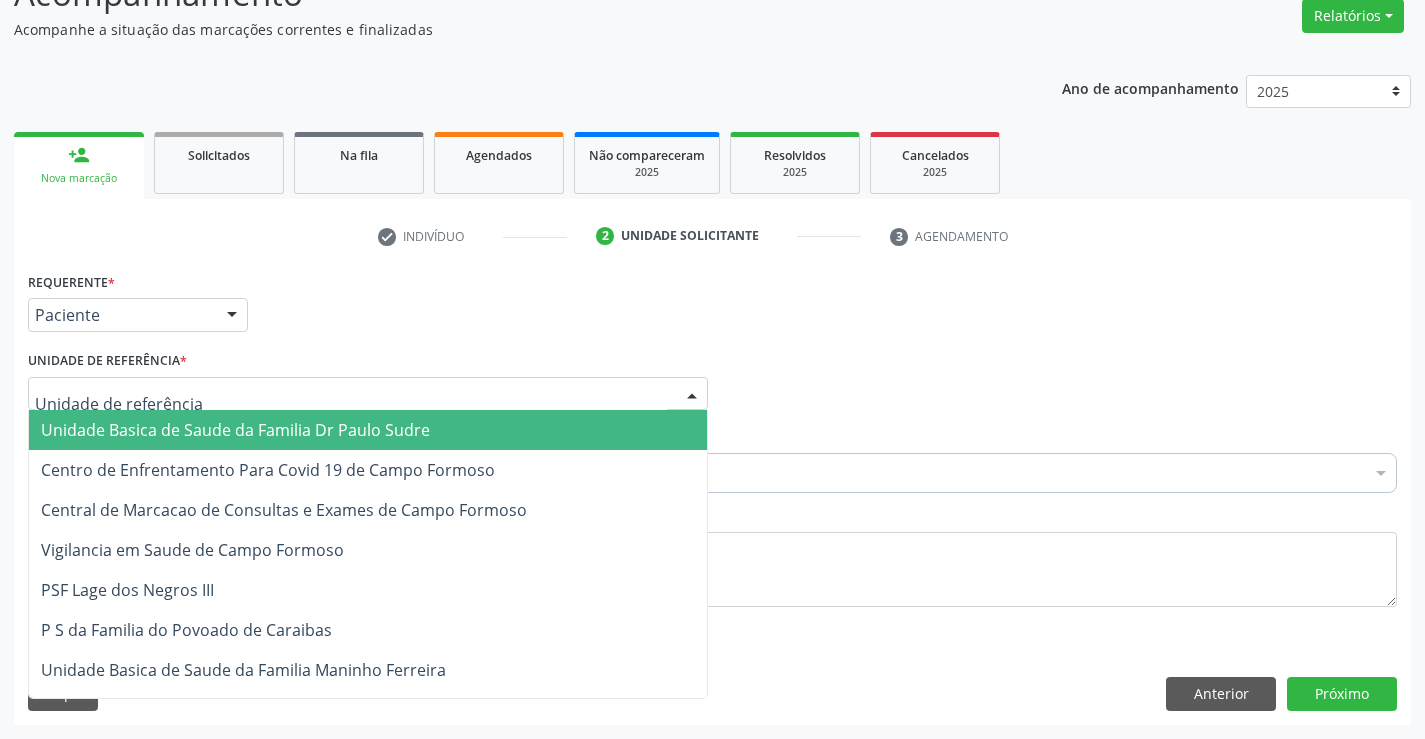 click at bounding box center (692, 395) 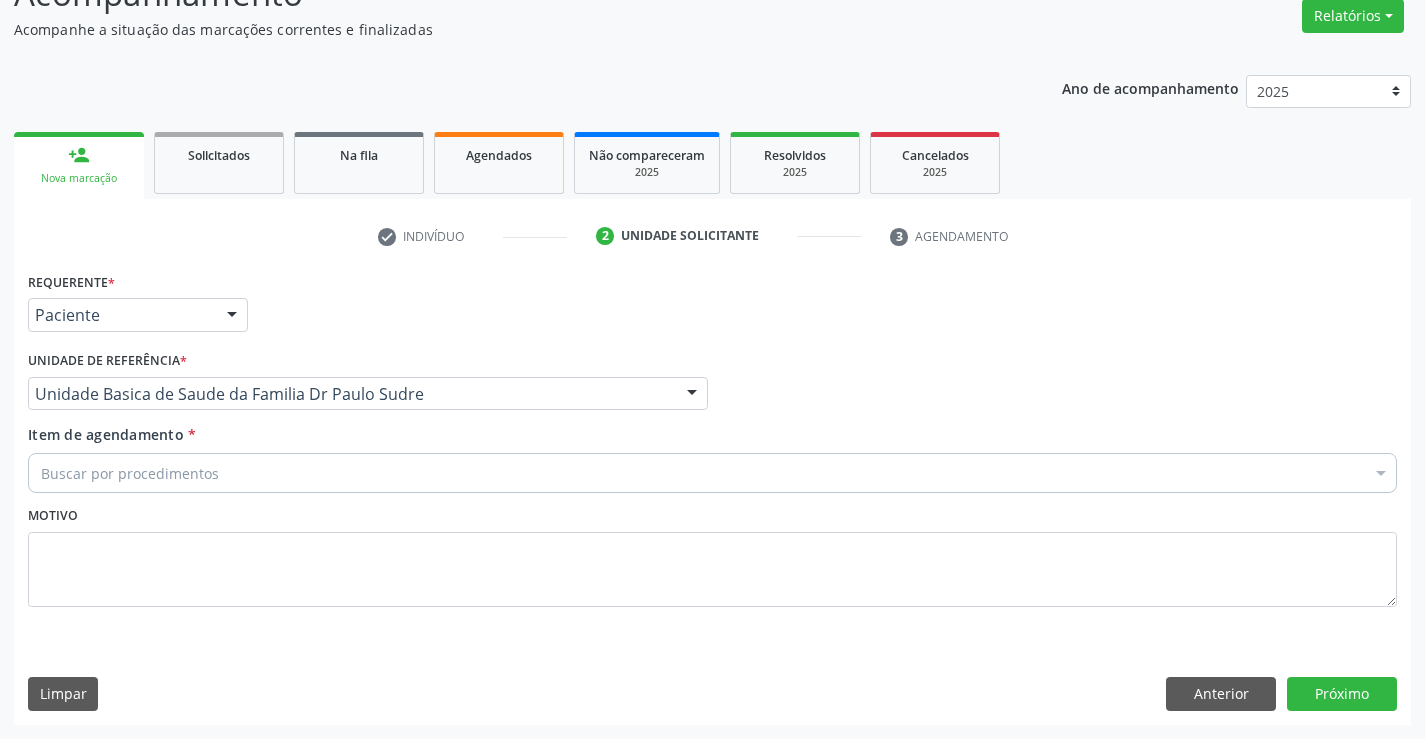 click on "Buscar por procedimentos" at bounding box center (712, 473) 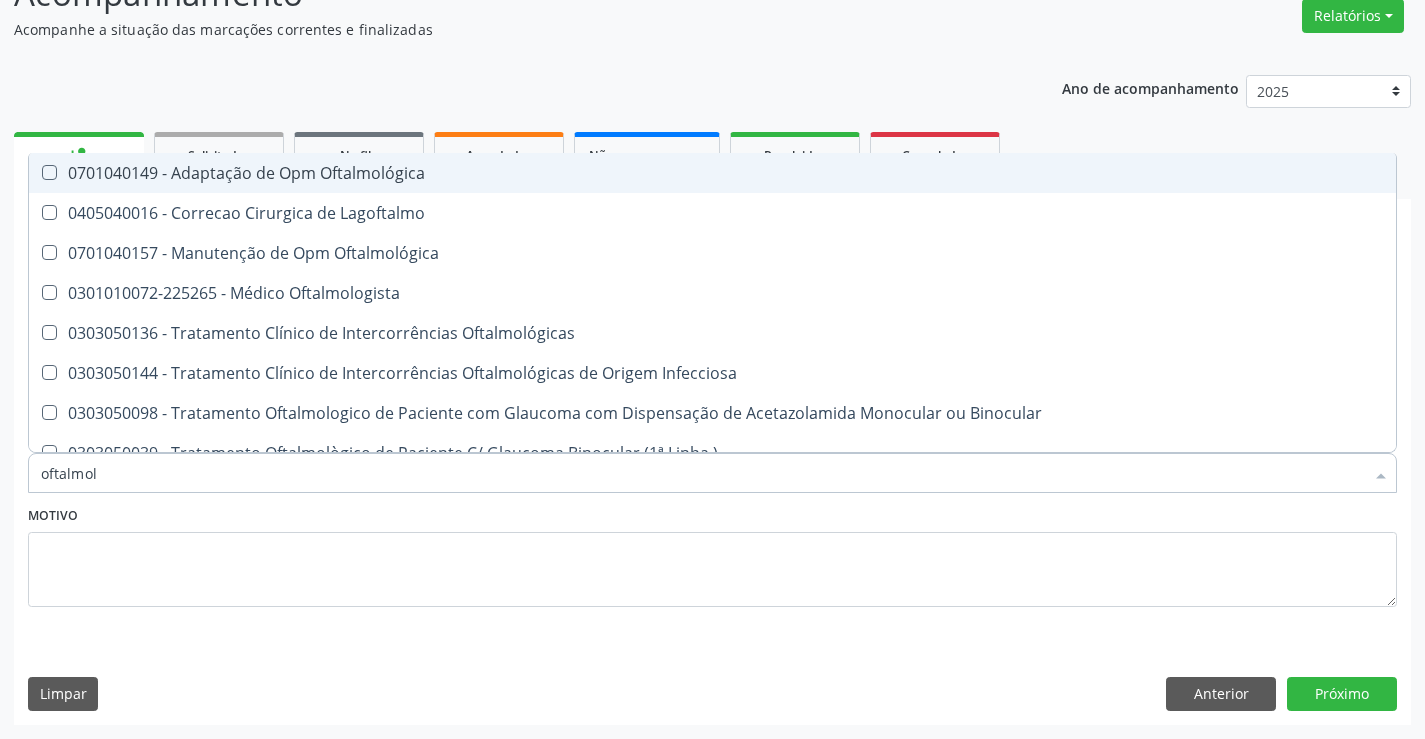 type on "oftalmolo" 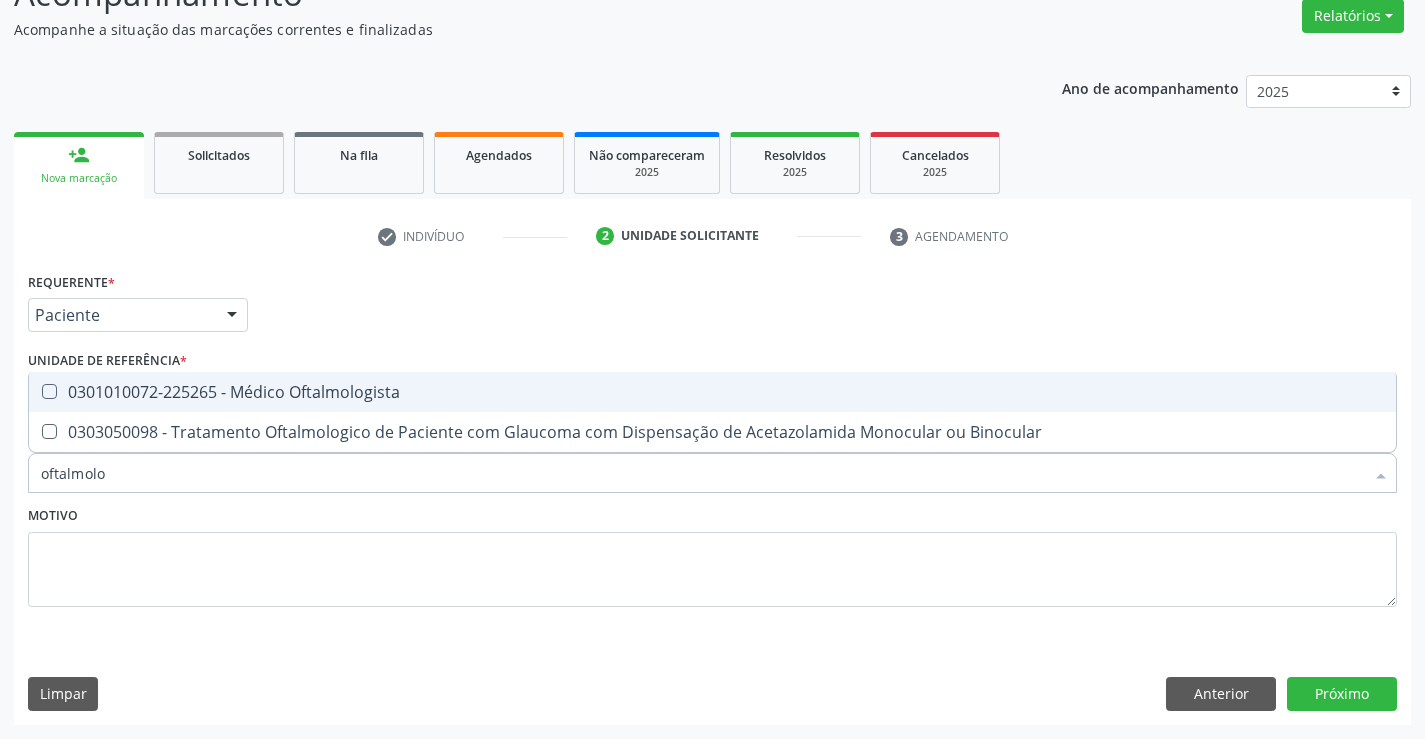 click on "0301010072-225265 - Médico Oftalmologista" at bounding box center (712, 392) 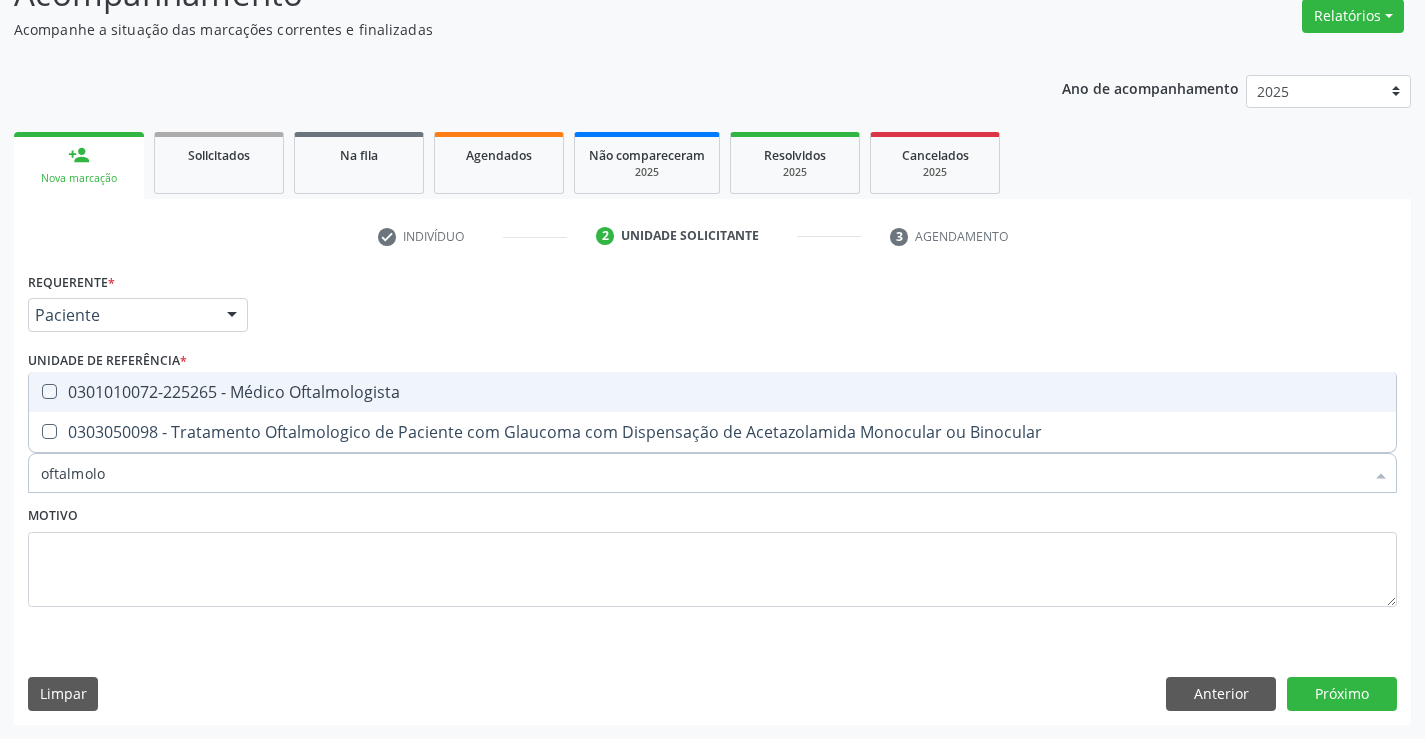 checkbox on "true" 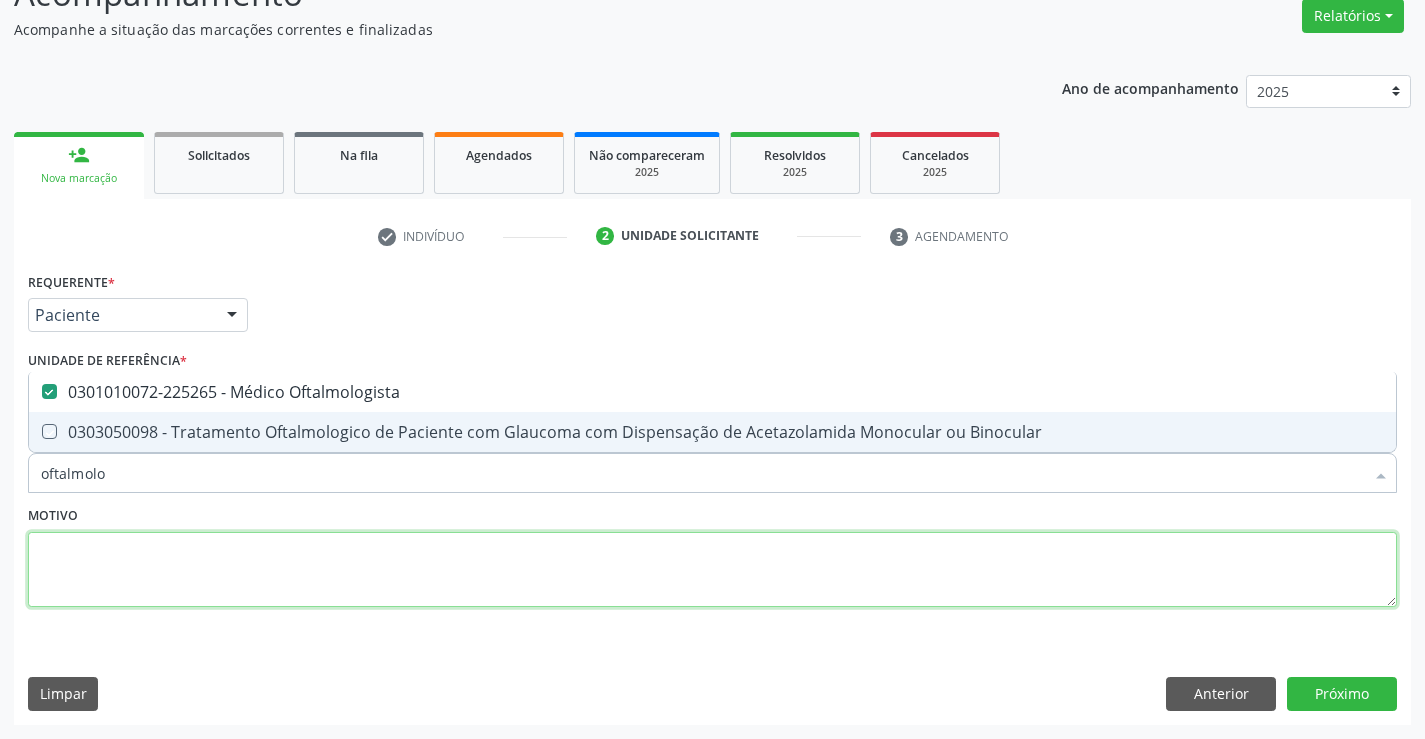 click at bounding box center [712, 570] 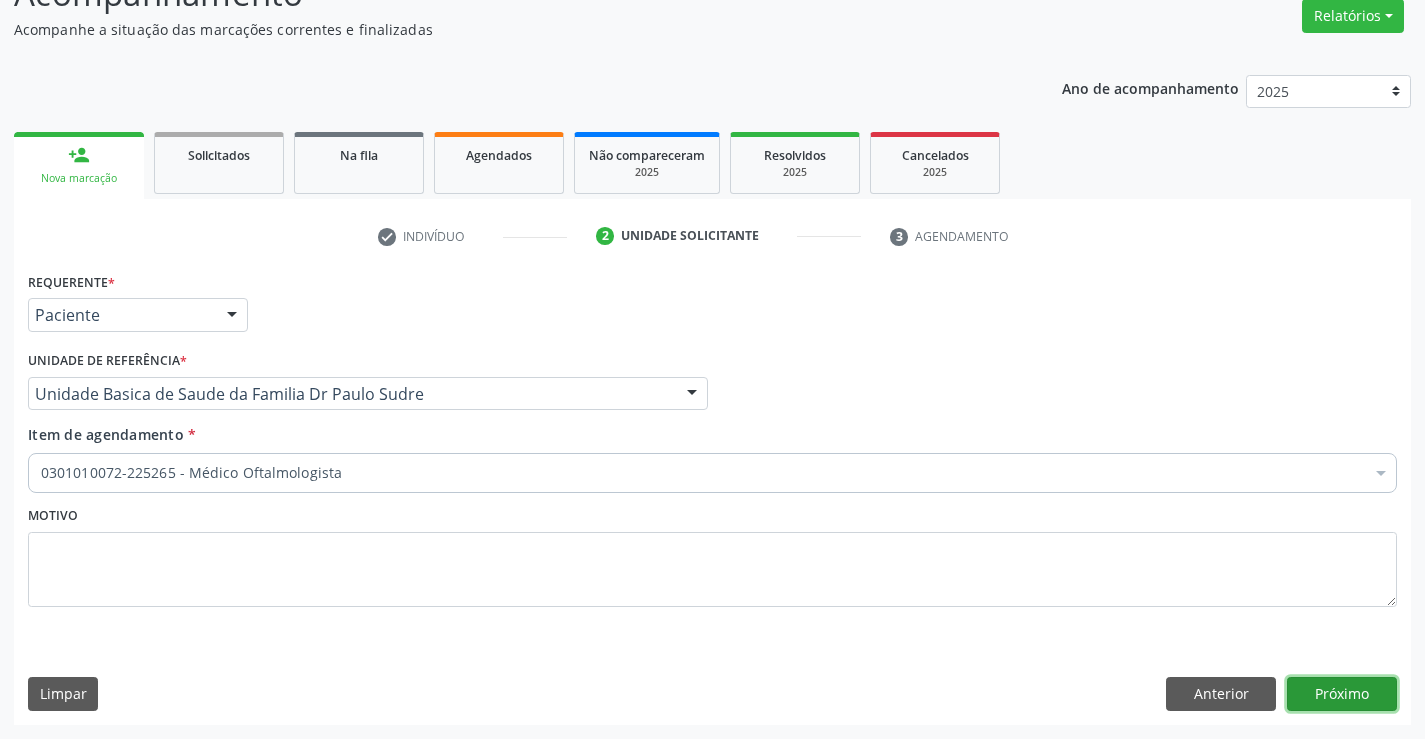 click on "Próximo" at bounding box center (1342, 694) 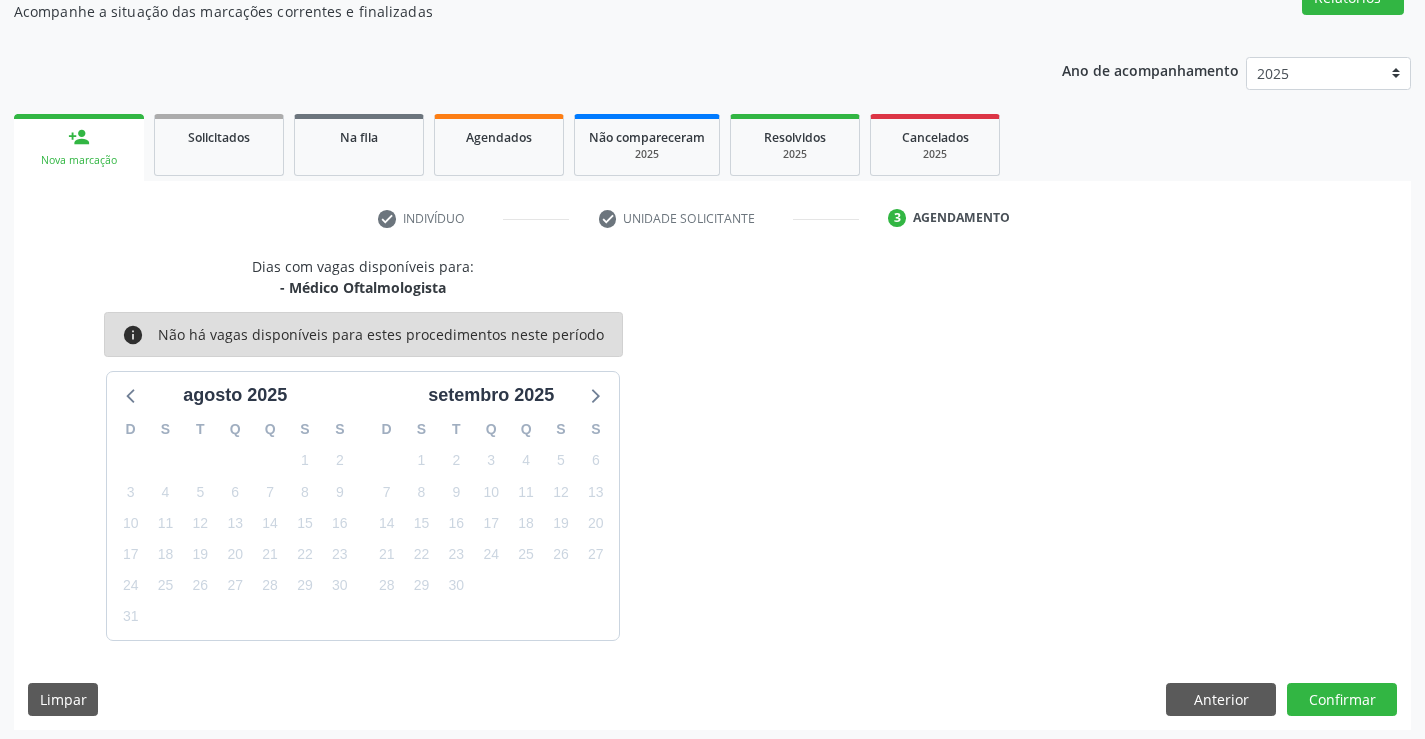 scroll, scrollTop: 190, scrollLeft: 0, axis: vertical 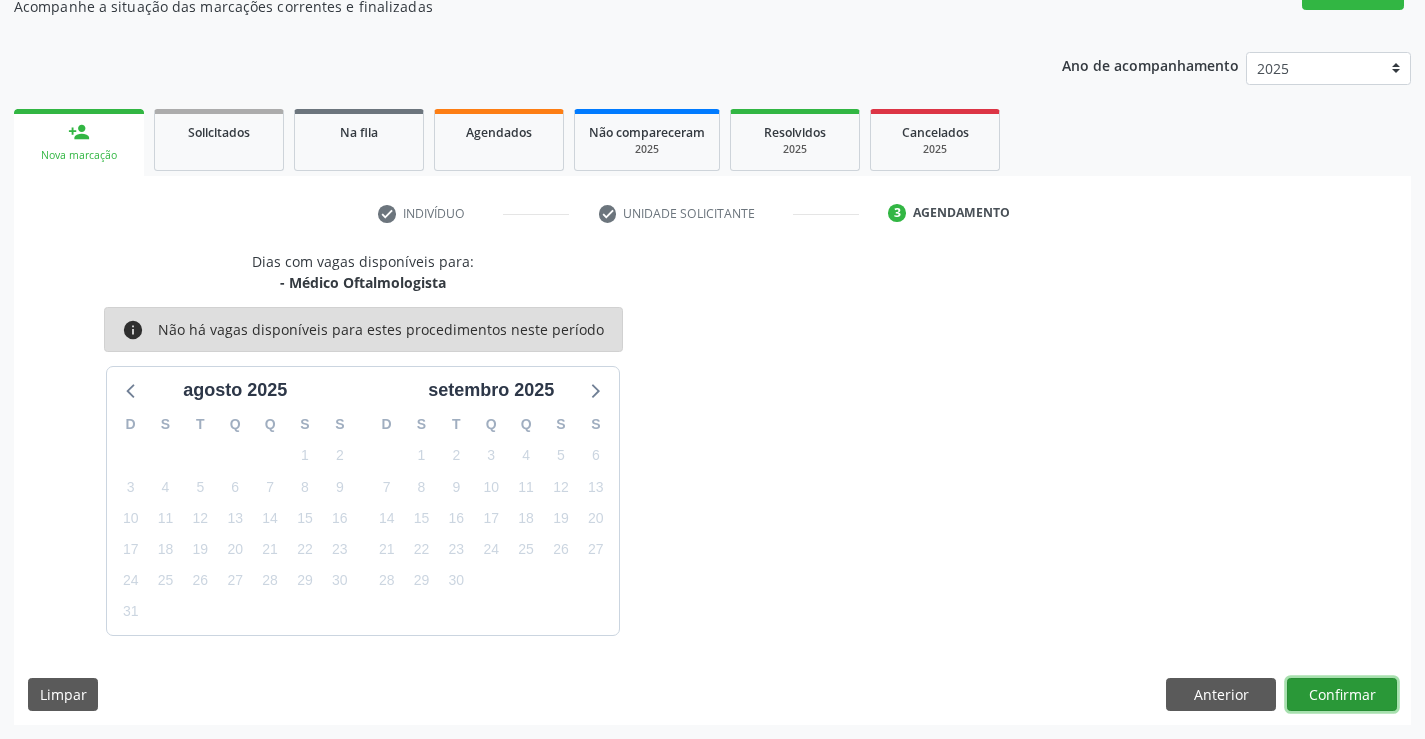 click on "Confirmar" at bounding box center [1342, 695] 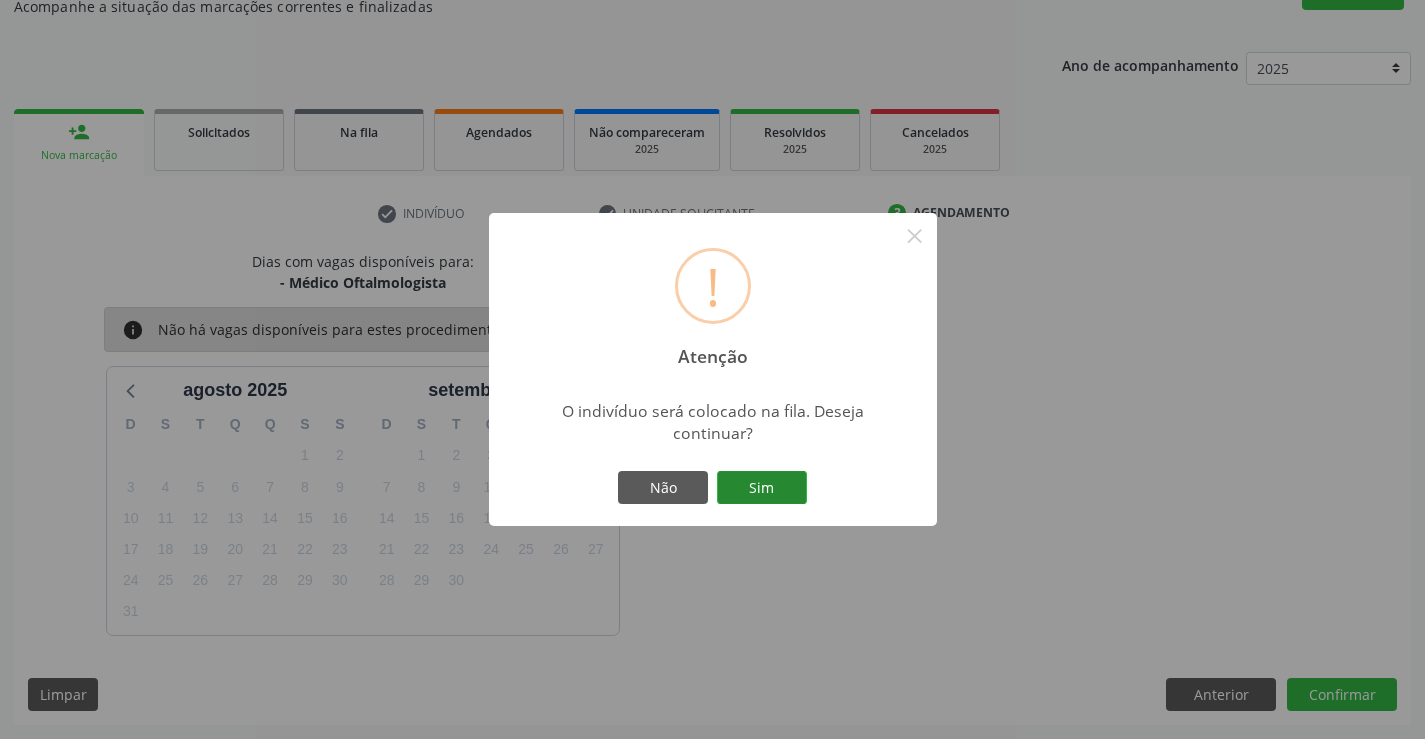 click on "Sim" at bounding box center [762, 488] 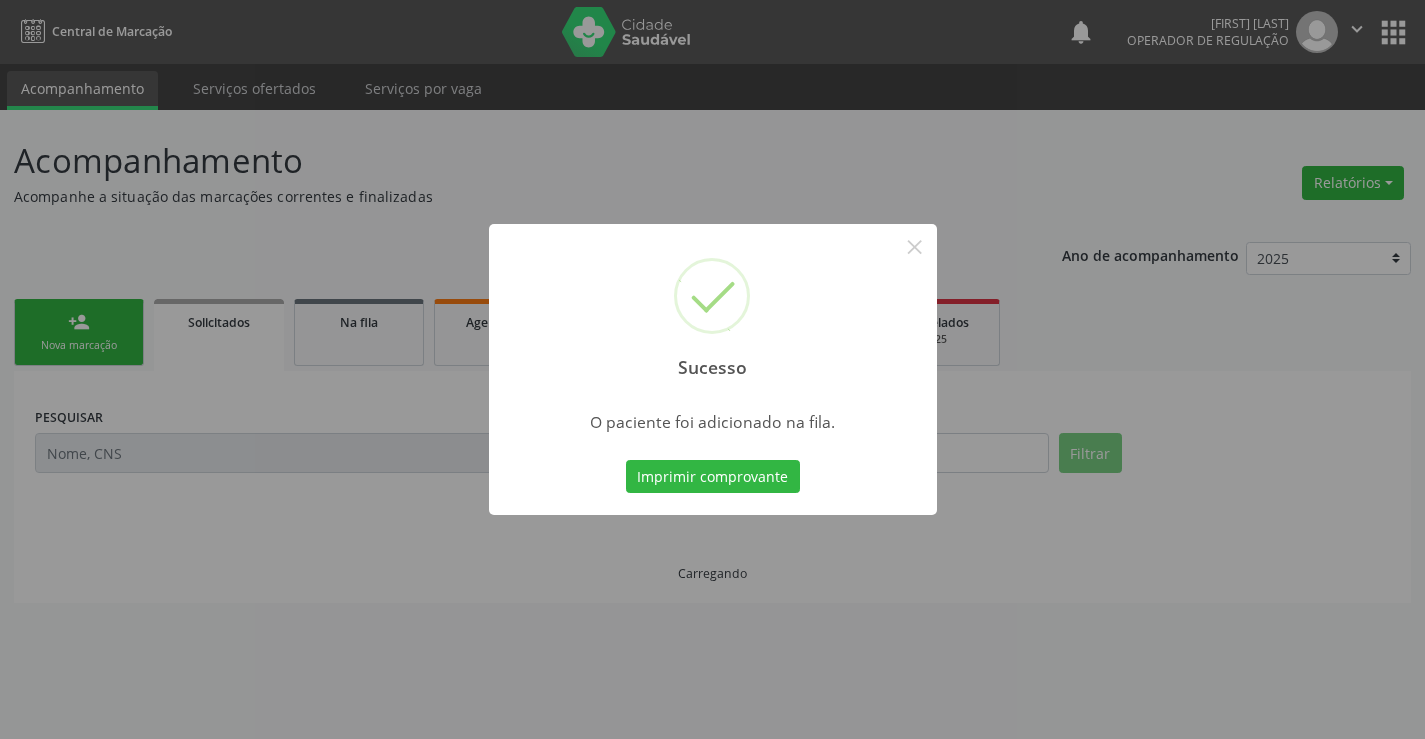 scroll, scrollTop: 0, scrollLeft: 0, axis: both 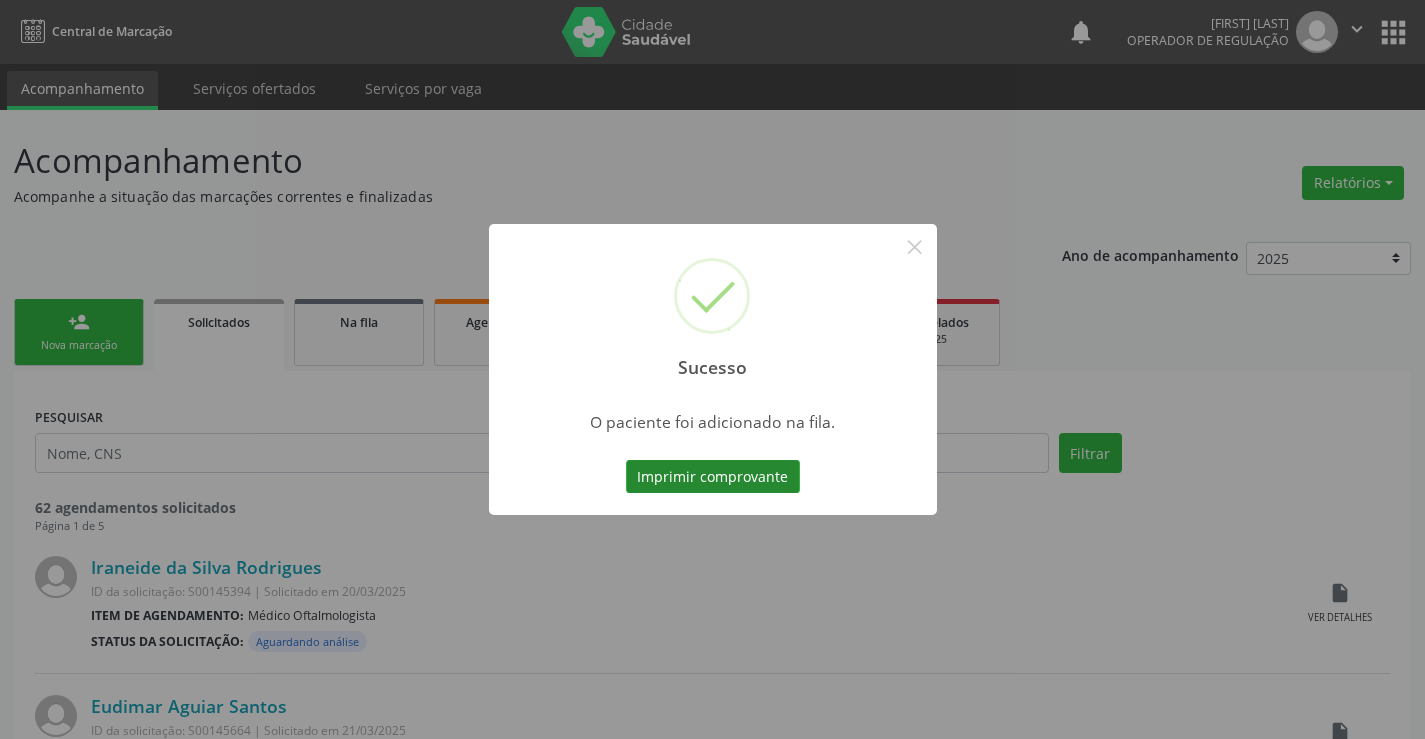 click on "Imprimir comprovante" at bounding box center [713, 477] 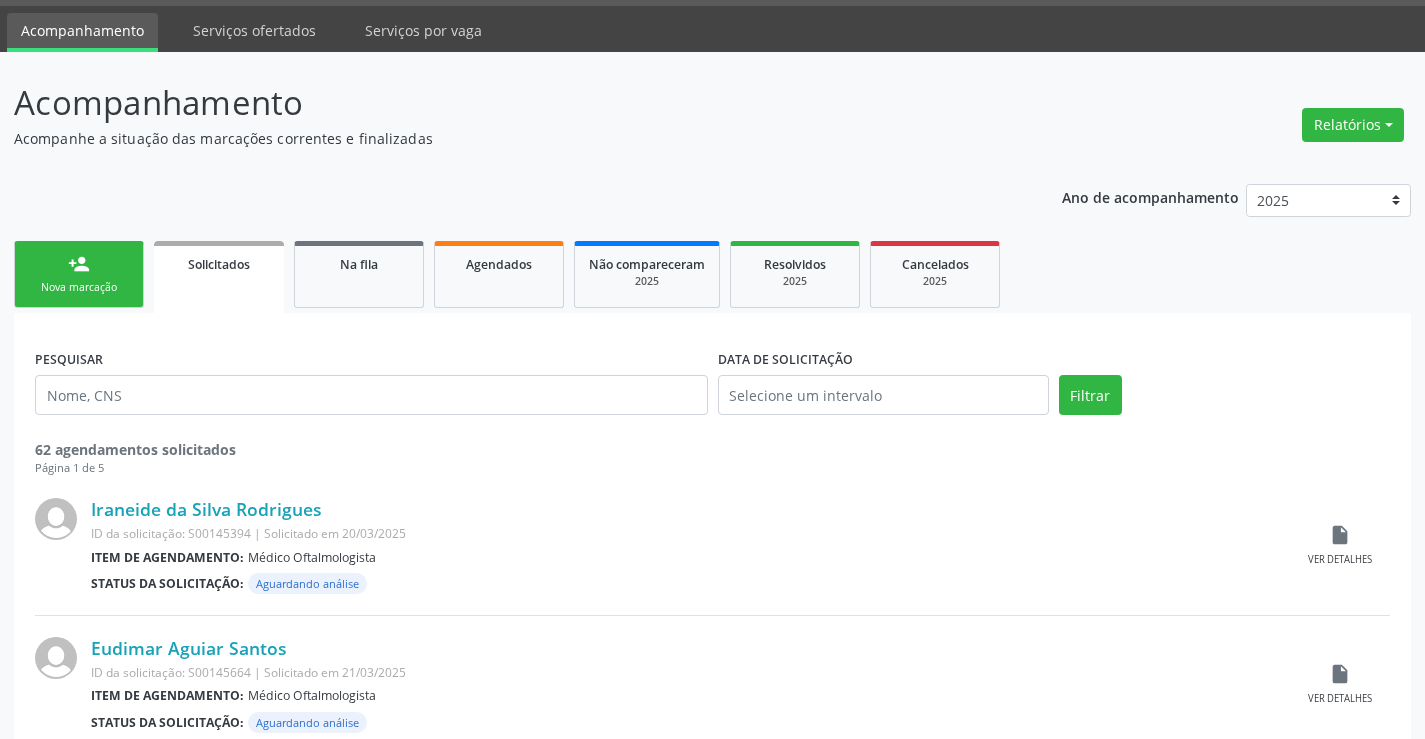 scroll, scrollTop: 0, scrollLeft: 0, axis: both 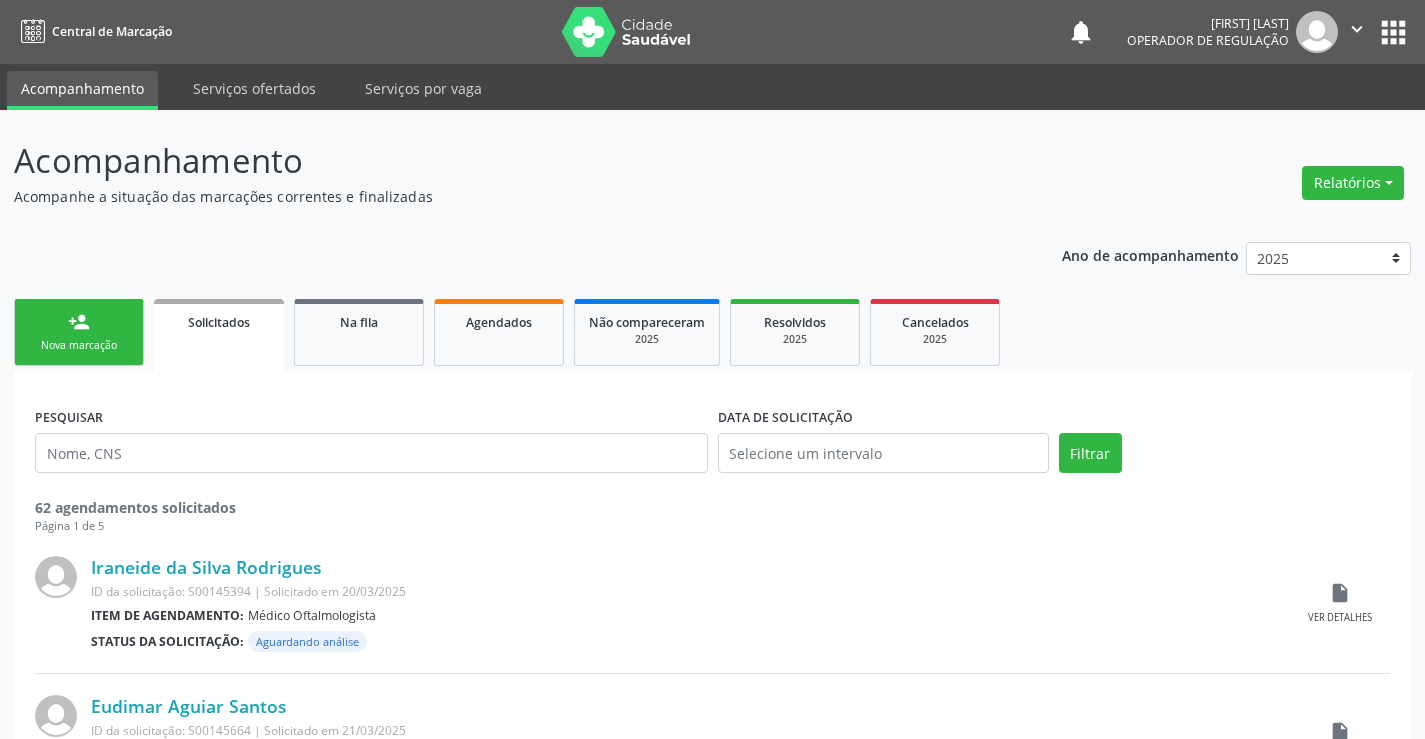 click on "person_add
Nova marcação" at bounding box center (79, 332) 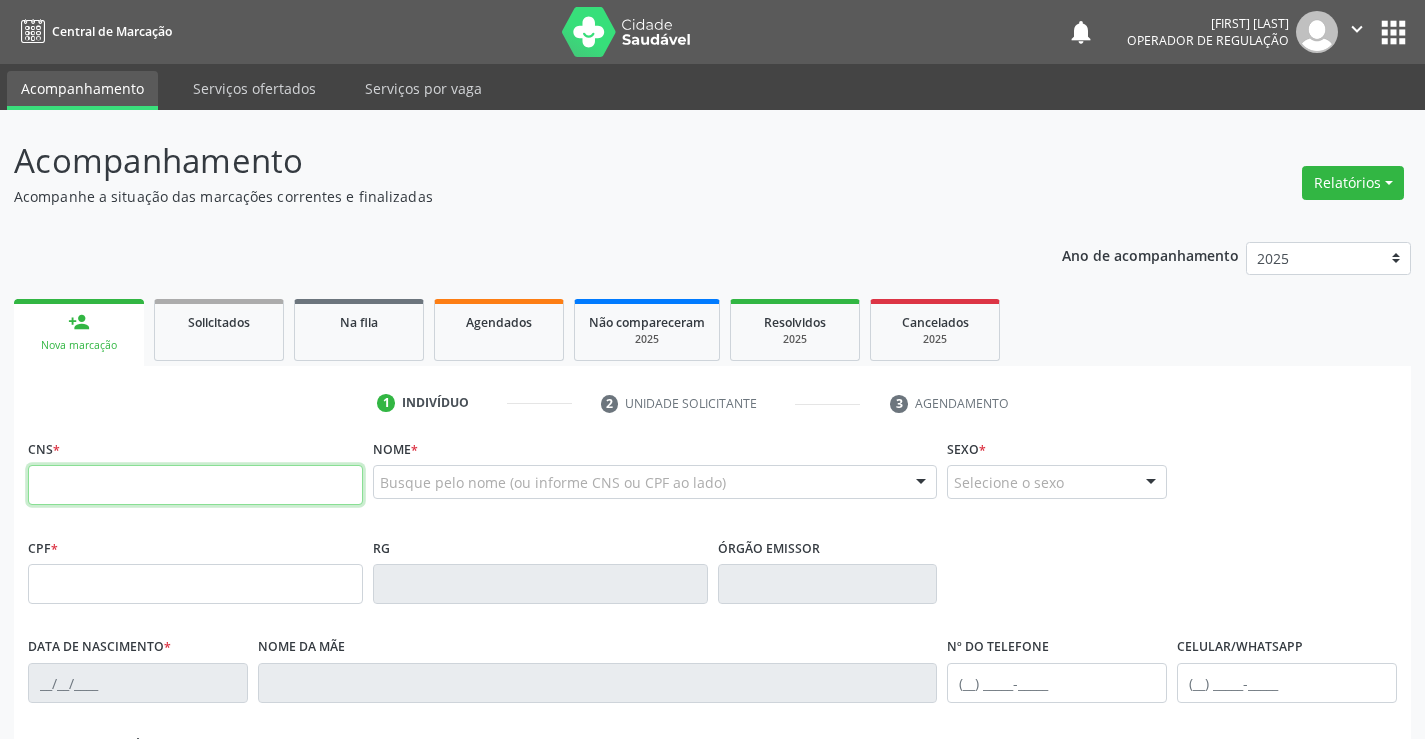 drag, startPoint x: 163, startPoint y: 487, endPoint x: 202, endPoint y: 476, distance: 40.5216 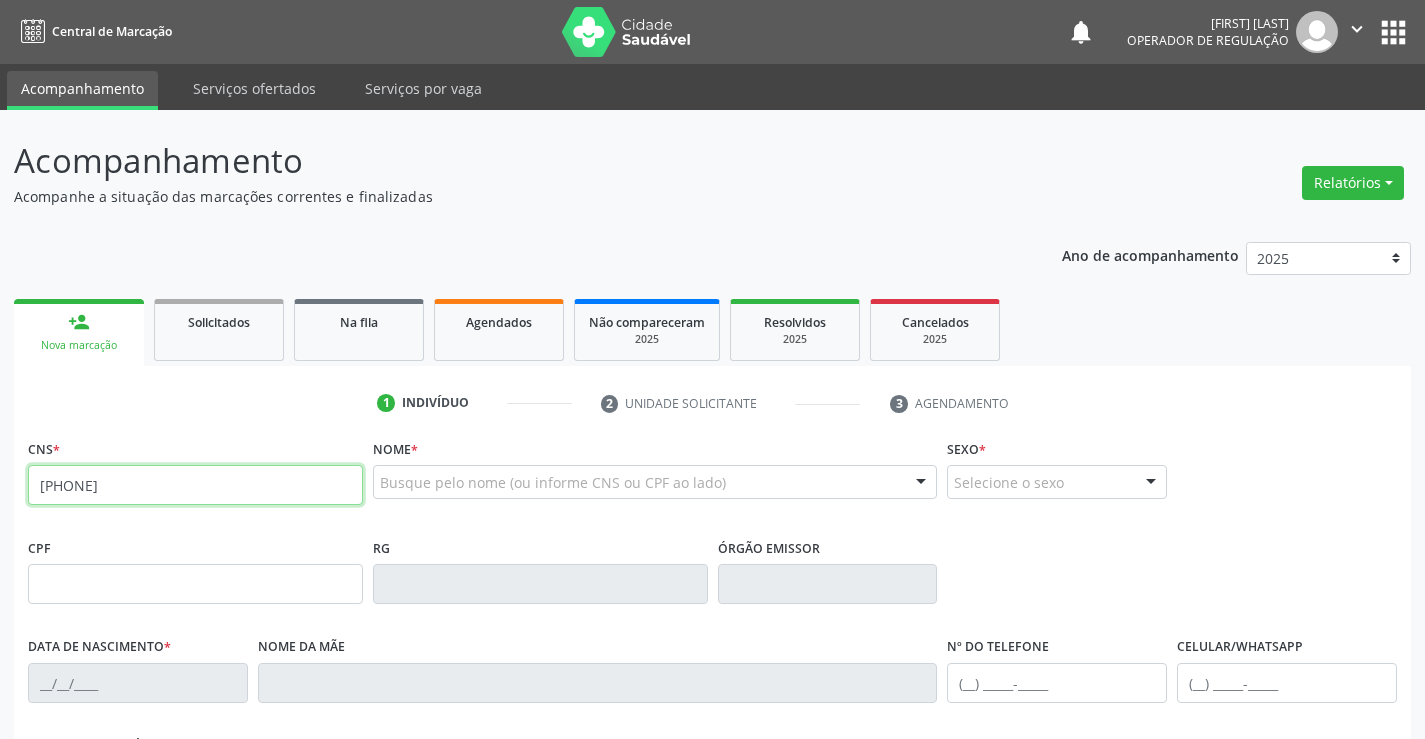 type on "706 4091 0002 2888" 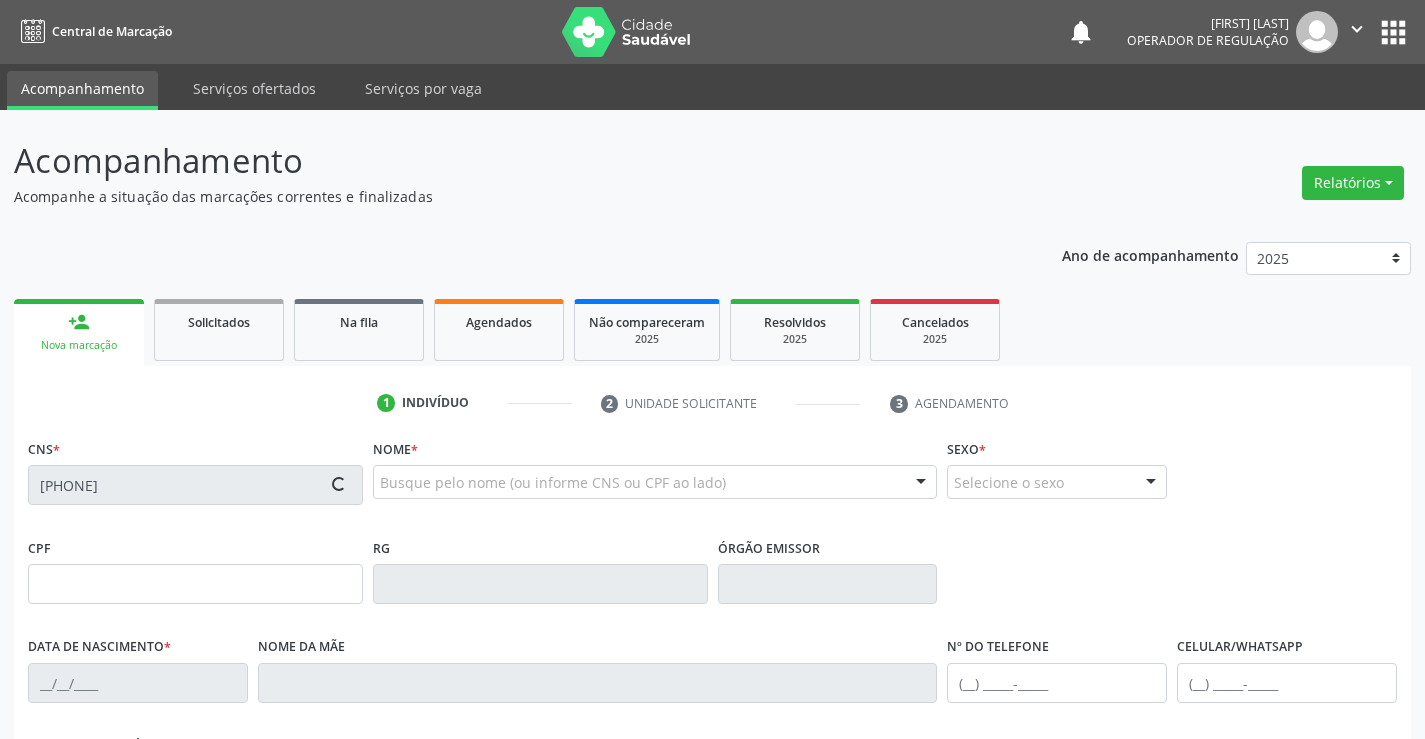 type on "0055429017" 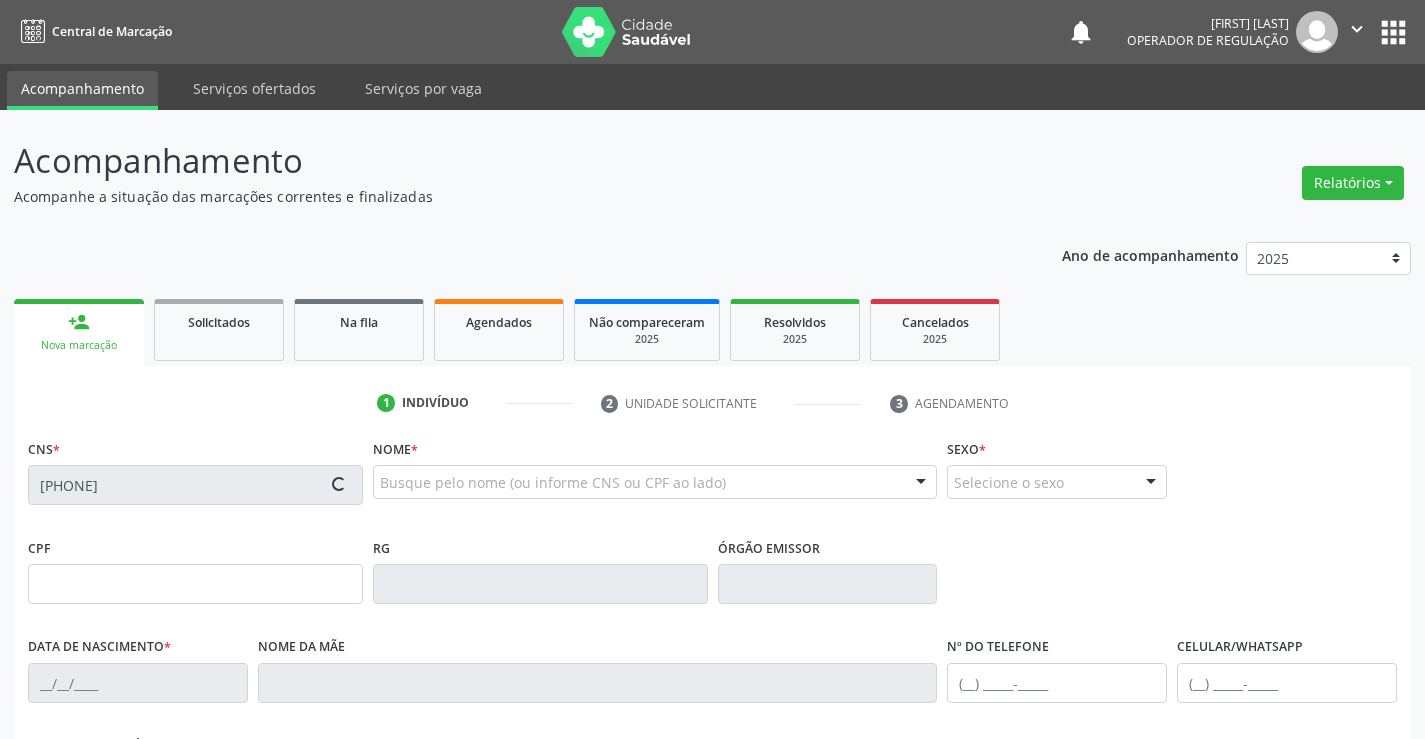 type on "12/04/1927" 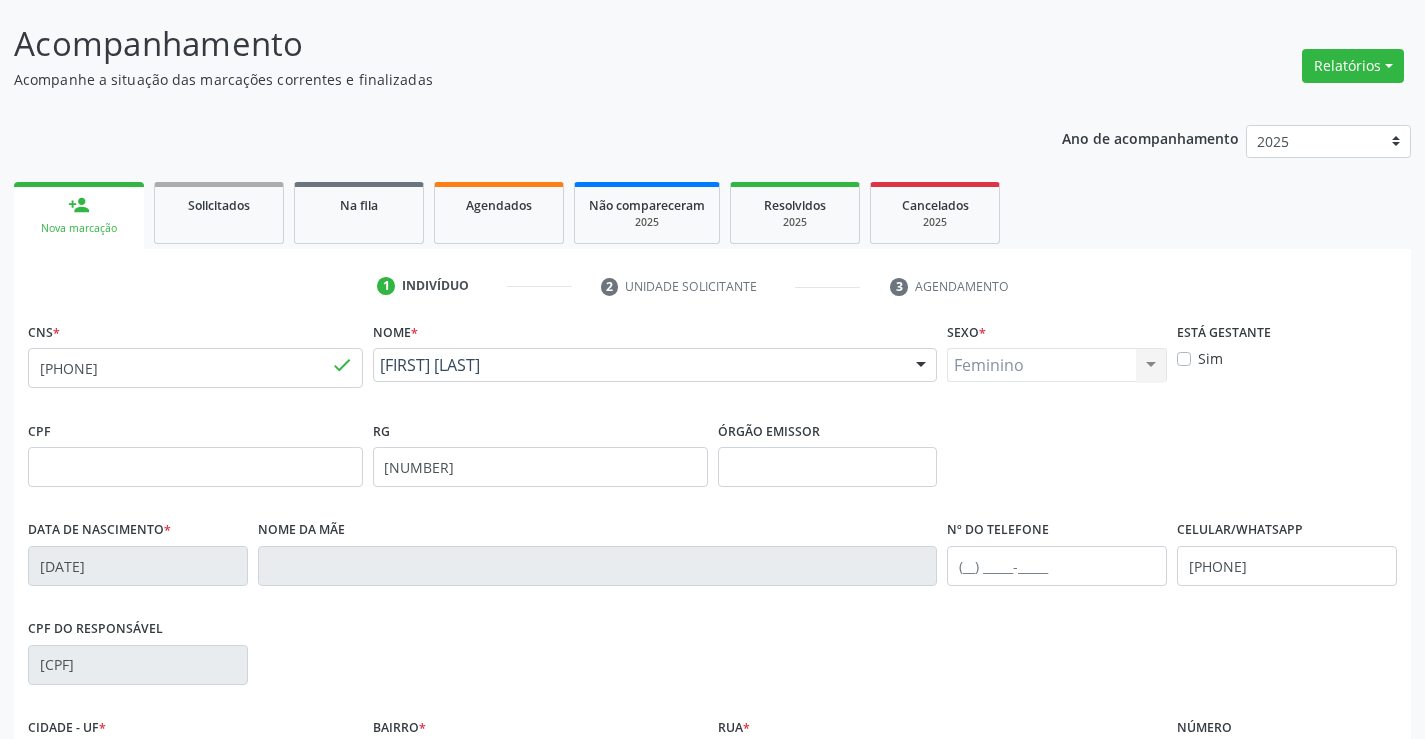scroll, scrollTop: 345, scrollLeft: 0, axis: vertical 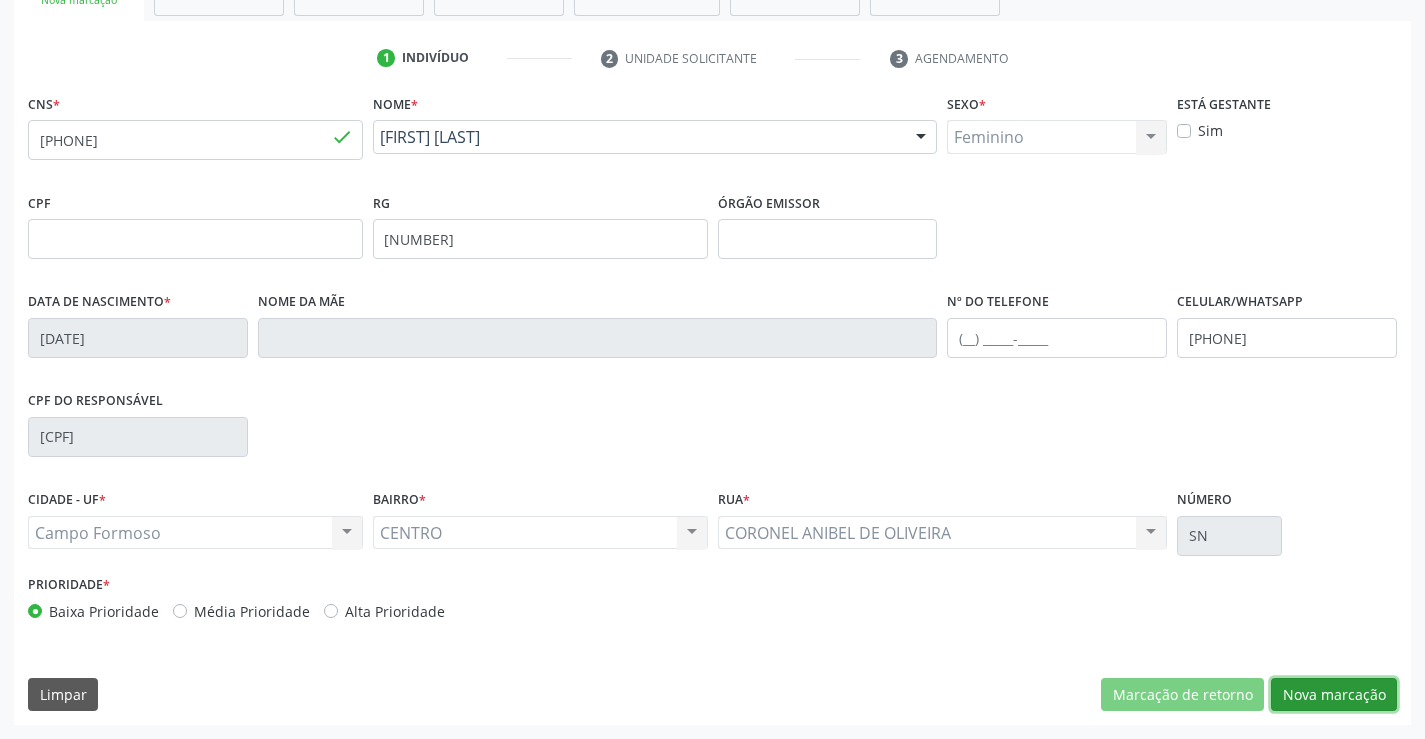 click on "Nova marcação" at bounding box center [1334, 695] 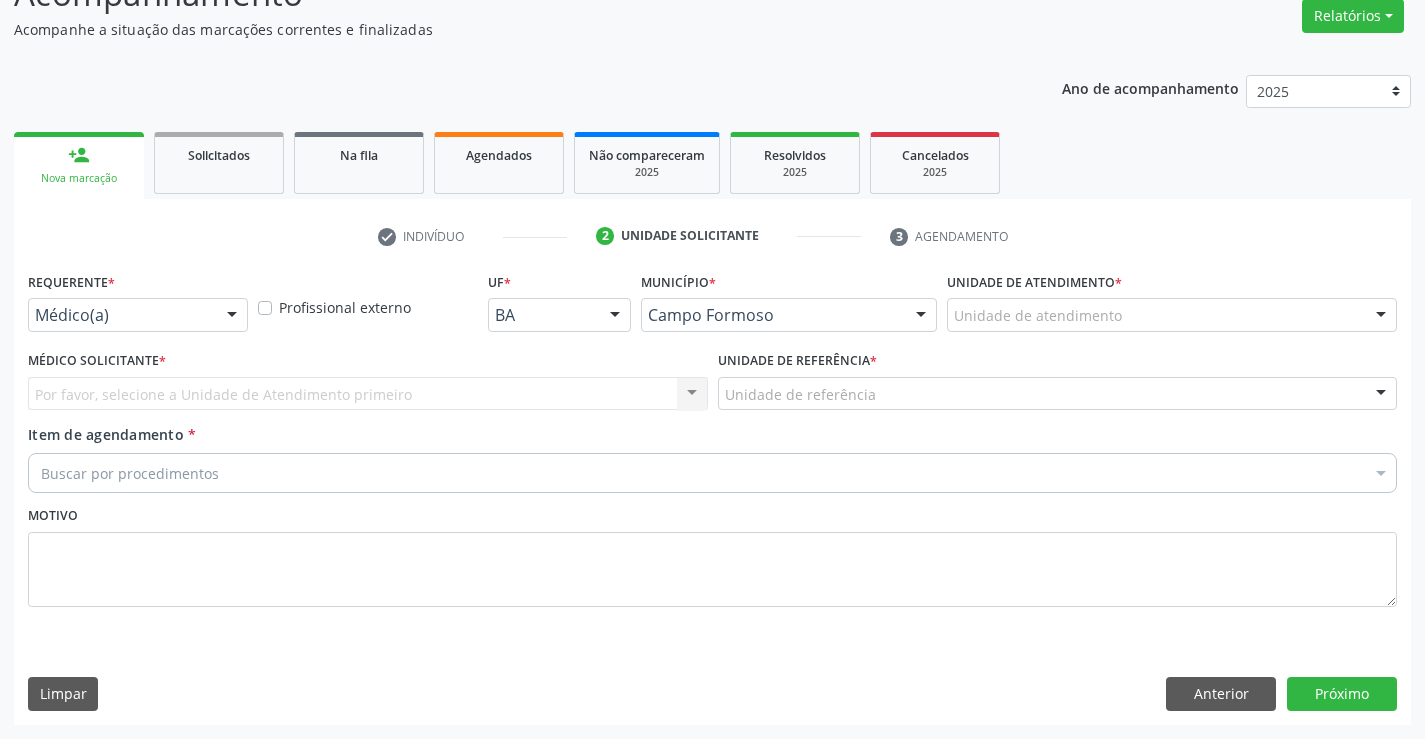 scroll, scrollTop: 167, scrollLeft: 0, axis: vertical 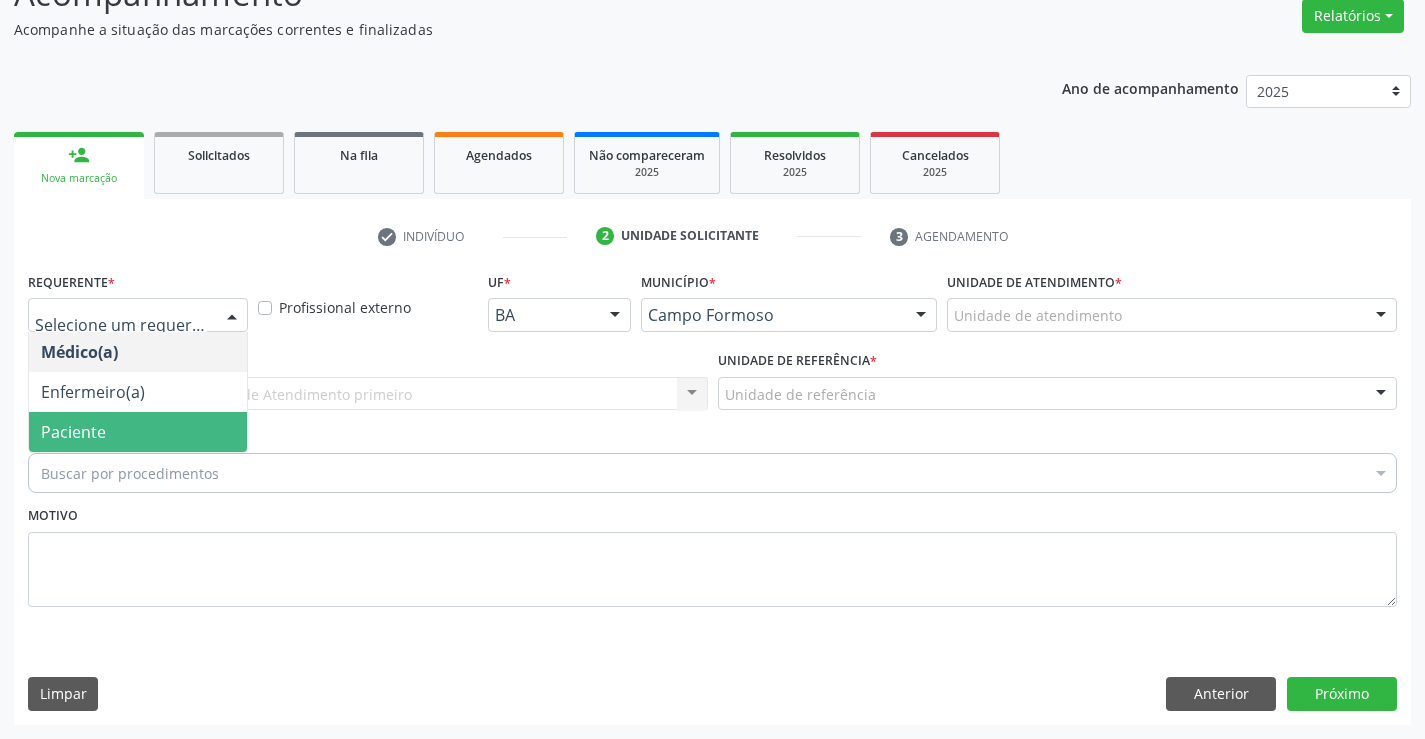 click on "Paciente" at bounding box center (73, 432) 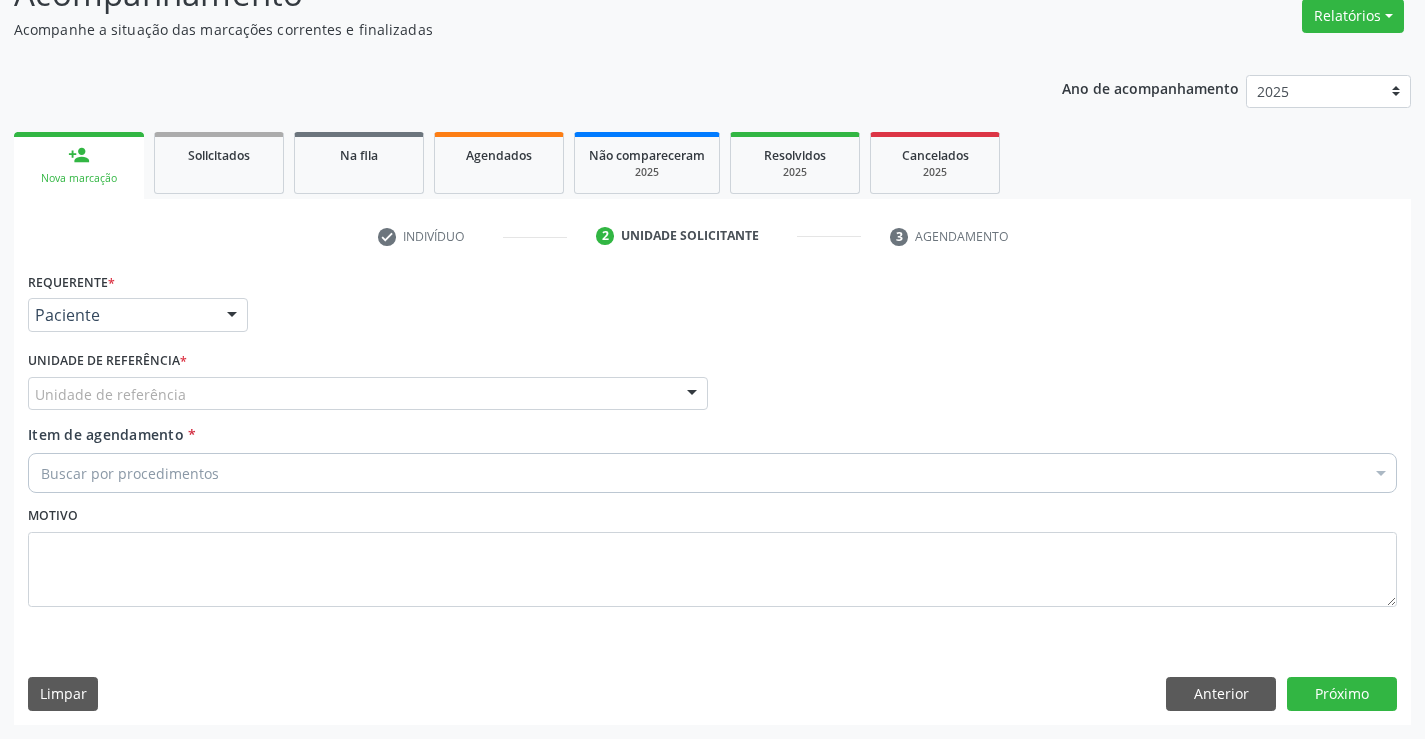 click on "Unidade de referência
*
Unidade de referência
Unidade Basica de Saude da Familia Dr Paulo Sudre   Centro de Enfrentamento Para Covid 19 de Campo Formoso   Central de Marcacao de Consultas e Exames de Campo Formoso   Vigilancia em Saude de Campo Formoso   PSF Lage dos Negros III   P S da Familia do Povoado de Caraibas   Unidade Basica de Saude da Familia Maninho Ferreira   P S de Curral da Ponta Psf Oseas Manoel da Silva   Farmacia Basica   Unidade Basica de Saude da Familia de Brejao da Caatinga   P S da Familia do Povoado de Pocos   P S da Familia do Povoado de Tiquara   P S da Familia do Povoado de Sao Tome   P S de Lages dos Negros   P S da Familia do Povoado de Tuiutiba   P S de Curral Velho   Centro de Saude Mutirao   Caps Centro de Atencao Psicossocial   Unidade Odontologica Movel   Unidade Basica de Saude da Familia Limoeiro   Unidade Basica de Saude da Familia Izabel Godinho de Freitas   Unidade Basica de Saude da Familia de Olho Dagua das Pombas" at bounding box center (368, 378) 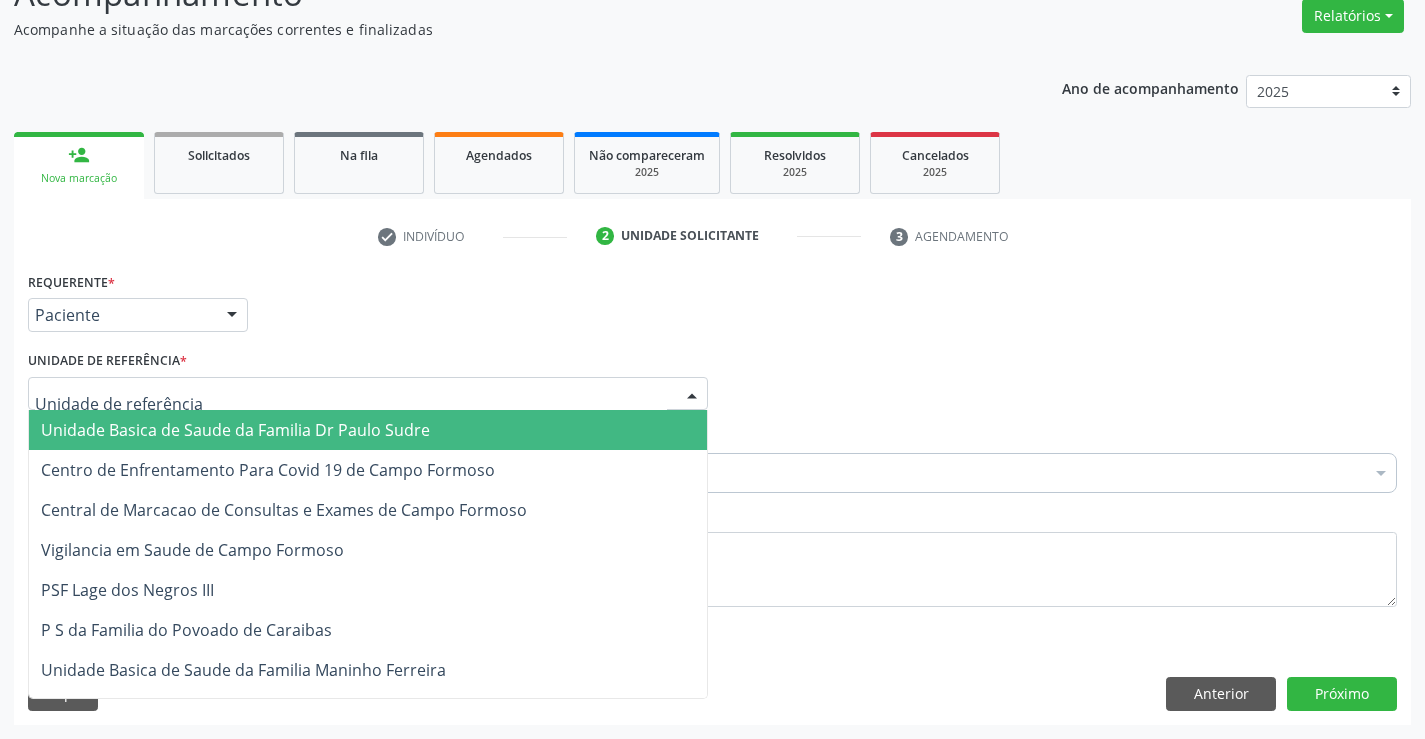 drag, startPoint x: 193, startPoint y: 428, endPoint x: 256, endPoint y: 452, distance: 67.41662 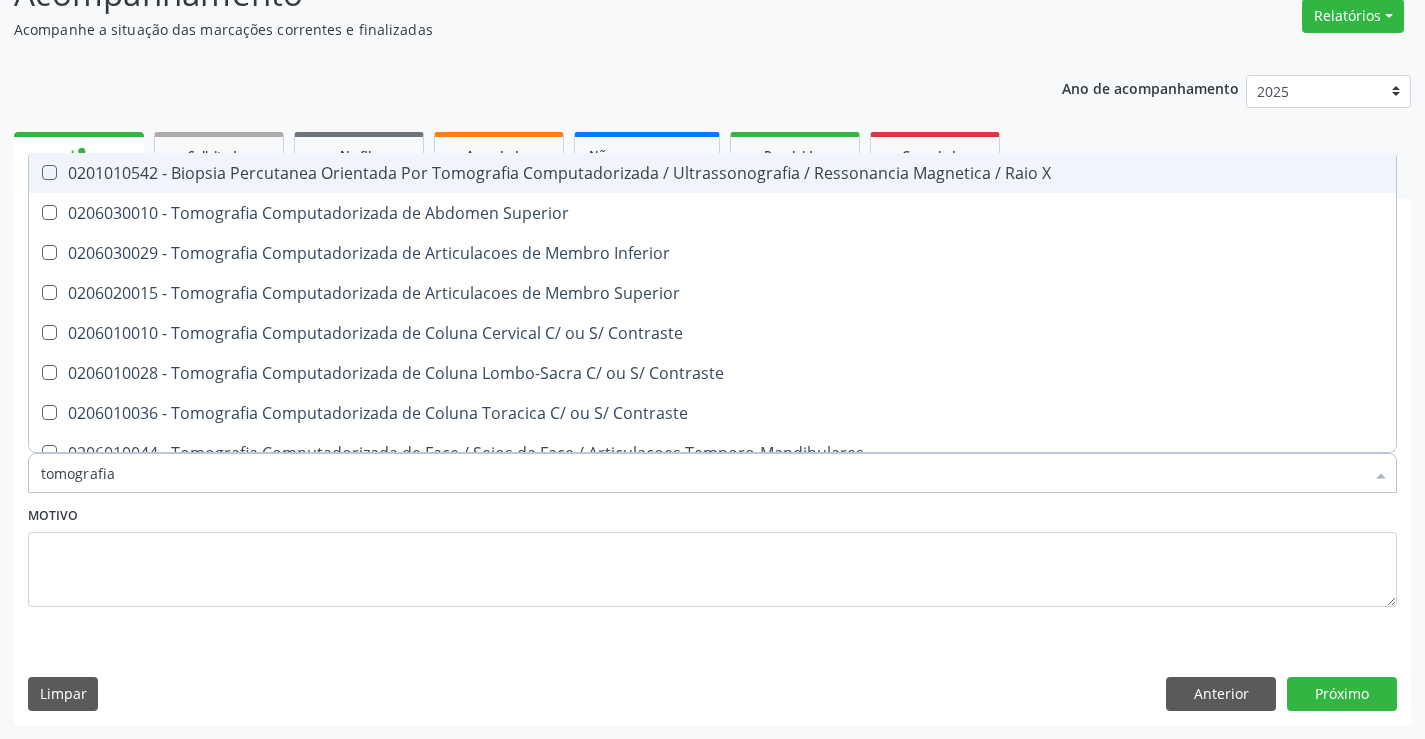 type on "tomografia" 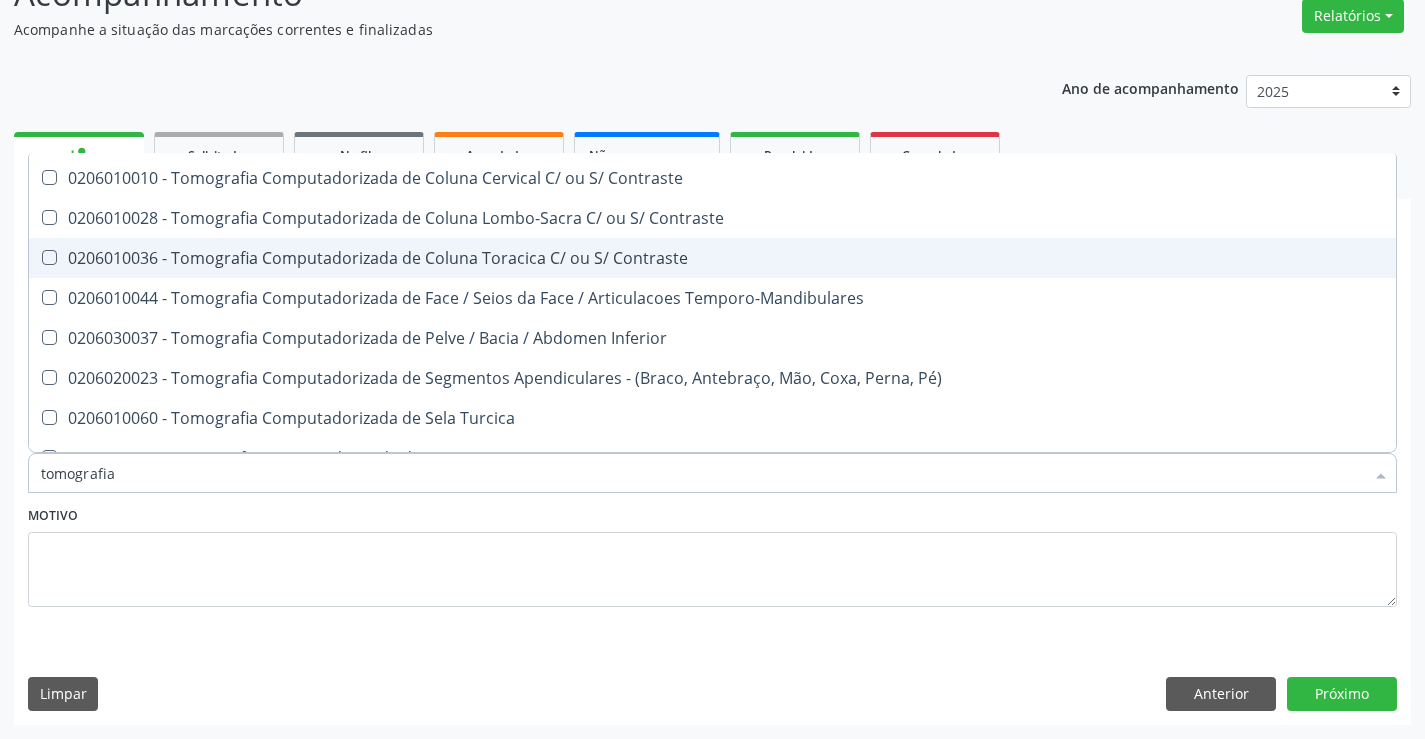 scroll, scrollTop: 200, scrollLeft: 0, axis: vertical 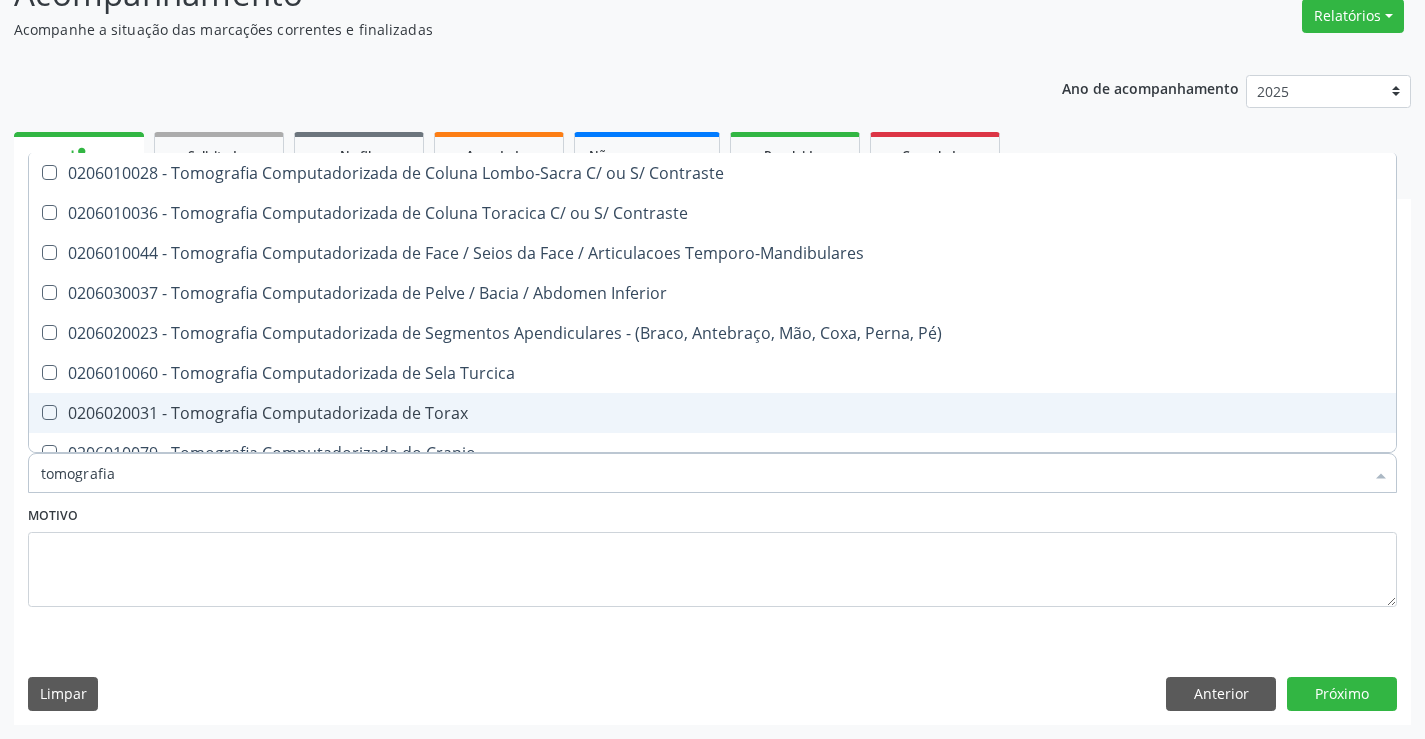 click on "0206020031 - Tomografia Computadorizada de Torax" at bounding box center (712, 413) 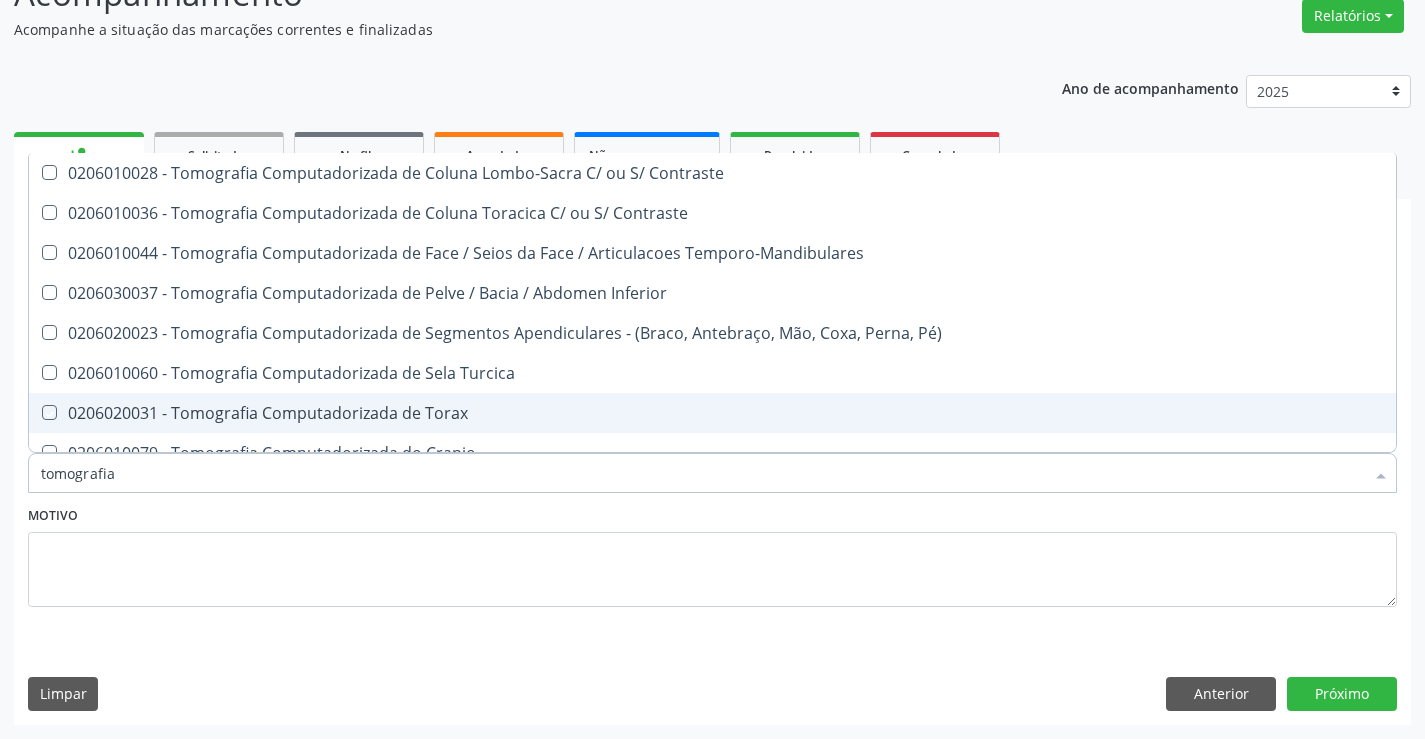 checkbox on "true" 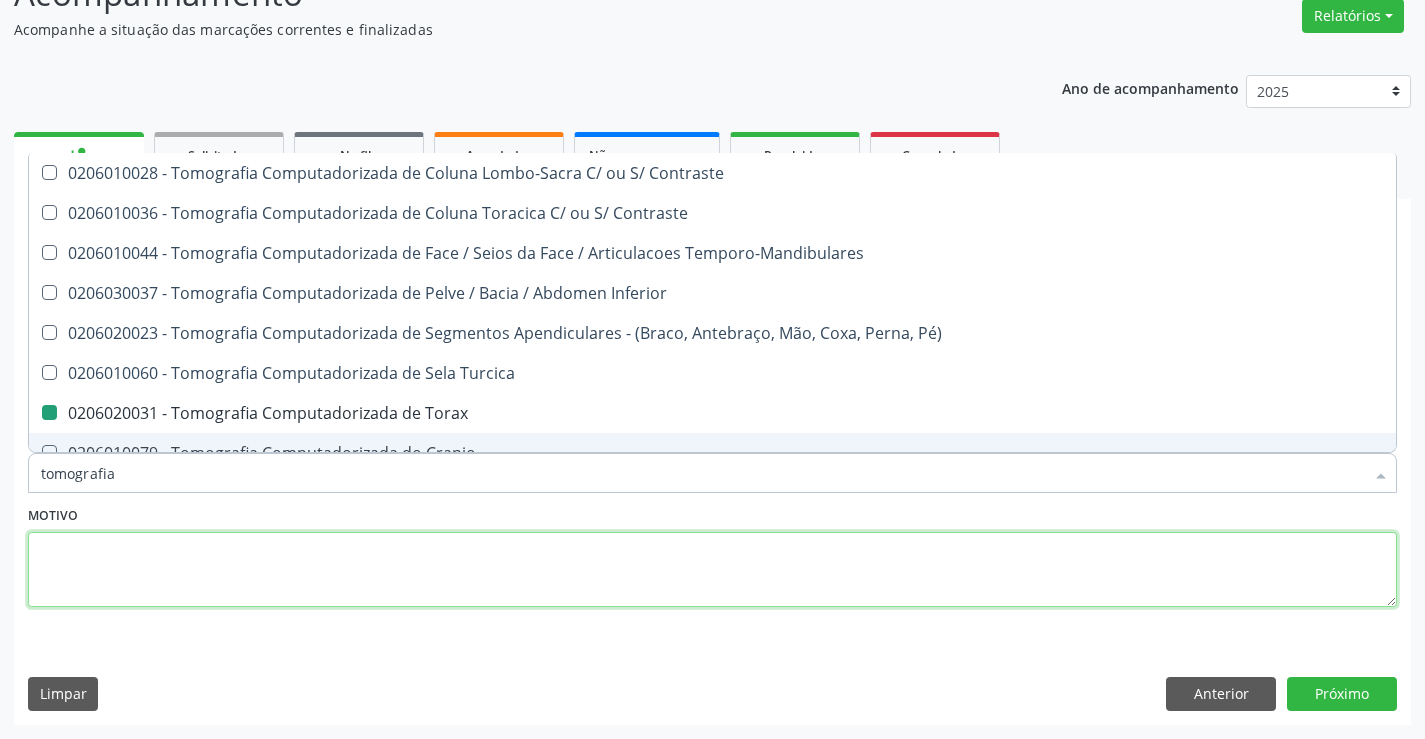 drag, startPoint x: 453, startPoint y: 586, endPoint x: 629, endPoint y: 575, distance: 176.34341 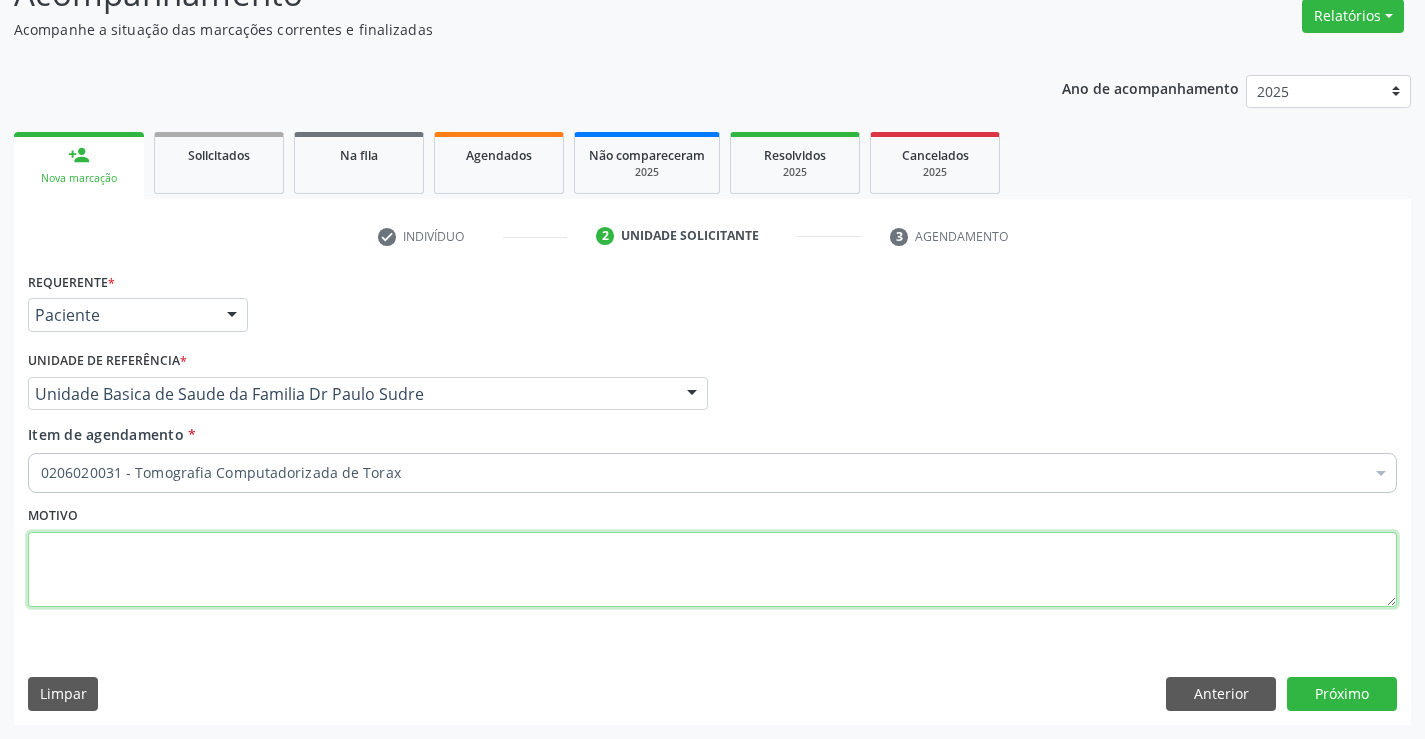 scroll, scrollTop: 0, scrollLeft: 0, axis: both 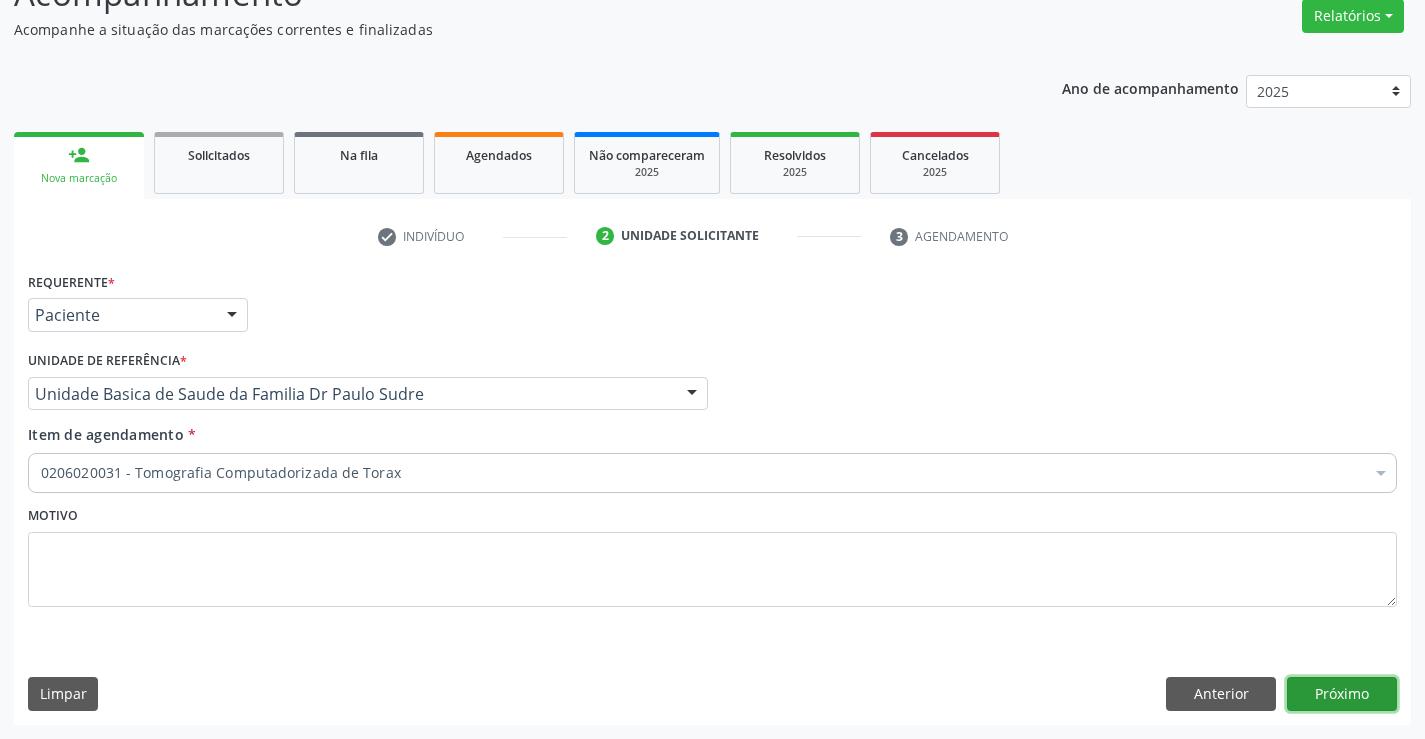 click on "Próximo" at bounding box center (1342, 694) 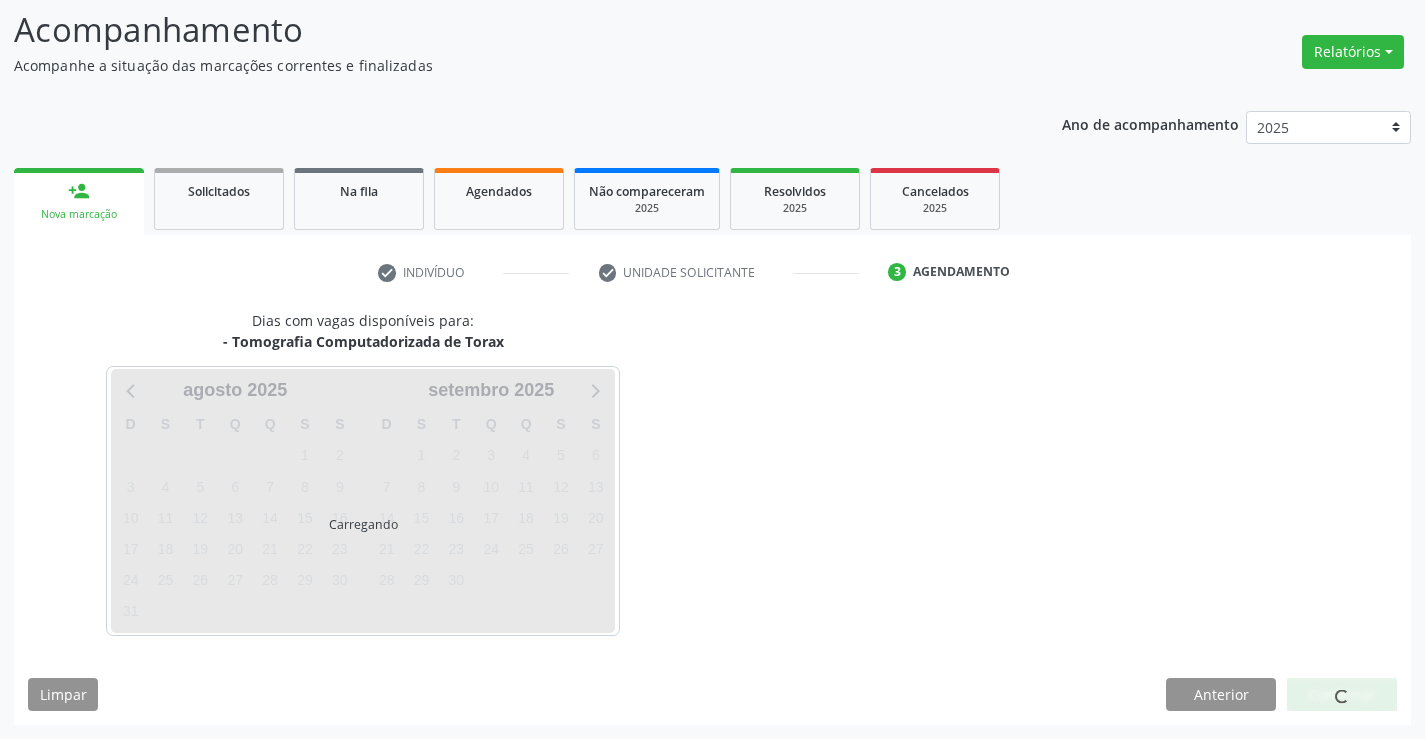 scroll, scrollTop: 131, scrollLeft: 0, axis: vertical 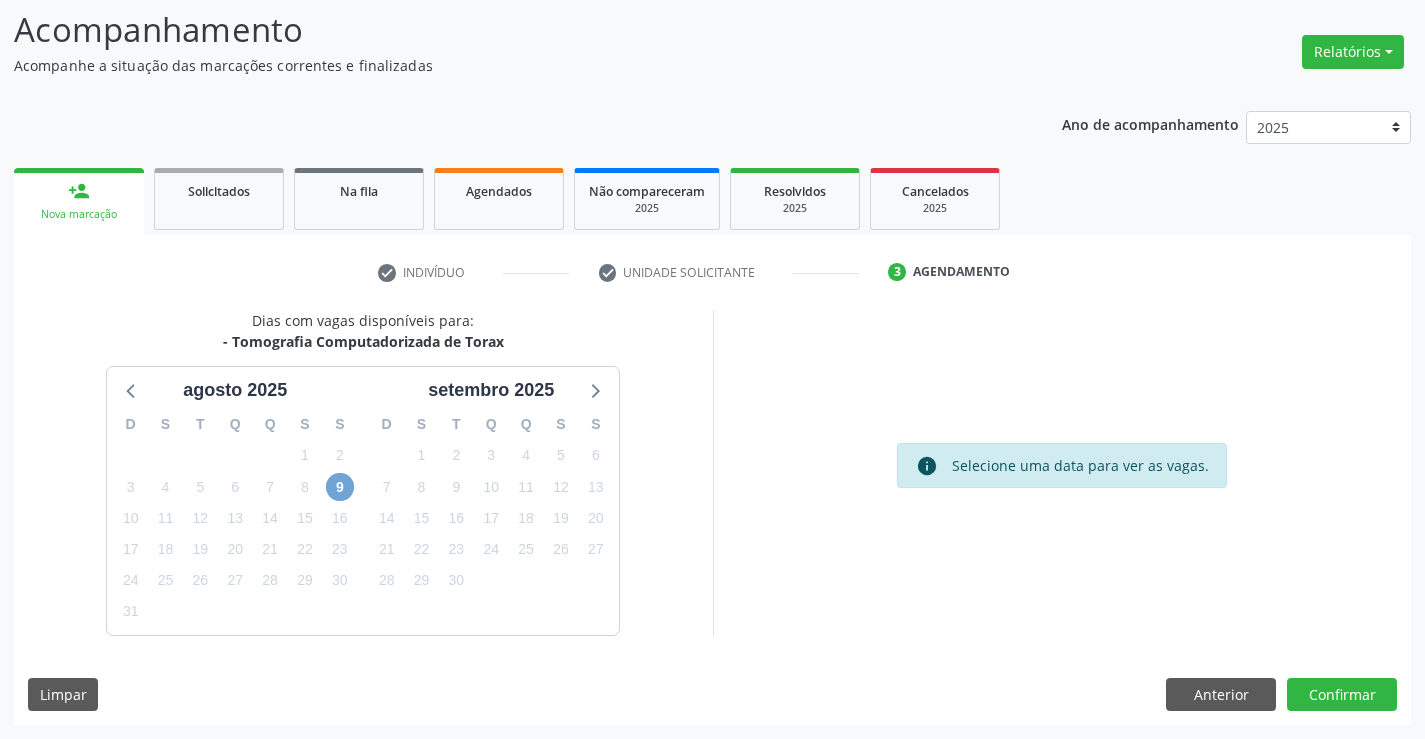 click on "9" at bounding box center [340, 487] 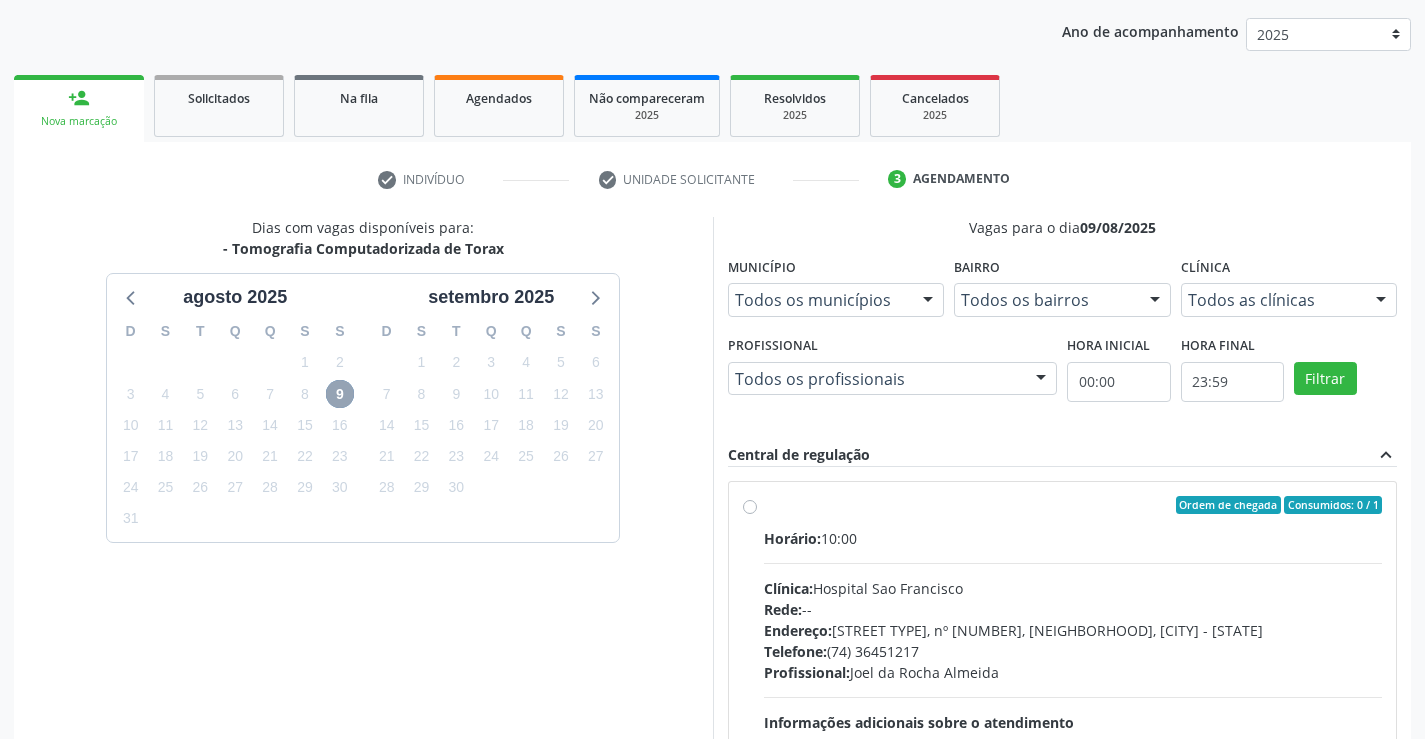 scroll, scrollTop: 420, scrollLeft: 0, axis: vertical 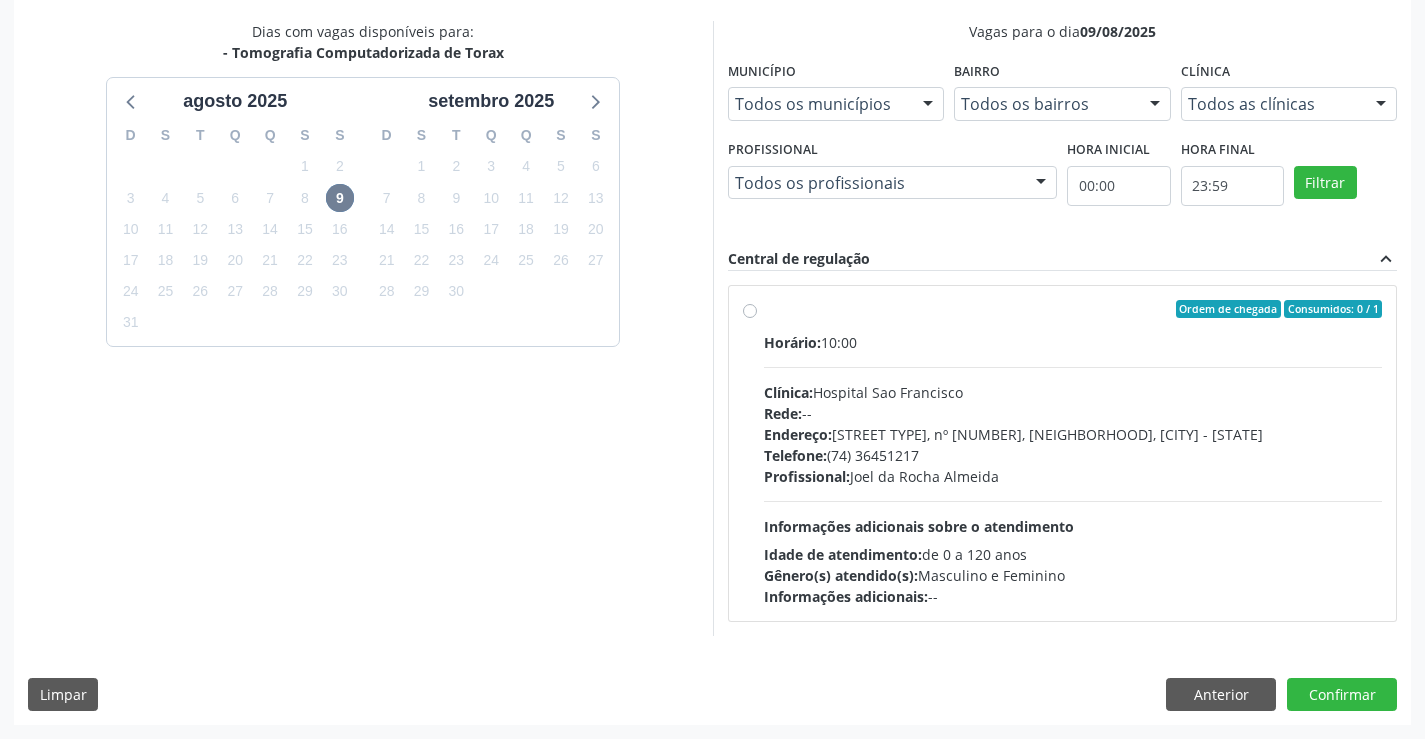 click on "Ordem de chegada
Consumidos: 0 / 1
Horário:   10:00
Clínica:  Hospital Sao Francisco
Rede:
--
Endereço:   Blocos, nº 258, Centro, Campo Formoso - BA
Telefone:   (74) 36451217
Profissional:
Joel da Rocha Almeida
Informações adicionais sobre o atendimento
Idade de atendimento:
de 0 a 120 anos
Gênero(s) atendido(s):
Masculino e Feminino
Informações adicionais:
--" at bounding box center [1063, 453] 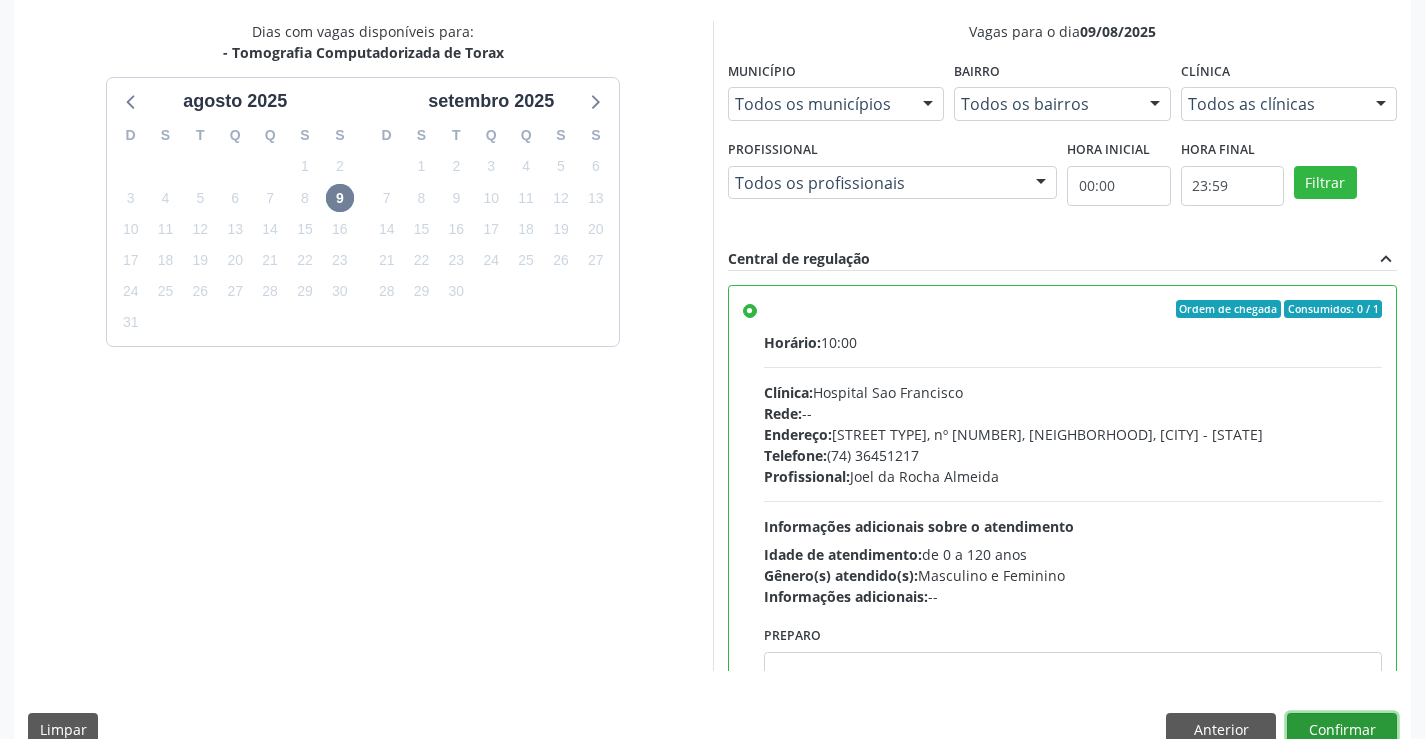 click on "Confirmar" at bounding box center [1342, 730] 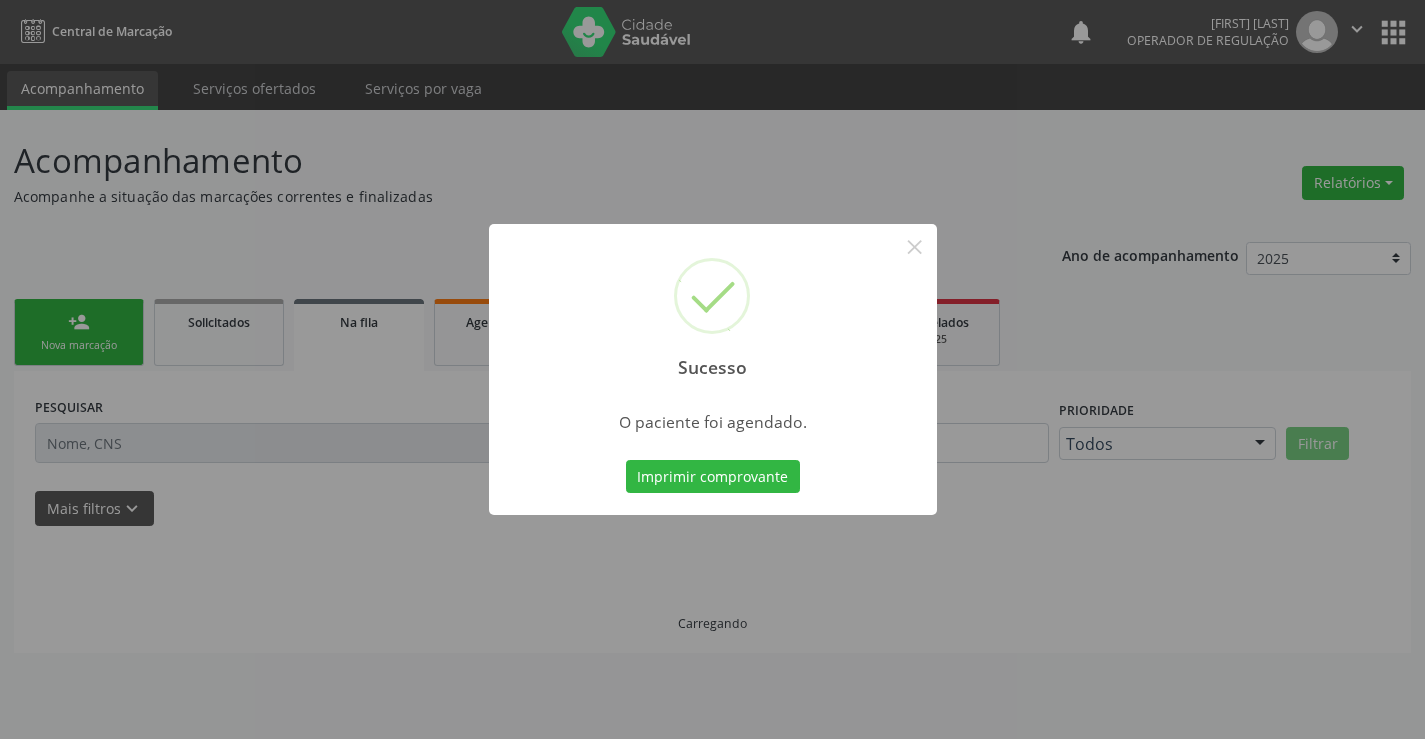 scroll, scrollTop: 0, scrollLeft: 0, axis: both 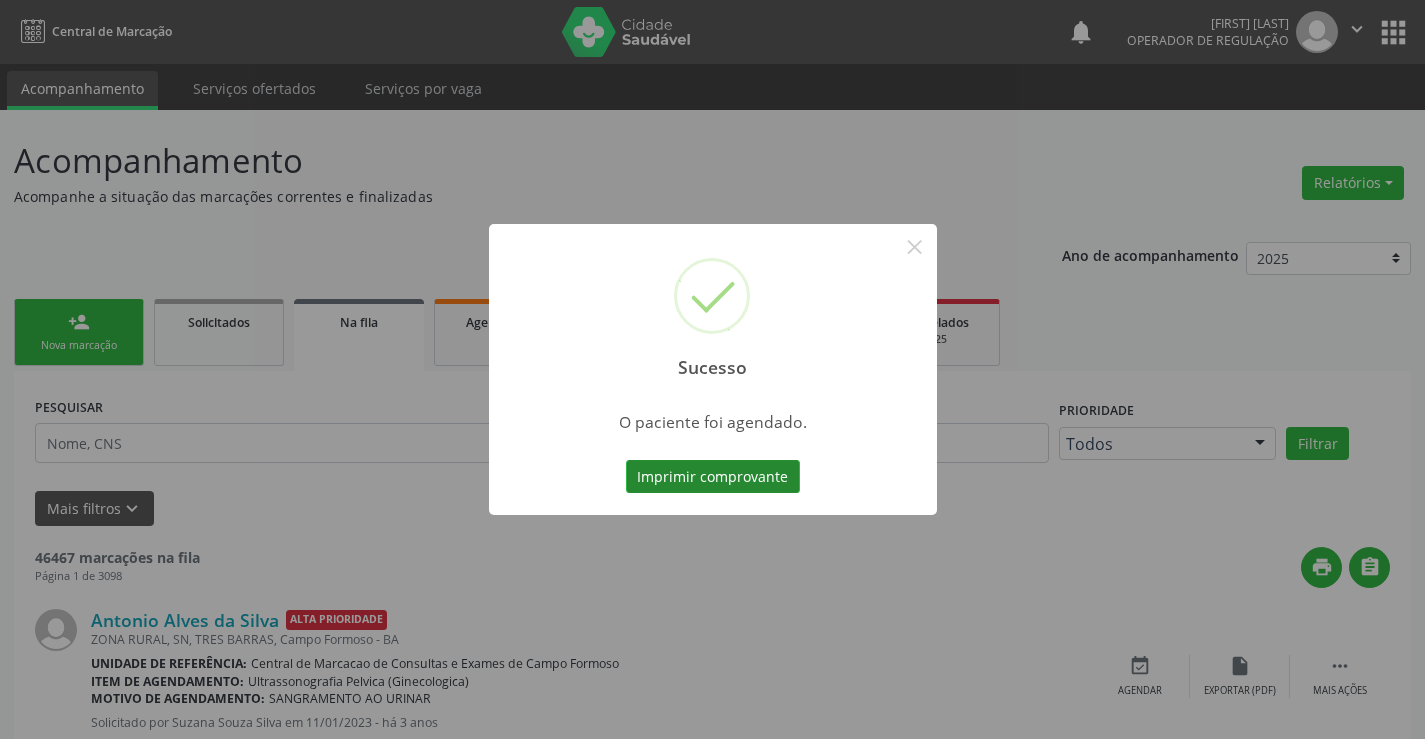 click on "Imprimir comprovante" at bounding box center [713, 477] 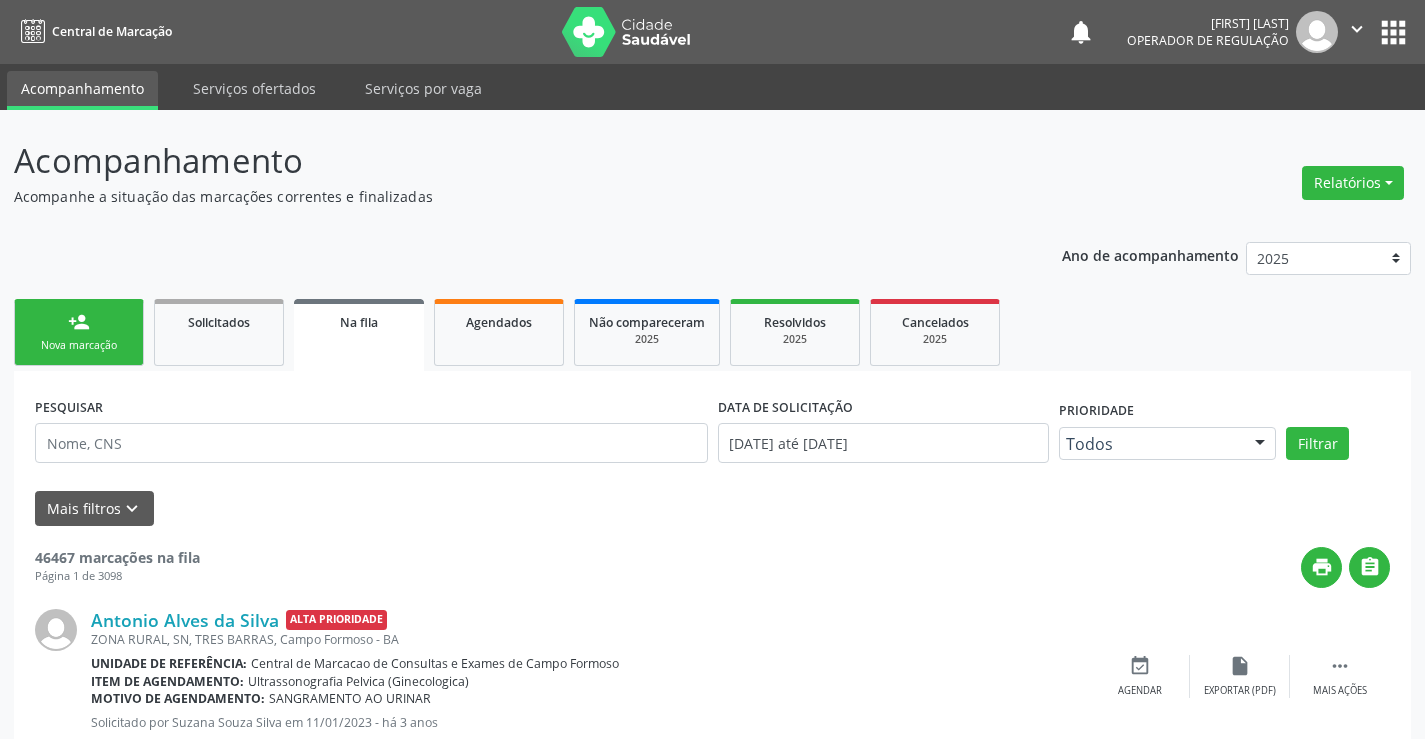 click on "Nova marcação" at bounding box center (79, 345) 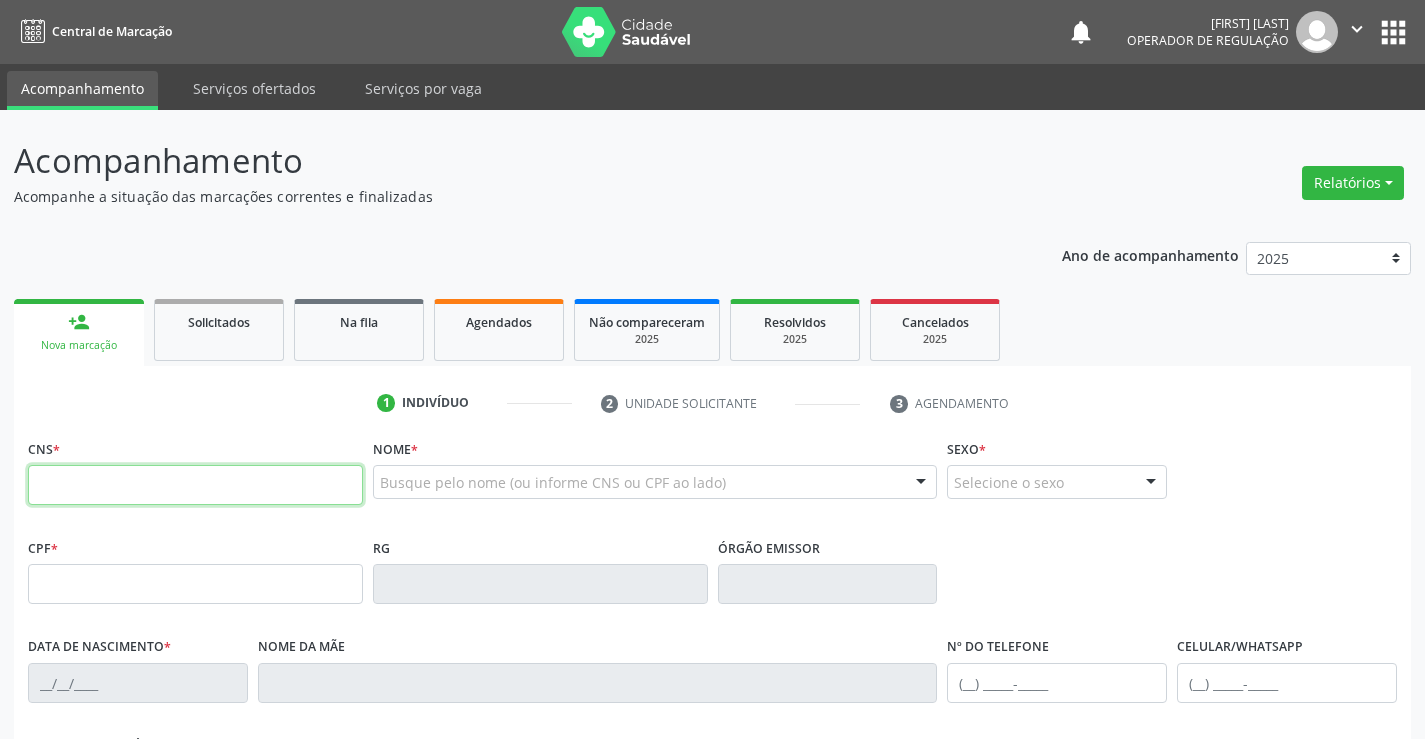click at bounding box center (195, 485) 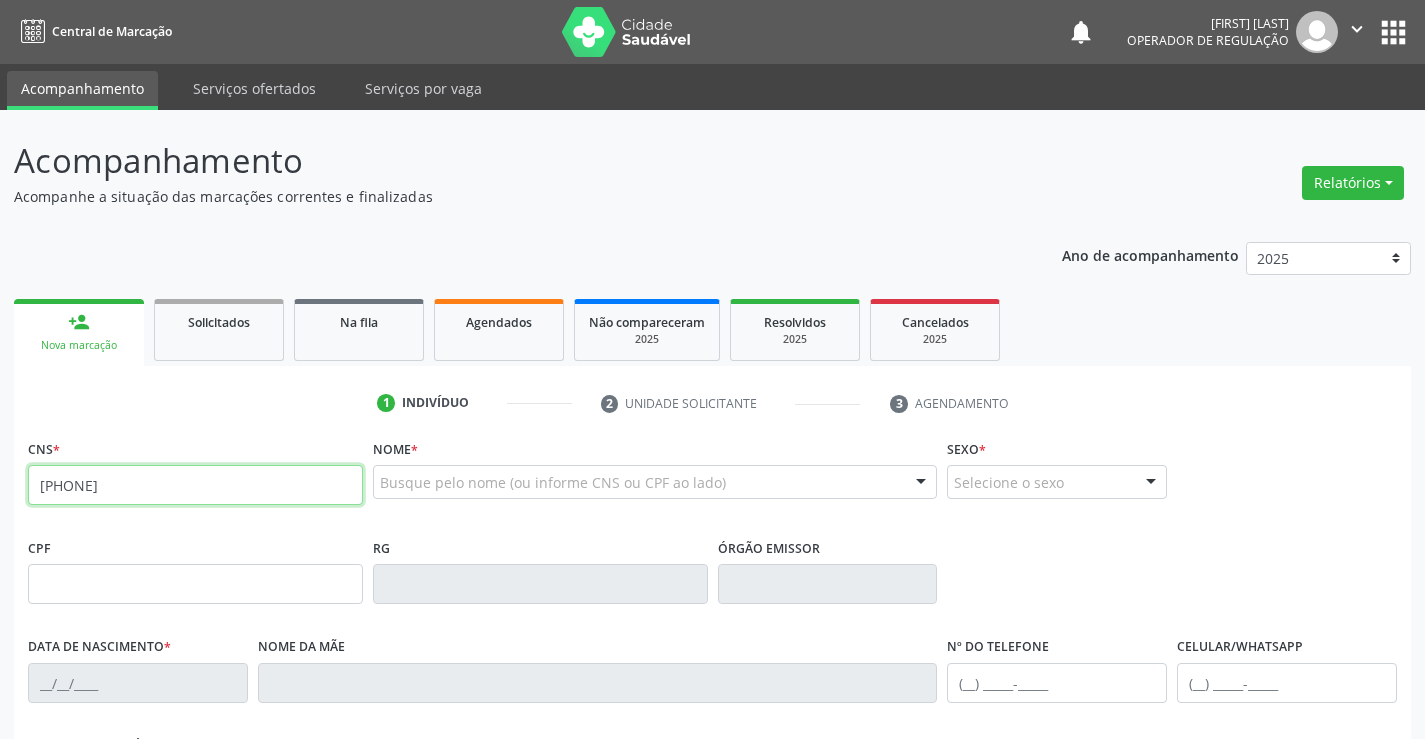 type on "709 2022 1940 7639" 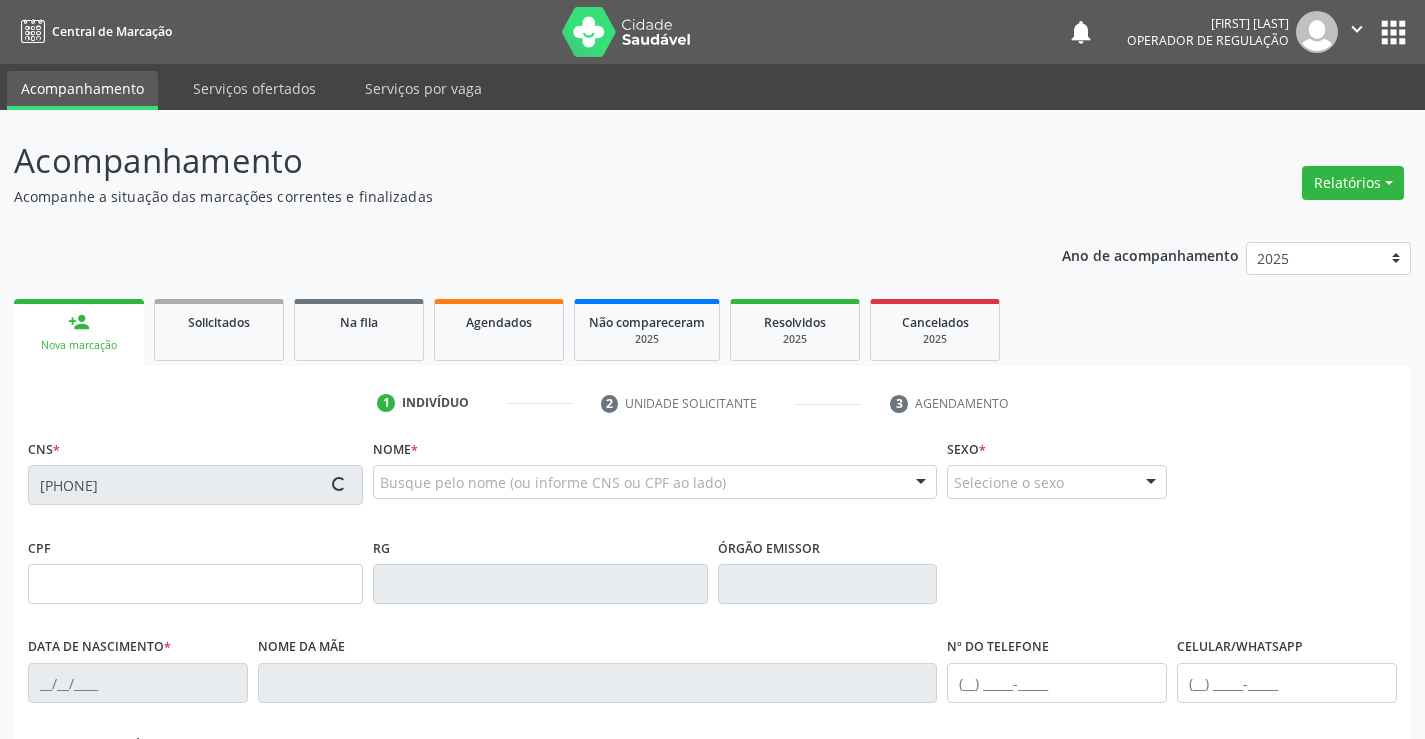 type on "097.947.955-00" 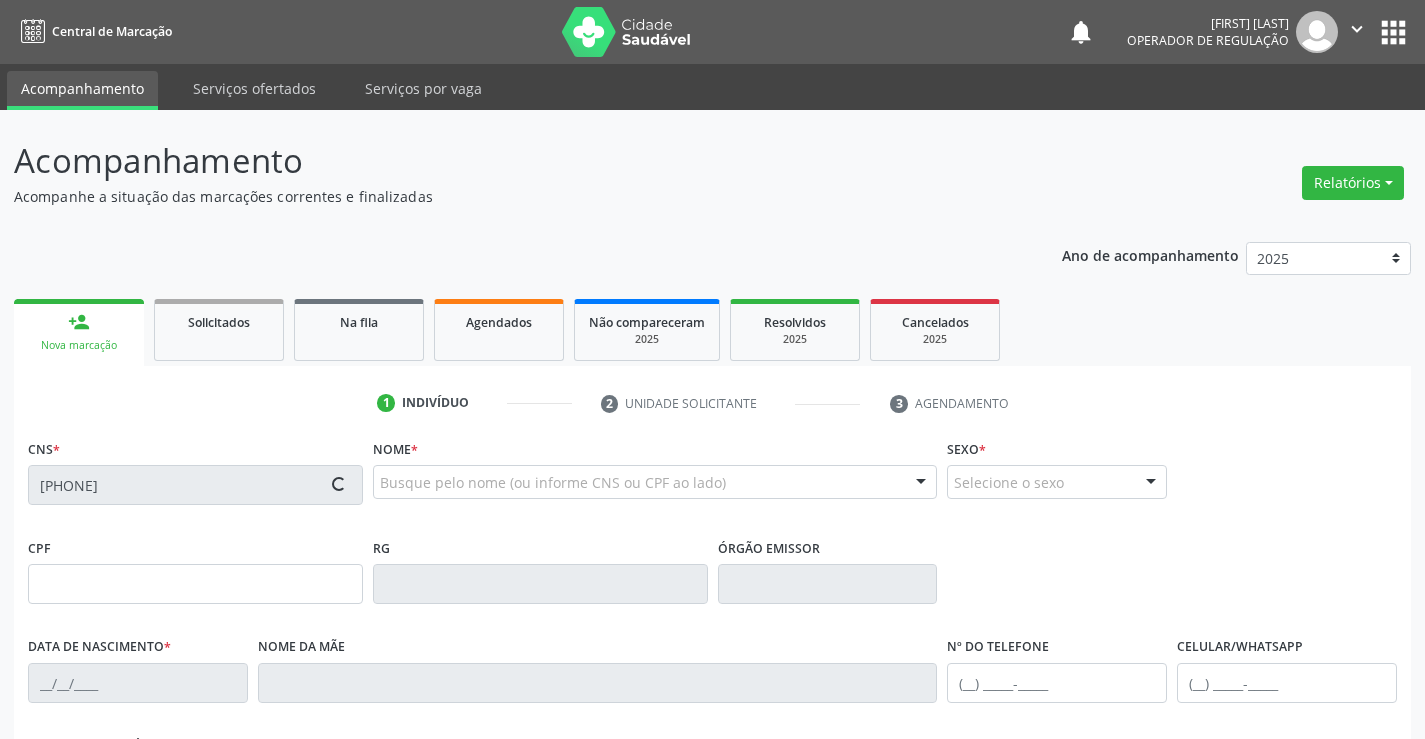 type on "22/03/2014" 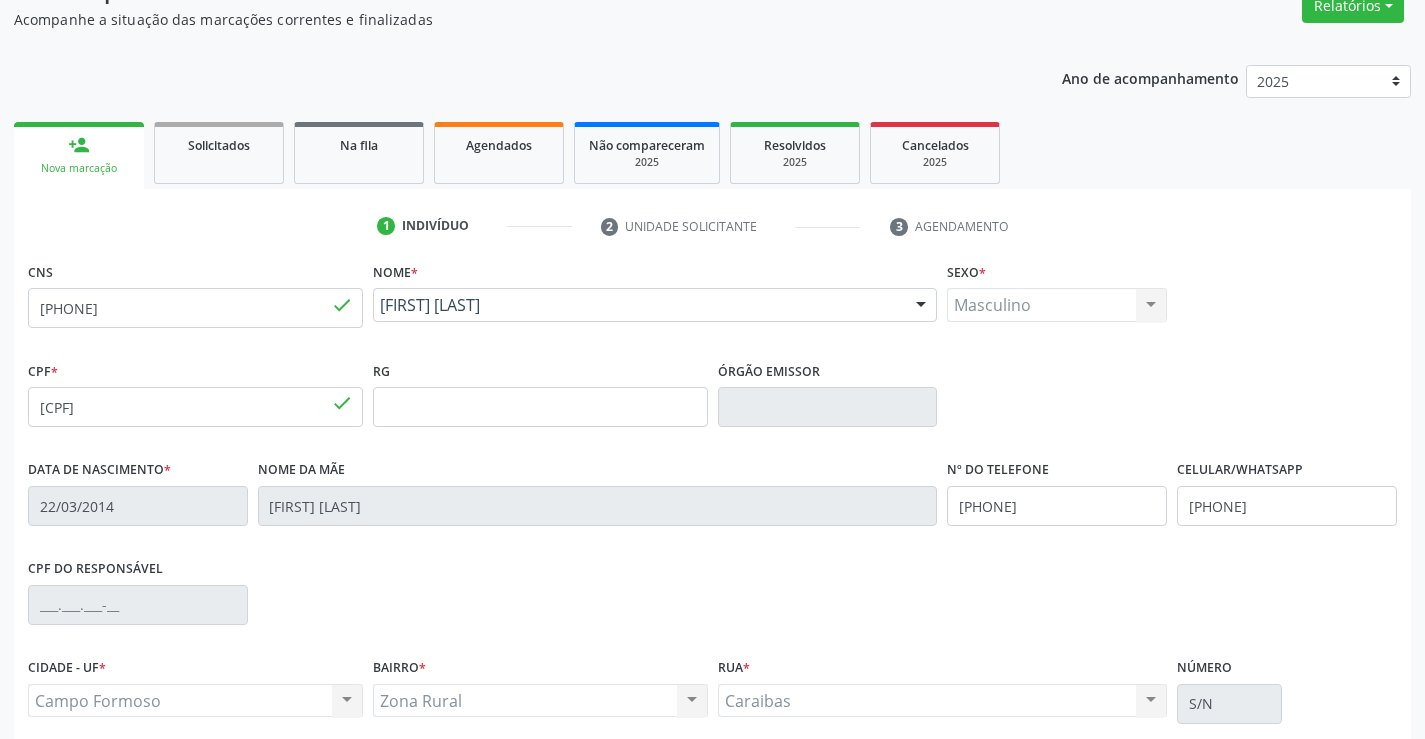 scroll, scrollTop: 345, scrollLeft: 0, axis: vertical 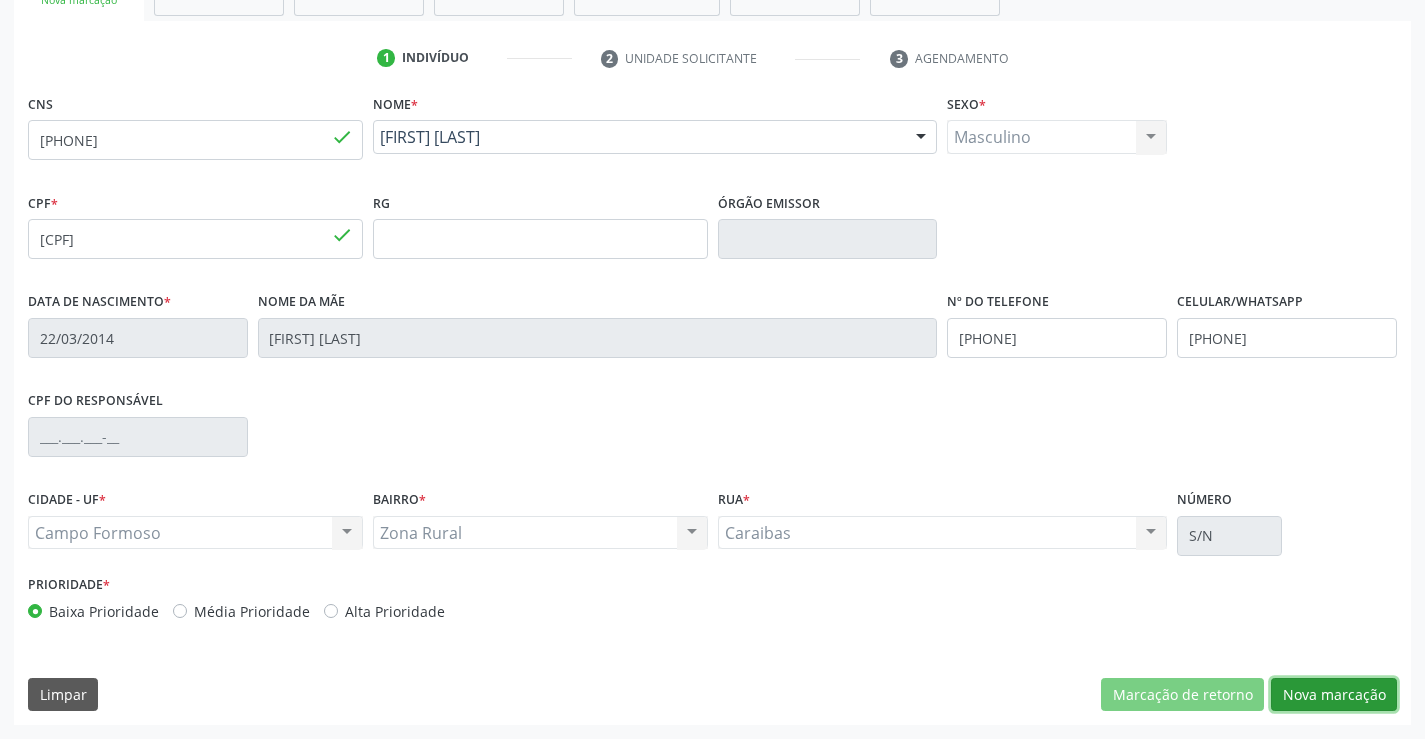 click on "Nova marcação" at bounding box center (1334, 695) 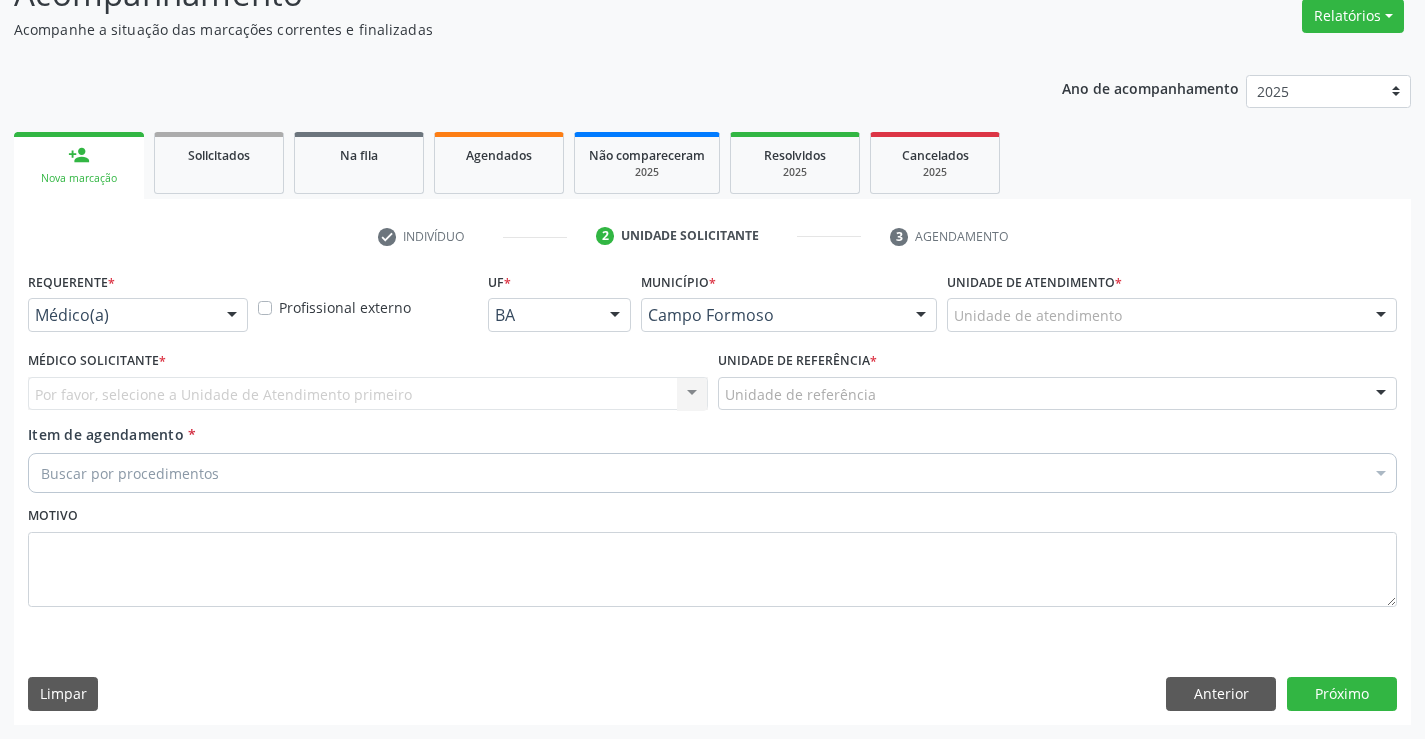 scroll, scrollTop: 167, scrollLeft: 0, axis: vertical 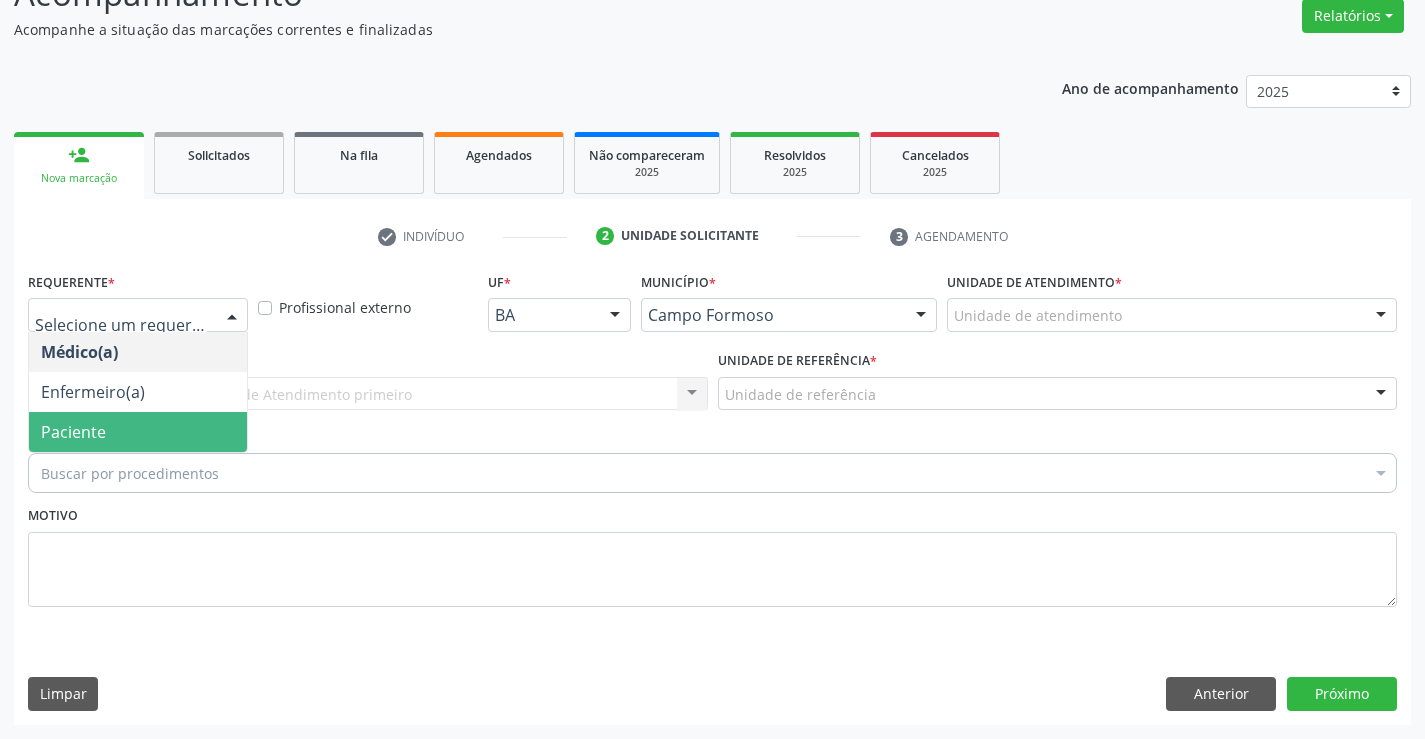 click on "Paciente" at bounding box center (138, 432) 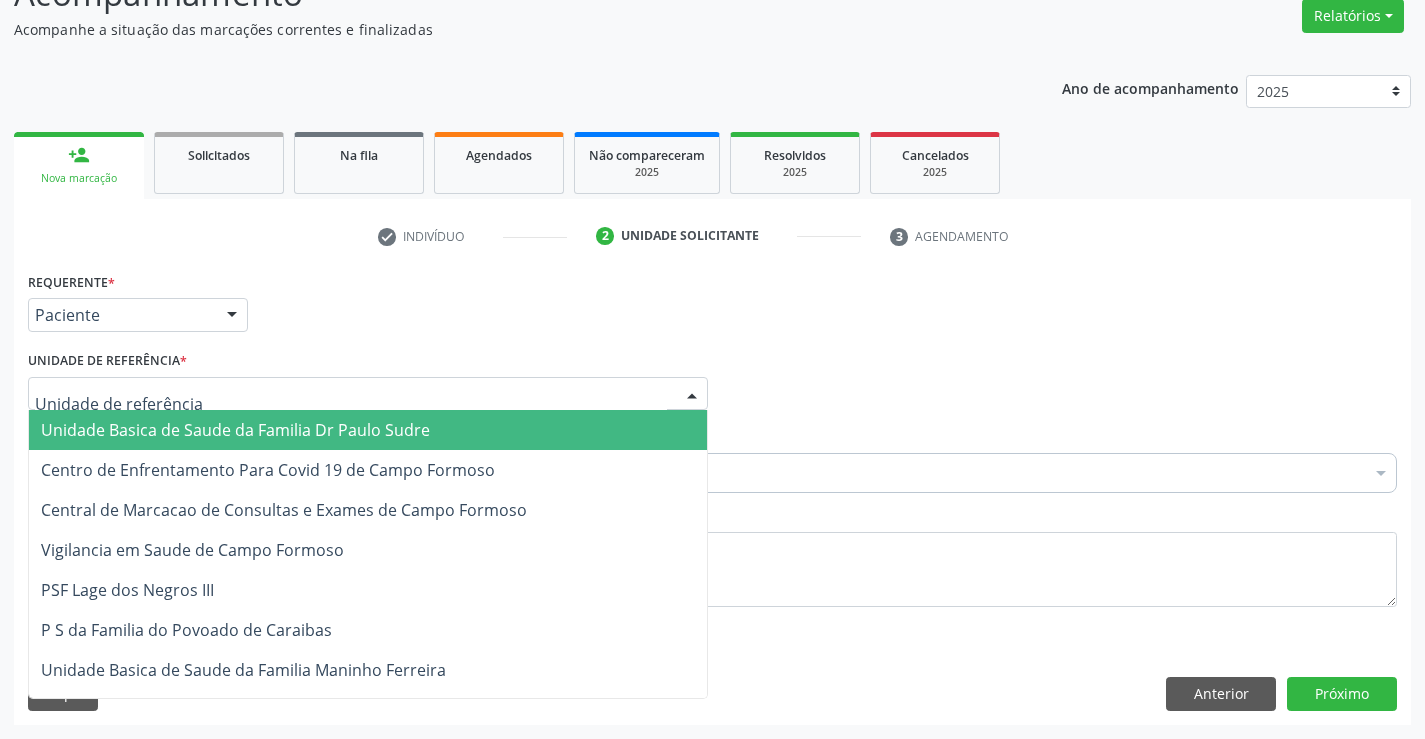 drag, startPoint x: 160, startPoint y: 429, endPoint x: 235, endPoint y: 463, distance: 82.346825 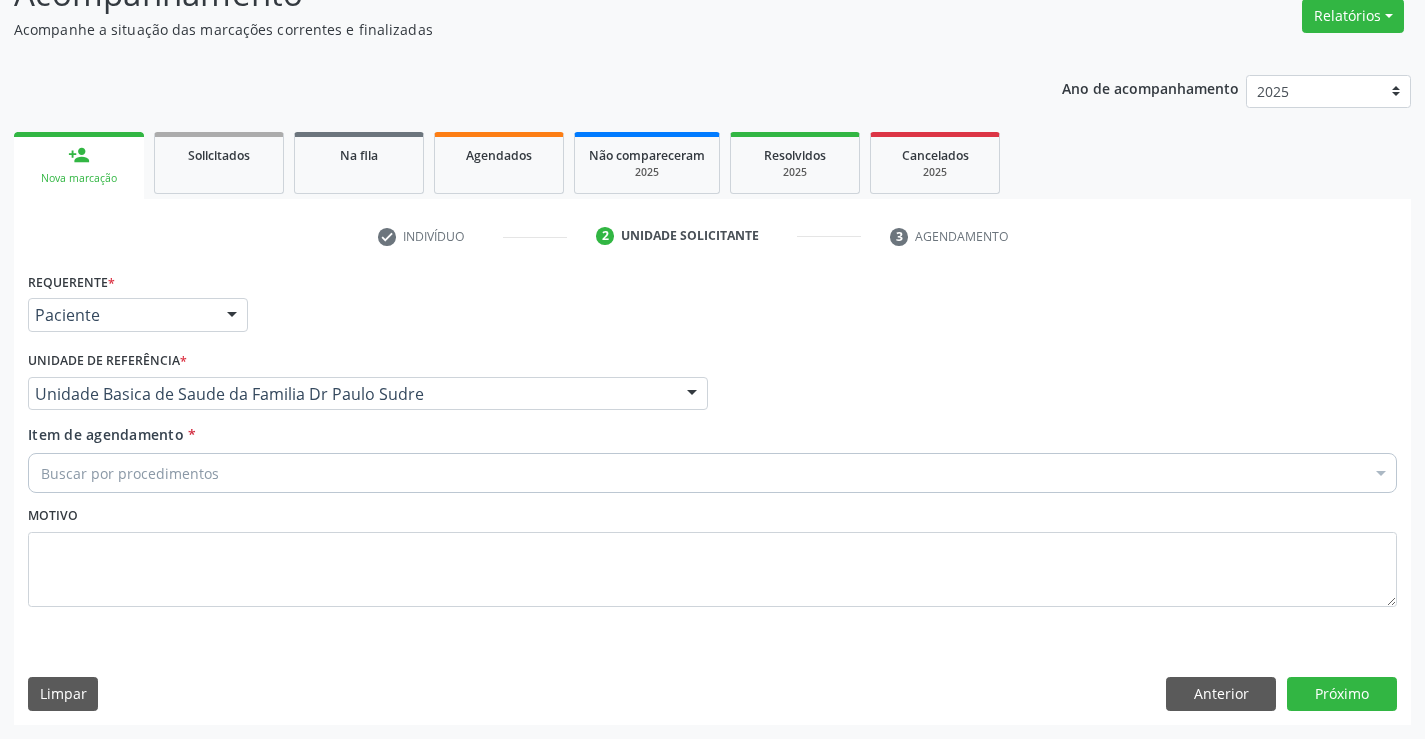 click on "Buscar por procedimentos" at bounding box center [712, 473] 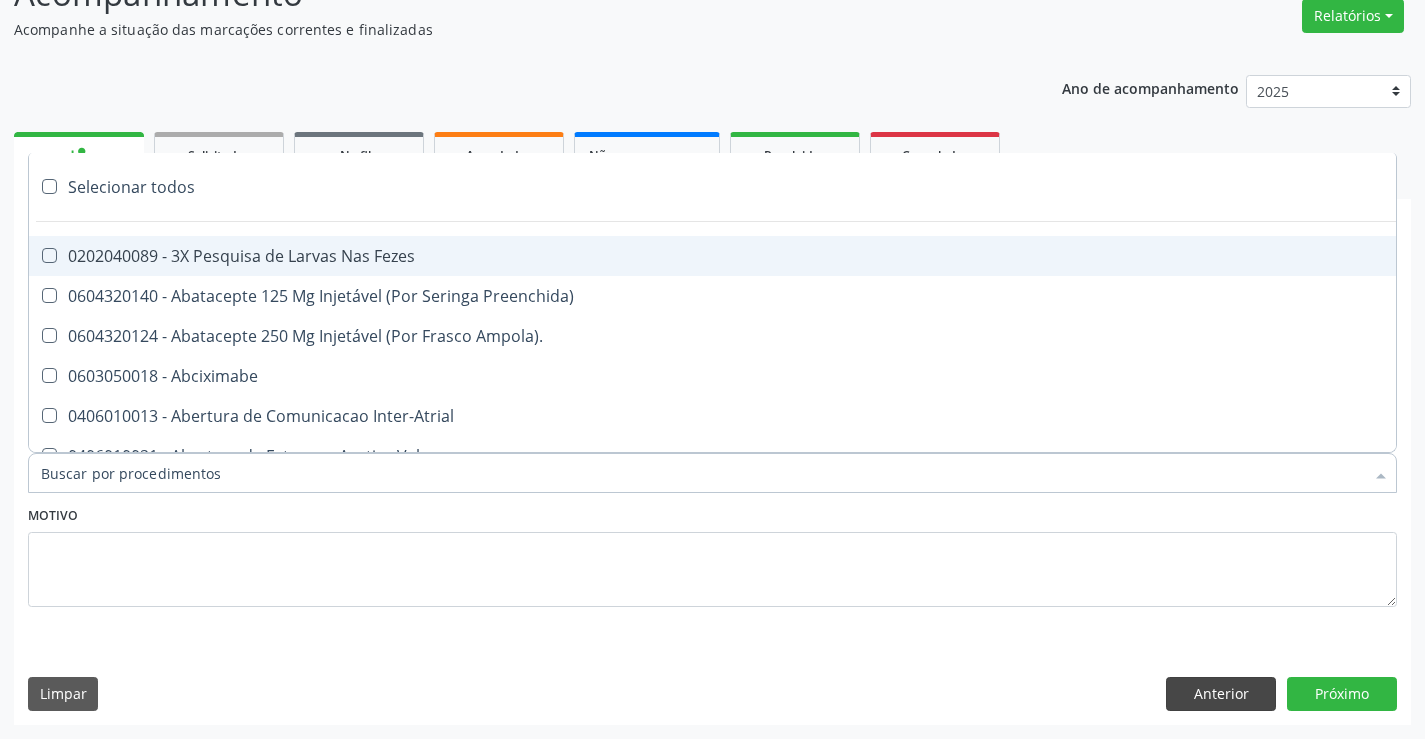 drag, startPoint x: 978, startPoint y: 692, endPoint x: 1184, endPoint y: 694, distance: 206.0097 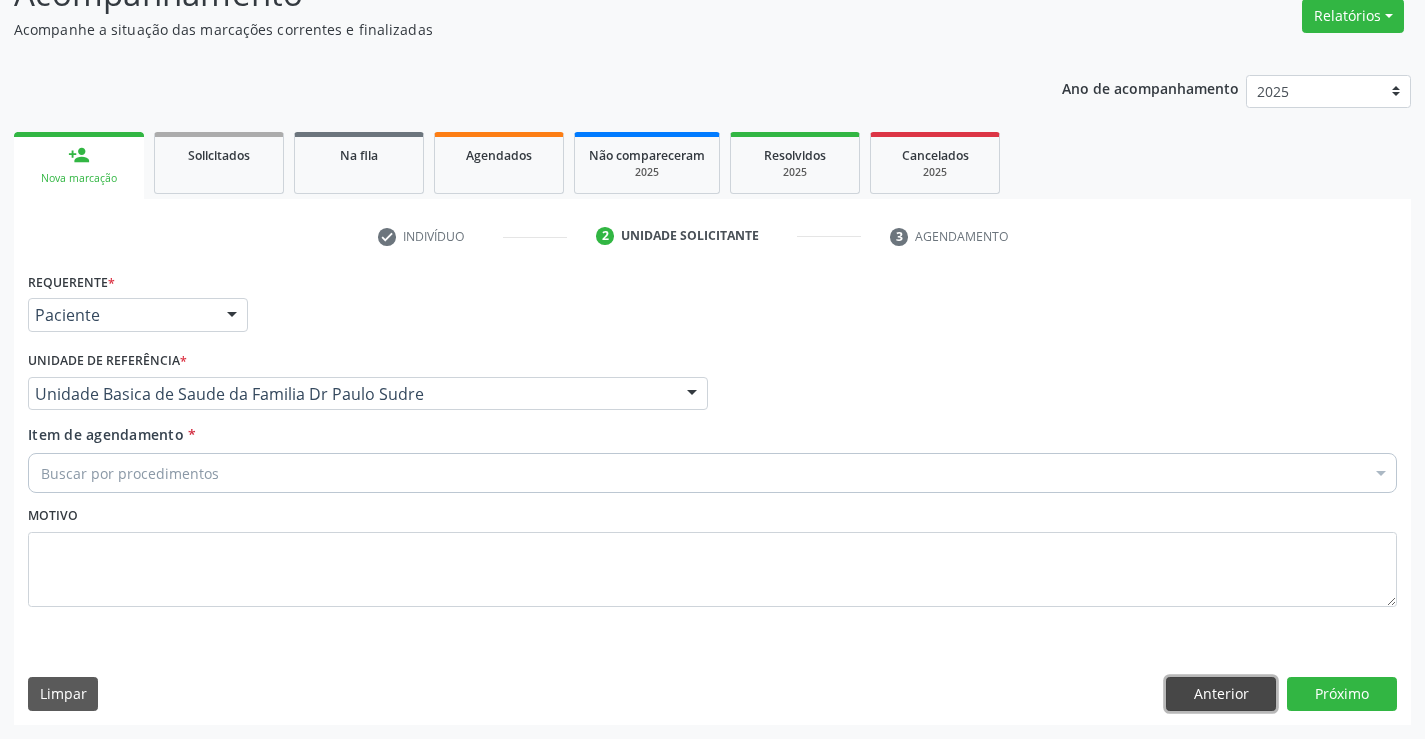 click on "Anterior" at bounding box center [1221, 694] 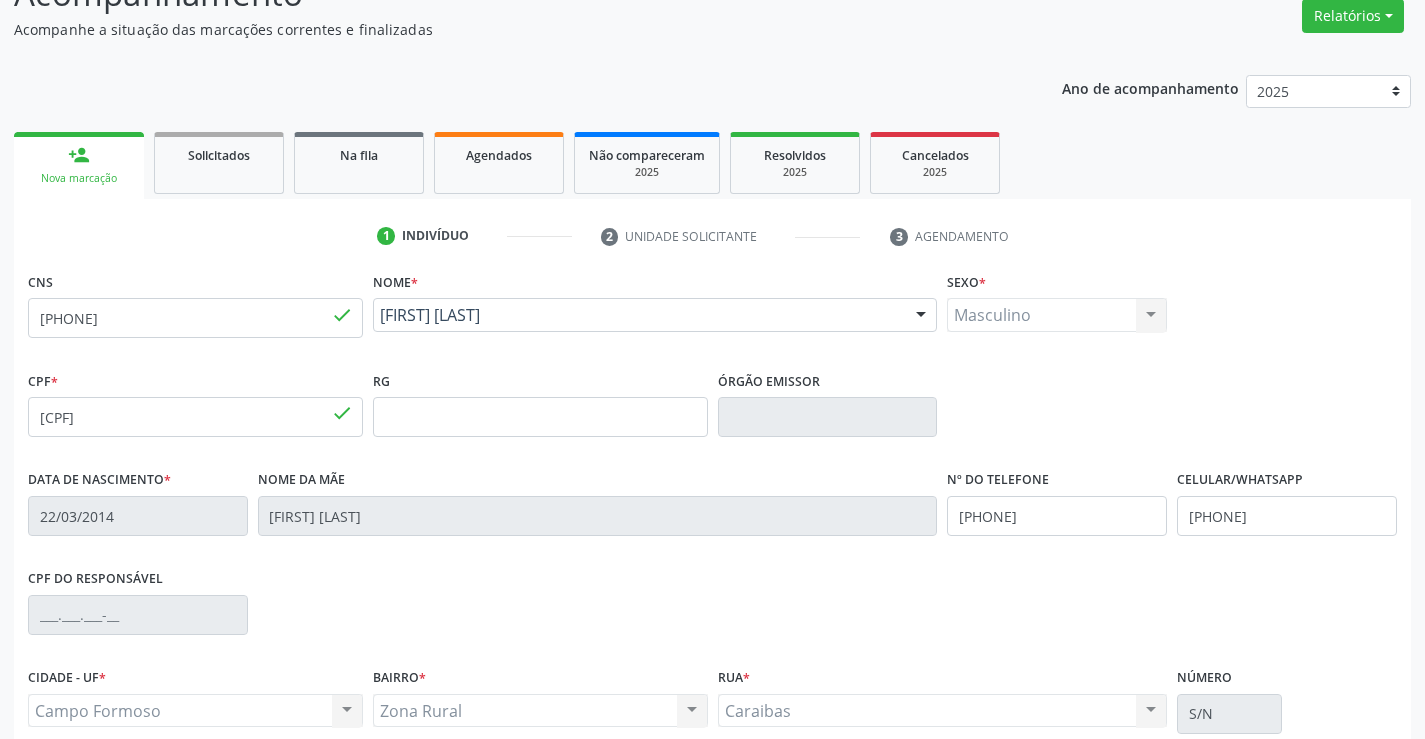 scroll, scrollTop: 345, scrollLeft: 0, axis: vertical 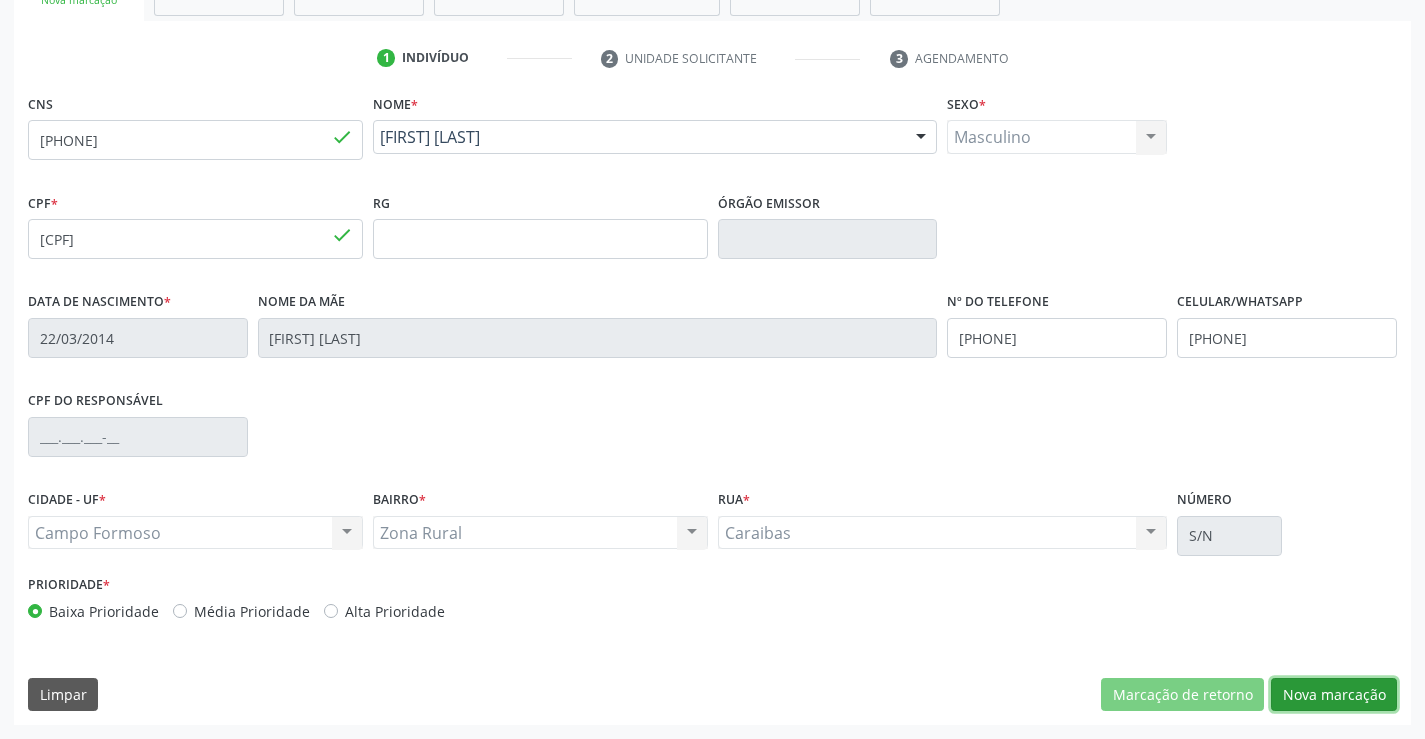 click on "Nova marcação" at bounding box center (1334, 695) 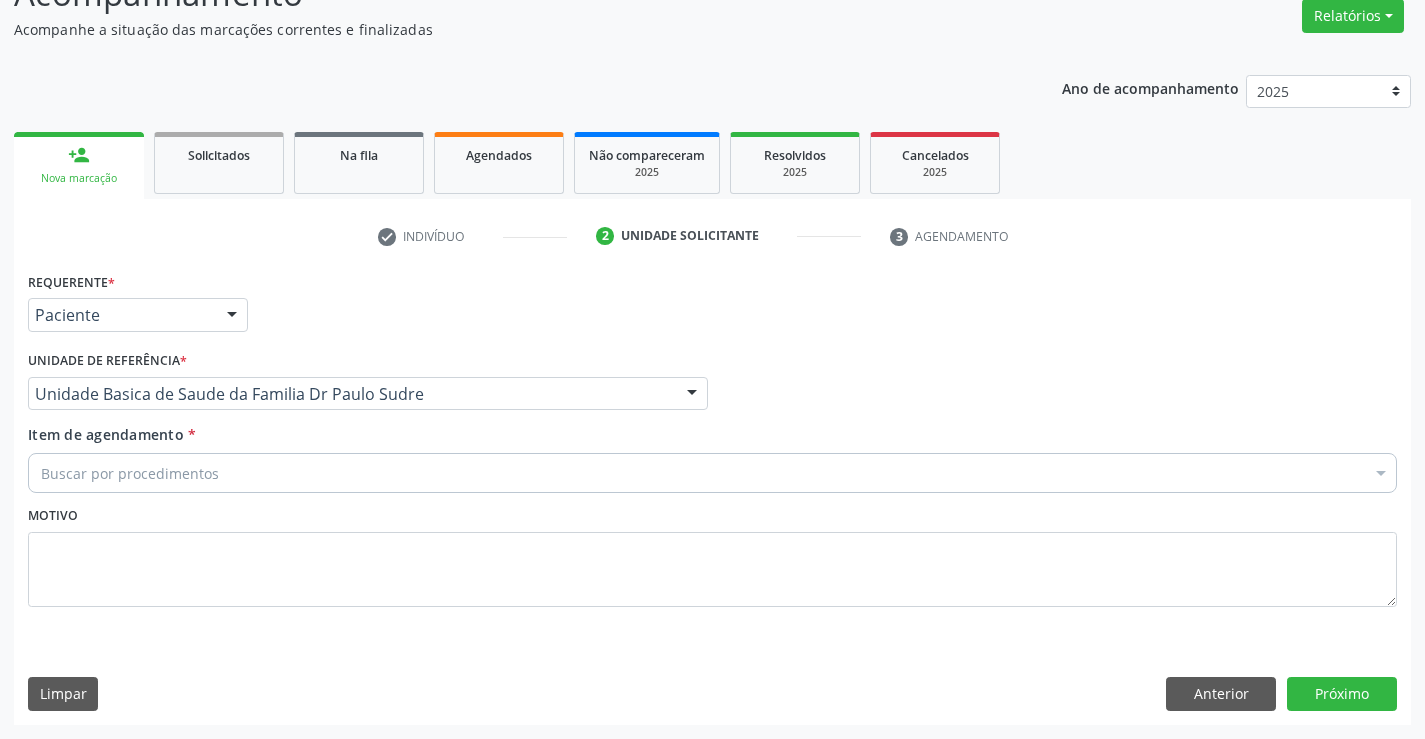 scroll, scrollTop: 167, scrollLeft: 0, axis: vertical 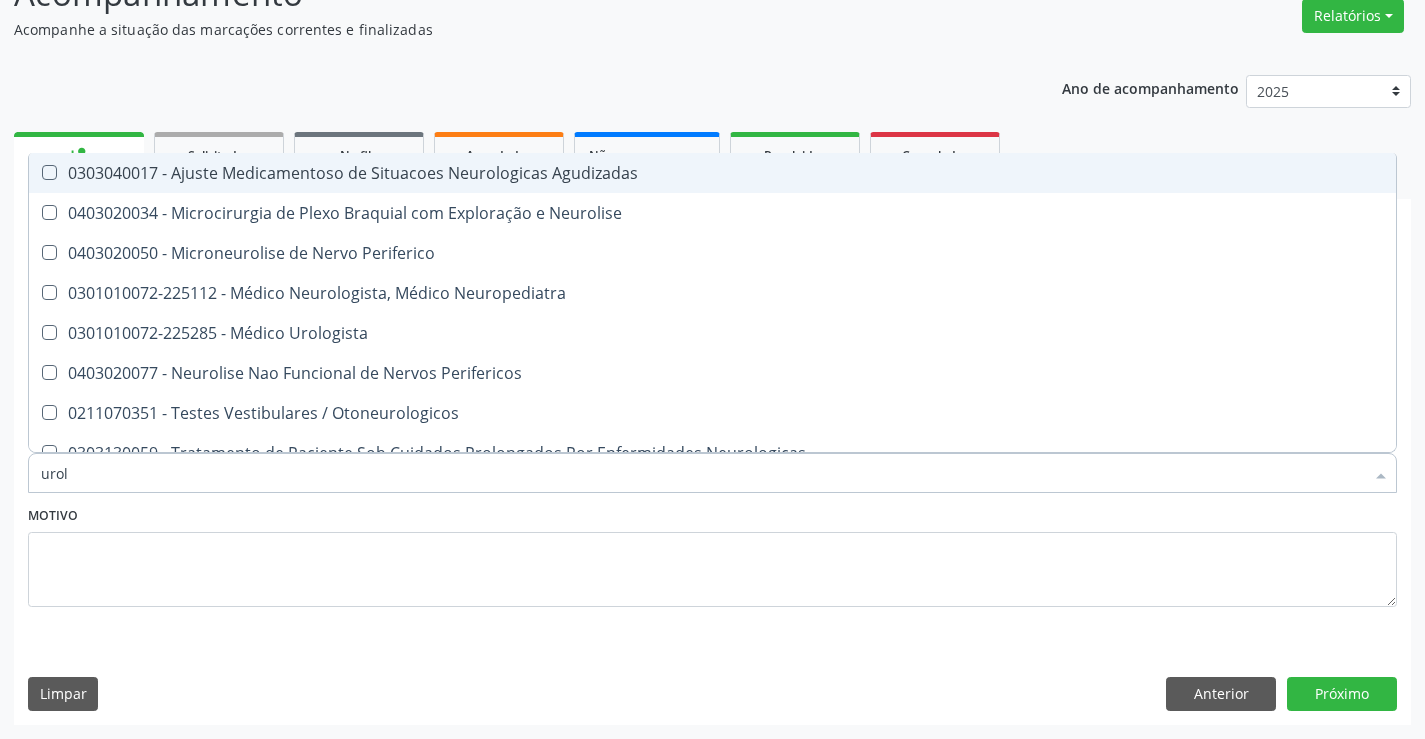 type on "urolo" 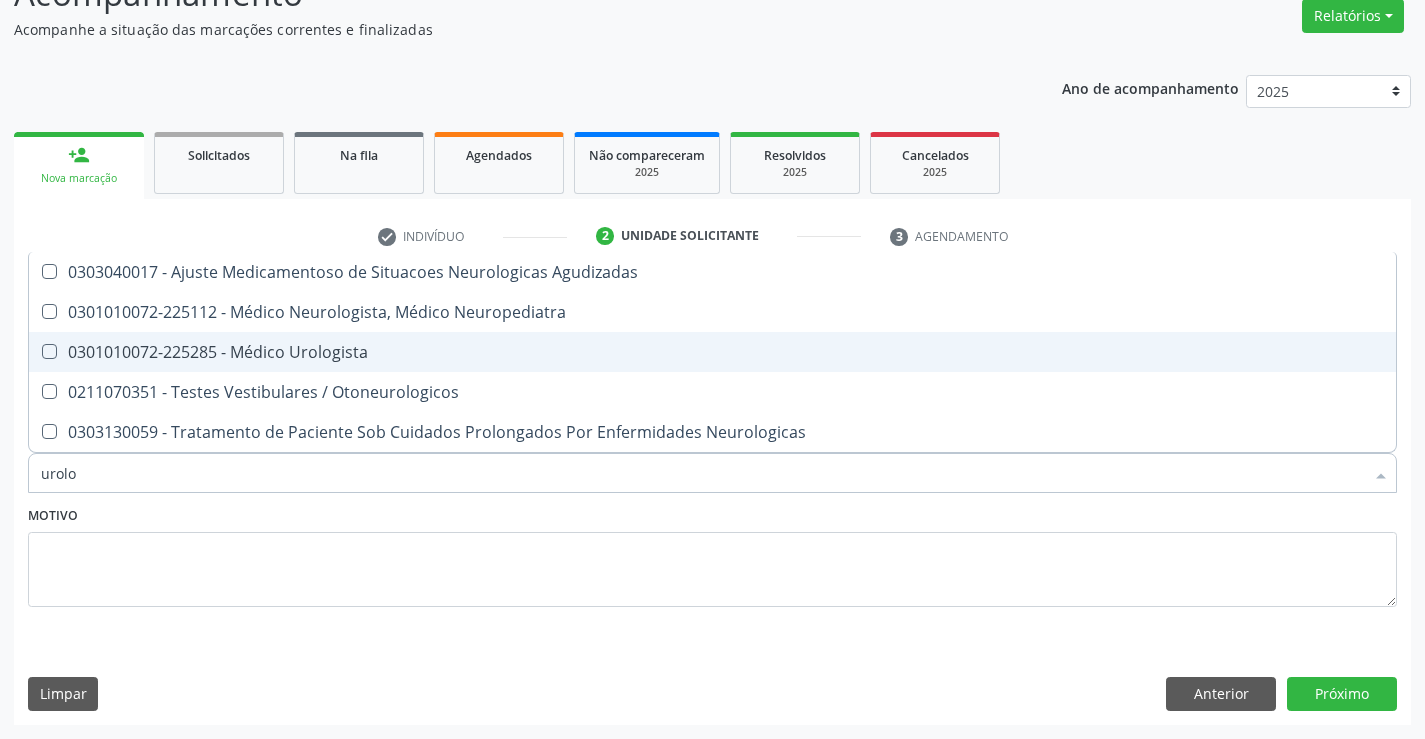 drag, startPoint x: 308, startPoint y: 345, endPoint x: 343, endPoint y: 393, distance: 59.405388 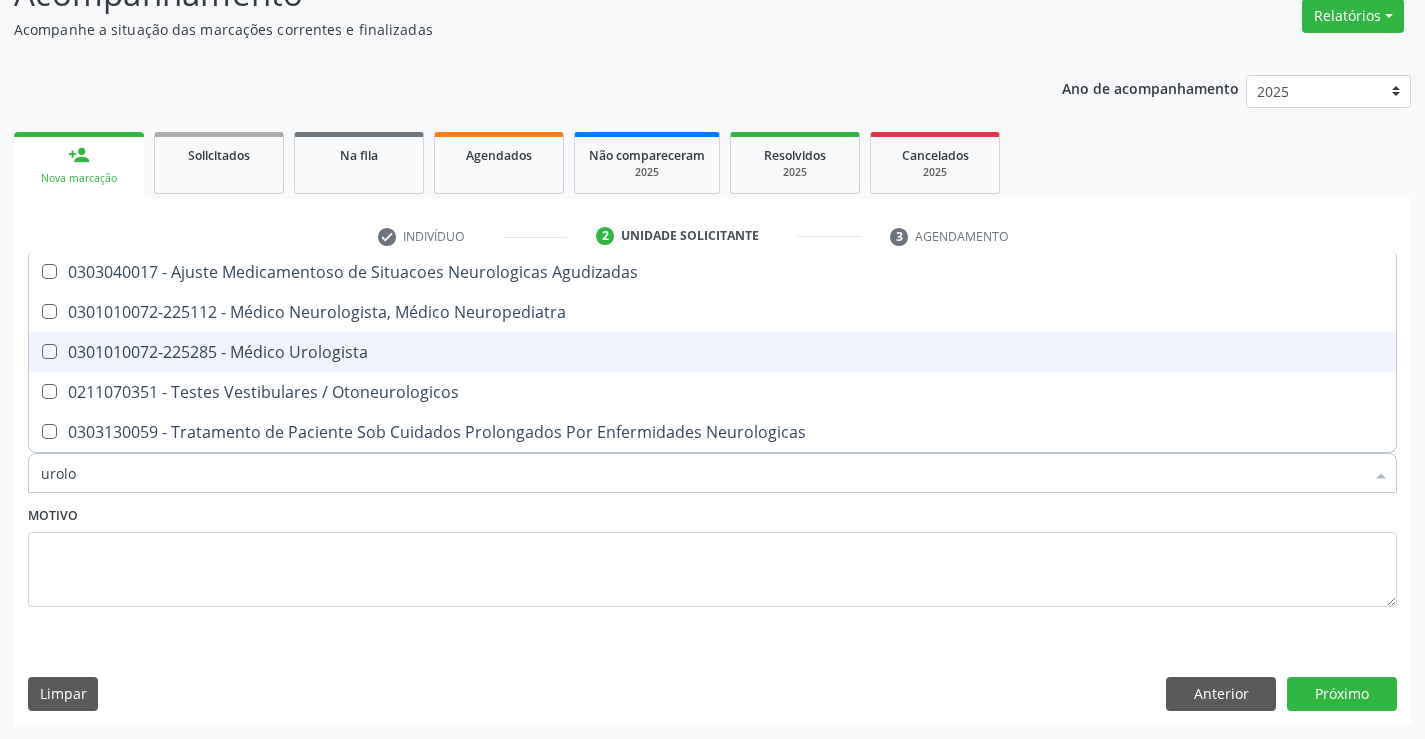 checkbox on "true" 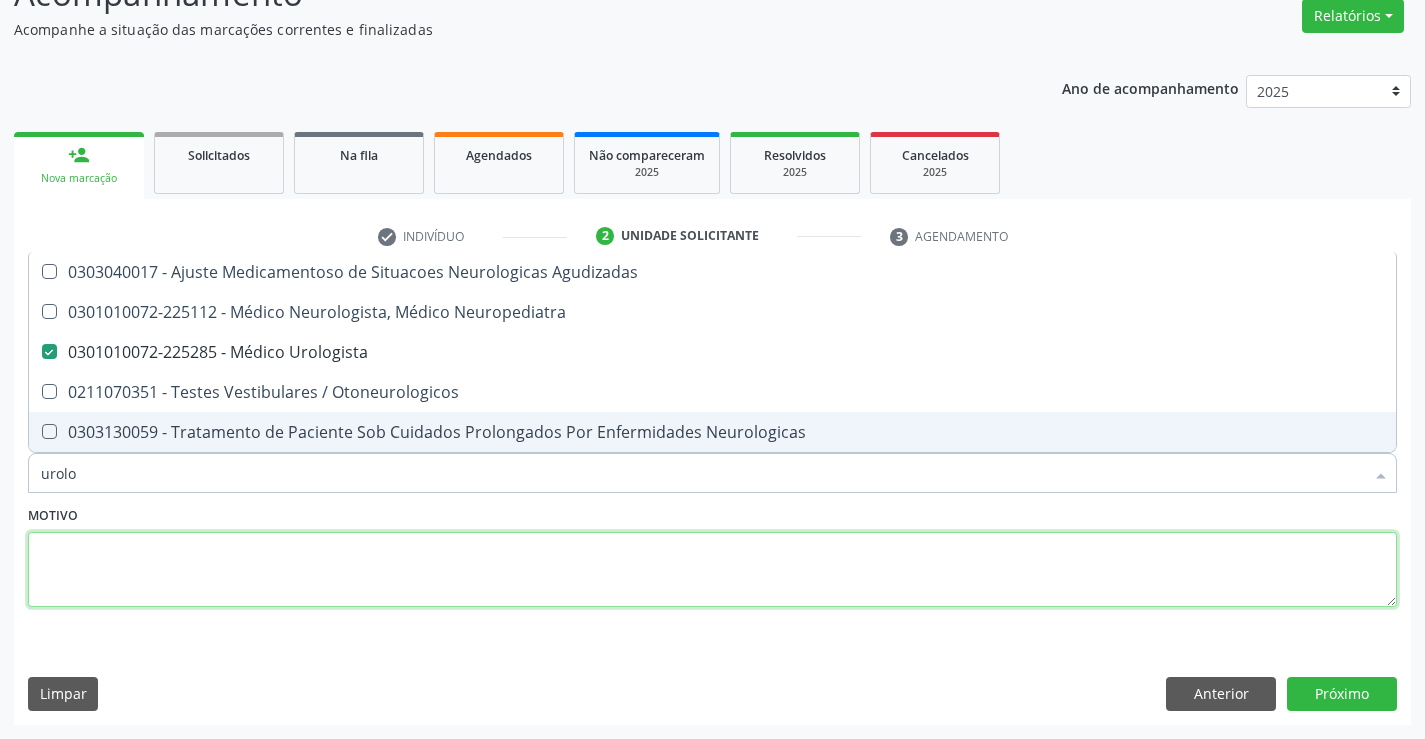 click at bounding box center [712, 570] 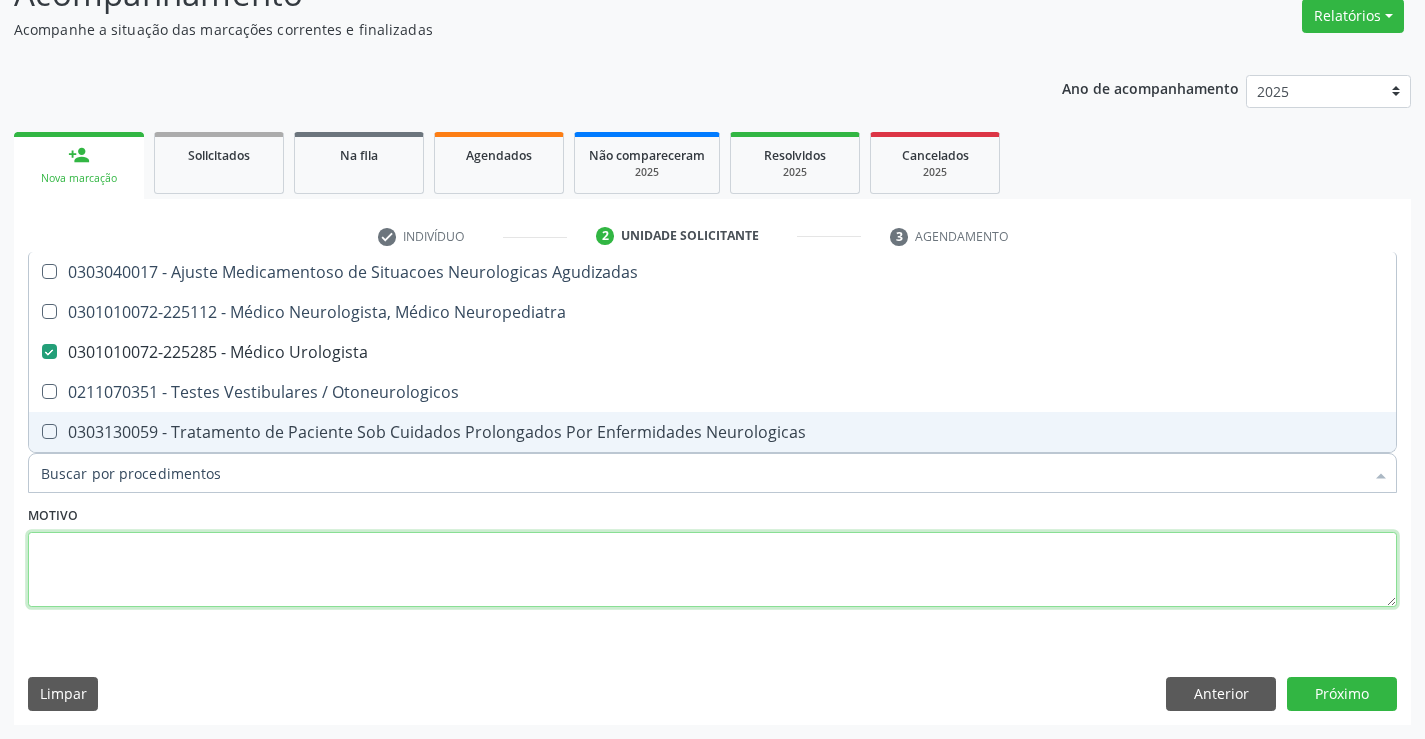 checkbox on "true" 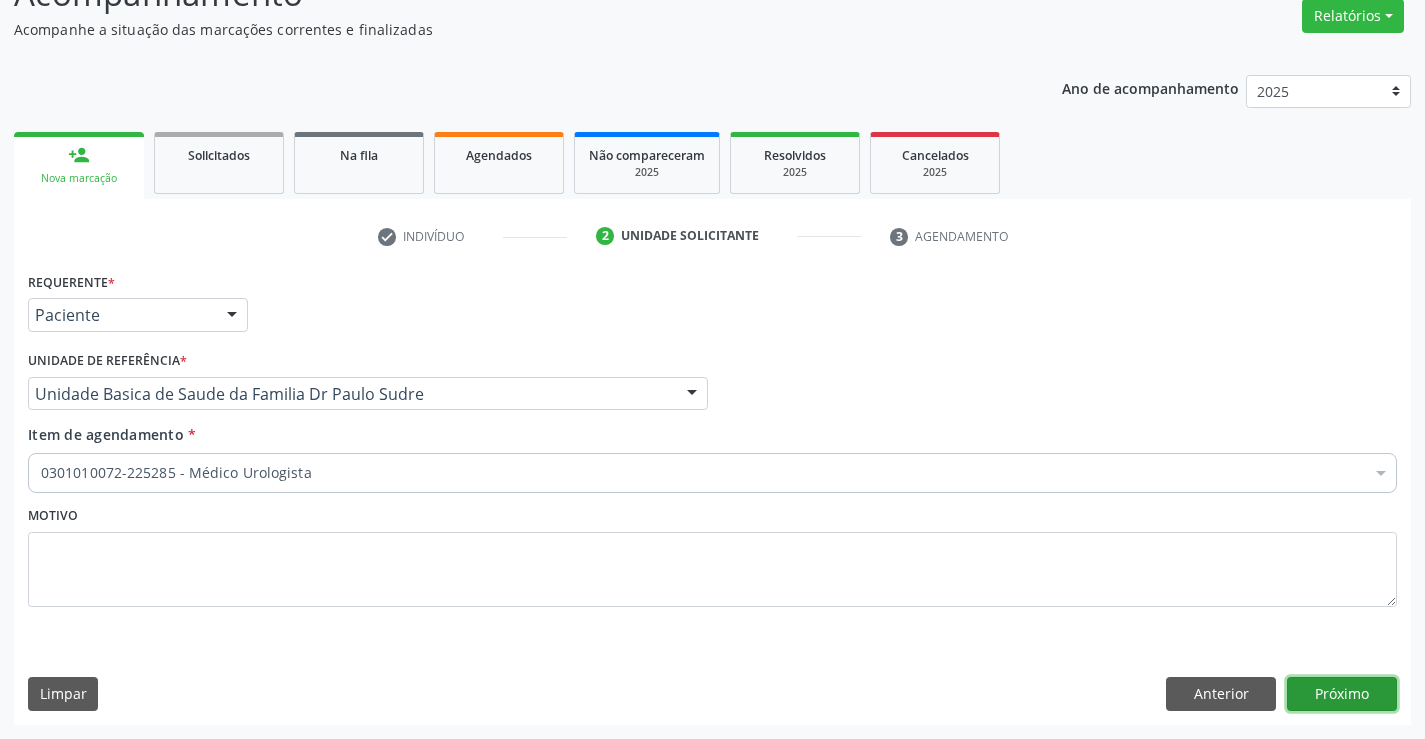 click on "Próximo" at bounding box center [1342, 694] 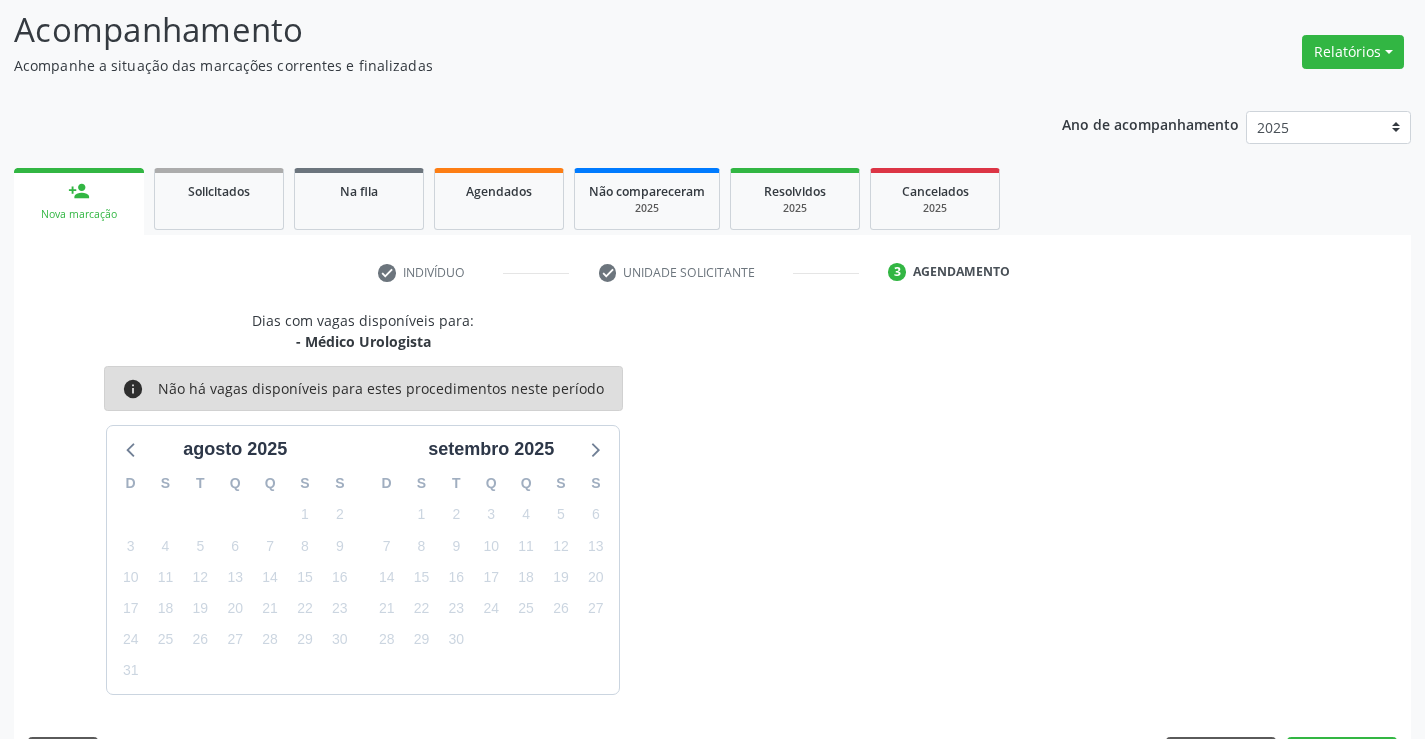 scroll, scrollTop: 167, scrollLeft: 0, axis: vertical 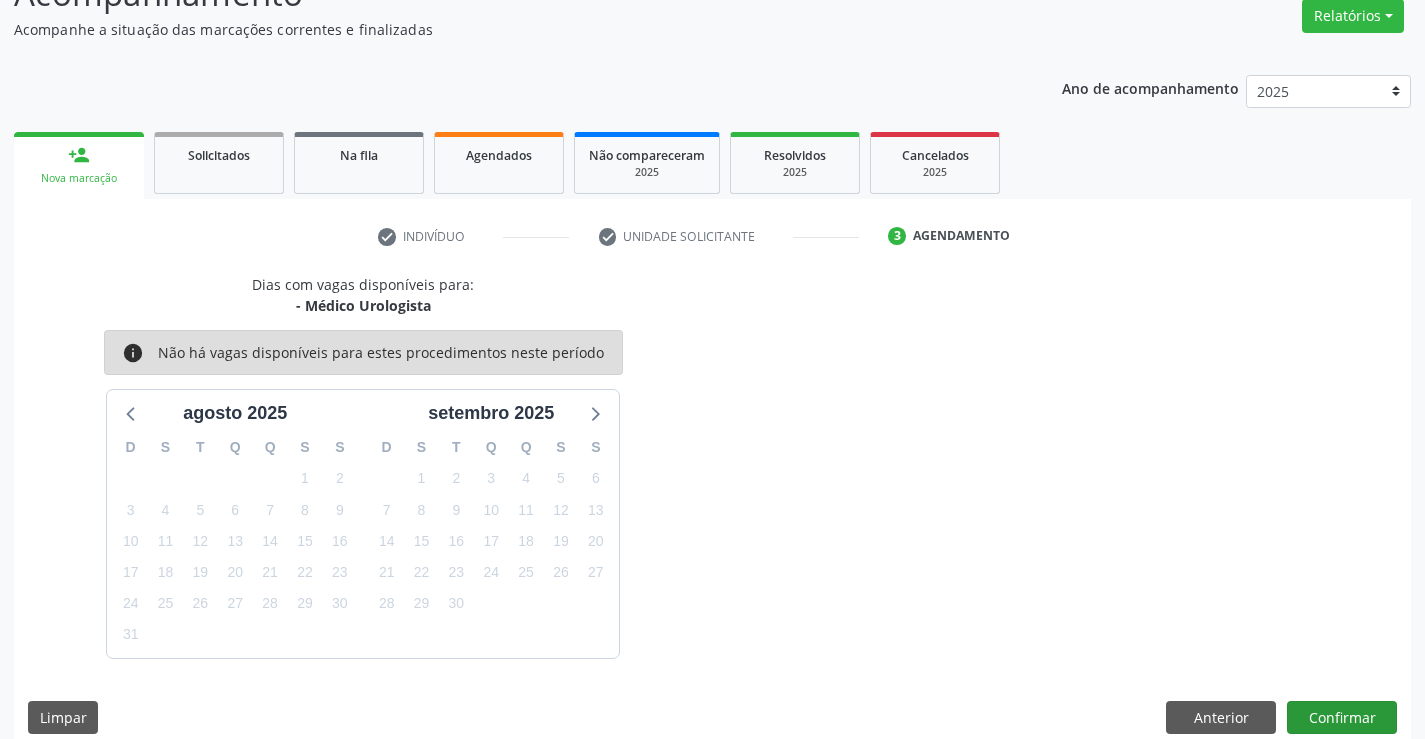 drag, startPoint x: 1315, startPoint y: 699, endPoint x: 1324, endPoint y: 714, distance: 17.492855 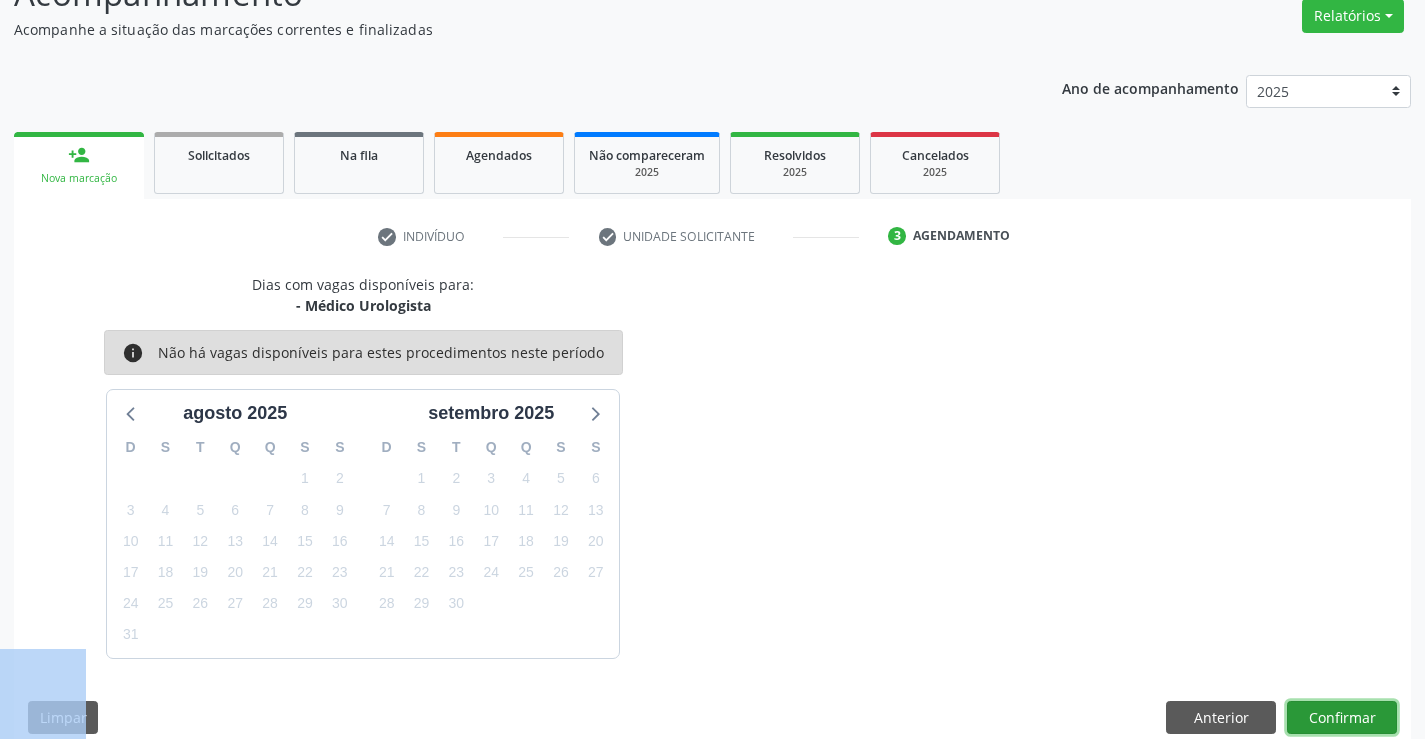 click on "Confirmar" at bounding box center (1342, 718) 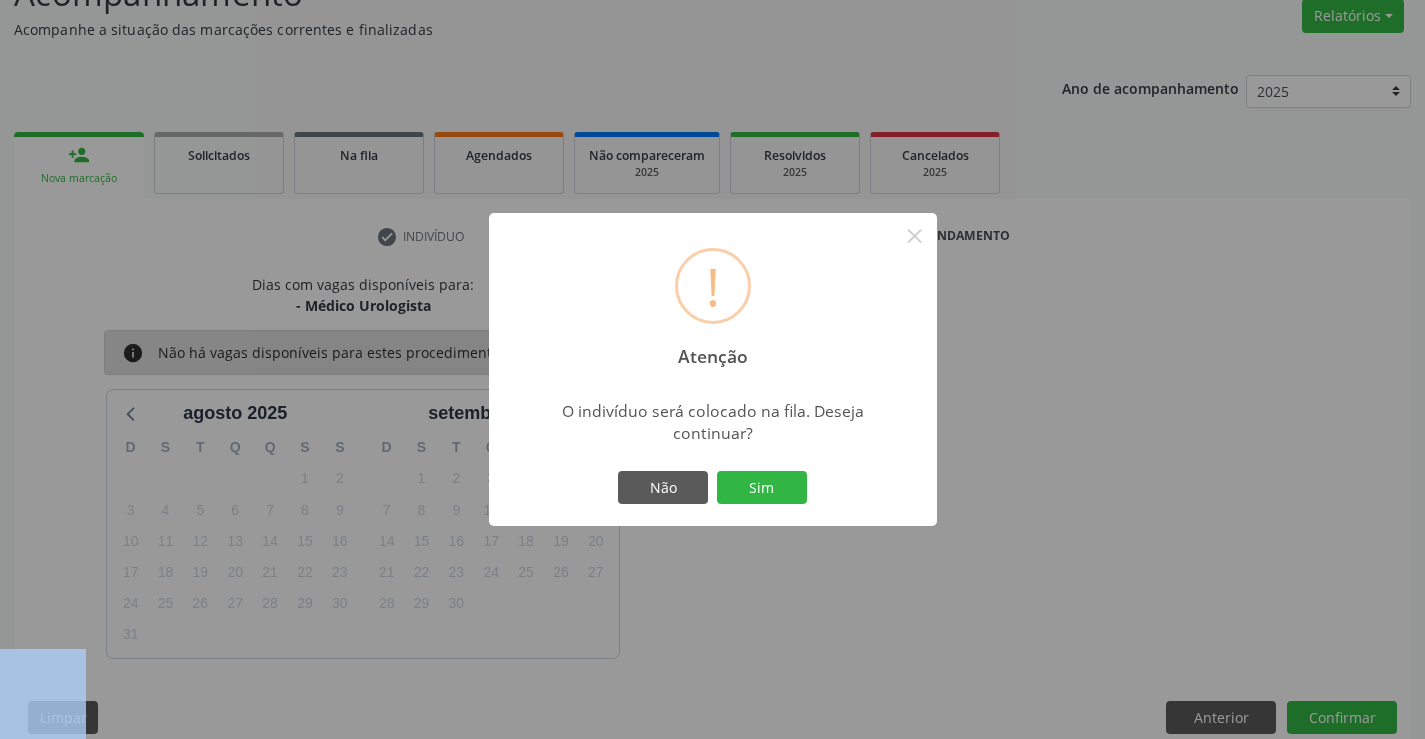 click on "Sim" at bounding box center [762, 488] 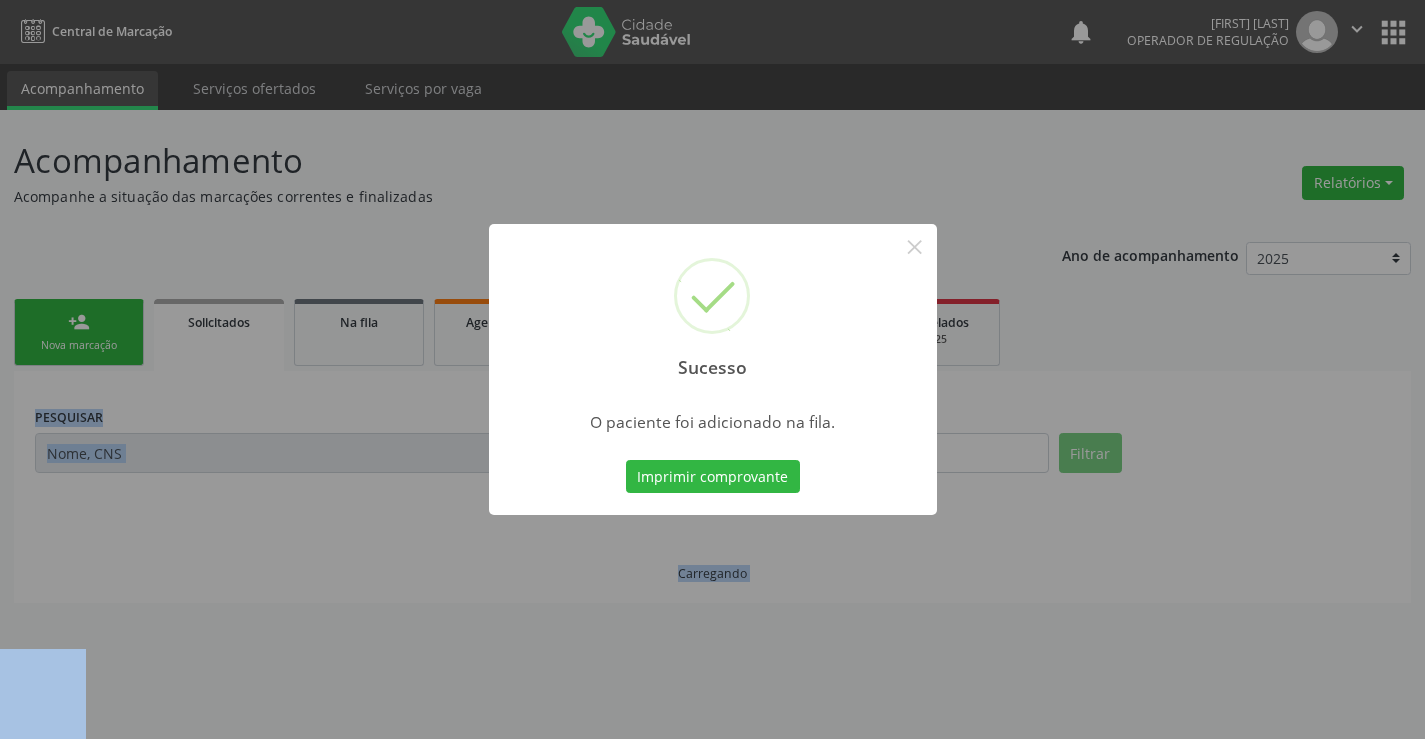 scroll, scrollTop: 0, scrollLeft: 0, axis: both 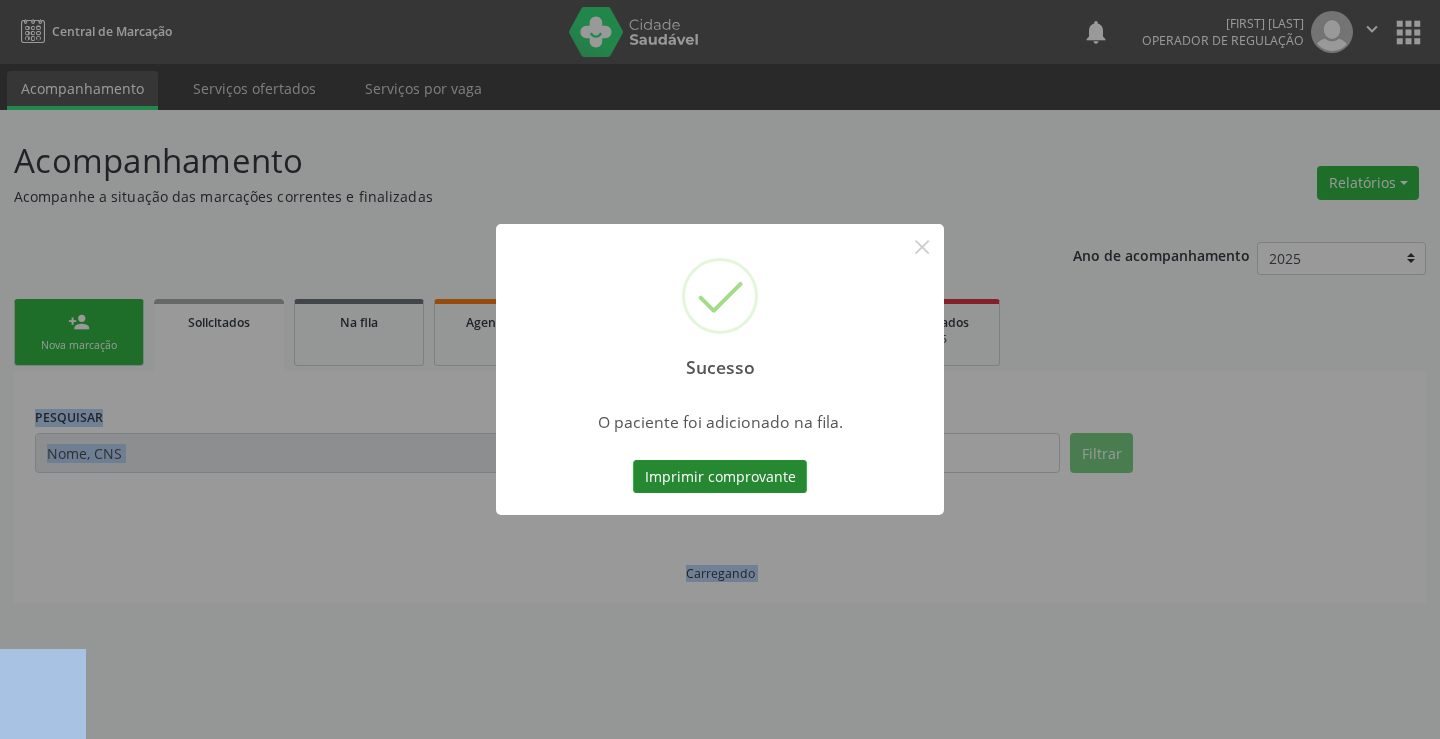click on "Imprimir comprovante" at bounding box center [720, 477] 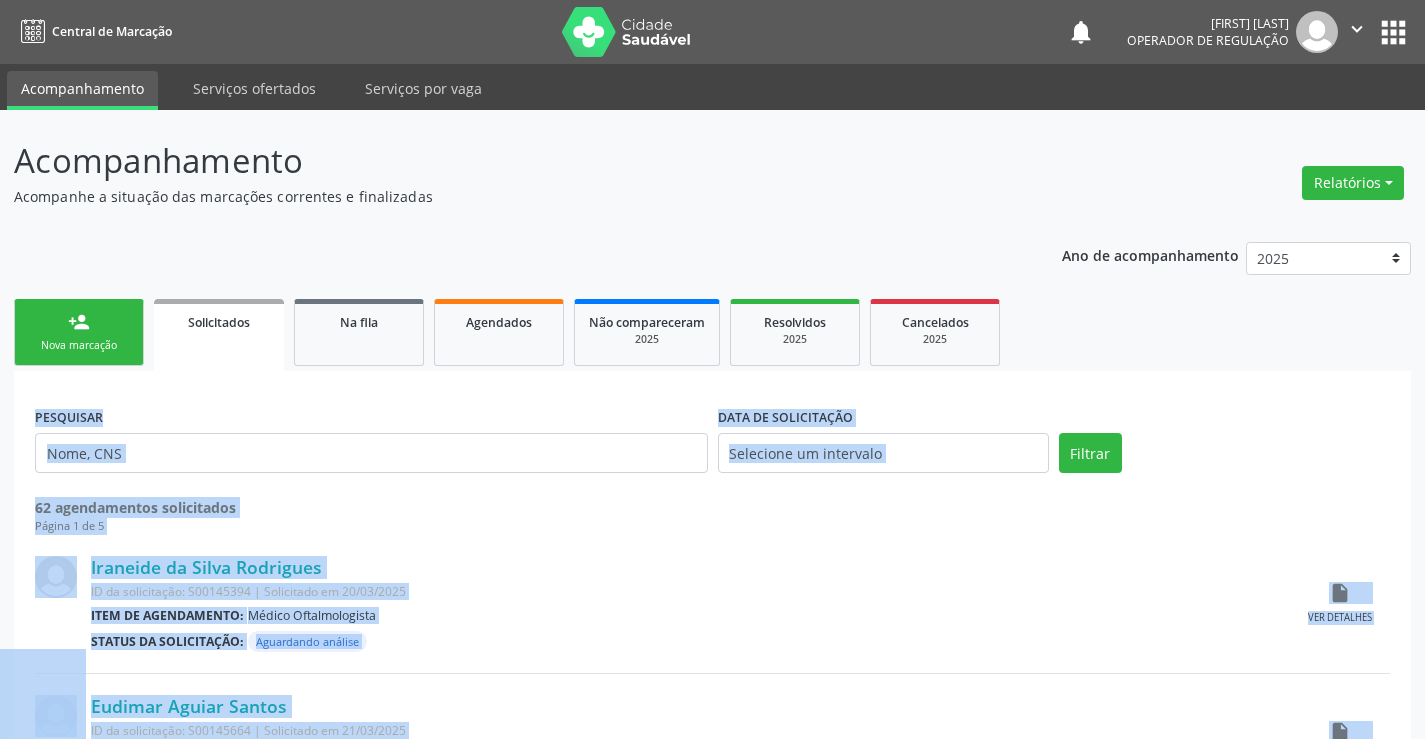 click on "PESQUISAR" at bounding box center [371, 444] 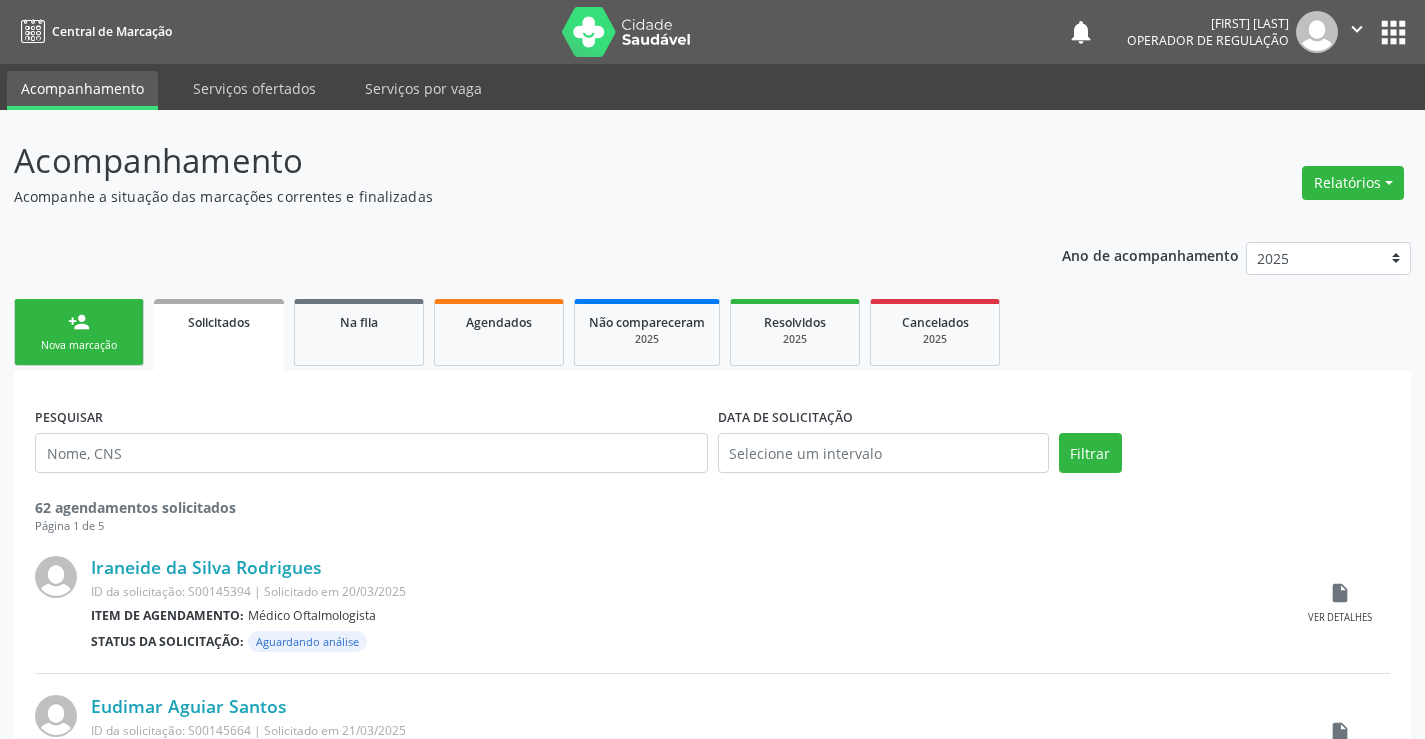 click on "PESQUISAR" at bounding box center (371, 444) 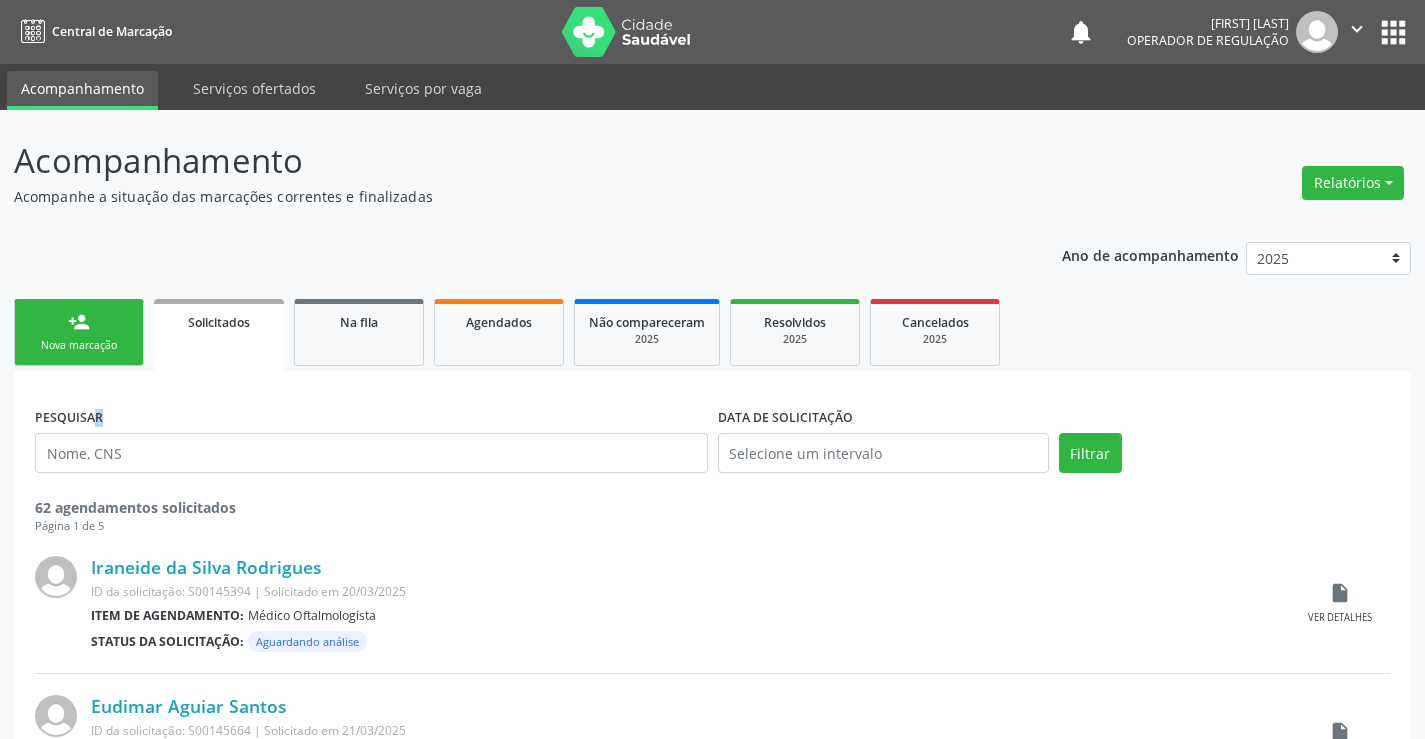click on "PESQUISAR" at bounding box center (371, 444) 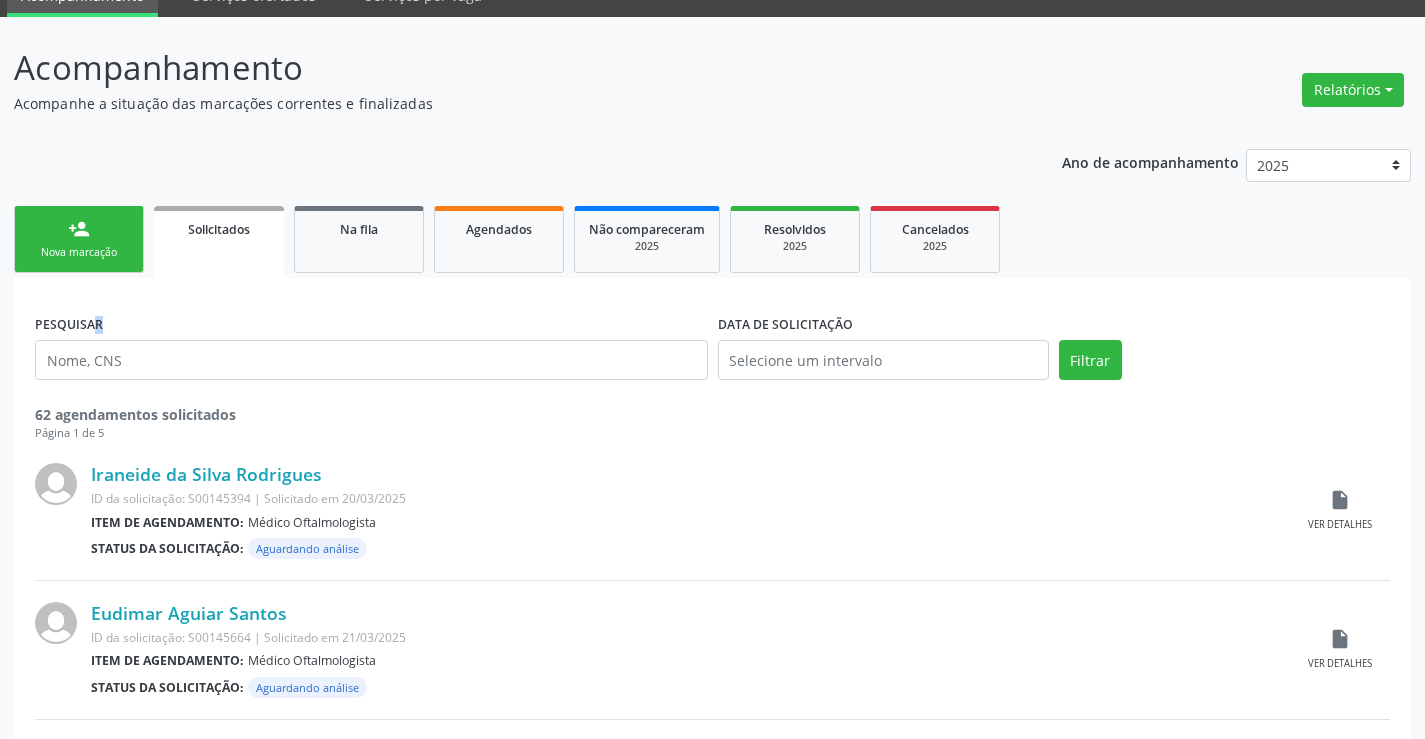 scroll, scrollTop: 200, scrollLeft: 0, axis: vertical 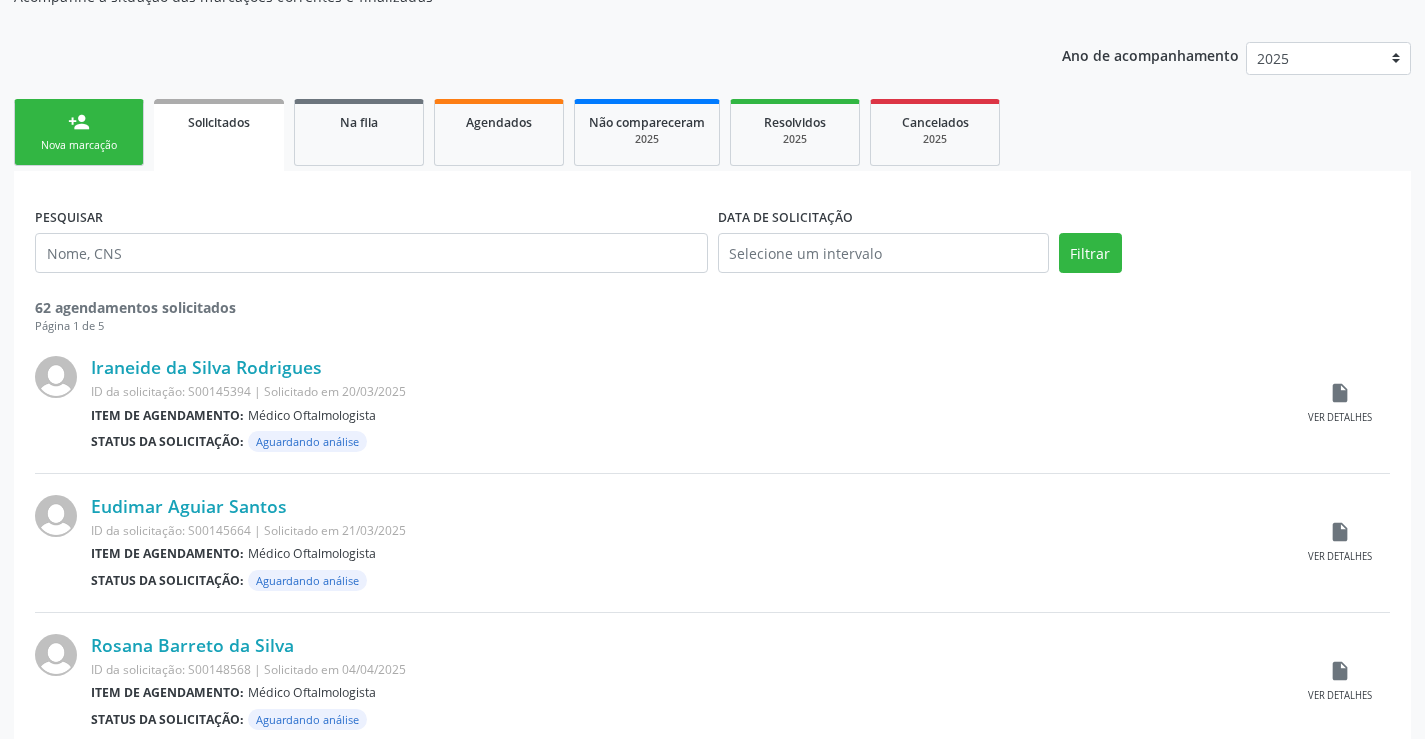 click on "Iraneide da Silva Rodrigues" at bounding box center [690, 367] 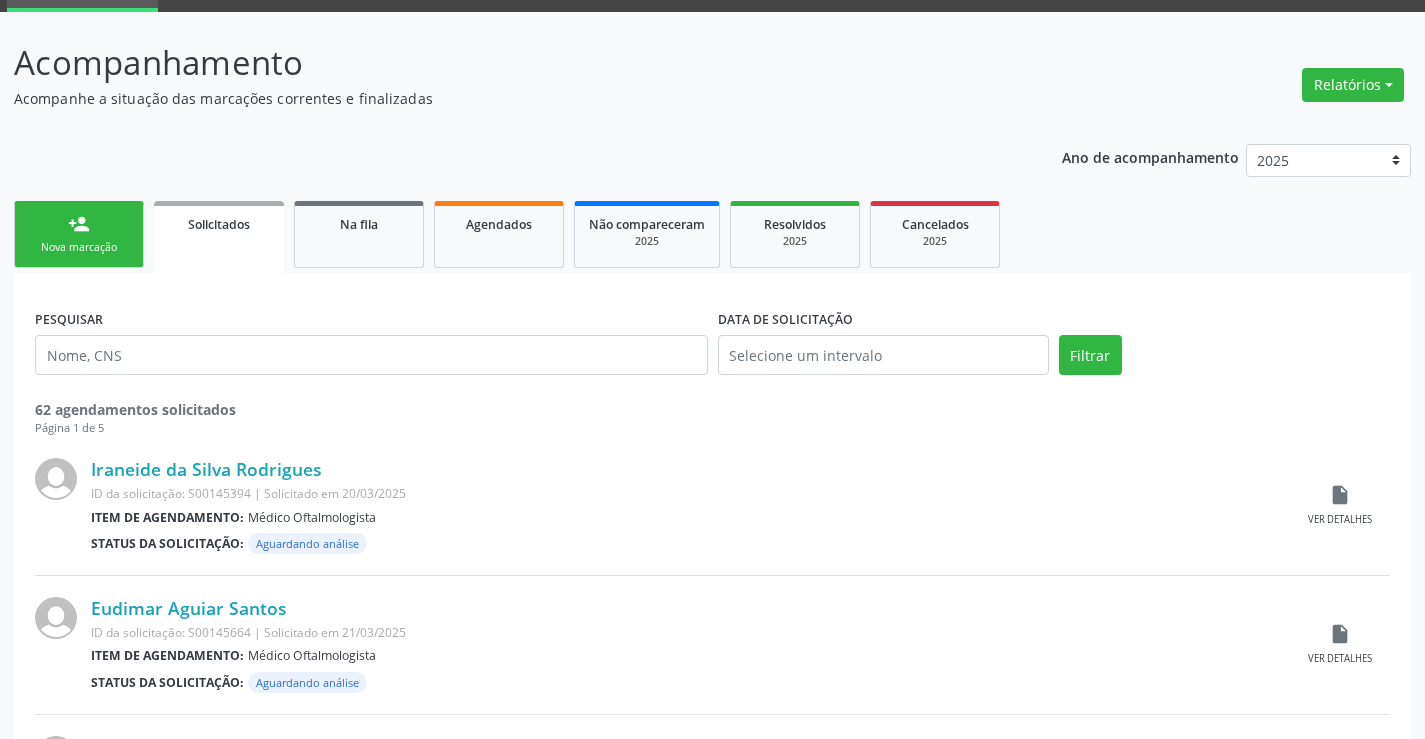 scroll, scrollTop: 0, scrollLeft: 0, axis: both 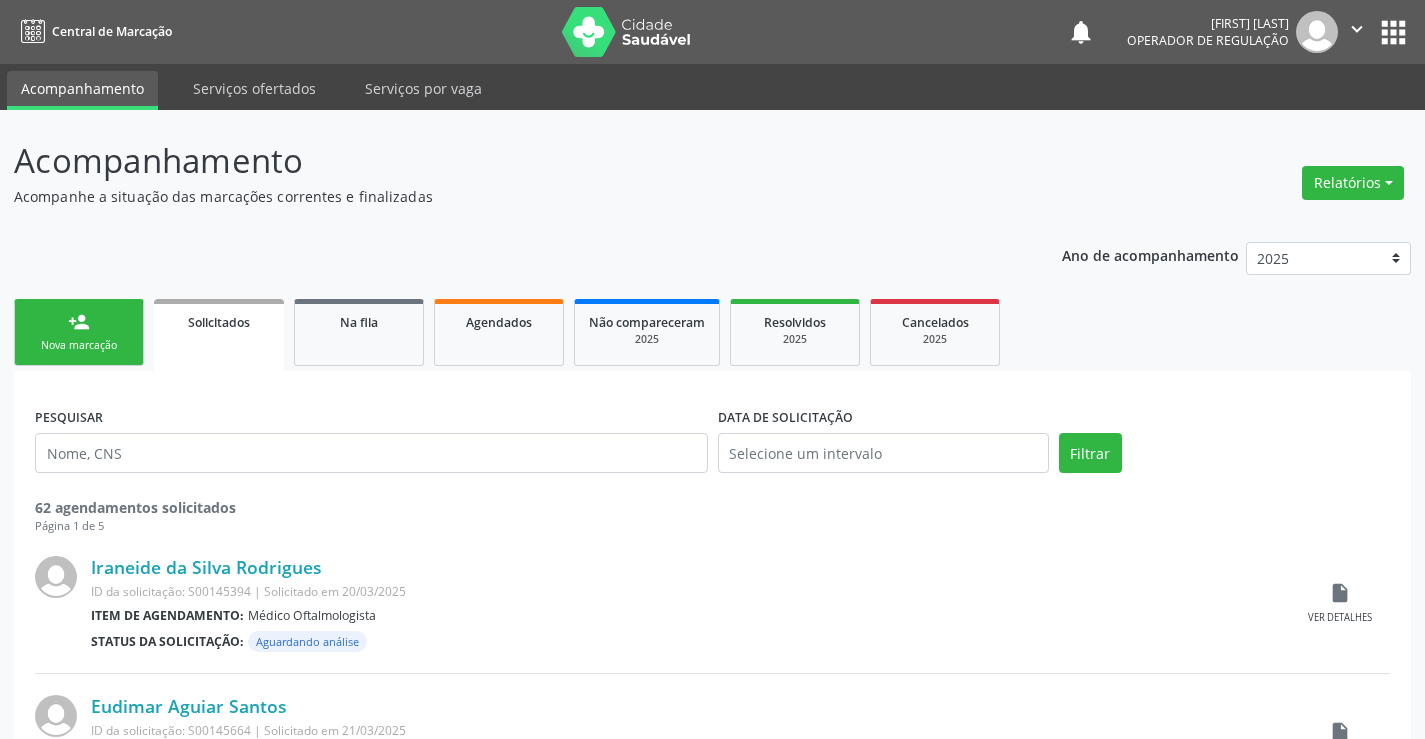 click on "" at bounding box center (1357, 29) 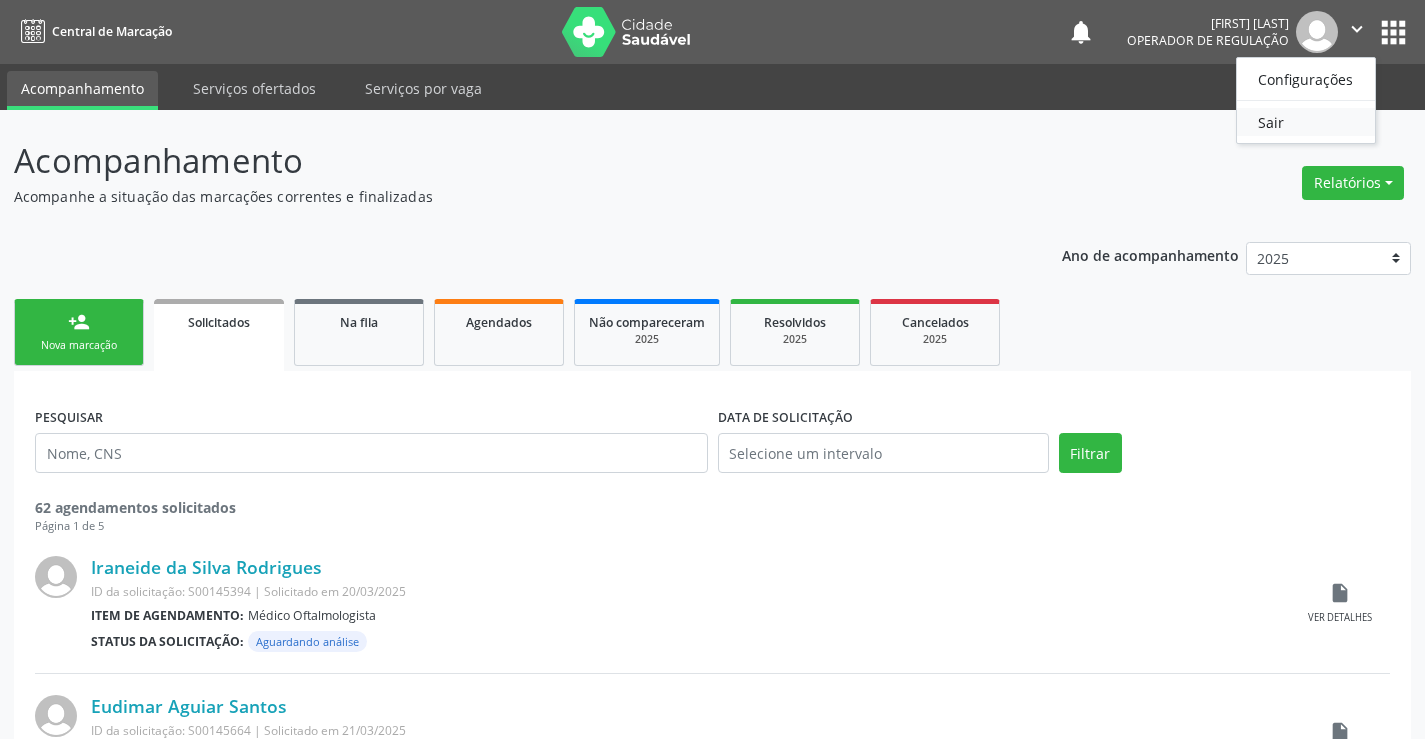 click on "Sair" at bounding box center (1306, 122) 